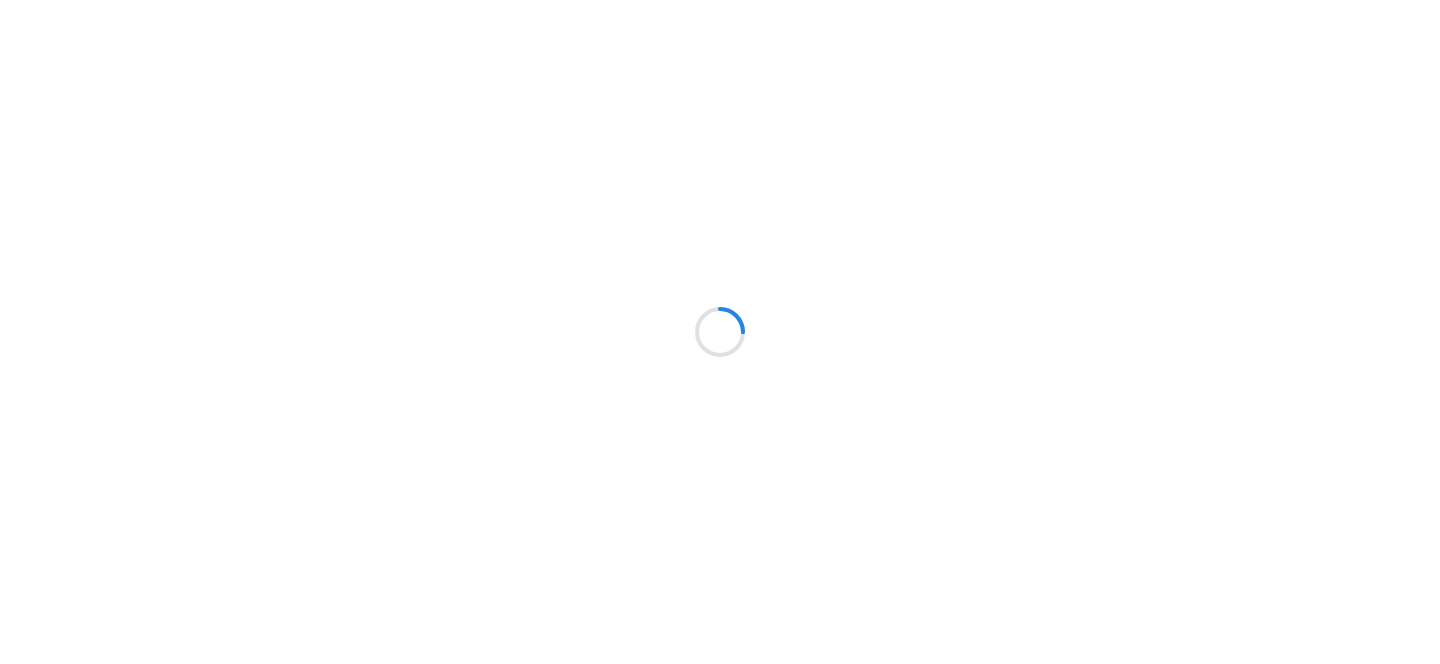 scroll, scrollTop: 0, scrollLeft: 0, axis: both 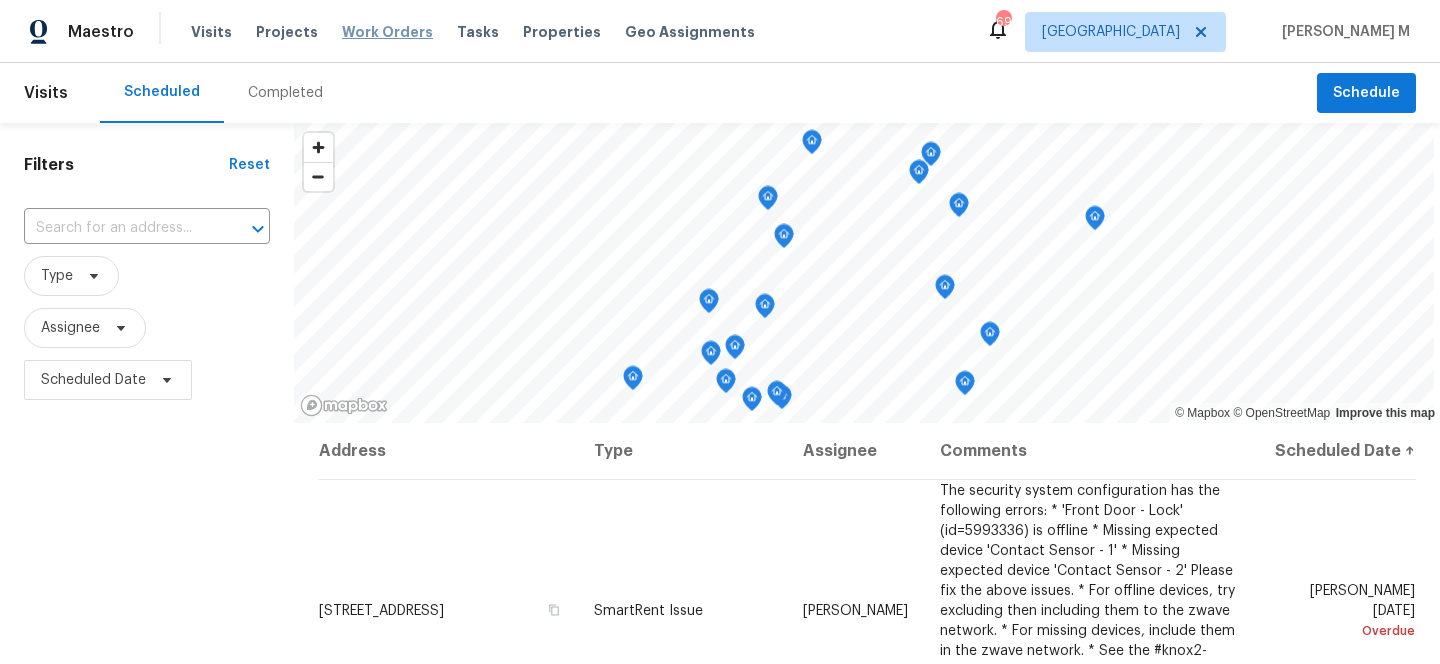click on "Work Orders" at bounding box center [387, 32] 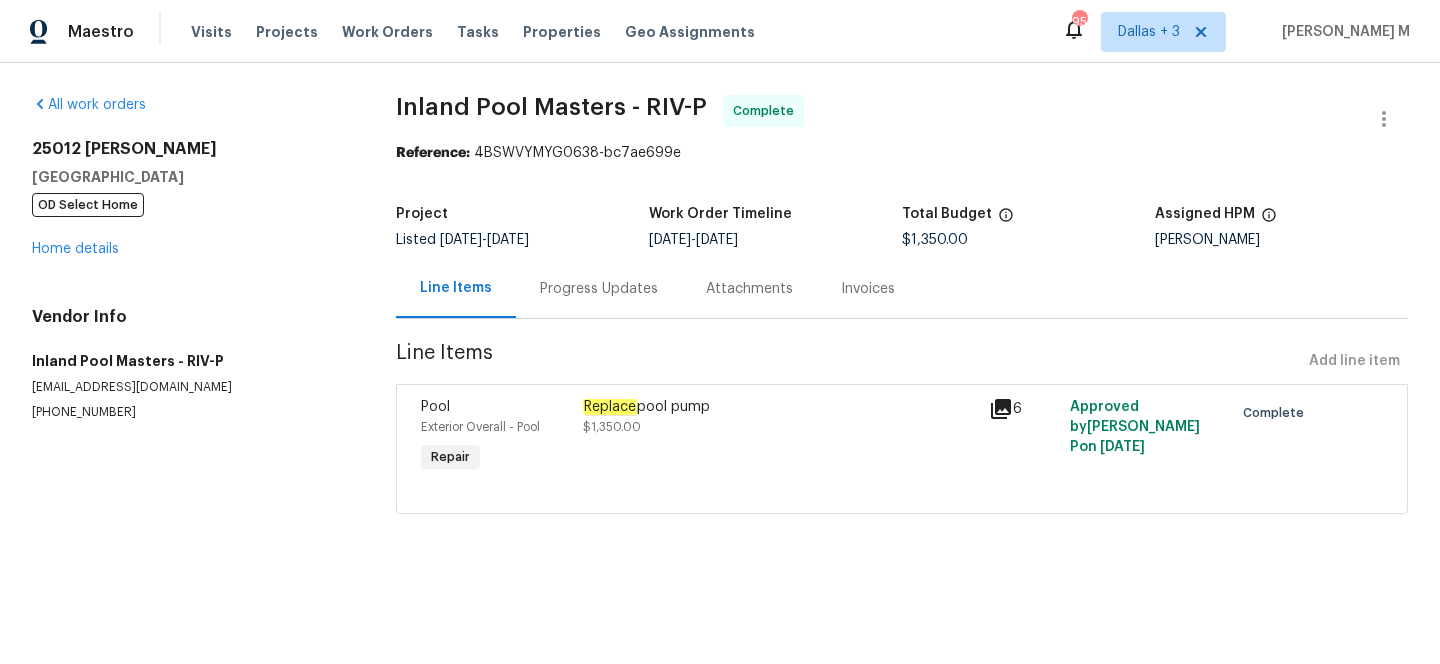 scroll, scrollTop: 0, scrollLeft: 0, axis: both 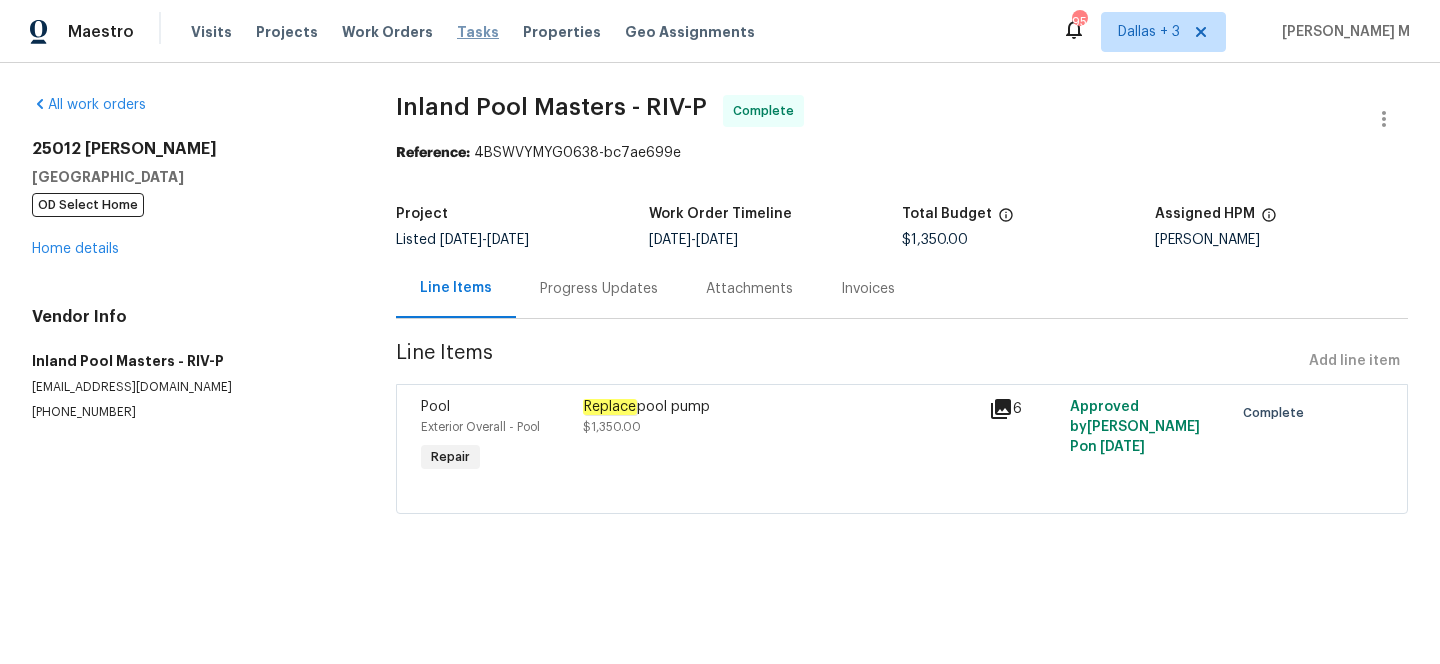 click on "Tasks" at bounding box center [478, 32] 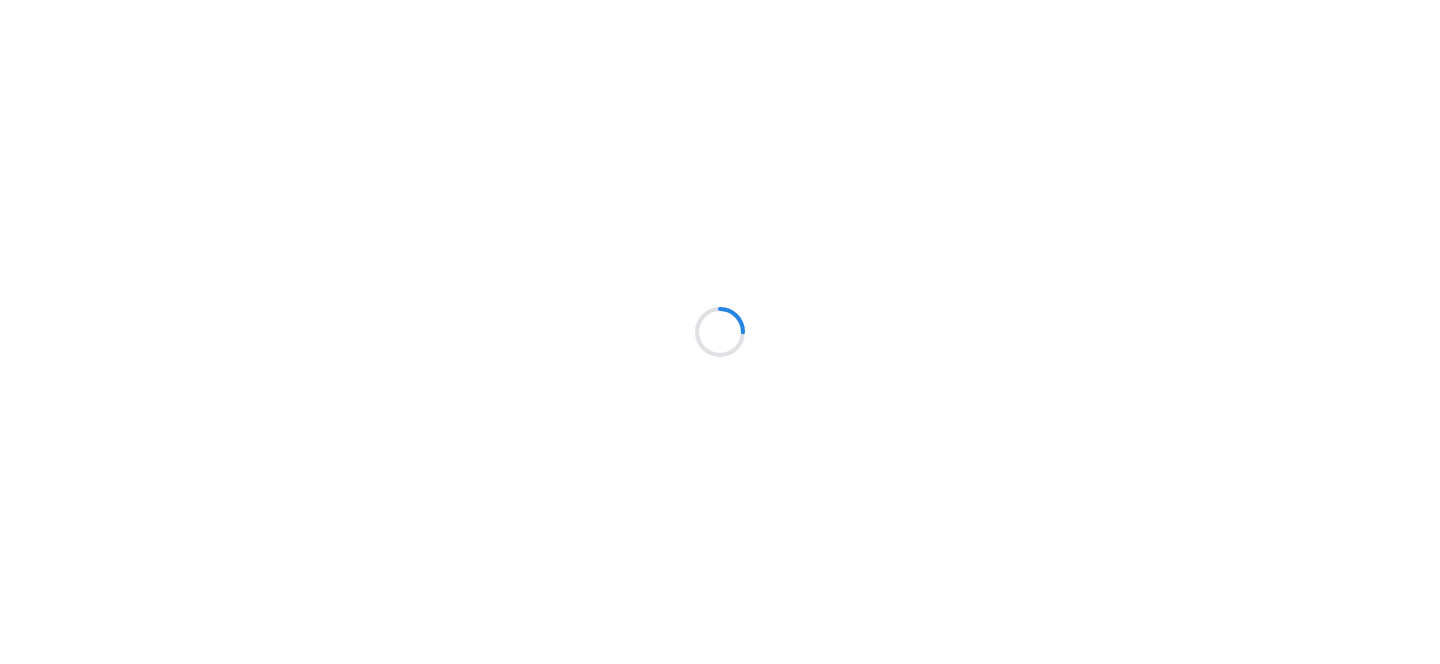 scroll, scrollTop: 0, scrollLeft: 0, axis: both 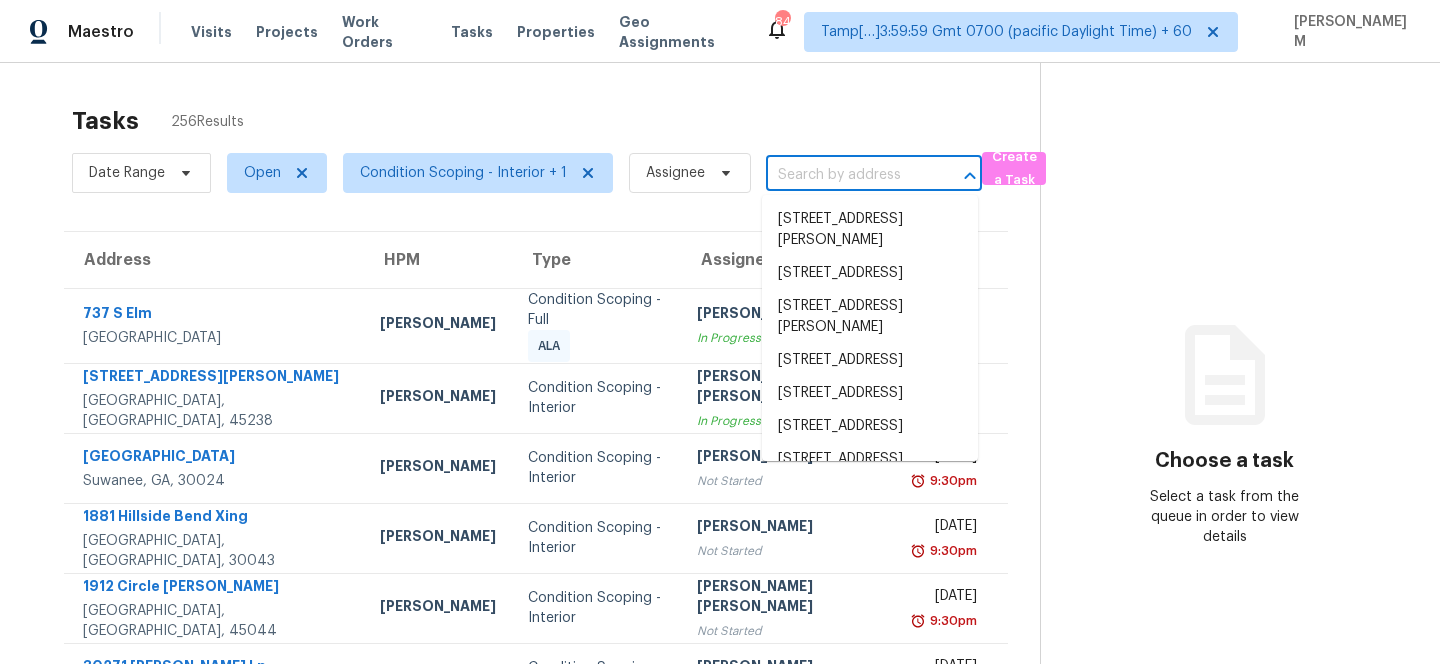 click at bounding box center (846, 175) 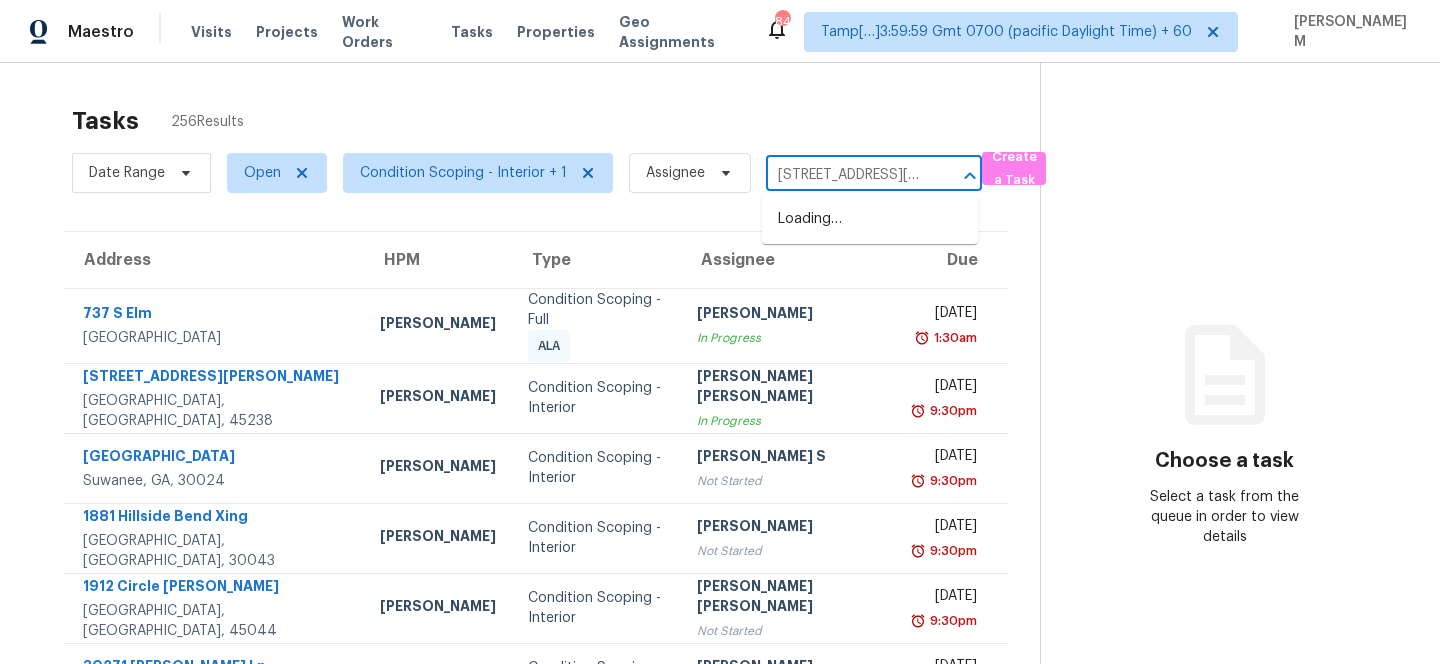 scroll, scrollTop: 0, scrollLeft: 82, axis: horizontal 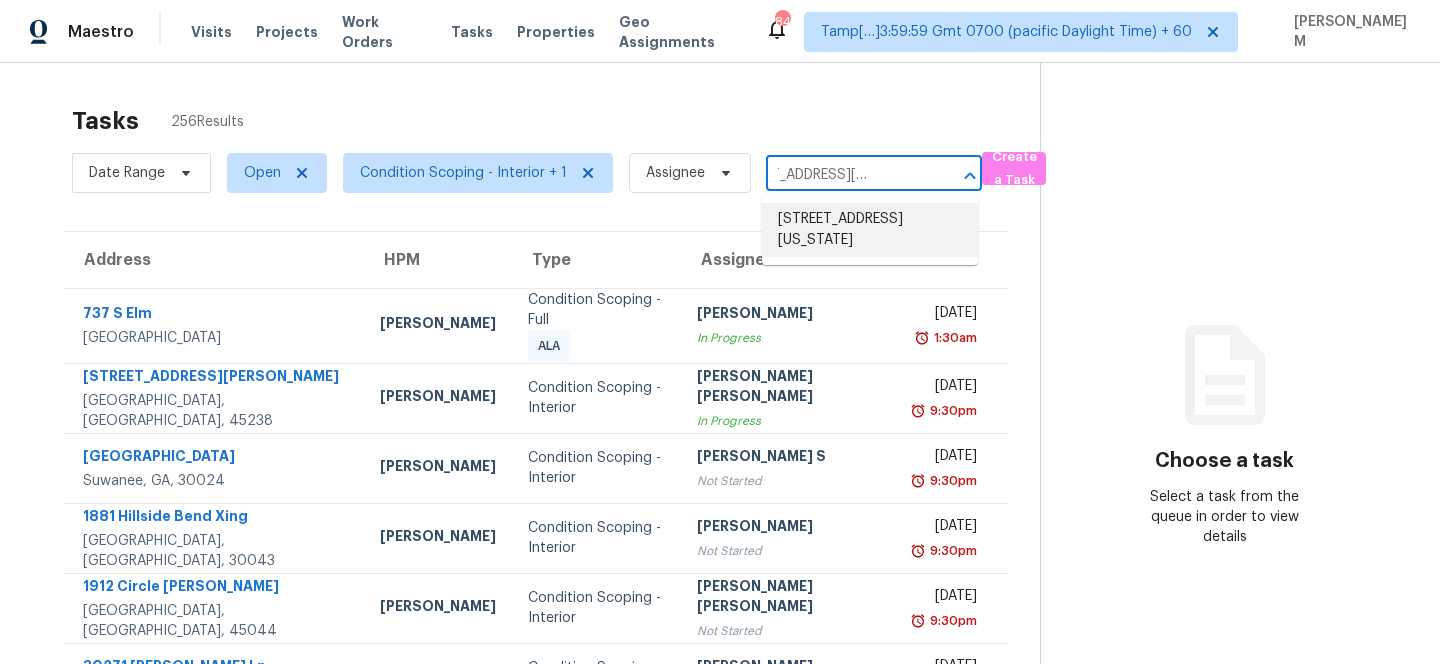 click on "[STREET_ADDRESS][US_STATE]" at bounding box center (870, 230) 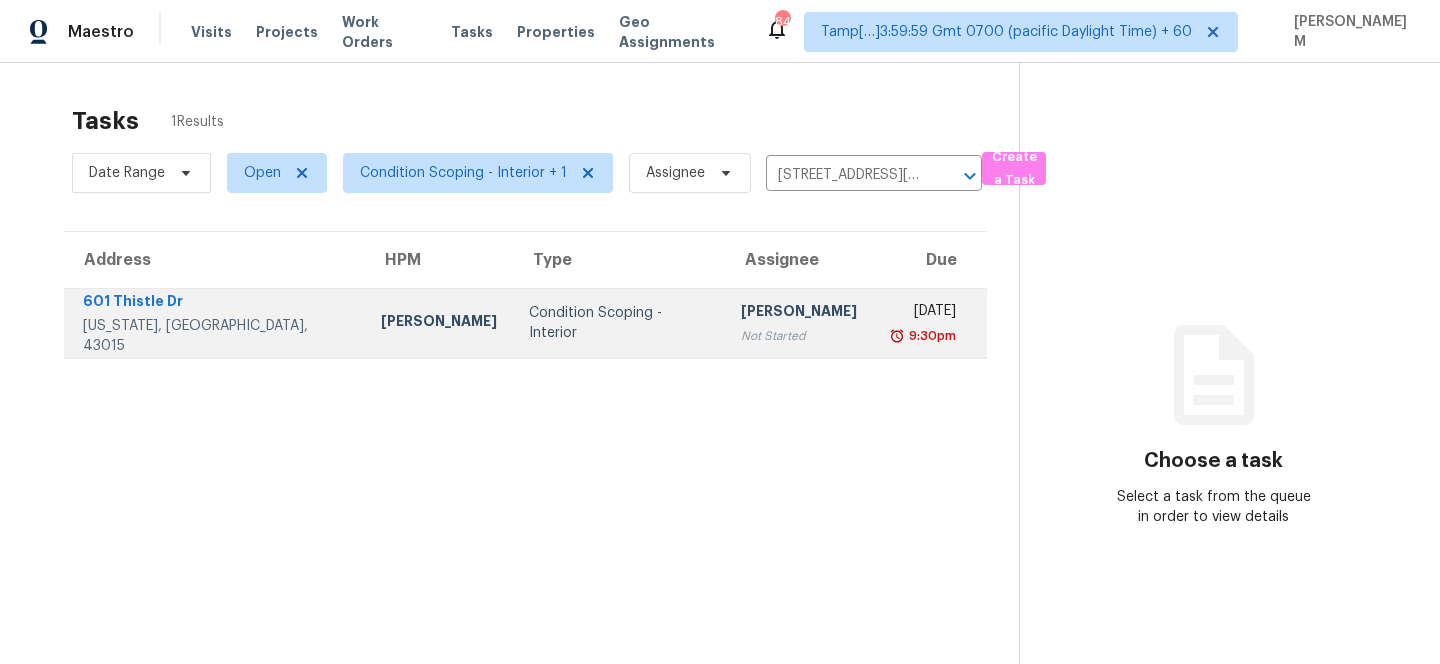 click on "[DATE] 9:30pm" at bounding box center [929, 323] 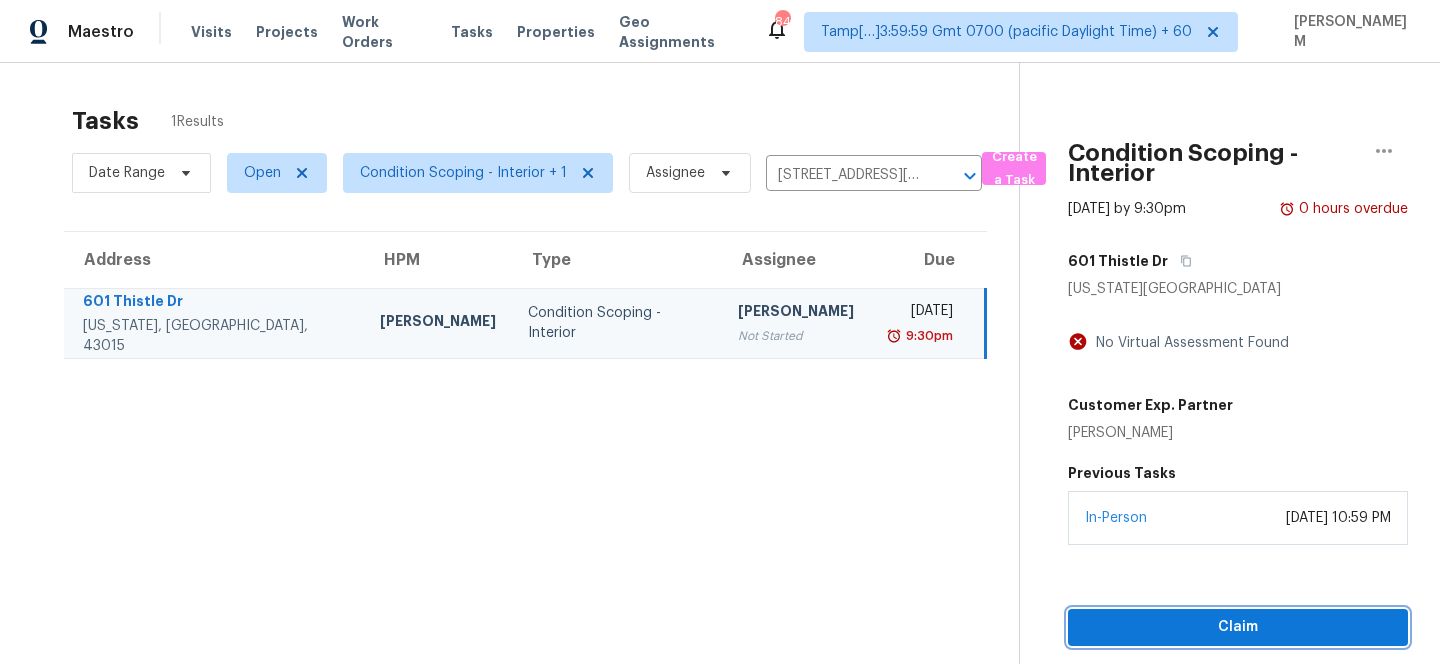 click on "Claim" at bounding box center (1238, 627) 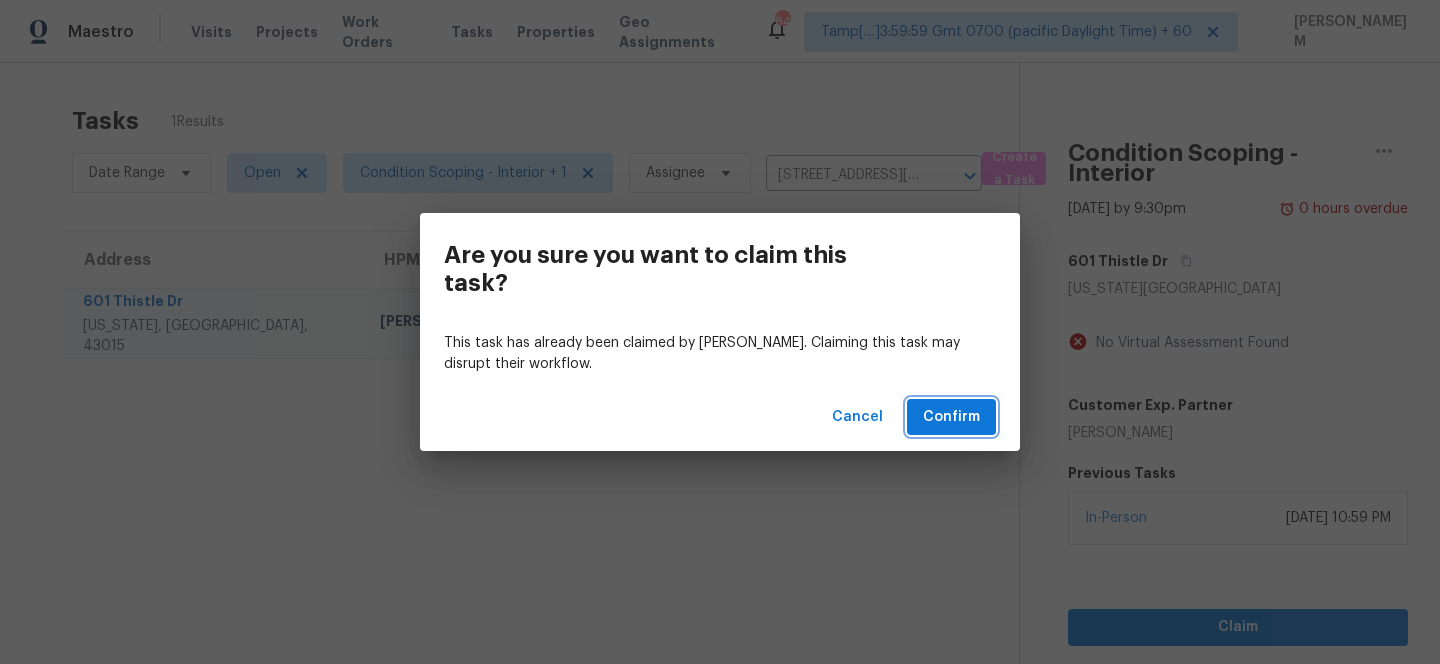 click on "Confirm" at bounding box center [951, 417] 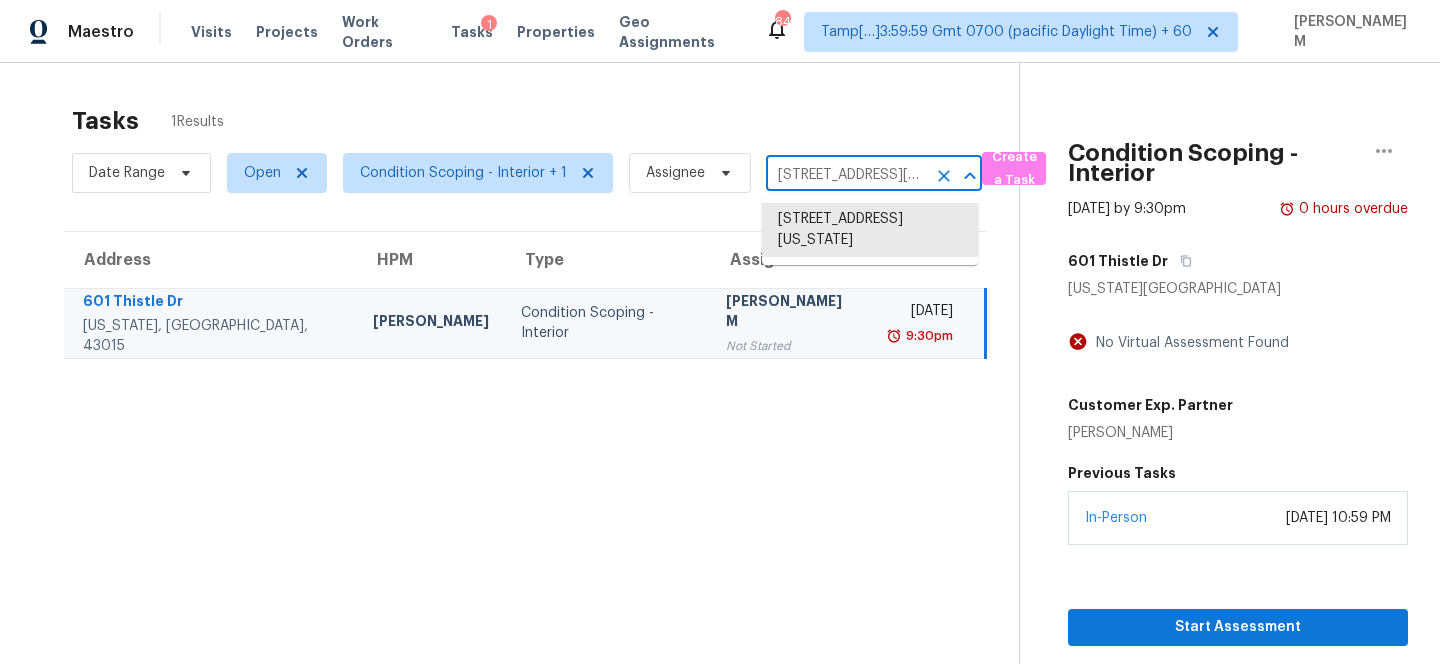 click on "[STREET_ADDRESS][US_STATE]" at bounding box center (846, 175) 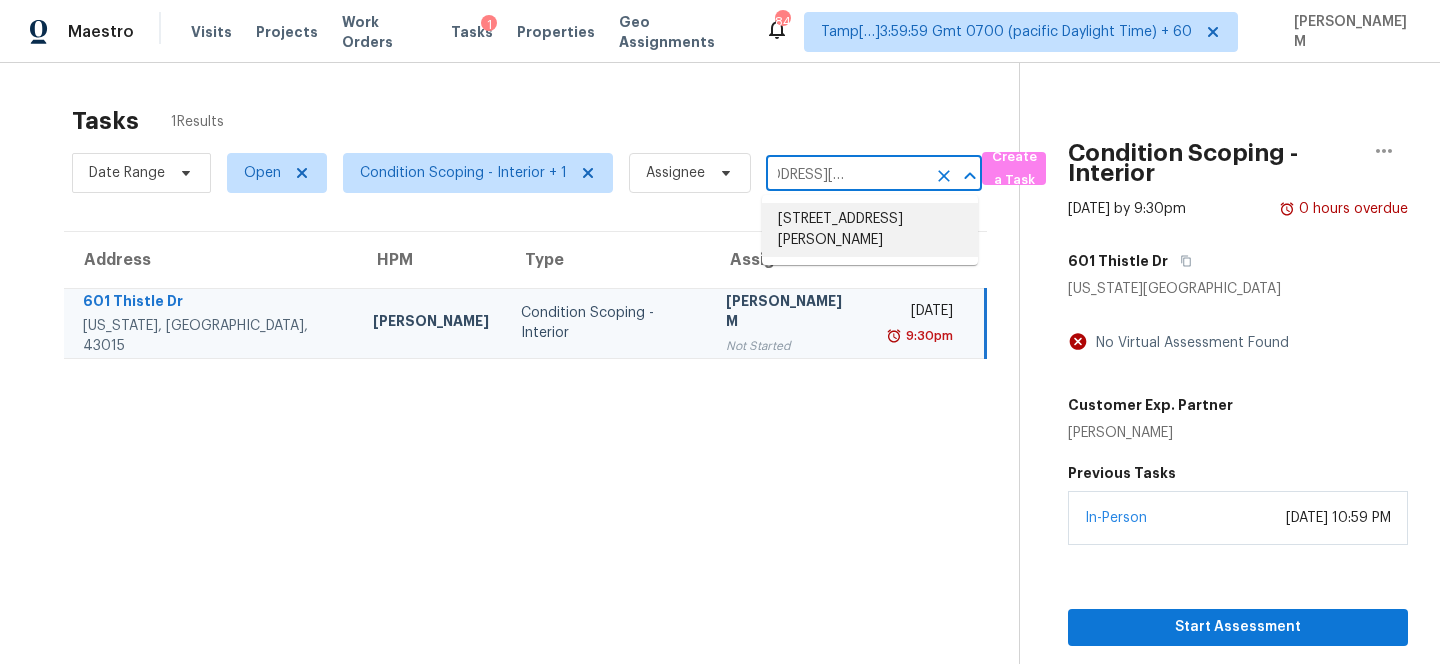 click on "[STREET_ADDRESS][PERSON_NAME]" at bounding box center (870, 230) 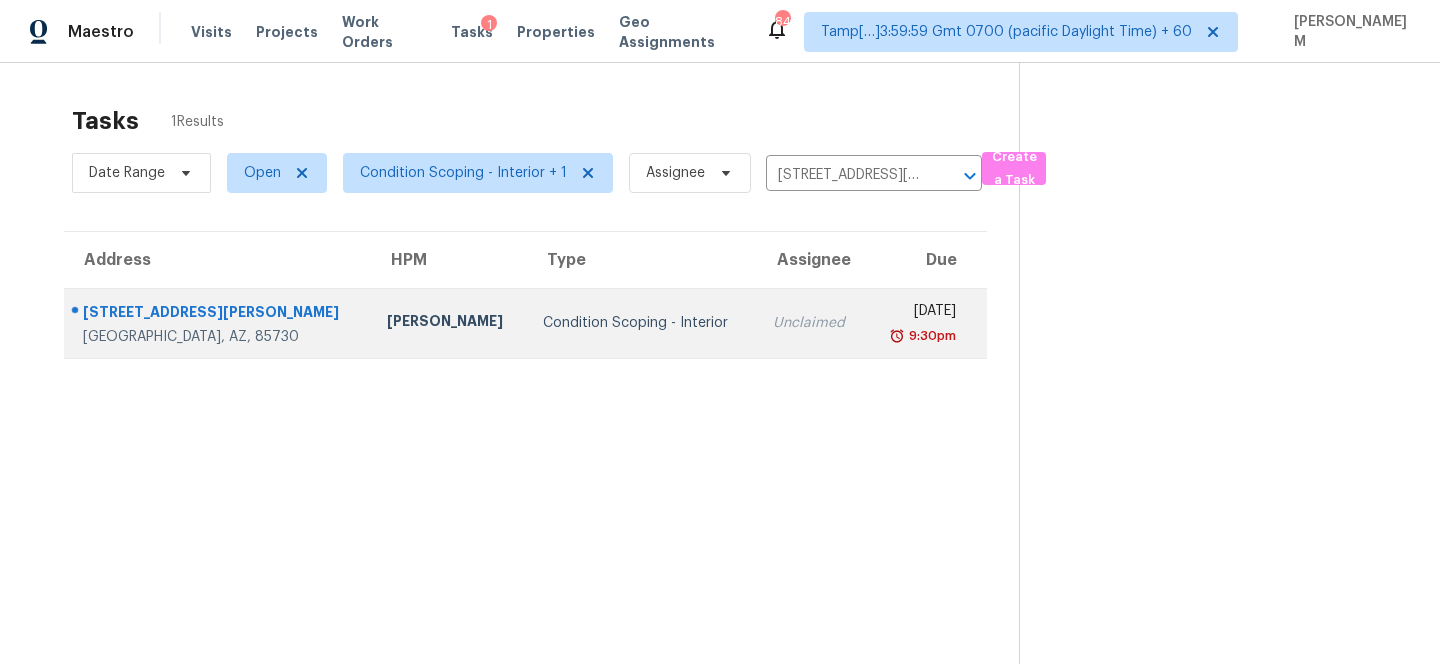 click on "Mon, Jul 14th 2025" at bounding box center [918, 313] 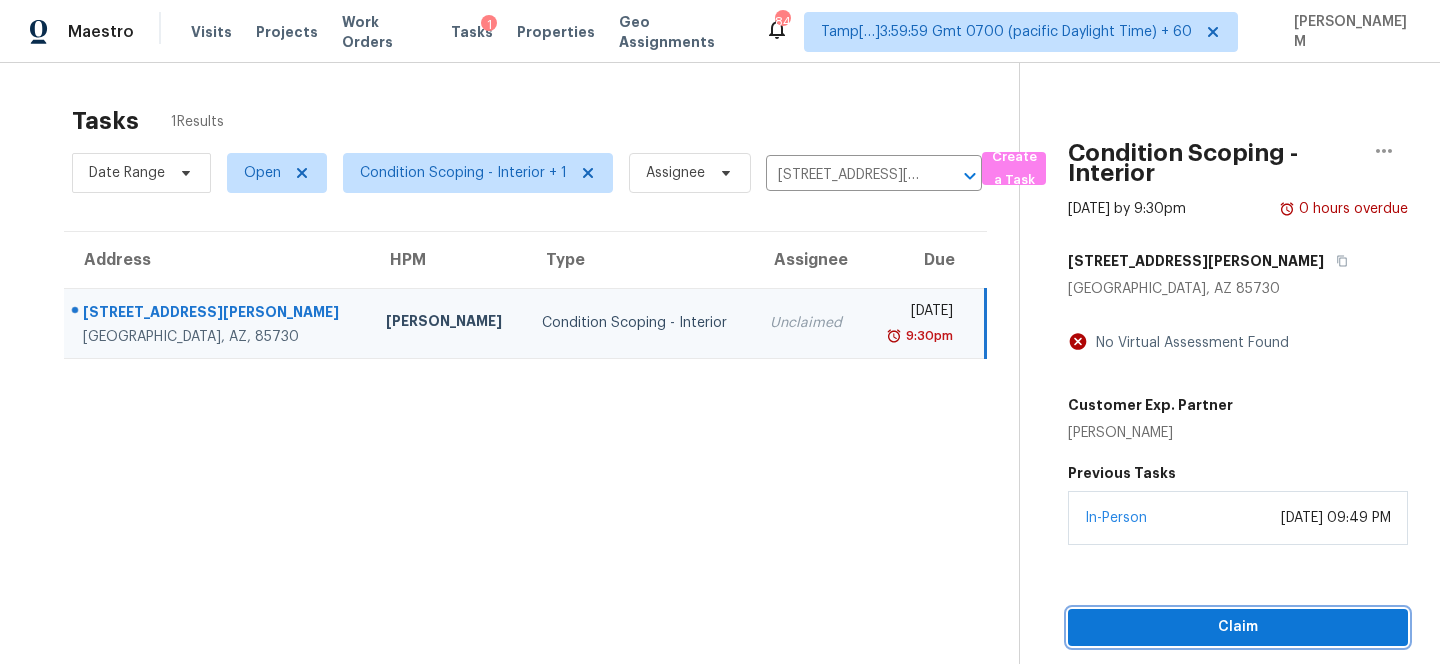 click on "Claim" at bounding box center [1238, 627] 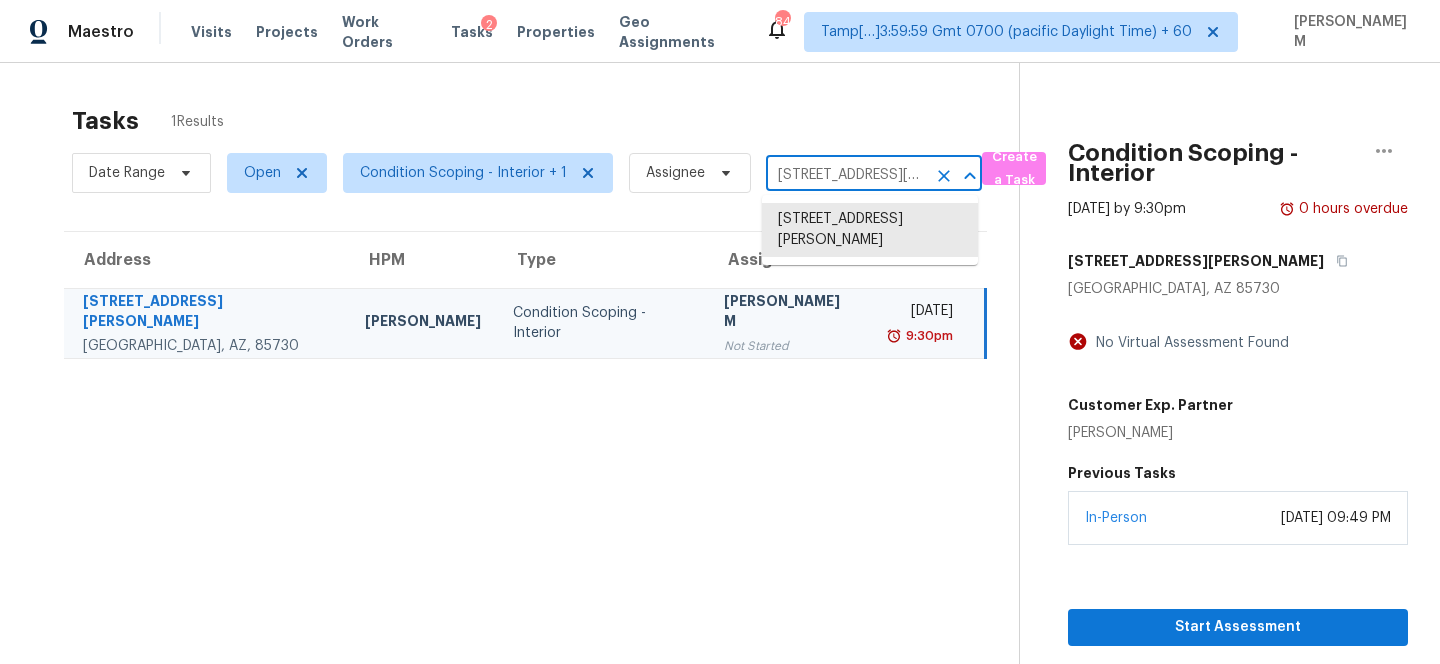 click on "[STREET_ADDRESS][PERSON_NAME]" at bounding box center [846, 175] 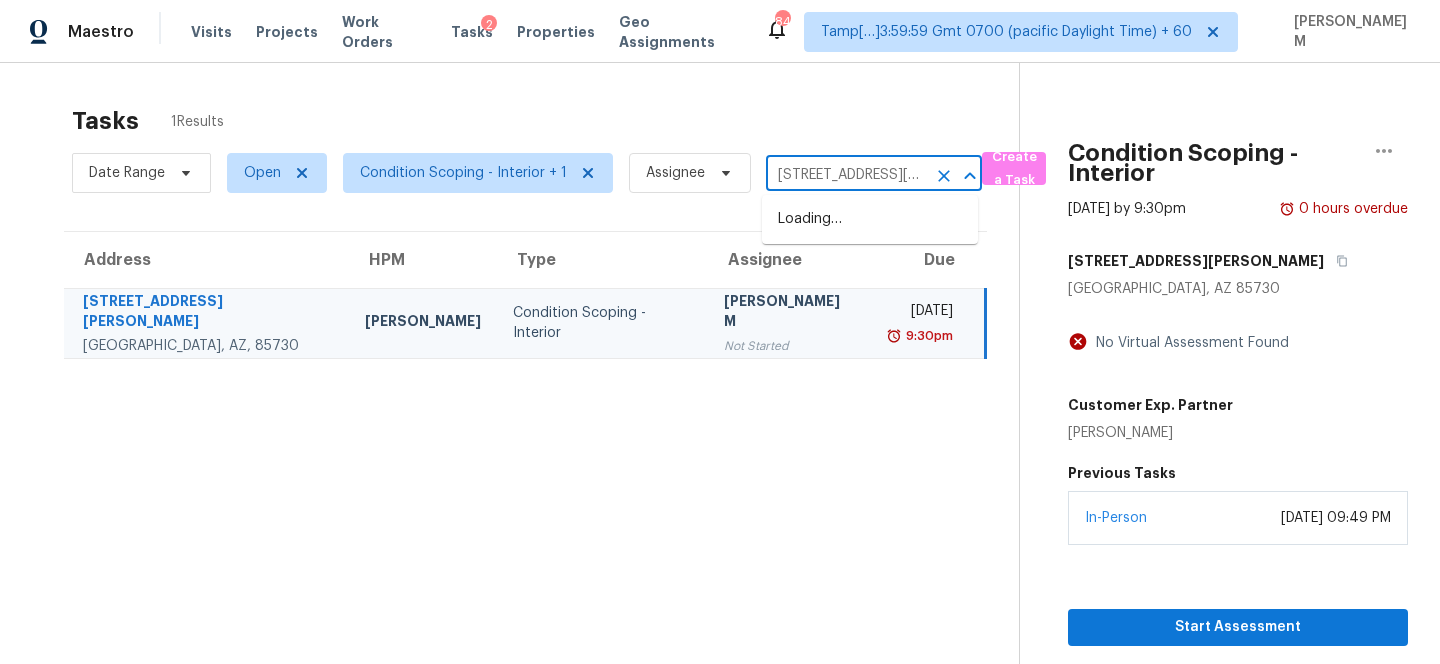 scroll, scrollTop: 0, scrollLeft: 109, axis: horizontal 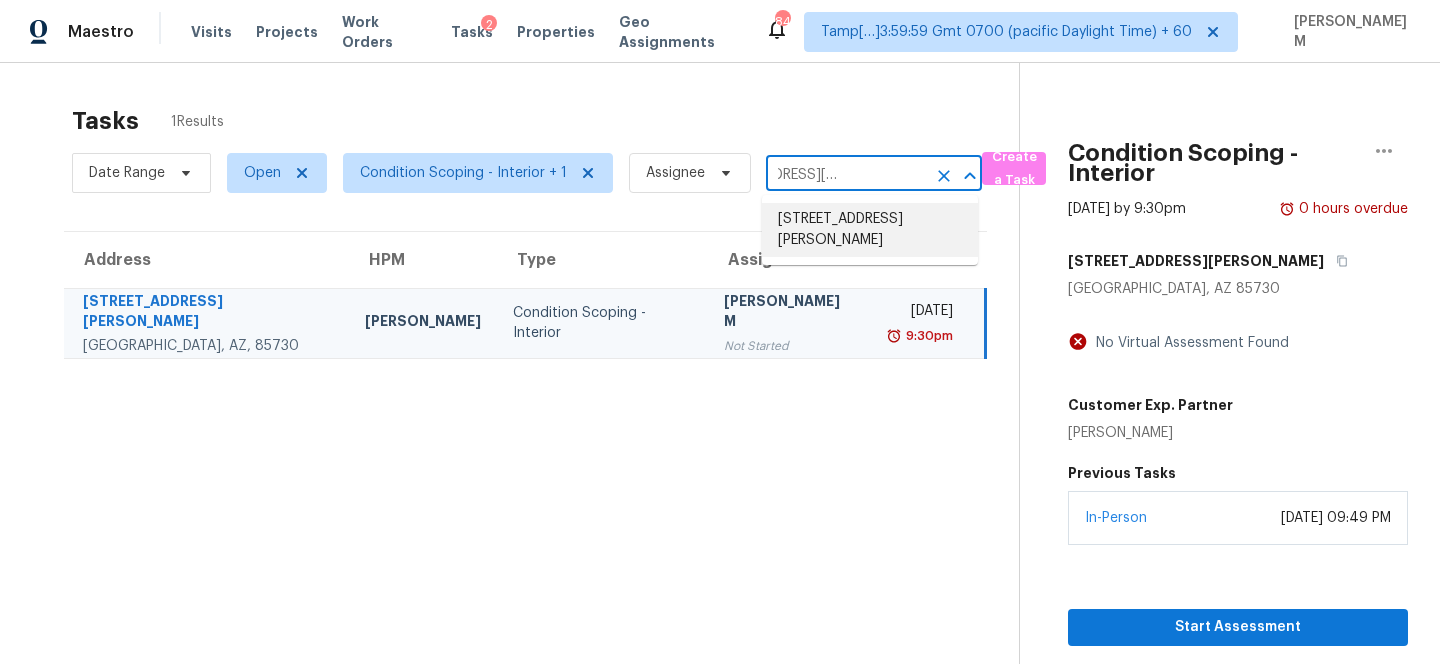 click on "871 Evening Shade Dr, Adkins, TX 78101" at bounding box center (870, 230) 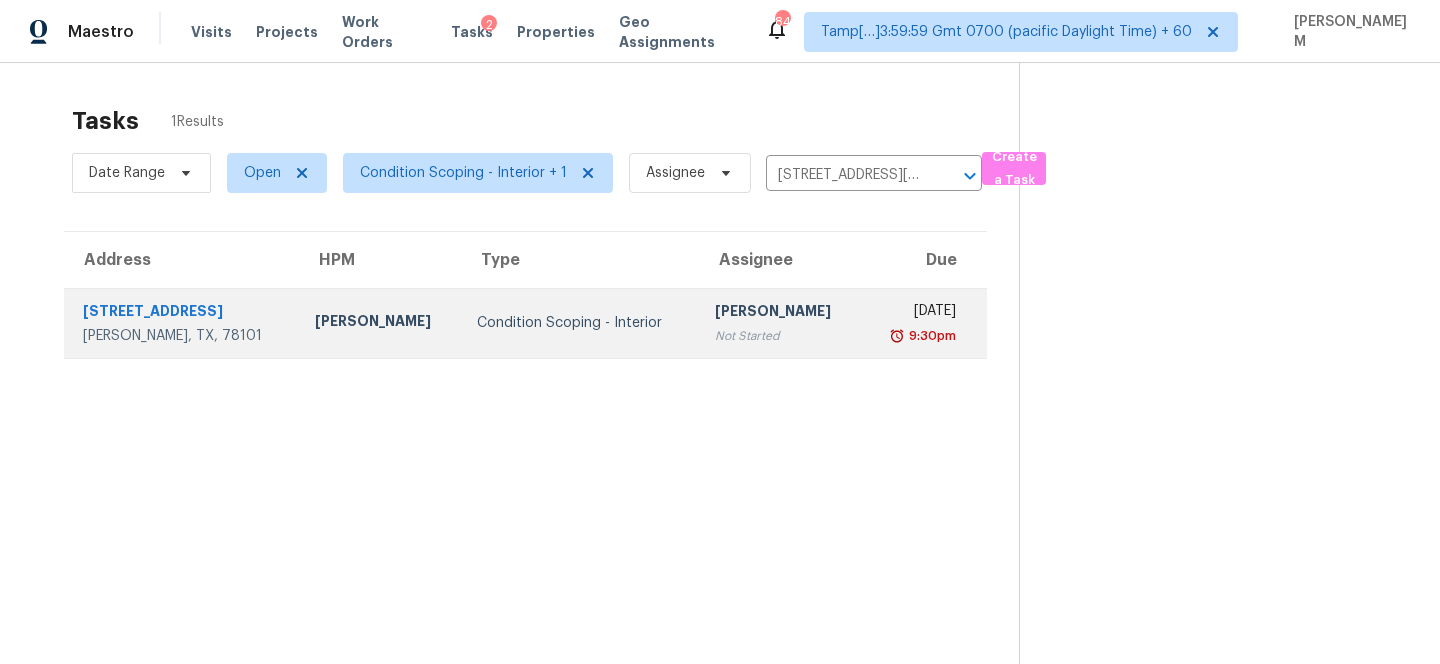 click on "9:30pm" at bounding box center (917, 336) 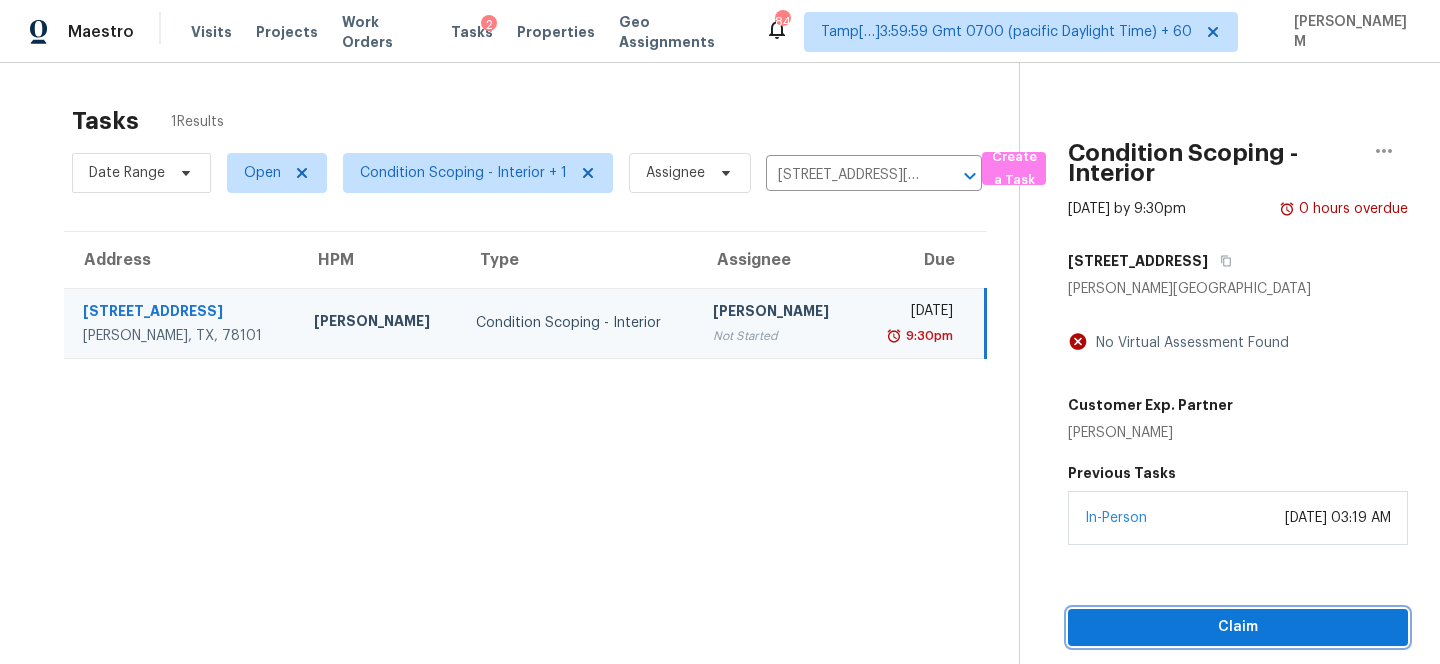 click on "Claim" at bounding box center [1238, 627] 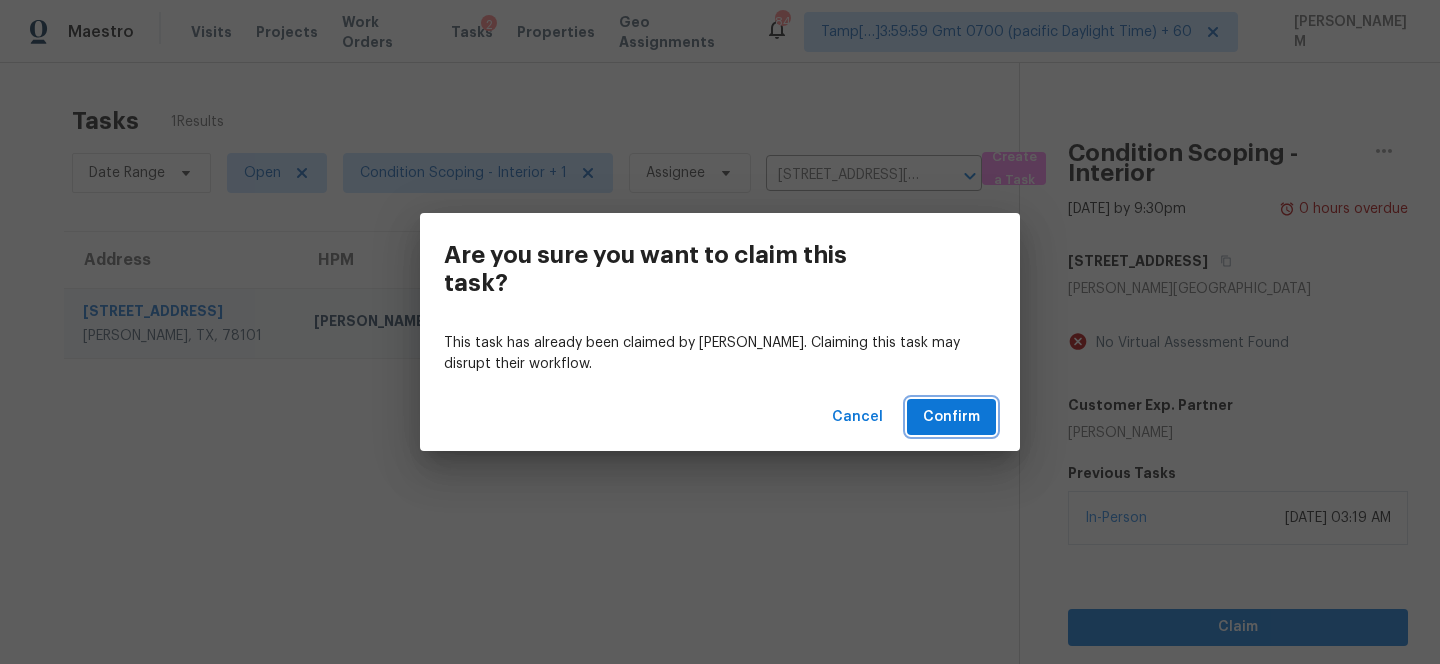 click on "Confirm" at bounding box center [951, 417] 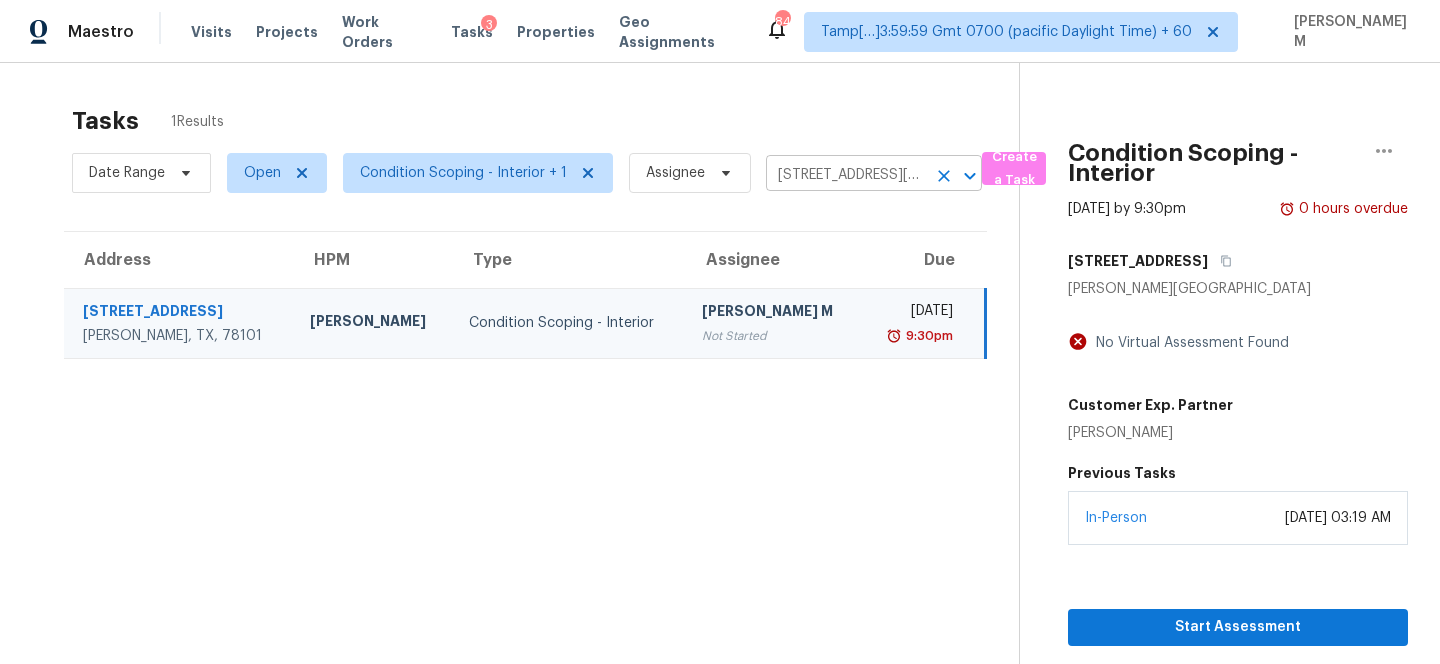 click on "871 Evening Shade Dr, Adkins, TX 78101" at bounding box center (846, 175) 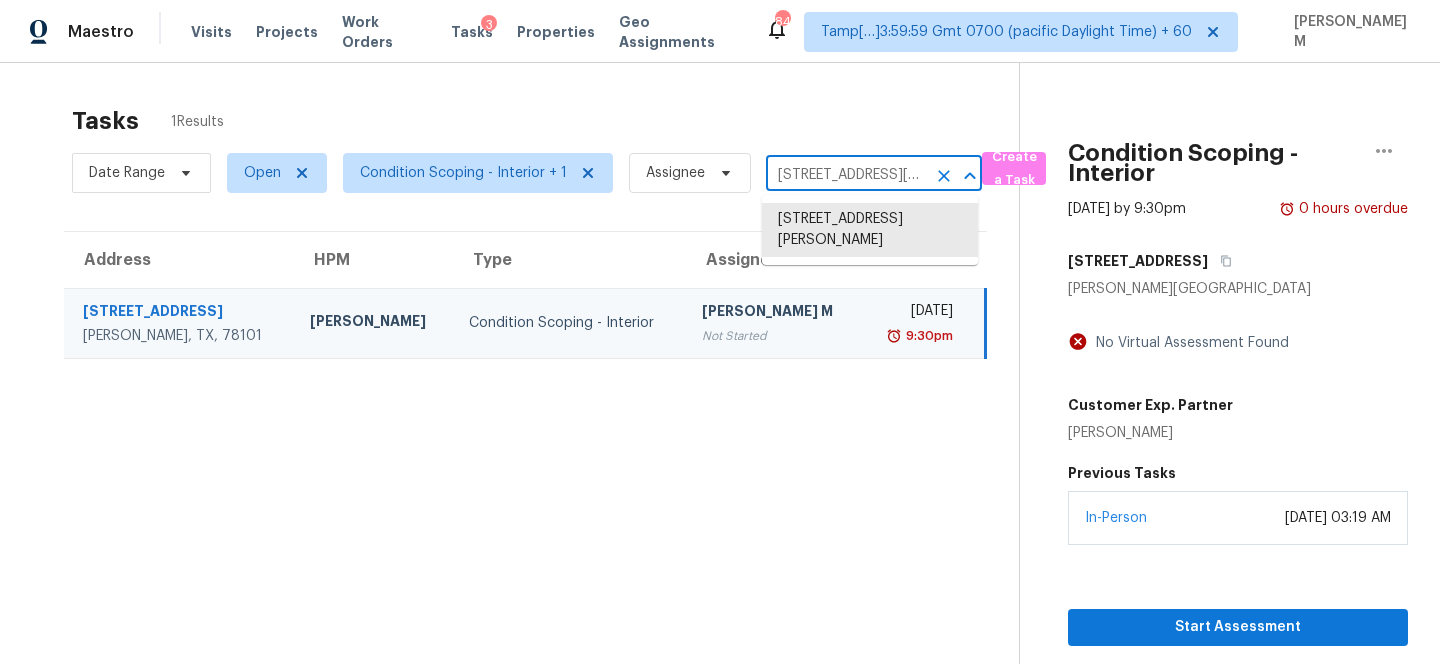 click on "871 Evening Shade Dr, Adkins, TX 78101" at bounding box center [846, 175] 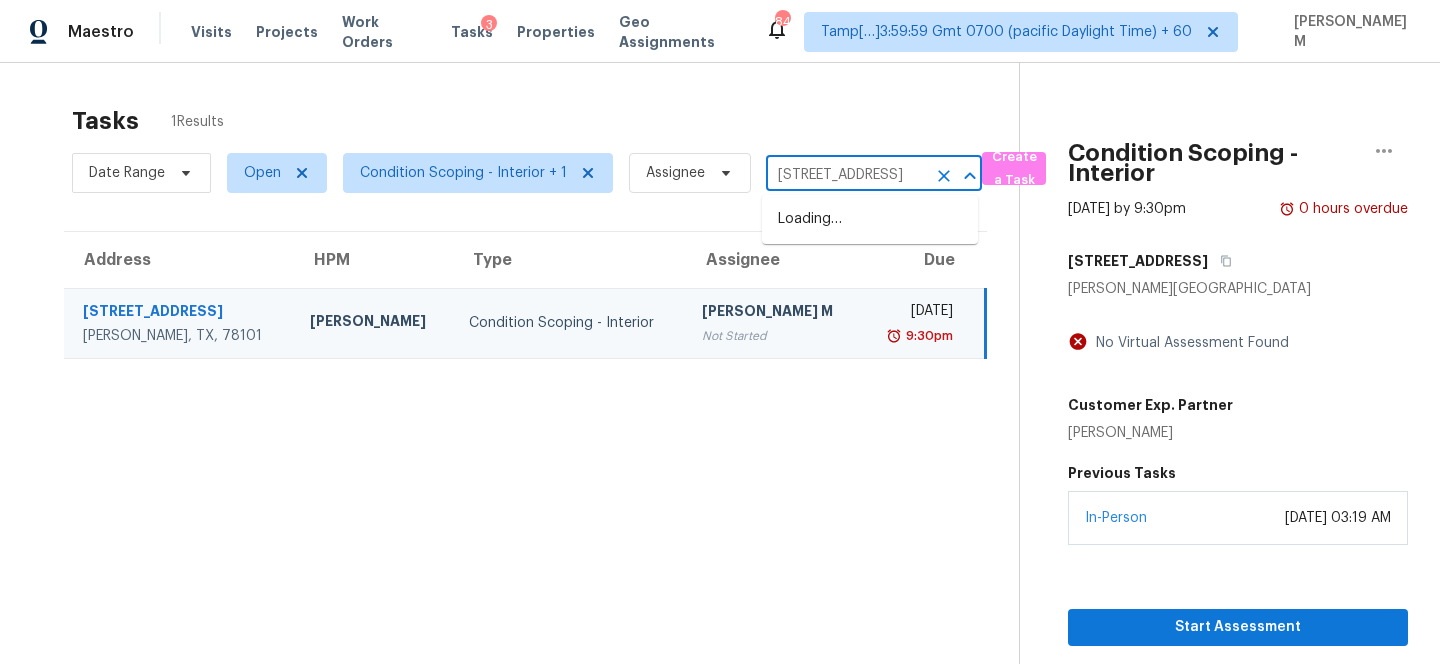 scroll, scrollTop: 0, scrollLeft: 124, axis: horizontal 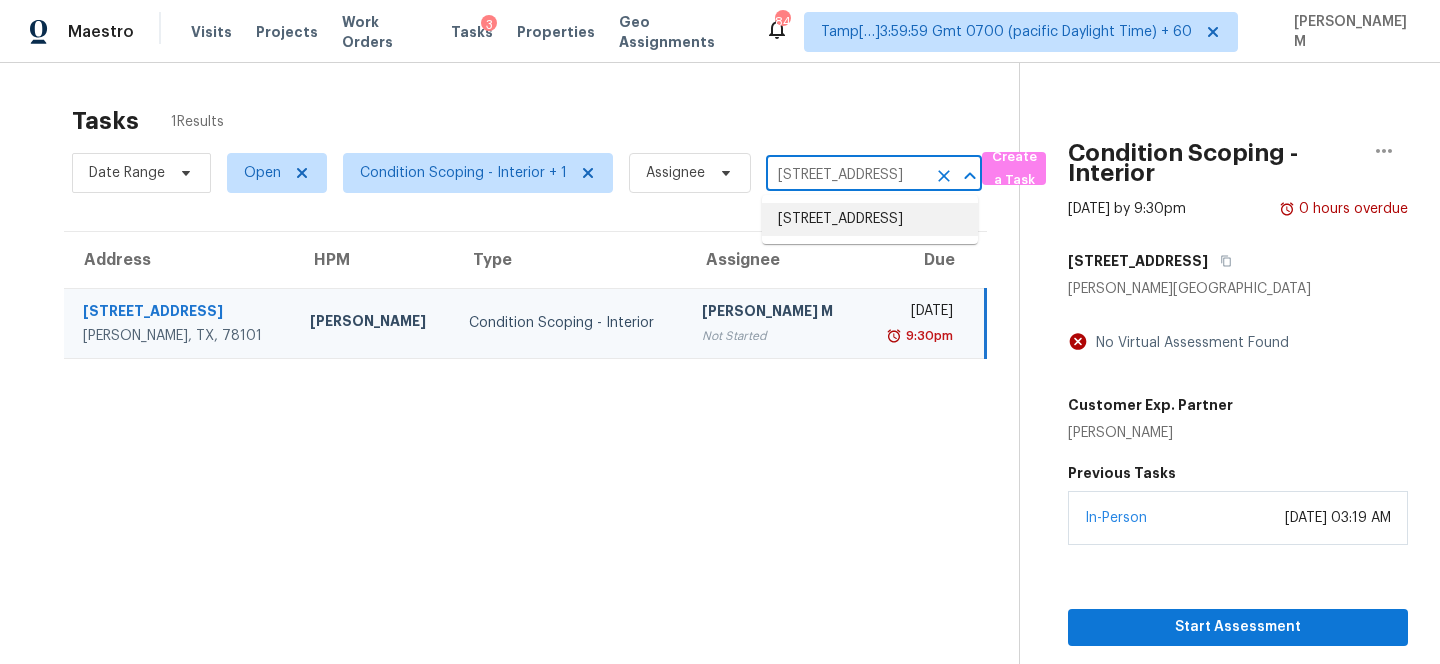 click on "4531 Longhorn St, Carmichael, CA 95608" at bounding box center [870, 219] 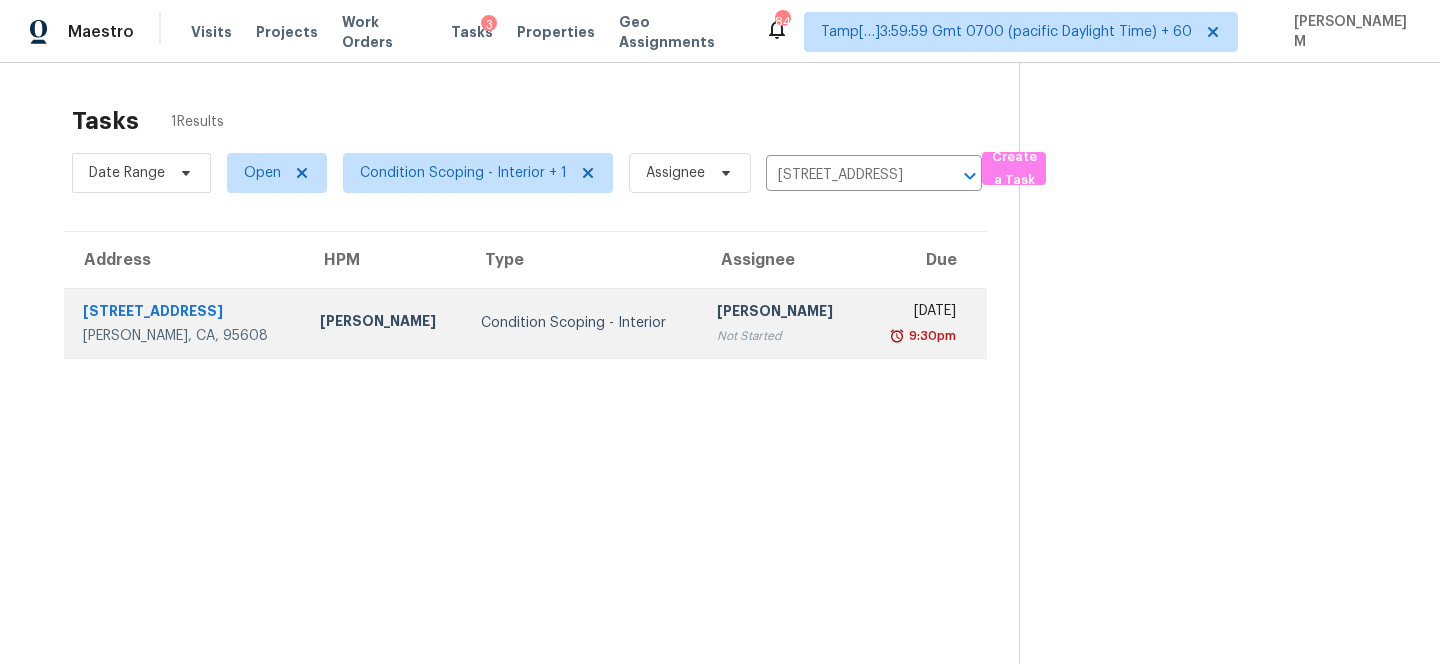 click on "Sakthivel Chandran Not Started" at bounding box center (781, 323) 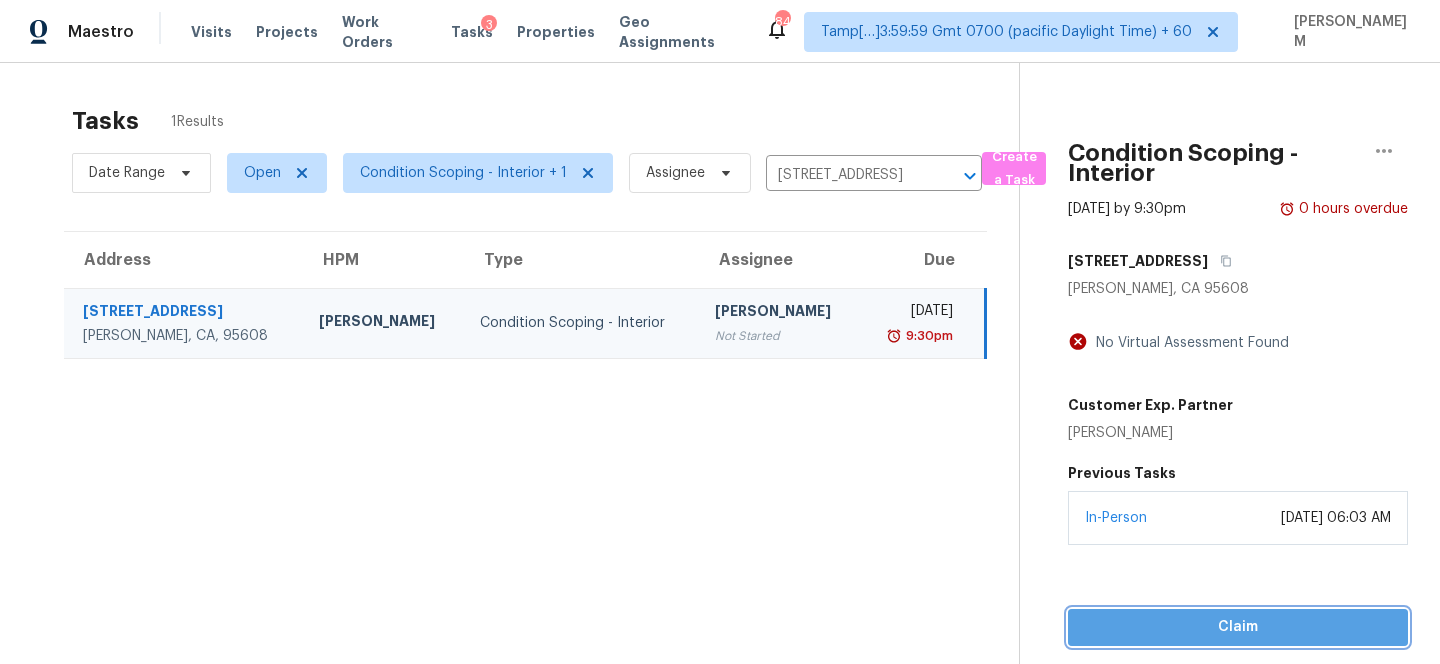 click on "Claim" at bounding box center [1238, 627] 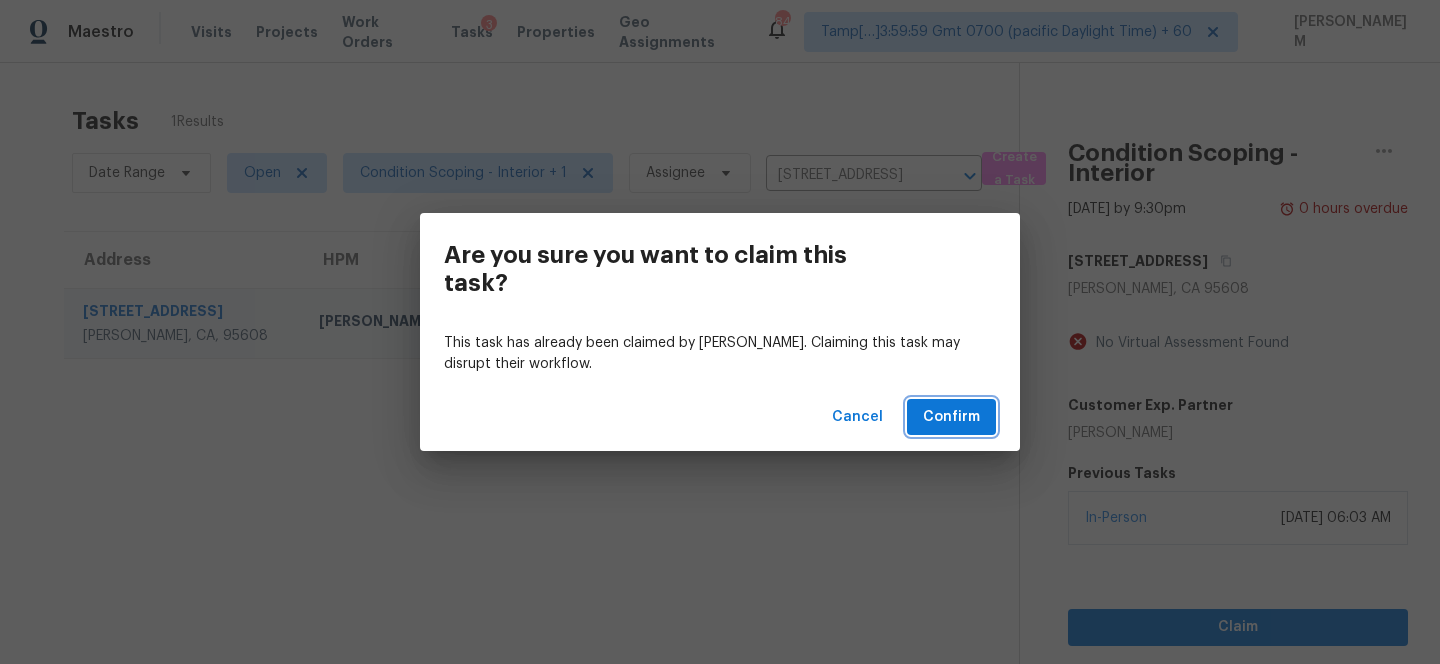 click on "Confirm" at bounding box center [951, 417] 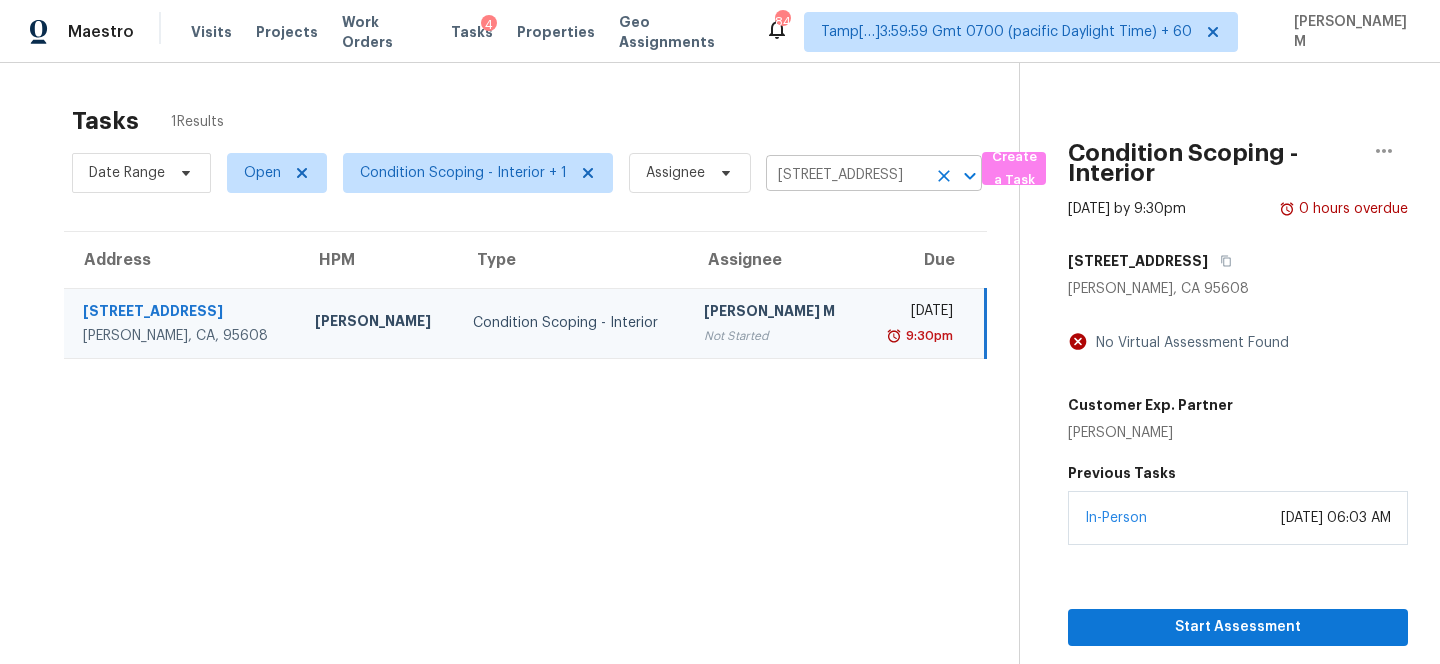 click on "4531 Longhorn St, Carmichael, CA 95608" at bounding box center [846, 175] 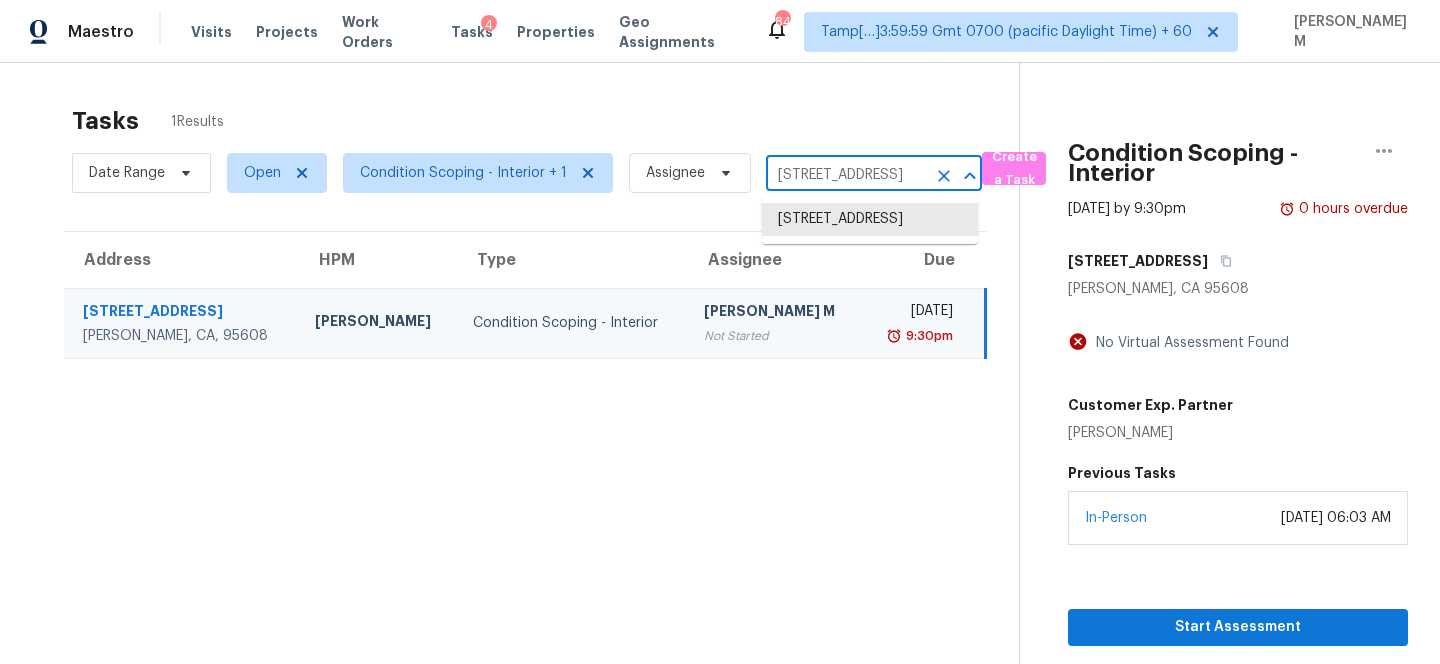 click on "4531 Longhorn St, Carmichael, CA 95608" at bounding box center [846, 175] 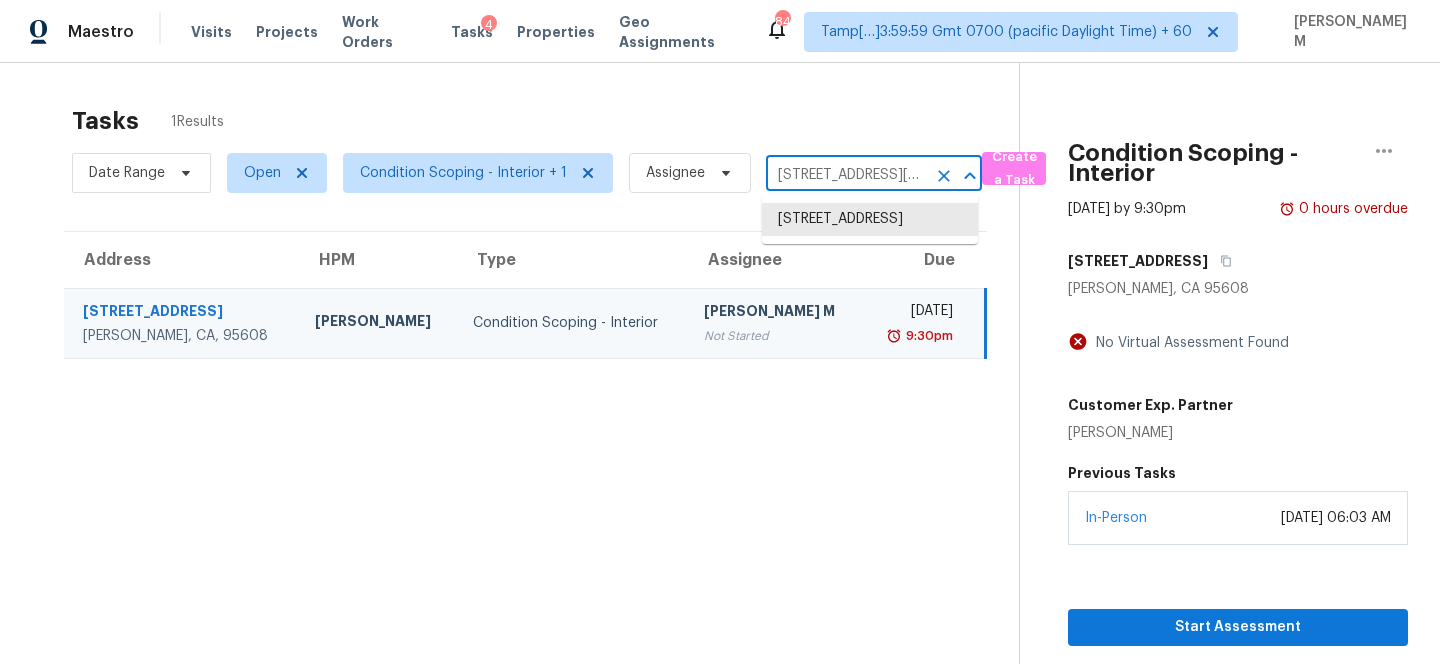 scroll, scrollTop: 0, scrollLeft: 151, axis: horizontal 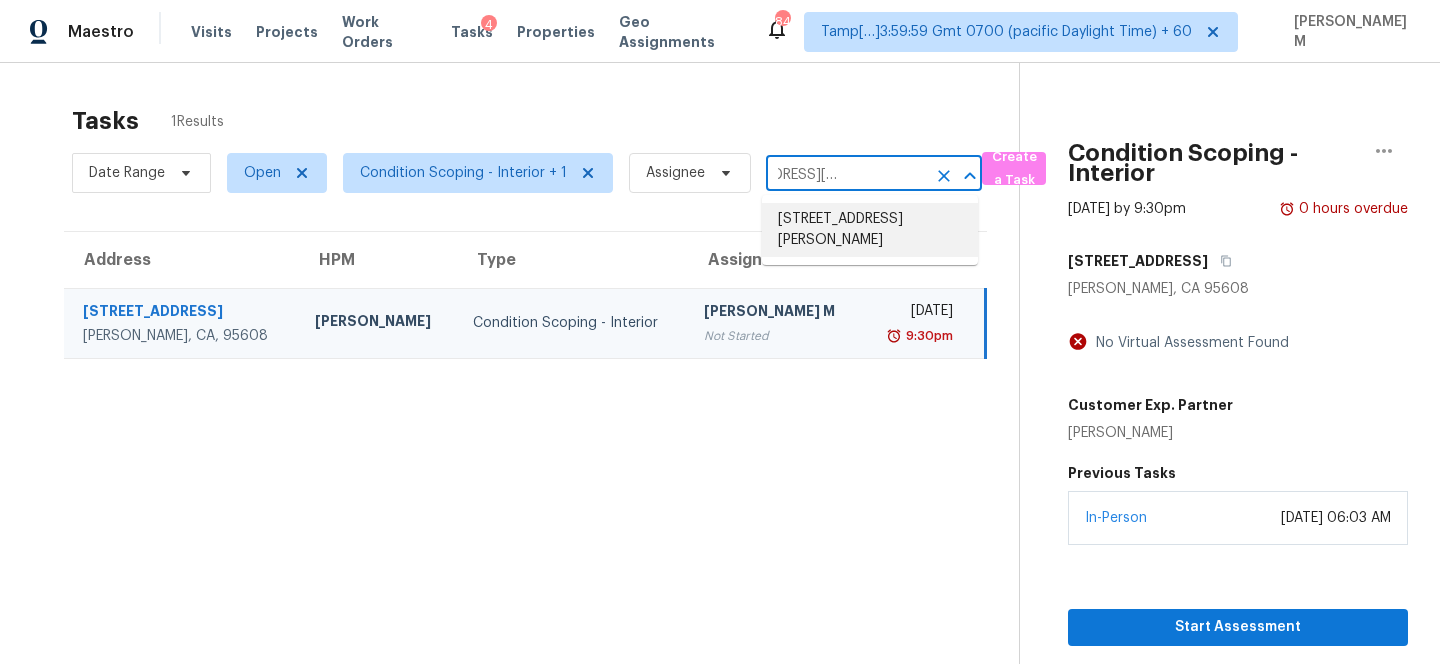 click on "12605 Moss Hollow St, San Antonio, TX 78233" at bounding box center (870, 230) 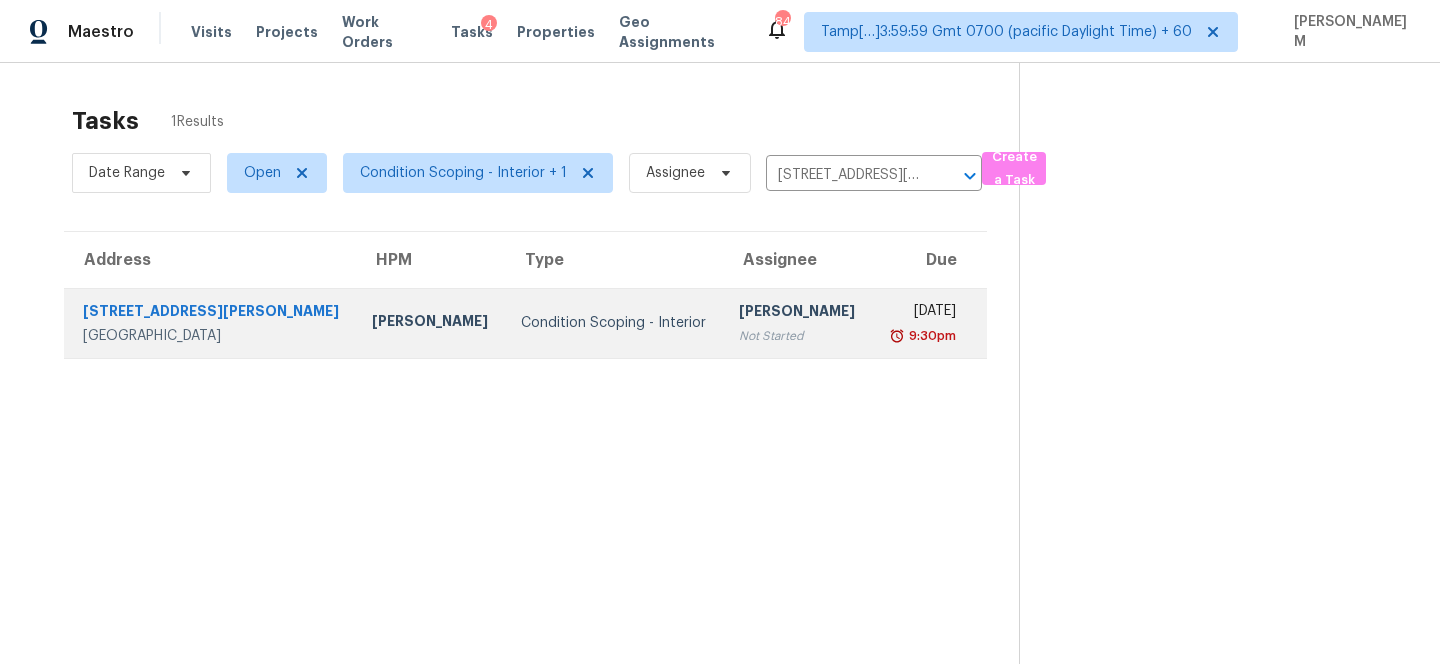 click at bounding box center (897, 336) 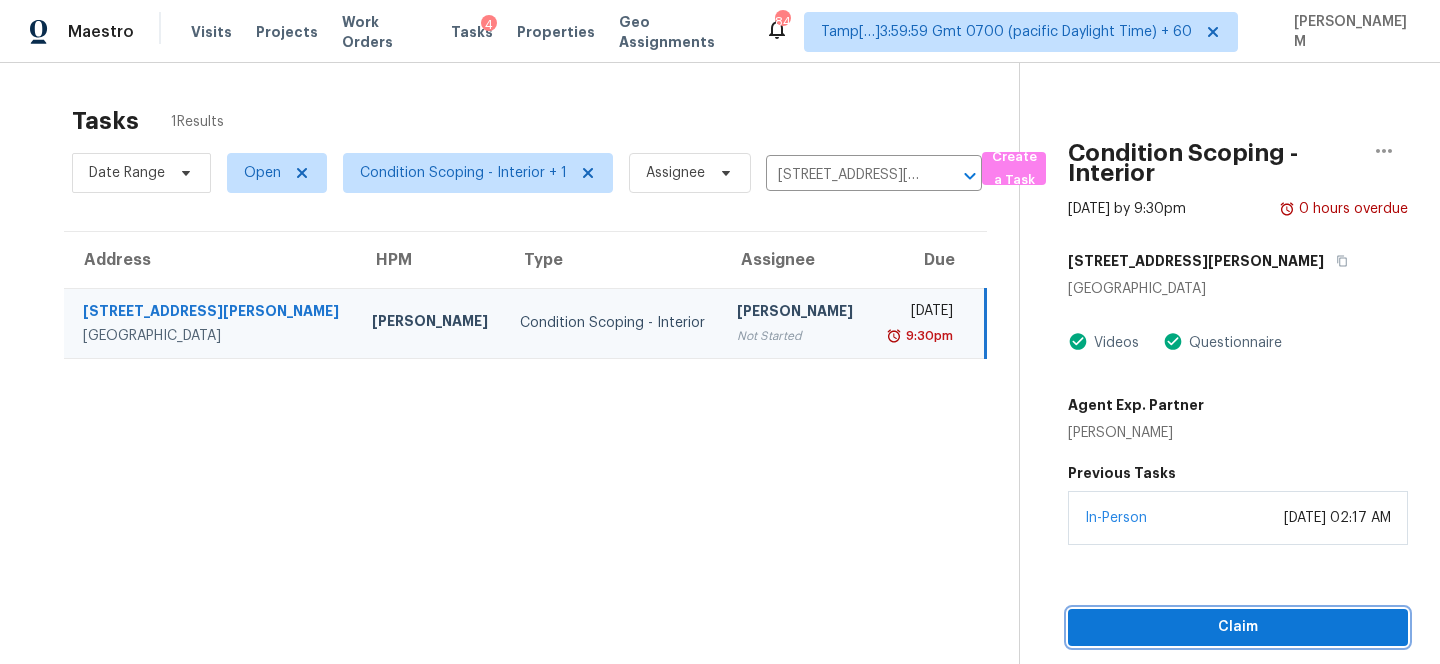 click on "Claim" at bounding box center (1238, 627) 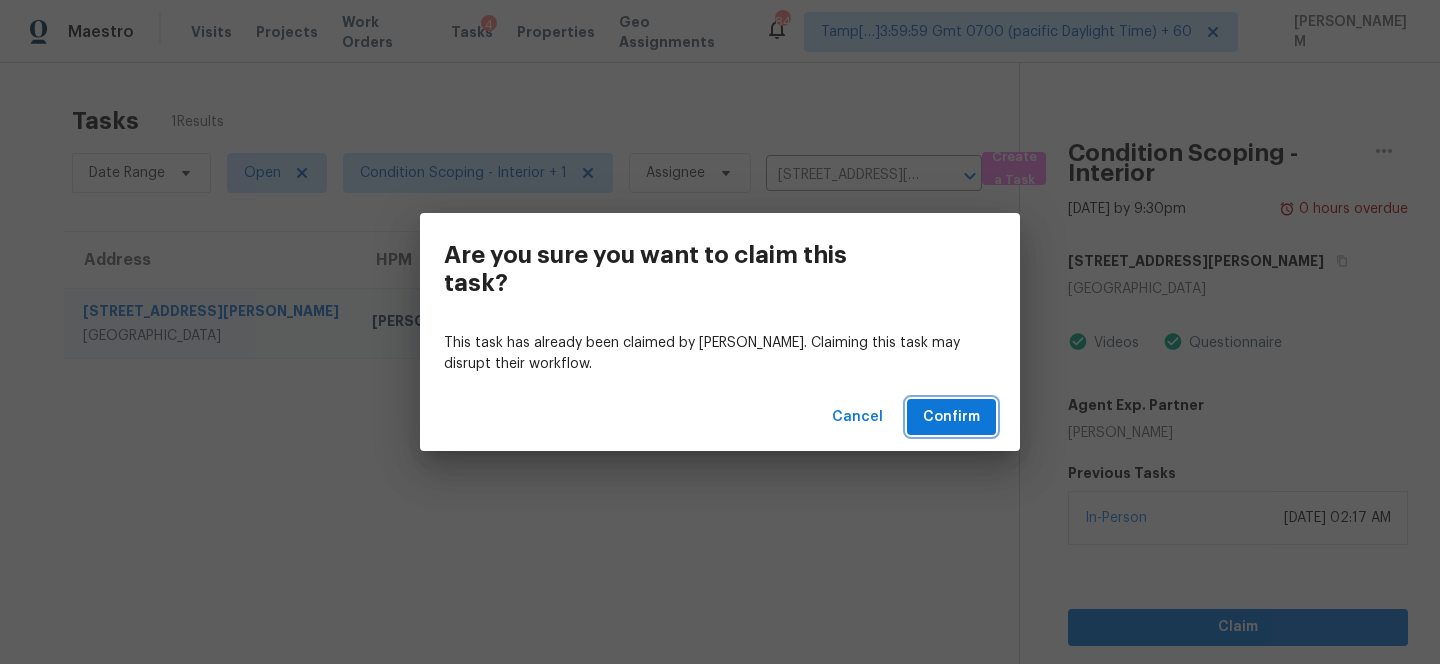 click on "Confirm" at bounding box center (951, 417) 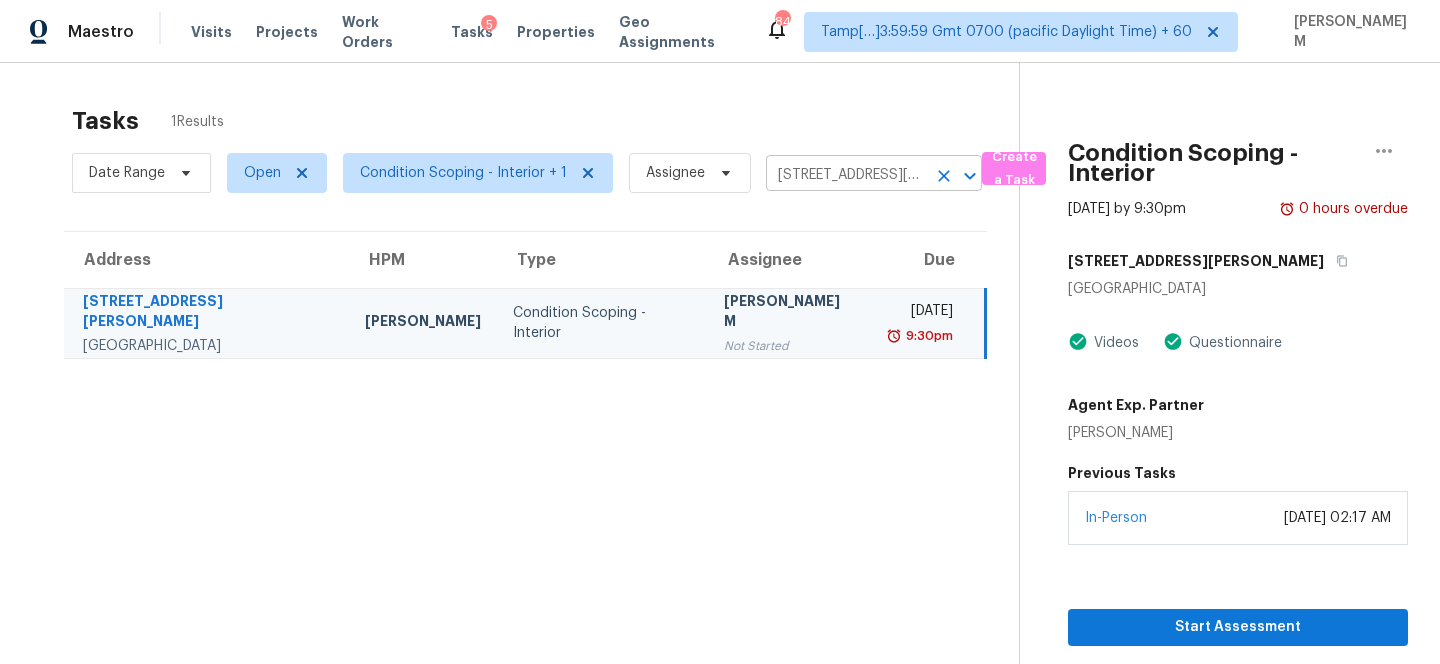 click on "12605 Moss Hollow St, San Antonio, TX 78233" at bounding box center (846, 175) 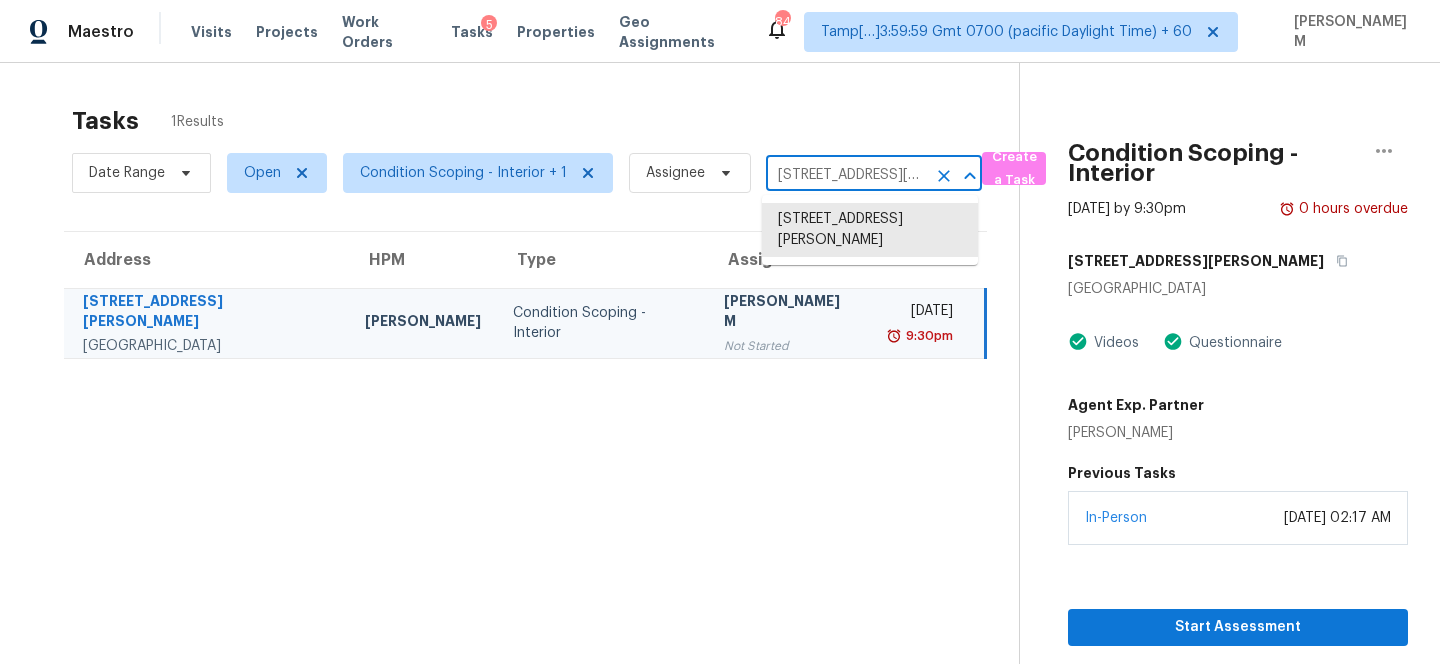click on "12605 Moss Hollow St, San Antonio, TX 78233" at bounding box center (846, 175) 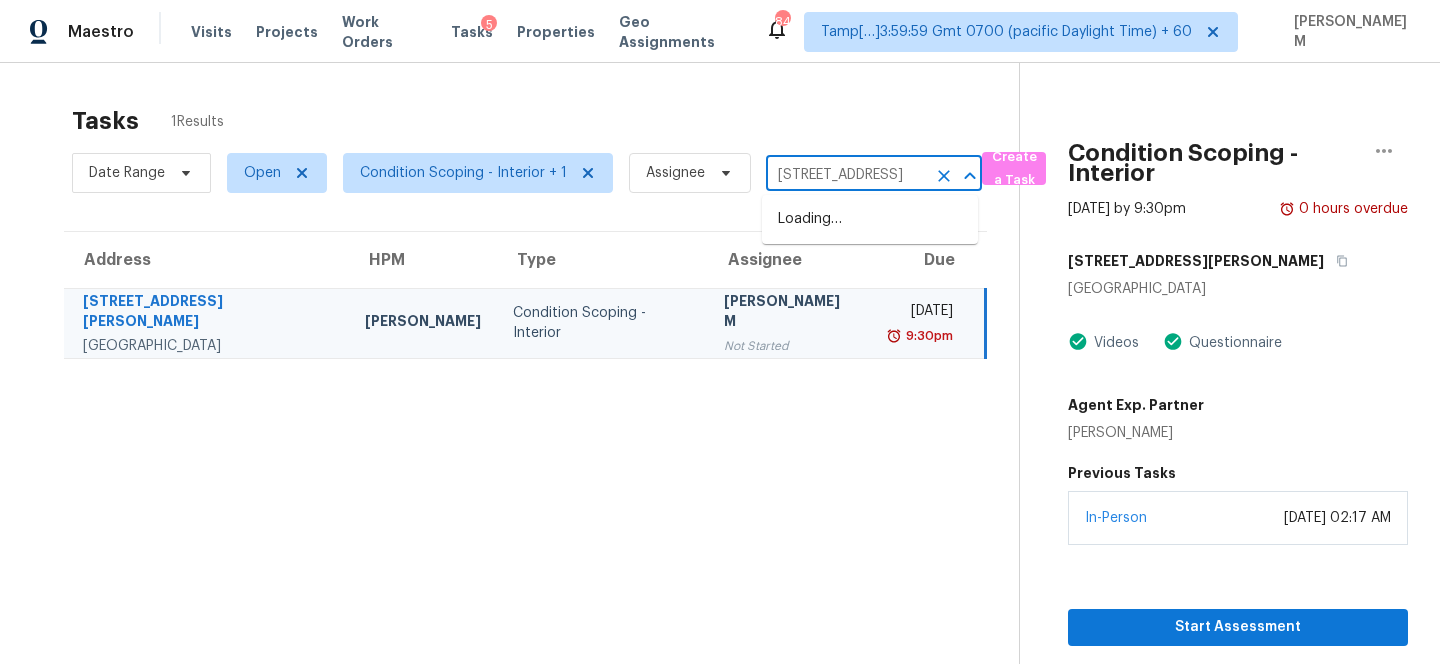 scroll, scrollTop: 0, scrollLeft: 93, axis: horizontal 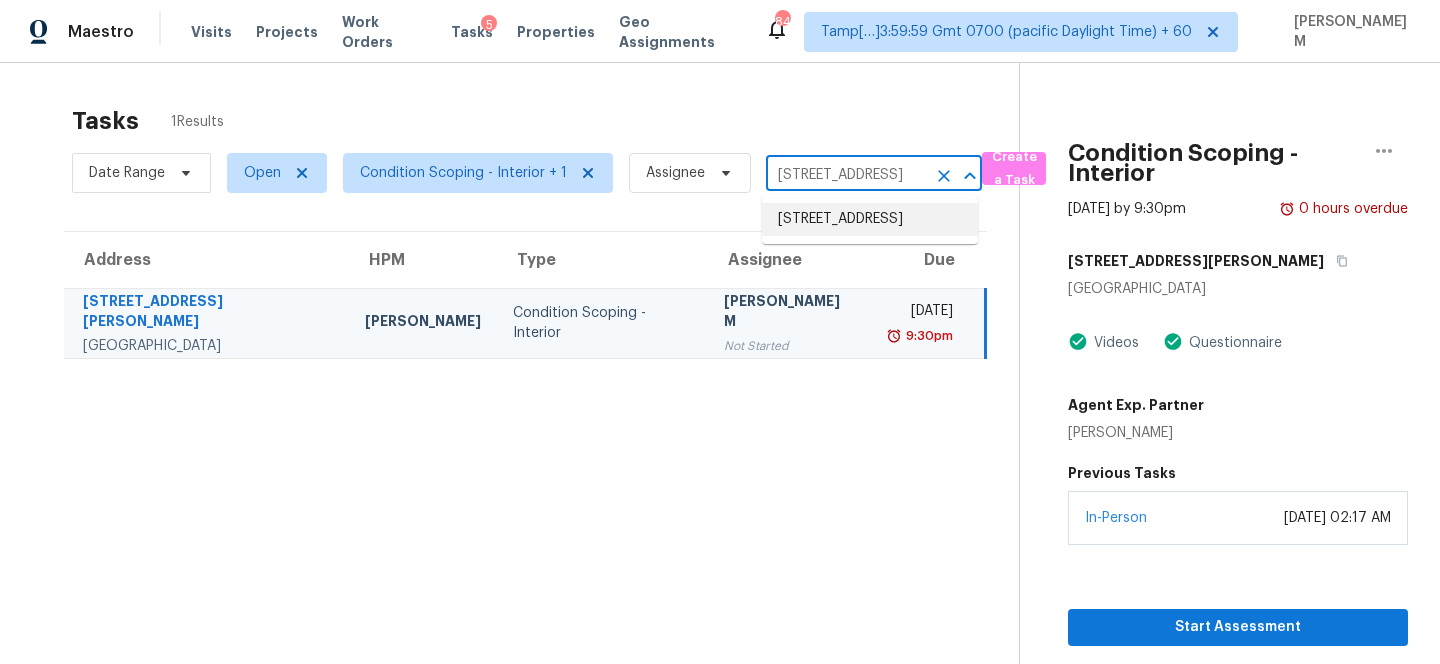 click on "312 Magnolia St, Little Elm, TX 75068" at bounding box center (870, 219) 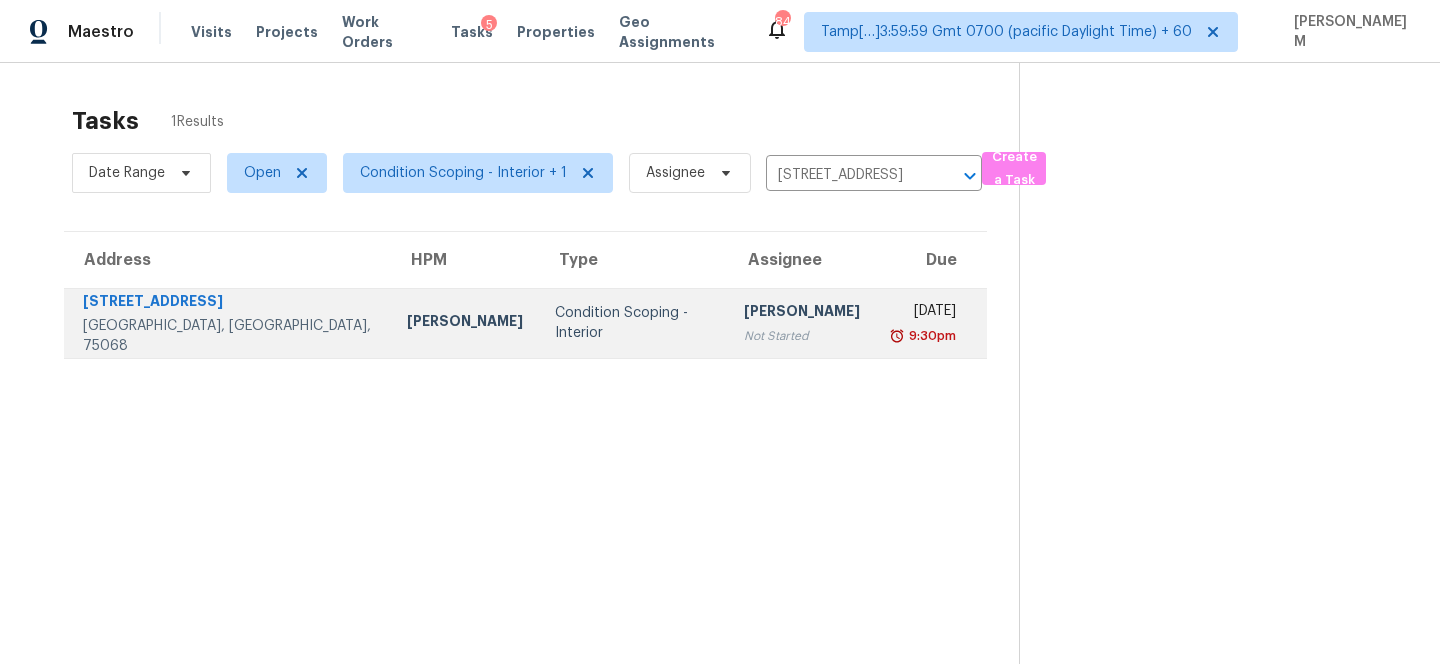 click at bounding box center [897, 336] 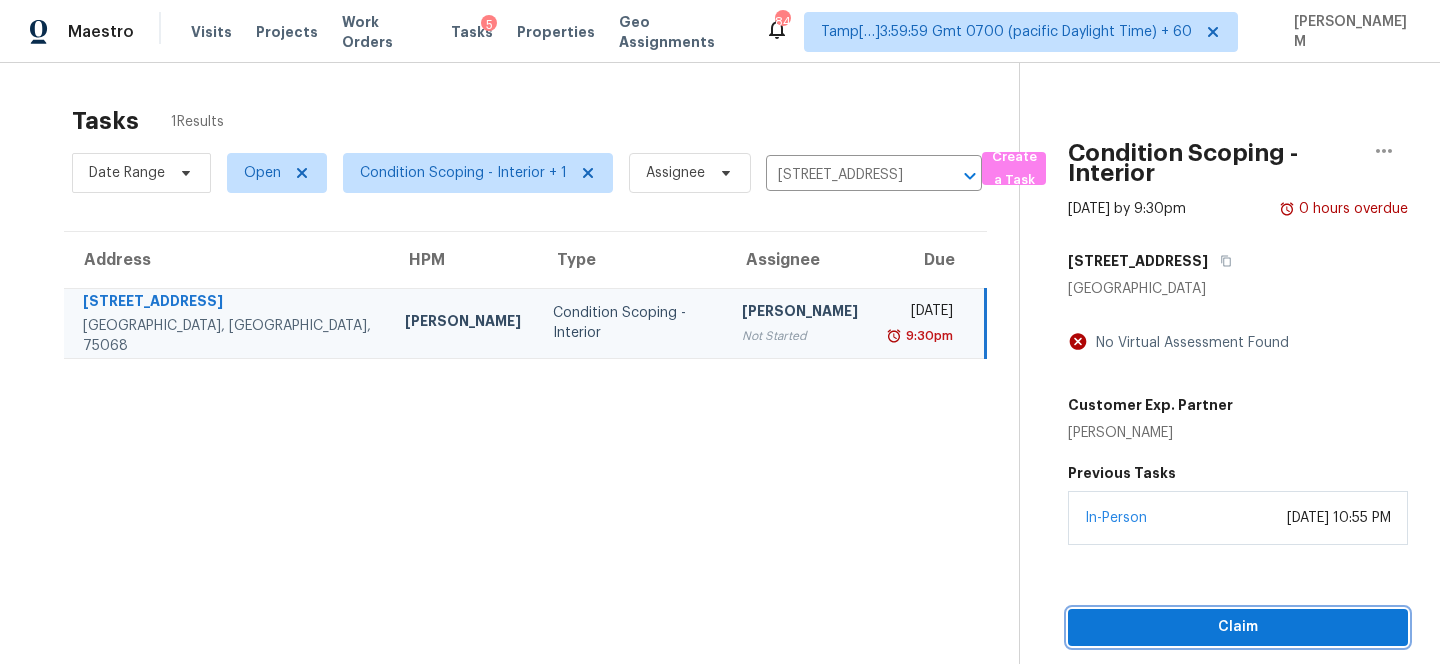 click on "Claim" at bounding box center [1238, 627] 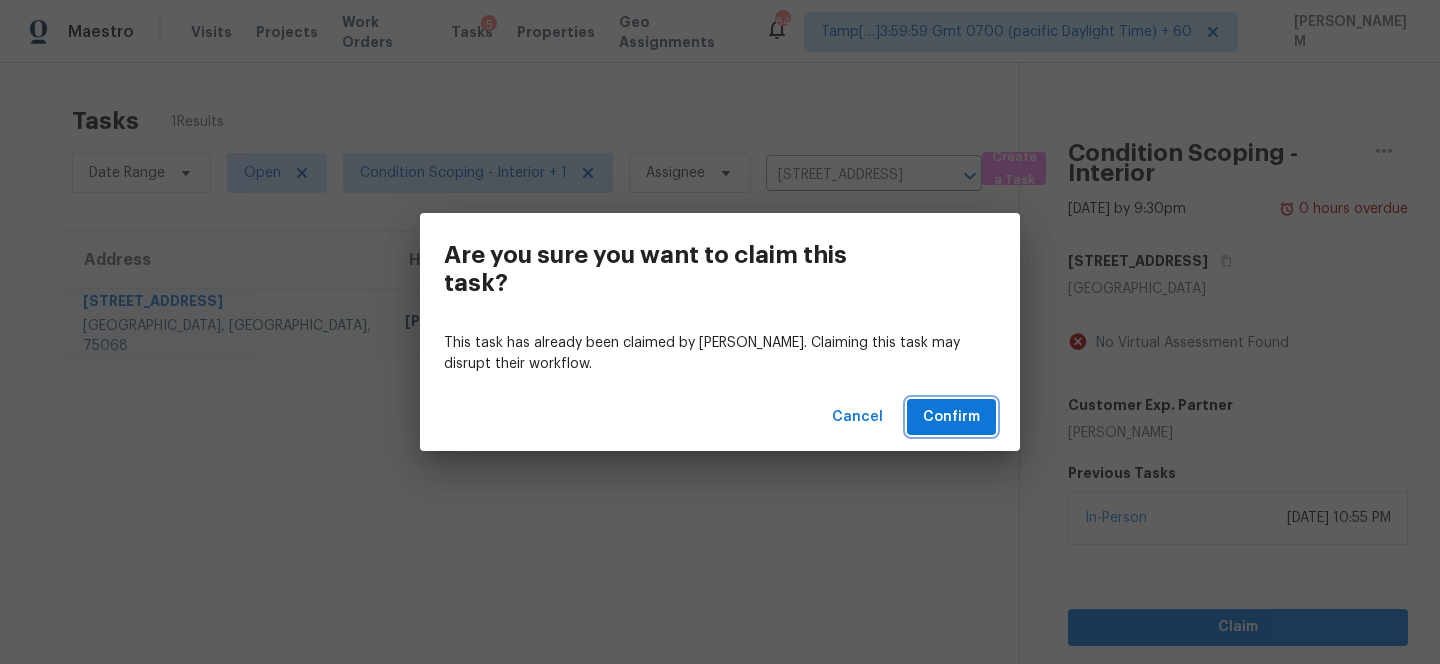 click on "Confirm" at bounding box center (951, 417) 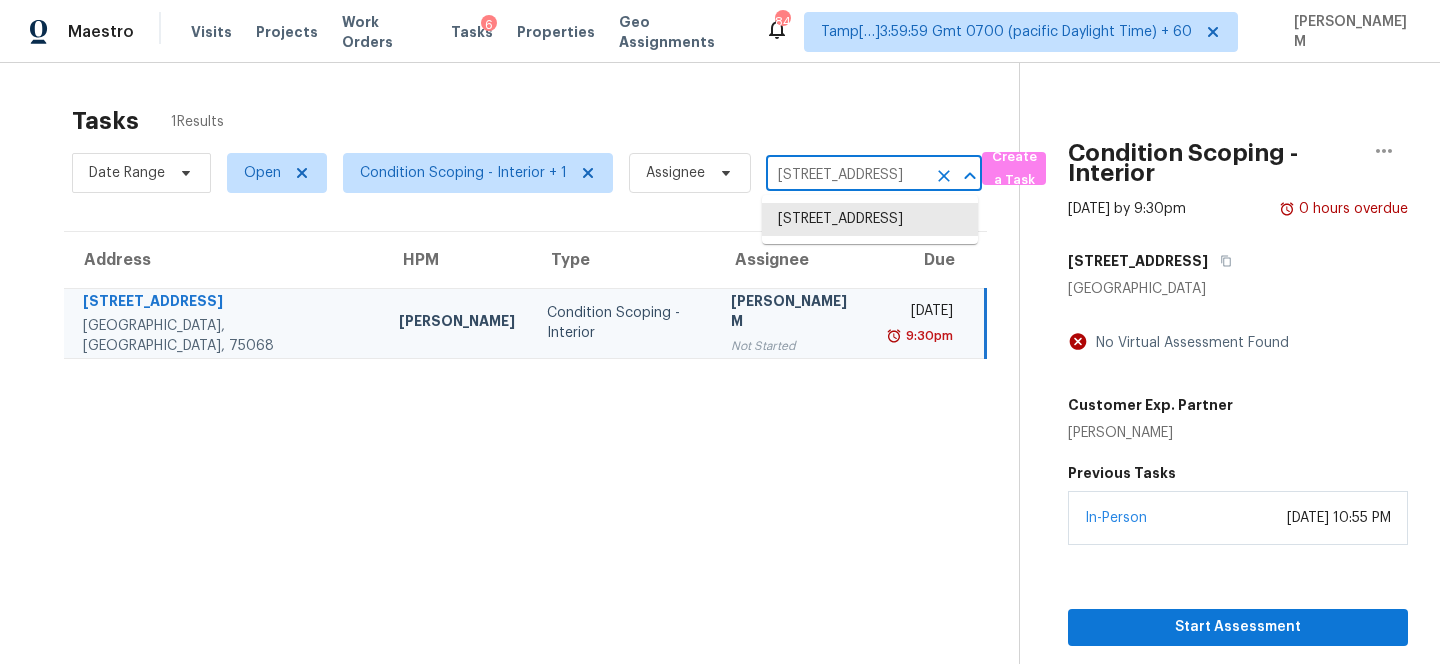 click on "312 Magnolia St, Little Elm, TX 75068" at bounding box center [846, 175] 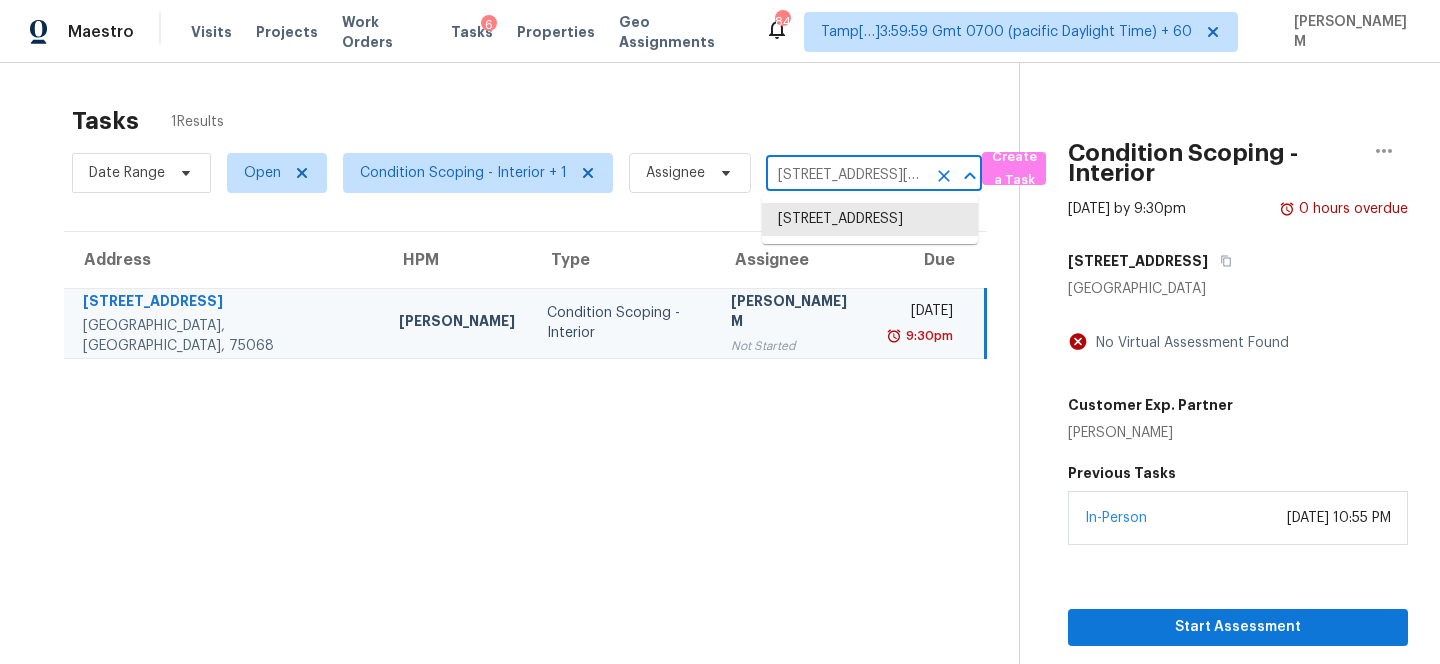 scroll, scrollTop: 0, scrollLeft: 146, axis: horizontal 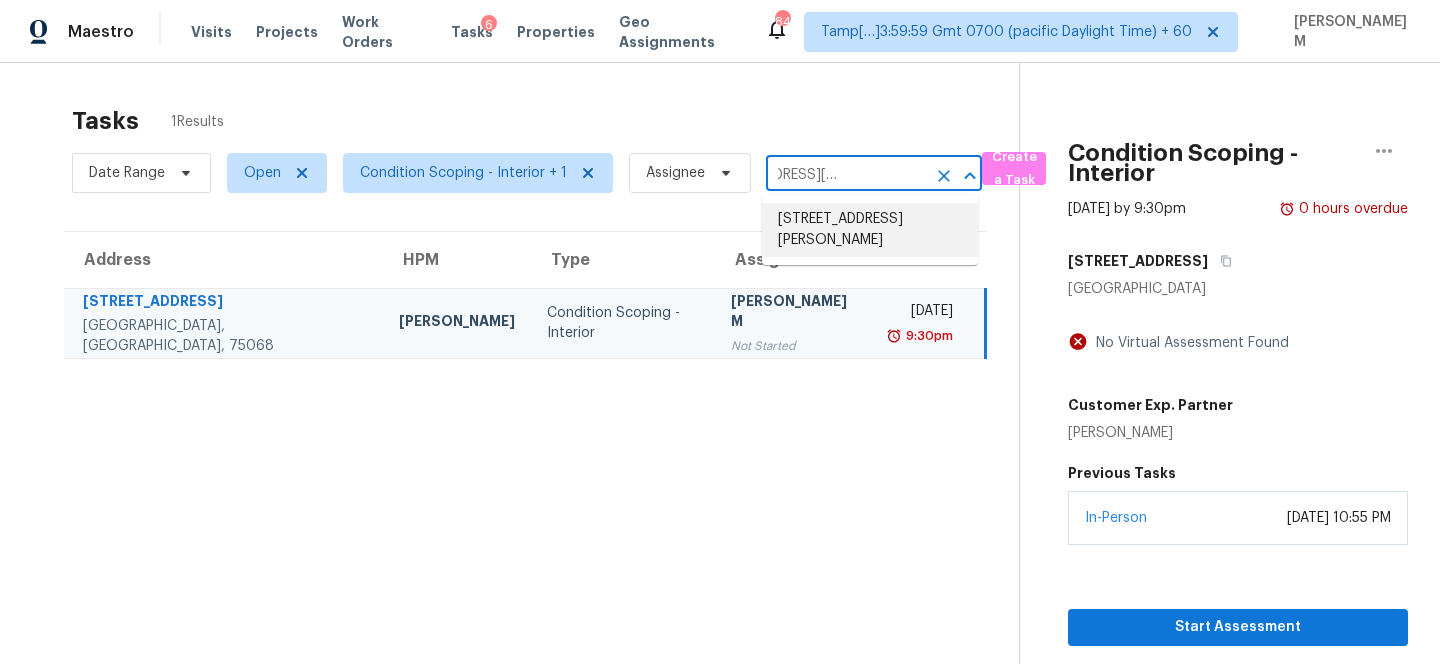 click on "2301 Harvest Moon Dr, Greenwood, IN 46143" at bounding box center [870, 230] 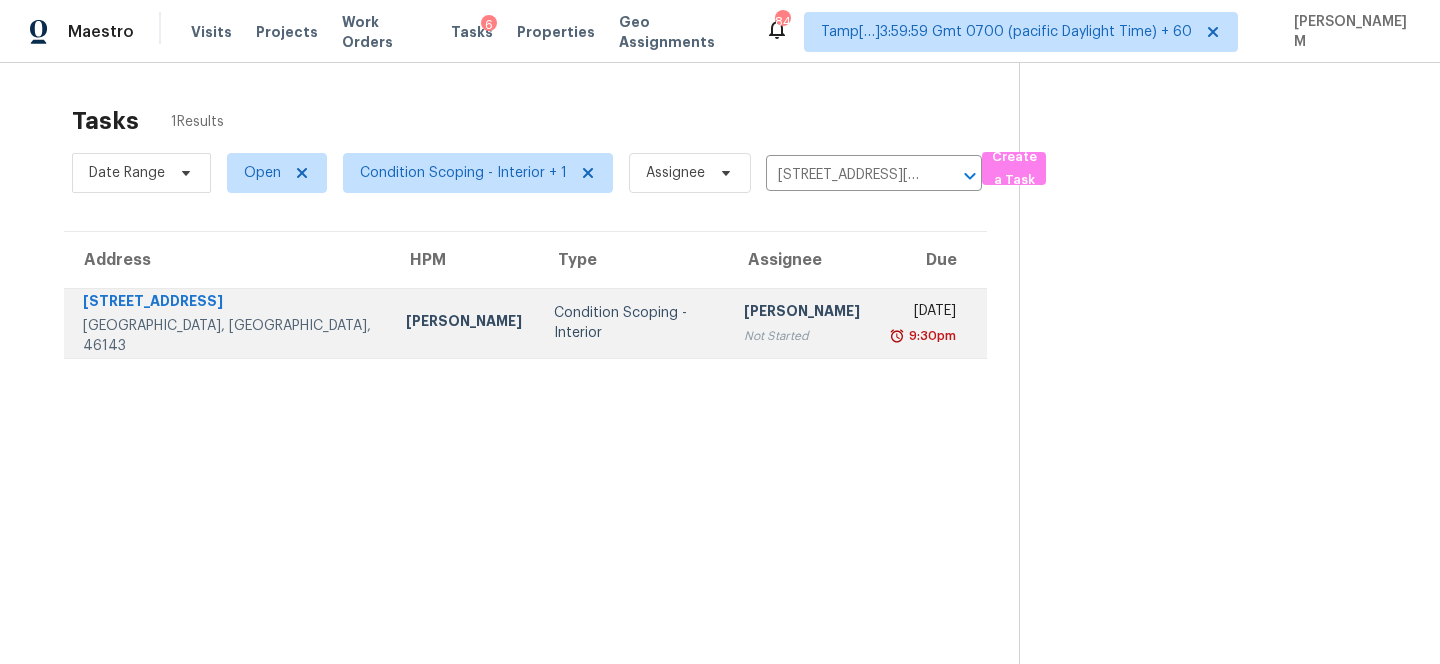 click on "Mon, Jul 14th 2025" at bounding box center [923, 313] 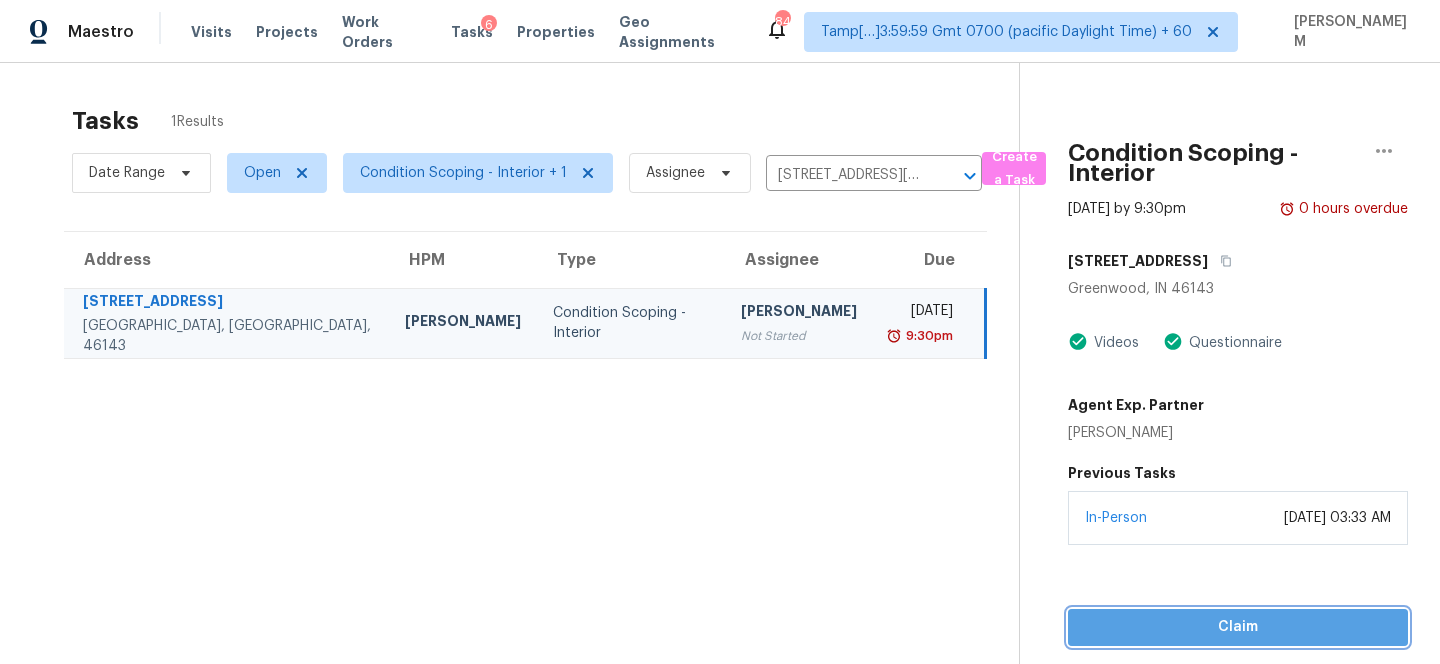 click on "Claim" at bounding box center [1238, 627] 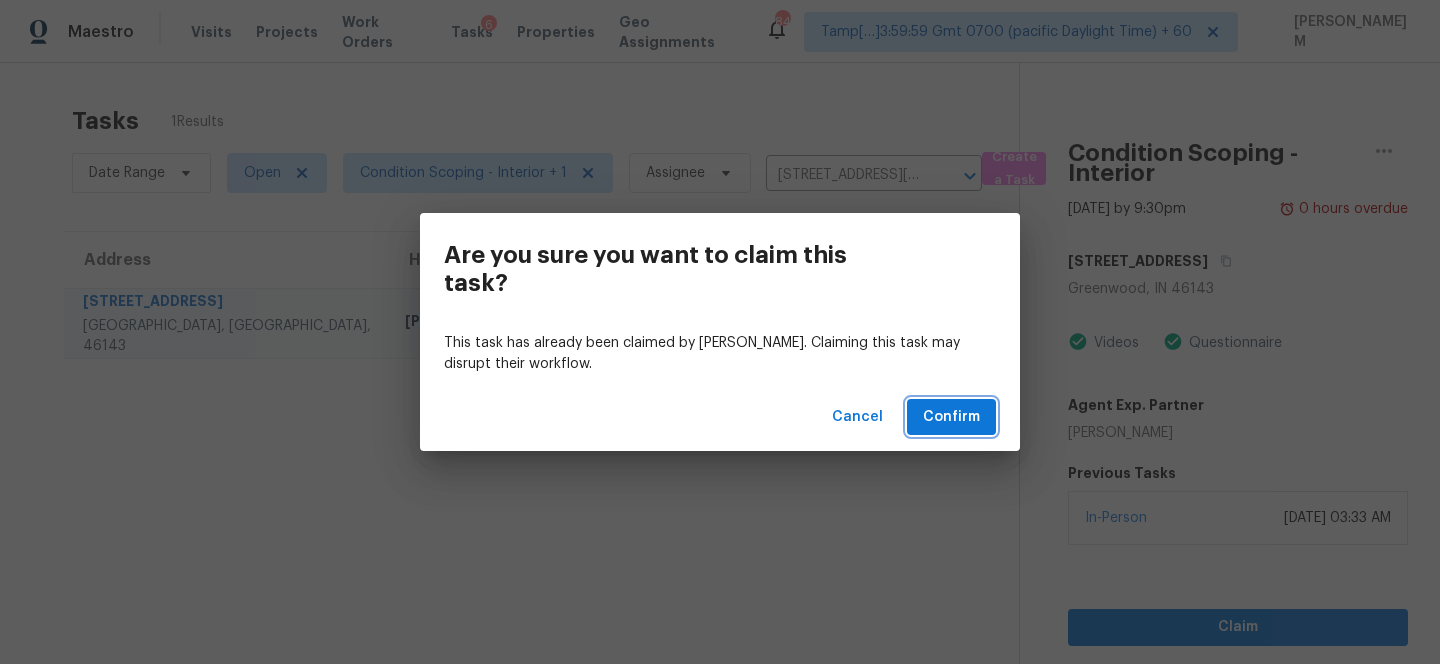 click on "Confirm" at bounding box center [951, 417] 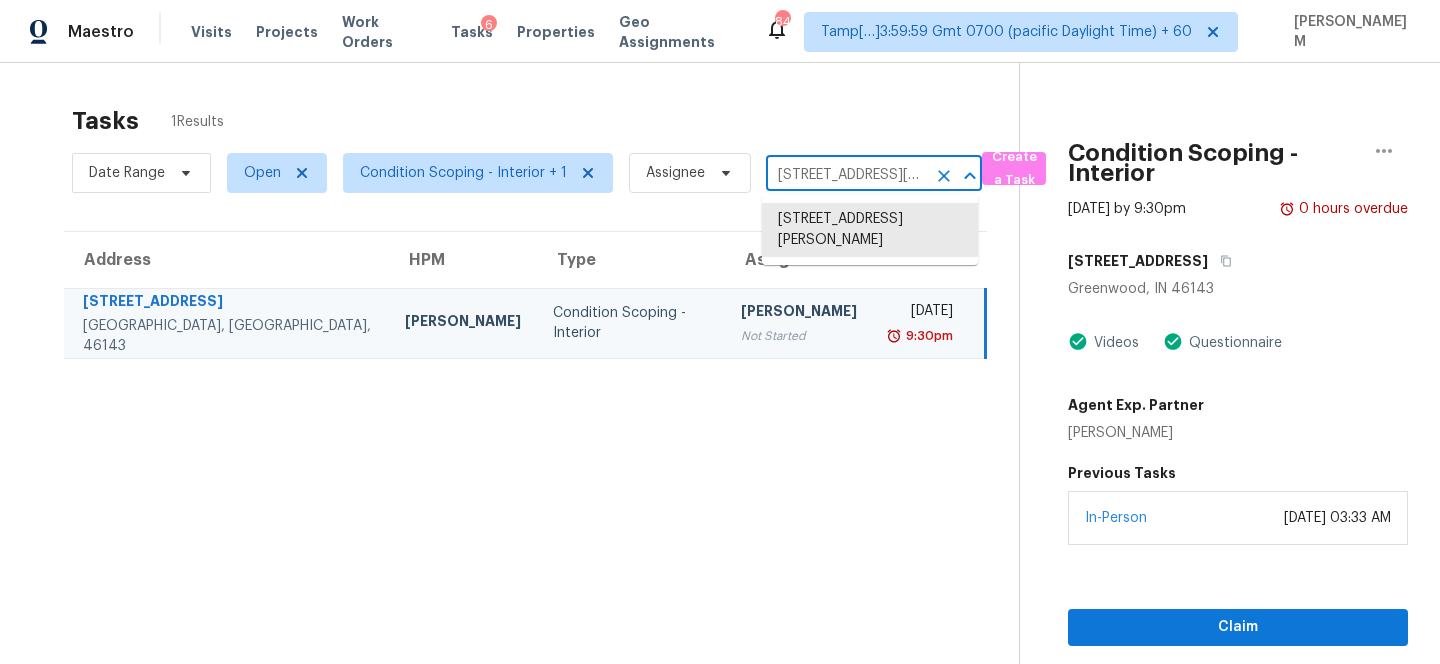 click on "2301 Harvest Moon Dr, Greenwood, IN 46143" at bounding box center (846, 175) 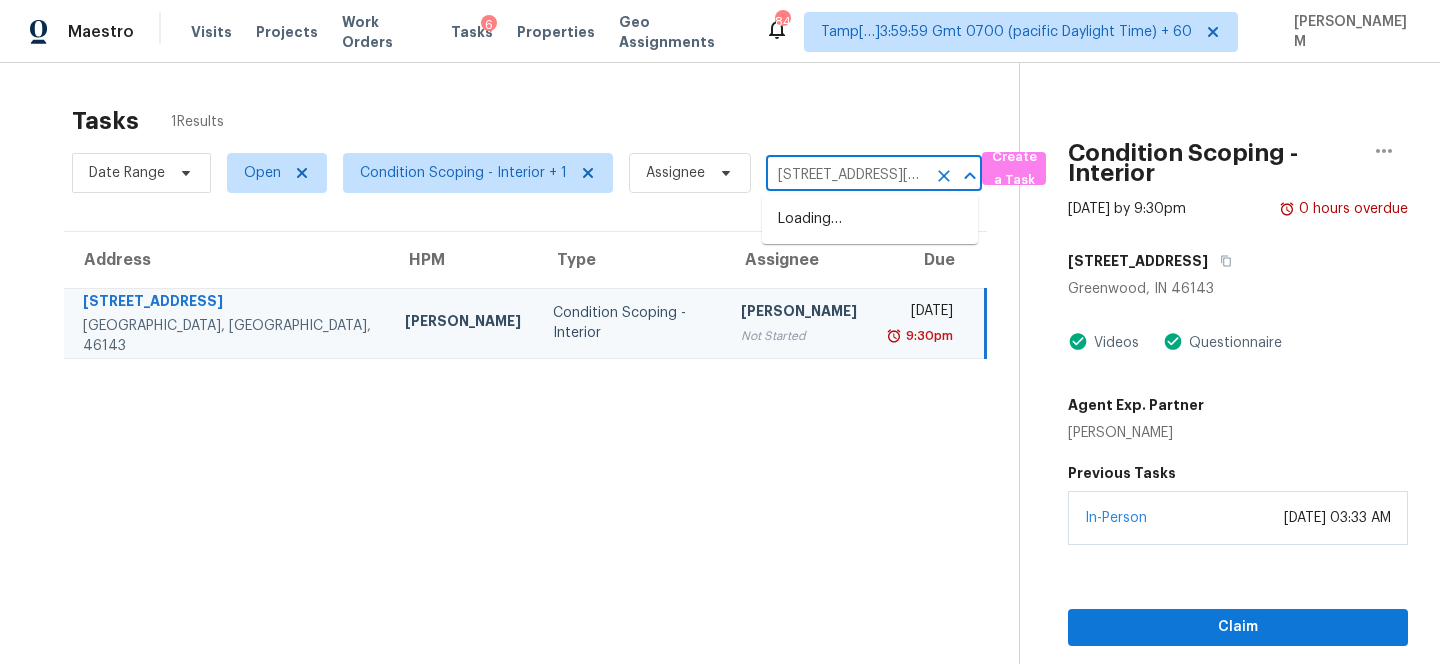 scroll, scrollTop: 0, scrollLeft: 101, axis: horizontal 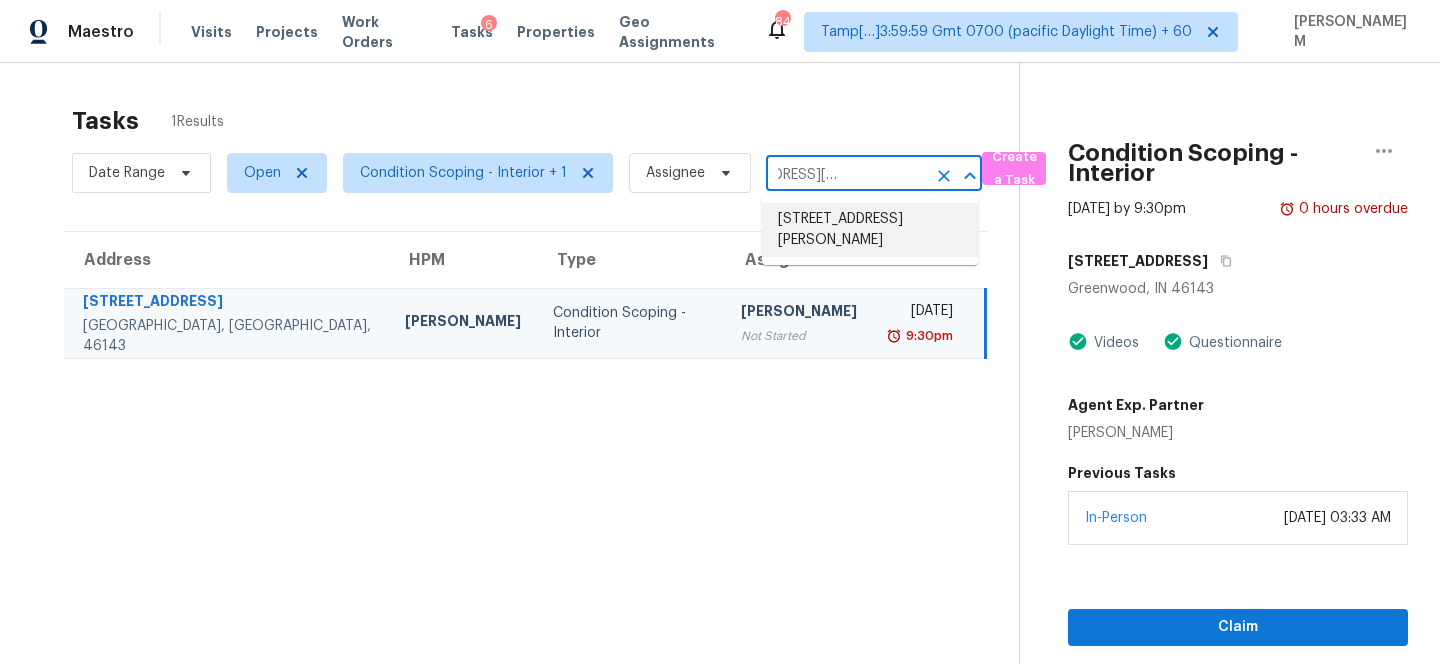 click on "2514 Clublake Trl, McKinney, TX 75072" at bounding box center (870, 230) 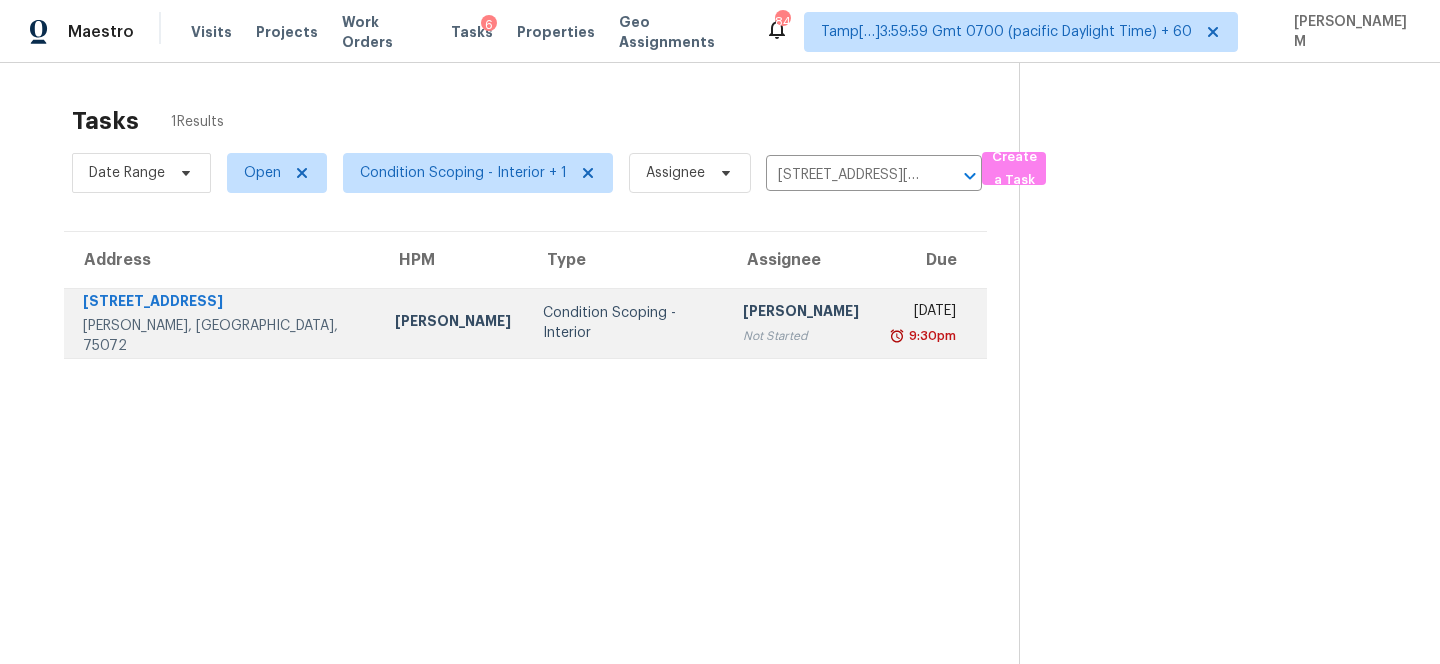 click on "Mon, Jul 14th 2025 9:30pm" at bounding box center (931, 323) 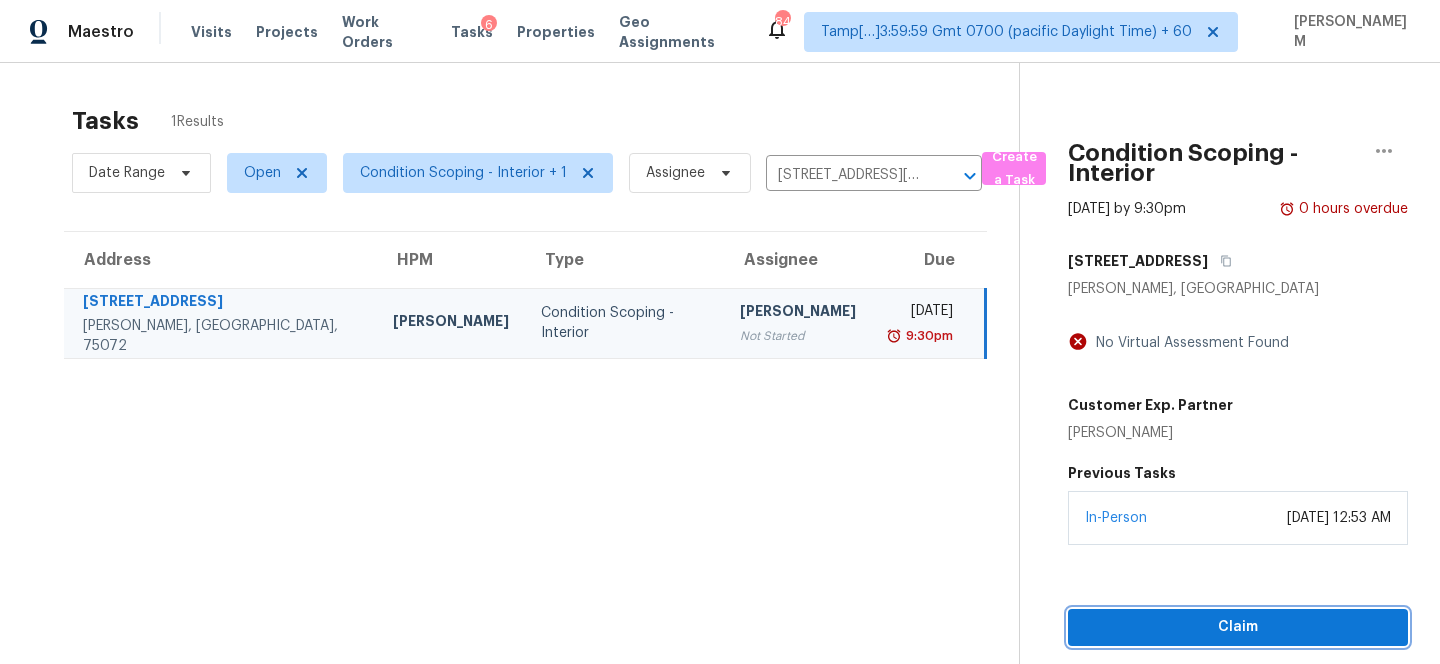click on "Claim" at bounding box center [1238, 627] 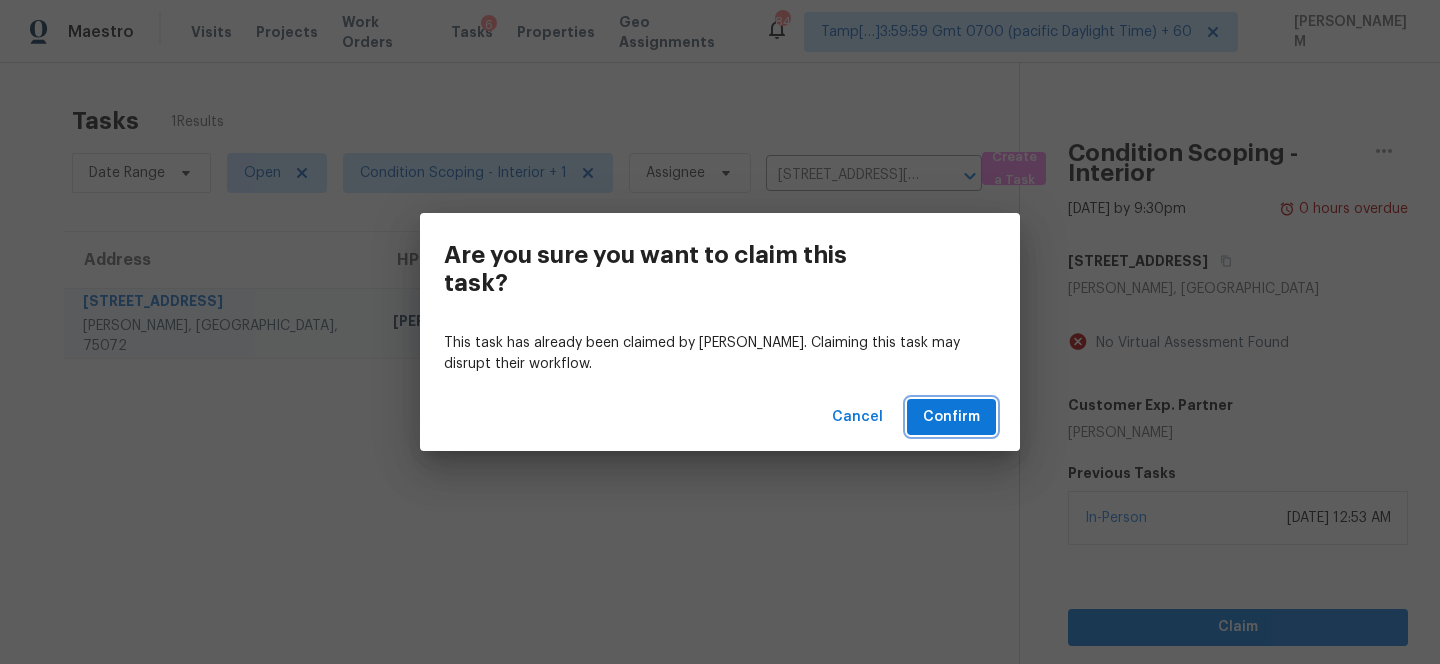 click on "Confirm" at bounding box center [951, 417] 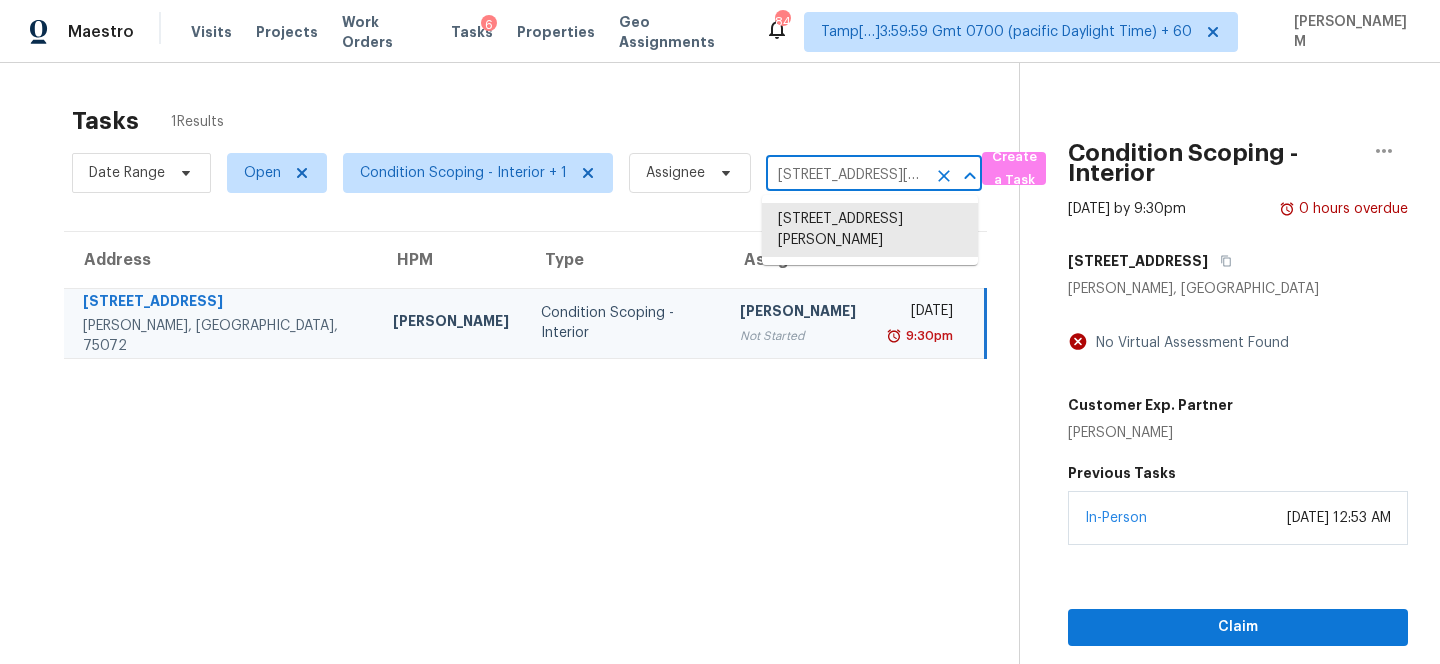 click on "2514 Clublake Trl, McKinney, TX 75072" at bounding box center (846, 175) 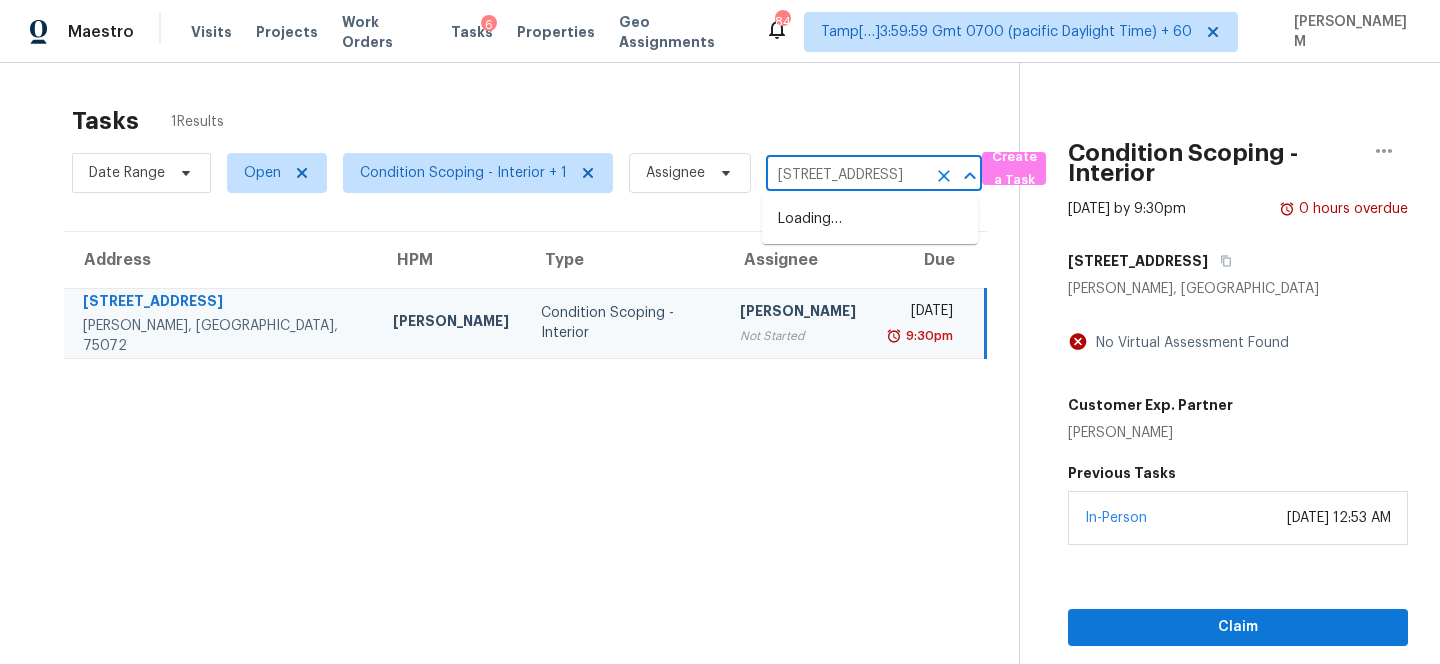 scroll, scrollTop: 0, scrollLeft: 113, axis: horizontal 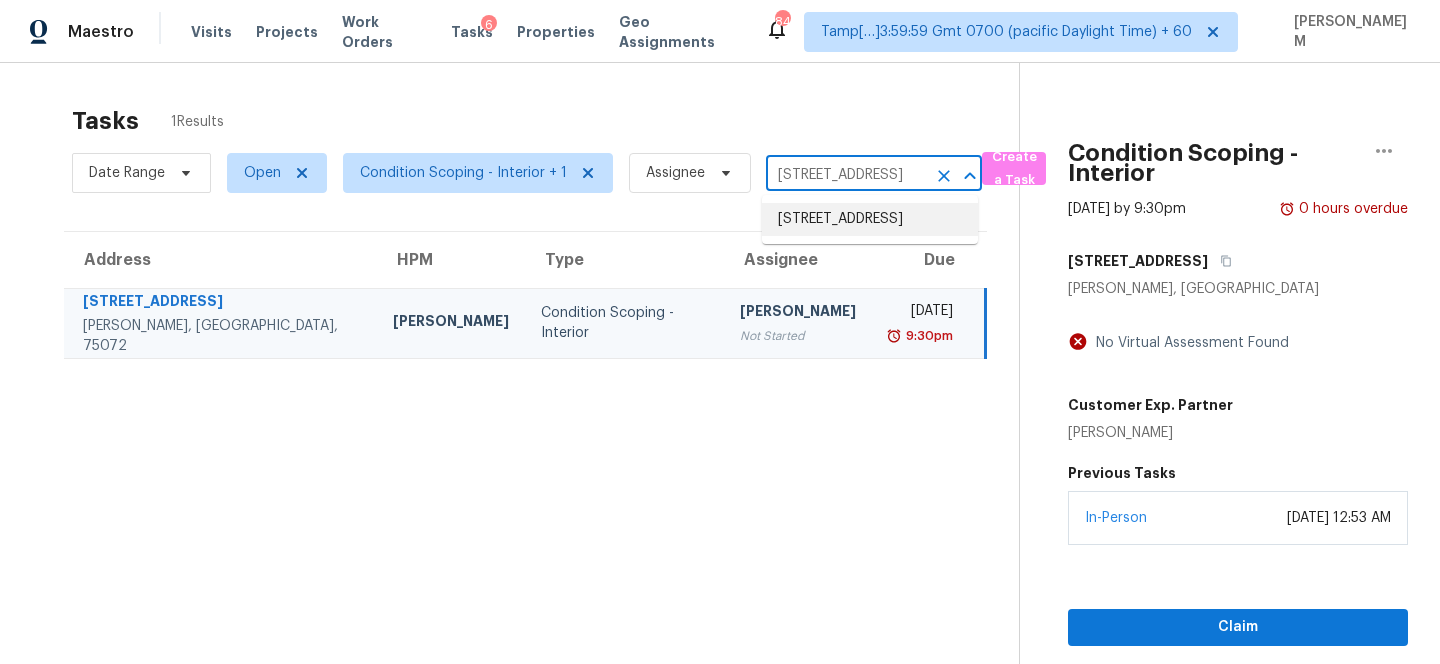click on "409 SE 95th Ave, Vancouver, WA 98664" at bounding box center [870, 219] 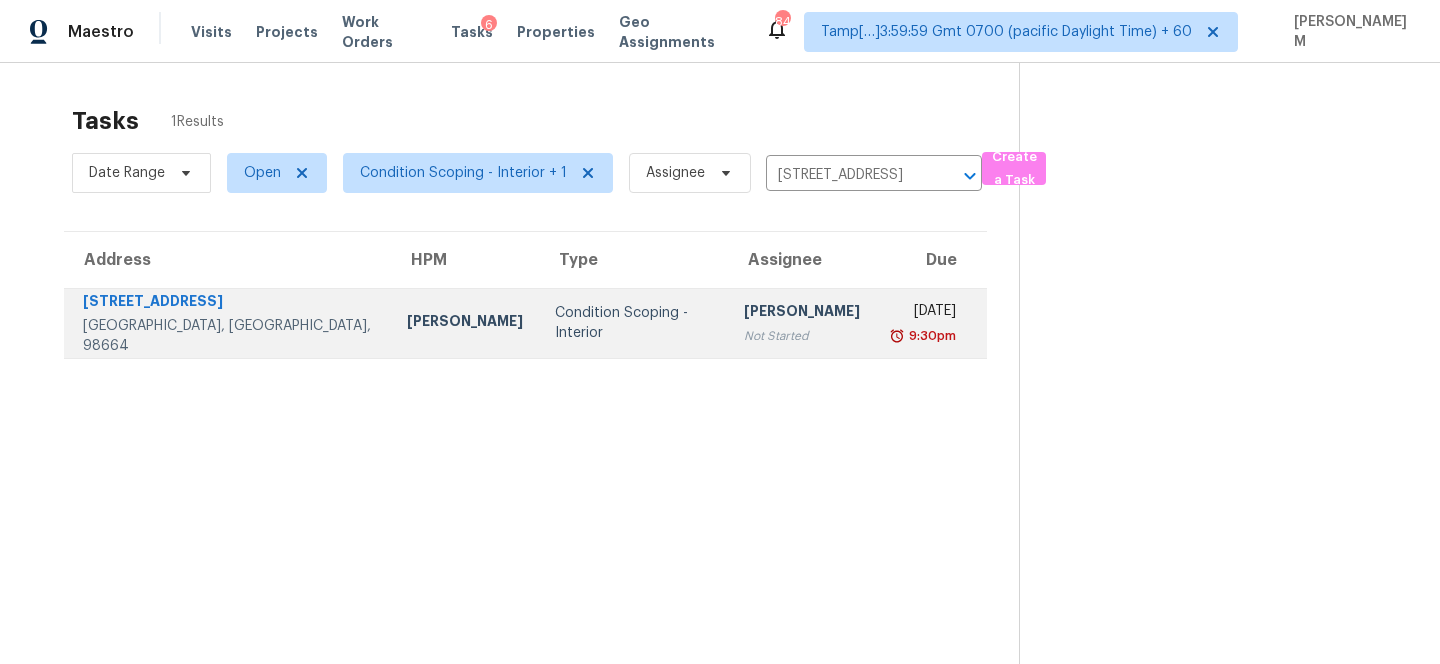 click on "9:30pm" at bounding box center [930, 336] 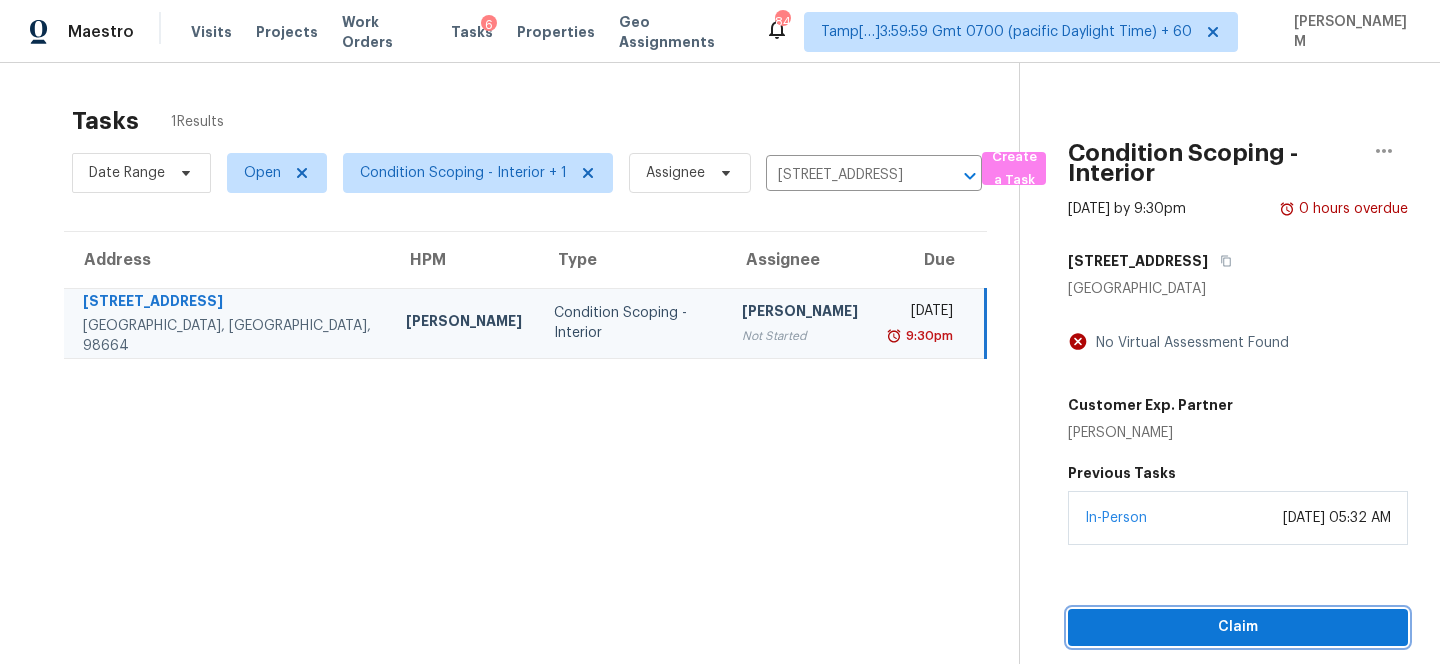 click on "Claim" at bounding box center (1238, 627) 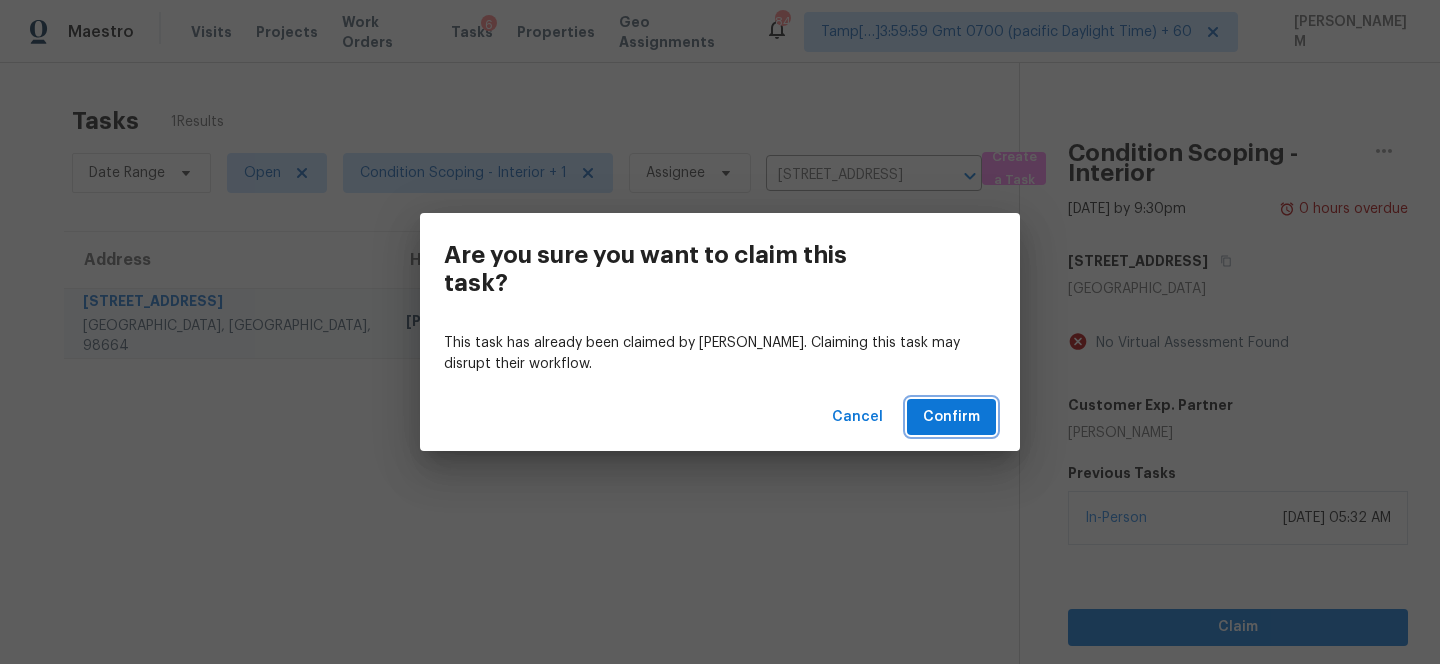click on "Confirm" at bounding box center (951, 417) 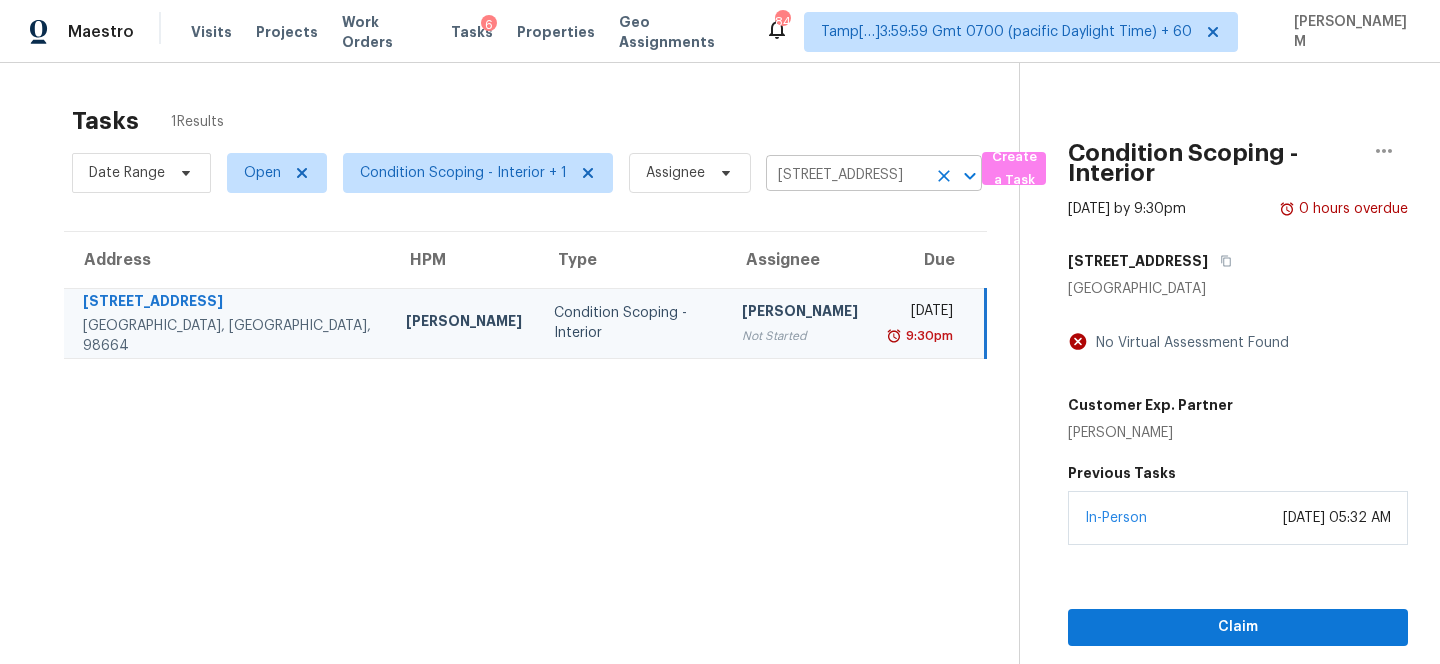 click on "409 SE 95th Ave, Vancouver, WA 98664" at bounding box center [846, 175] 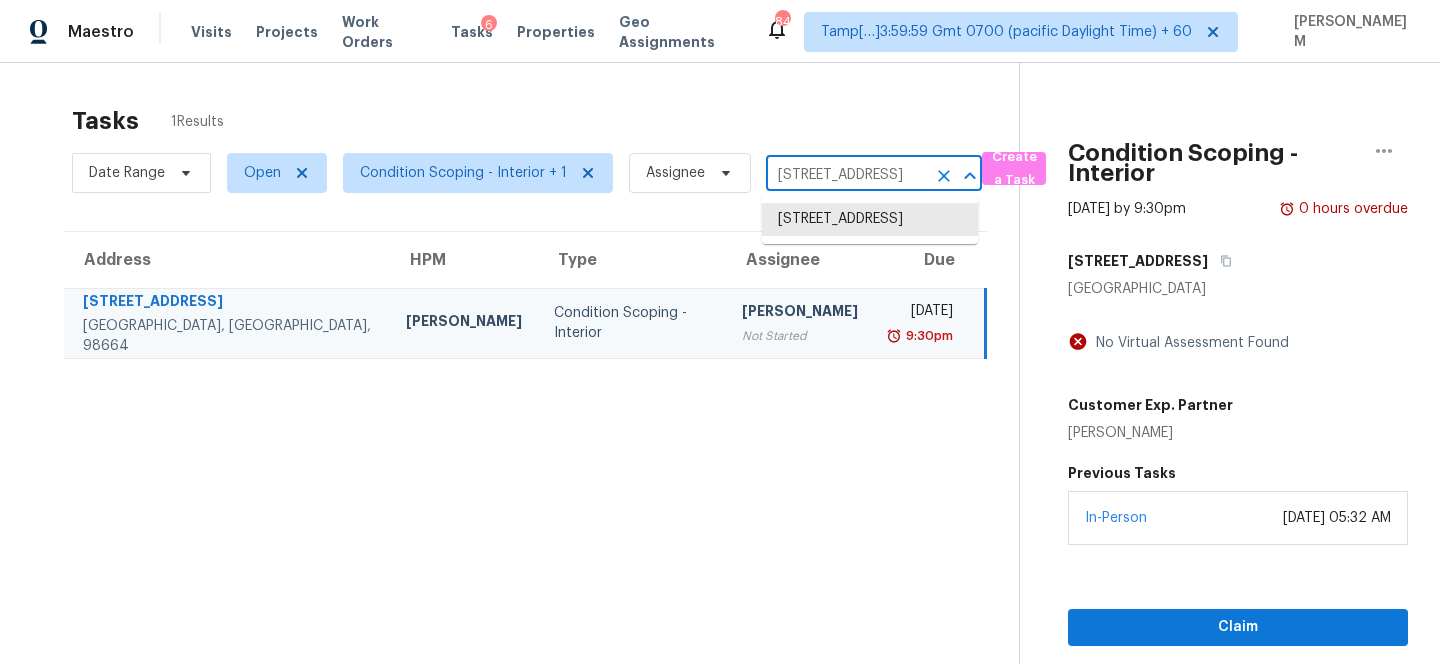 click on "409 SE 95th Ave, Vancouver, WA 98664" at bounding box center (846, 175) 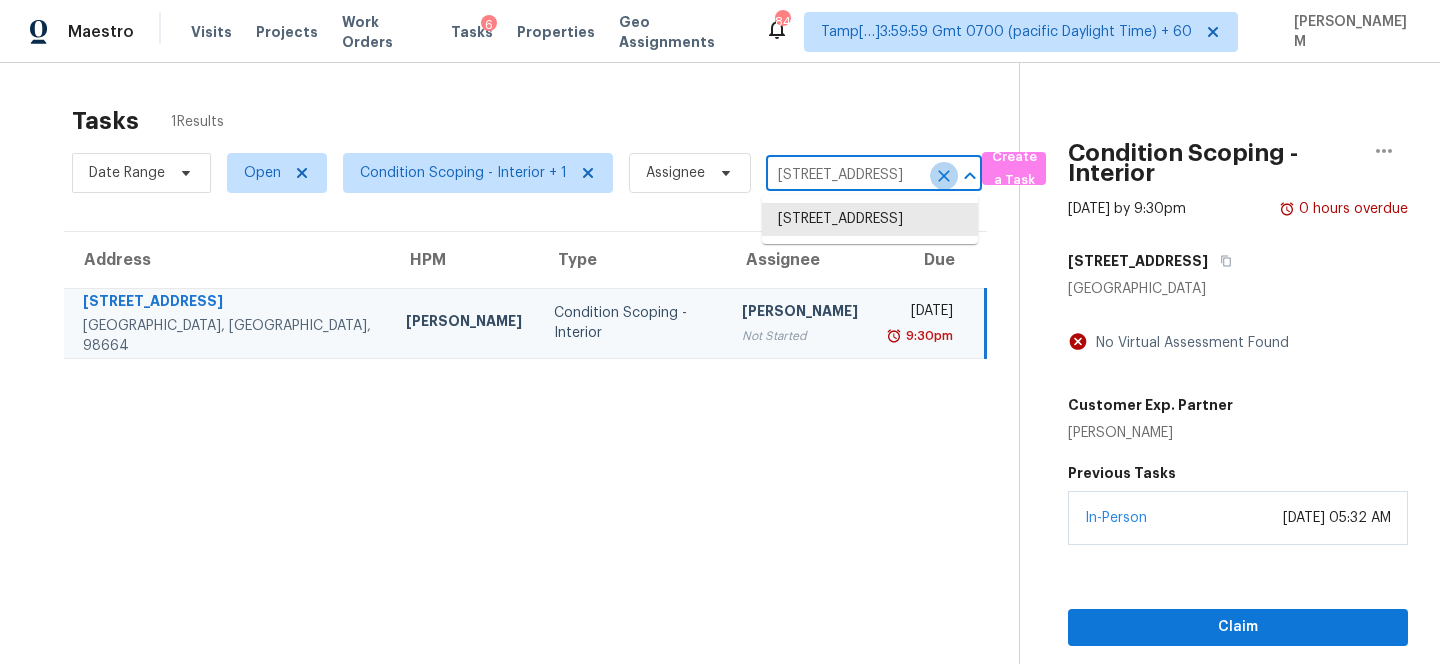 click 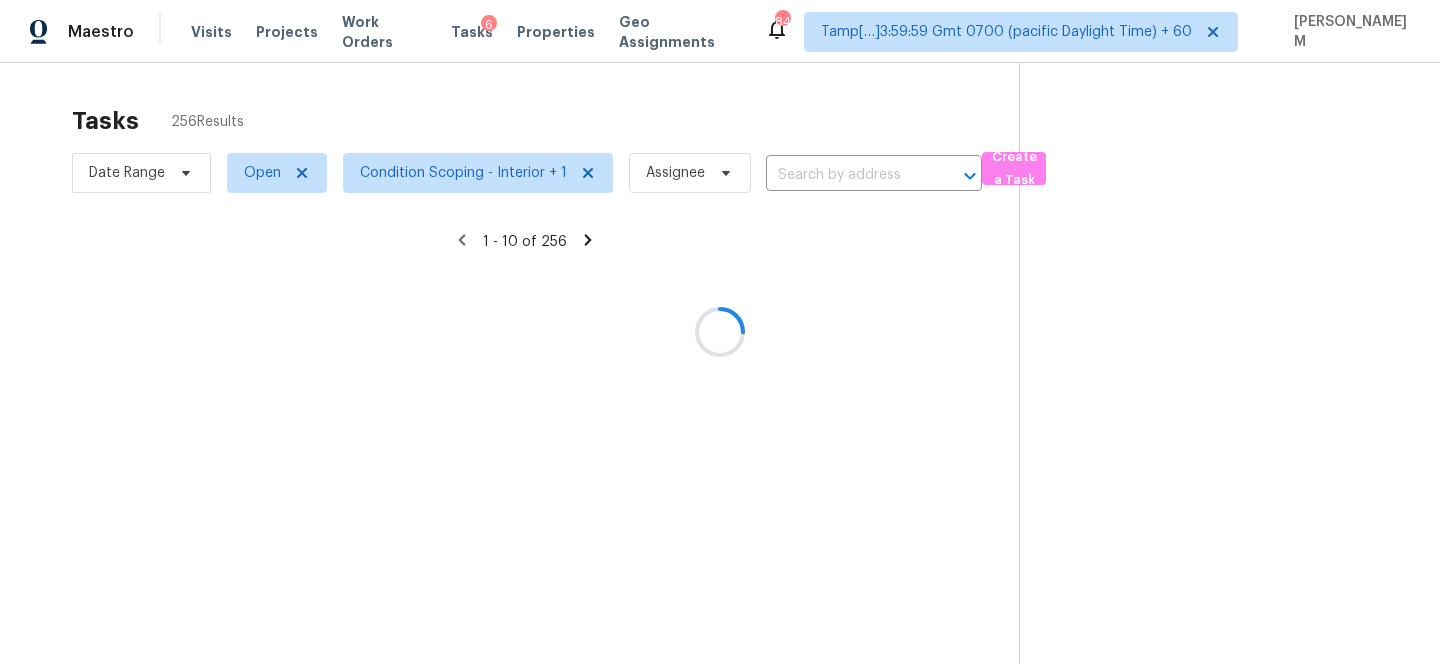 click at bounding box center (720, 332) 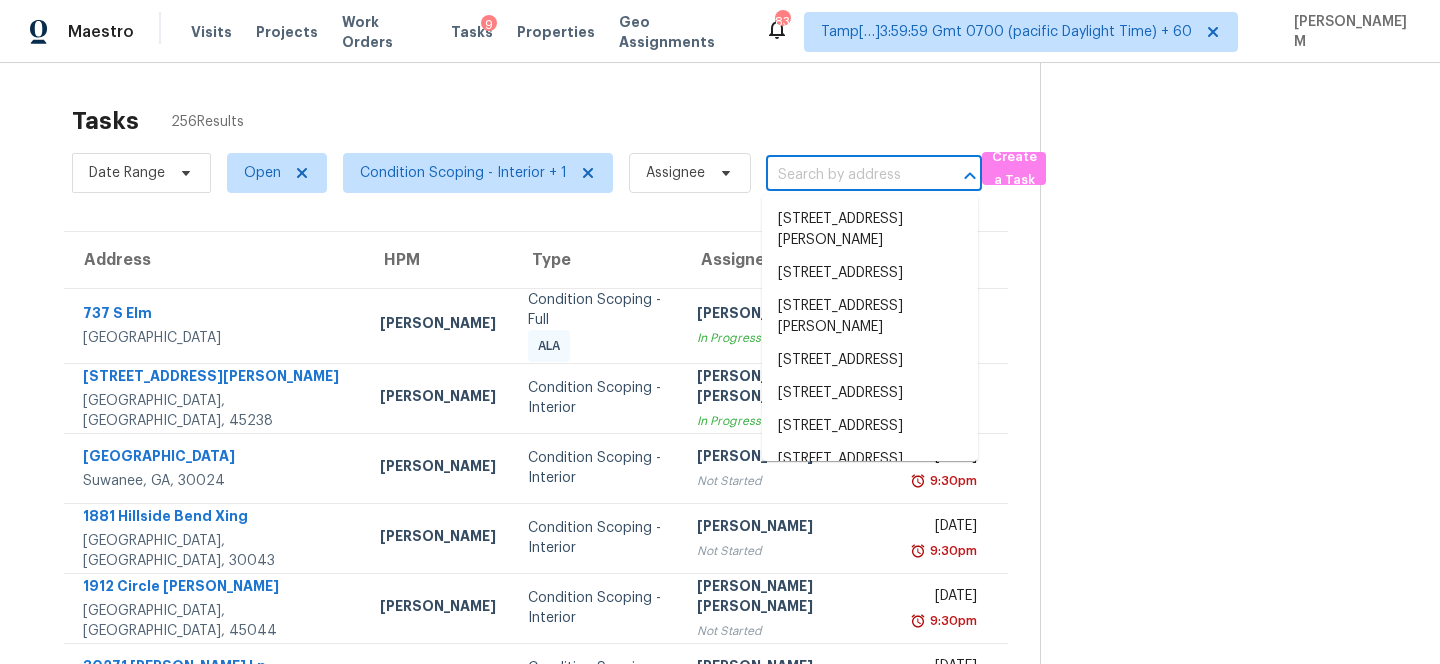 click at bounding box center (846, 175) 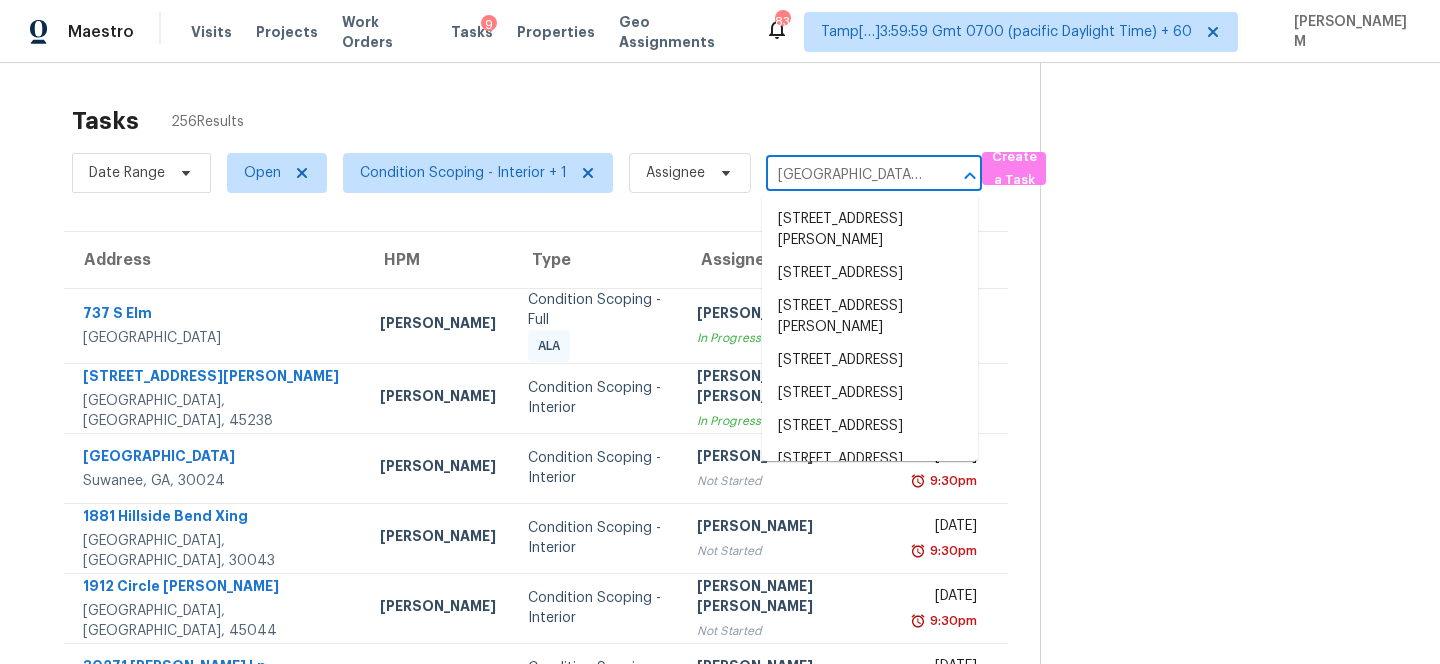 scroll, scrollTop: 0, scrollLeft: 102, axis: horizontal 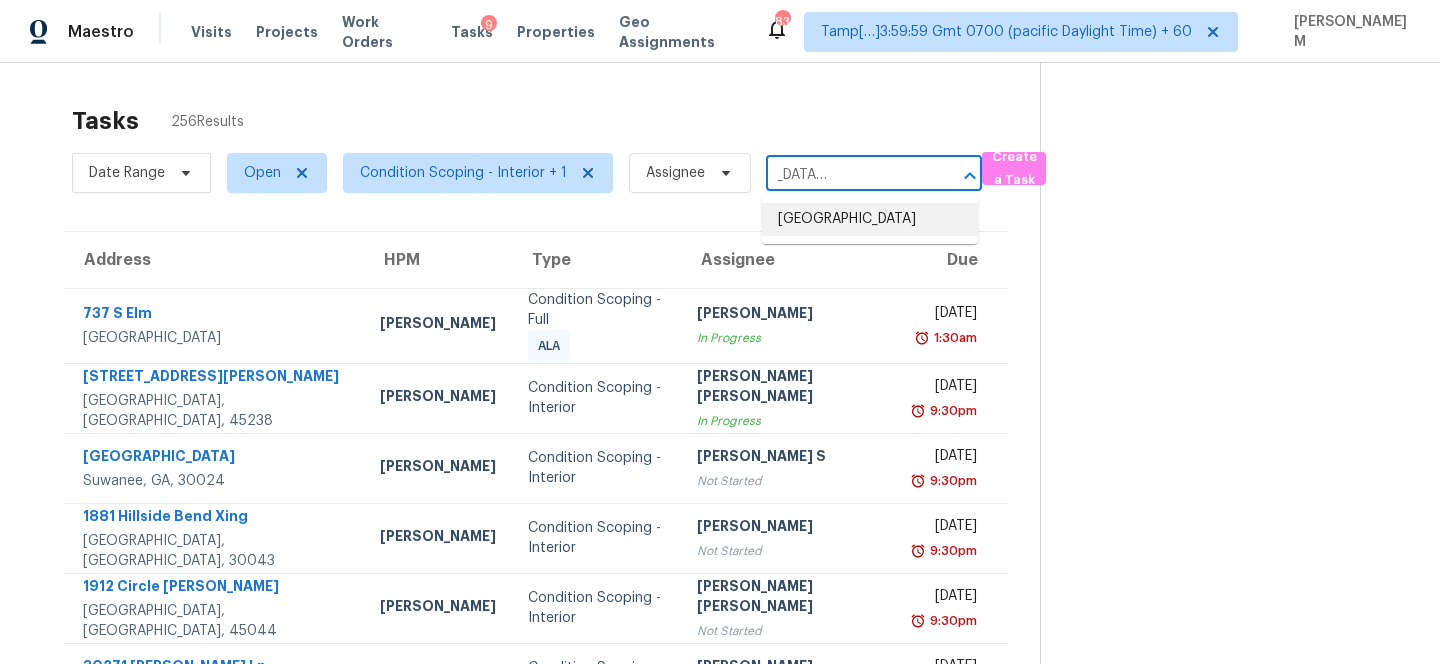 click on "1093 Gallery Dr, Oceanside, CA 92057" at bounding box center [870, 219] 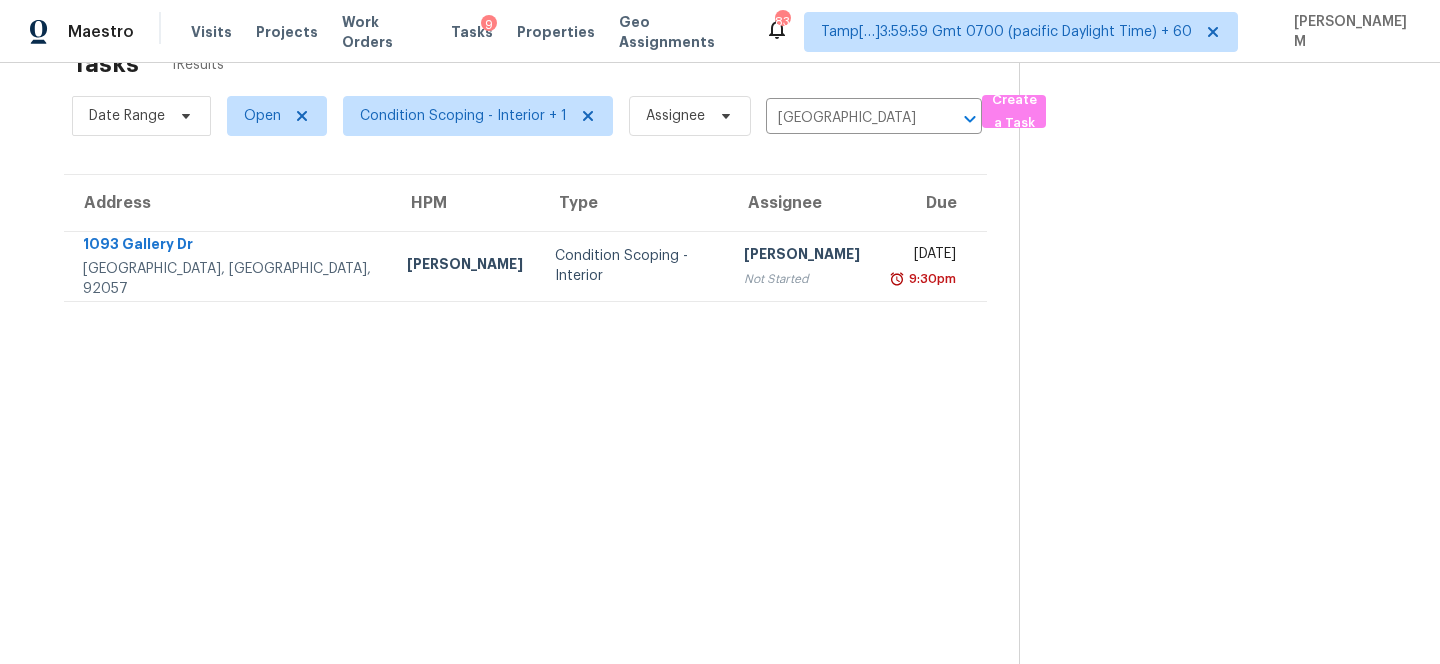 scroll, scrollTop: 63, scrollLeft: 0, axis: vertical 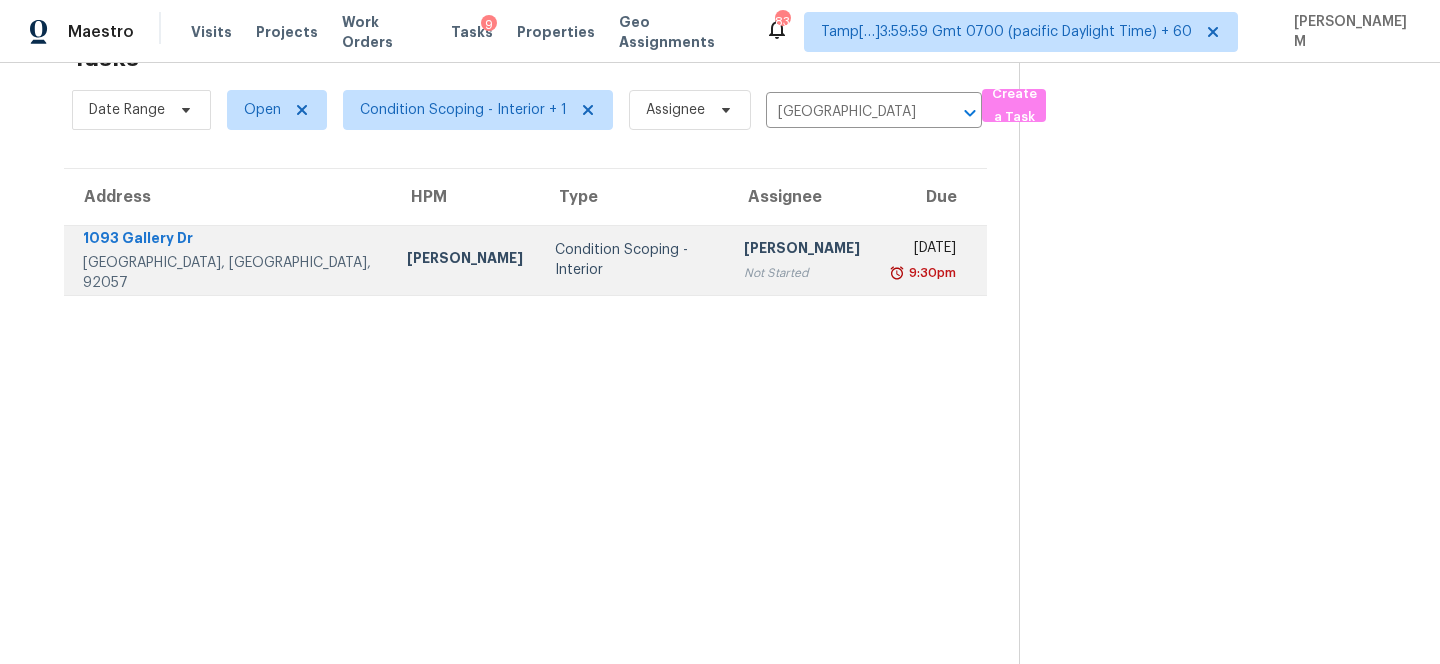 click on "9:30pm" at bounding box center [923, 273] 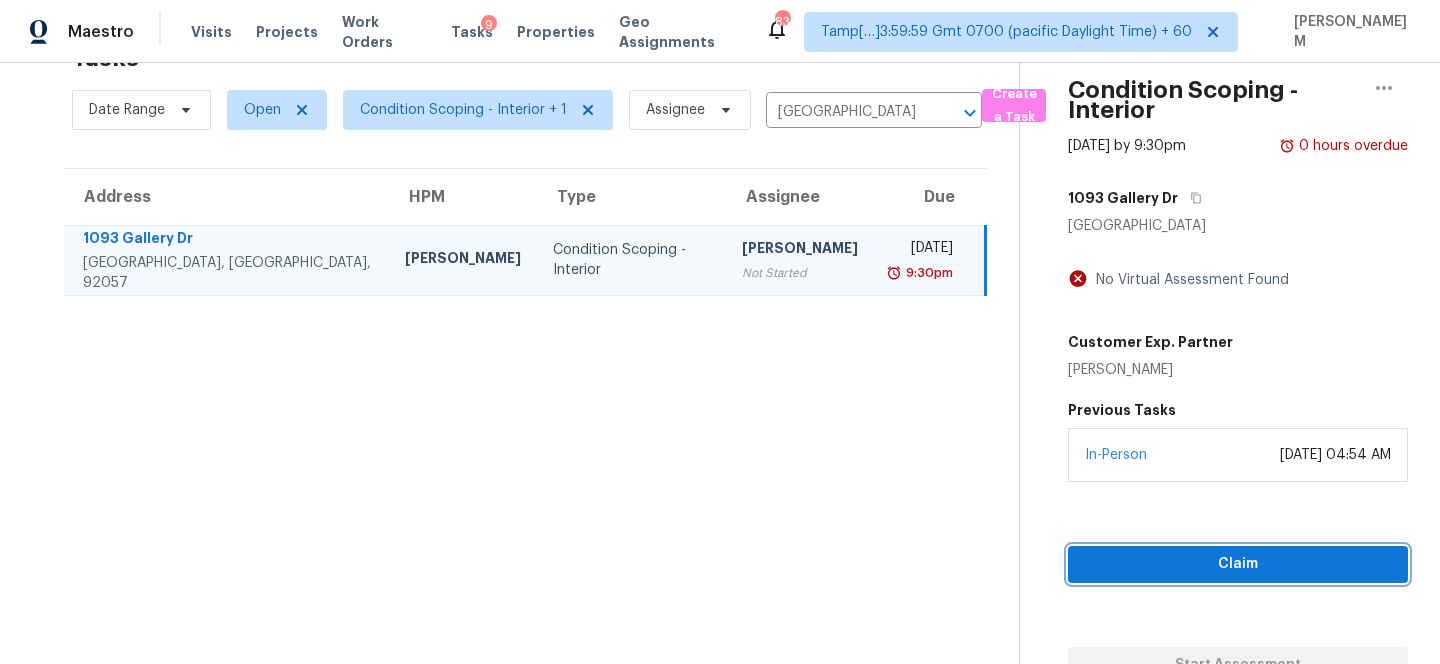 click on "Claim" at bounding box center (1238, 564) 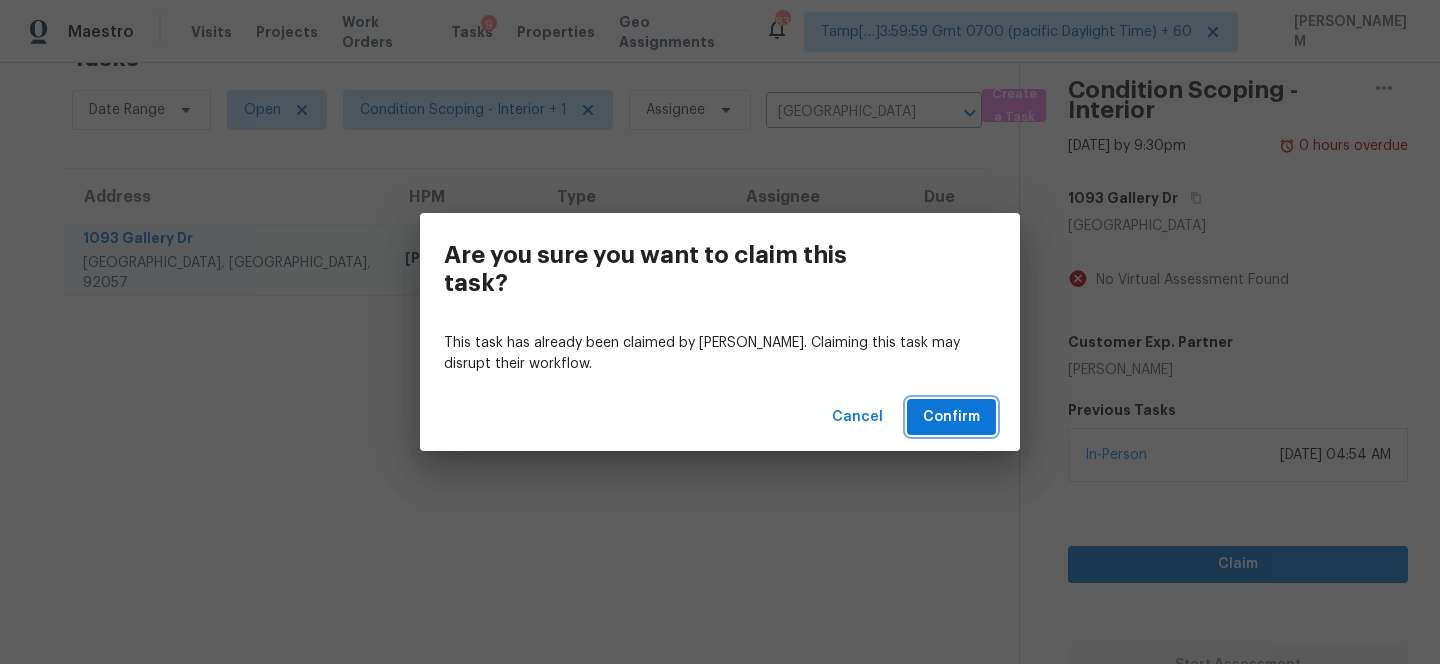 click on "Confirm" at bounding box center (951, 417) 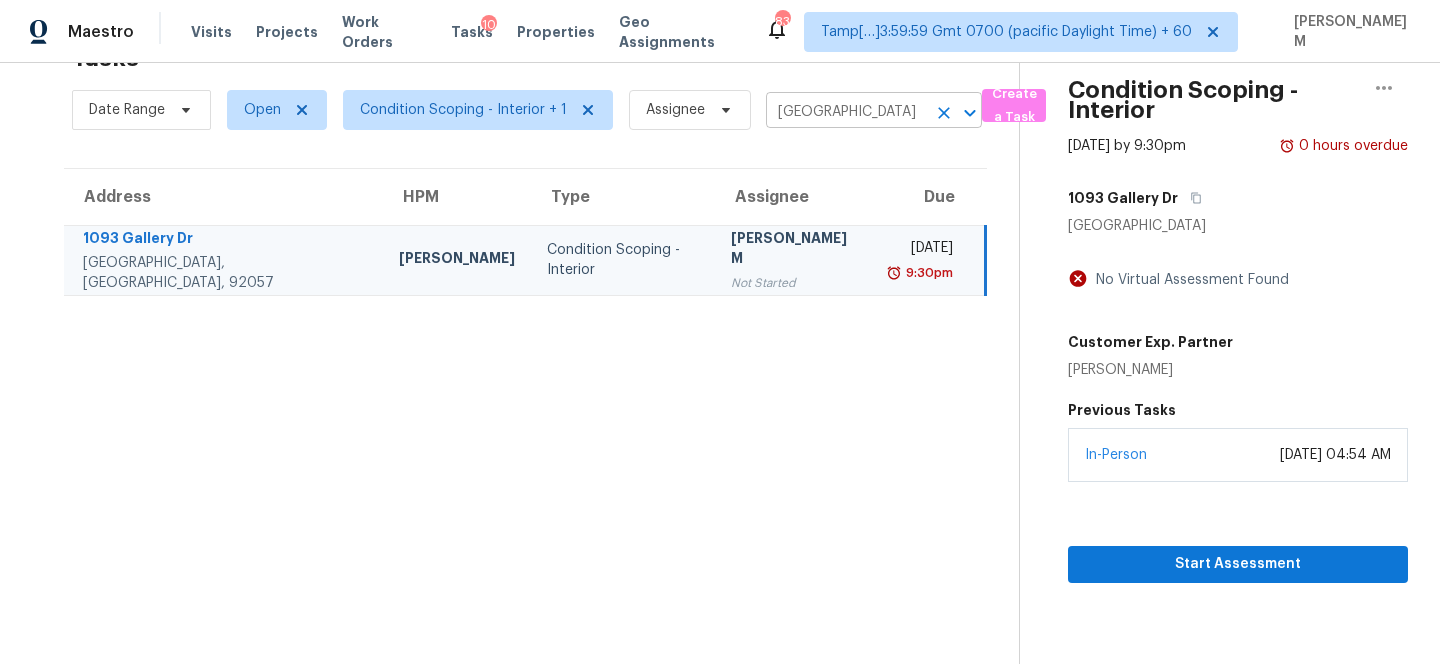 click on "1093 Gallery Dr, Oceanside, CA 92057" at bounding box center [846, 112] 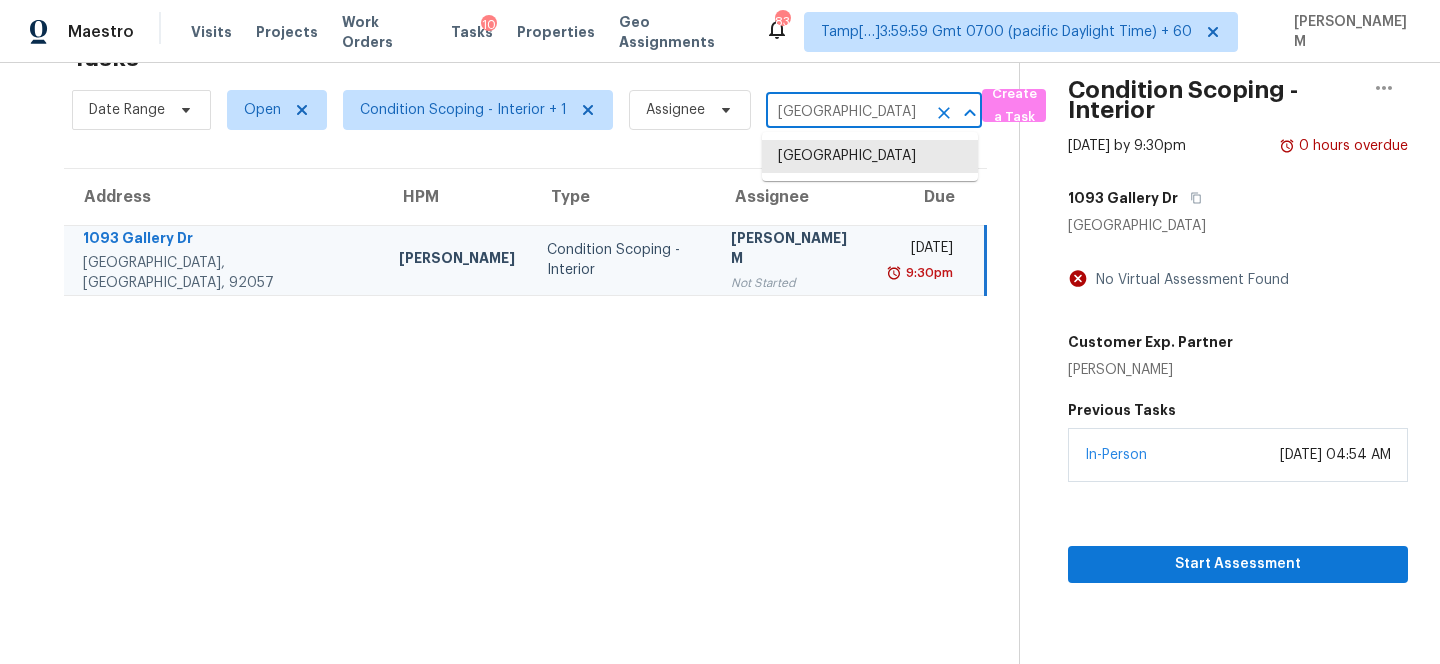 click on "1093 Gallery Dr, Oceanside, CA 92057" at bounding box center (846, 112) 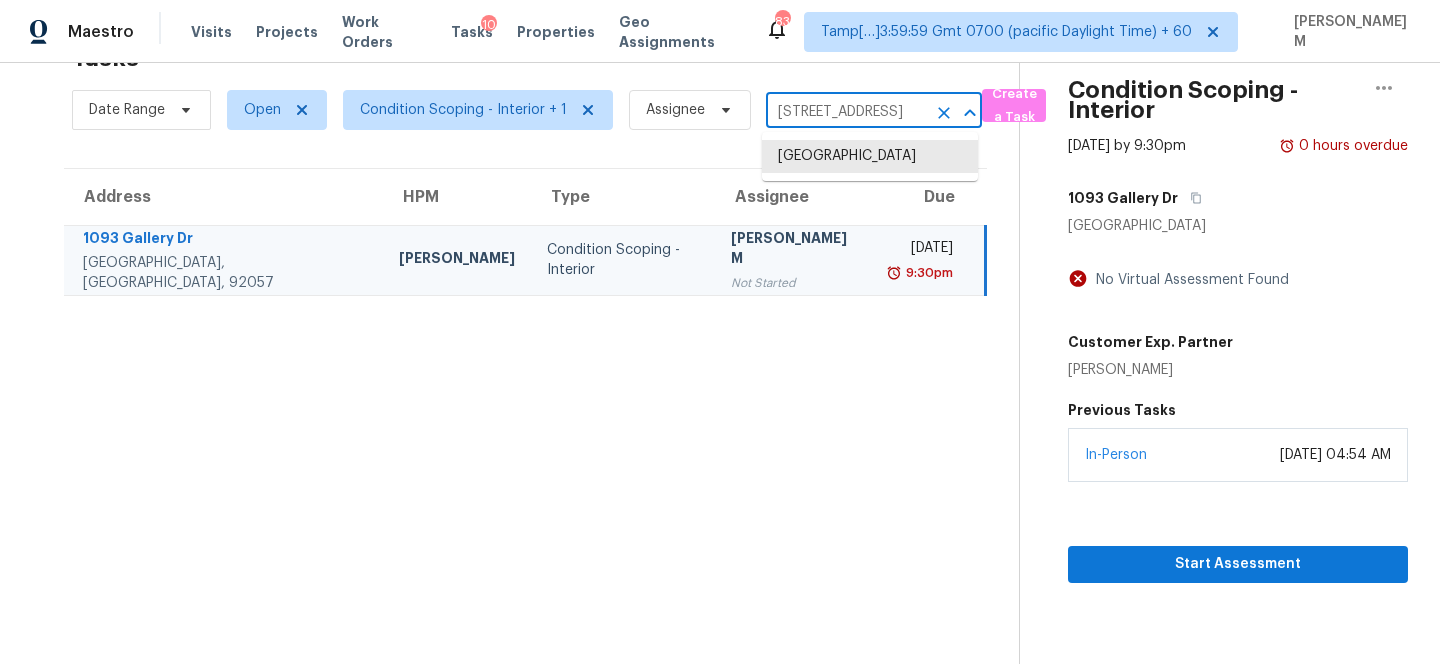 scroll, scrollTop: 0, scrollLeft: 78, axis: horizontal 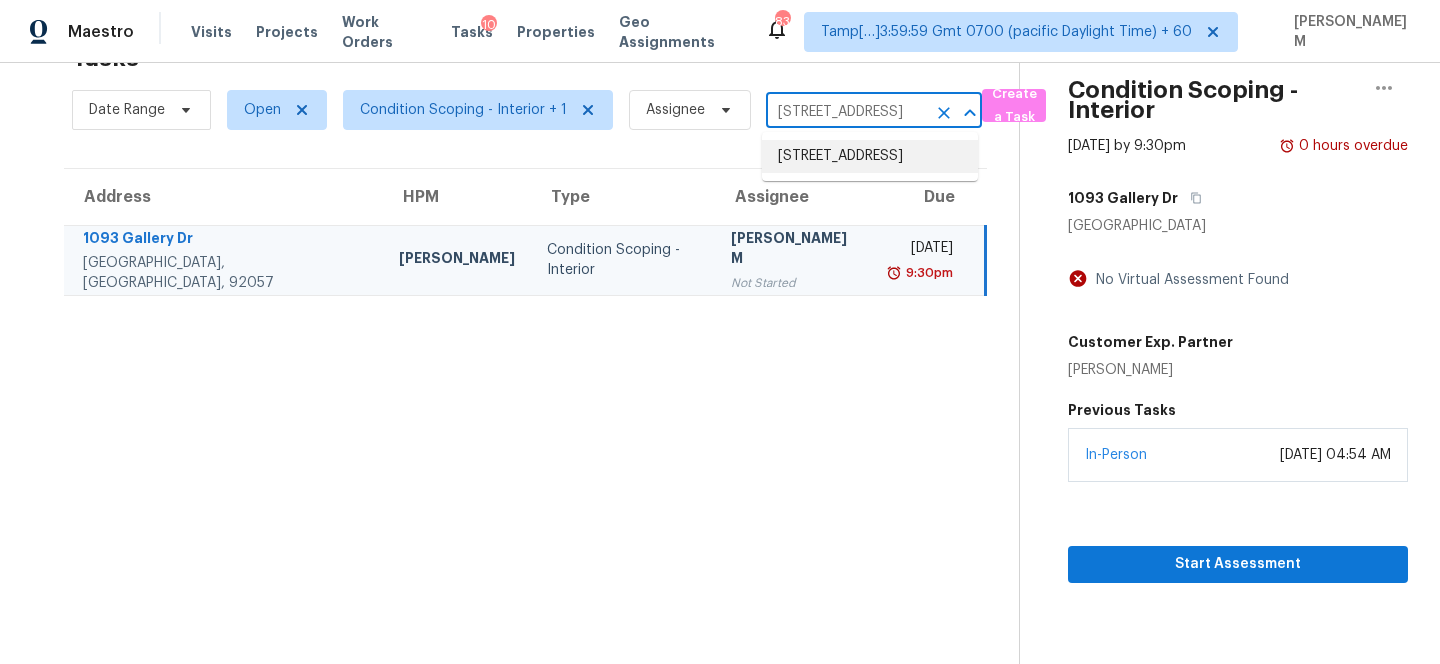click on "340 Ivy Mill Ct, Roswell, GA 30076" at bounding box center [870, 156] 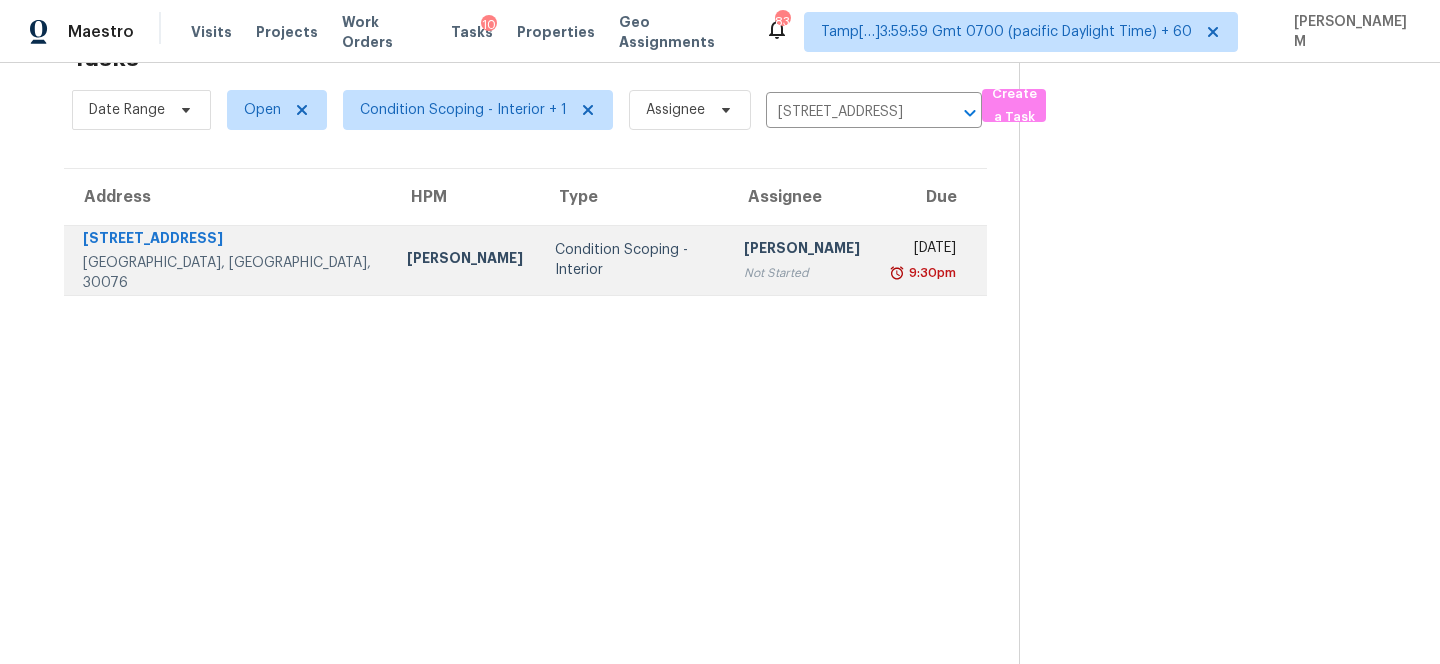 click on "Mon, Jul 14th 2025" at bounding box center (923, 250) 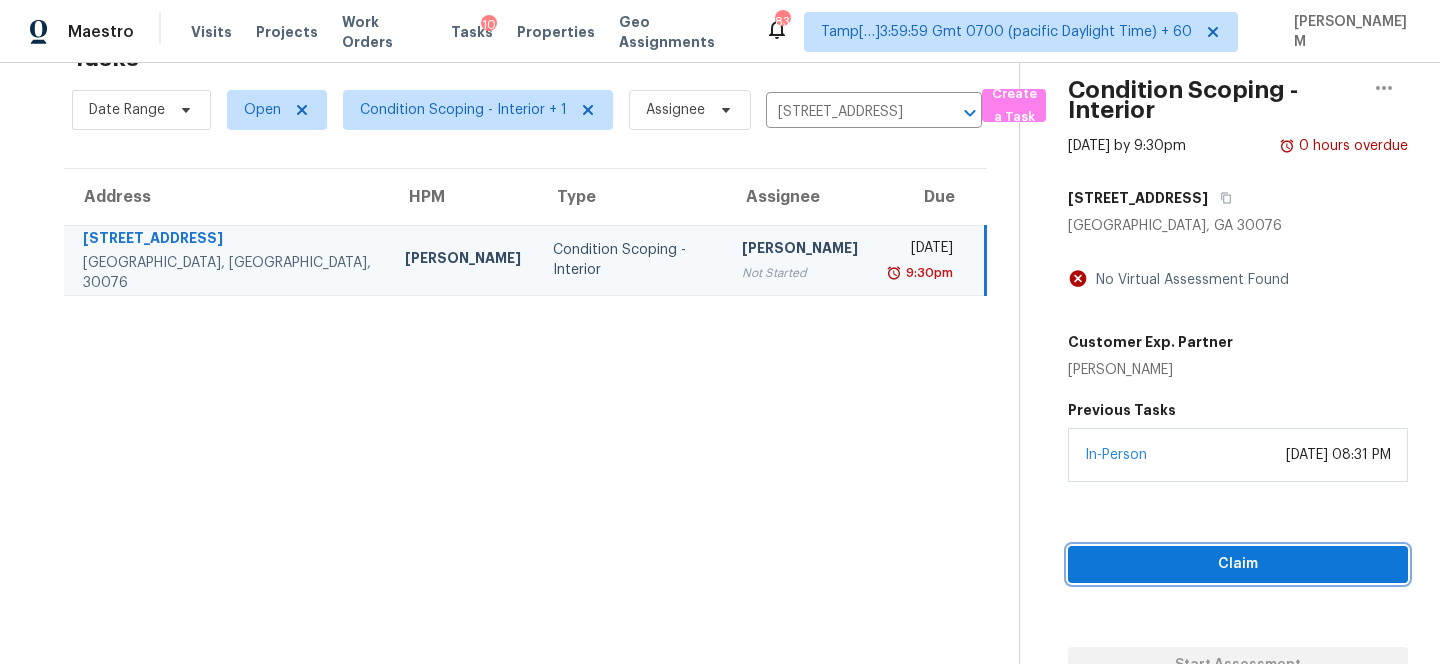 click on "Claim" at bounding box center [1238, 564] 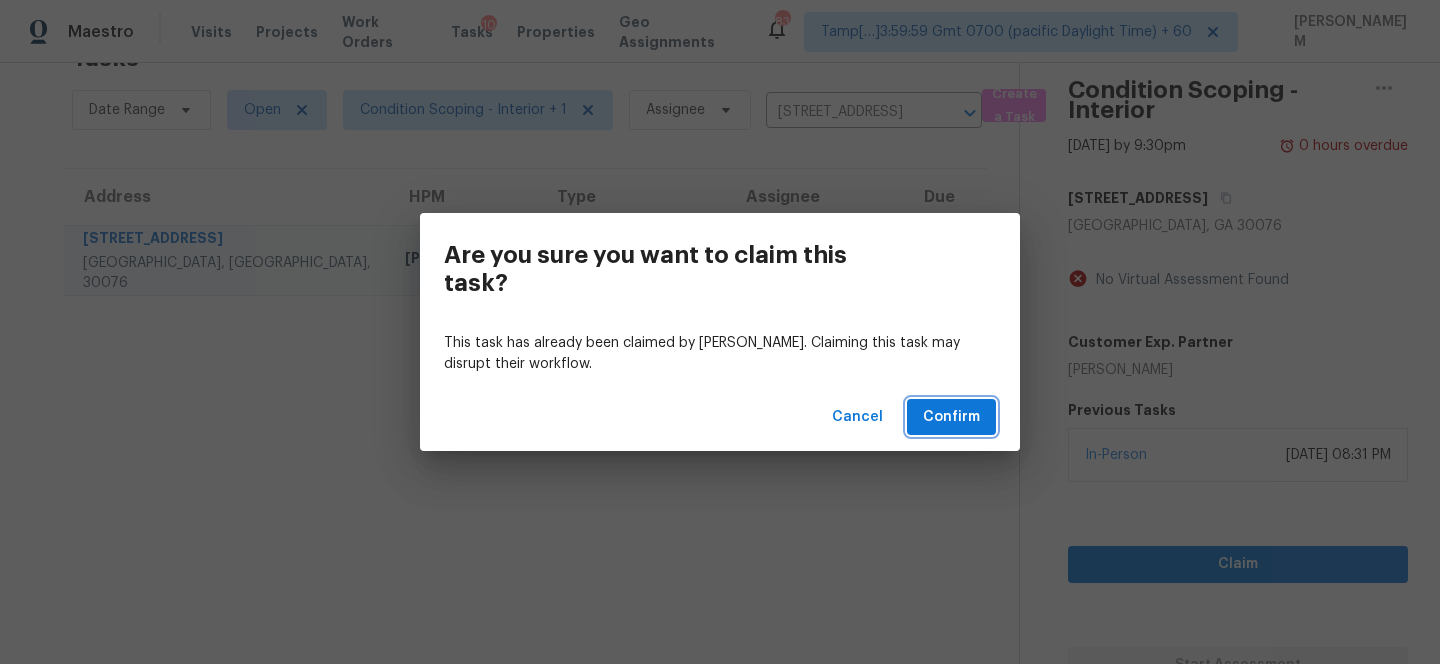 click on "Confirm" at bounding box center [951, 417] 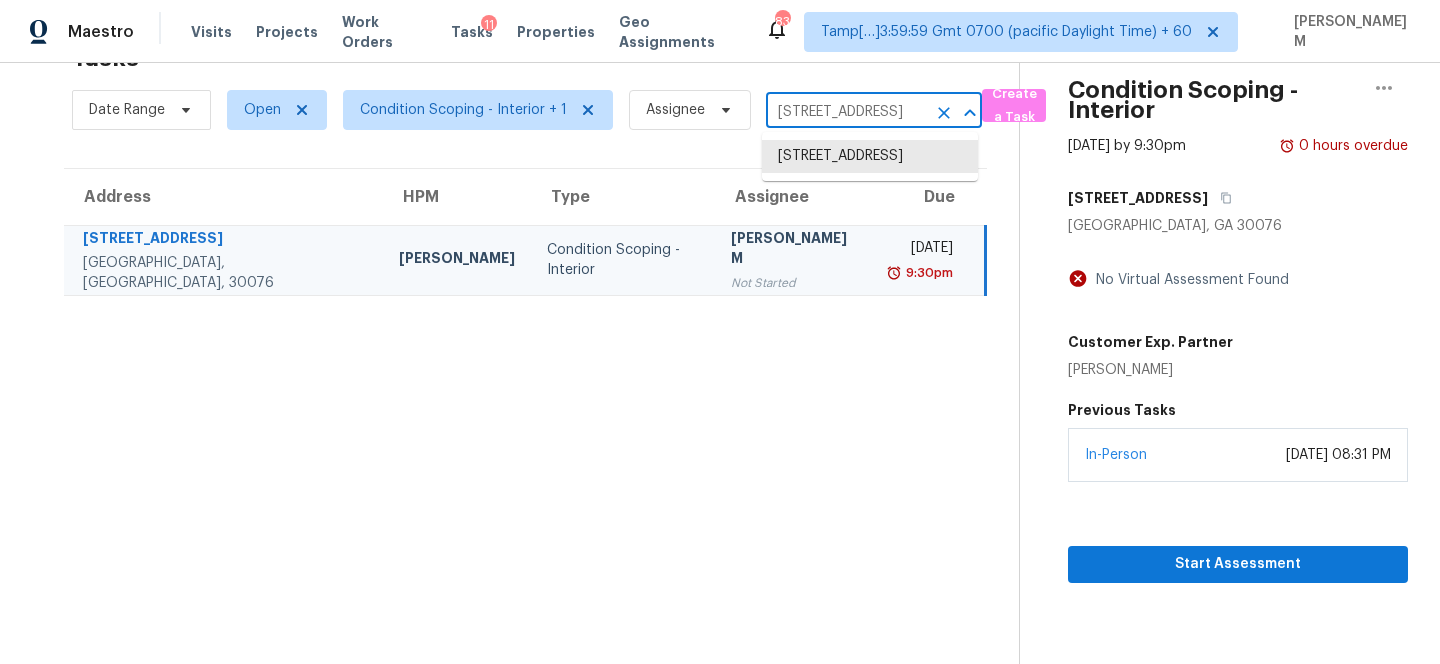 click on "Maestro Visits Projects Work Orders Tasks 11 Properties Geo Assignments 838 Tamp[…]3:59:59 Gmt 0700 (pacific Daylight Time) + 60 MANIKANDAN M Tasks 1  Results Date Range Open Condition Scoping - Interior + 1 Assignee 340 Ivy Mill Ct, Roswell, GA 30076 ​ Create a Task Address HPM Type Assignee Due 340 Ivy Mill Ct   Roswell, GA, 30076 Tyler Payne Condition Scoping - Interior MANIKANDAN M Not Started Mon, Jul 14th 2025 9:30pm Condition Scoping - Interior Jul 14th 2025 by 9:30pm 0 hours overdue 340 Ivy Mill Ct Roswell, GA 30076 No Virtual Assessment Found Customer Exp. Partner Alex Haas Previous Tasks In-Person  July 12, 2025 at 08:31 PM Start Assessment
340 Ivy Mill Ct, Roswell, GA 30076" at bounding box center [720, 332] 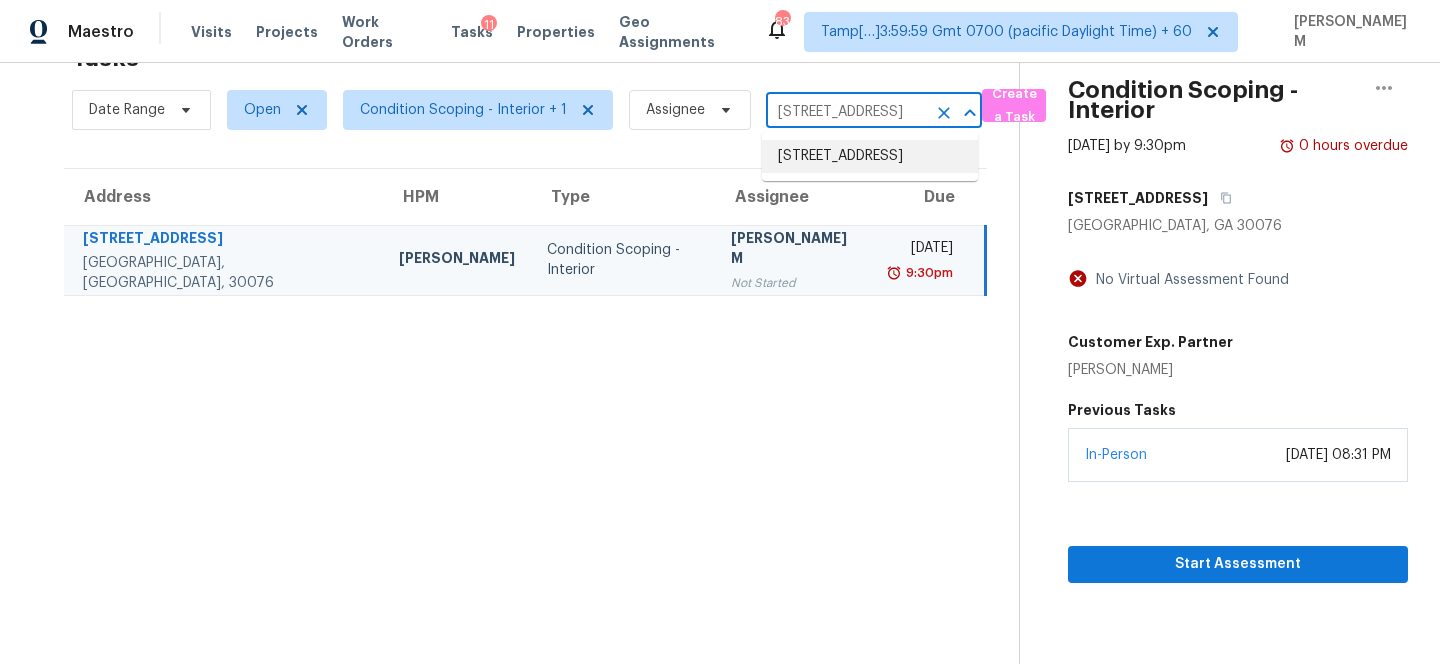 click on "9233 Princeton Cir, Plainfield, IN 46168" at bounding box center [870, 156] 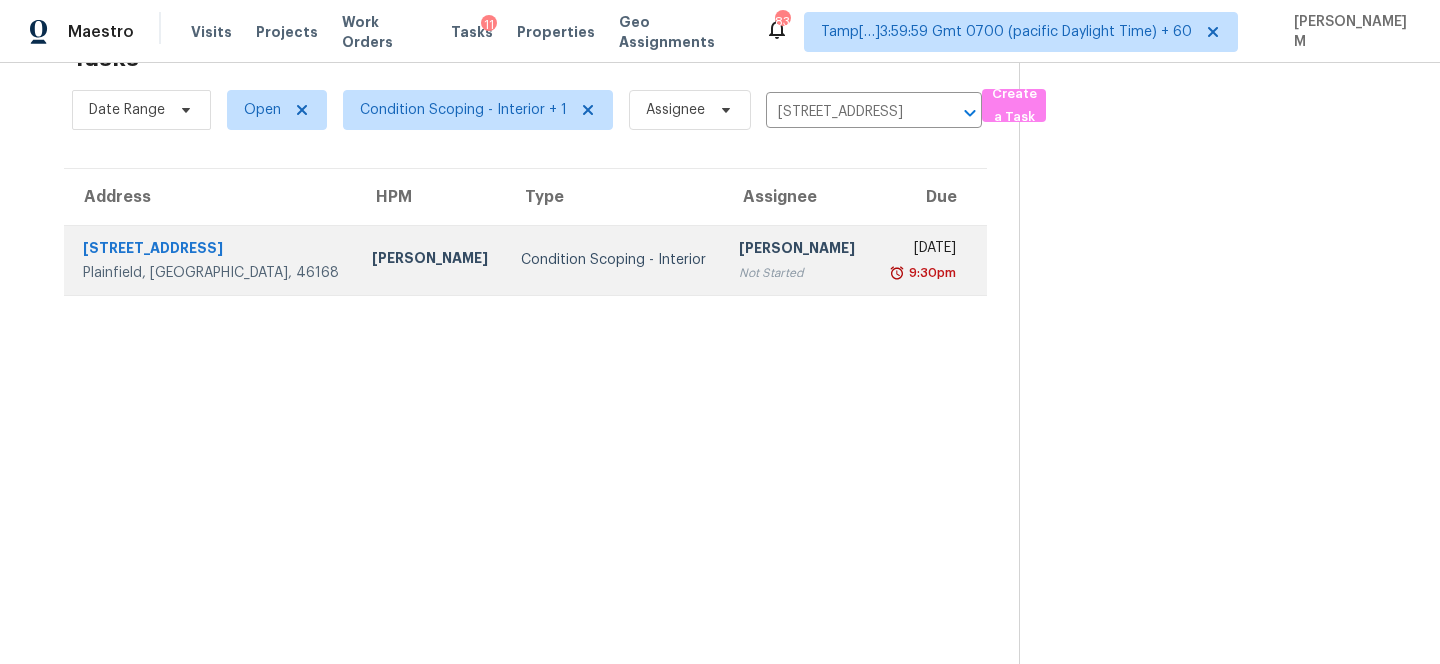 click on "Mon, Jul 14th 2025" at bounding box center [922, 250] 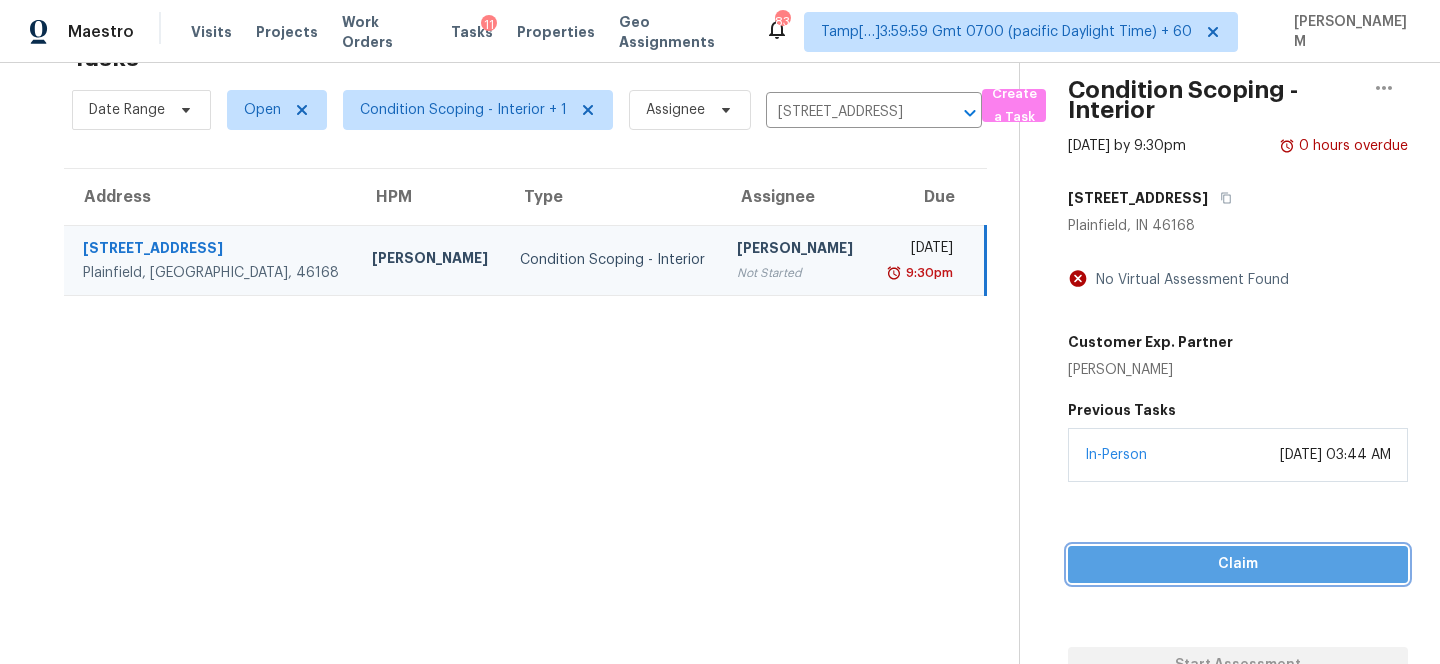 click on "Claim" at bounding box center (1238, 564) 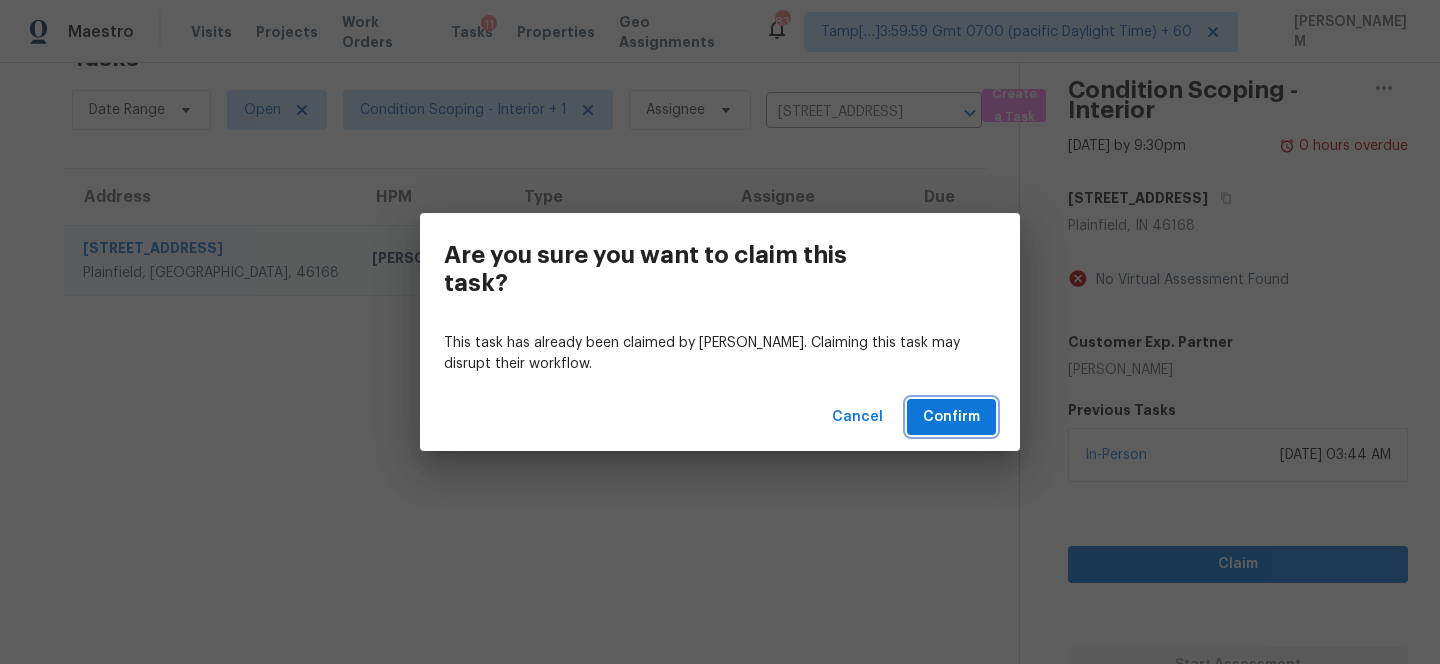 click on "Confirm" at bounding box center [951, 417] 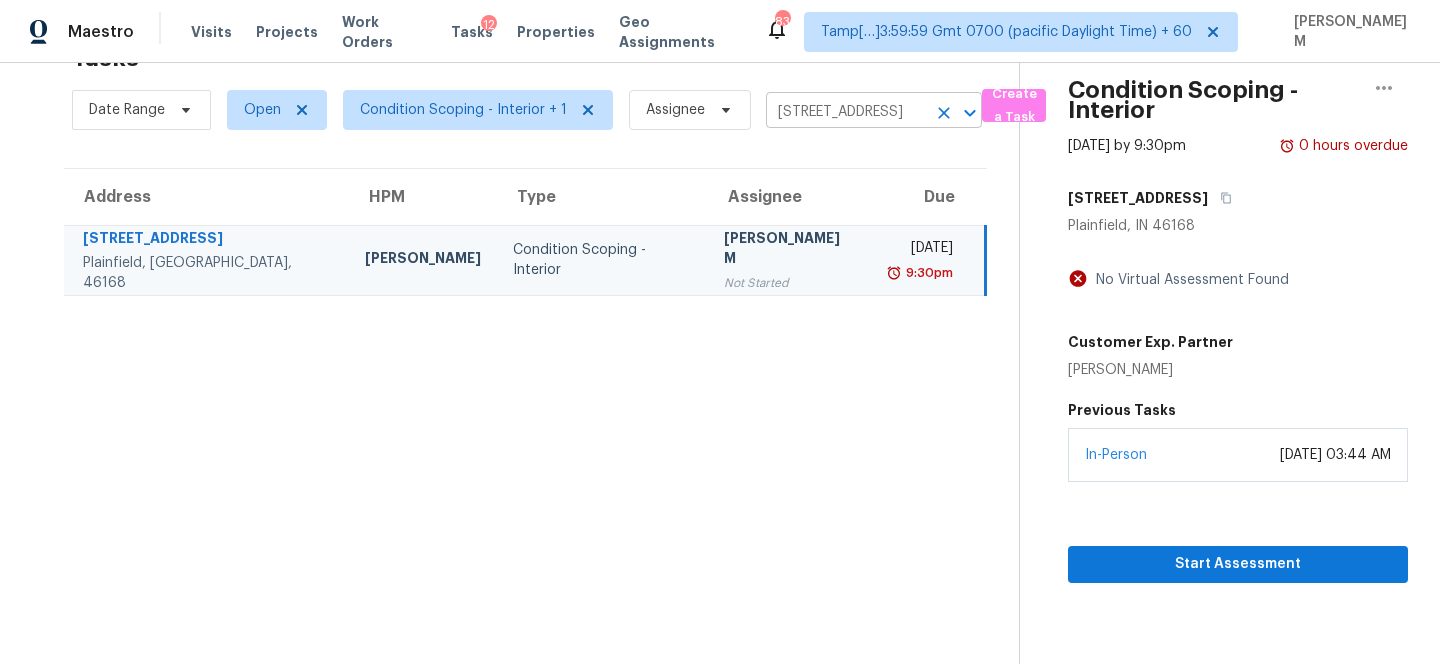 click on "9233 Princeton Cir, Plainfield, IN 46168" at bounding box center (846, 112) 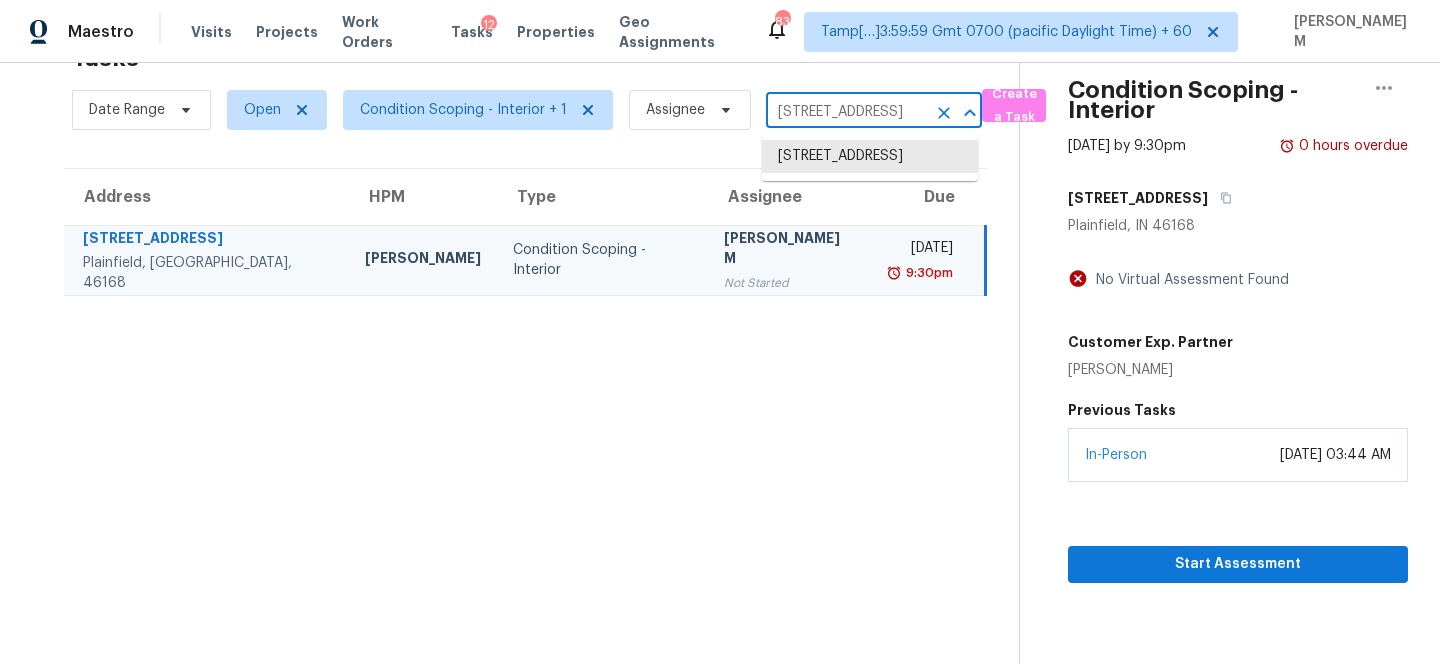 click on "9233 Princeton Cir, Plainfield, IN 46168" at bounding box center (846, 112) 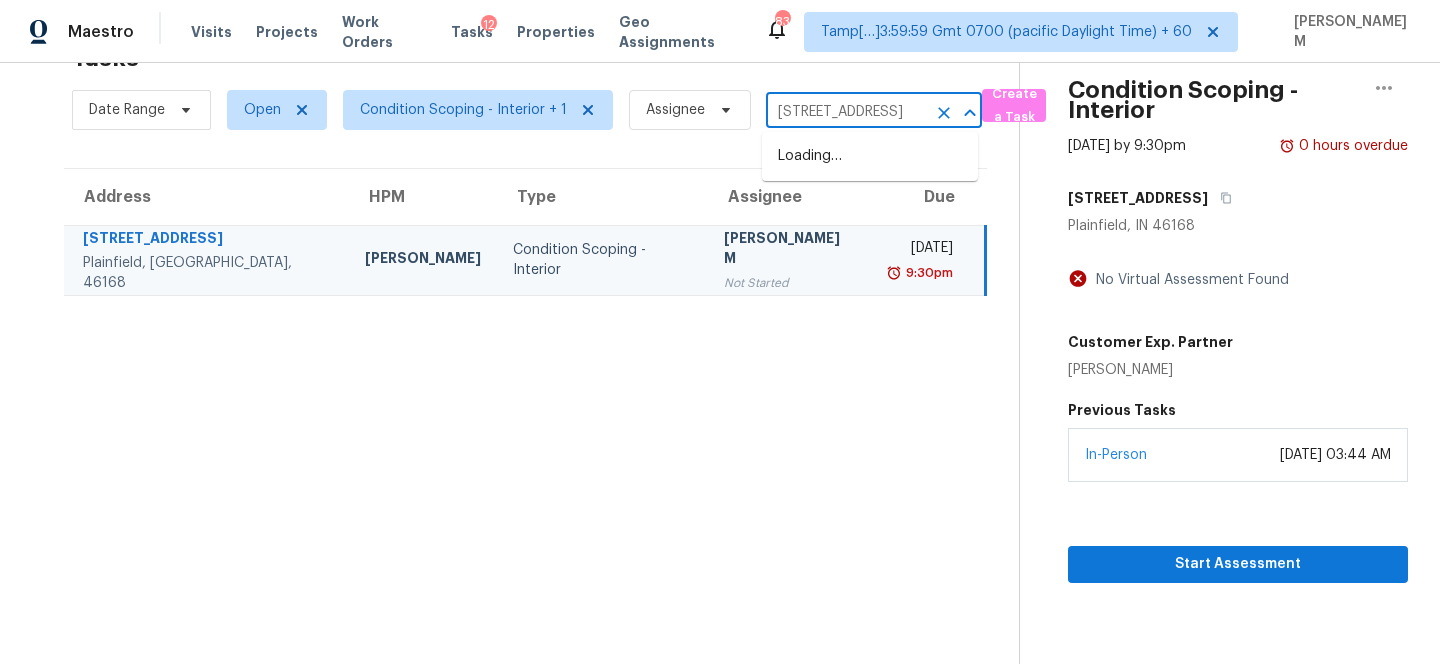 scroll, scrollTop: 0, scrollLeft: 137, axis: horizontal 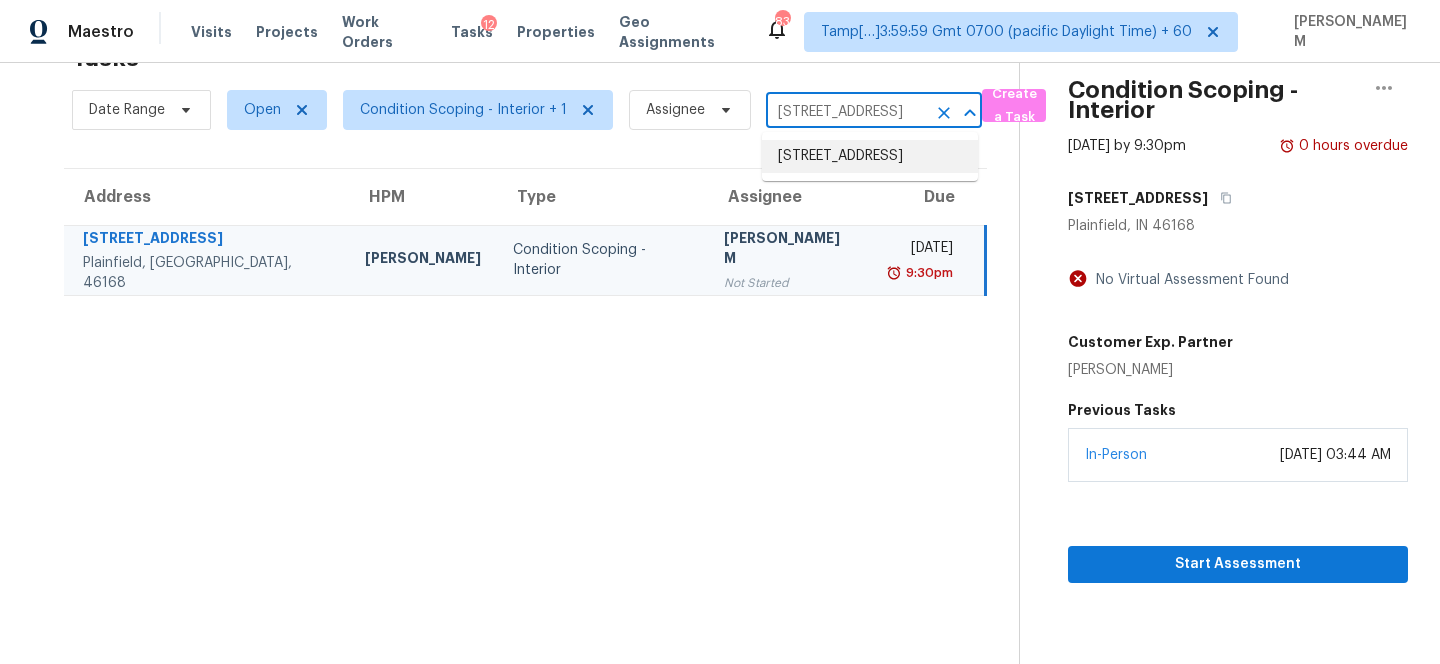 click on "2409 Encino Cliff St, San Antonio, TX 78259" at bounding box center (870, 156) 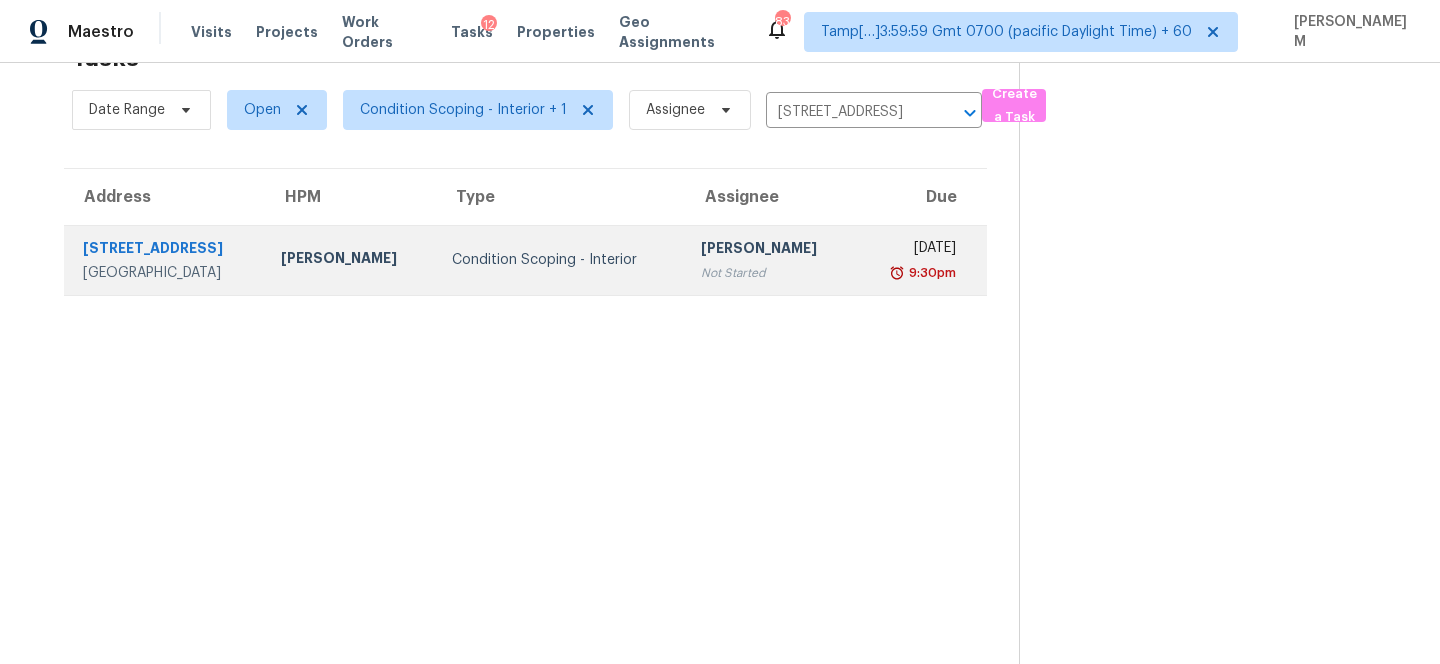 click on "9:30pm" at bounding box center (914, 273) 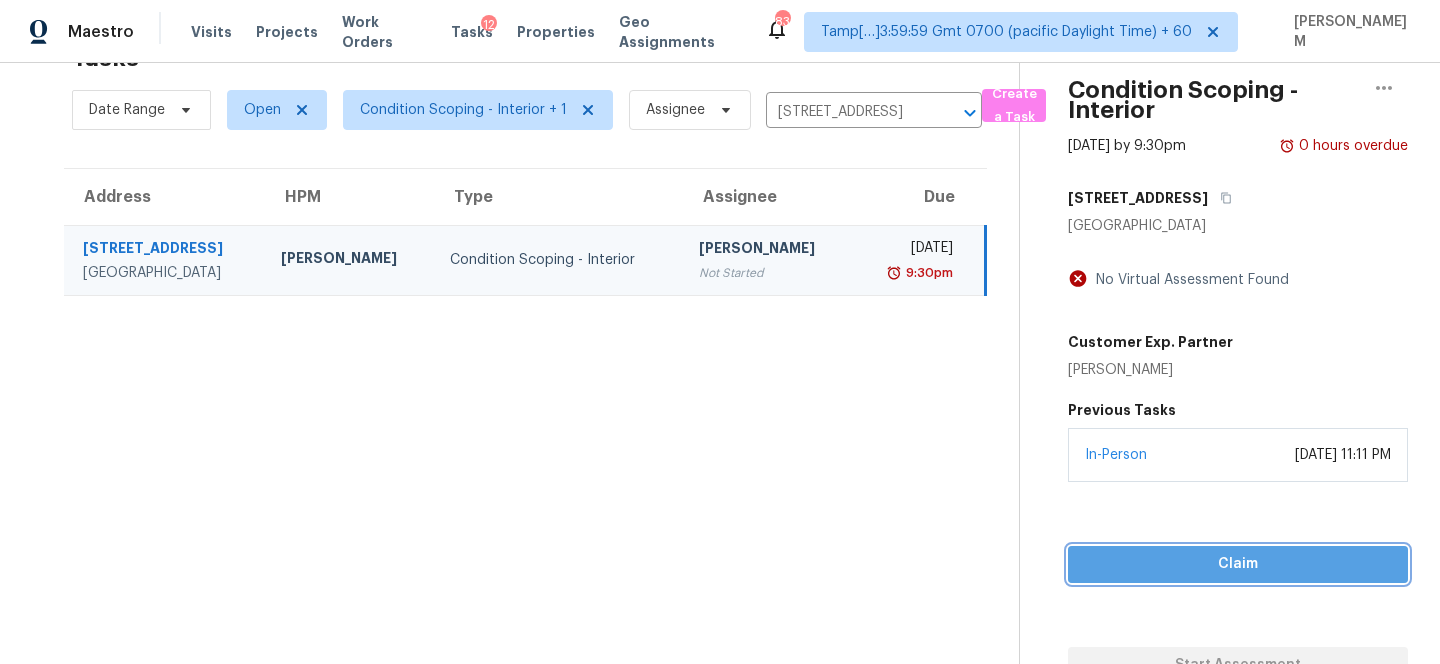 click on "Claim" at bounding box center [1238, 564] 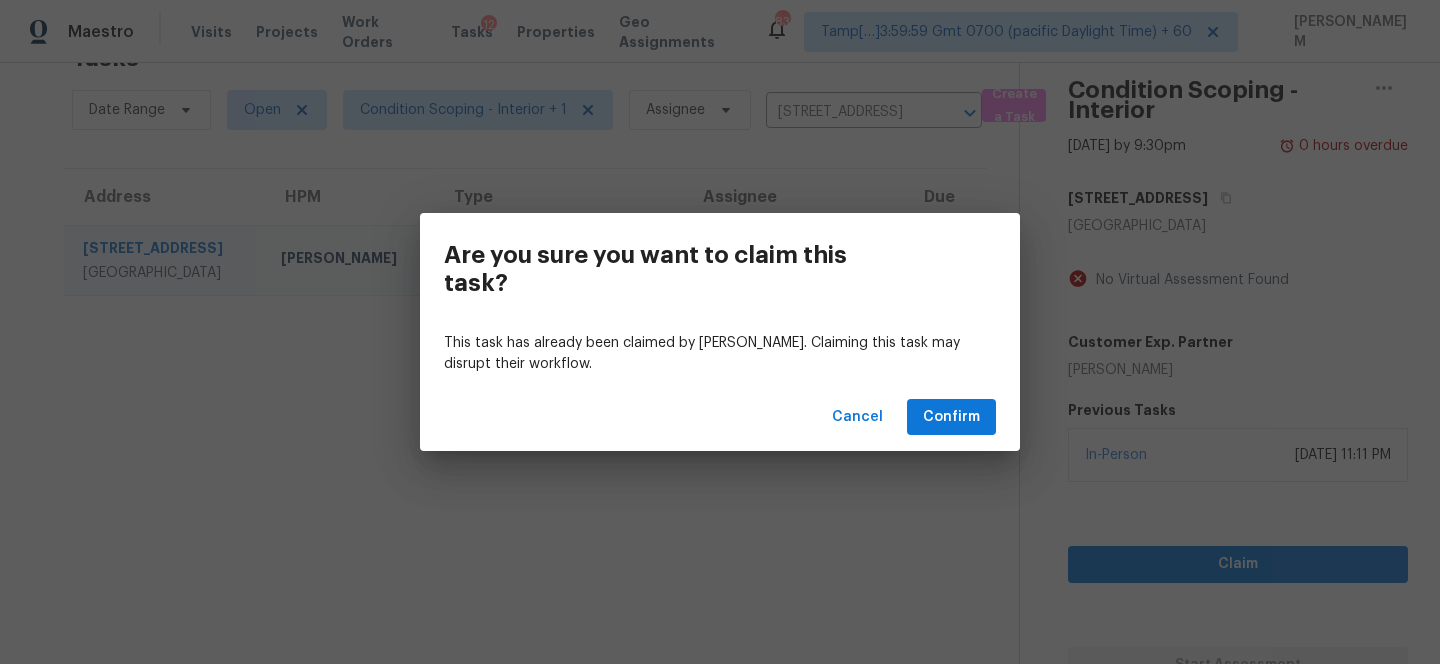 click on "Cancel Confirm" at bounding box center (720, 417) 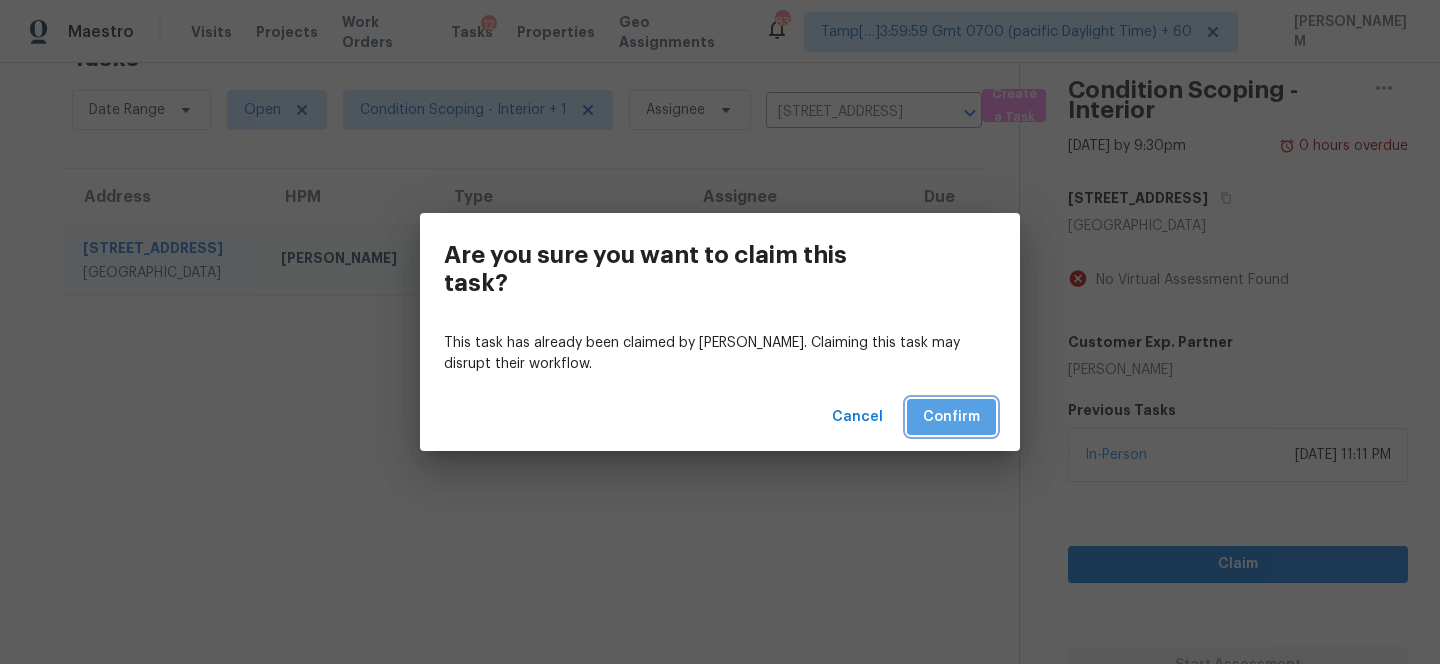 click on "Confirm" at bounding box center (951, 417) 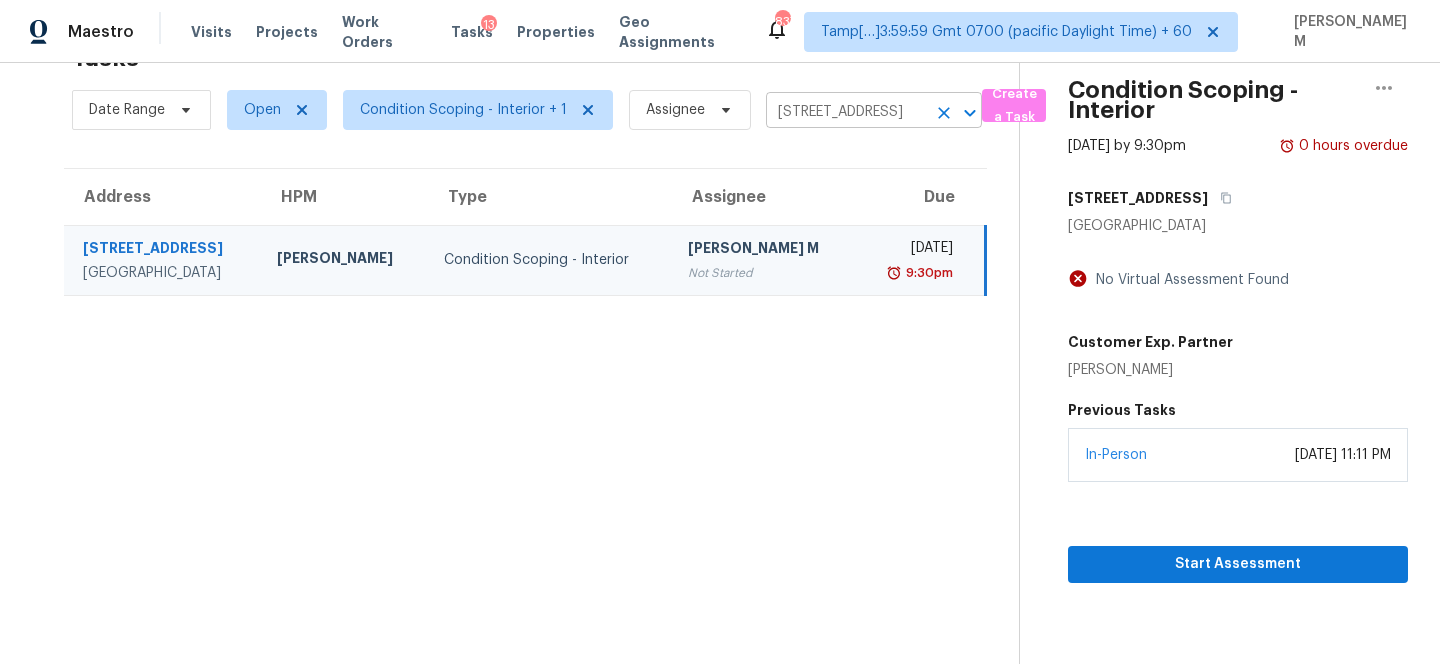 click at bounding box center (944, 113) 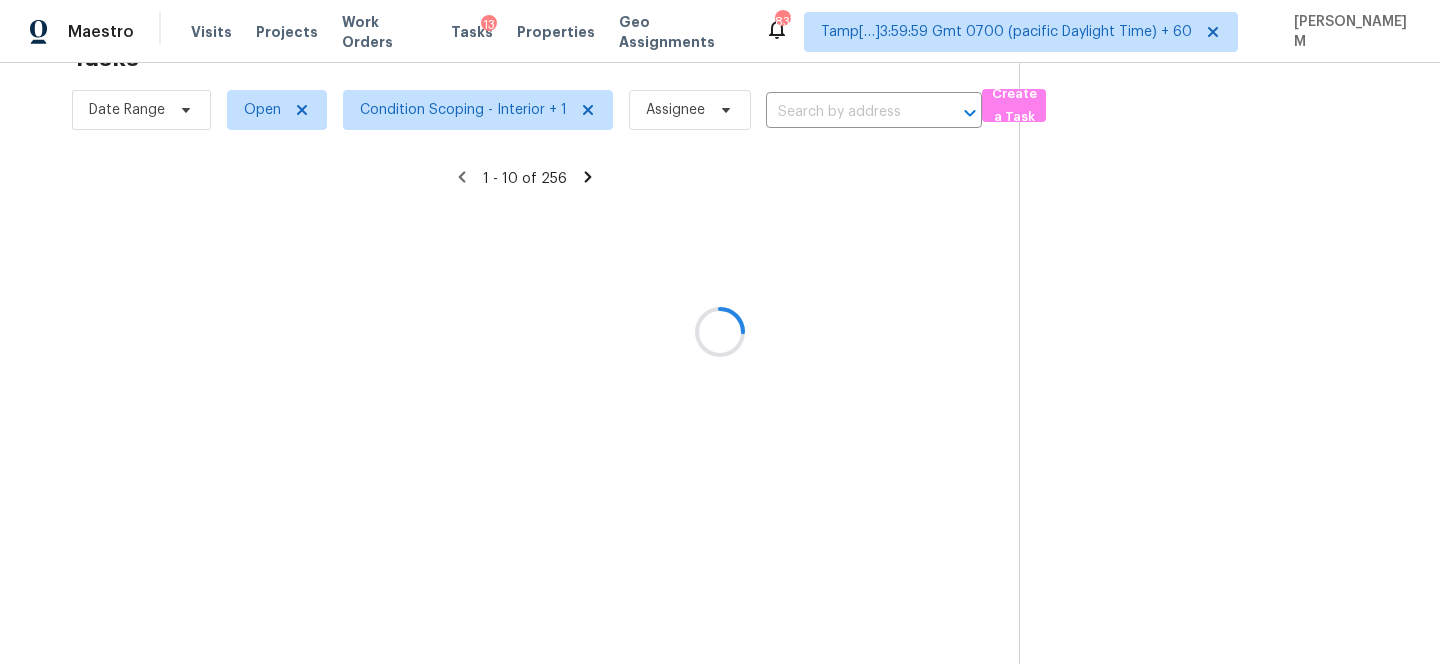 click at bounding box center (720, 332) 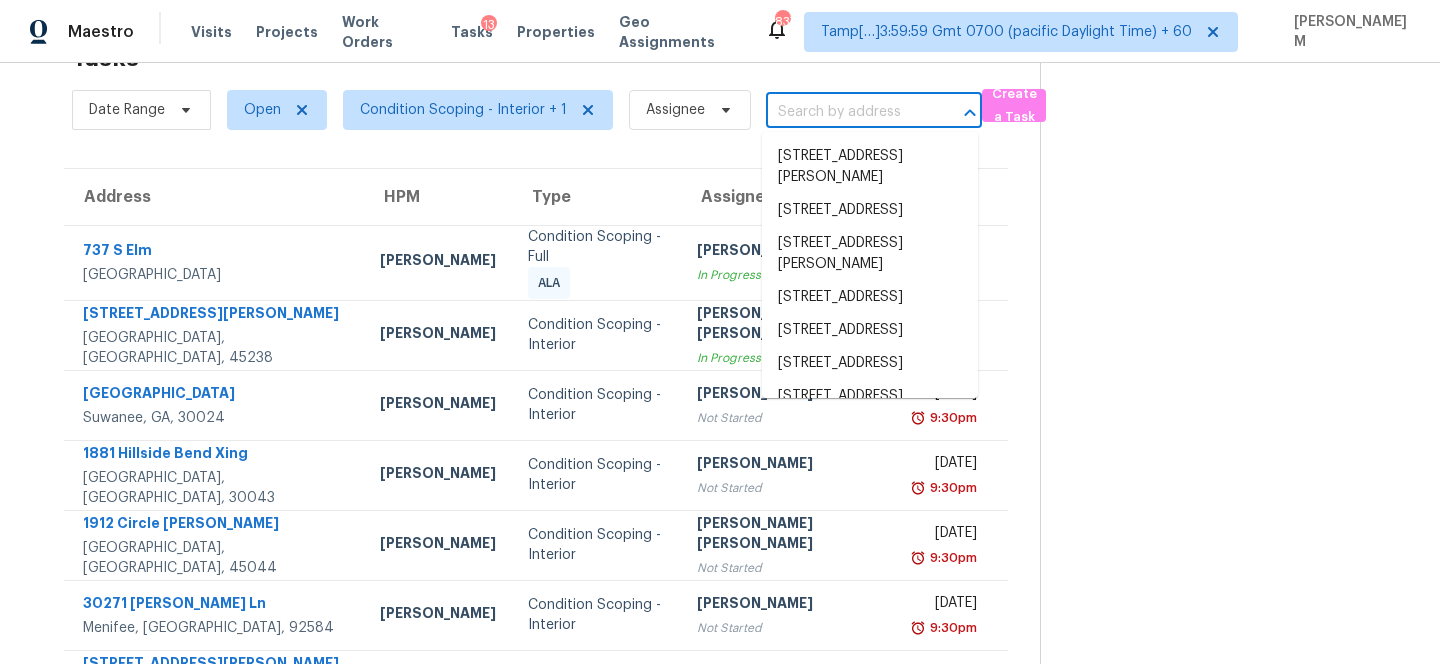 click at bounding box center (846, 112) 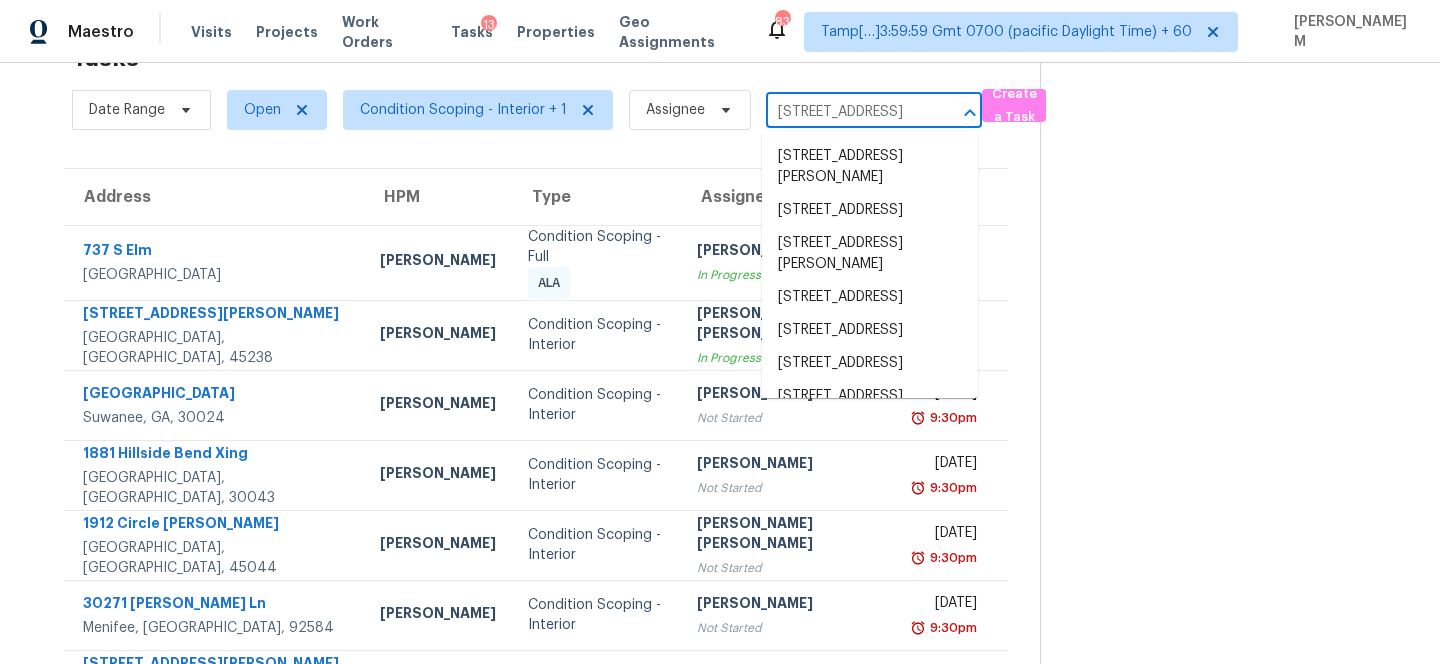 scroll, scrollTop: 0, scrollLeft: 97, axis: horizontal 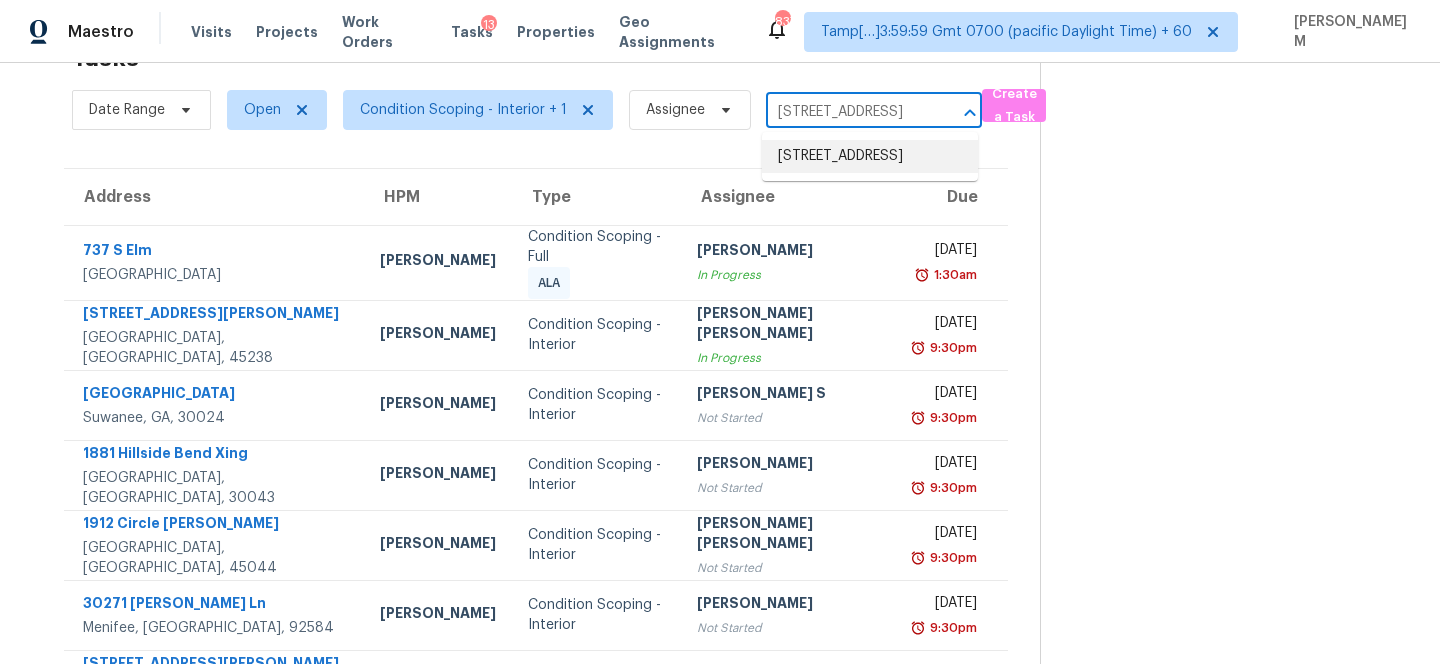 click on "3464 Chapala Dr, San Jose, CA 95148" at bounding box center (870, 156) 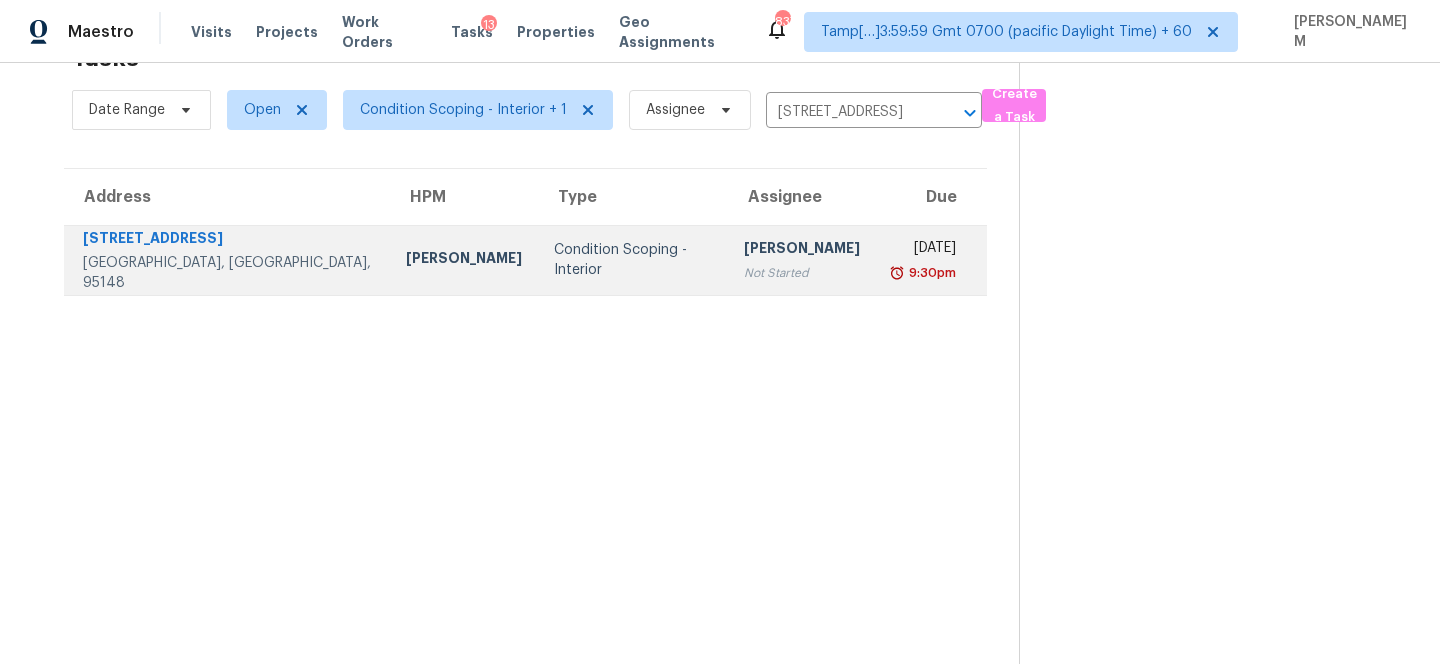 click on "9:30pm" at bounding box center (923, 273) 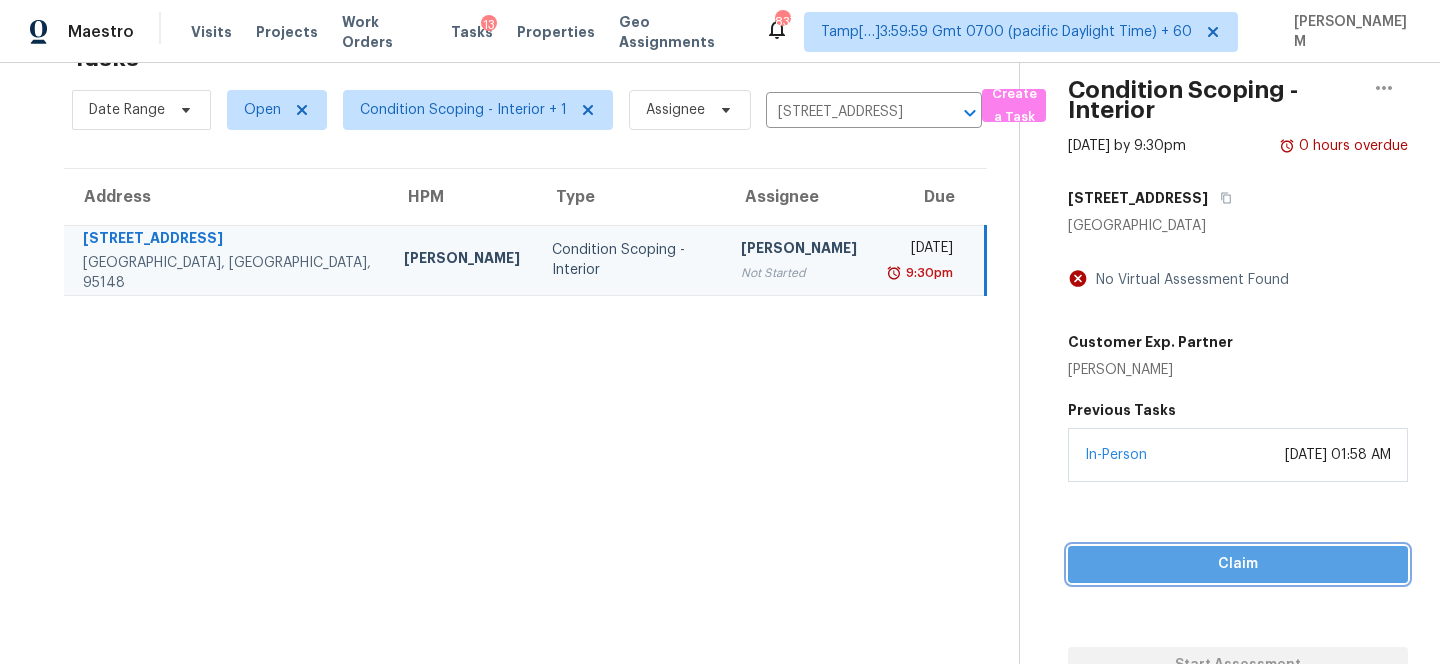 click on "Claim" at bounding box center (1238, 564) 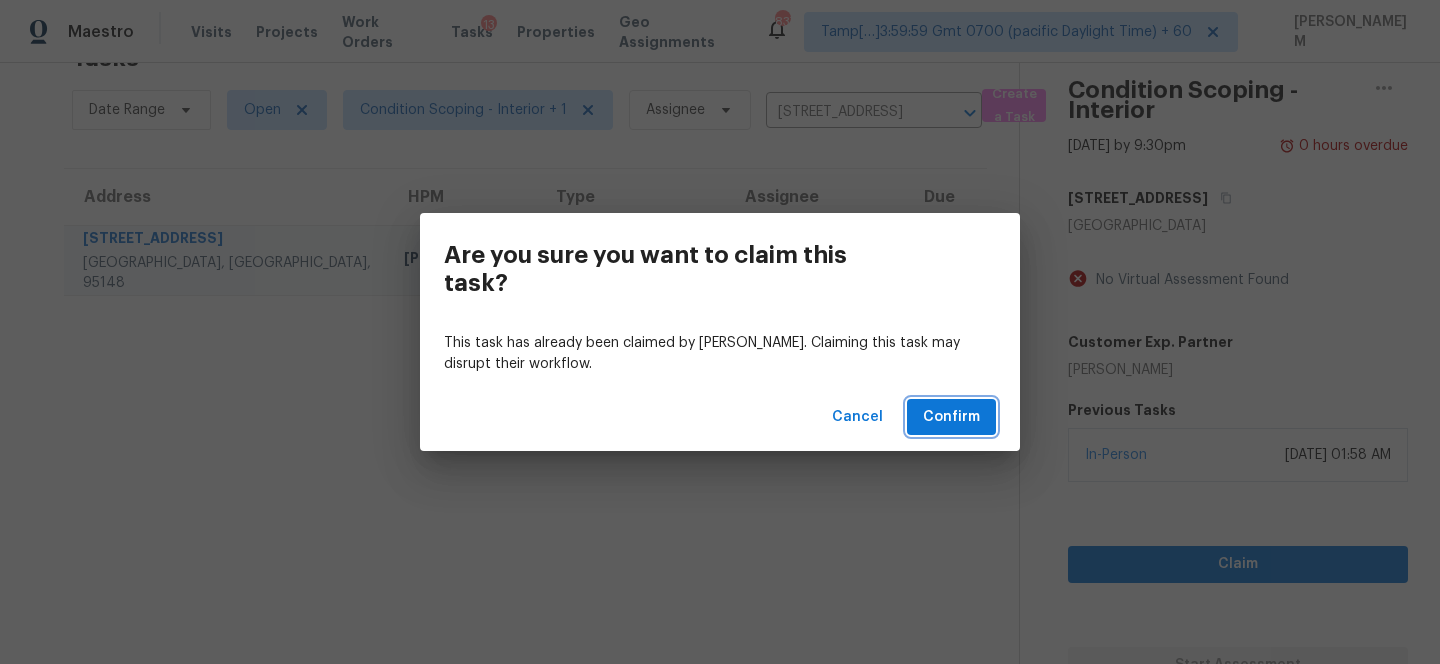 click on "Confirm" at bounding box center (951, 417) 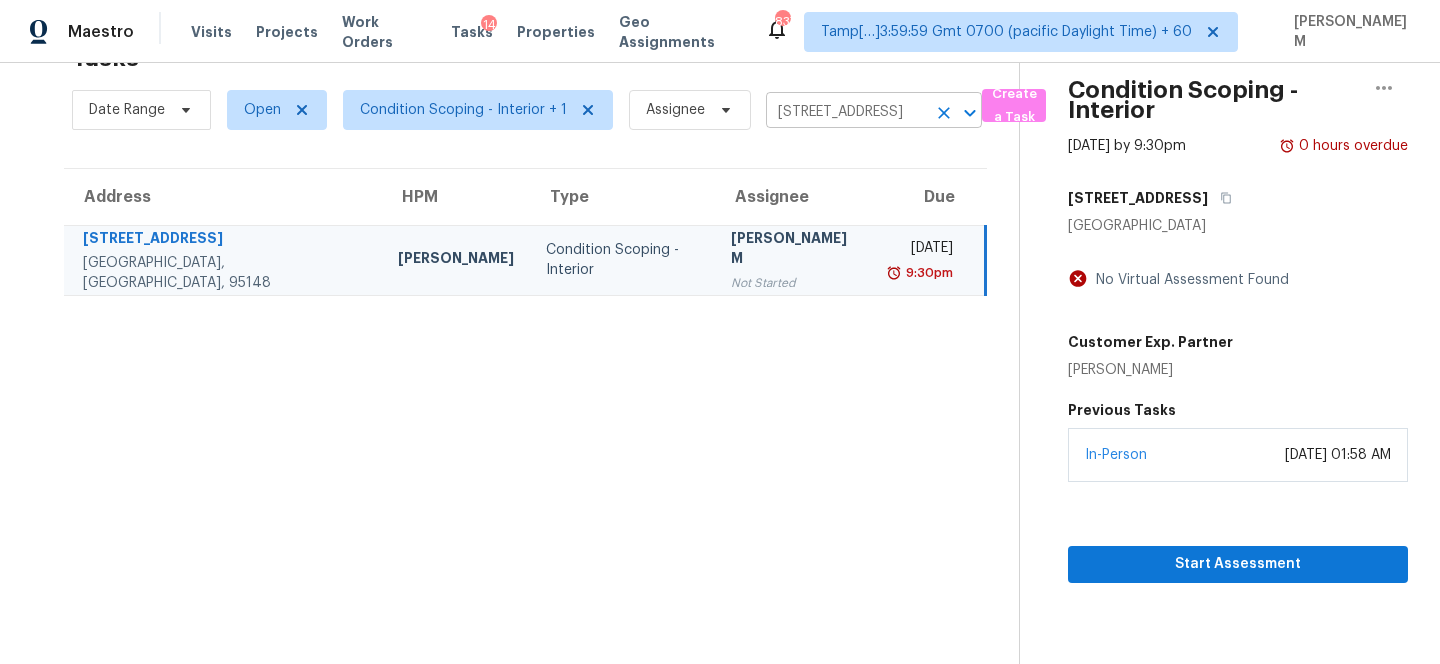 click on "3464 Chapala Dr, San Jose, CA 95148" at bounding box center [846, 112] 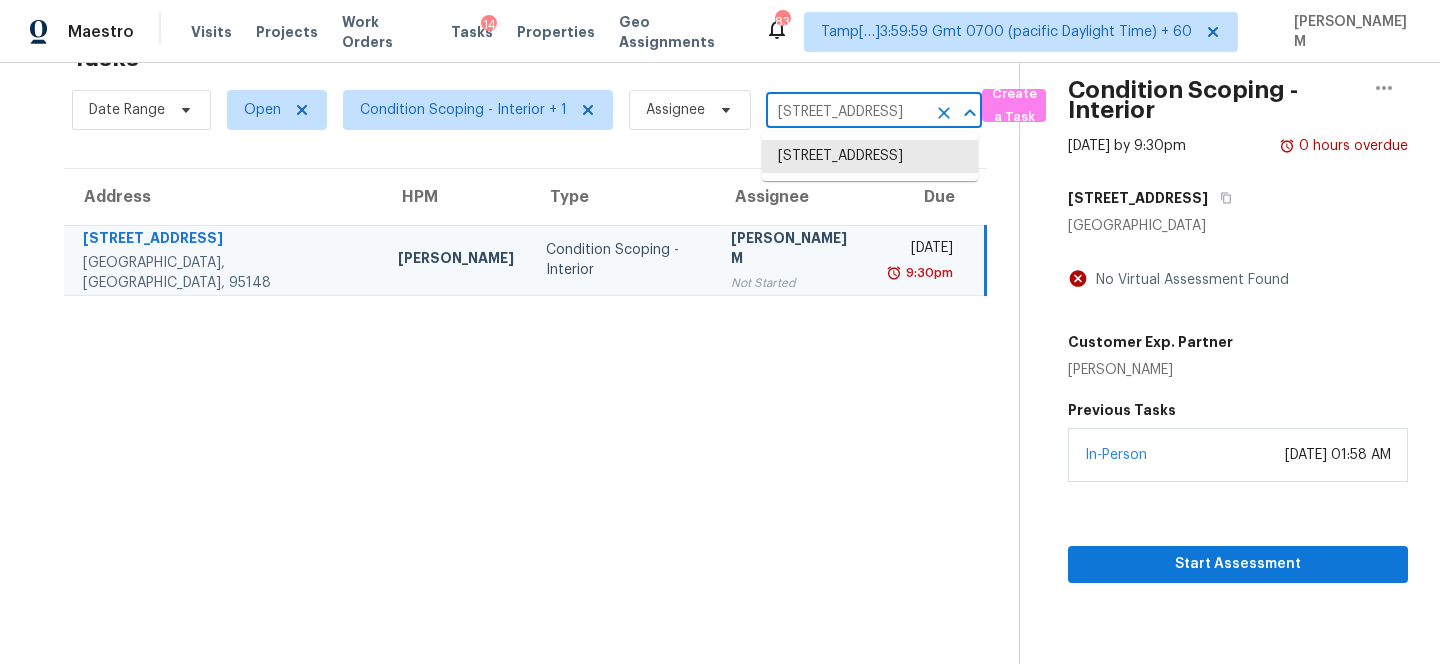 click on "3464 Chapala Dr, San Jose, CA 95148" at bounding box center [846, 112] 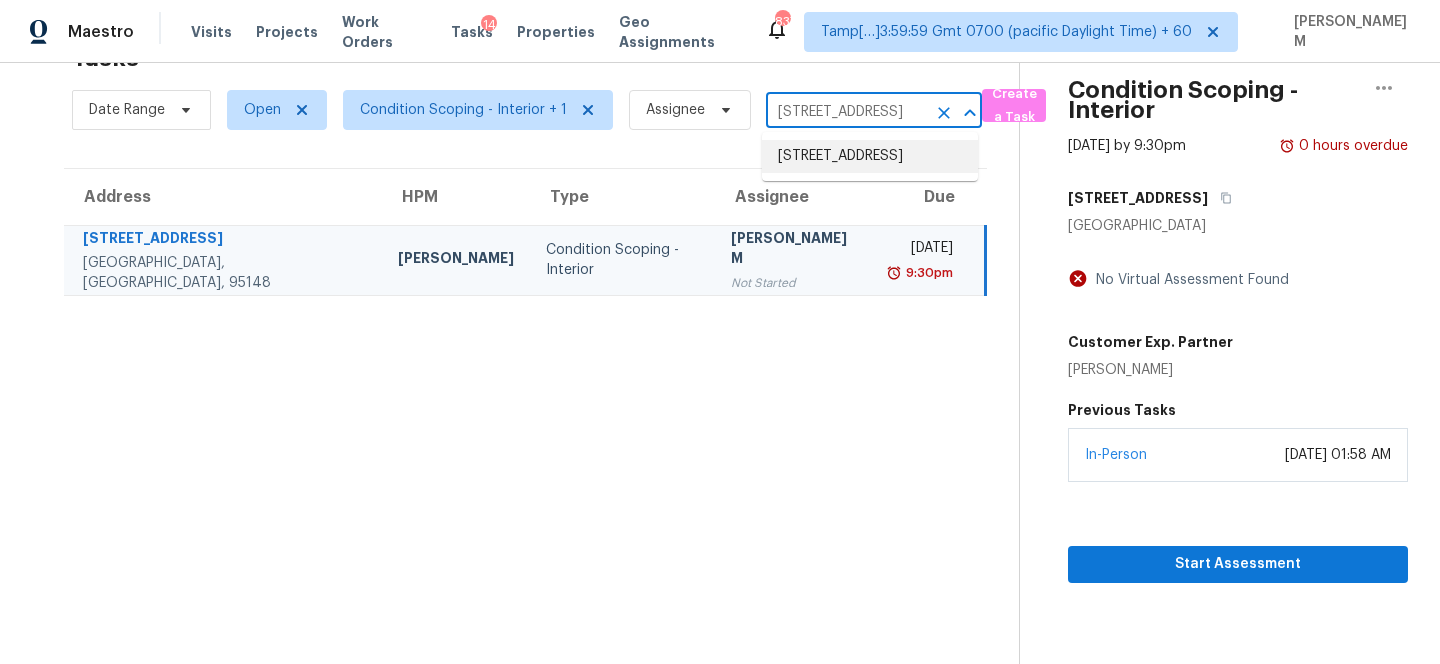 click on "117 Silver Pine Ct, Galt, CA 95632" at bounding box center [870, 156] 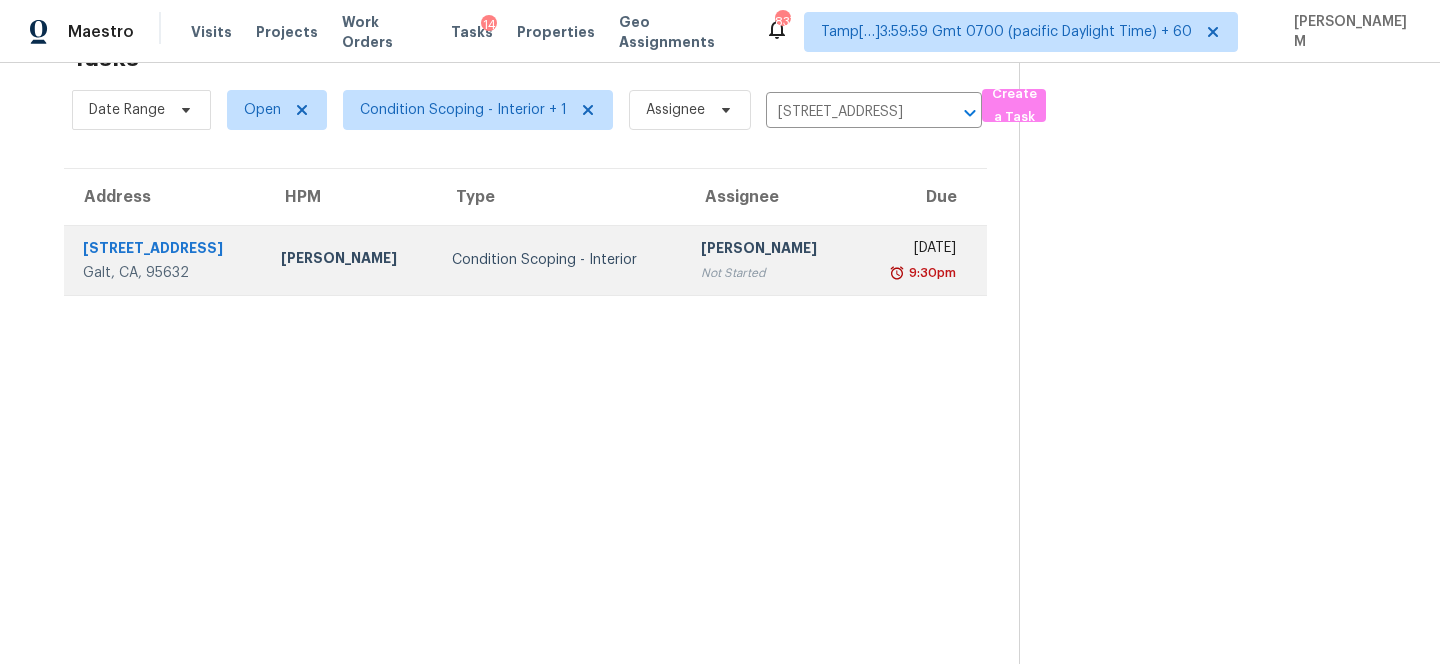click on "Mon, Jul 14th 2025 9:30pm" at bounding box center [921, 260] 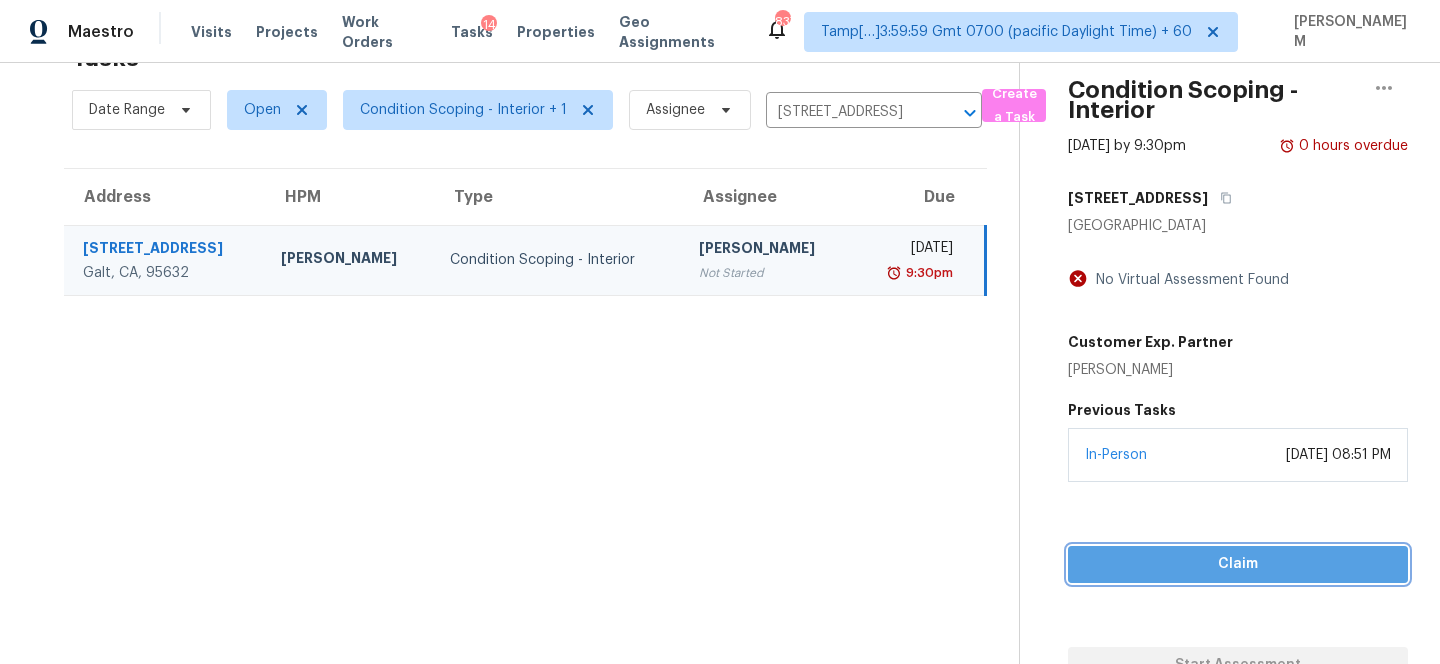 click on "Claim" at bounding box center (1238, 564) 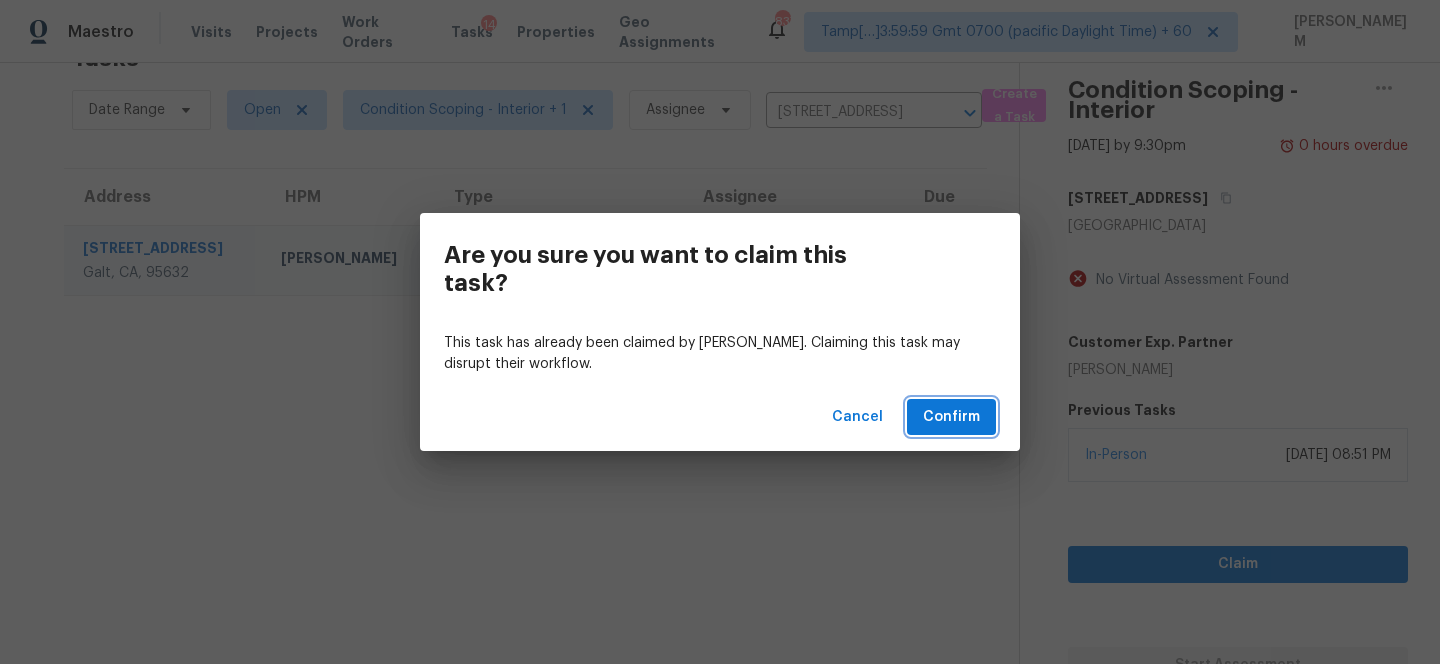 click on "Confirm" at bounding box center [951, 417] 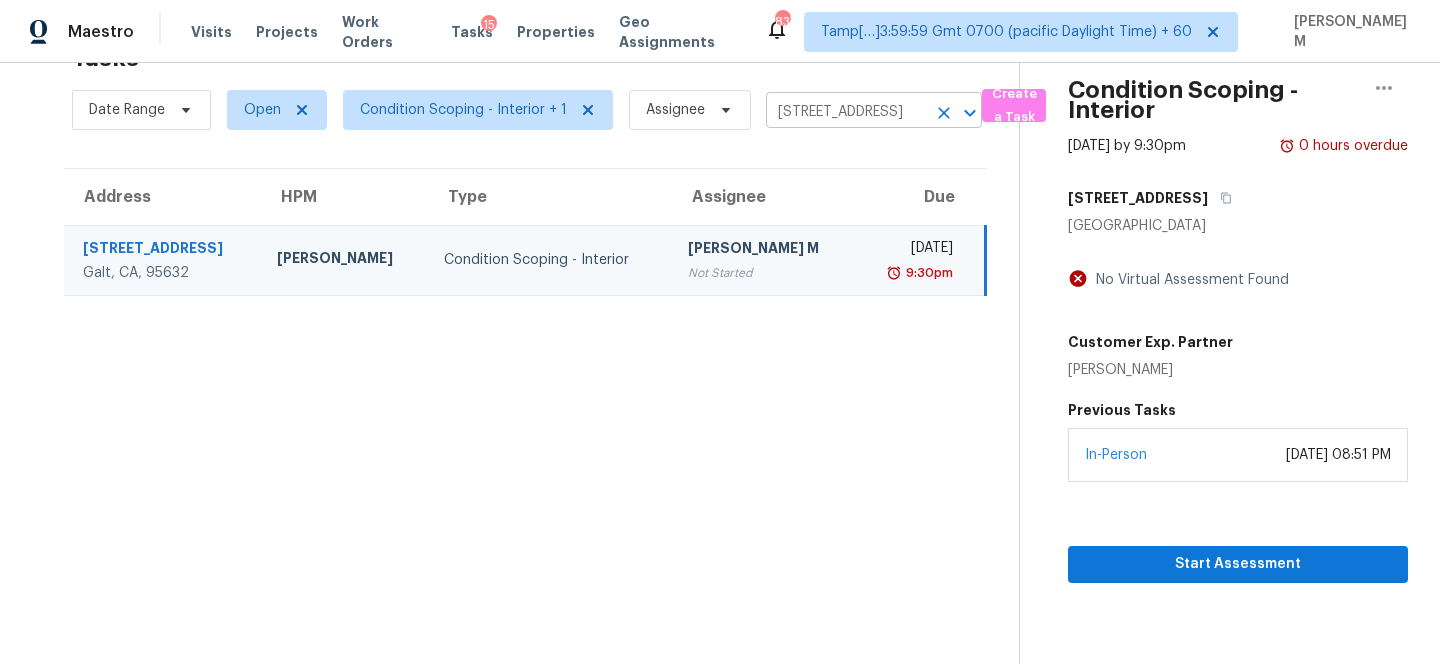 click on "117 Silver Pine Ct, Galt, CA 95632" at bounding box center [846, 112] 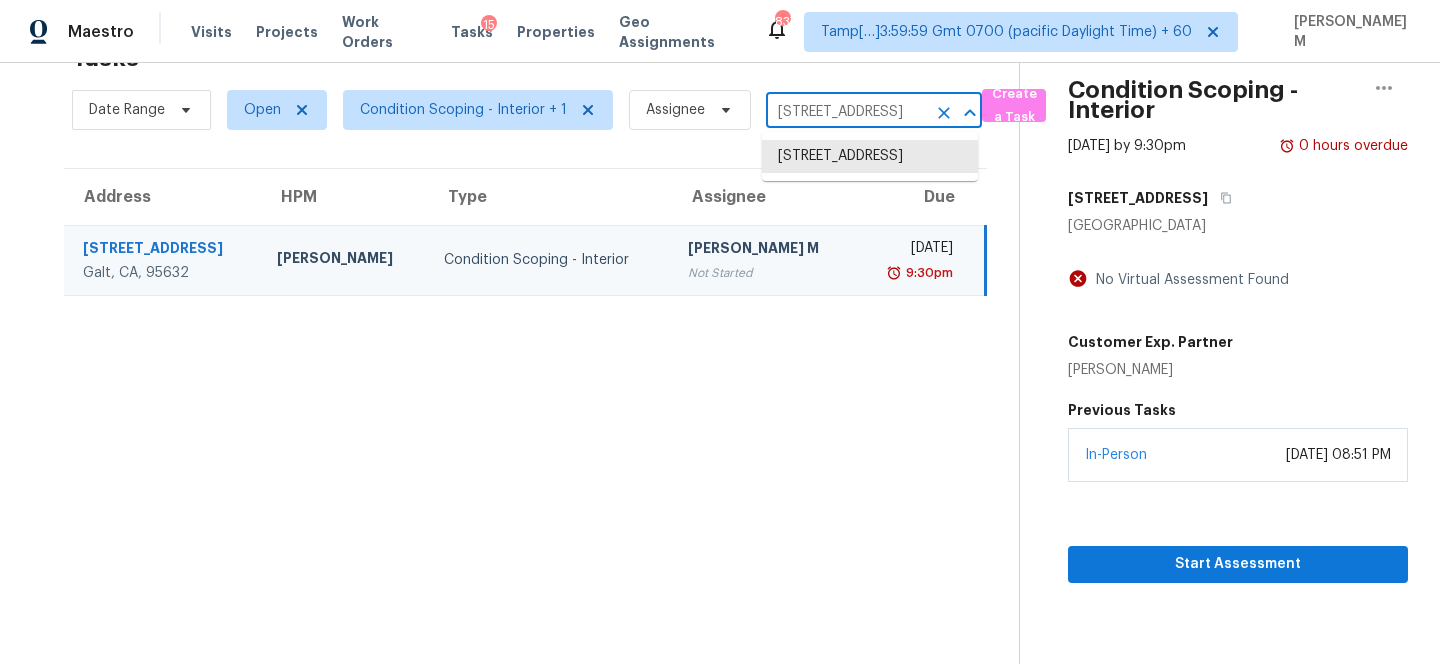 click on "117 Silver Pine Ct, Galt, CA 95632" at bounding box center [846, 112] 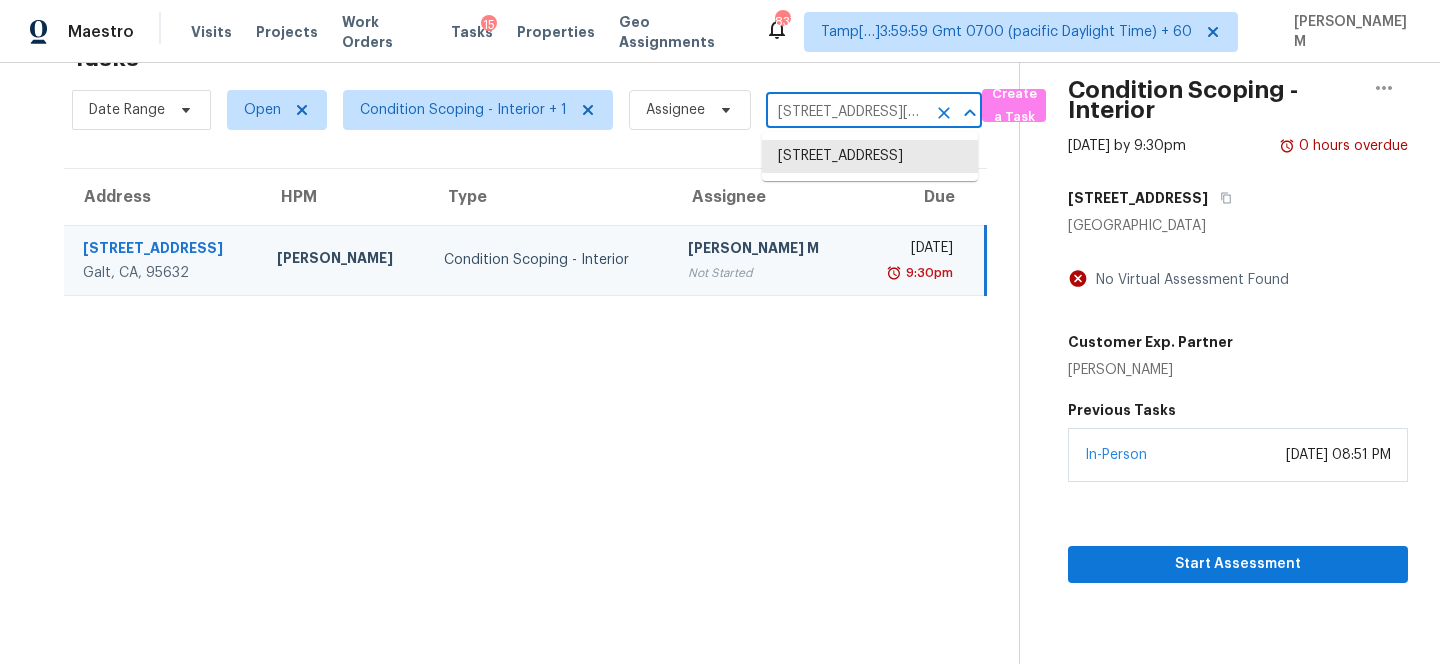 scroll, scrollTop: 0, scrollLeft: 82, axis: horizontal 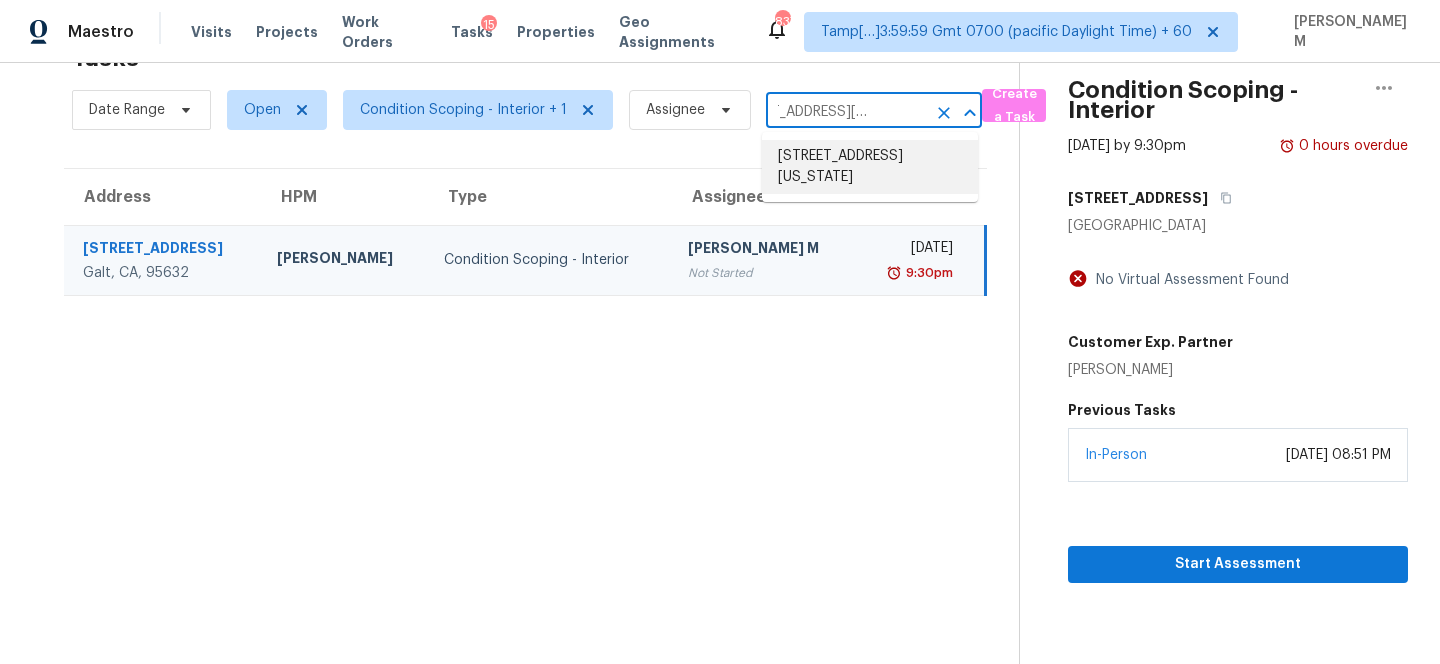 click on "601 Thistle Dr, Delaware, OH 43015" at bounding box center [870, 167] 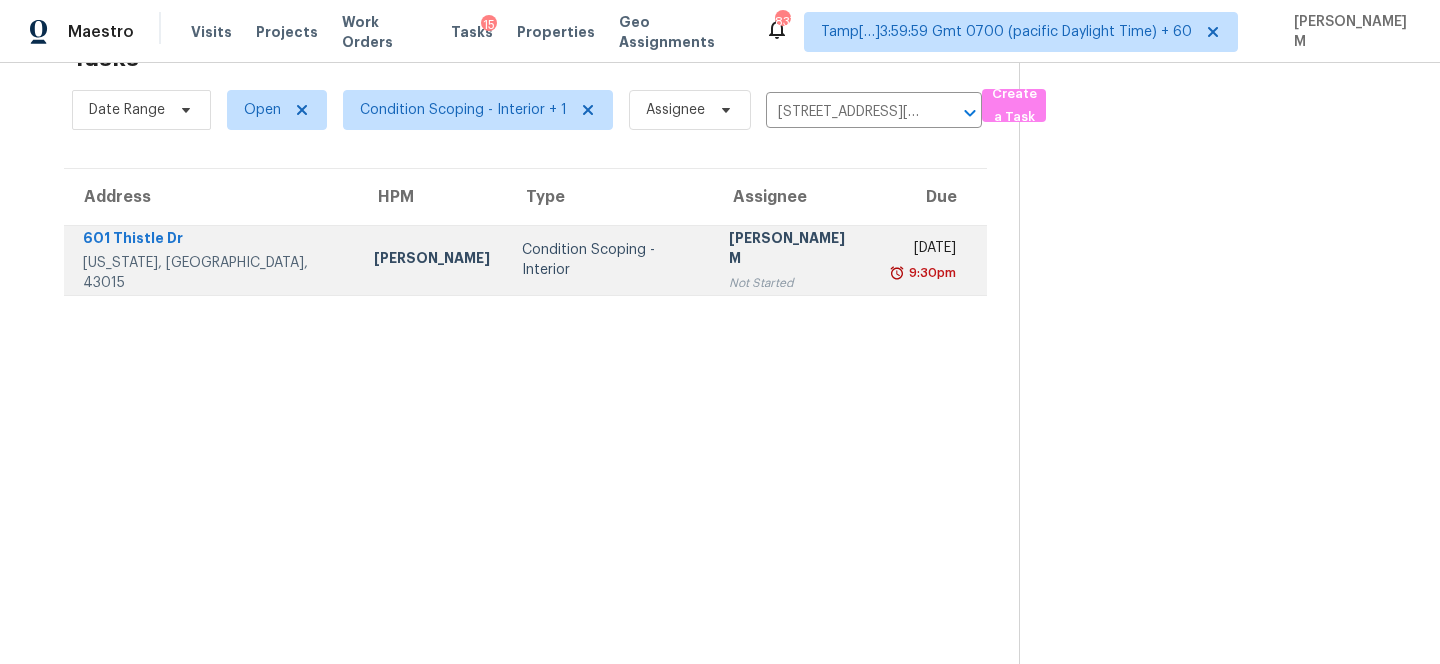 click on "Mon, Jul 14th 2025 9:30pm" at bounding box center [930, 260] 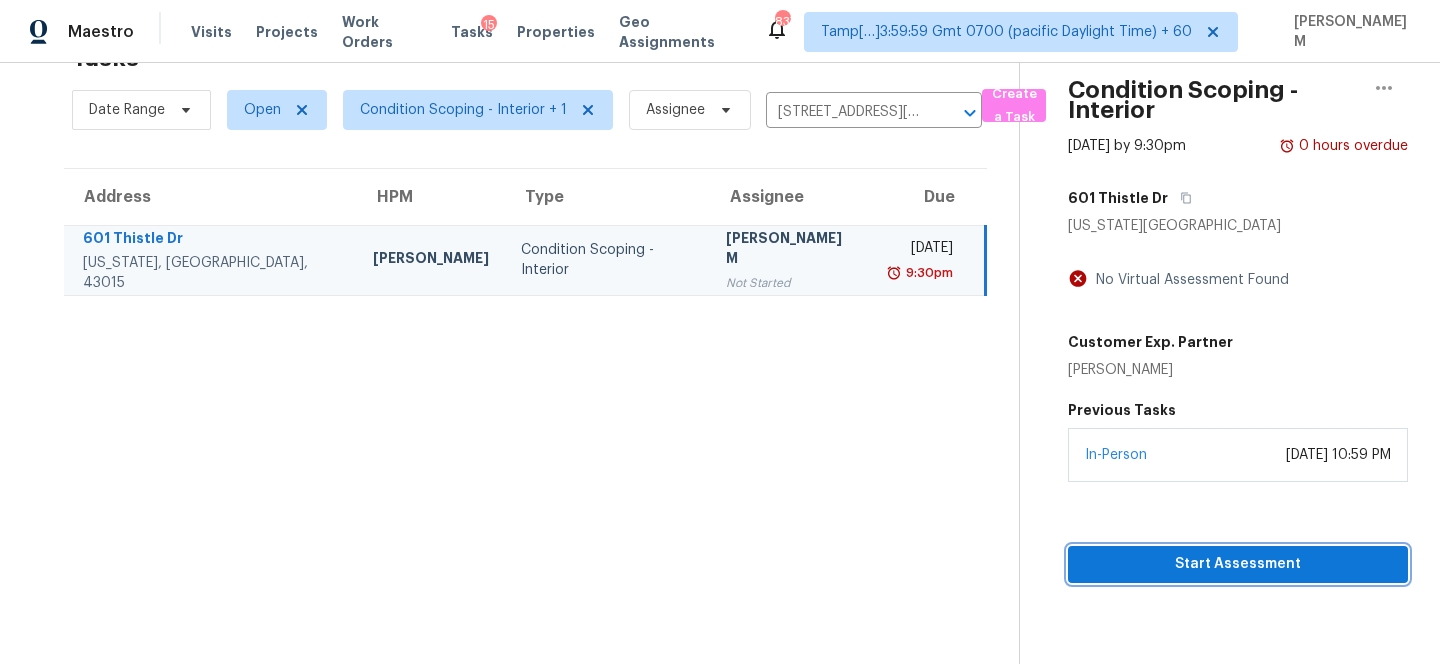 click on "Start Assessment" at bounding box center [1238, 564] 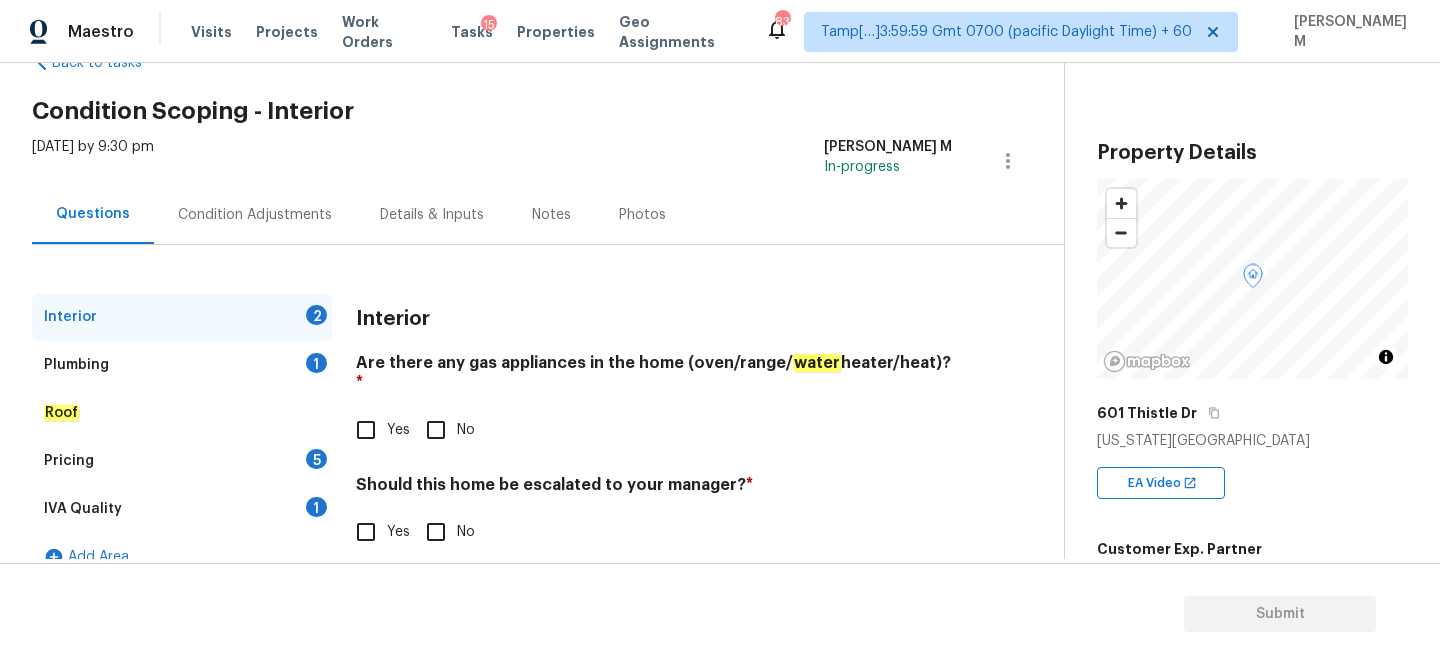 scroll, scrollTop: 0, scrollLeft: 0, axis: both 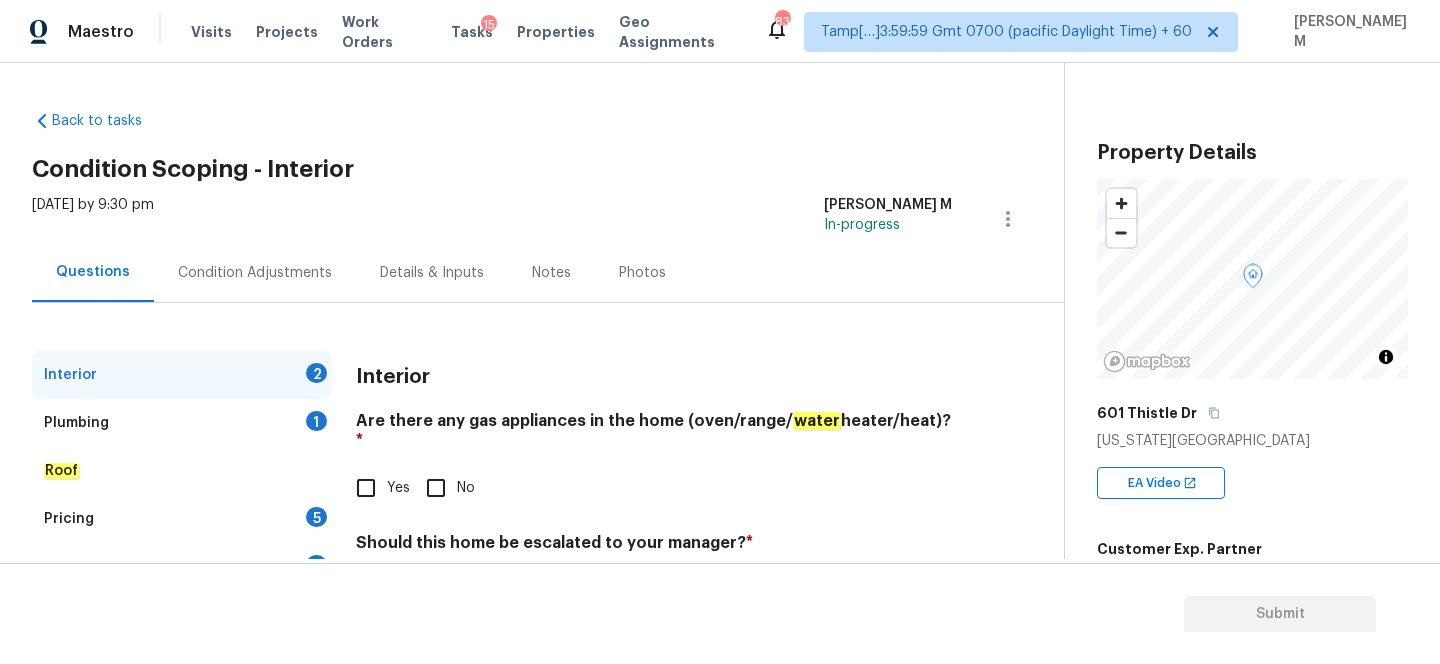 click on "601 Thistle Dr" at bounding box center [1252, 413] 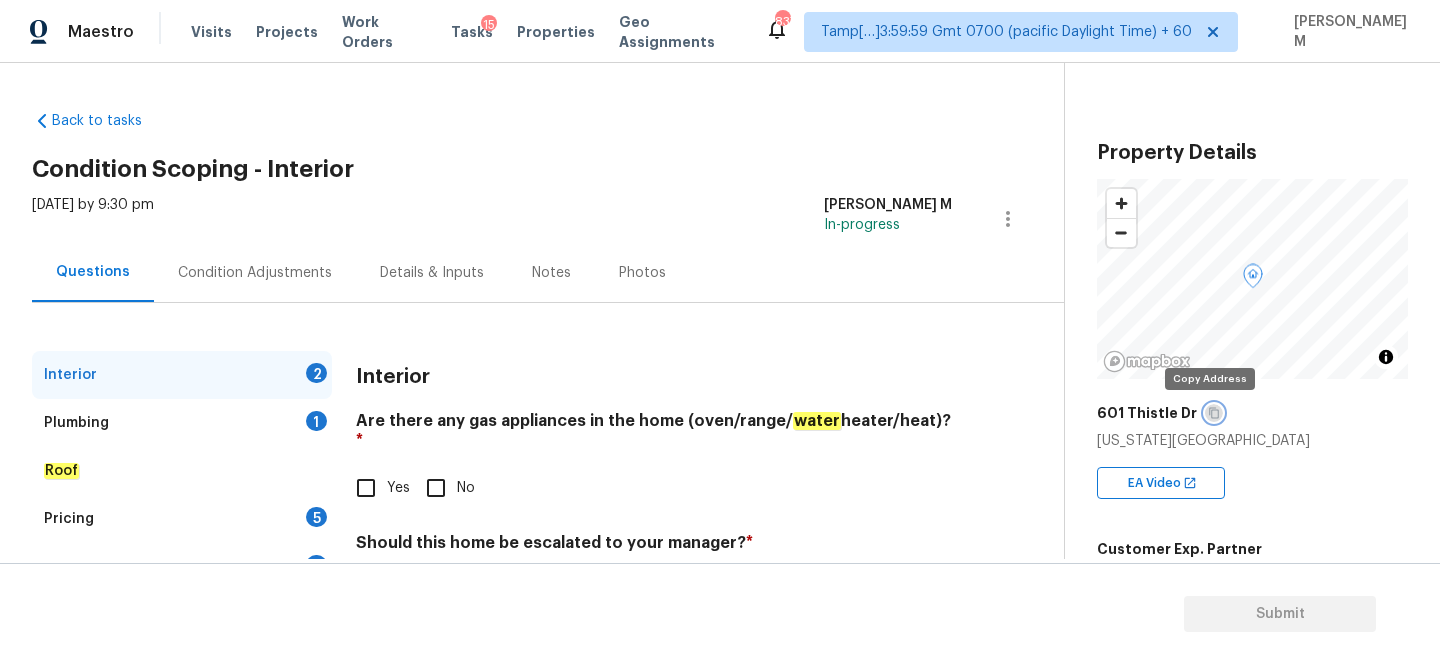 click 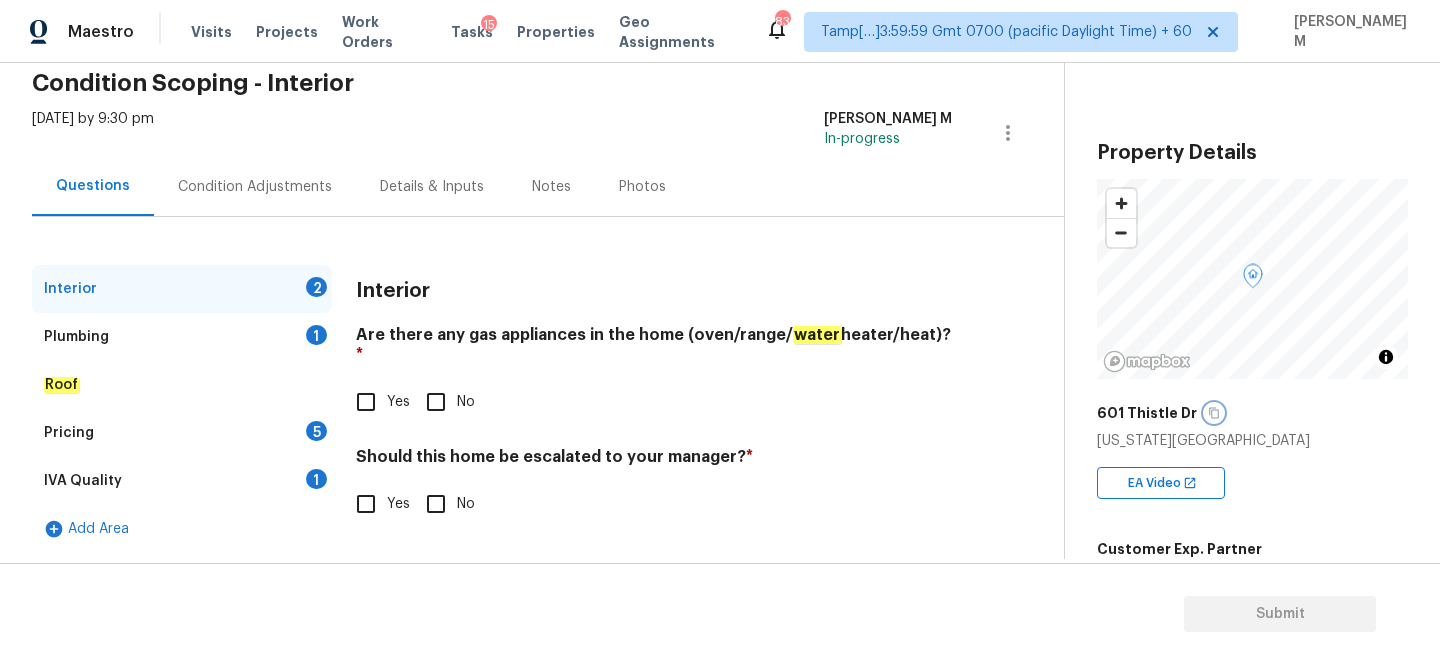scroll, scrollTop: 0, scrollLeft: 0, axis: both 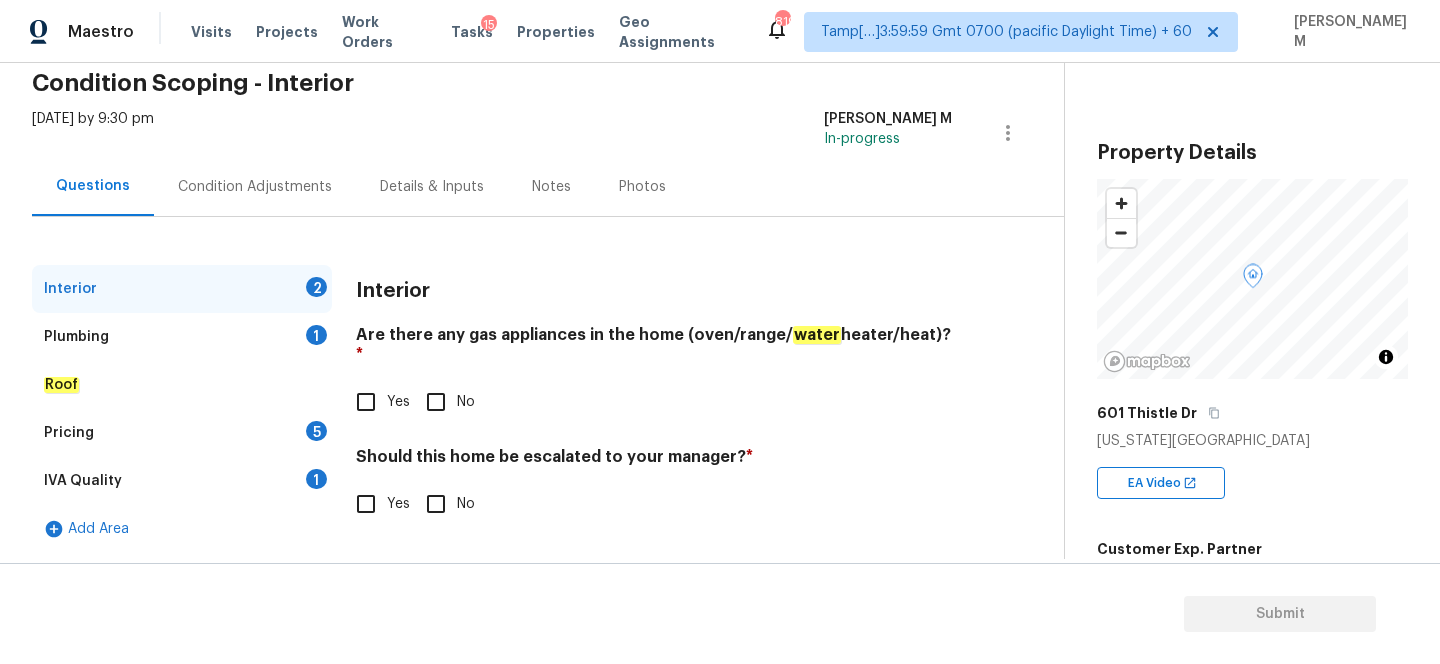 click on "Yes" at bounding box center [366, 402] 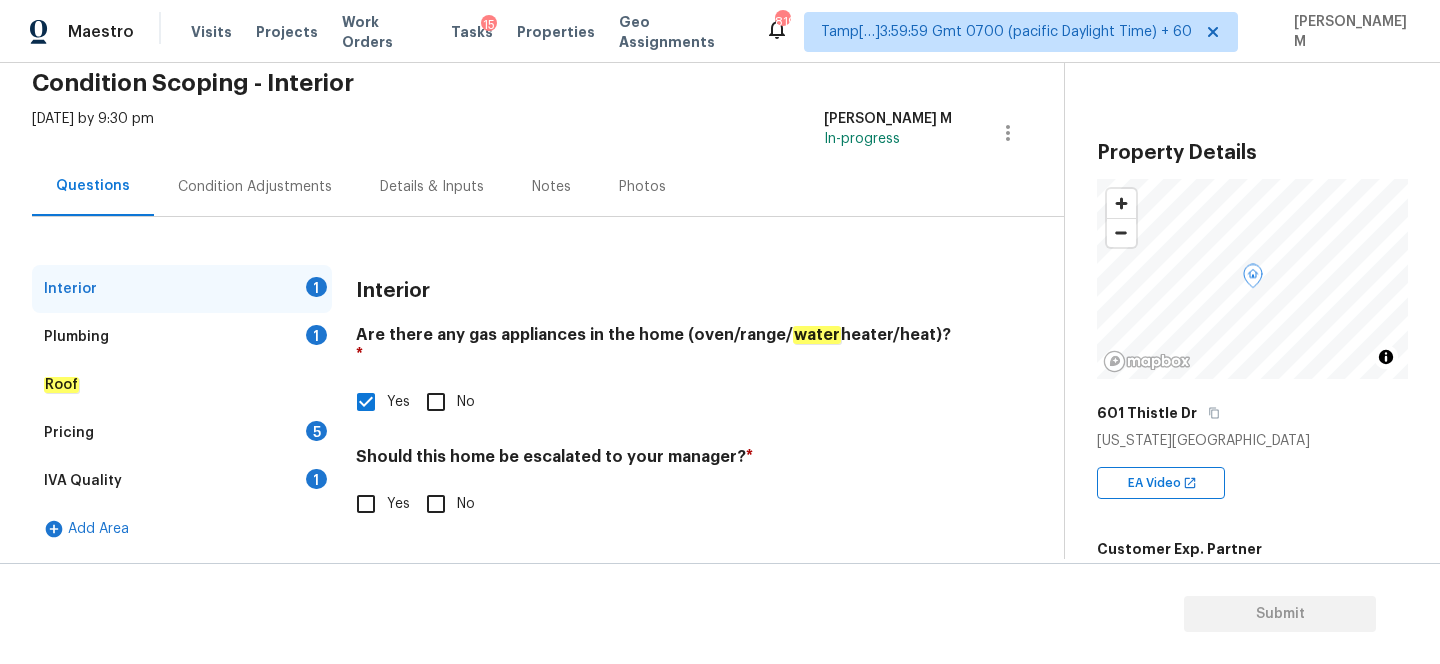 click on "Yes" at bounding box center [366, 504] 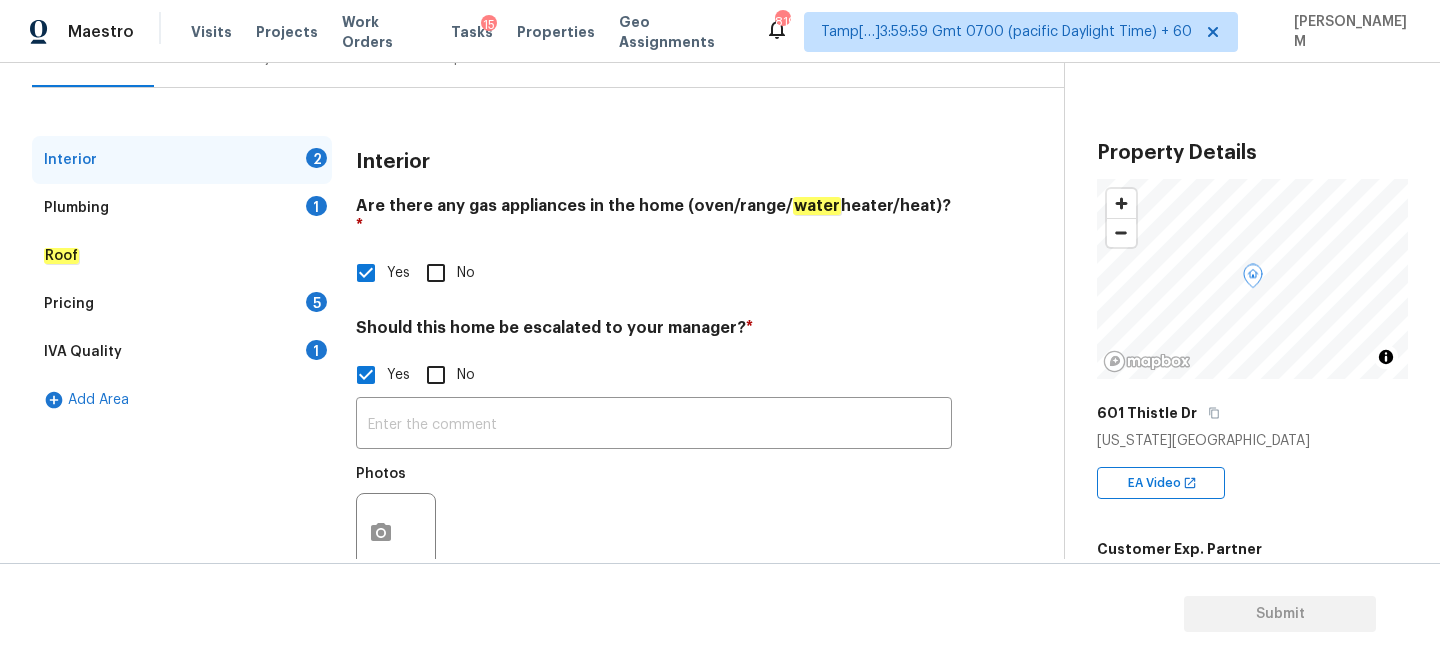 scroll, scrollTop: 251, scrollLeft: 0, axis: vertical 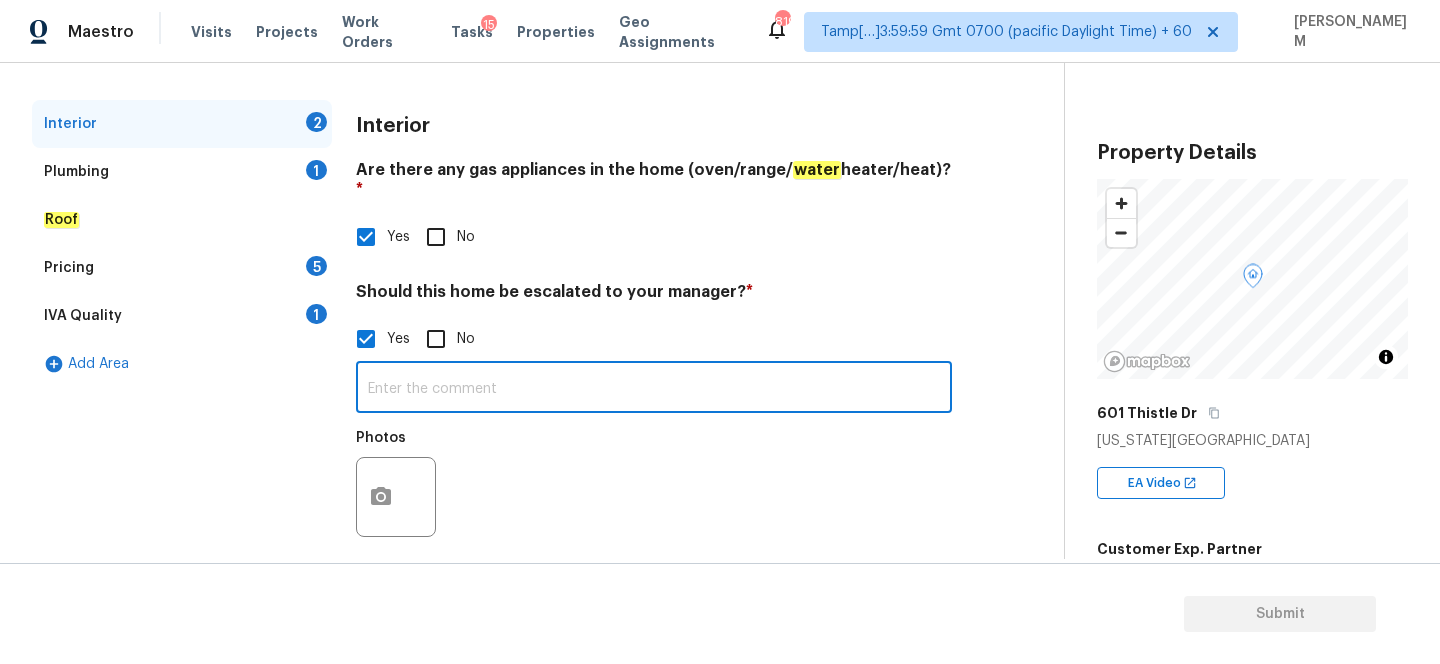 click at bounding box center [654, 389] 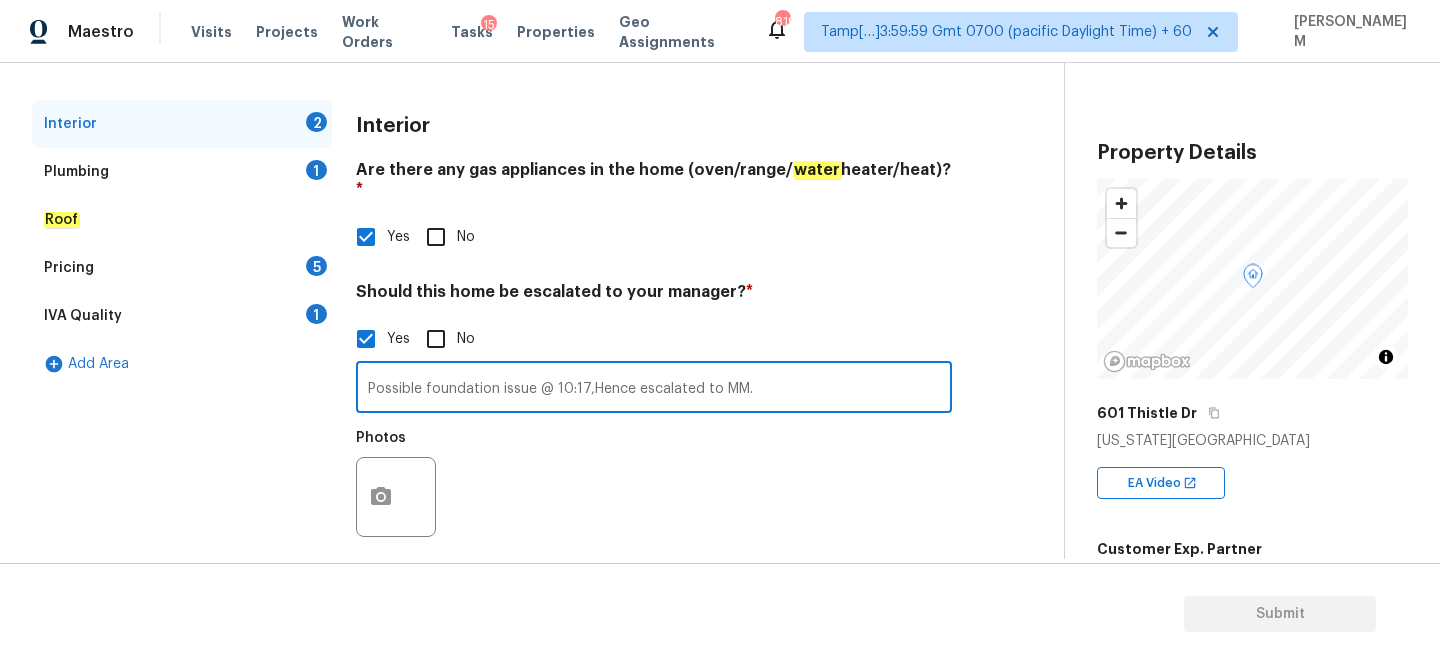 type on "Possible foundation issue @ 10:17,Hence escalated to MM." 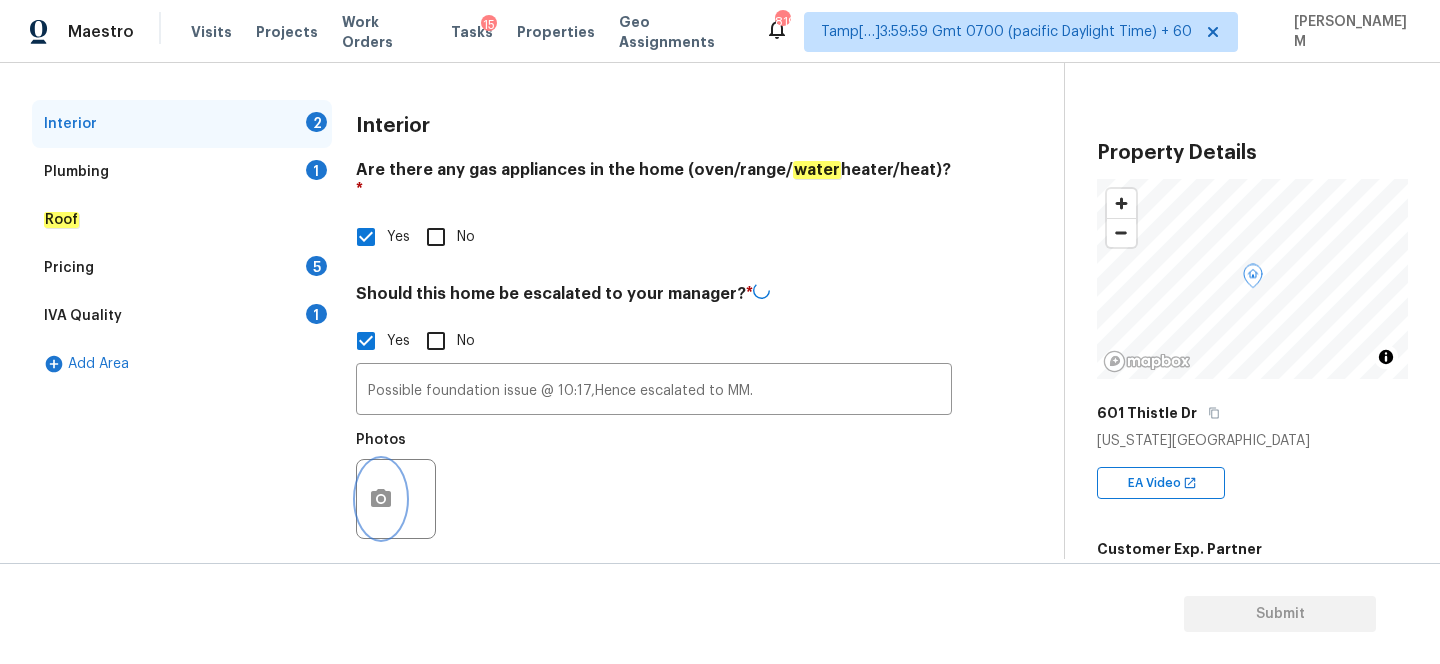 click 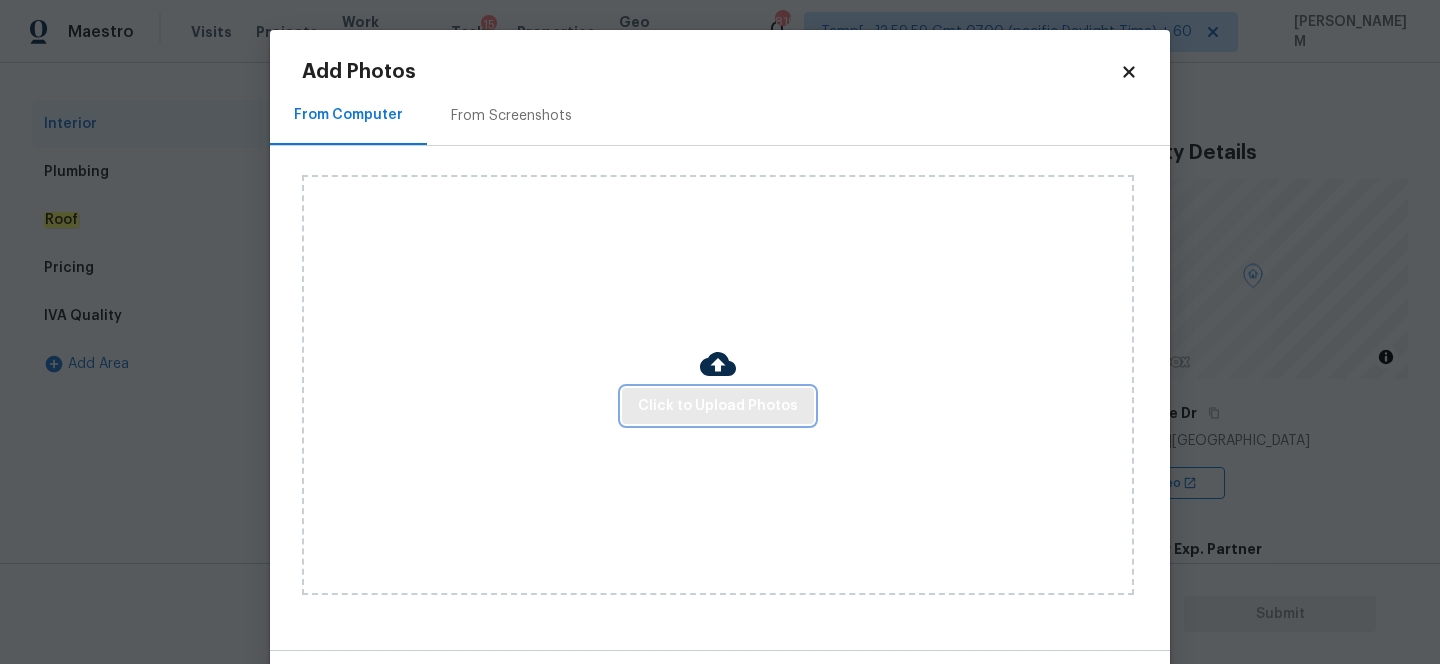 click on "Click to Upload Photos" at bounding box center (718, 406) 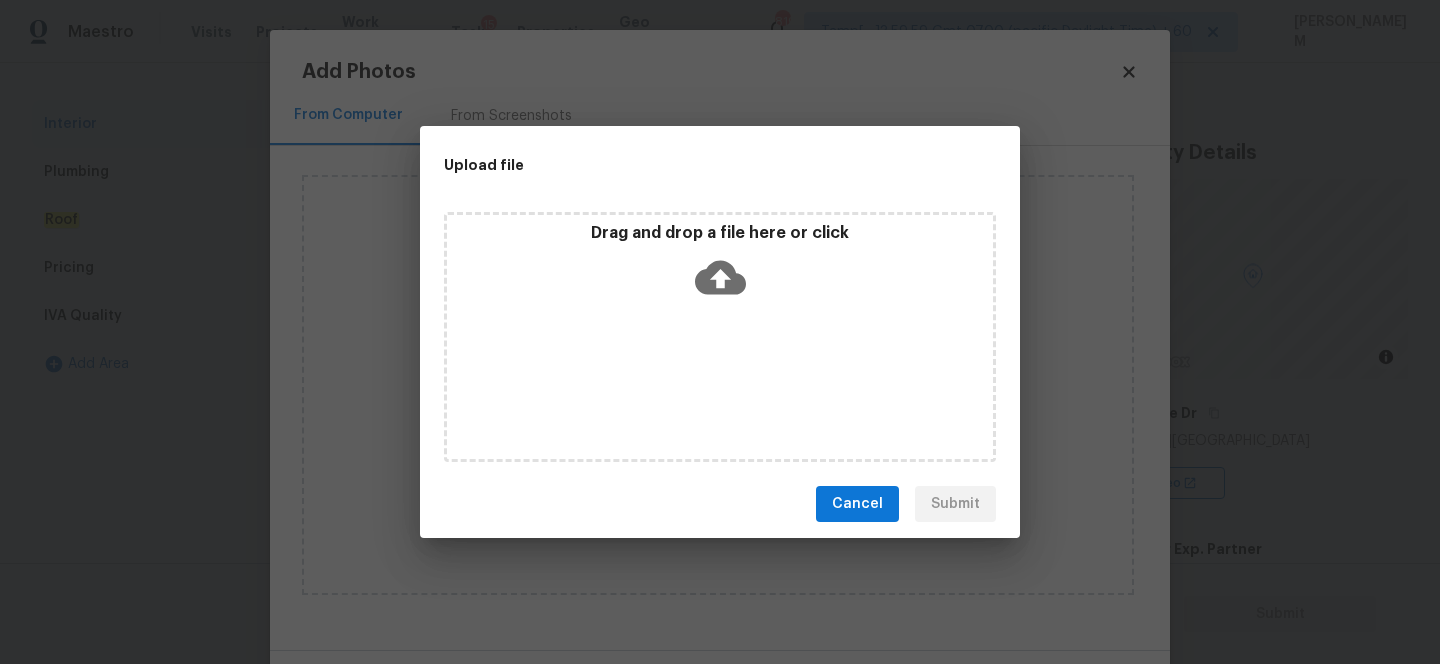 click 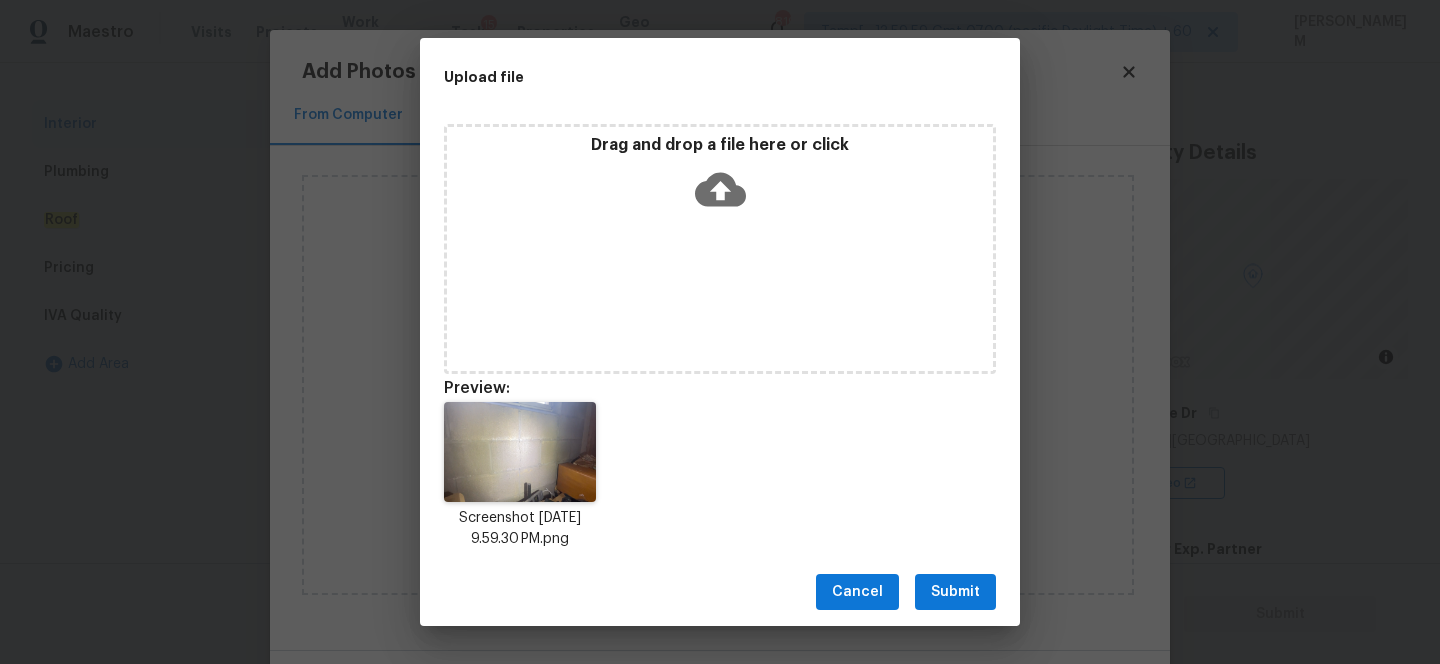 click on "Submit" at bounding box center (955, 592) 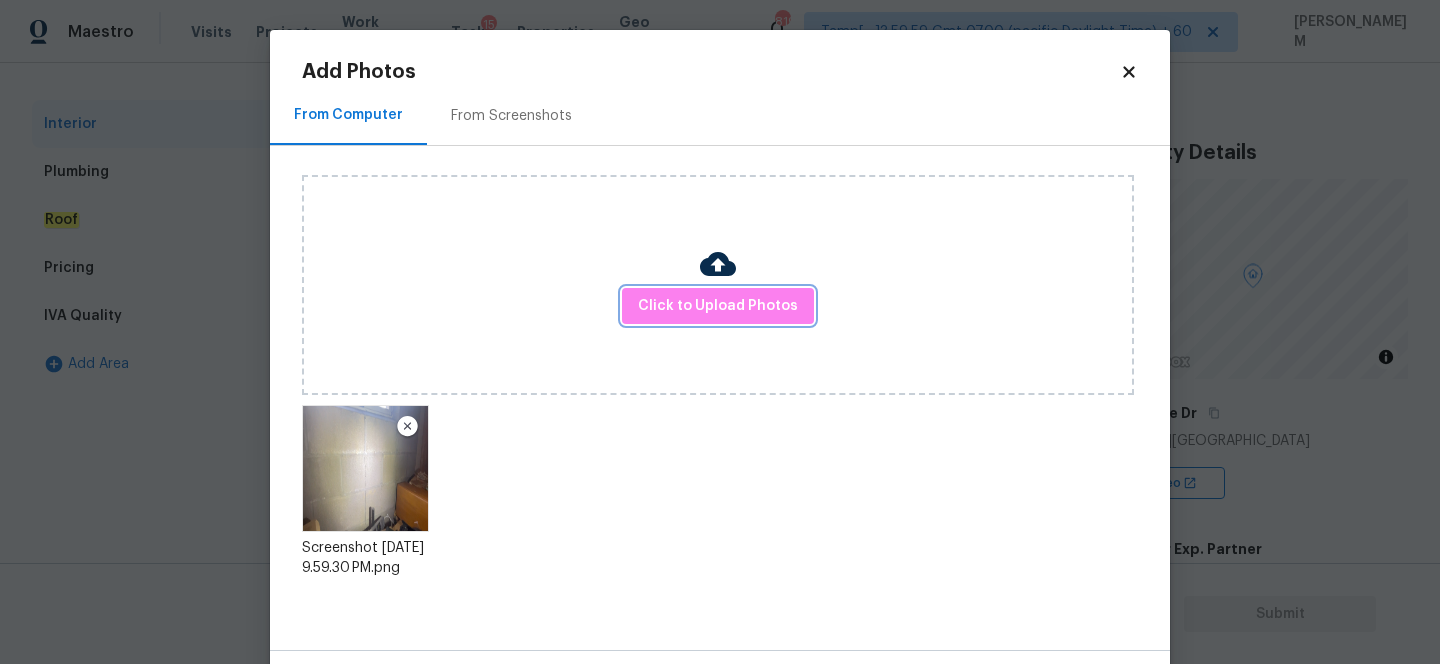 scroll, scrollTop: 76, scrollLeft: 0, axis: vertical 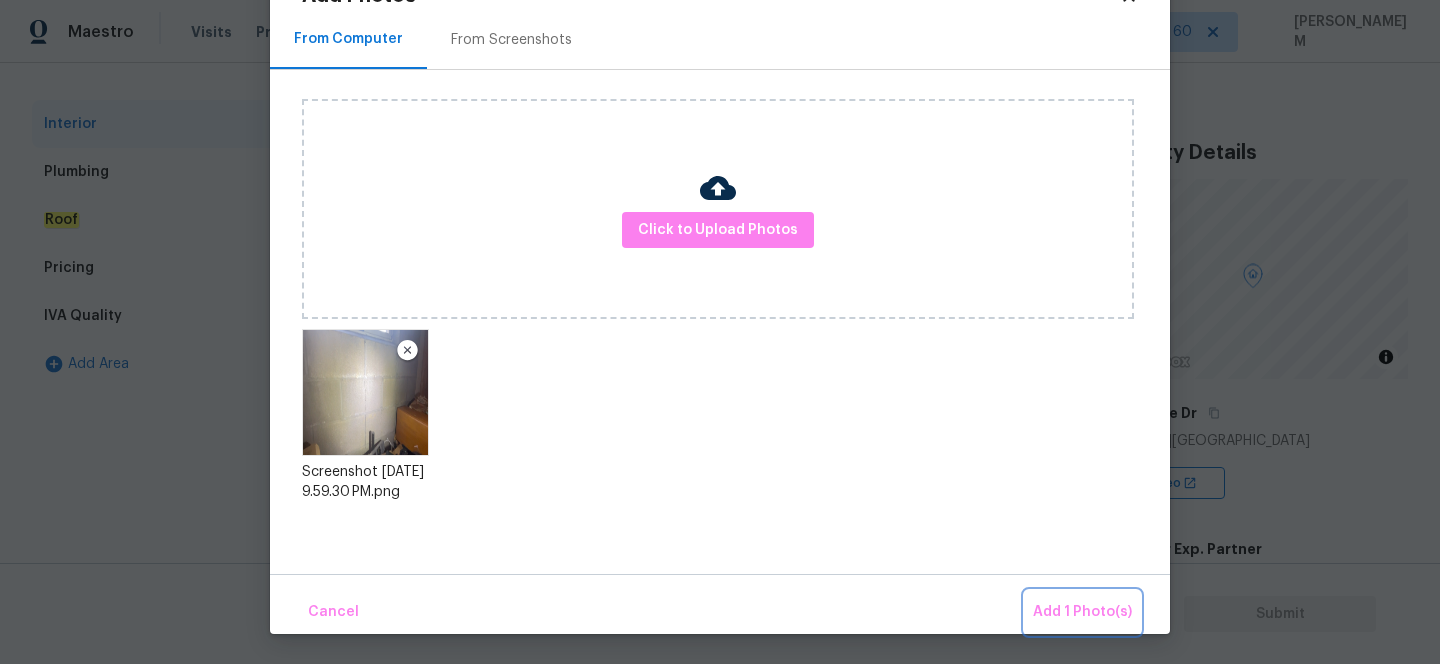 click on "Add 1 Photo(s)" at bounding box center (1082, 612) 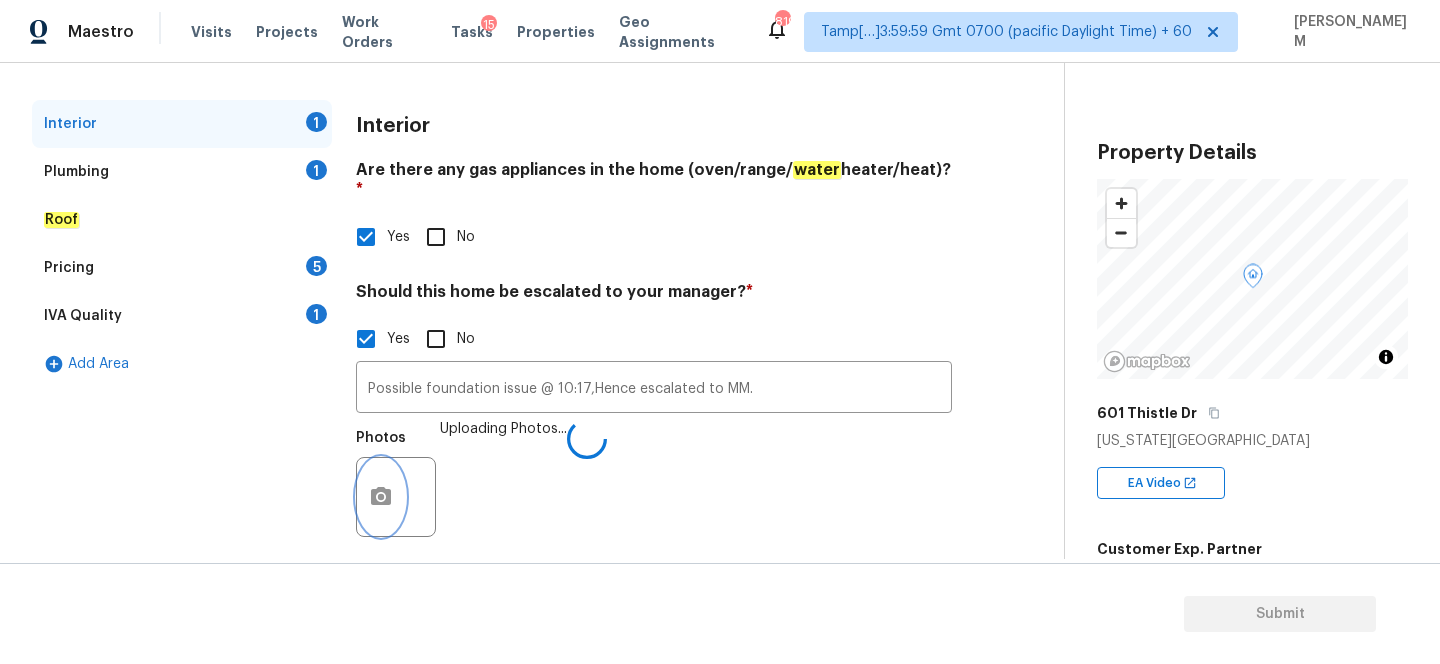 scroll, scrollTop: 0, scrollLeft: 0, axis: both 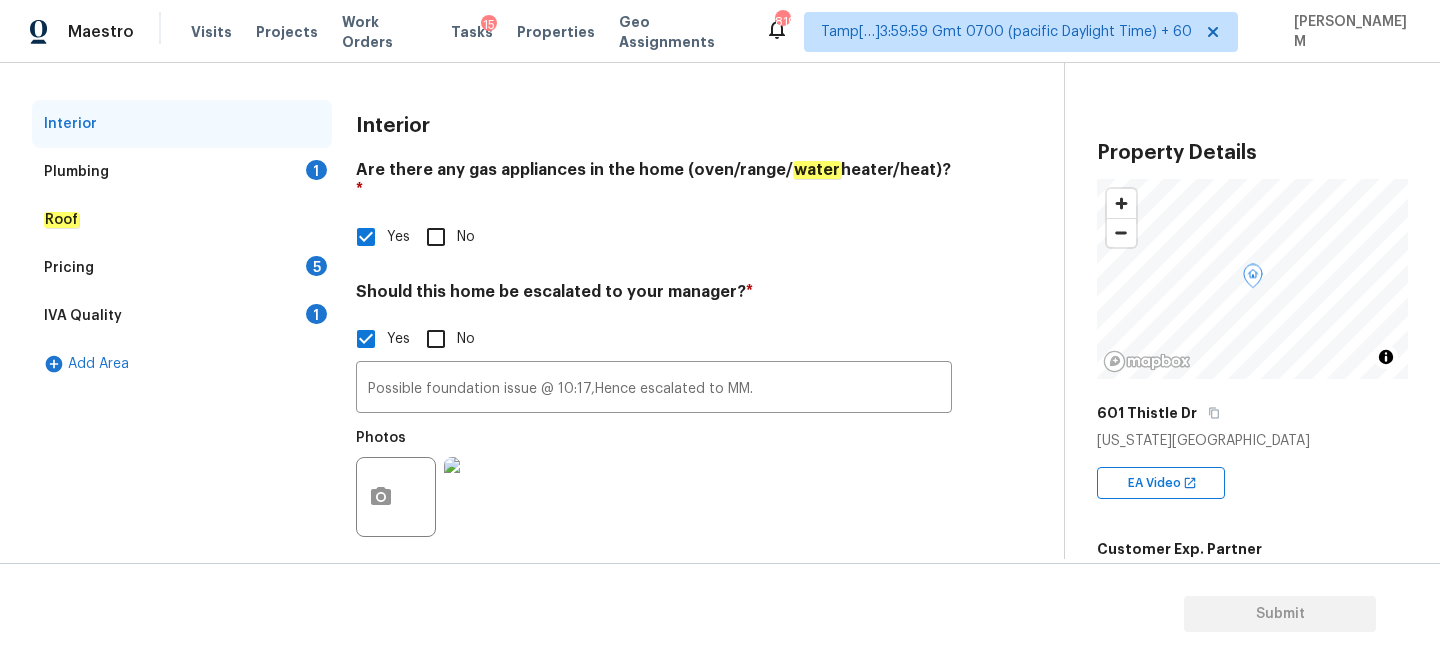 click on "Plumbing 1" at bounding box center (182, 172) 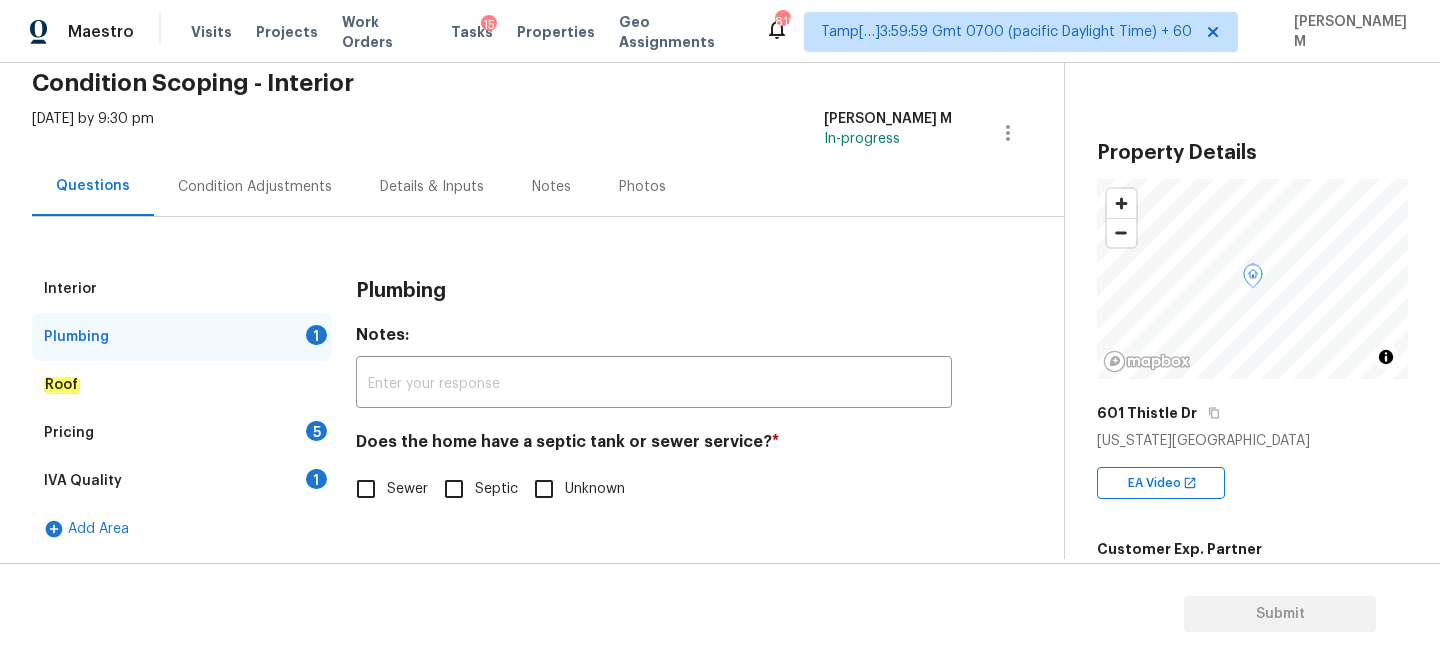 scroll, scrollTop: 86, scrollLeft: 0, axis: vertical 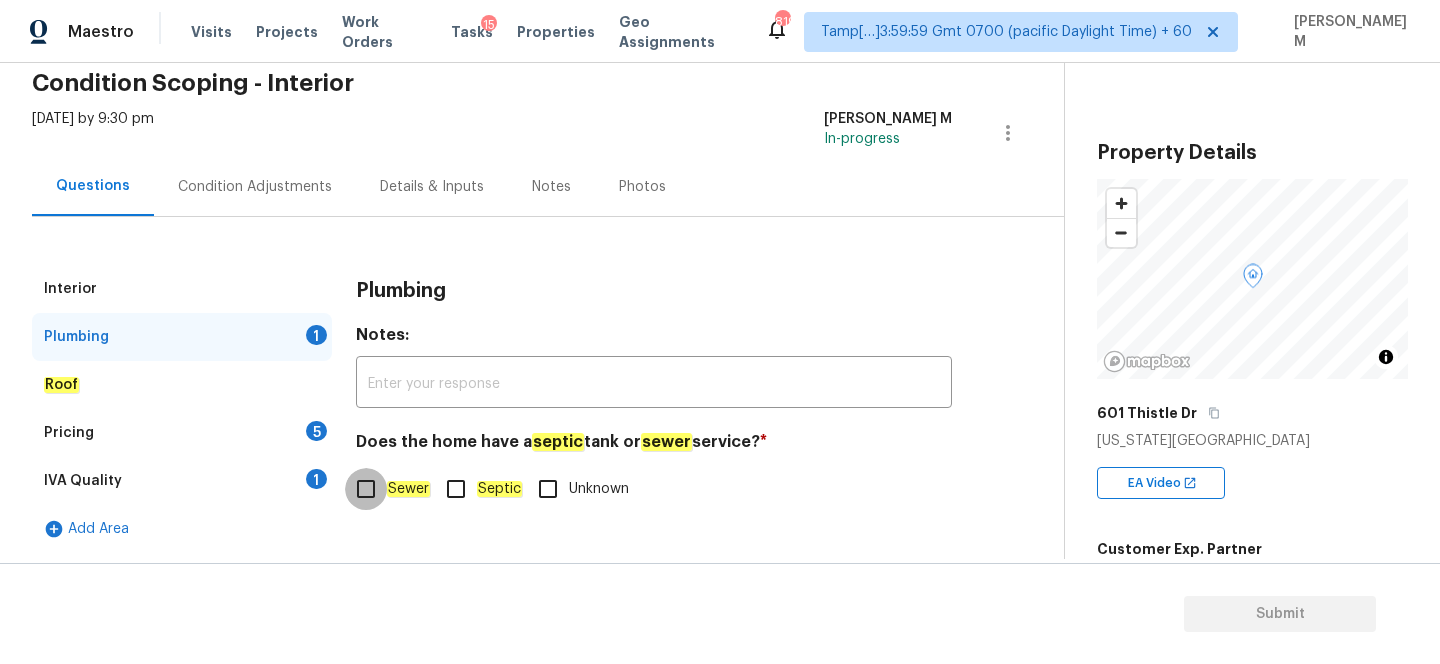 click on "Sewer" at bounding box center (366, 489) 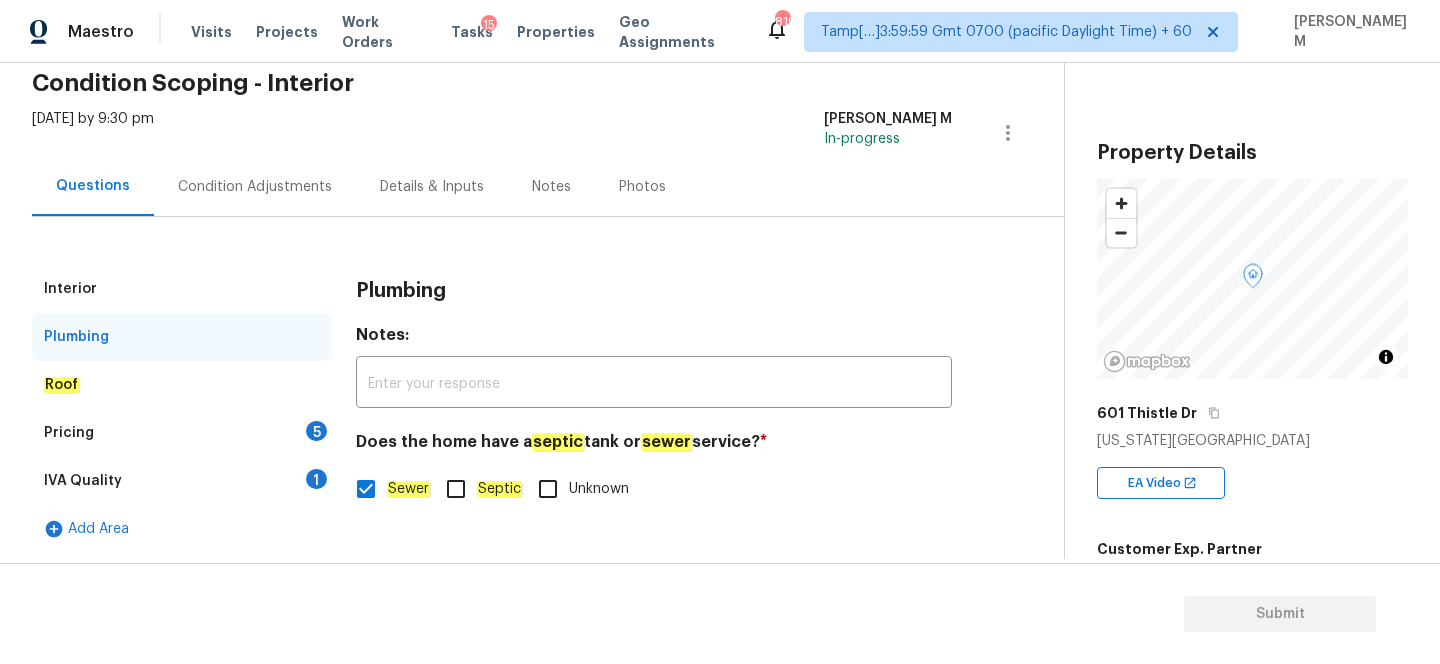 click on "Roof" at bounding box center (182, 385) 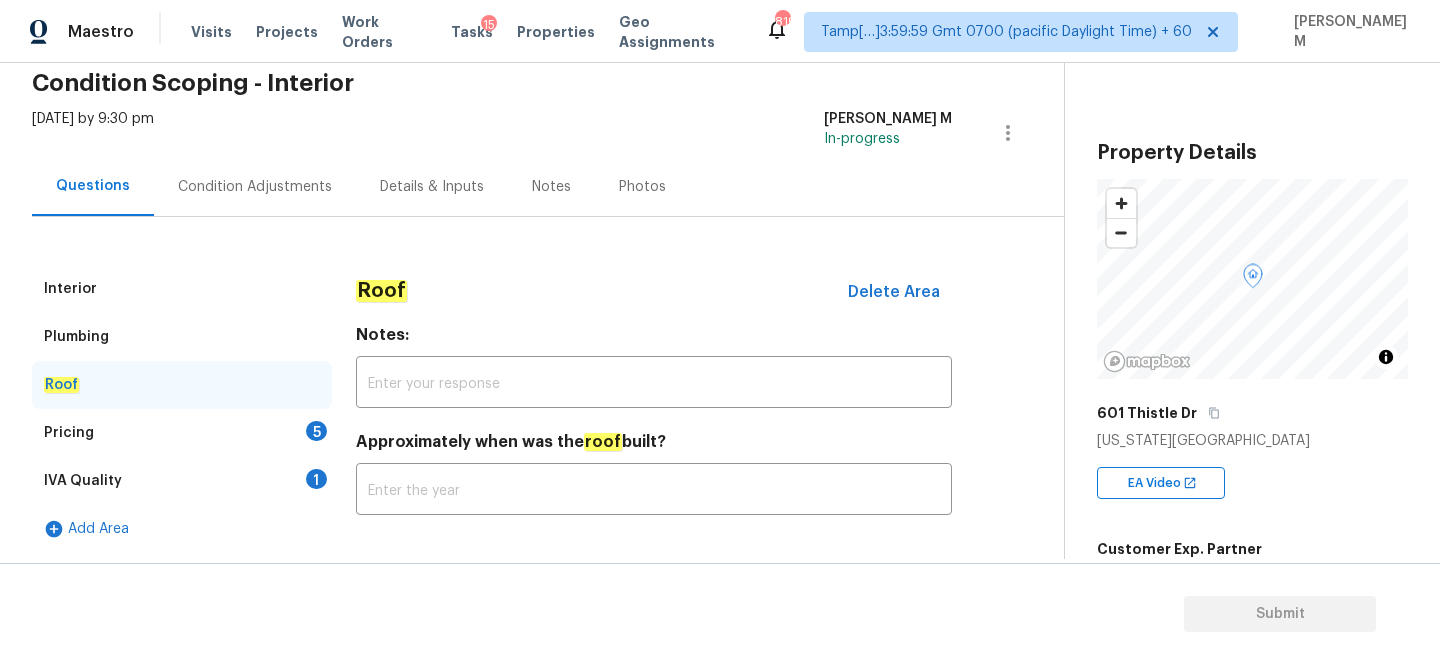 click on "Pricing 5" at bounding box center (182, 433) 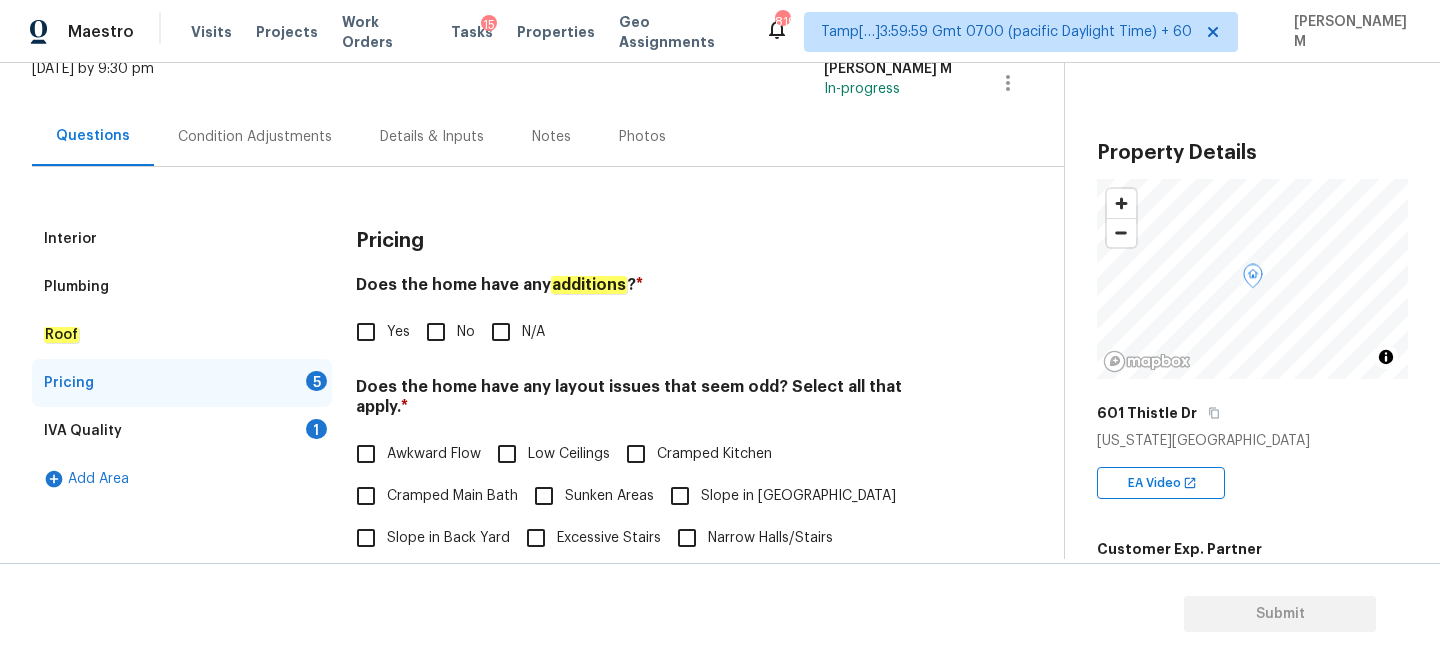 scroll, scrollTop: 115, scrollLeft: 0, axis: vertical 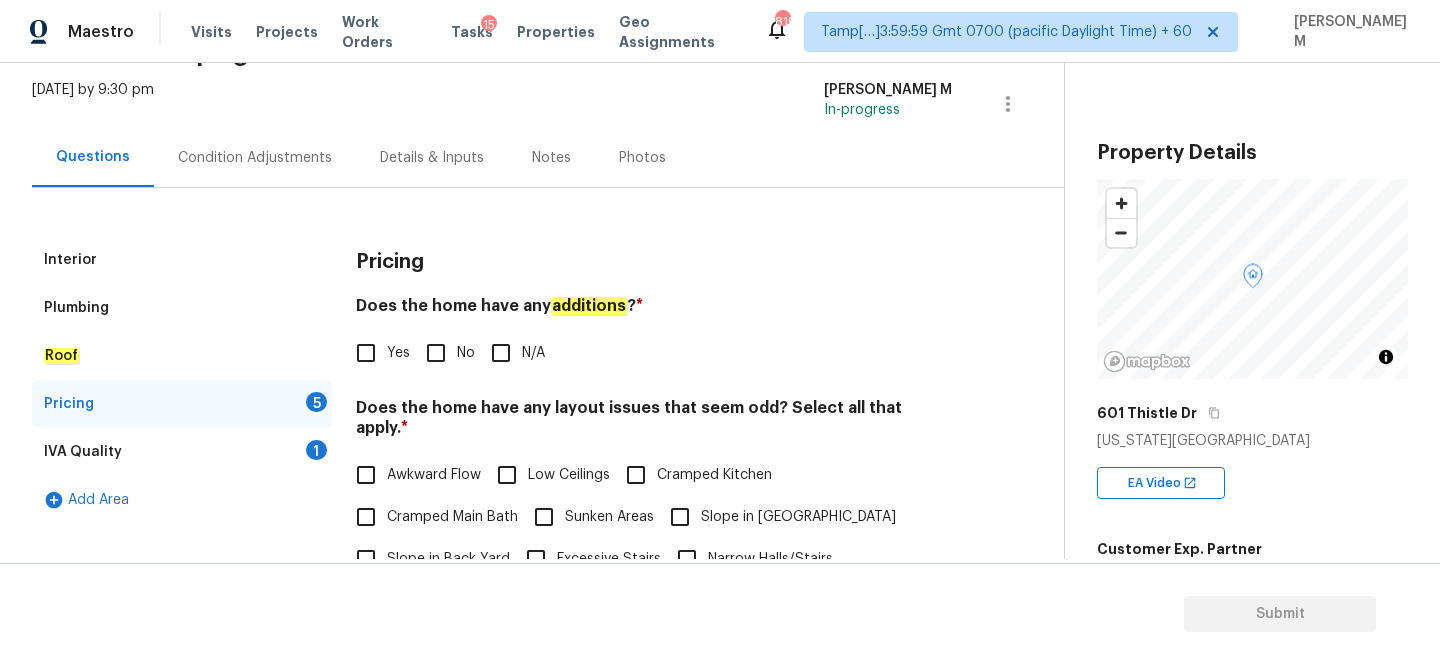 click on "601 Thistle Dr" at bounding box center (1252, 413) 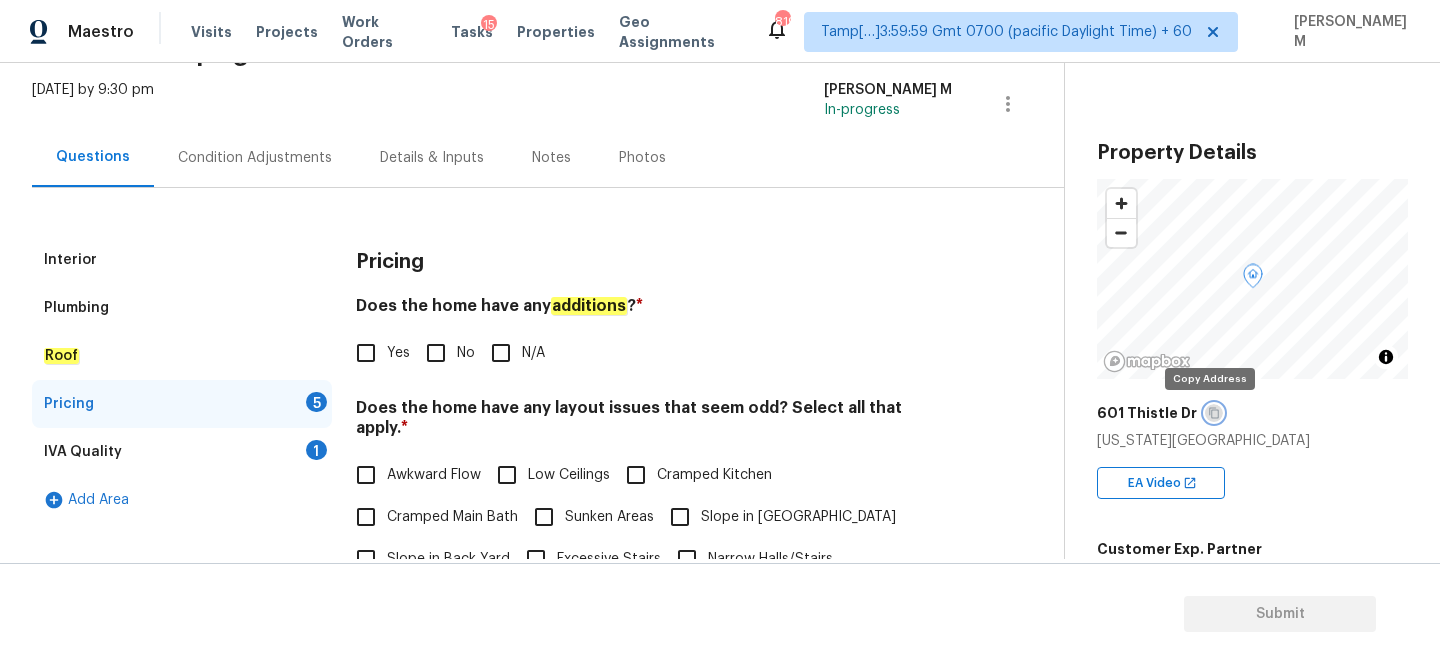 click 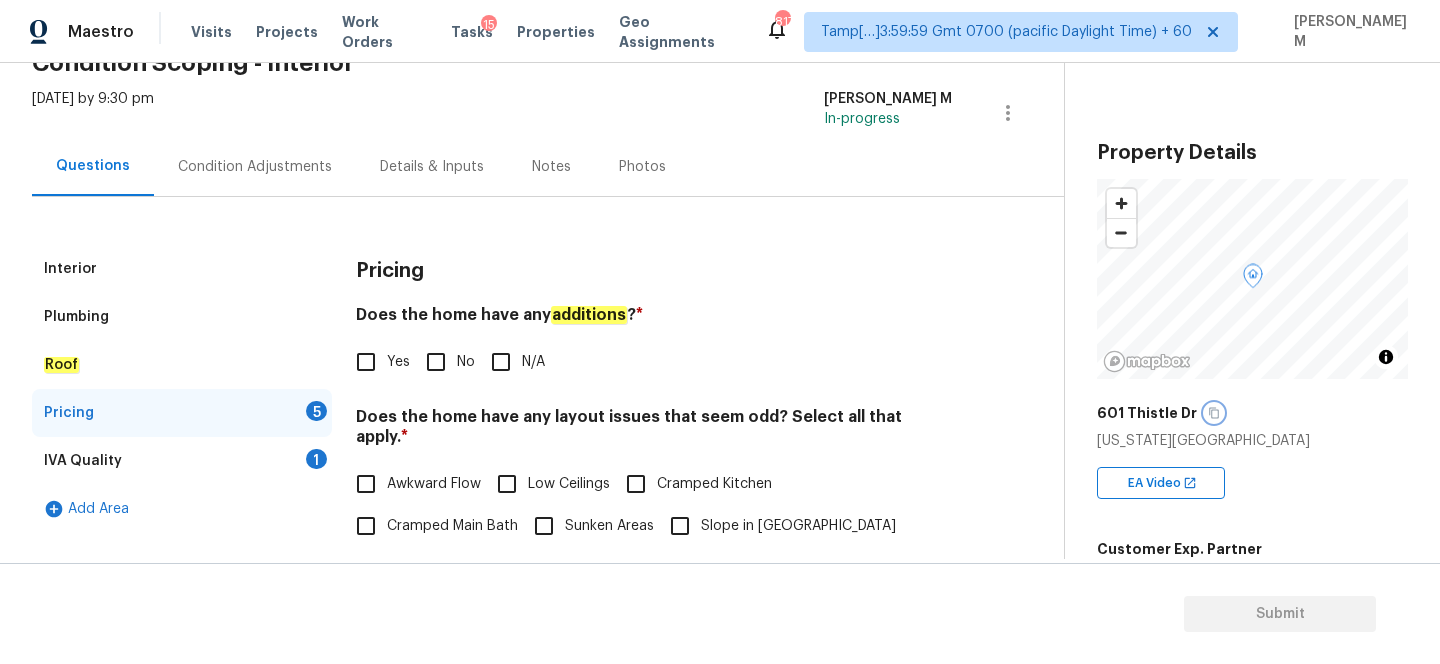 scroll, scrollTop: 104, scrollLeft: 0, axis: vertical 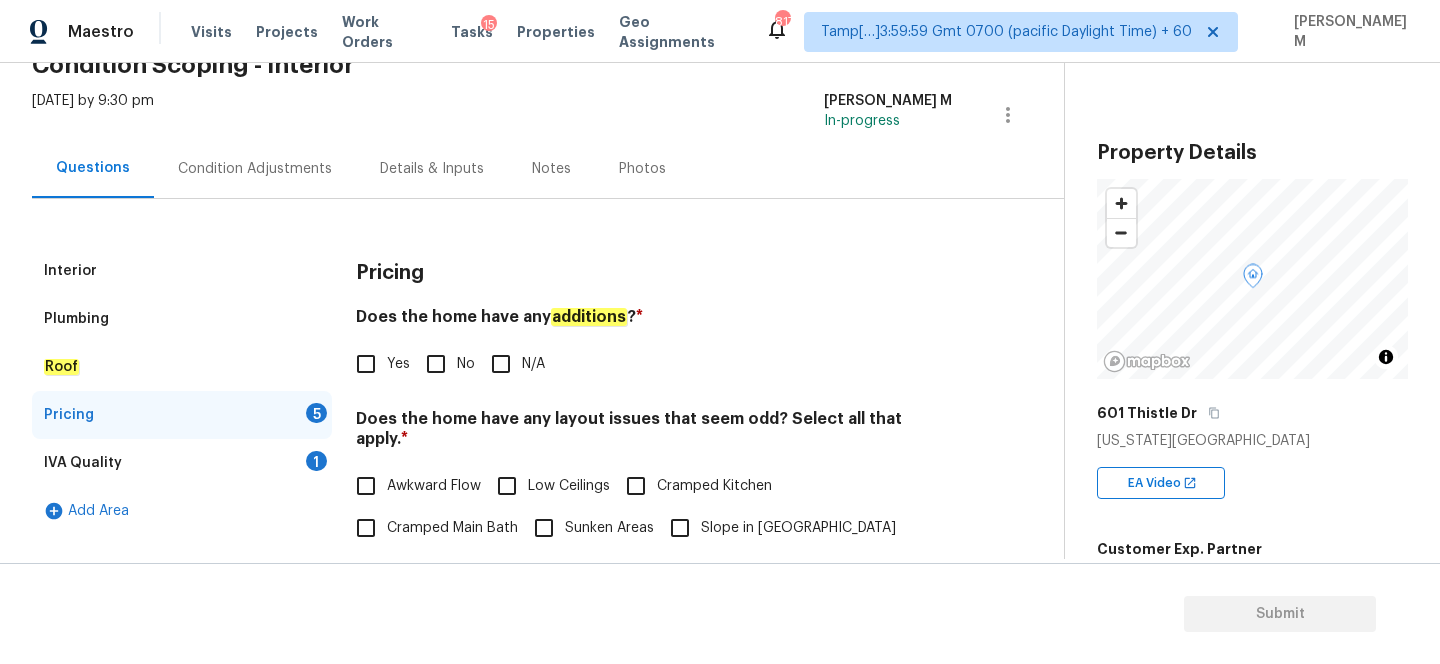 click on "N/A" at bounding box center (501, 364) 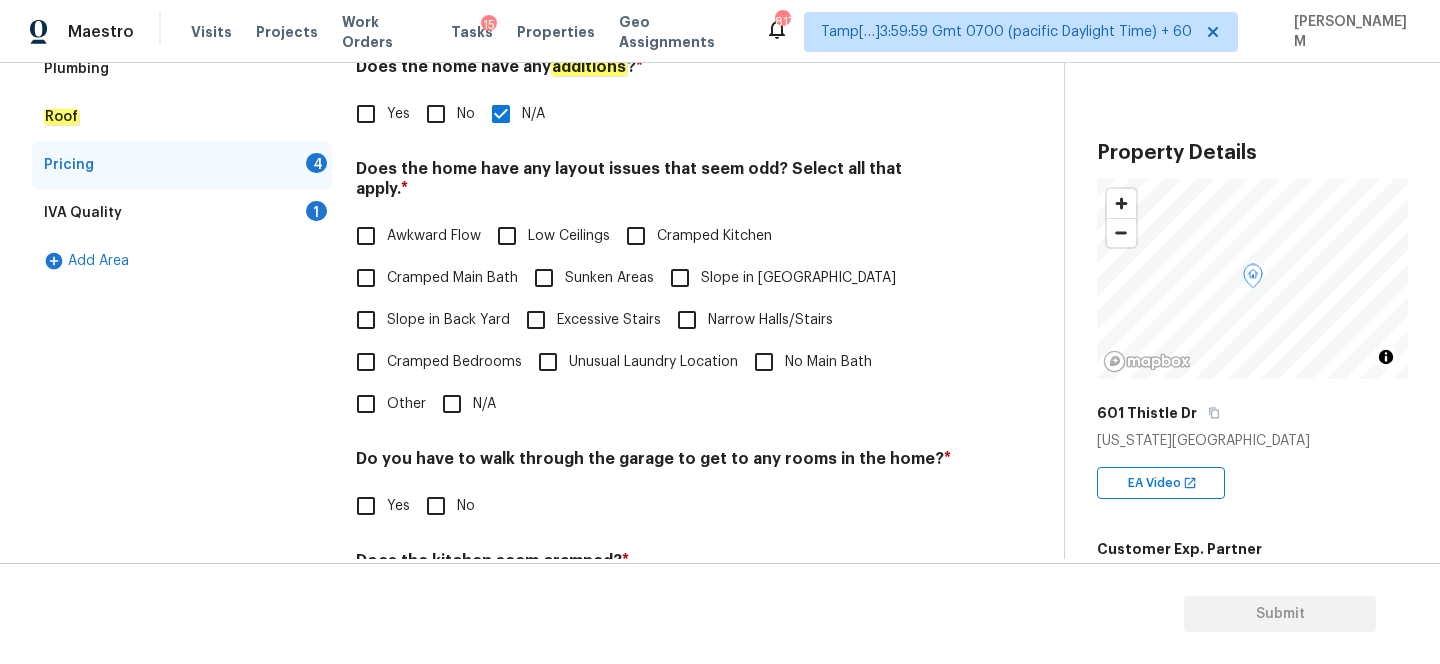 scroll, scrollTop: 341, scrollLeft: 0, axis: vertical 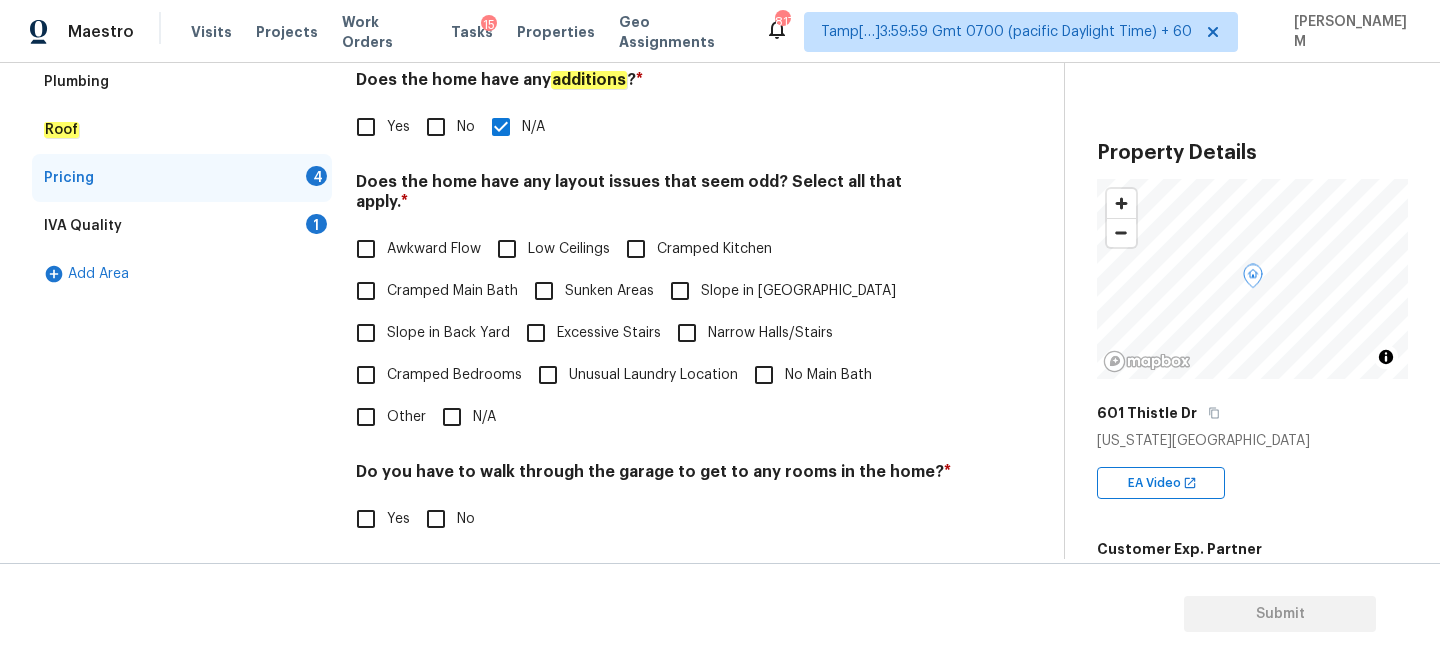 click on "Other" at bounding box center (366, 417) 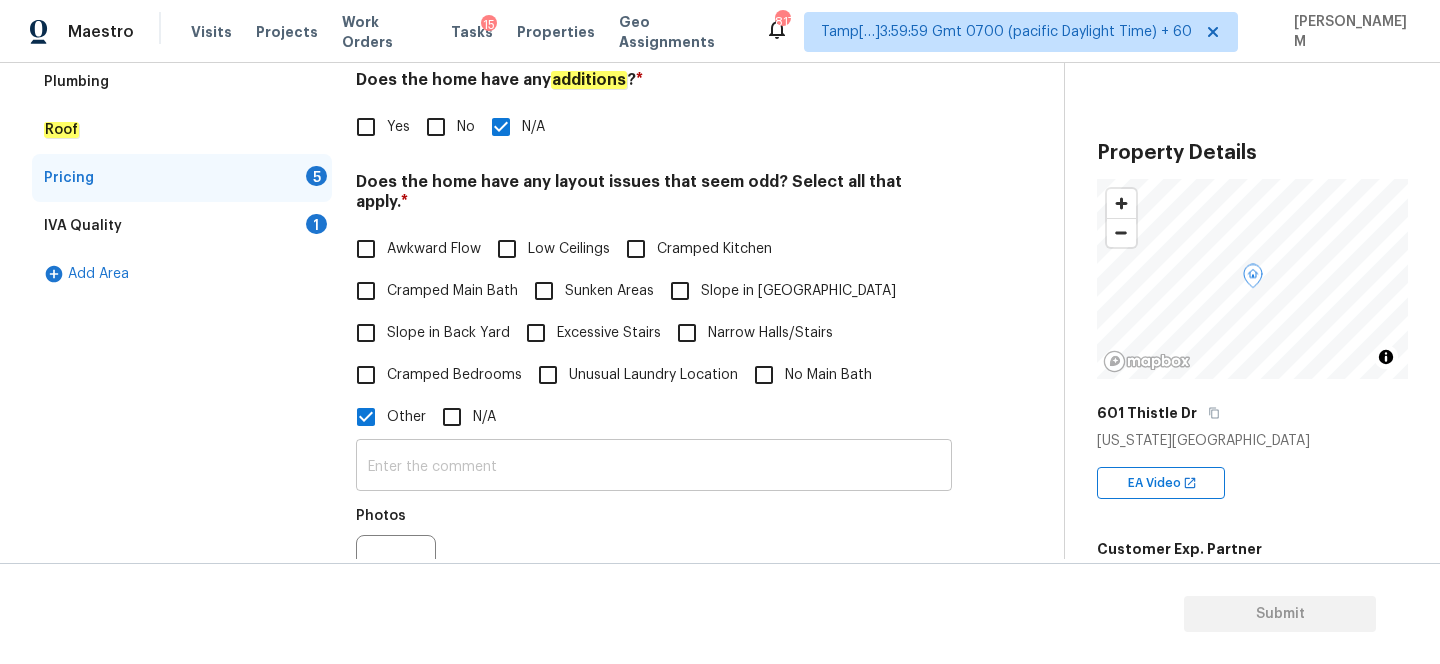 click at bounding box center (654, 467) 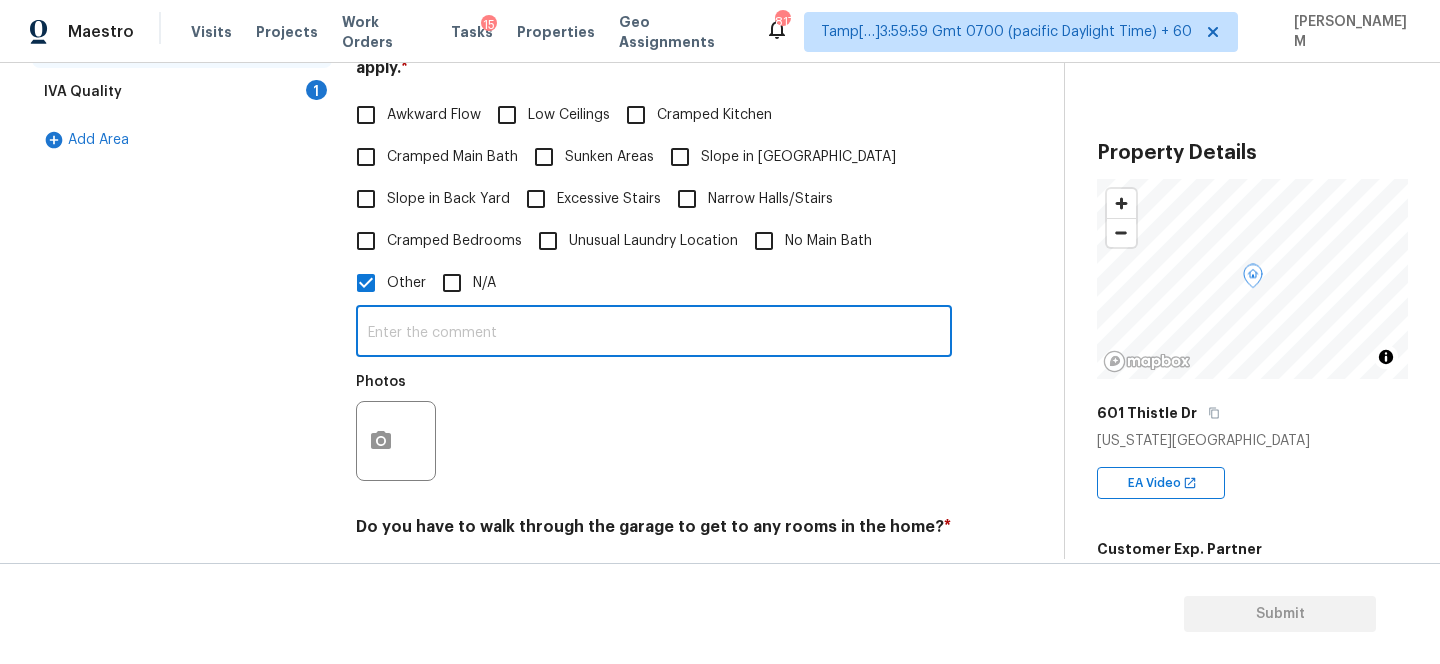 scroll, scrollTop: 479, scrollLeft: 0, axis: vertical 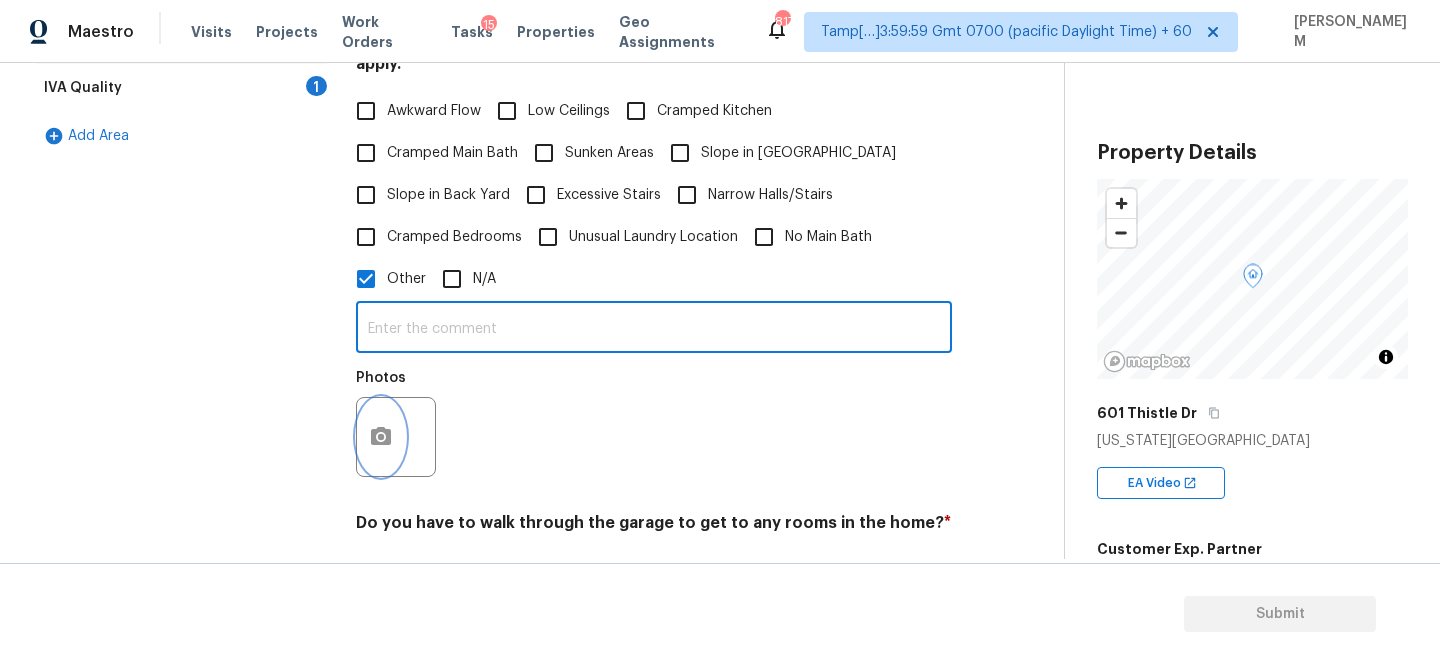 click at bounding box center [381, 437] 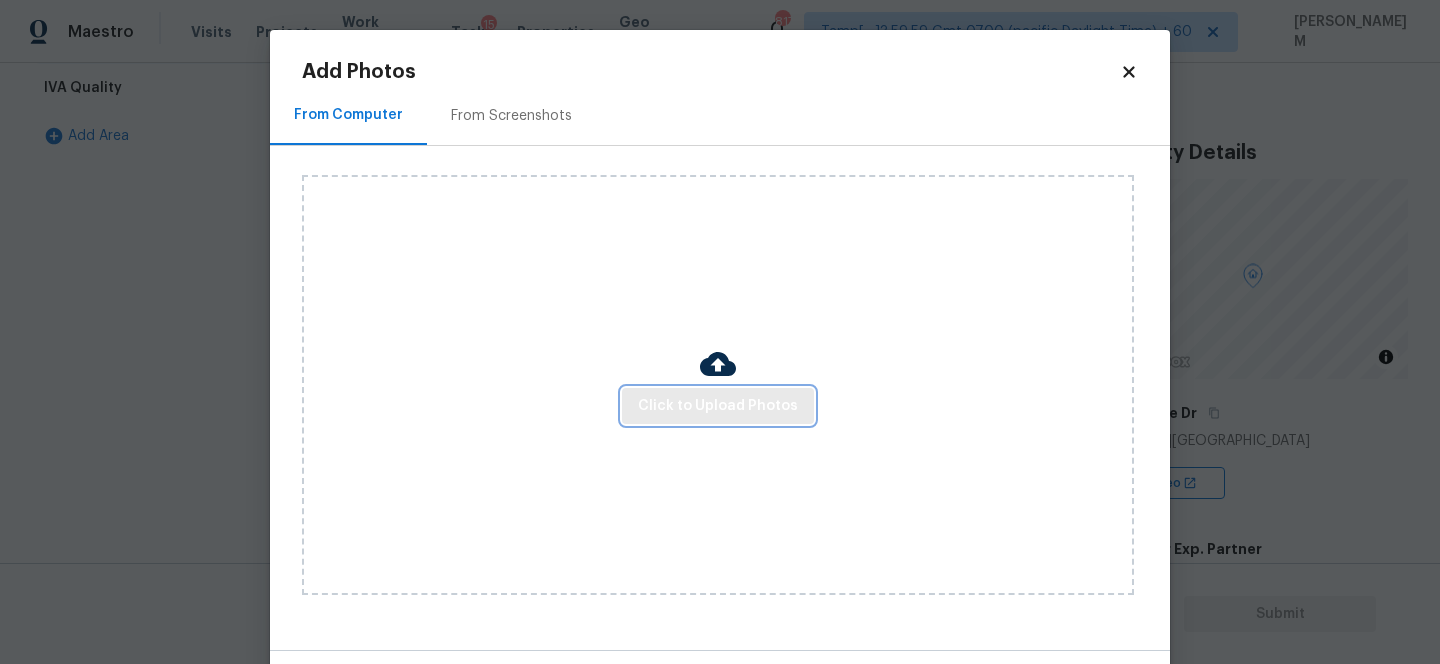 click on "Click to Upload Photos" at bounding box center (718, 406) 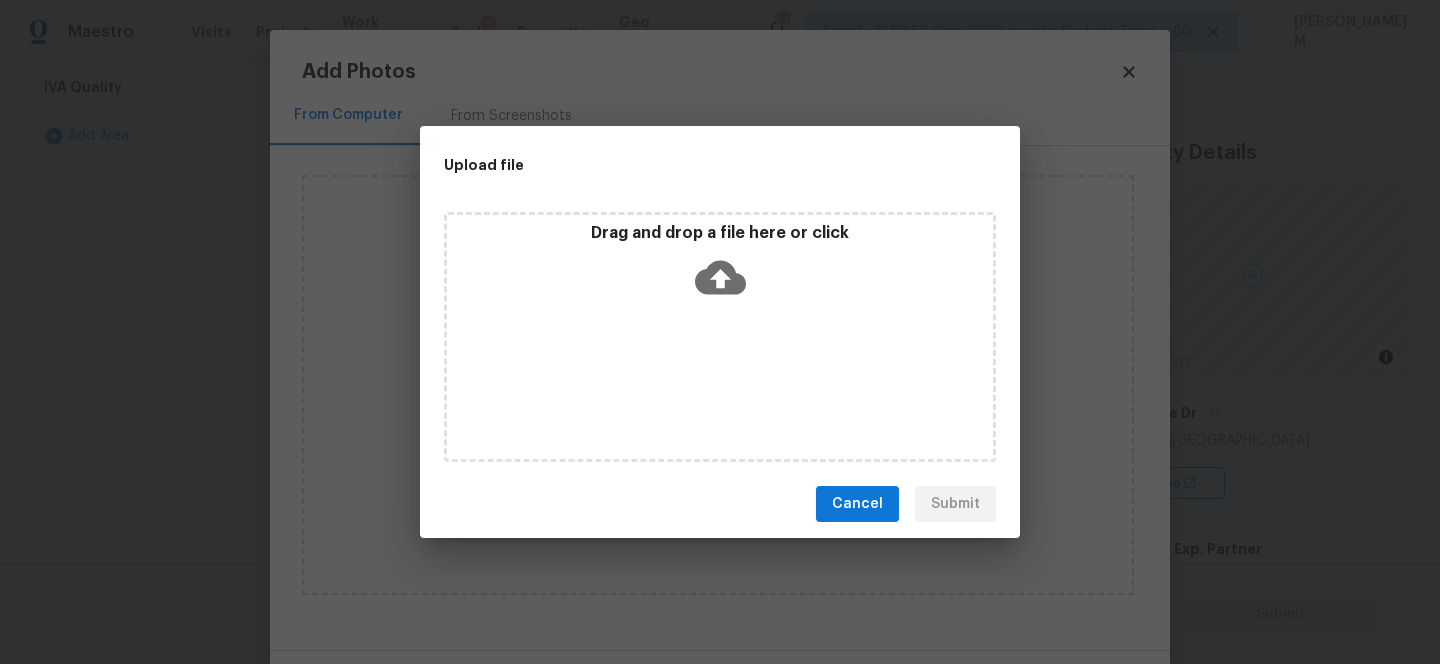 click 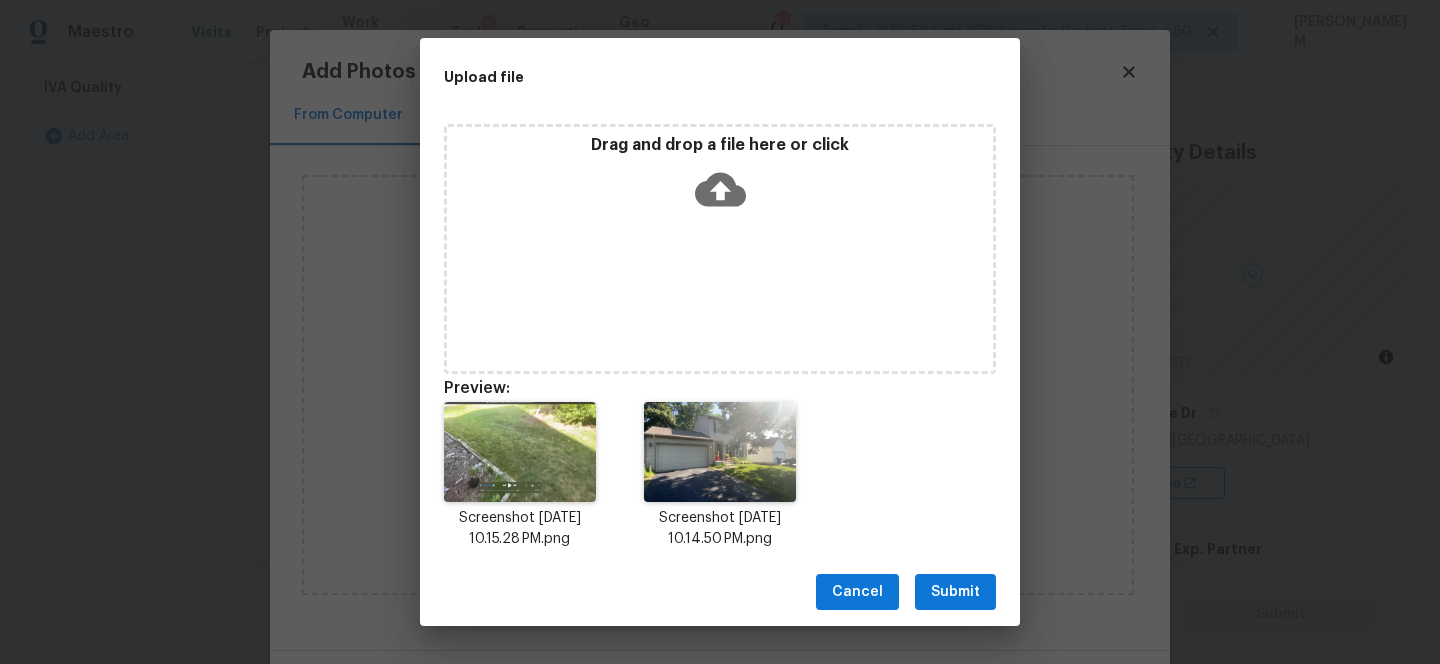 click on "Submit" at bounding box center (955, 592) 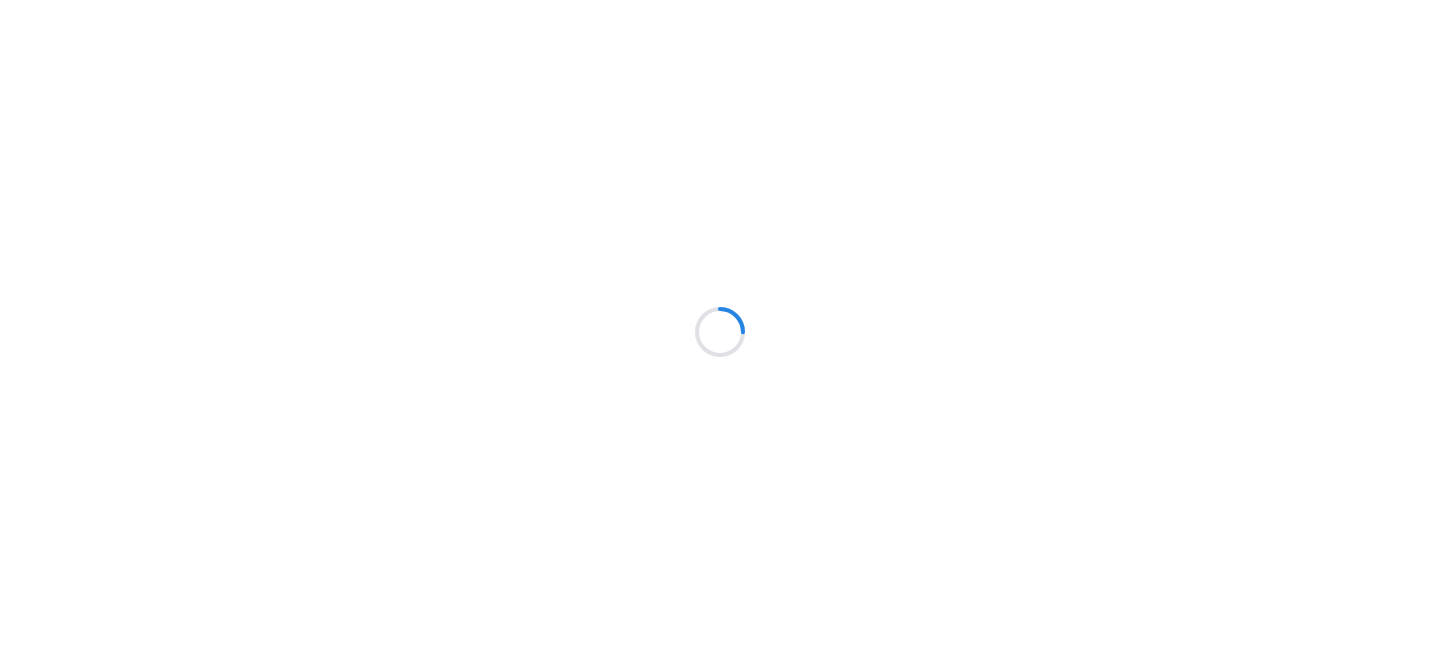 scroll, scrollTop: 0, scrollLeft: 0, axis: both 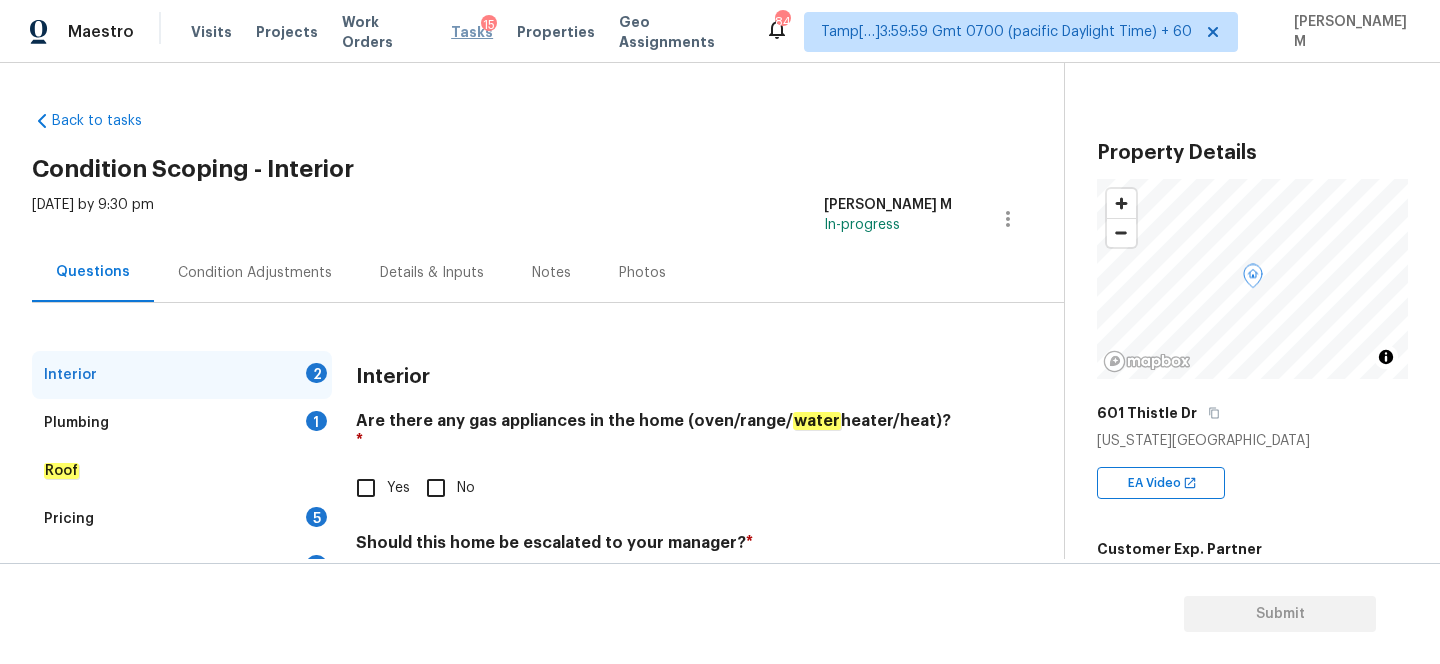 click on "Tasks" at bounding box center [472, 32] 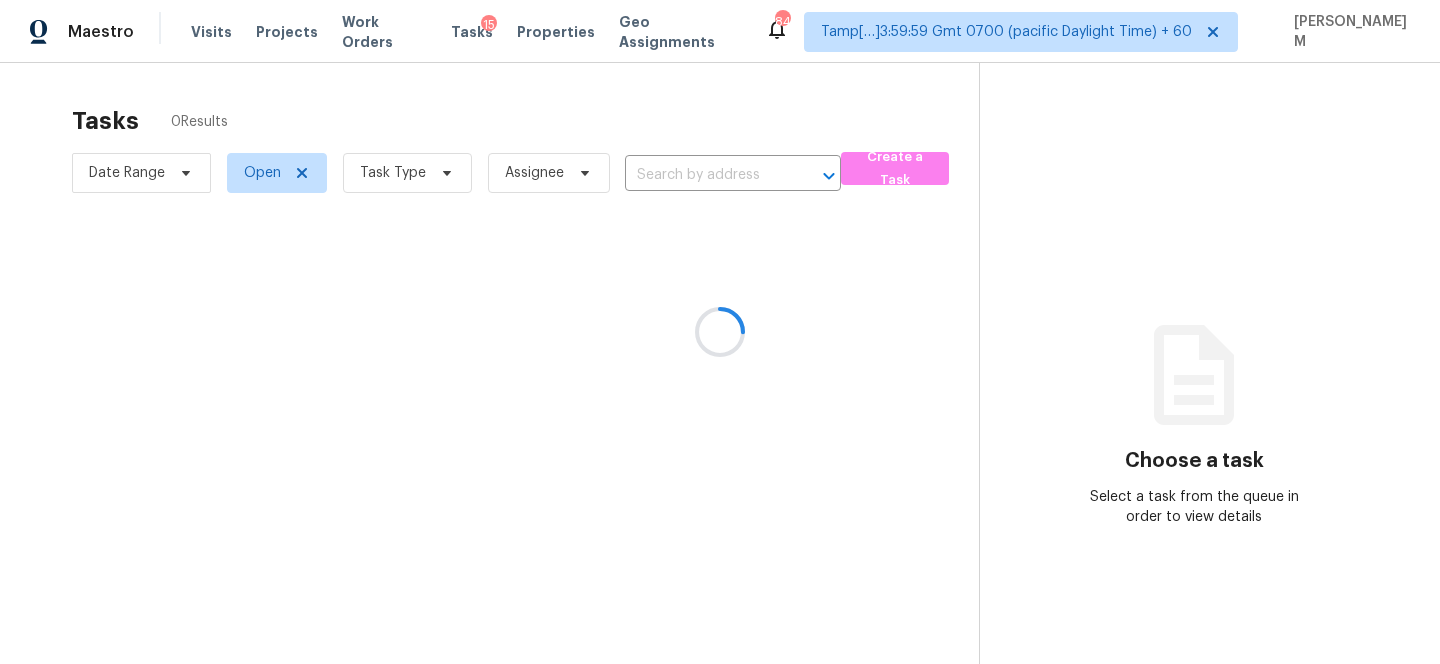 click at bounding box center [720, 332] 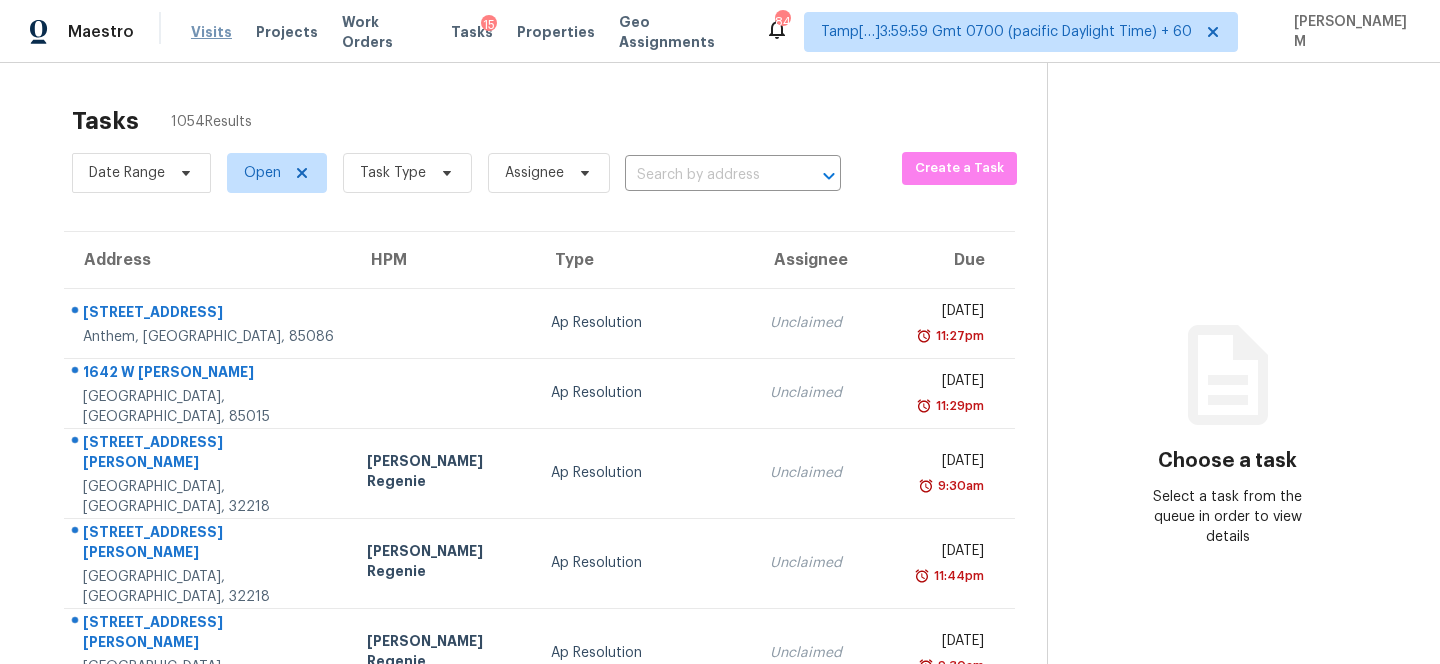 click on "Visits" at bounding box center [211, 32] 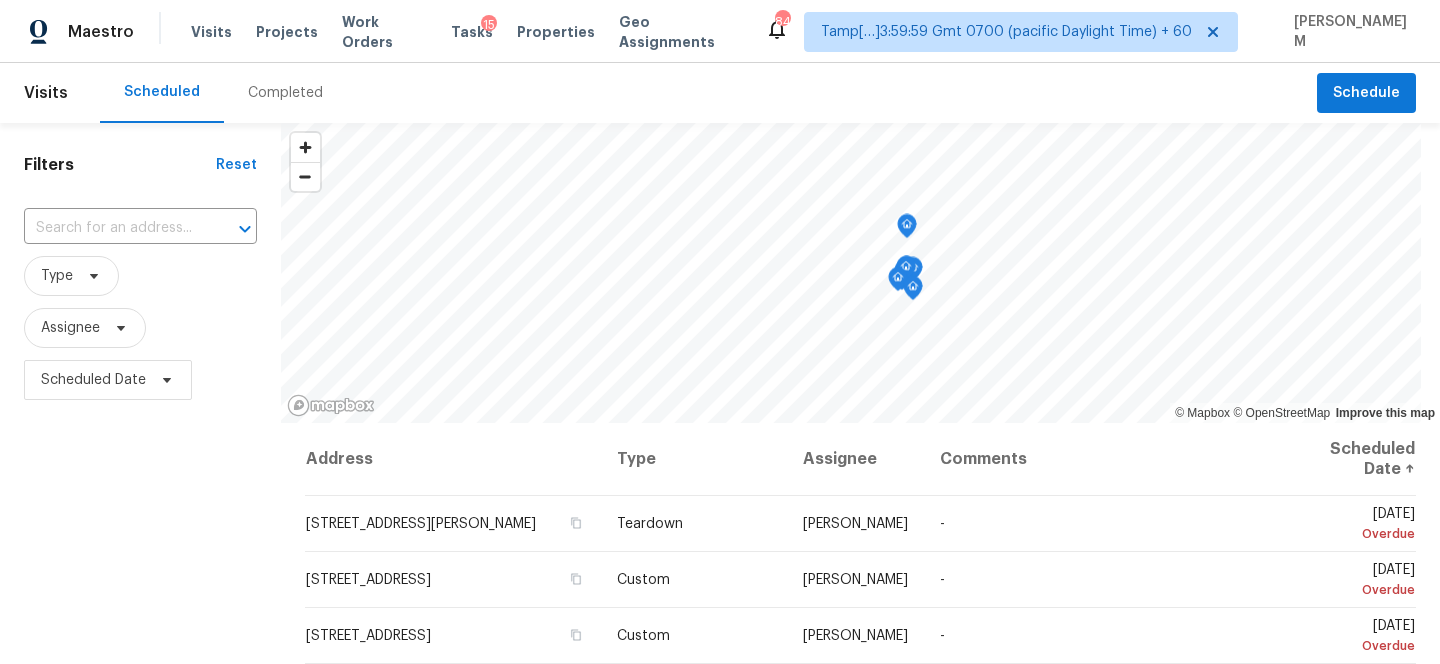 click on "Completed" at bounding box center (285, 93) 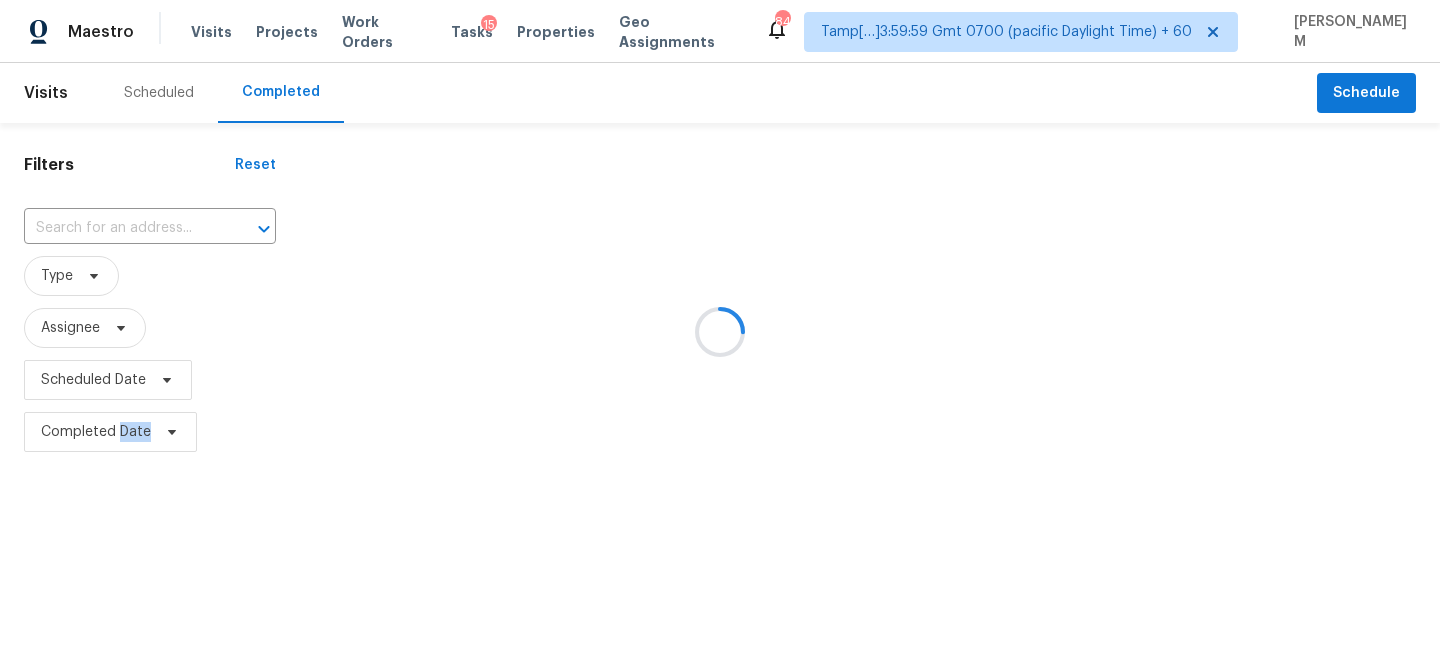 click at bounding box center (720, 332) 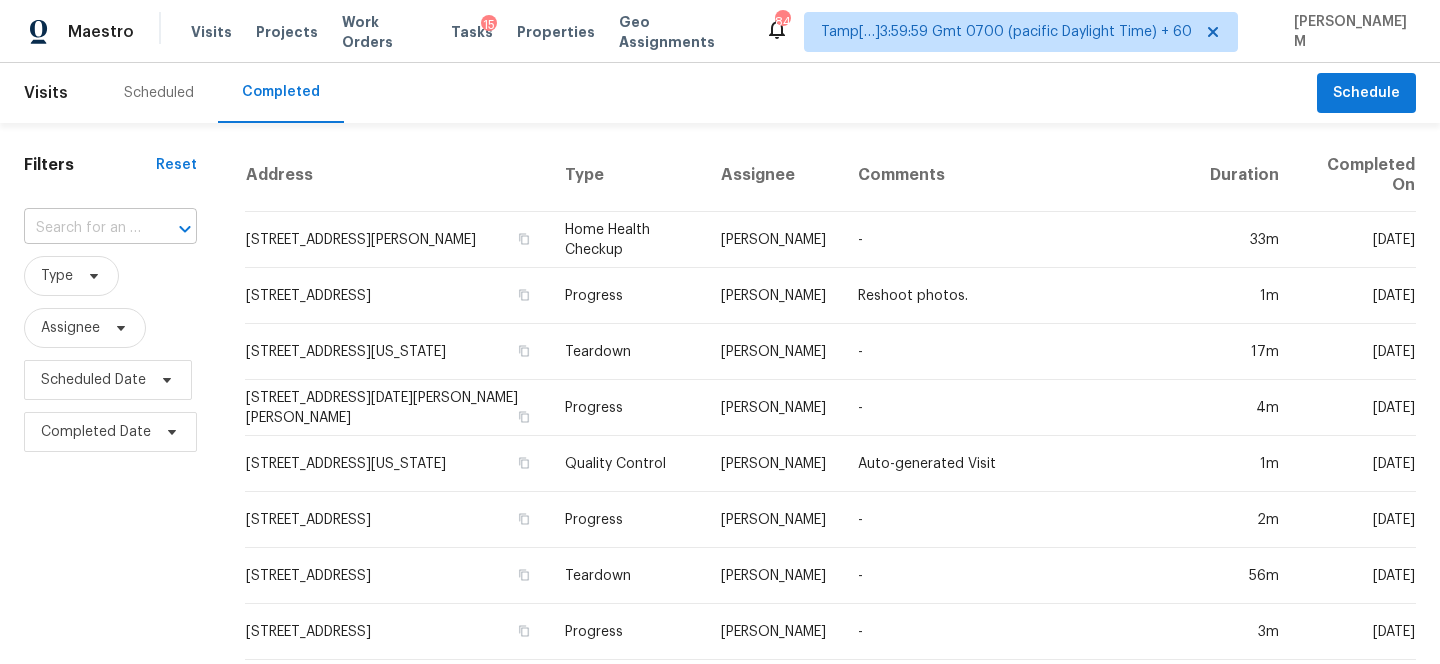 click at bounding box center [82, 228] 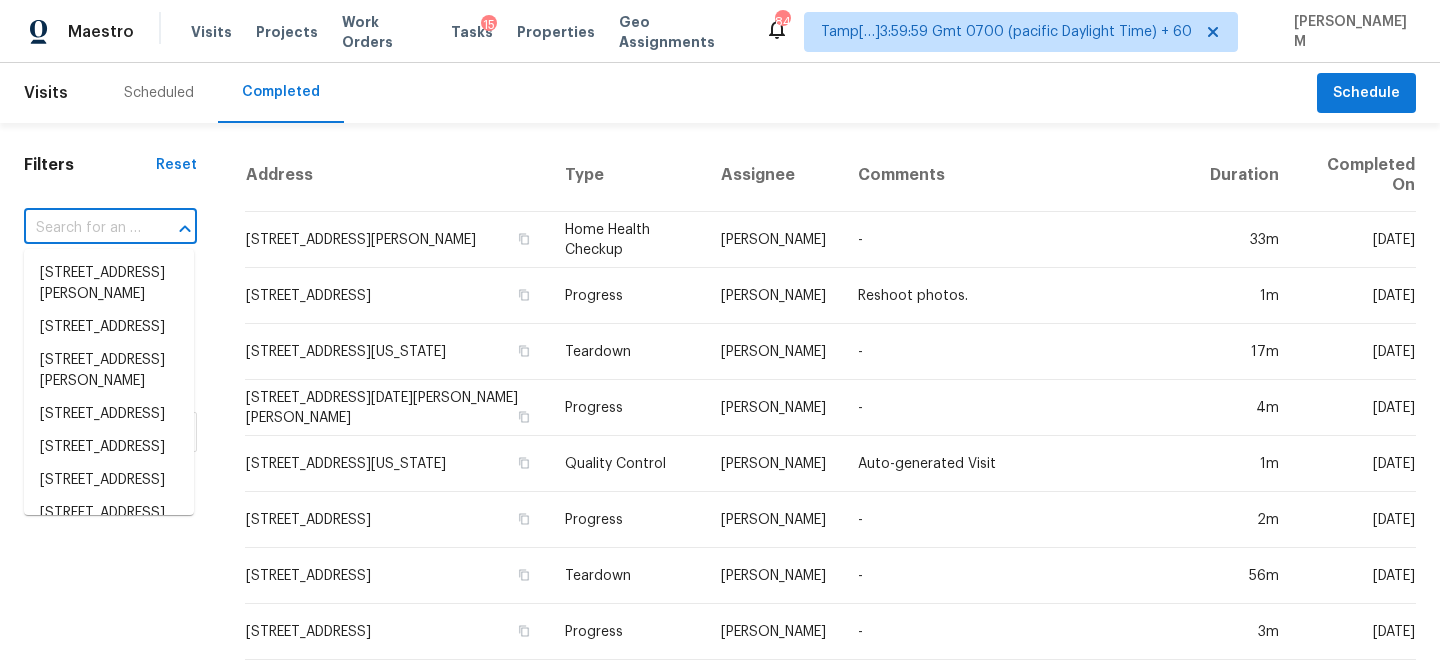 paste on "601 Thistle Dr, Delaware, OH 43015" 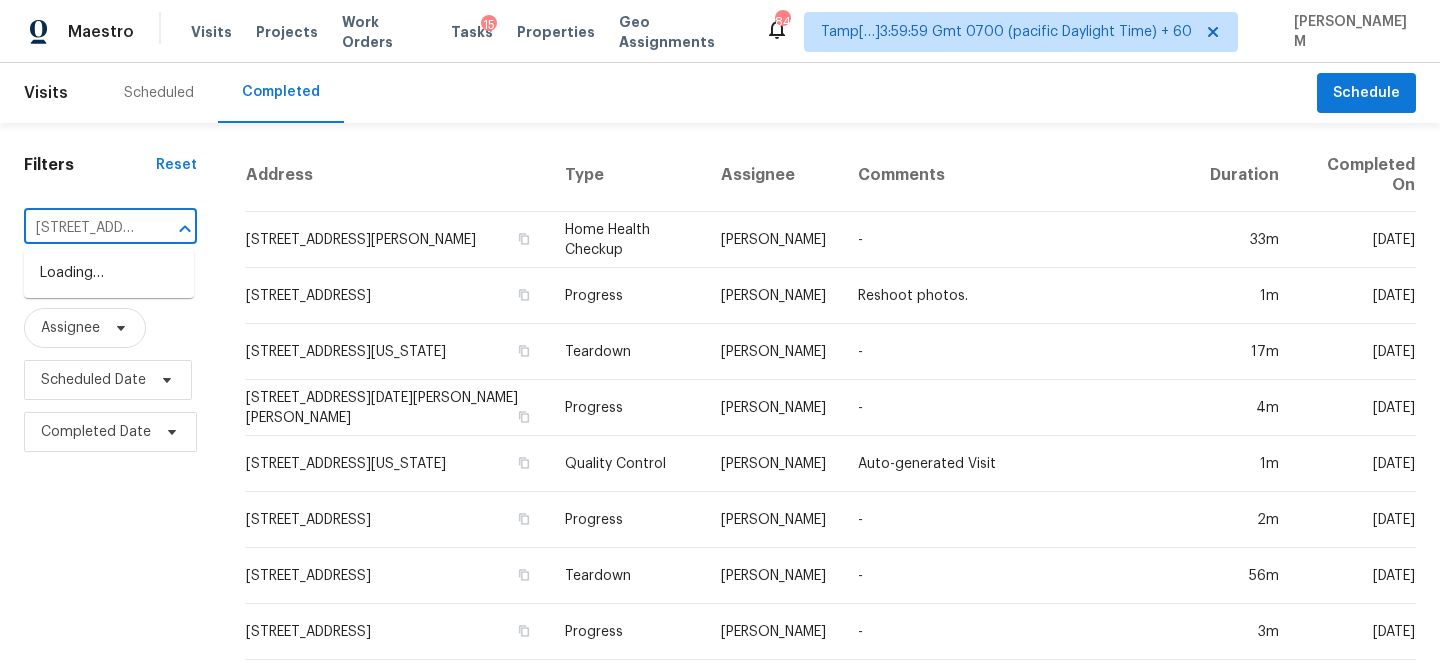 scroll, scrollTop: 0, scrollLeft: 127, axis: horizontal 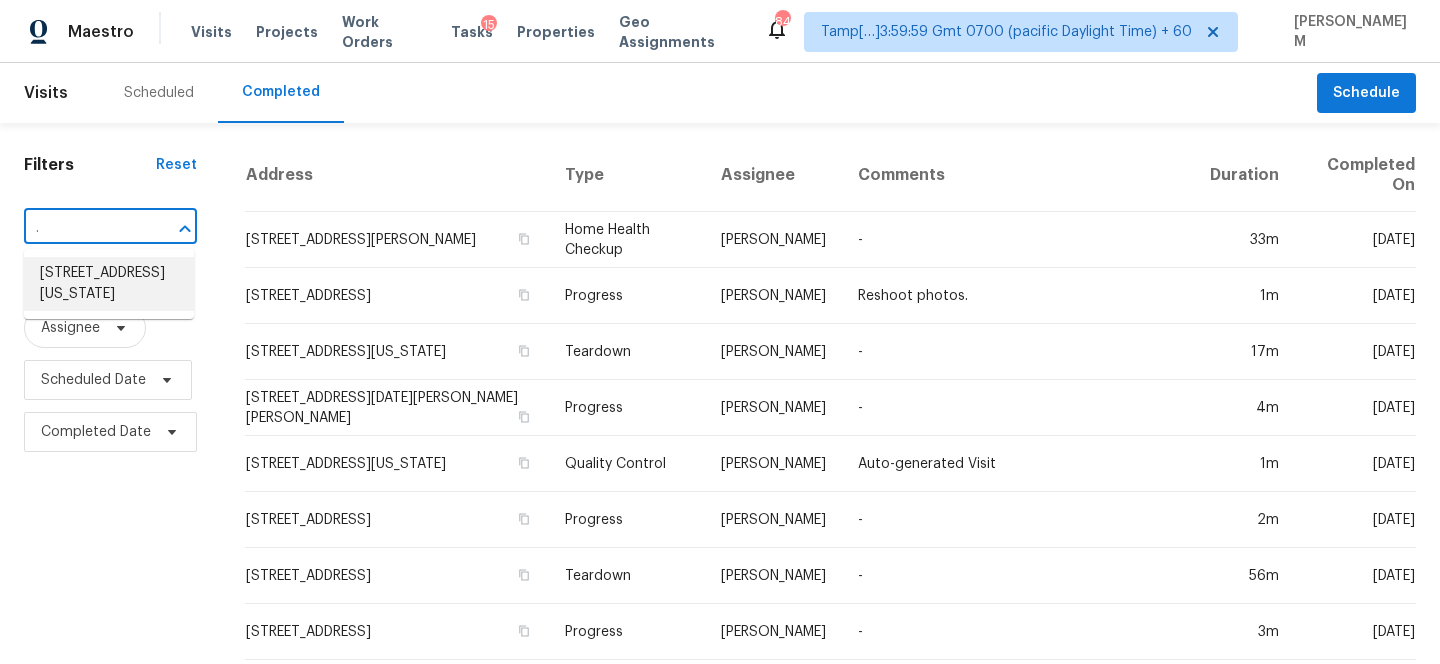 click on "601 Thistle Dr, Delaware, OH 43015" at bounding box center [109, 284] 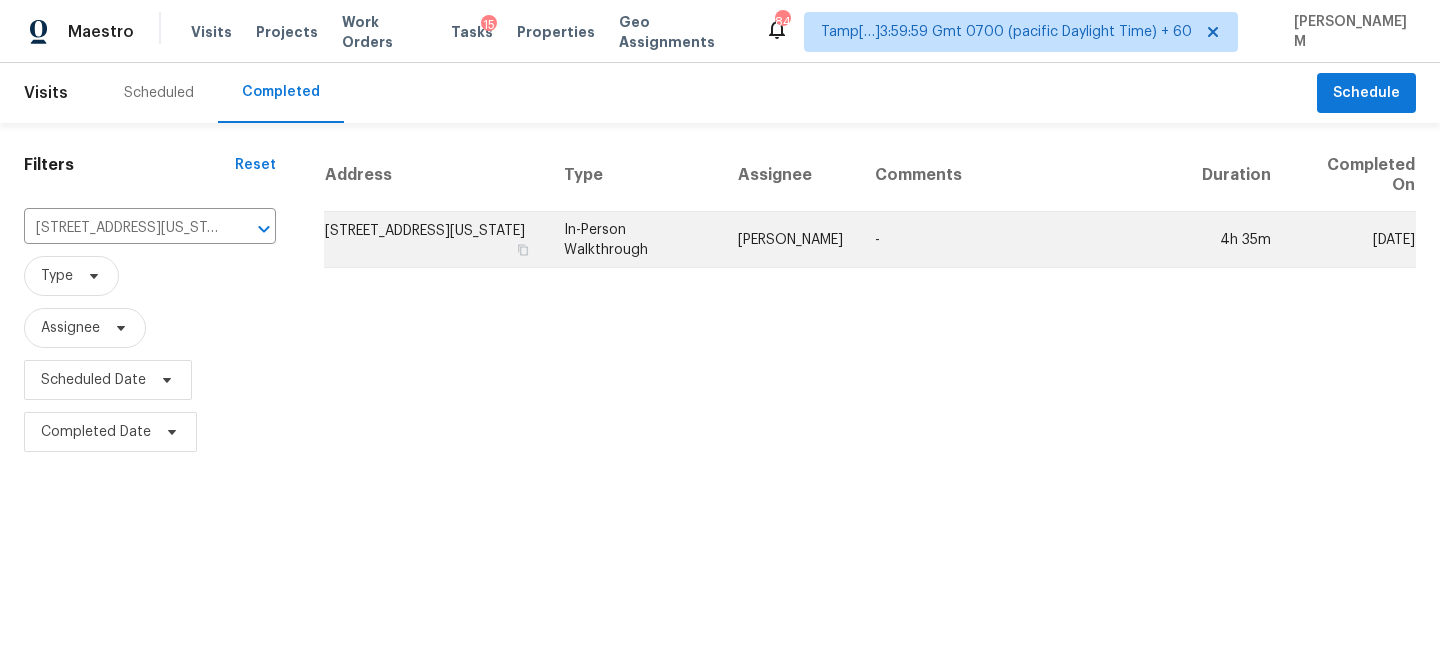 click on "601 Thistle Dr, Delaware, OH 43015" at bounding box center [436, 240] 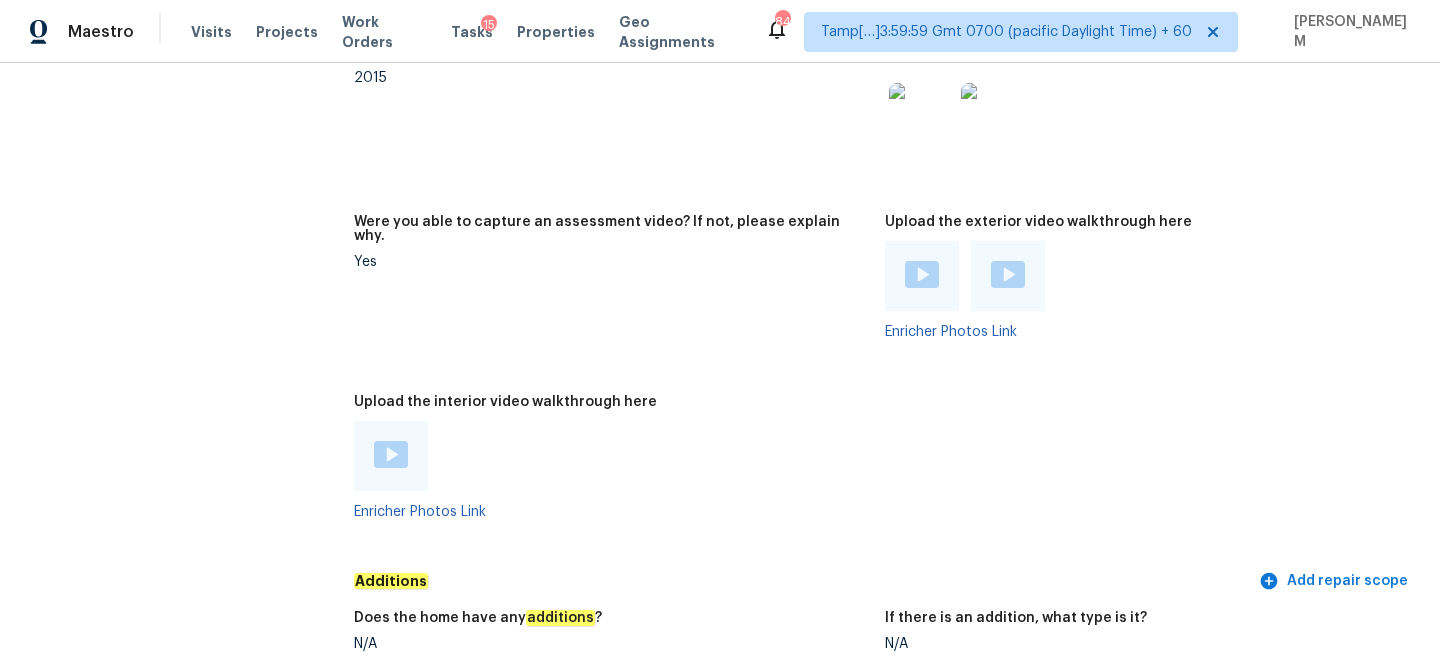 scroll, scrollTop: 3907, scrollLeft: 0, axis: vertical 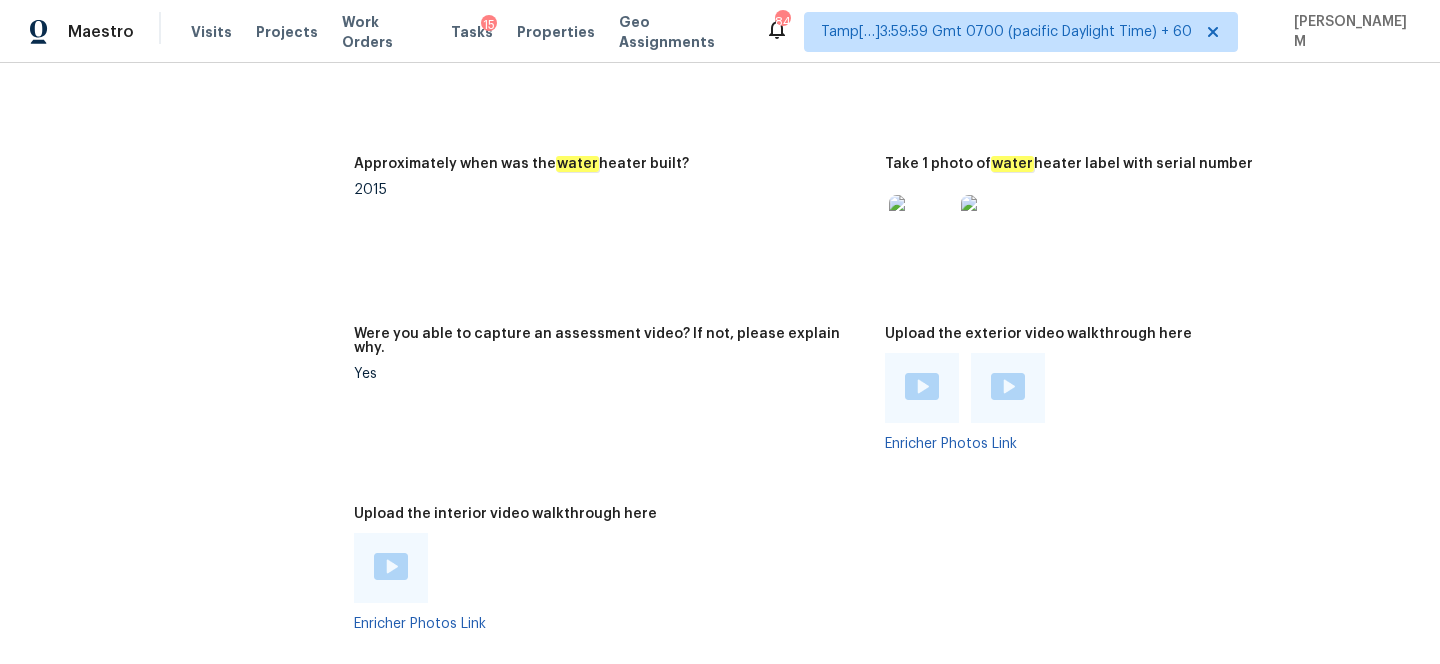 click at bounding box center [391, 568] 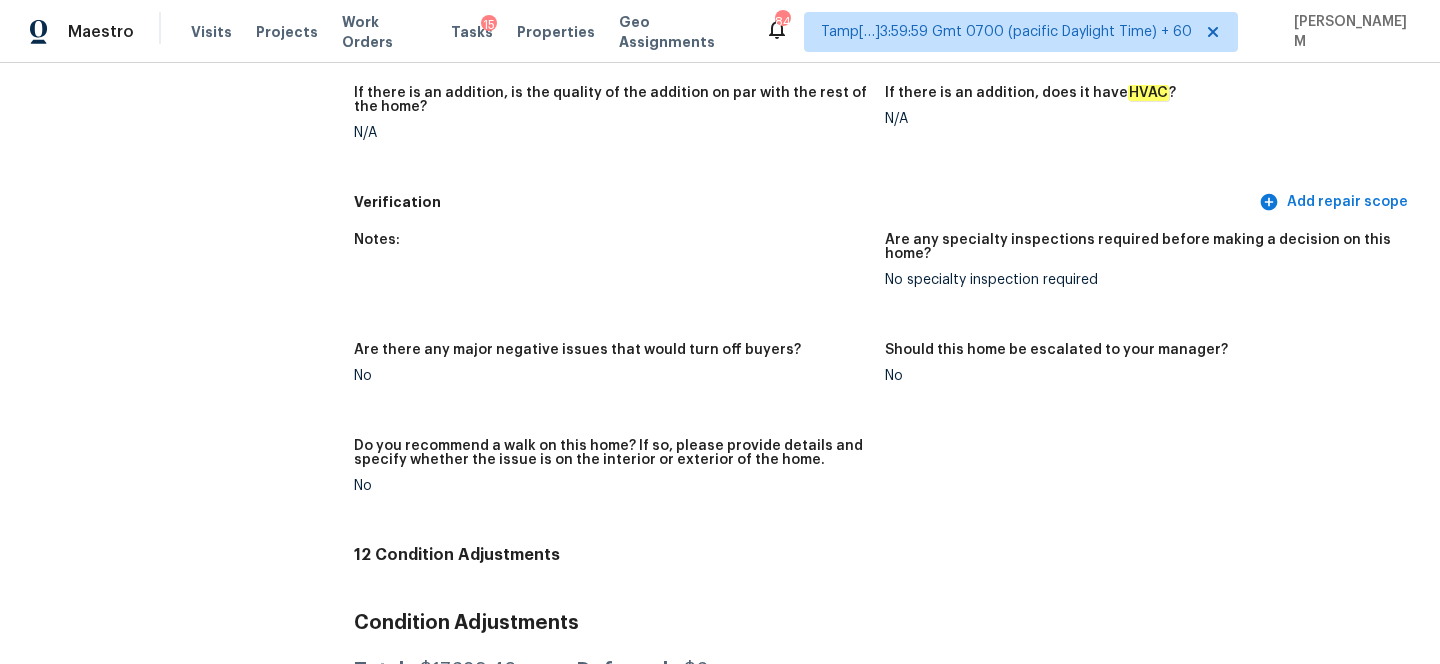 scroll, scrollTop: 4414, scrollLeft: 0, axis: vertical 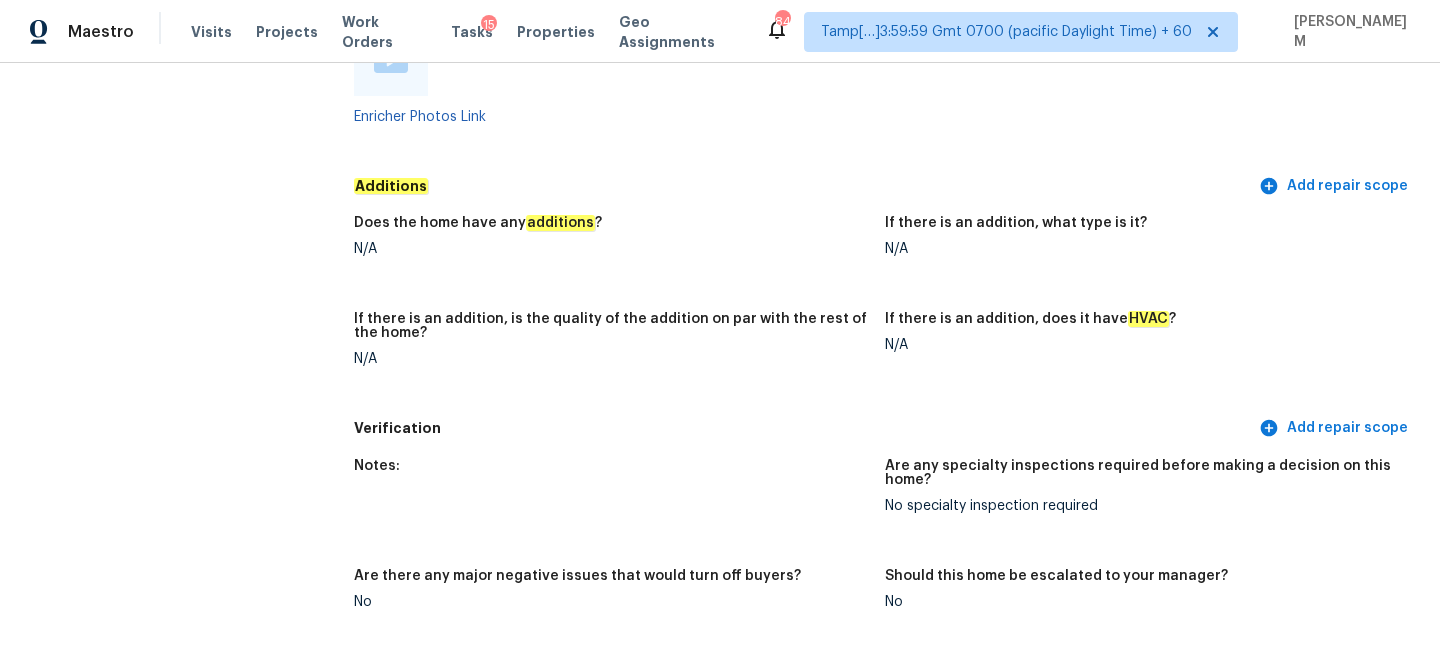 click on "If there is an addition, is the quality of the addition on par with the rest of the home?" at bounding box center [611, 332] 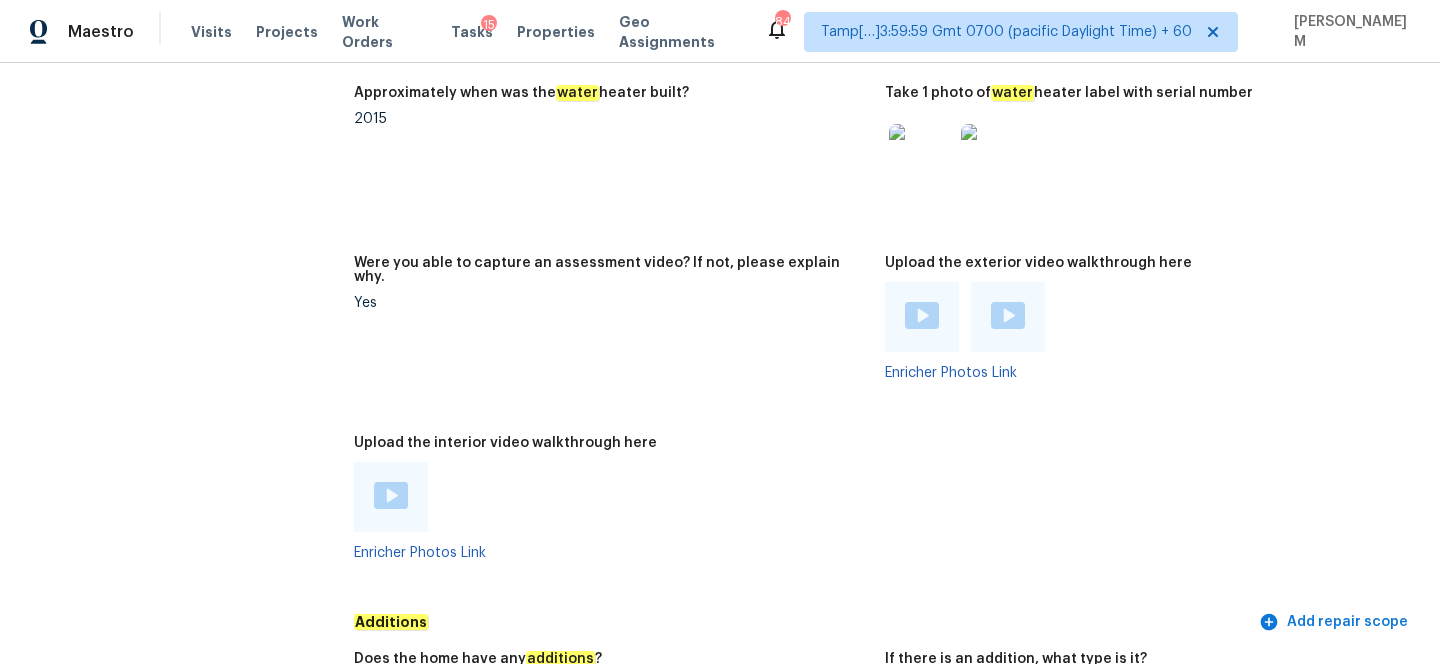 scroll, scrollTop: 3958, scrollLeft: 0, axis: vertical 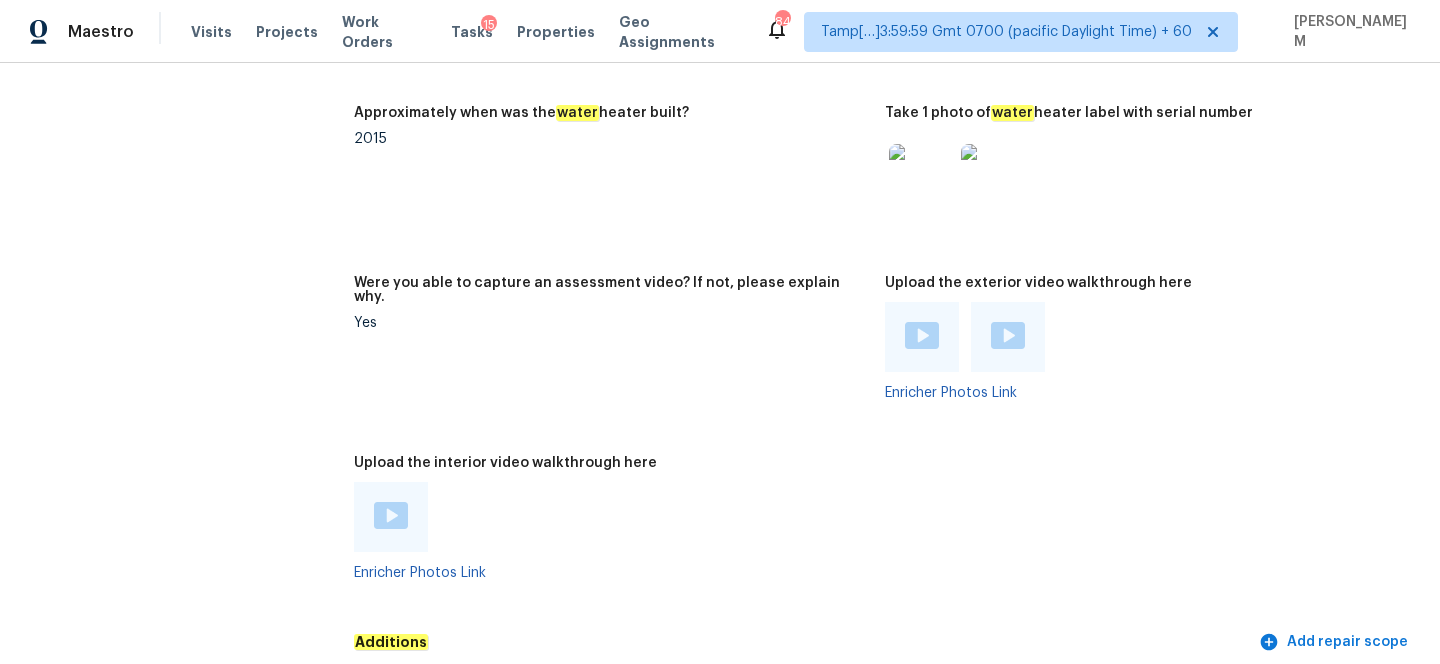 click at bounding box center (922, 335) 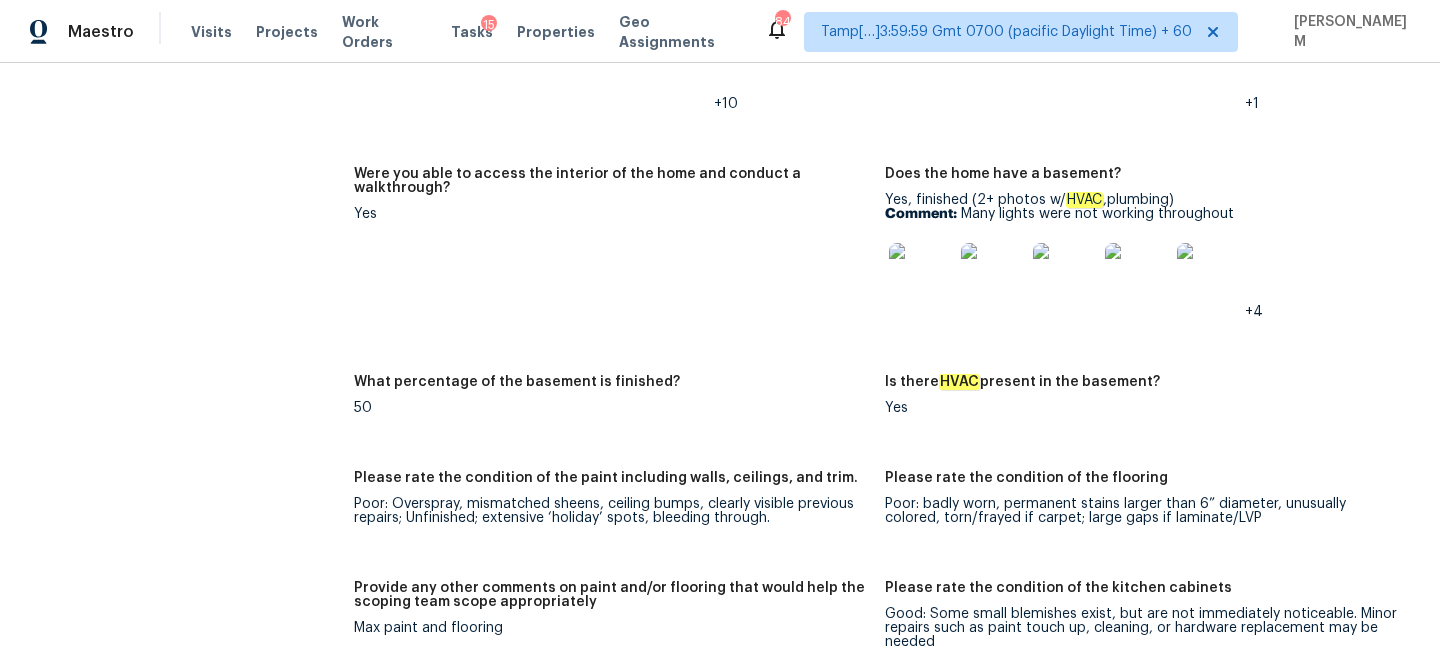 scroll, scrollTop: 2584, scrollLeft: 0, axis: vertical 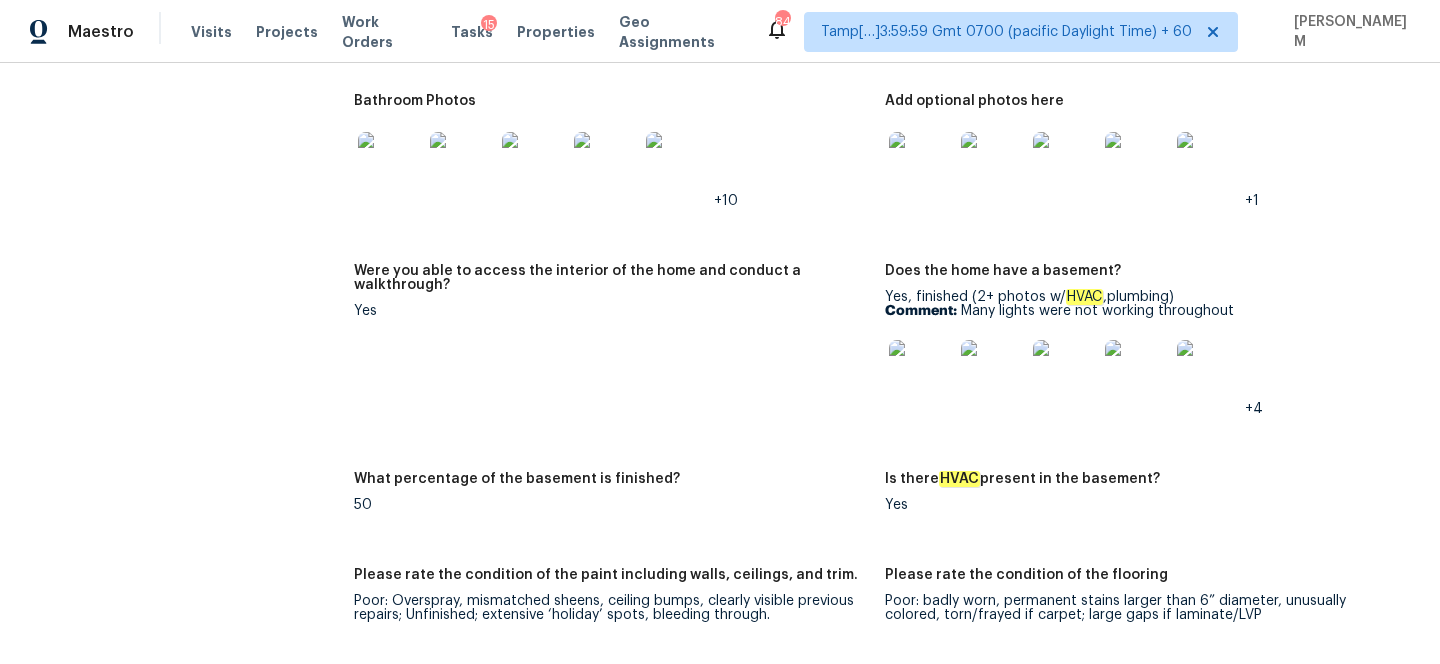 click at bounding box center [921, 372] 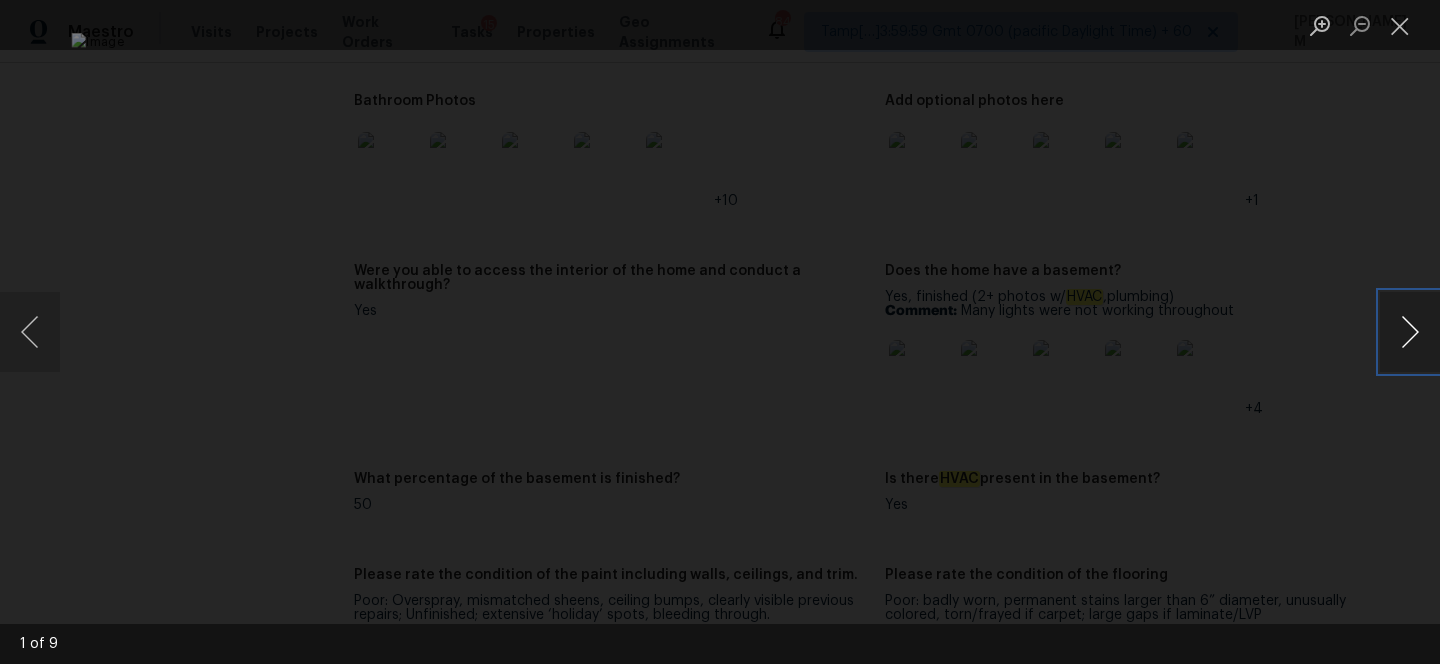 click at bounding box center (1410, 332) 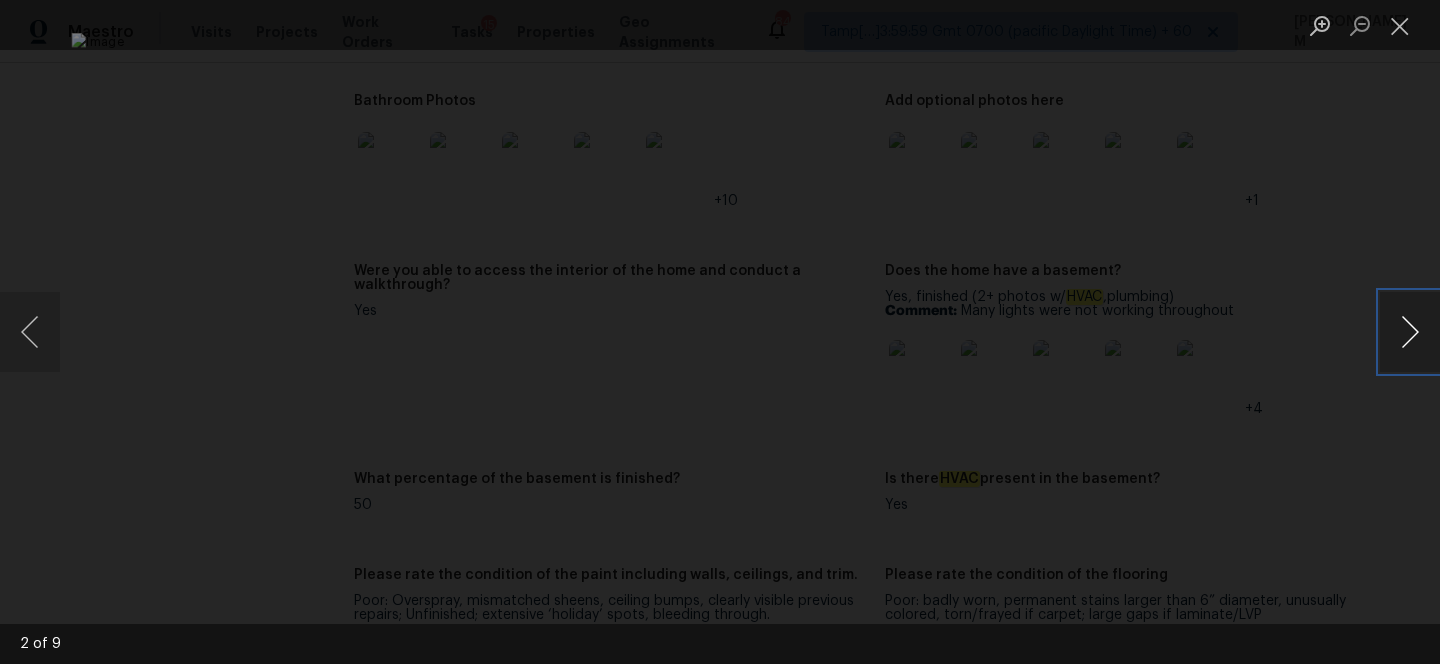 click at bounding box center (1410, 332) 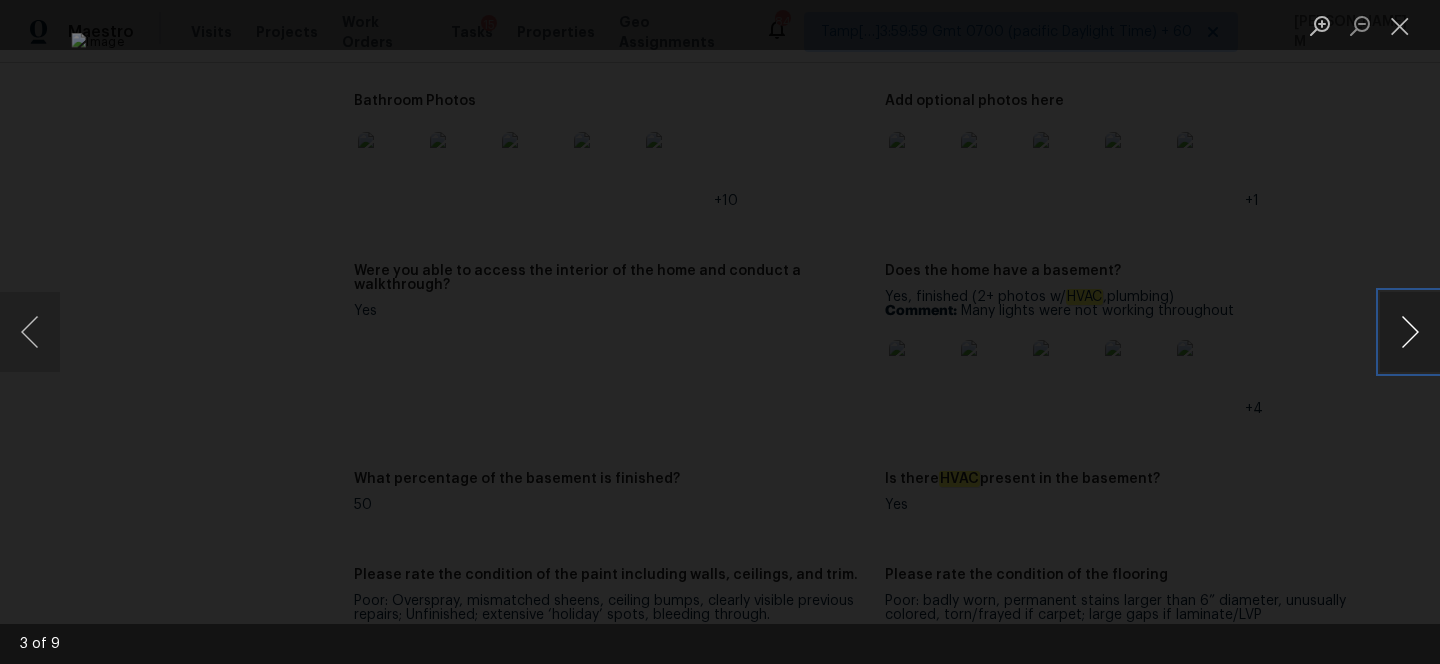 click at bounding box center [1410, 332] 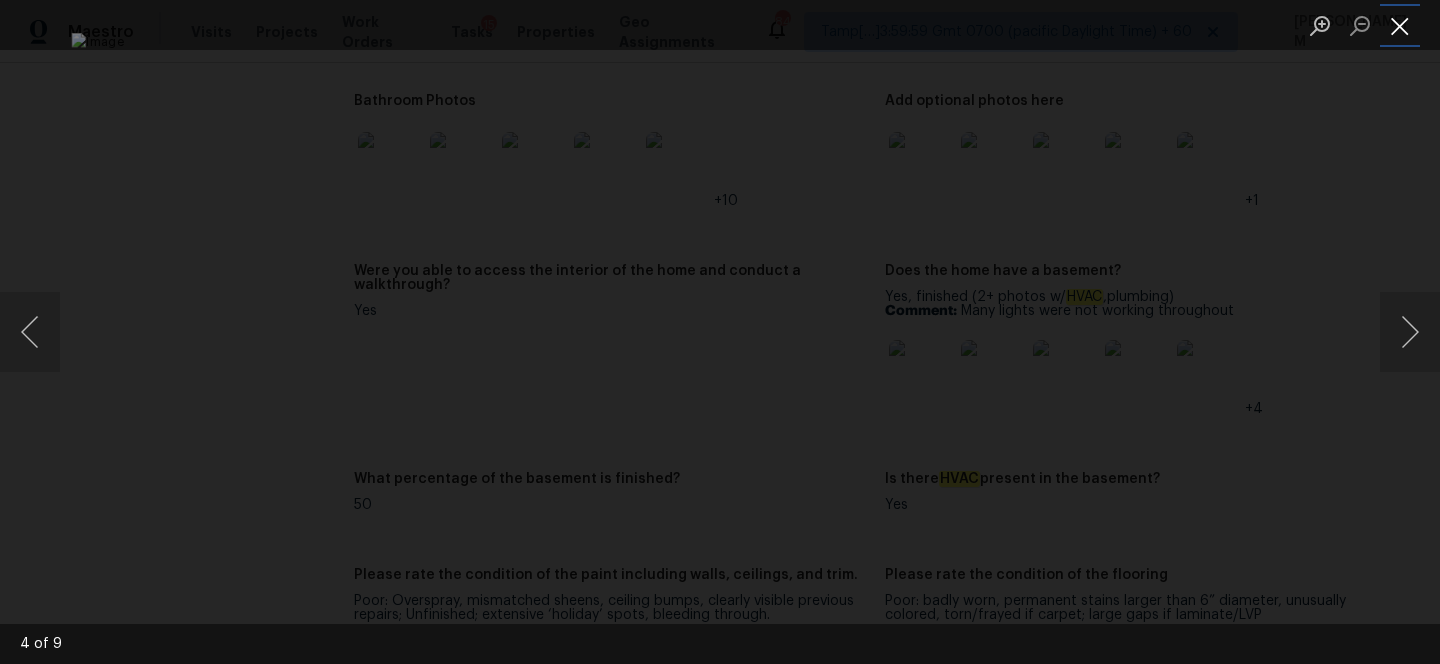click at bounding box center (1400, 25) 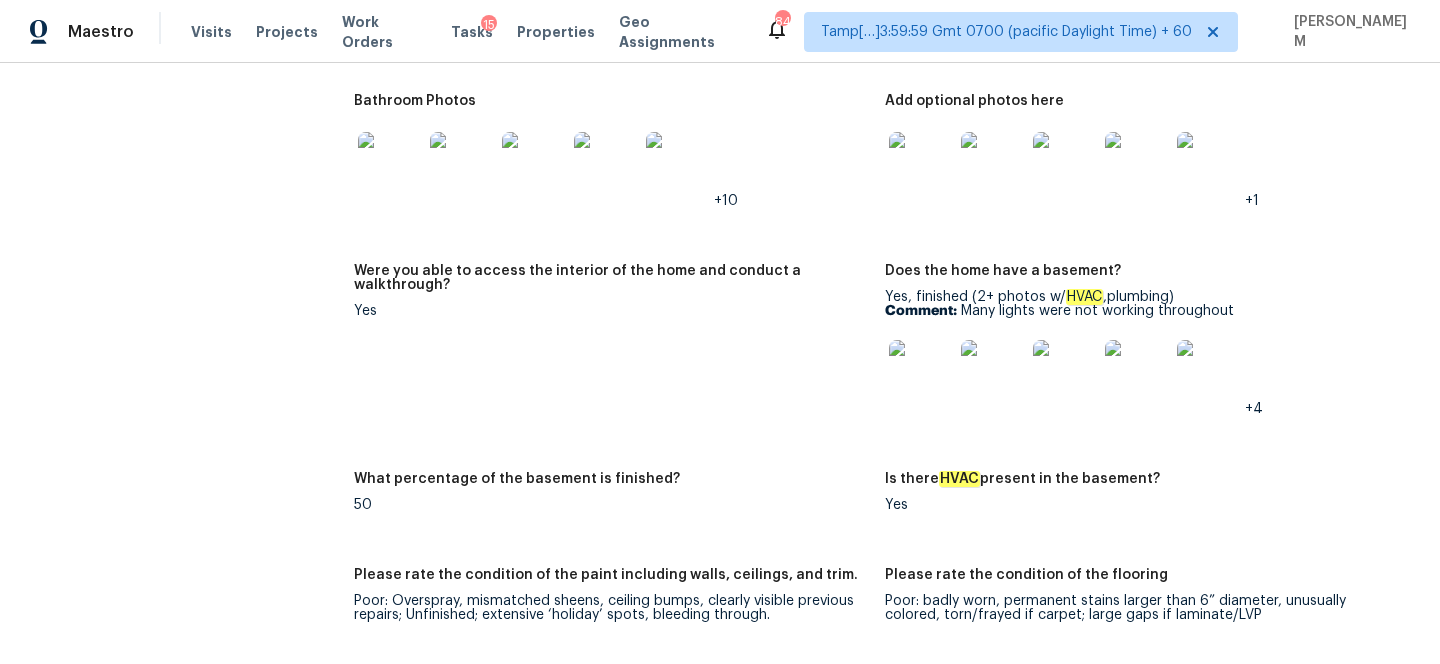 click at bounding box center [921, 372] 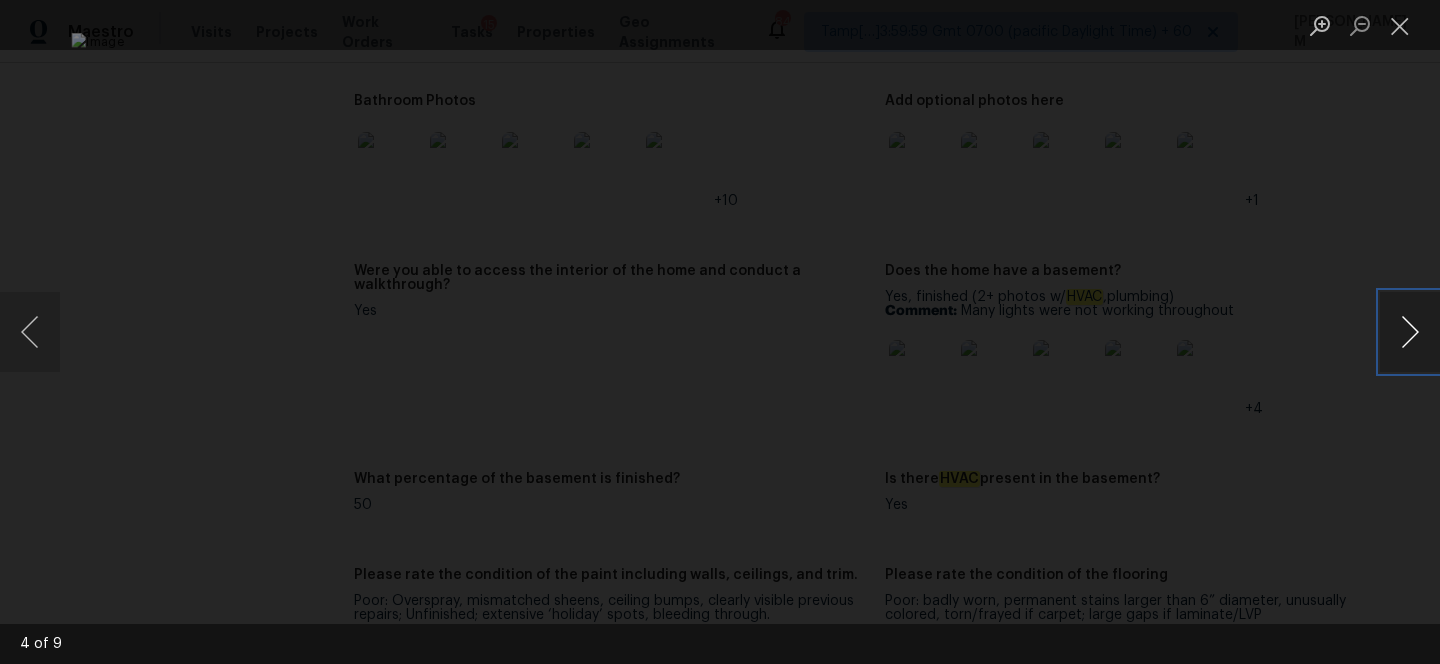 click at bounding box center (1410, 332) 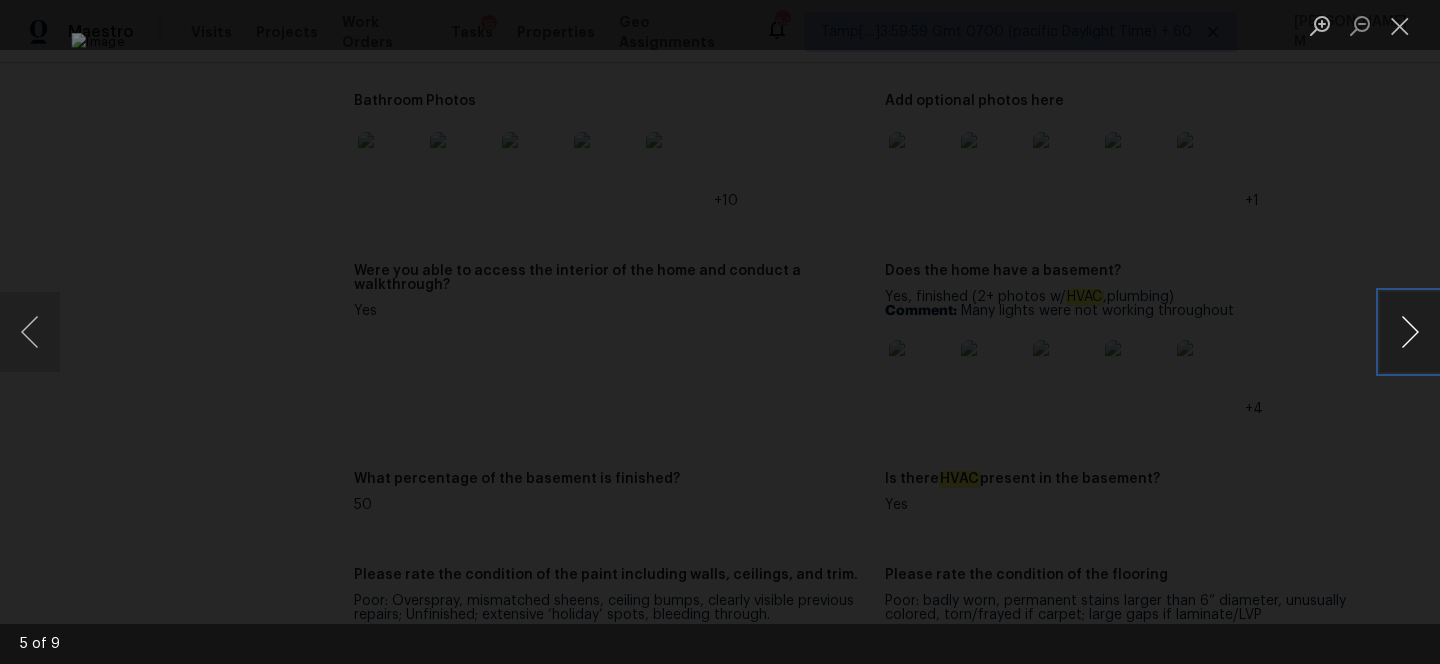 click at bounding box center [1410, 332] 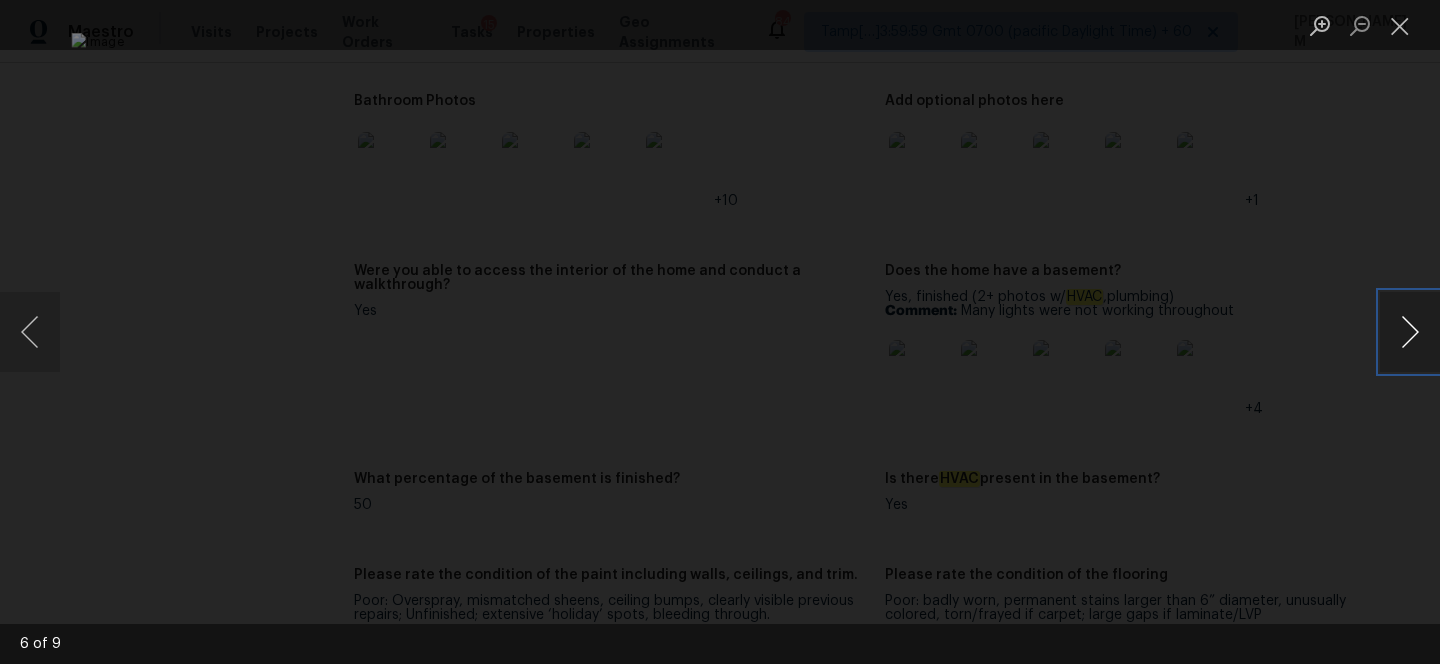 click at bounding box center [1410, 332] 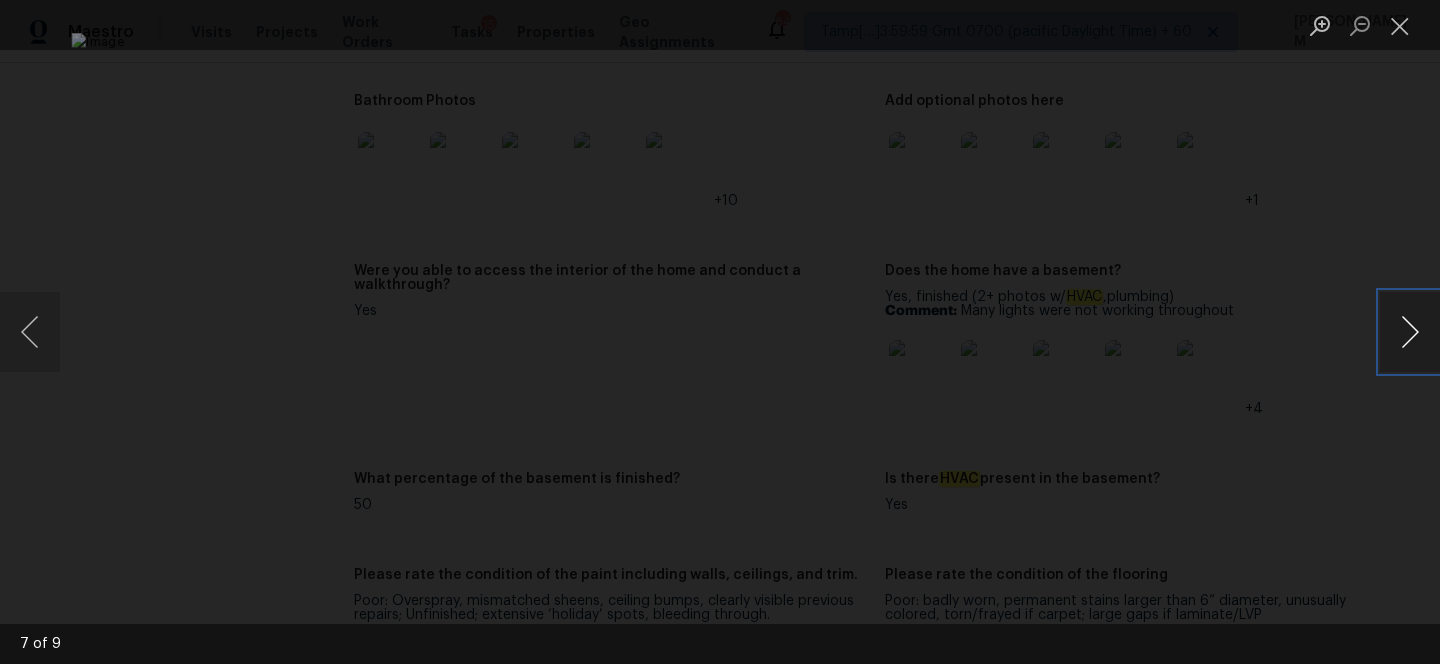 click at bounding box center [1410, 332] 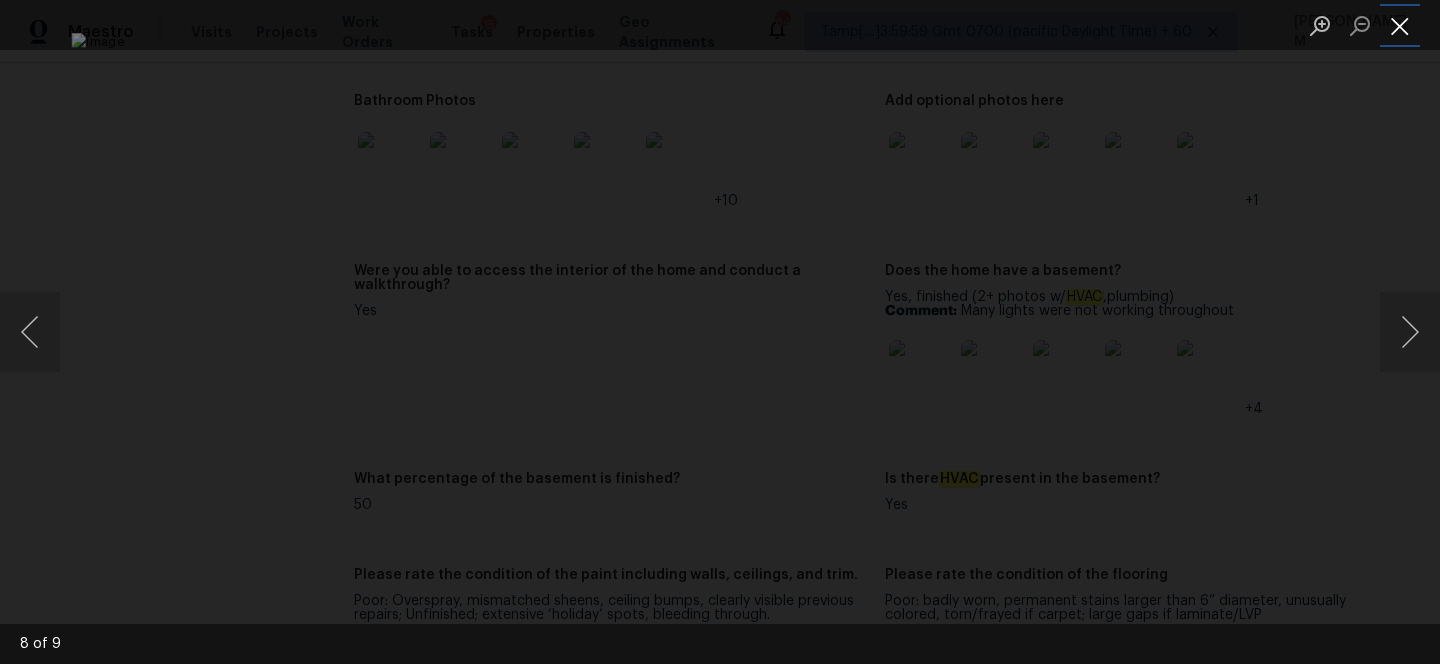 click at bounding box center [1400, 25] 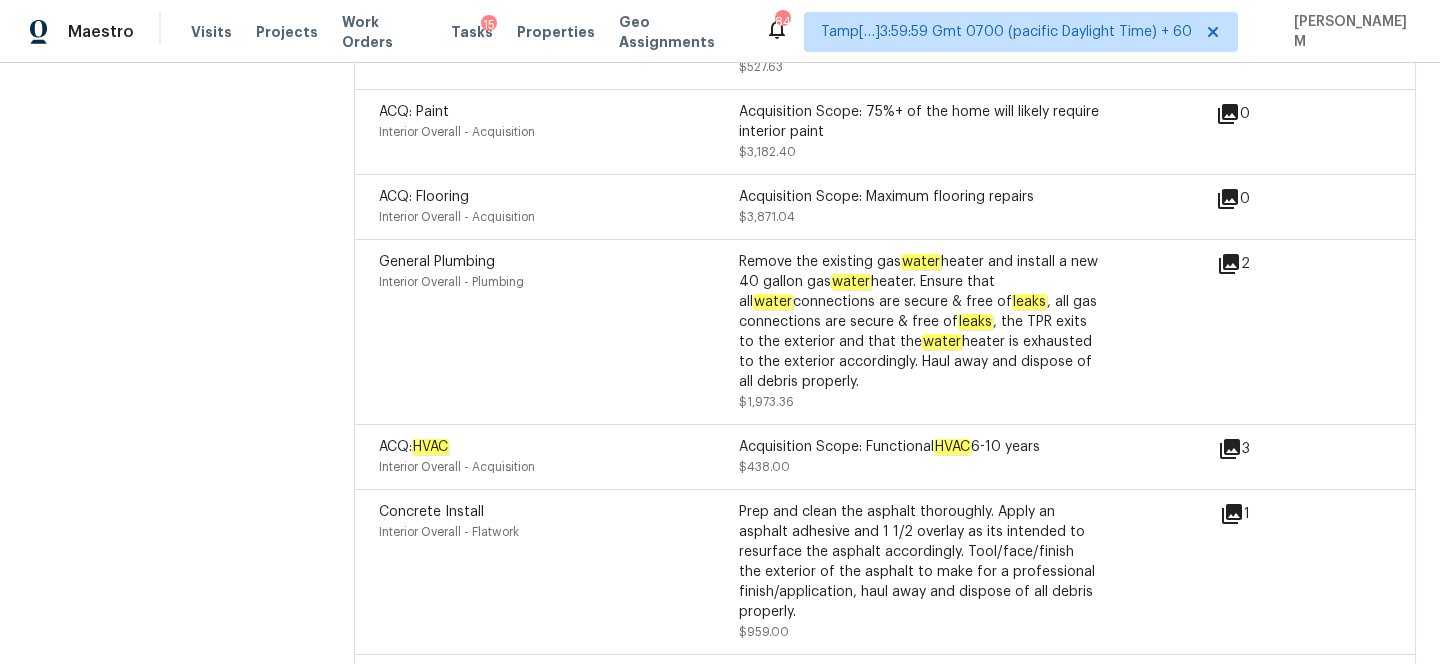 scroll, scrollTop: 5509, scrollLeft: 0, axis: vertical 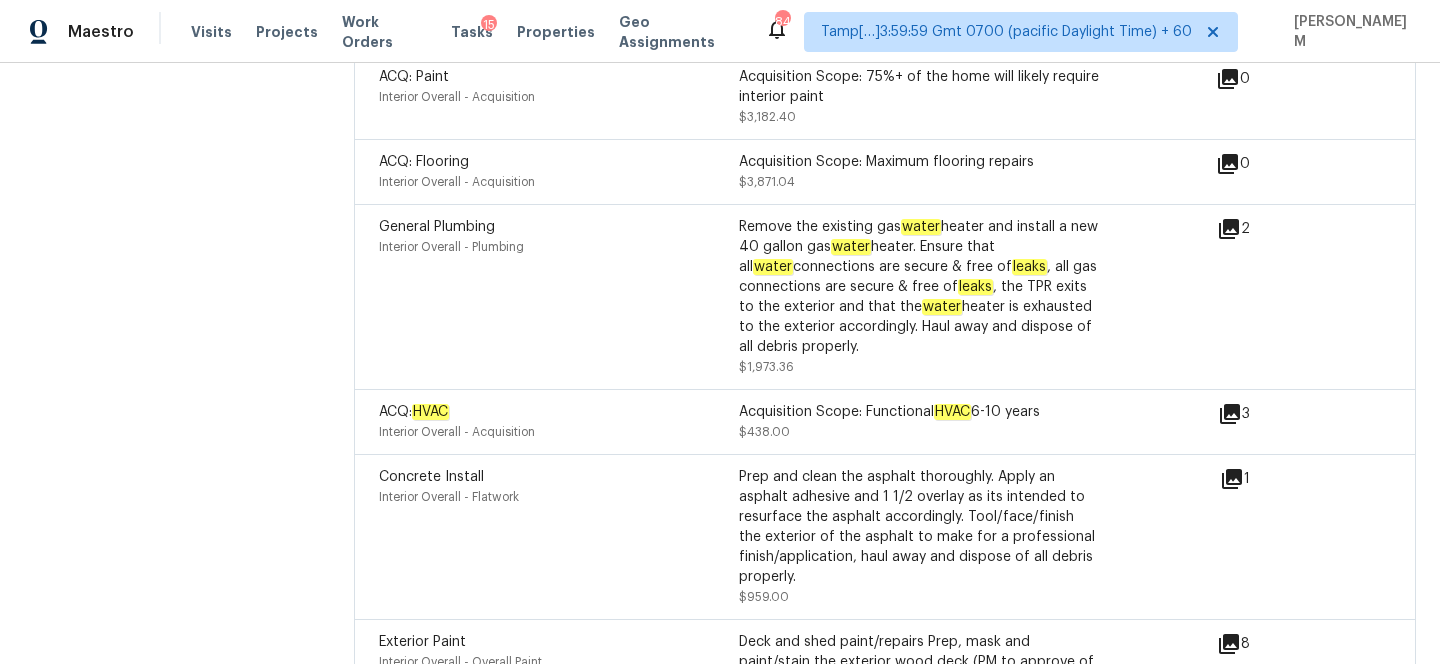 click 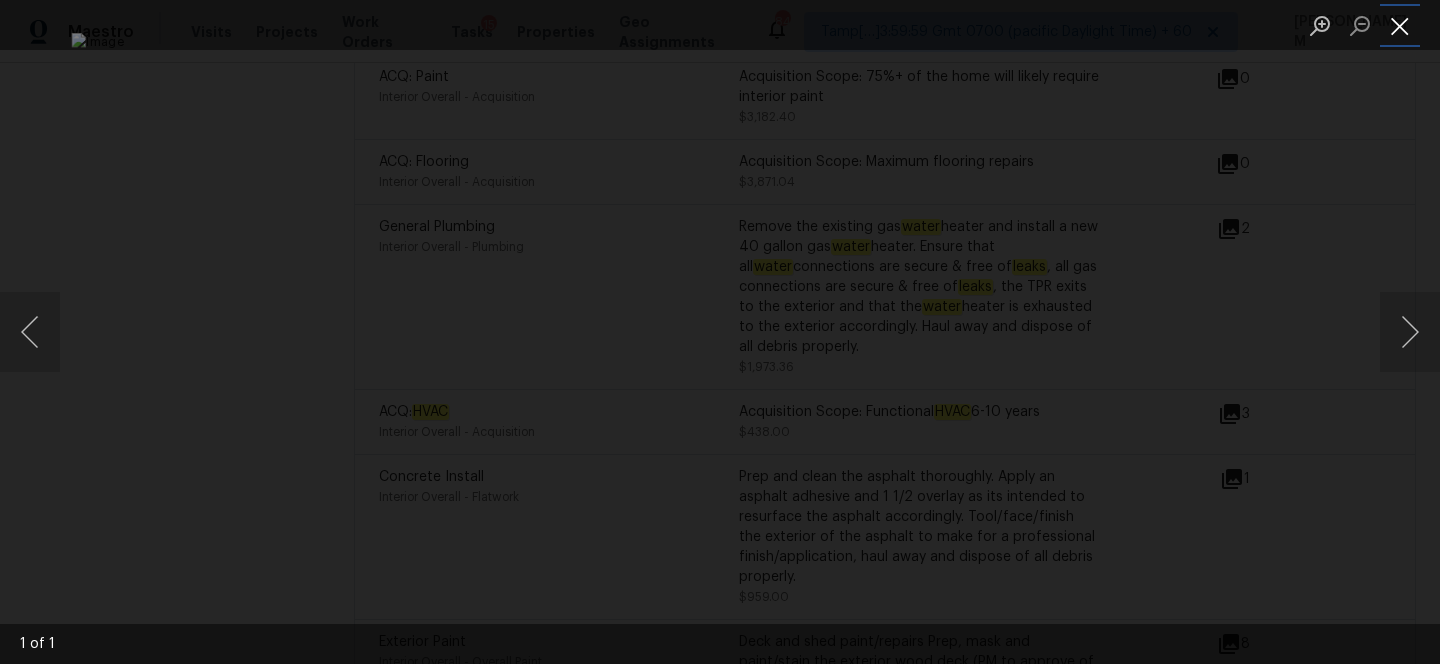 click at bounding box center (1400, 25) 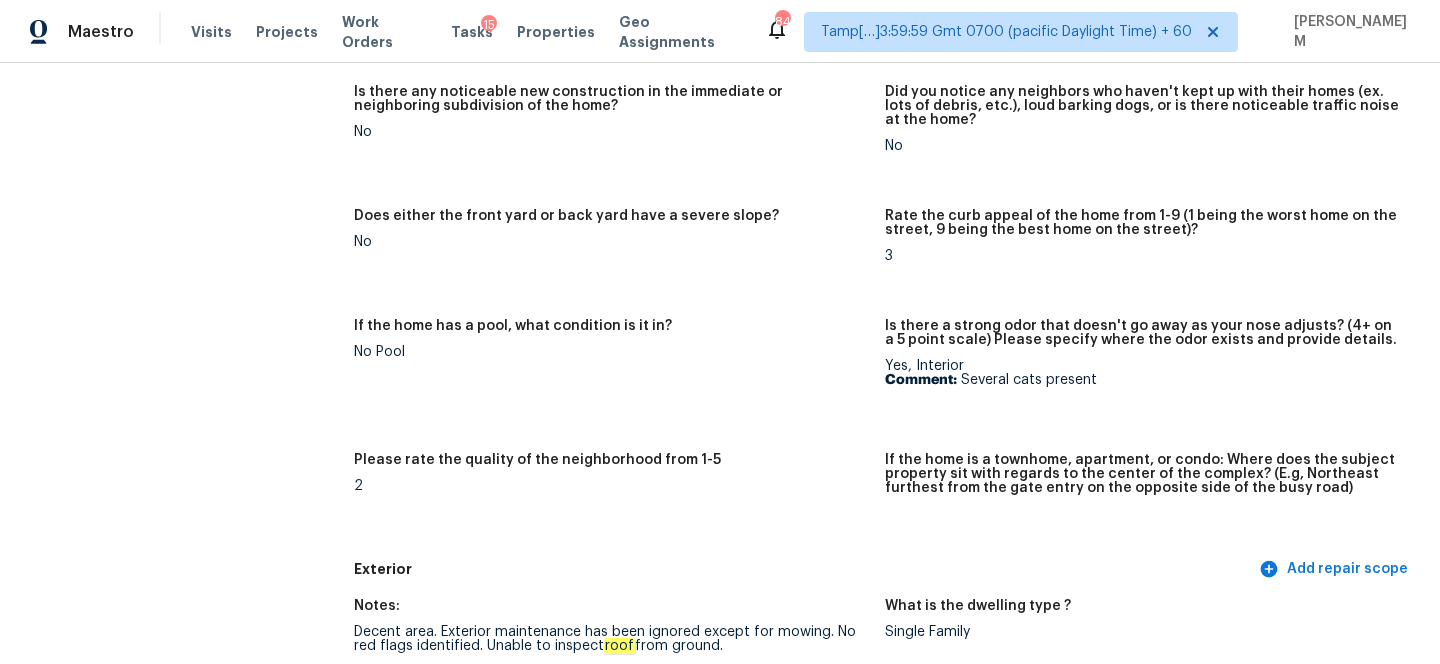 scroll, scrollTop: 257, scrollLeft: 0, axis: vertical 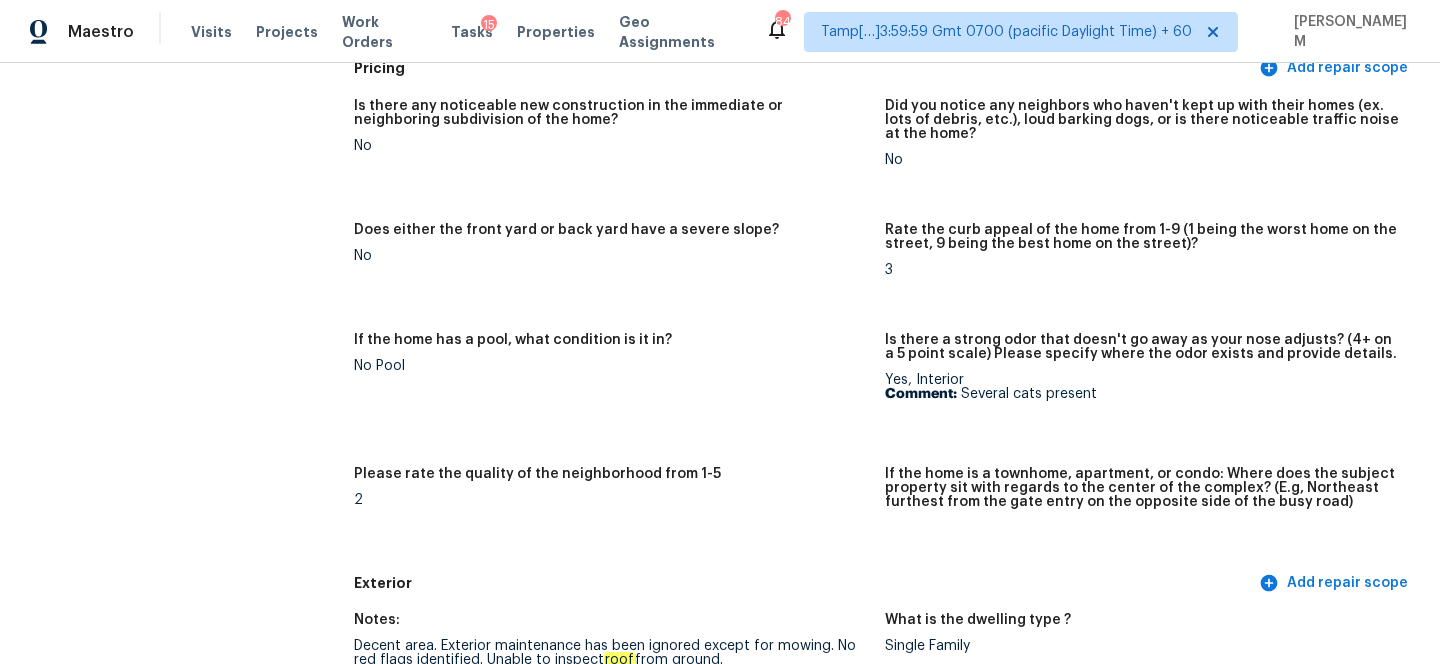 click on "Does either the front yard or back yard have a severe slope? No" at bounding box center [619, 266] 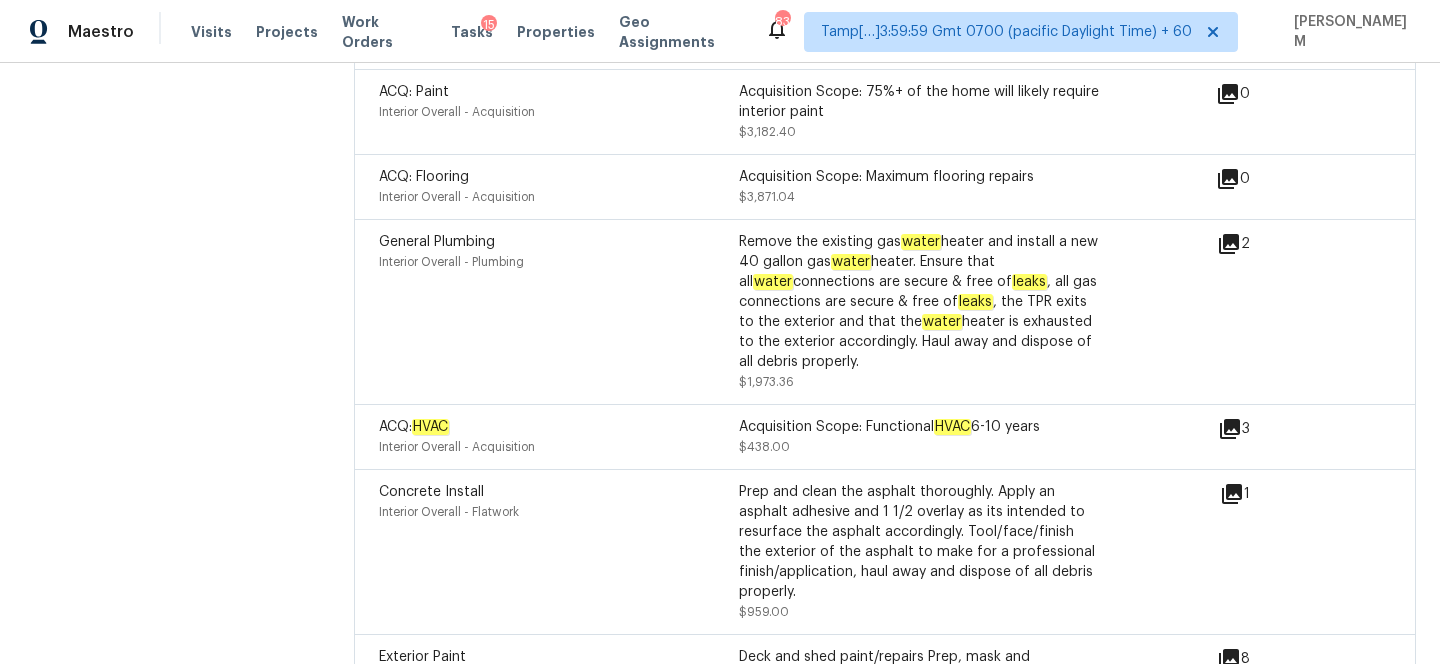 scroll, scrollTop: 5493, scrollLeft: 0, axis: vertical 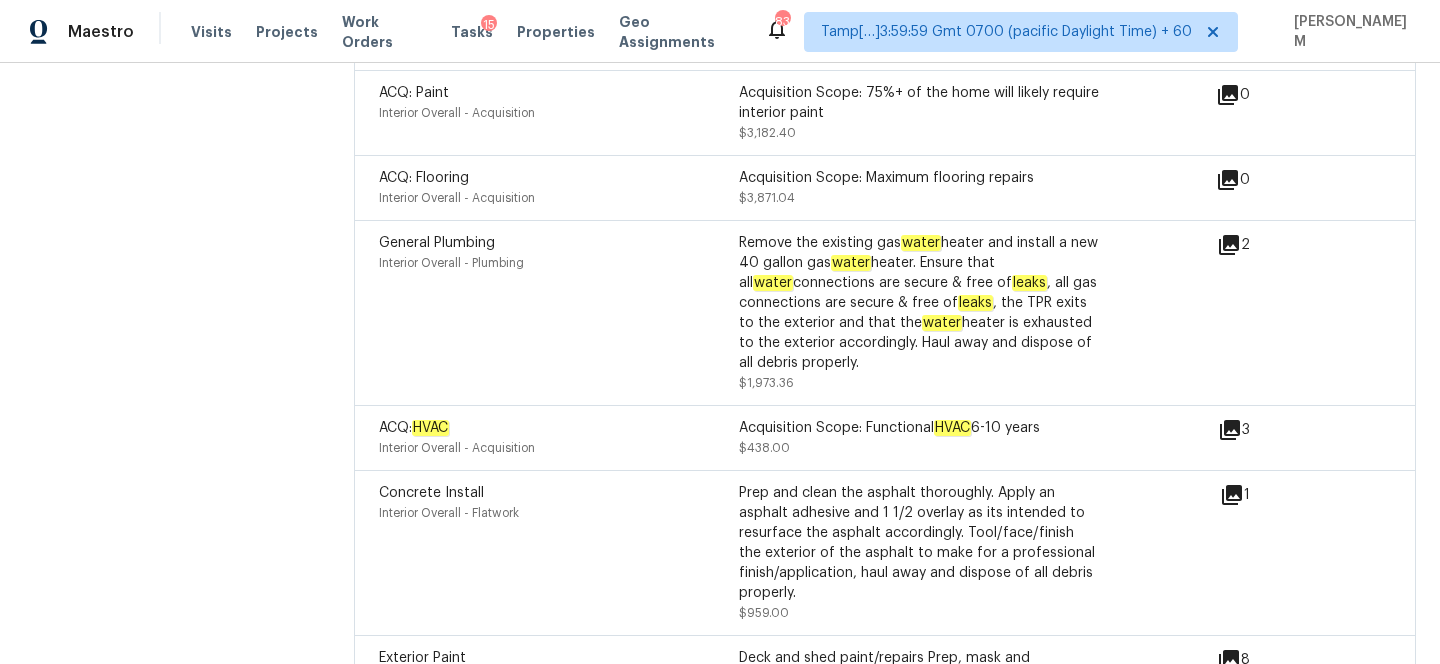 click on "Prep and clean the asphalt thoroughly. Apply an asphalt adhesive and 1 1/2 overlay as its intended to resurface the asphalt accordingly. Tool/face/finish the exterior of the asphalt to make for a professional finish/application, haul away and dispose of all debris properly." at bounding box center (919, 543) 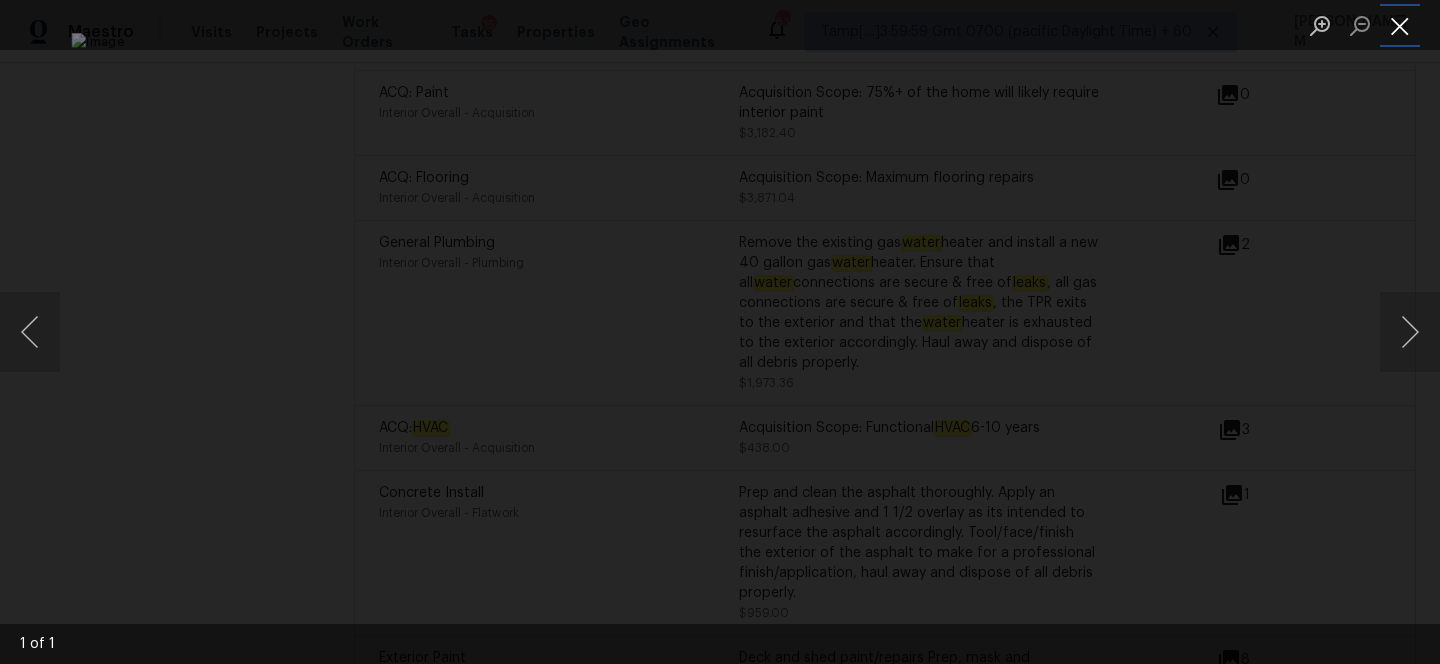 click at bounding box center [1400, 25] 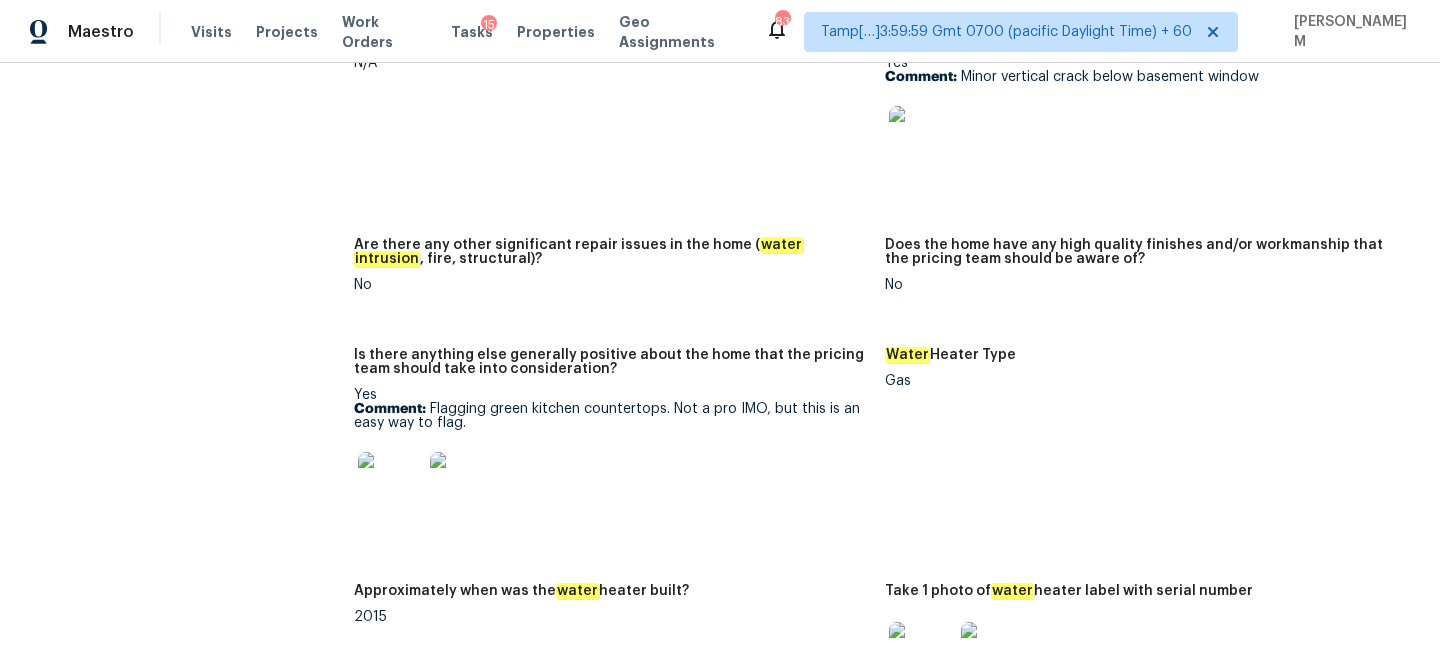 scroll, scrollTop: 3461, scrollLeft: 0, axis: vertical 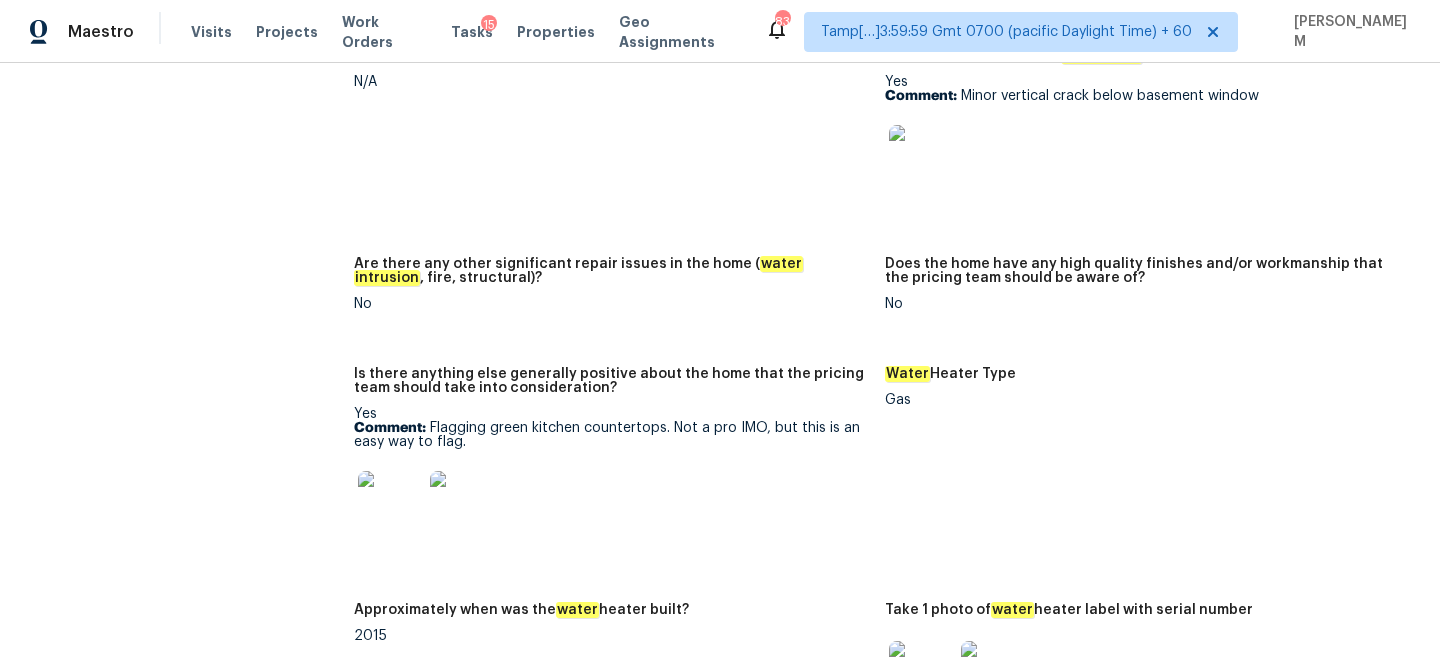 click at bounding box center [390, 503] 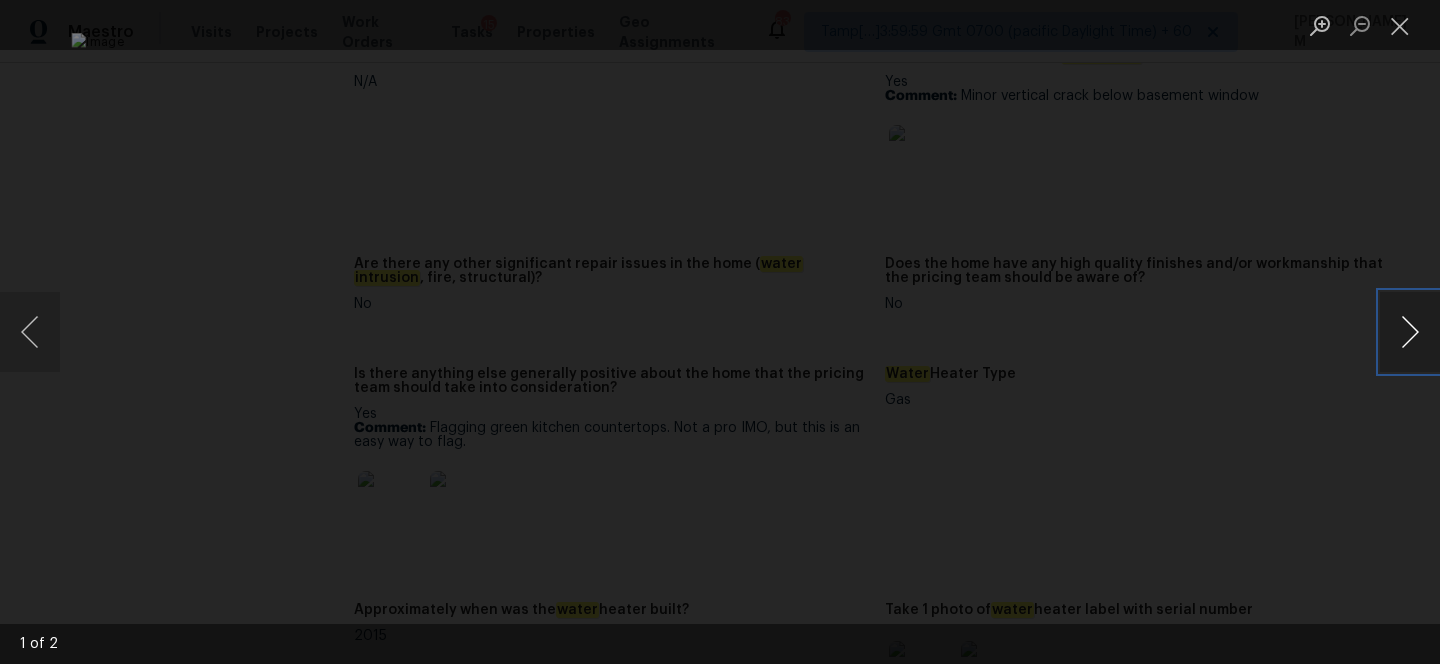 click at bounding box center [1410, 332] 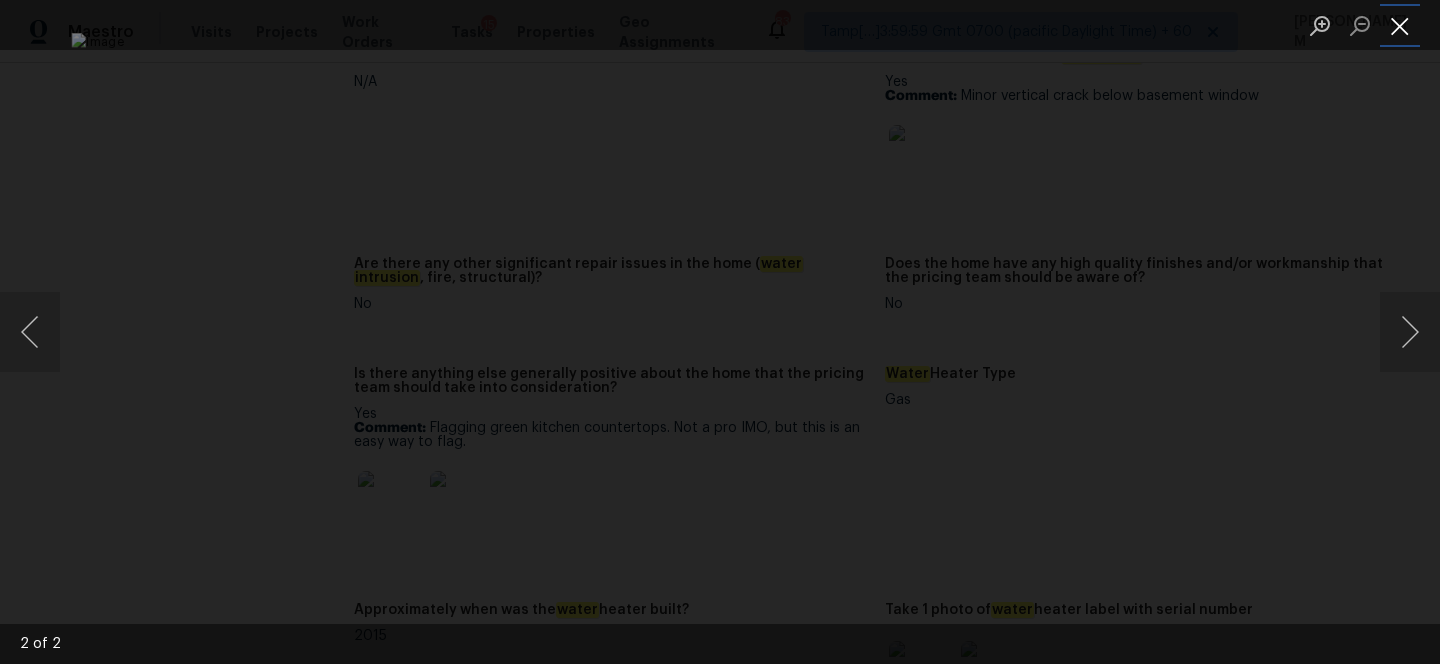 click at bounding box center [1400, 25] 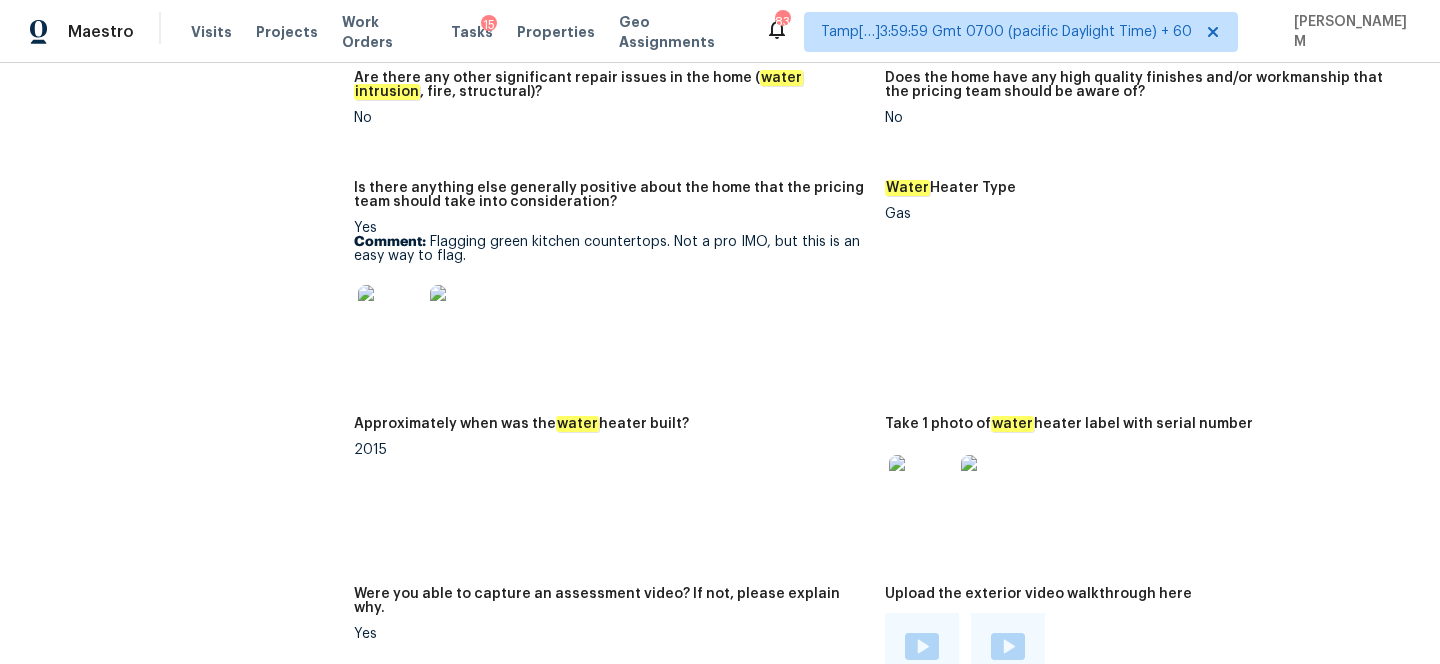 scroll, scrollTop: 3664, scrollLeft: 0, axis: vertical 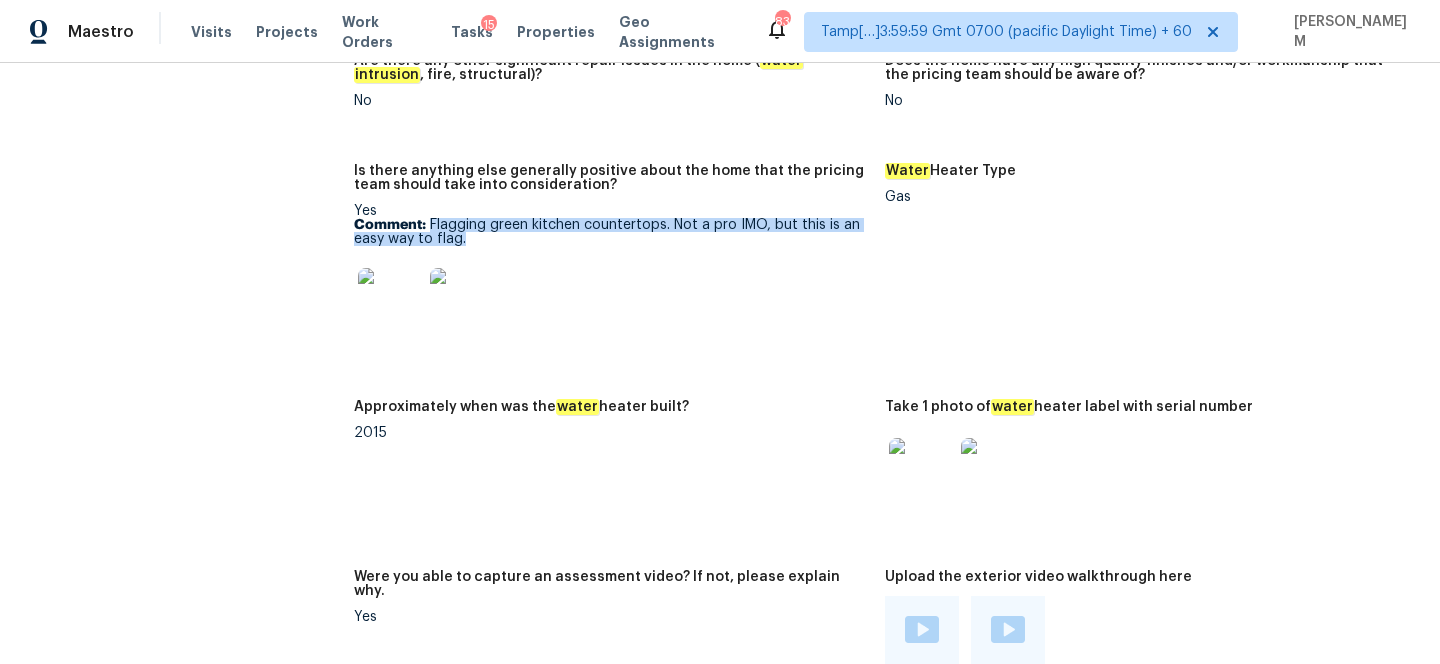 drag, startPoint x: 430, startPoint y: 214, endPoint x: 468, endPoint y: 225, distance: 39.56008 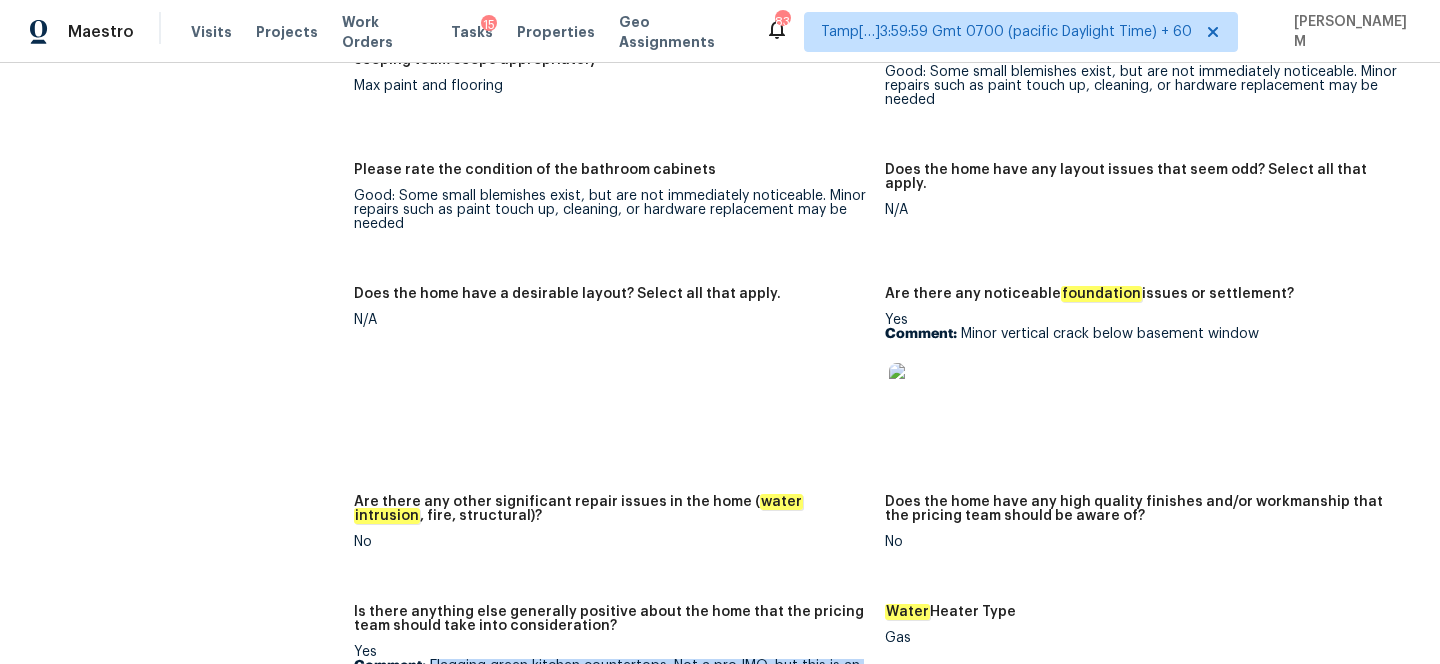 scroll, scrollTop: 3185, scrollLeft: 0, axis: vertical 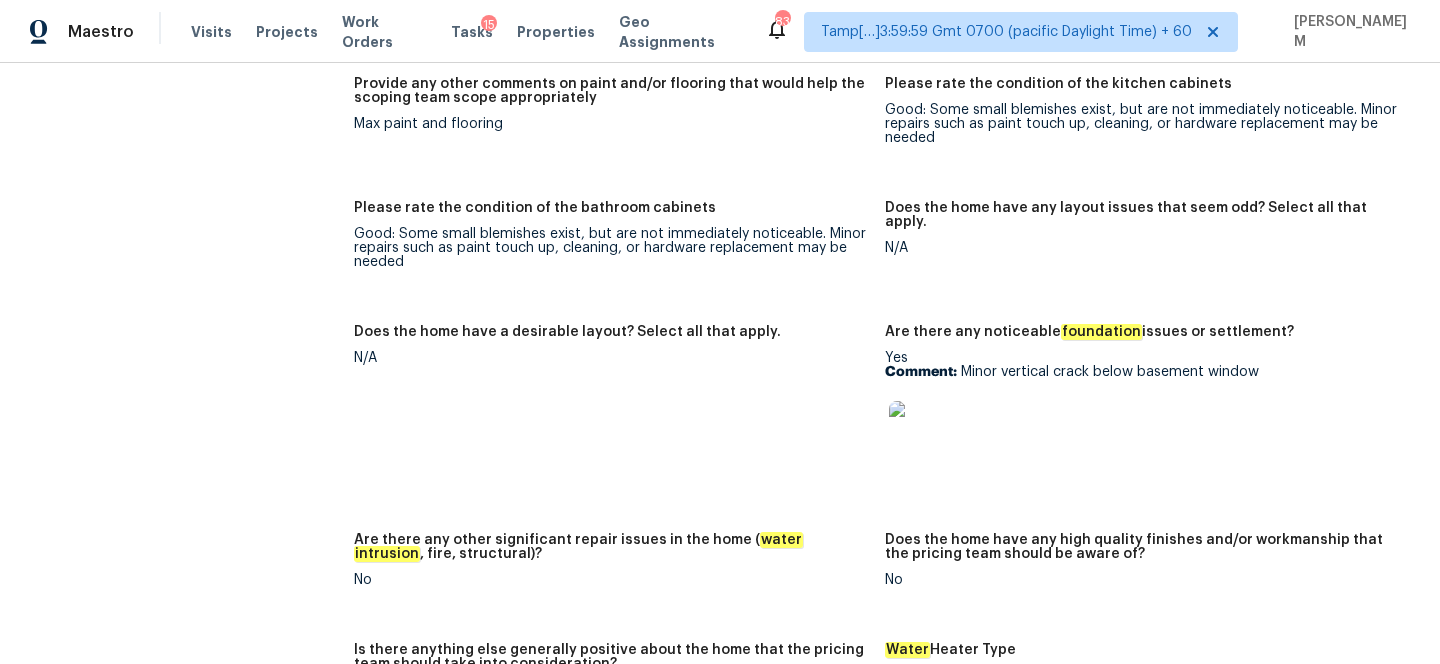 click at bounding box center [921, 433] 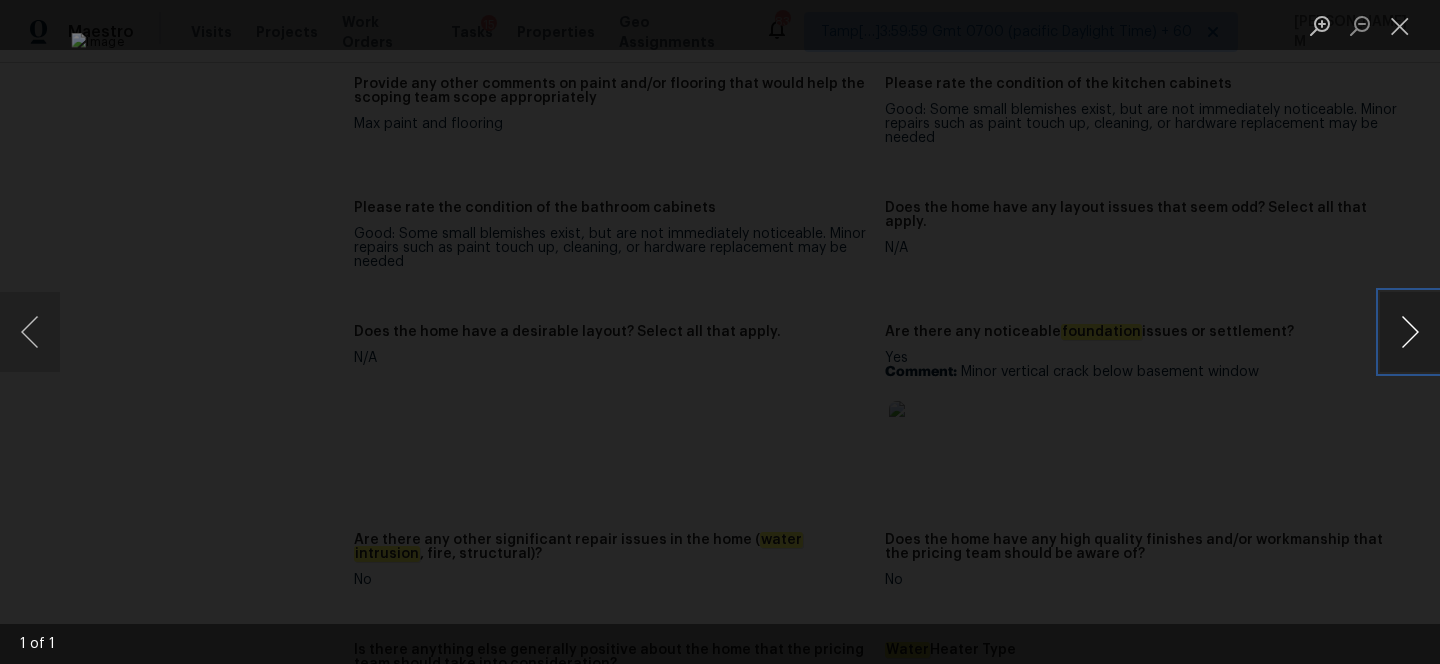 click at bounding box center (1410, 332) 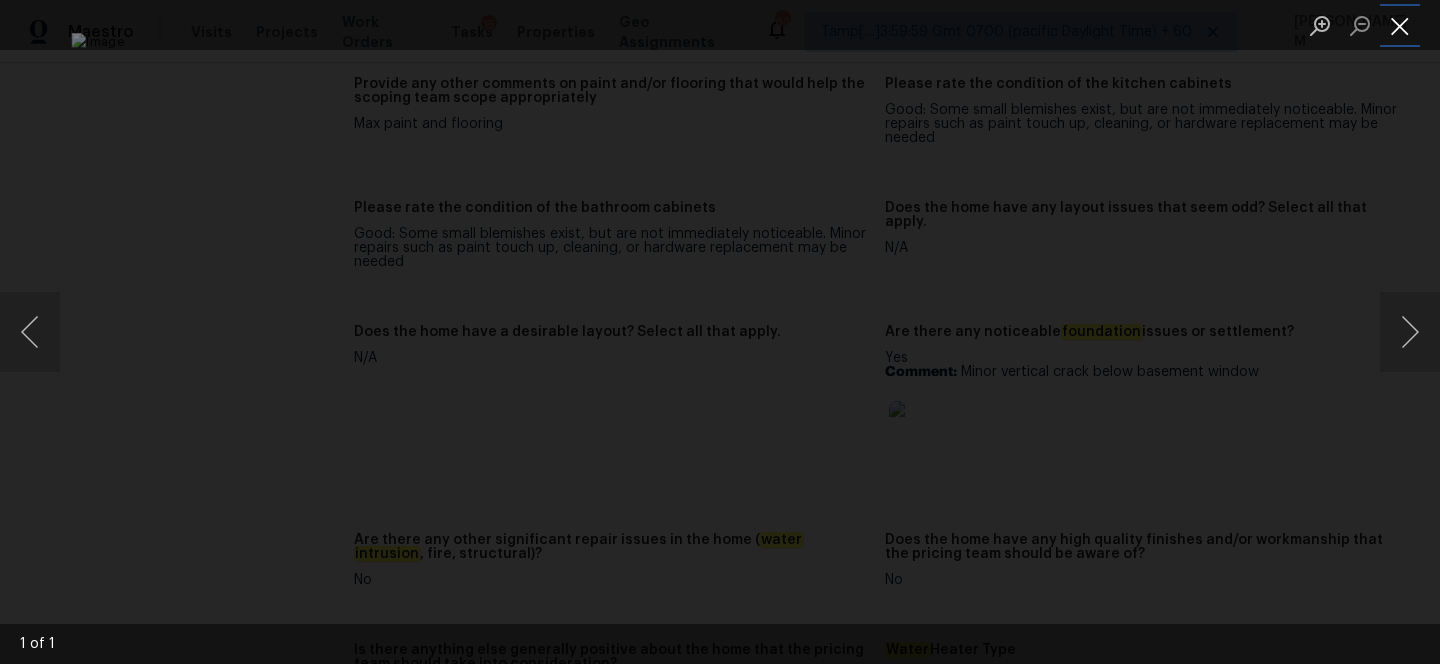 click at bounding box center (1400, 25) 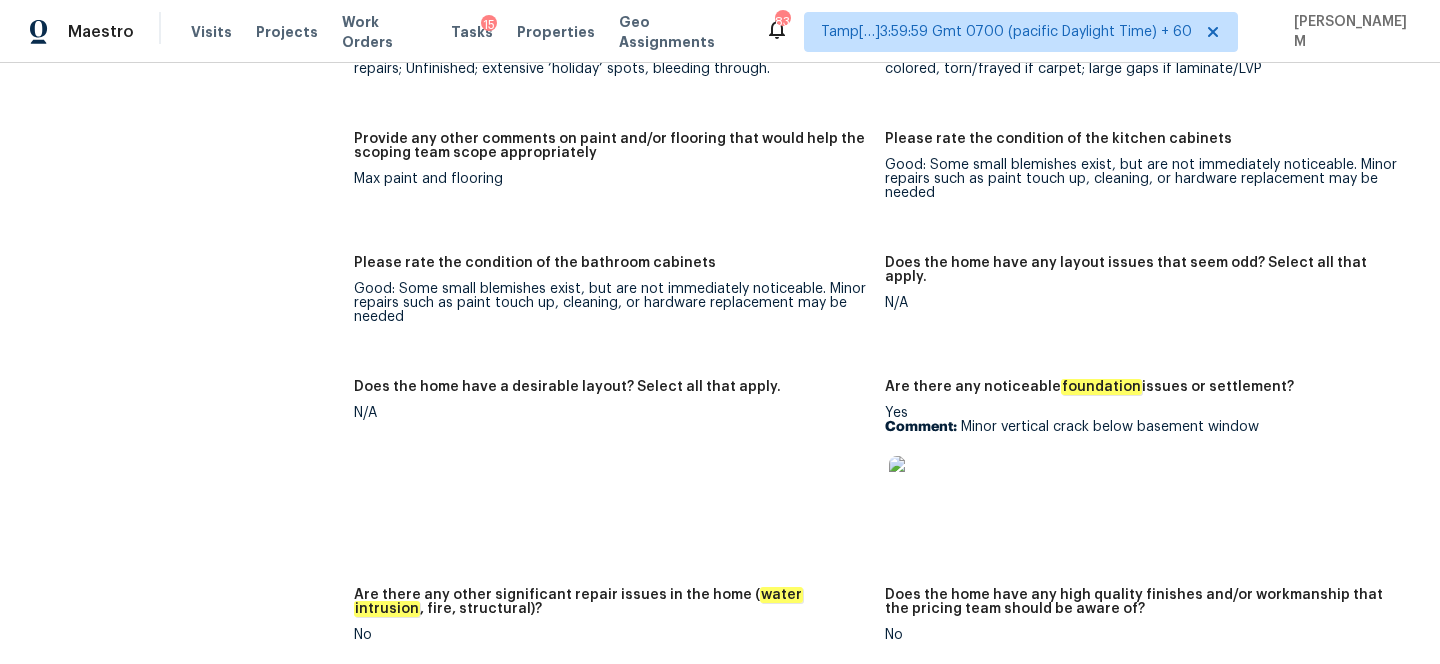 scroll, scrollTop: 2942, scrollLeft: 0, axis: vertical 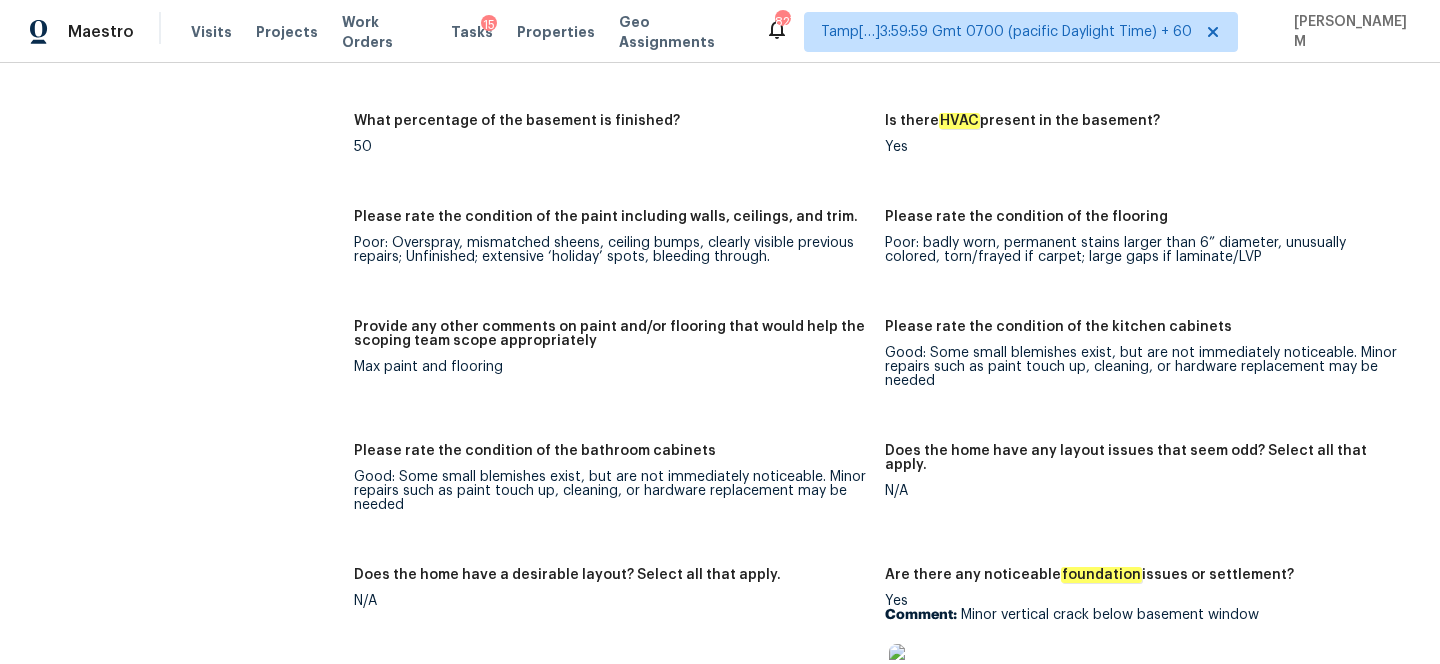 click on "Notes: Stuck in 1997. Flag for salability.  Green countertops, dated fixtures.  Otherwise, fits nicely in our buy box Living Room Photos Kitchen Photos  +2 Main Bedroom Photos Bathroom Photos  +10 Add optional photos here  +1 Were you able to access the interior of the home and conduct a walkthrough? Yes Does the home have a basement? Yes, finished (2+ photos w/ HVAC ,plumbing) Comment:   Many lights were not working throughout   +4 What percentage of the basement is finished? 50 Is there  HVAC  present in the basement? Yes Please rate the condition of the paint including walls, ceilings, and trim. Poor: Overspray, mismatched sheens, ceiling bumps, clearly visible previous repairs; Unfinished; extensive ‘holiday’ spots, bleeding through. Please rate the condition of the flooring Poor: badly worn, permanent stains larger than 6” diameter, unusually colored, torn/frayed if carpet; large gaps if laminate/LVP Max paint and flooring  Please rate the condition of the kitchen cabinets N/A N/A foundation Yes" at bounding box center [885, 512] 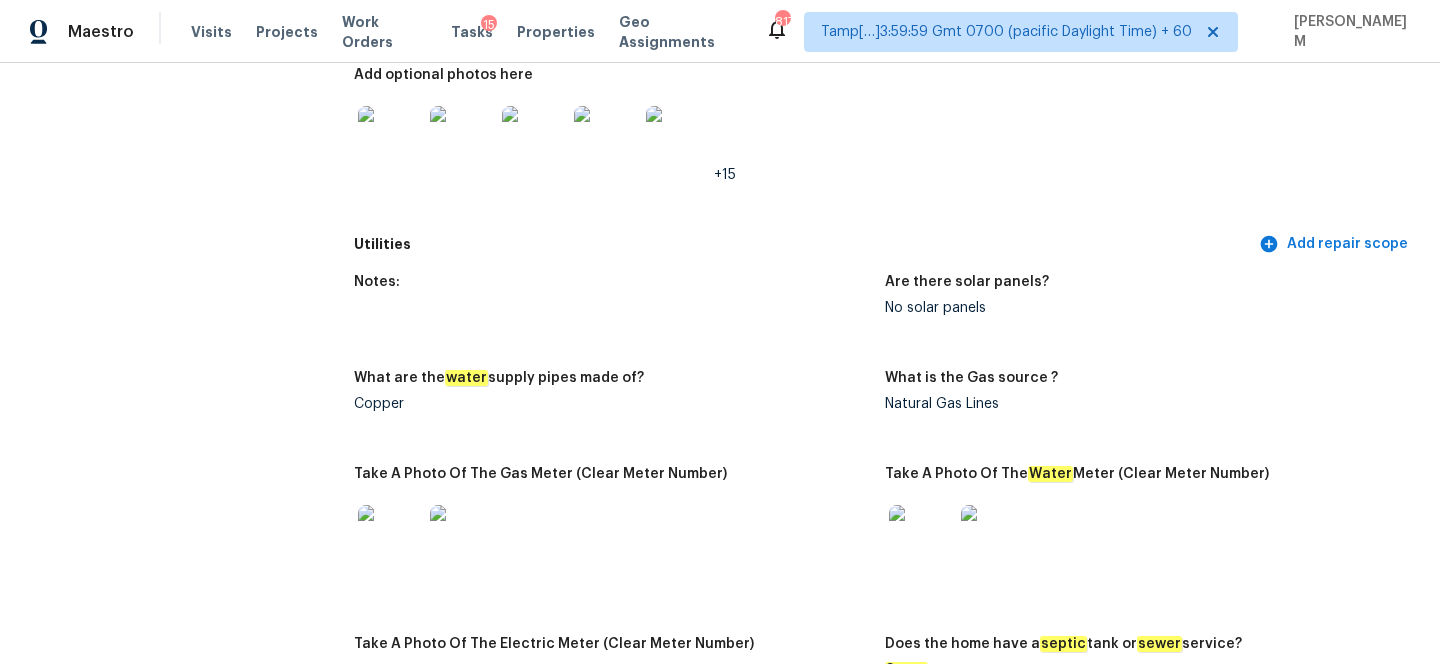 scroll, scrollTop: 0, scrollLeft: 0, axis: both 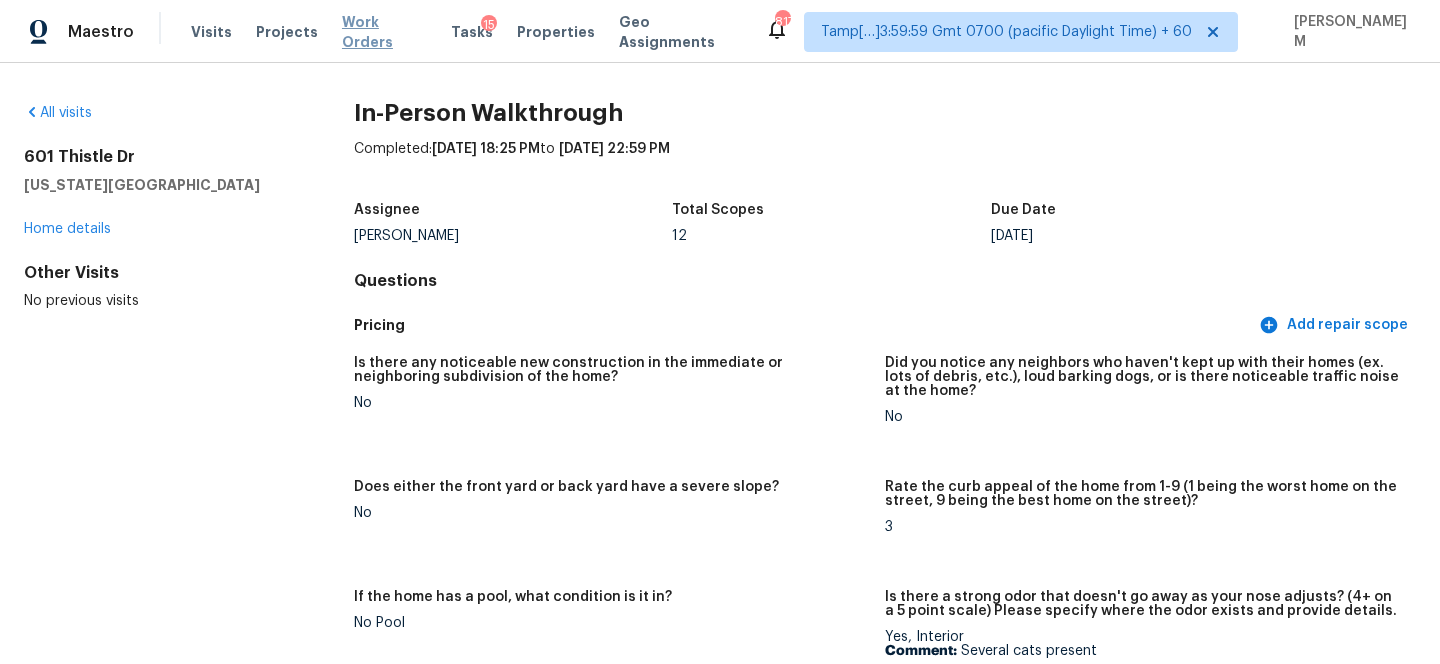 click on "Work Orders" at bounding box center (384, 32) 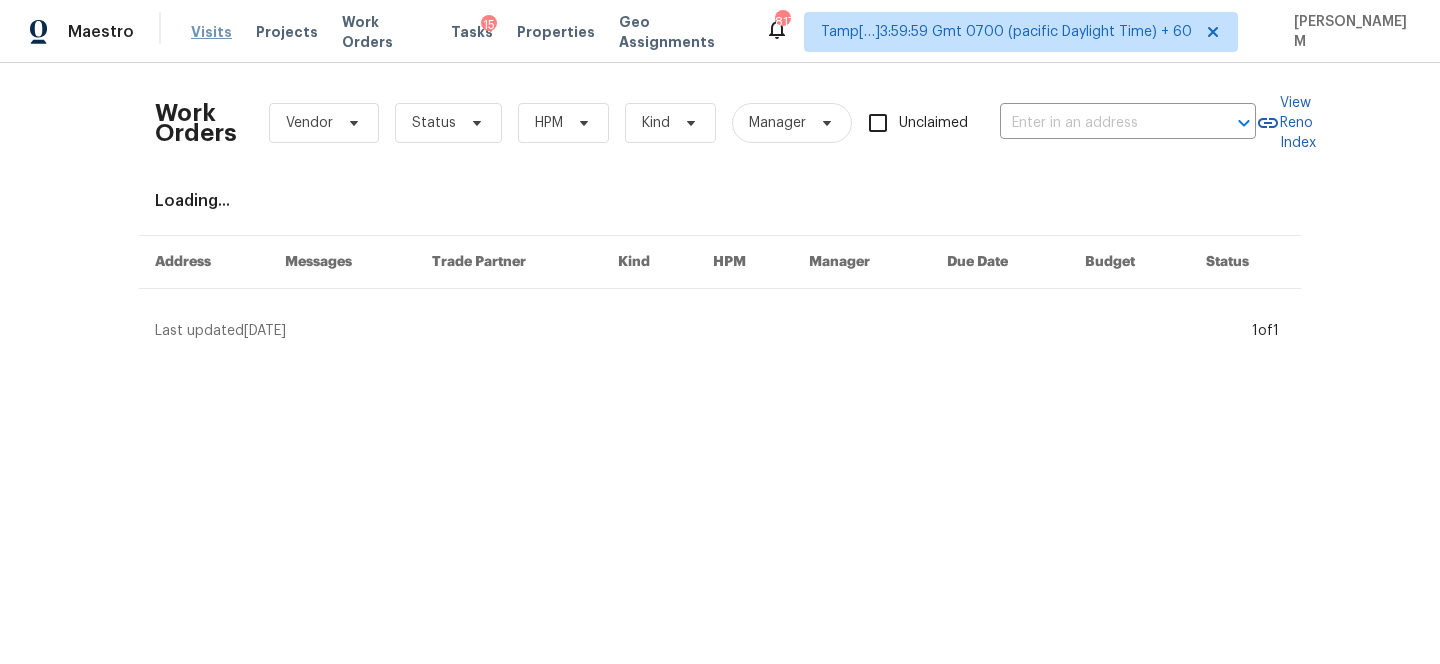 click on "Visits" at bounding box center (211, 32) 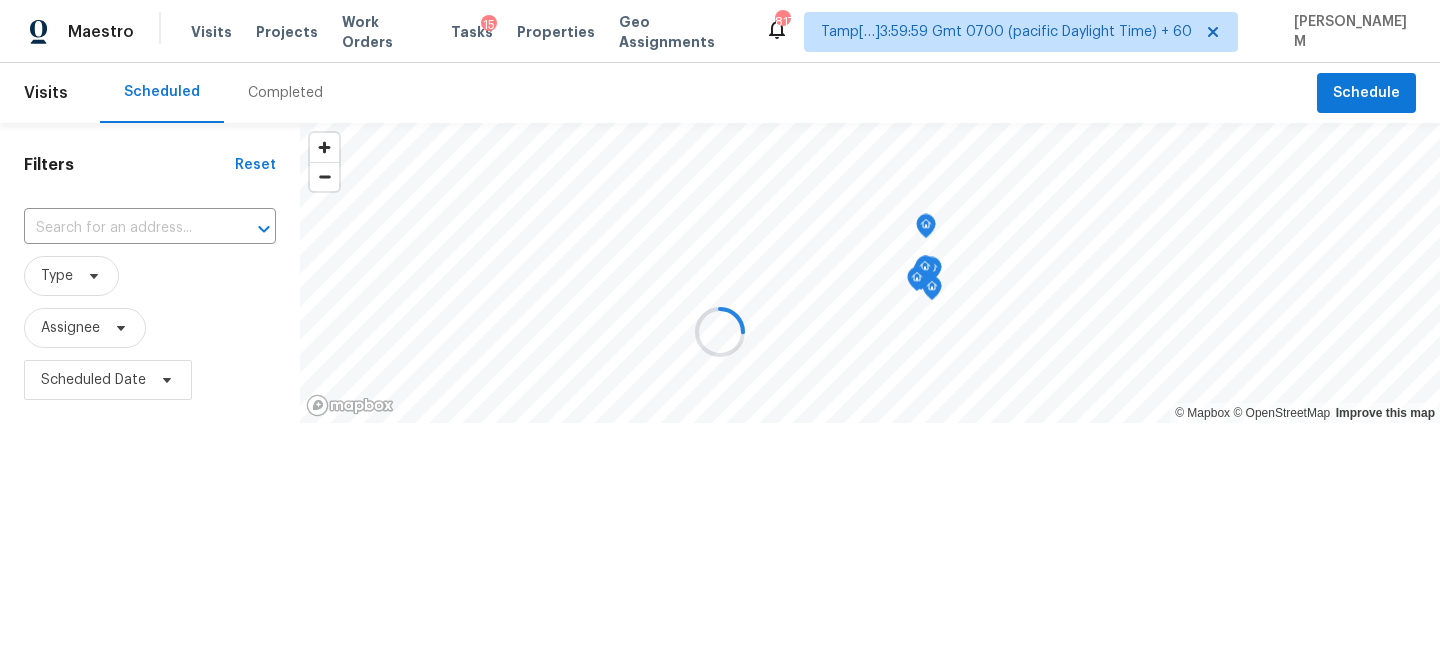 click at bounding box center [720, 332] 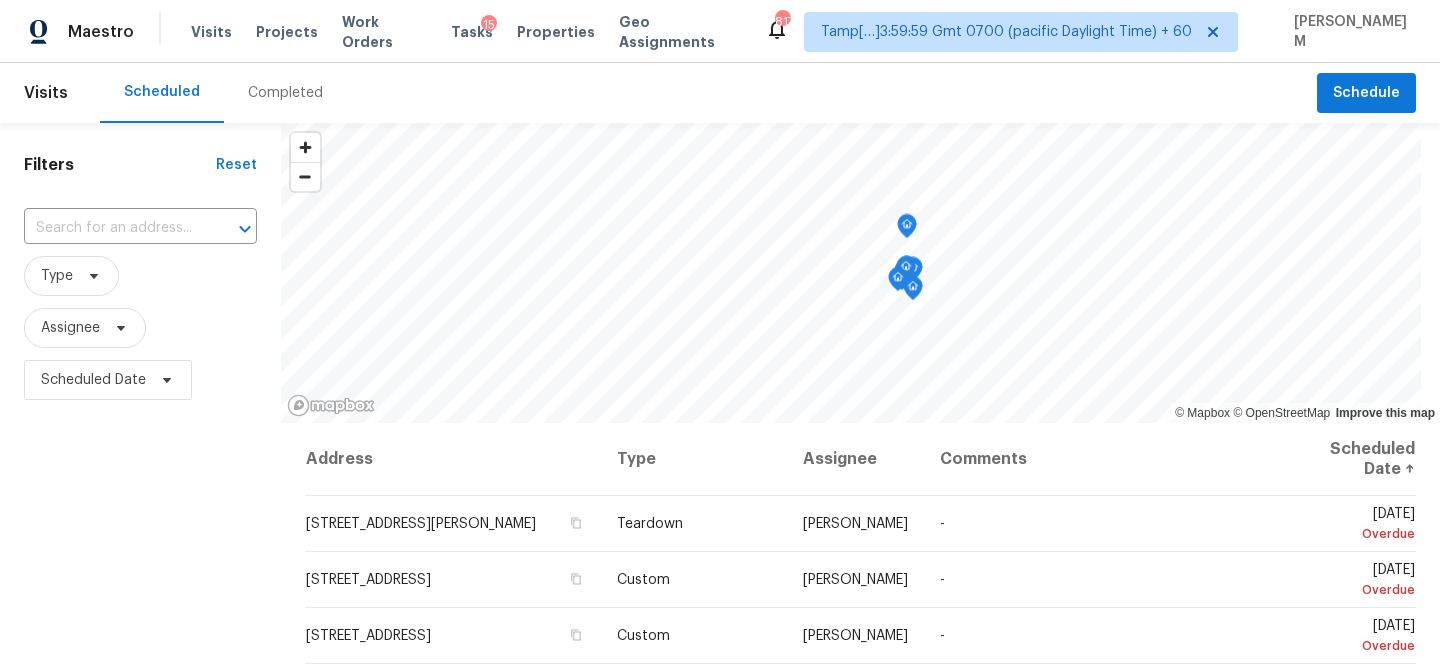 click on "Completed" at bounding box center (285, 93) 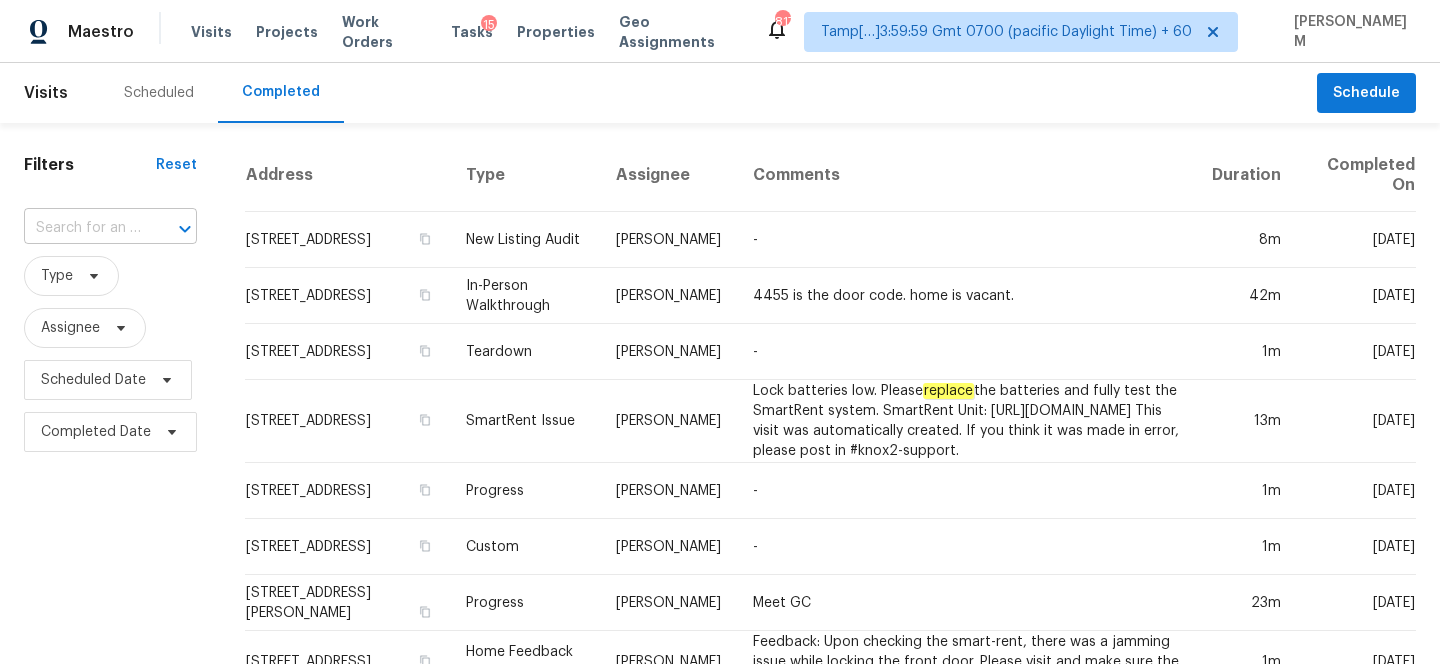 click at bounding box center [82, 228] 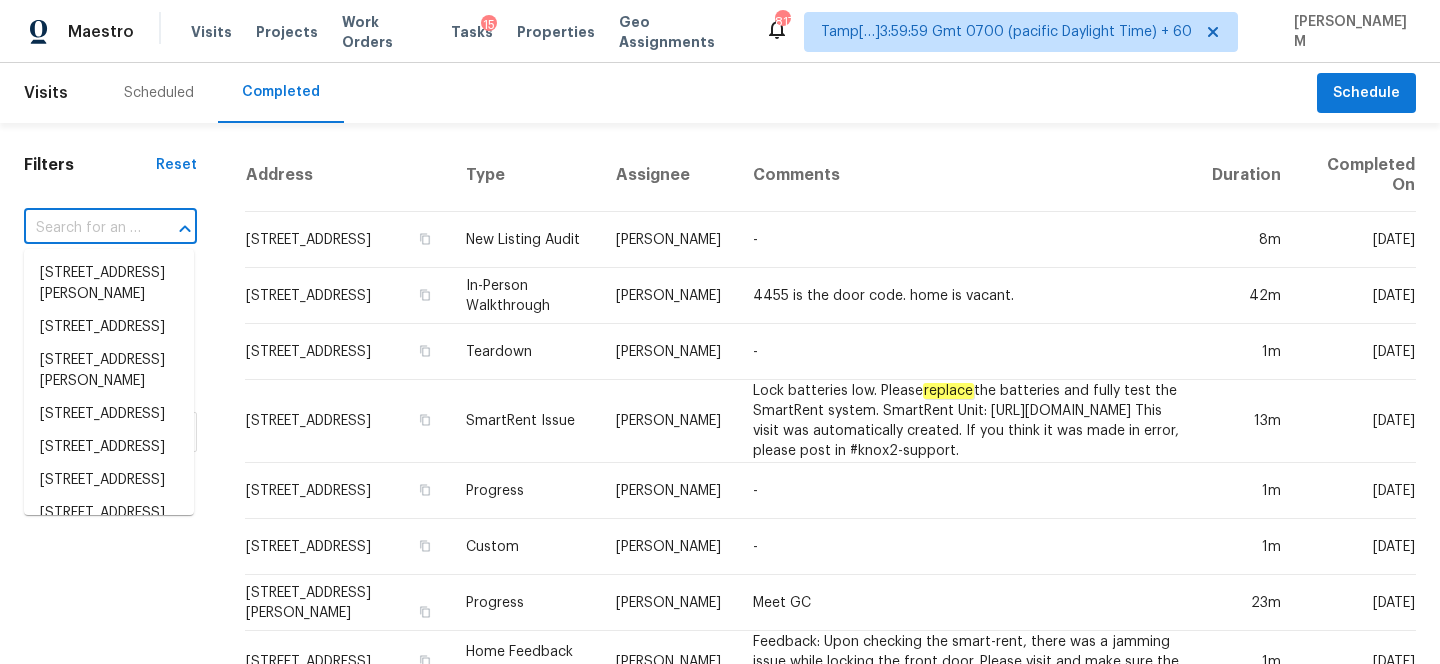 paste on "6931 E Tobin Pl Tucson, AZ, 85730" 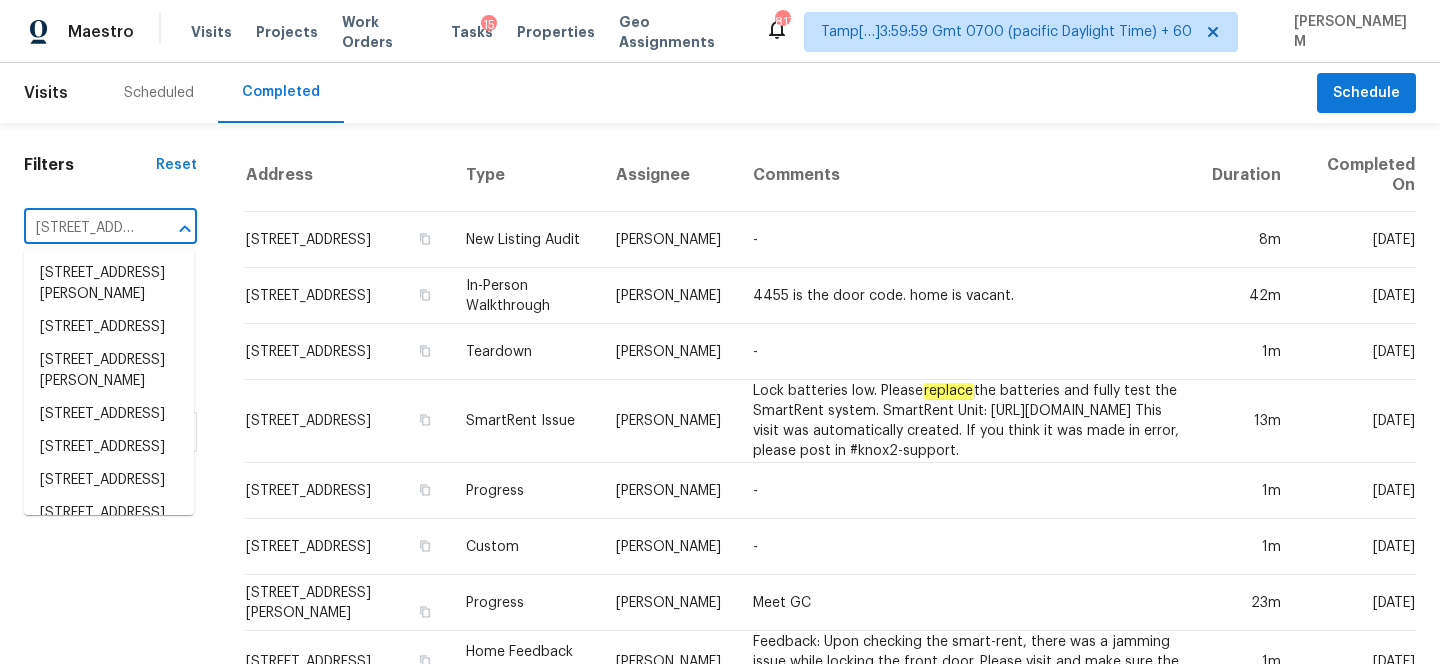 scroll, scrollTop: 0, scrollLeft: 120, axis: horizontal 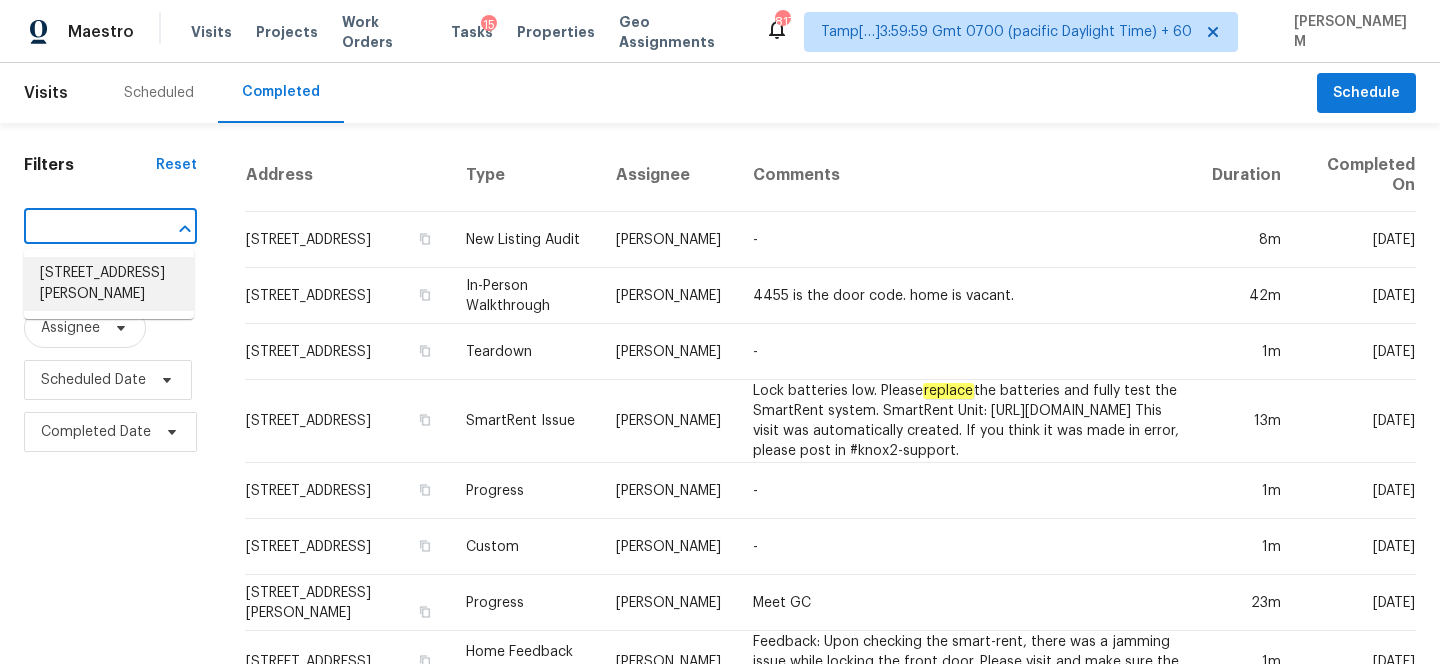 click on "6931 E Tobin Pl, Tucson, AZ 85730" at bounding box center (109, 284) 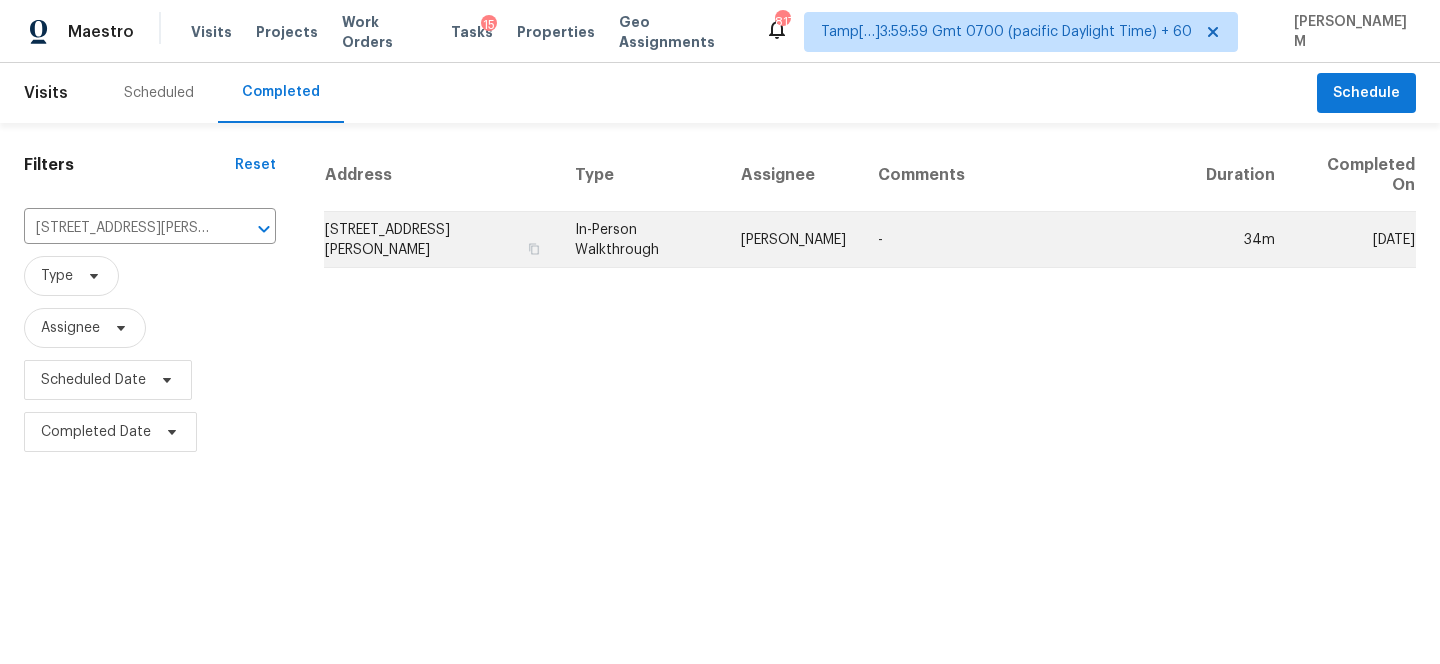 click on "In-Person Walkthrough" at bounding box center [642, 240] 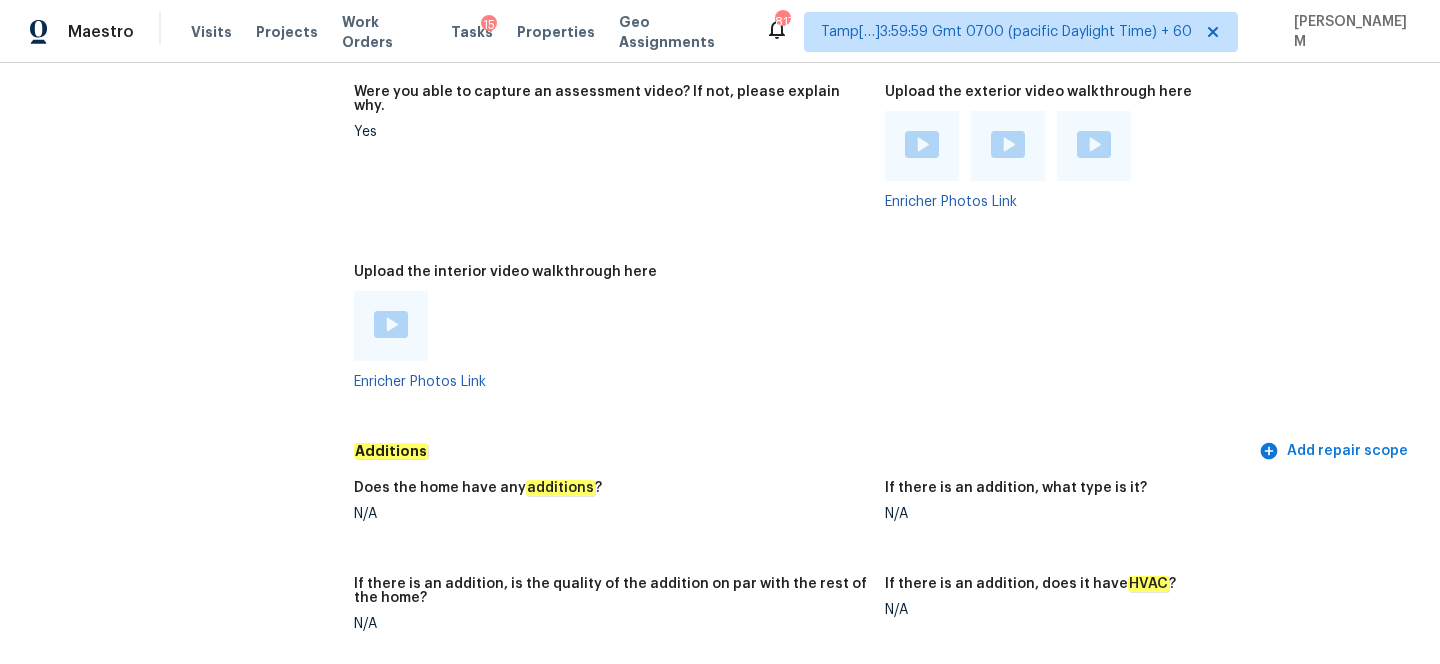 scroll, scrollTop: 3398, scrollLeft: 0, axis: vertical 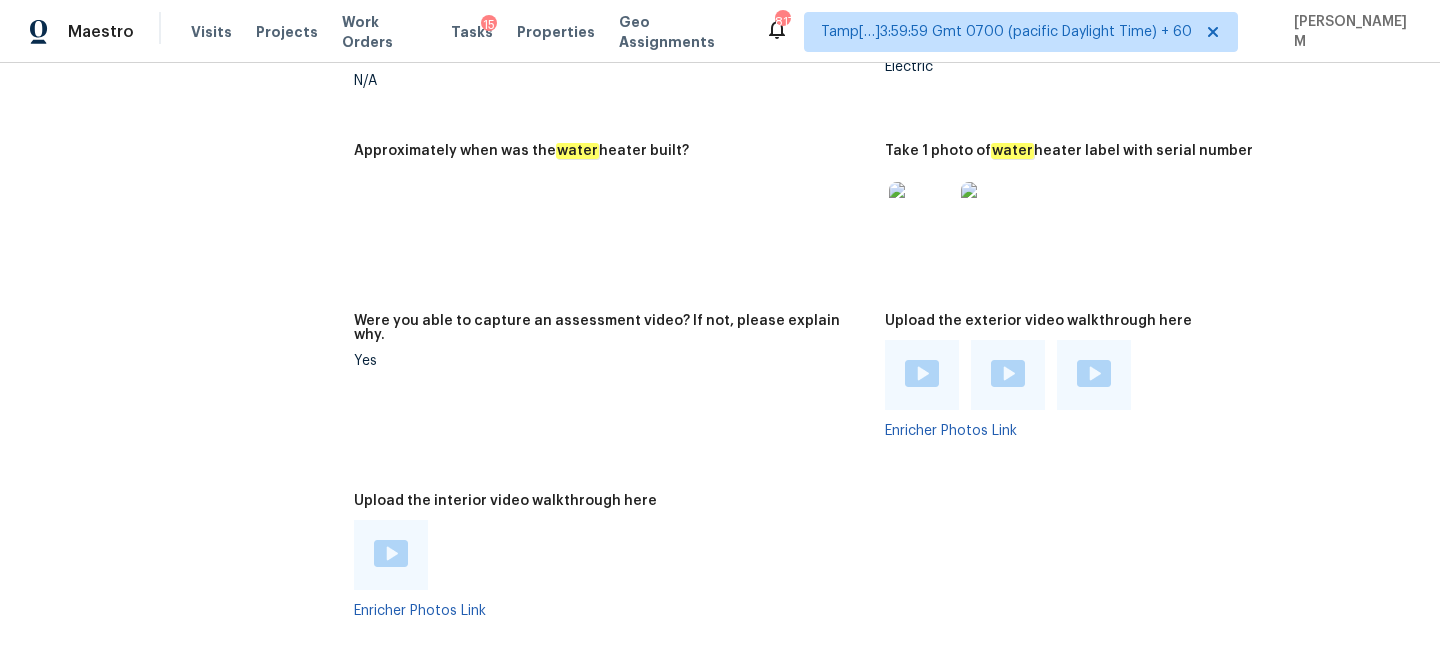 click at bounding box center (391, 553) 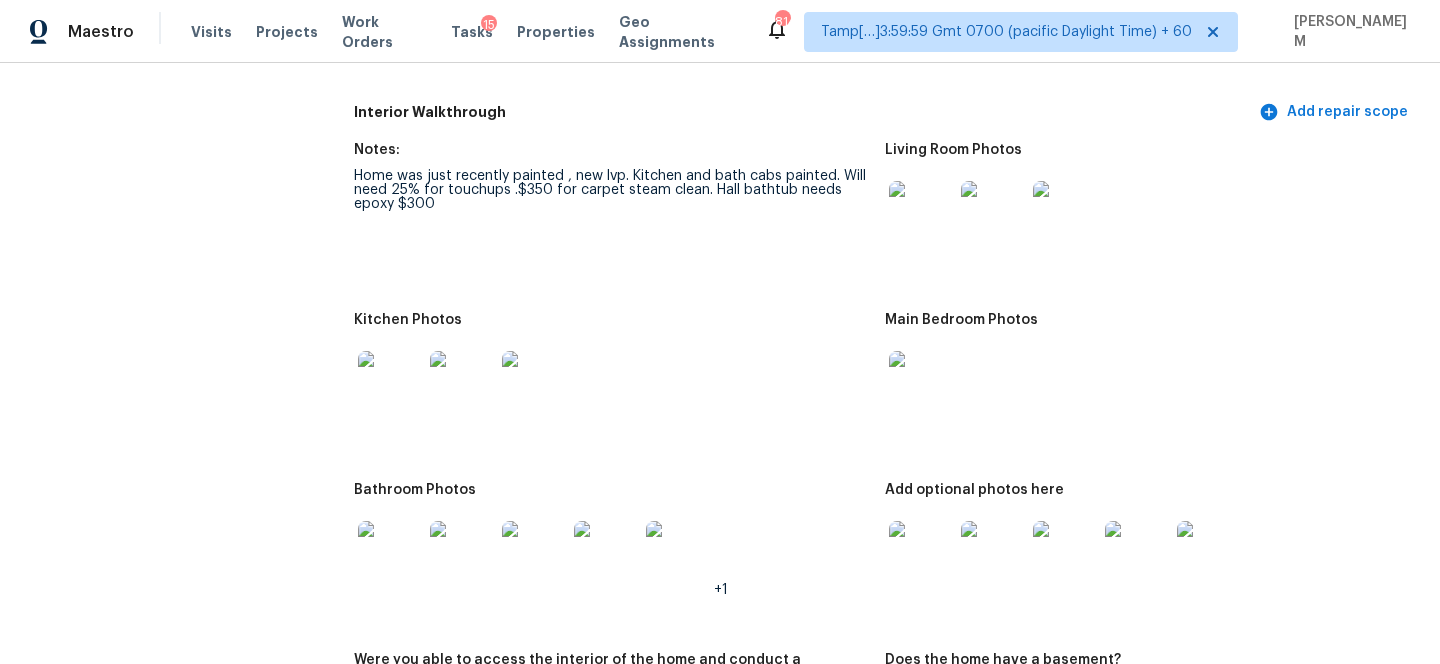 scroll, scrollTop: 2197, scrollLeft: 0, axis: vertical 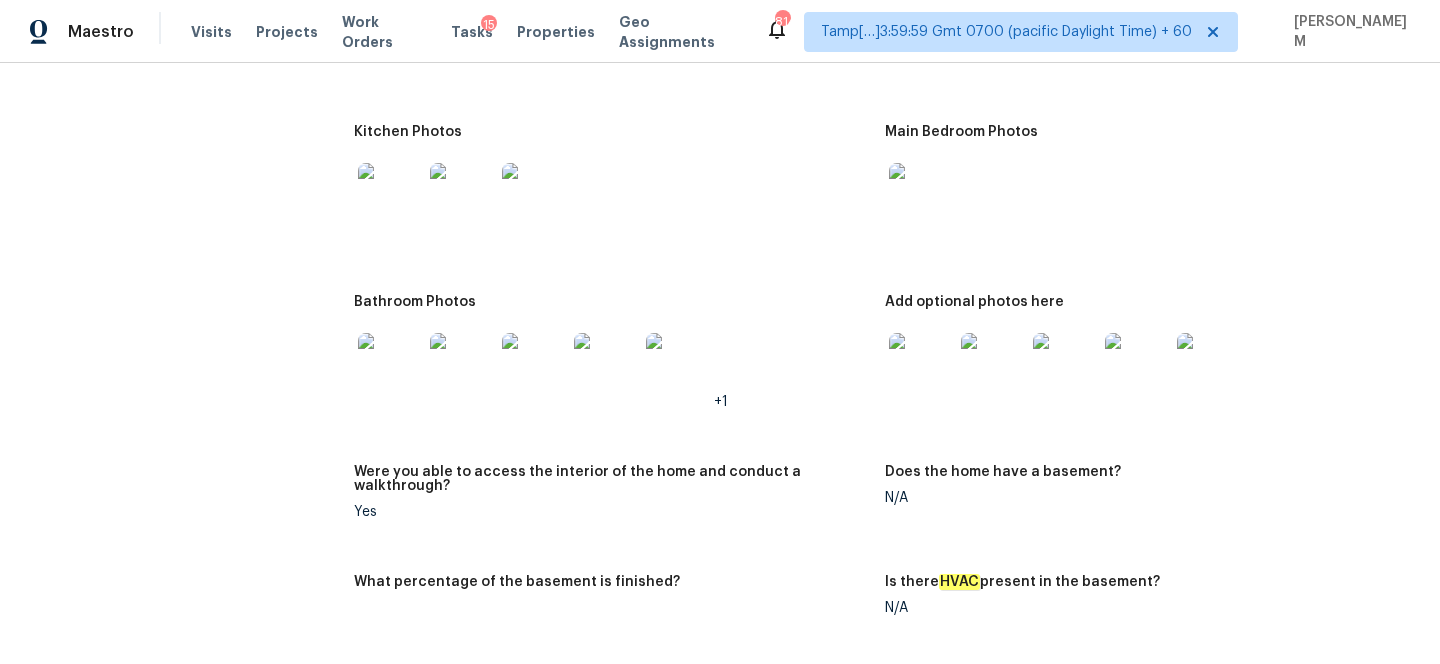 click at bounding box center [921, 365] 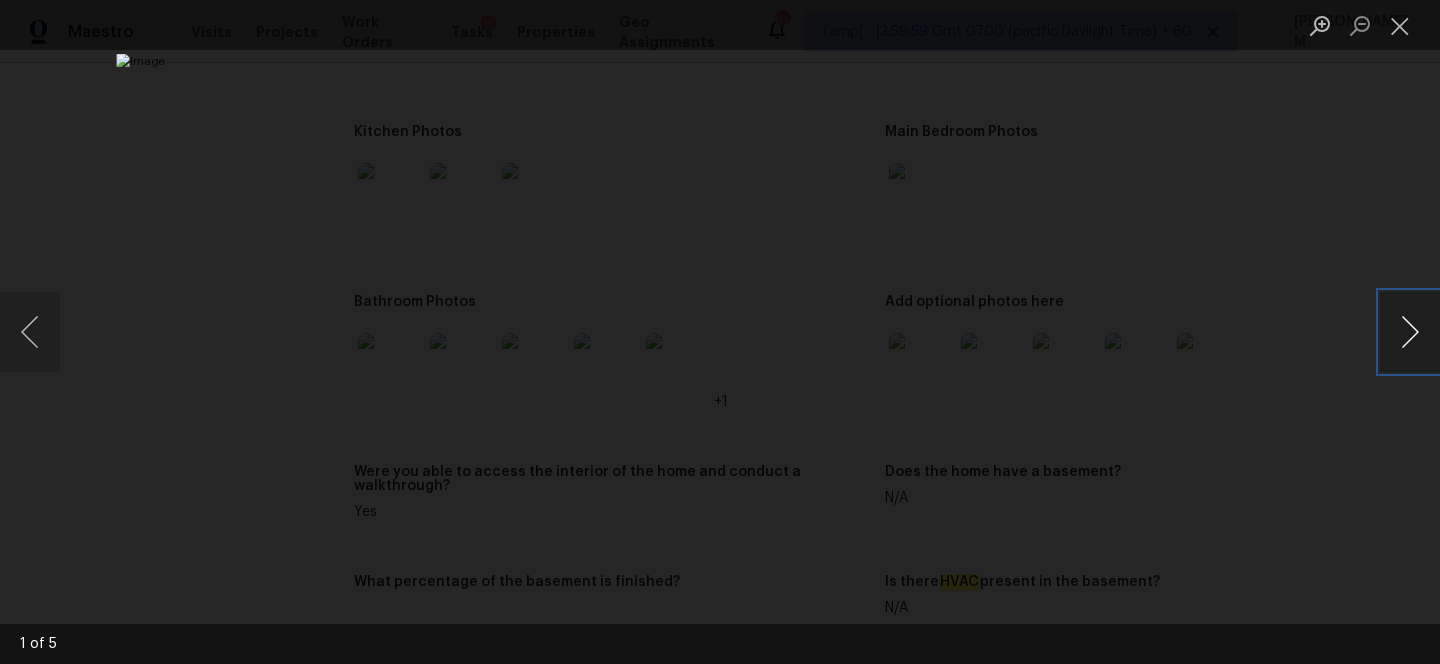 click at bounding box center (1410, 332) 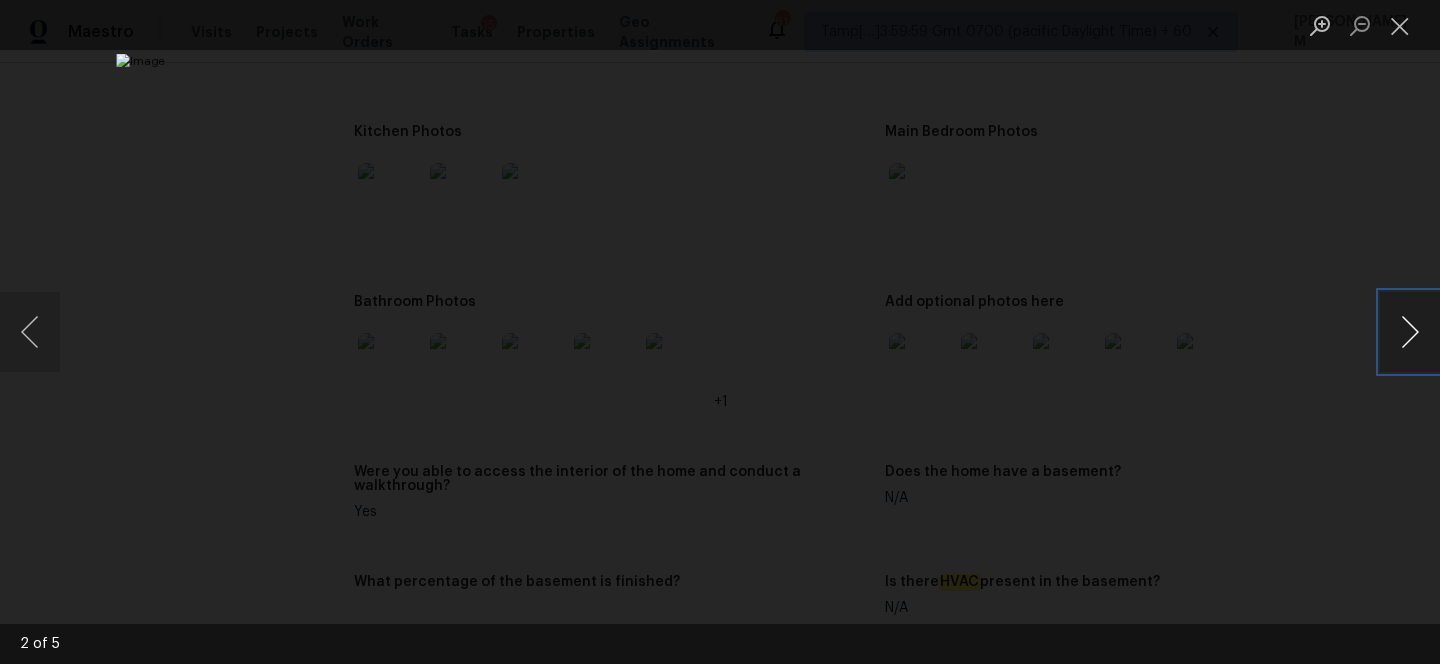click at bounding box center [1410, 332] 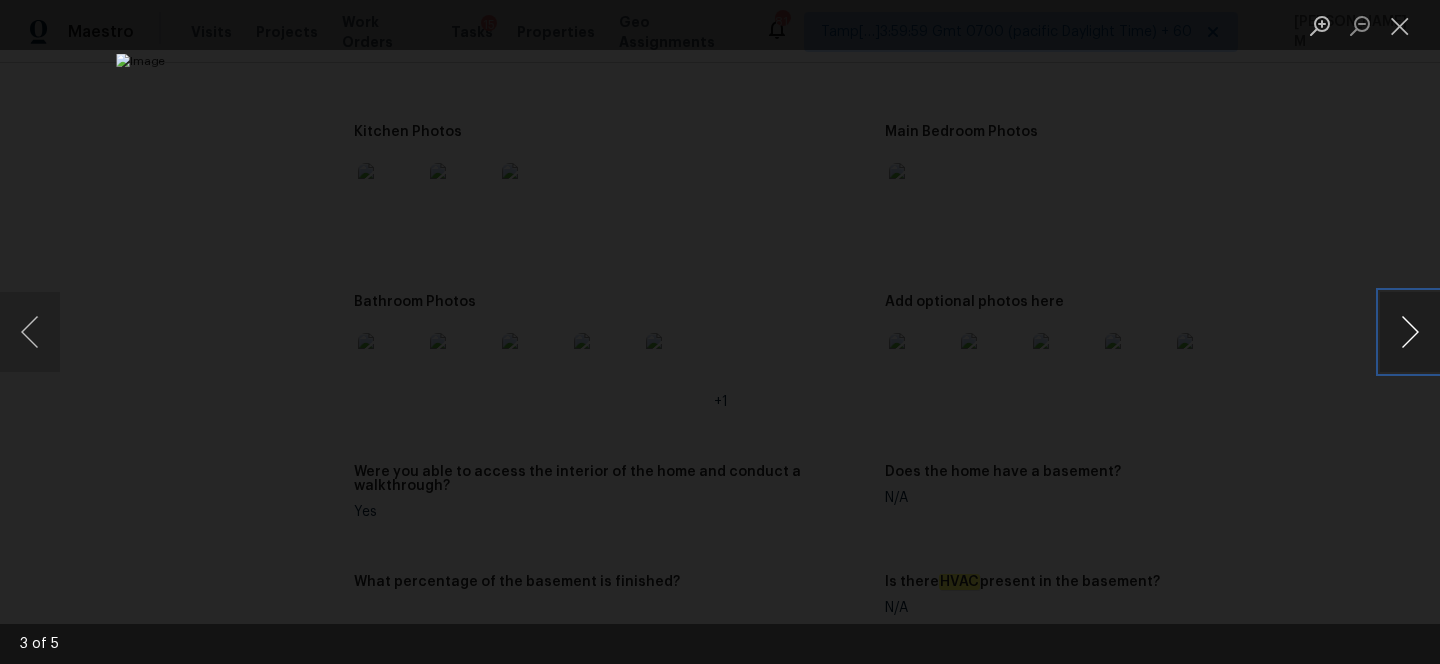 click at bounding box center [1410, 332] 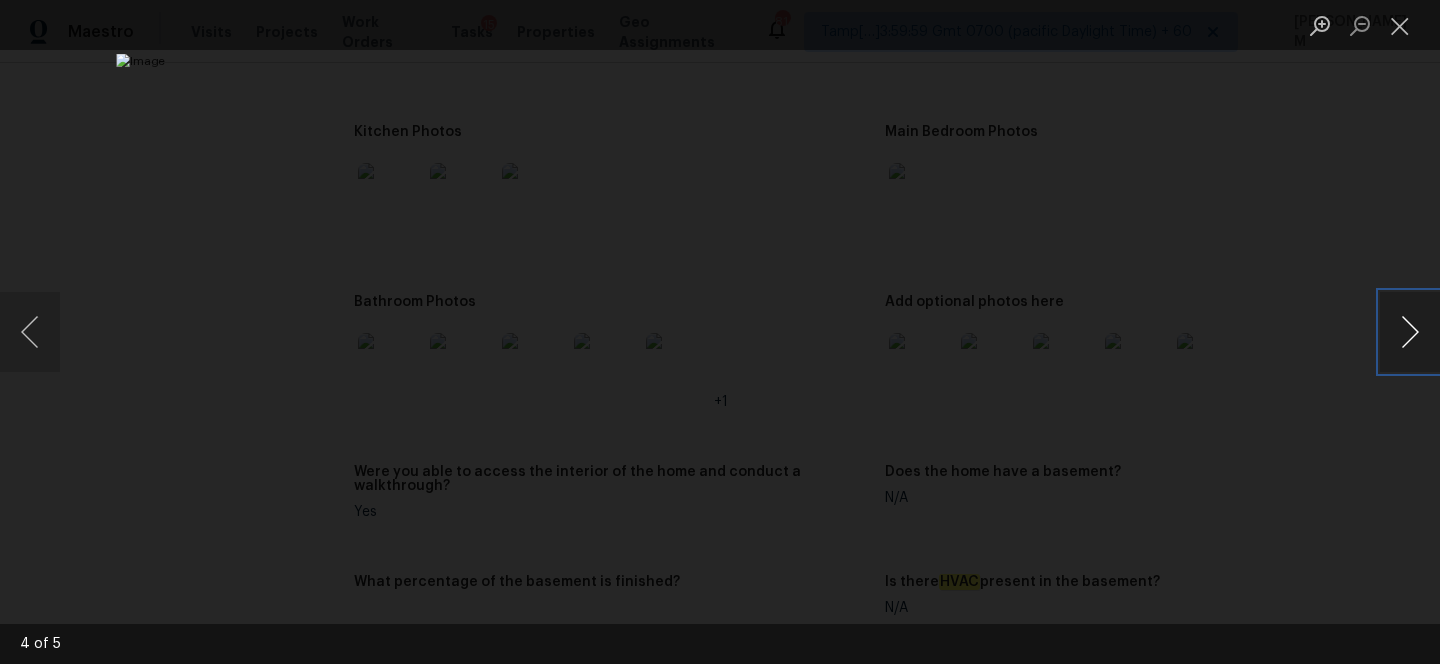 click at bounding box center (1410, 332) 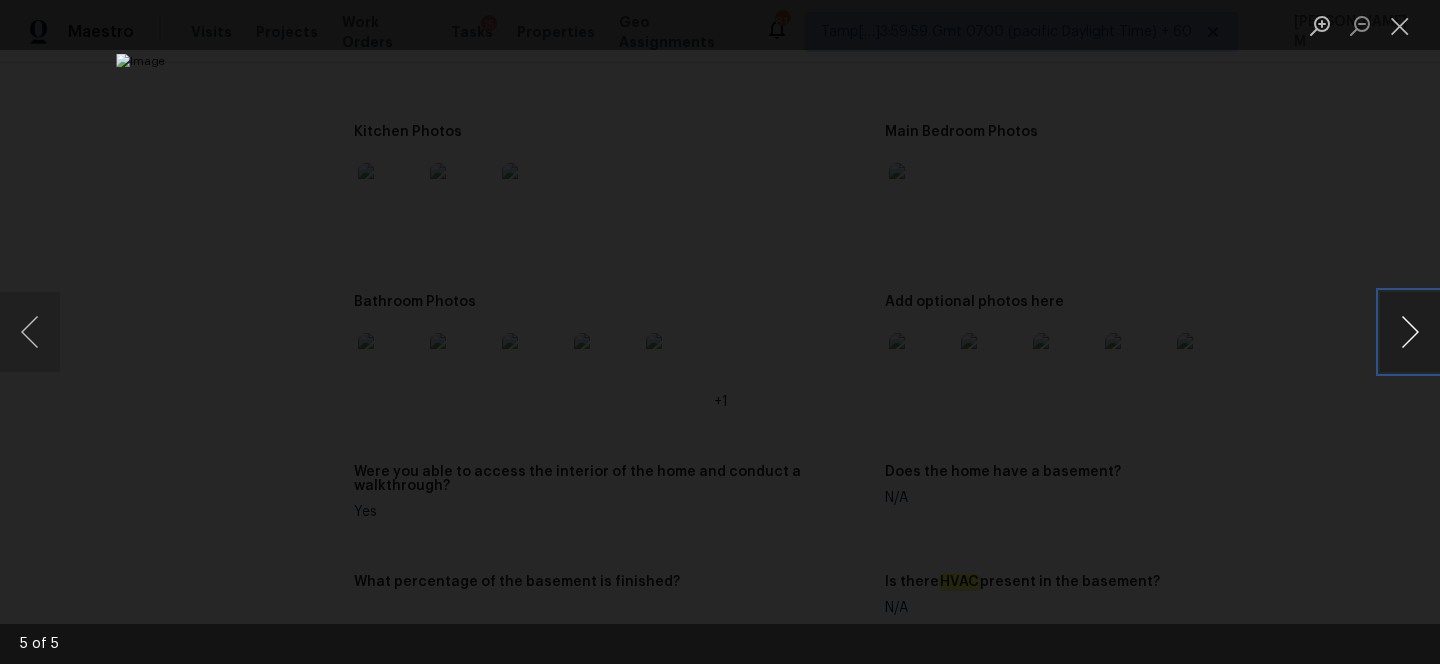 click at bounding box center (1410, 332) 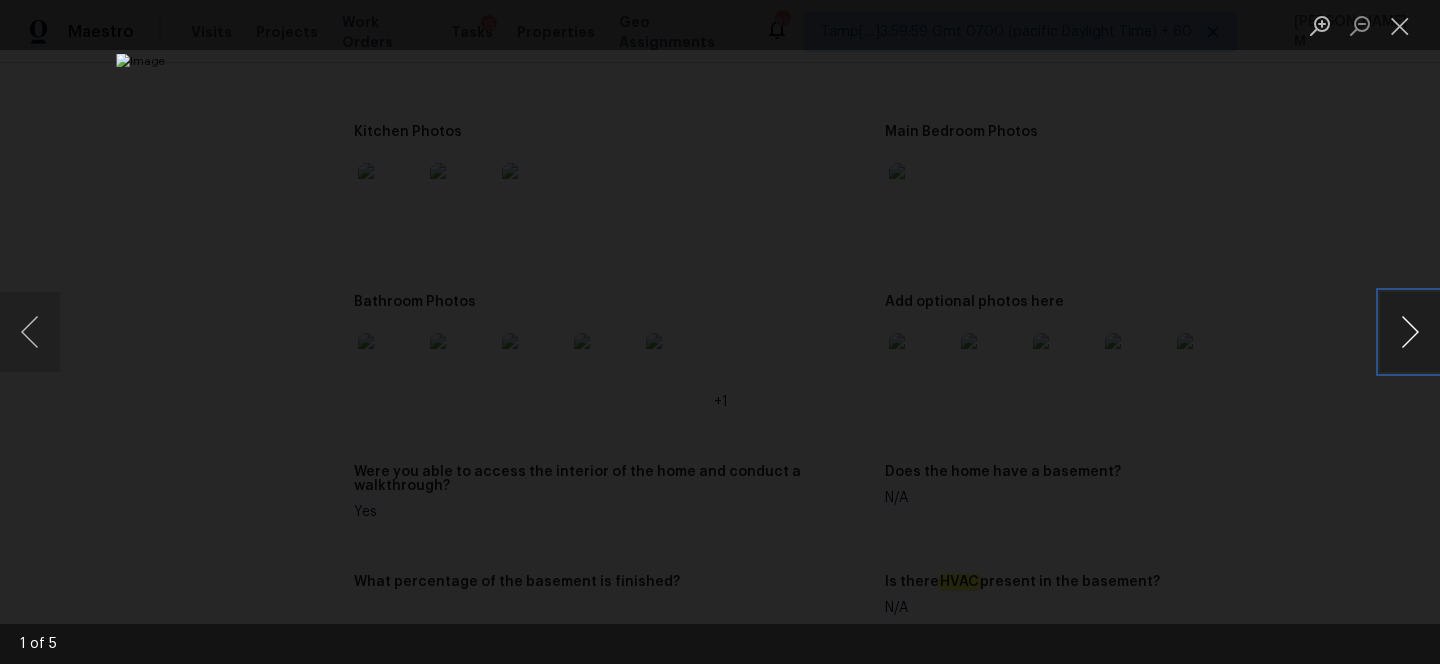 click at bounding box center [1410, 332] 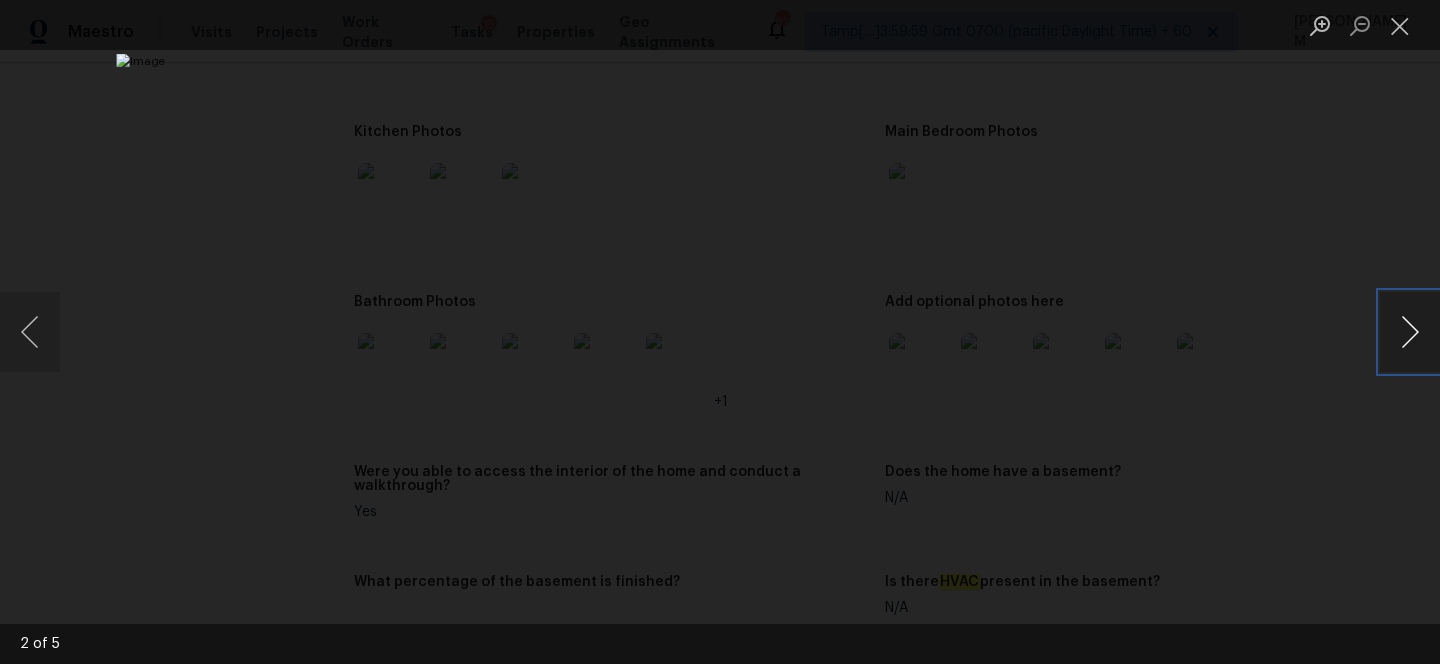 click at bounding box center [1410, 332] 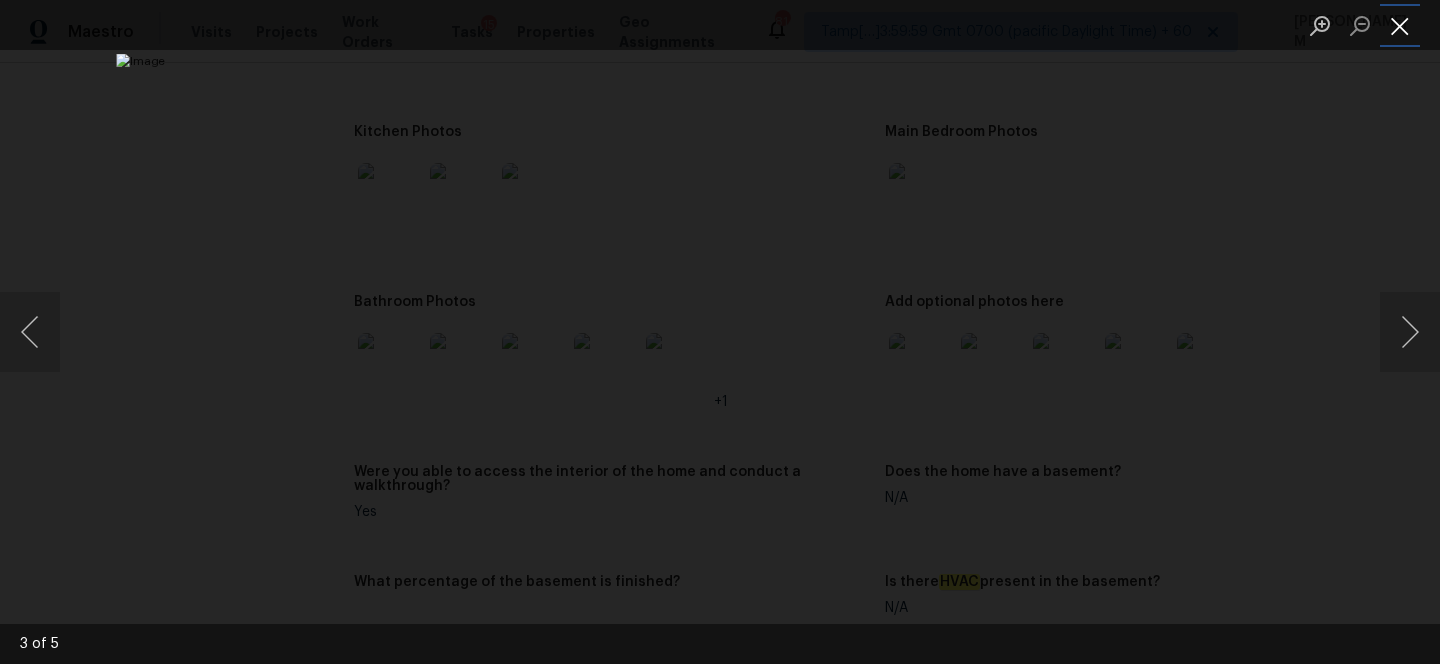 click at bounding box center [1400, 25] 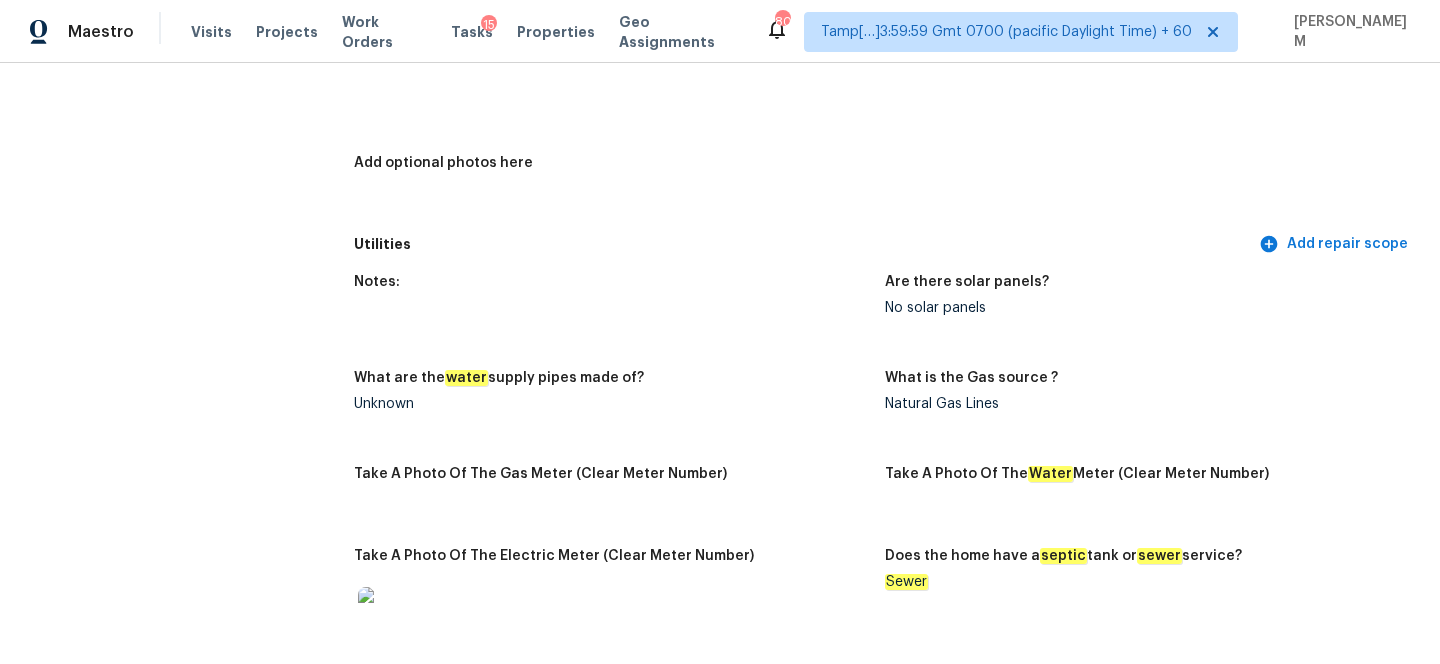 scroll, scrollTop: 0, scrollLeft: 0, axis: both 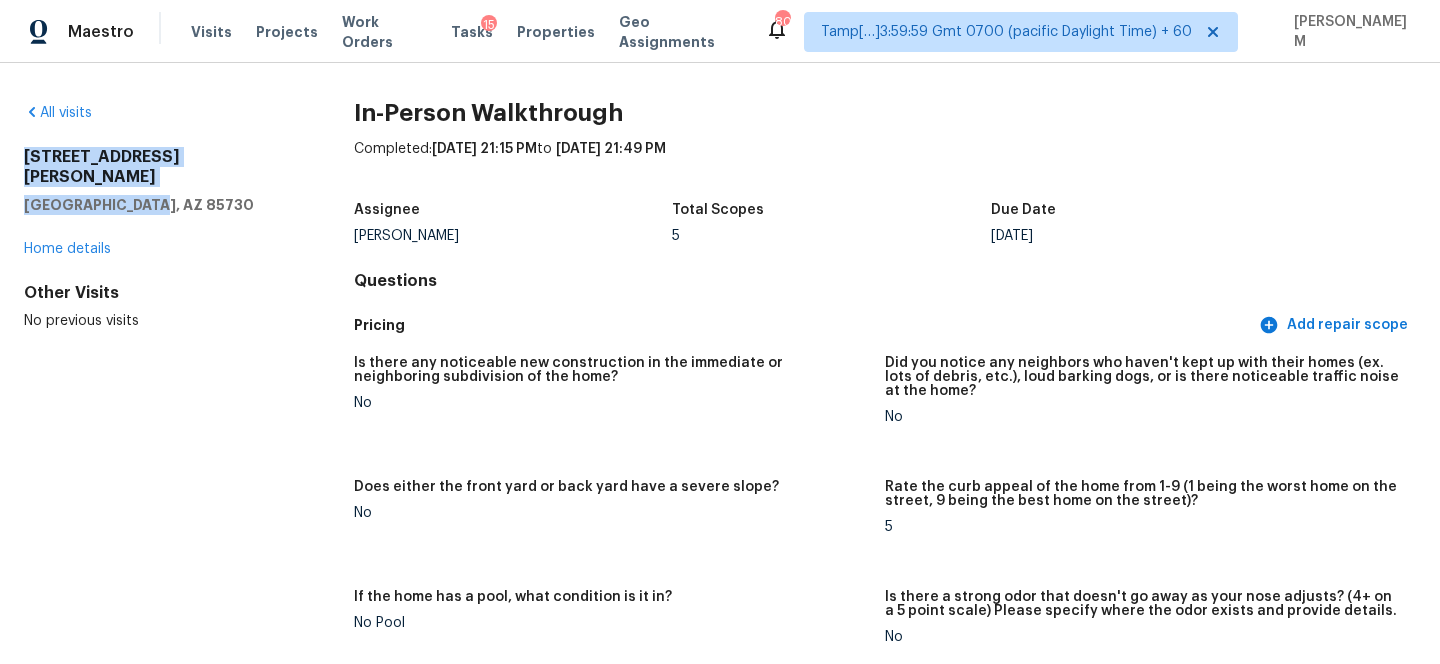 drag, startPoint x: 153, startPoint y: 185, endPoint x: 22, endPoint y: 154, distance: 134.61798 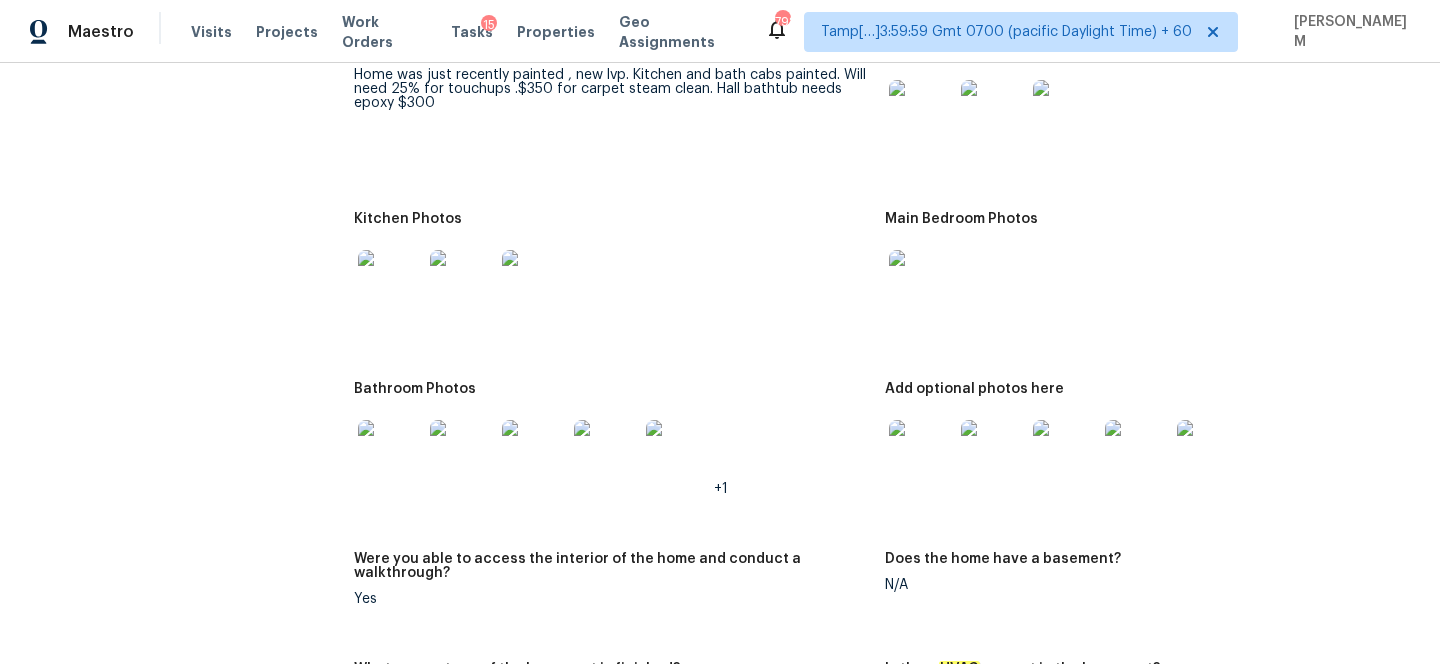scroll, scrollTop: 2108, scrollLeft: 0, axis: vertical 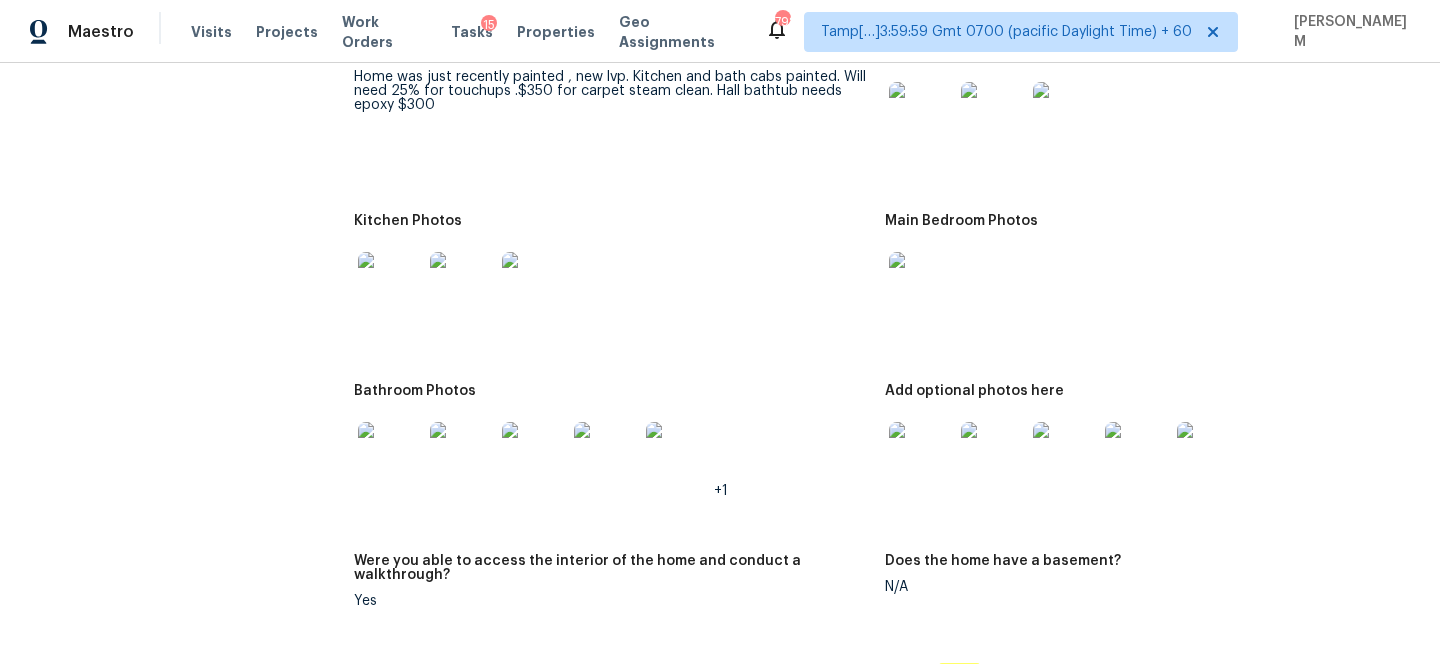 click at bounding box center [921, 114] 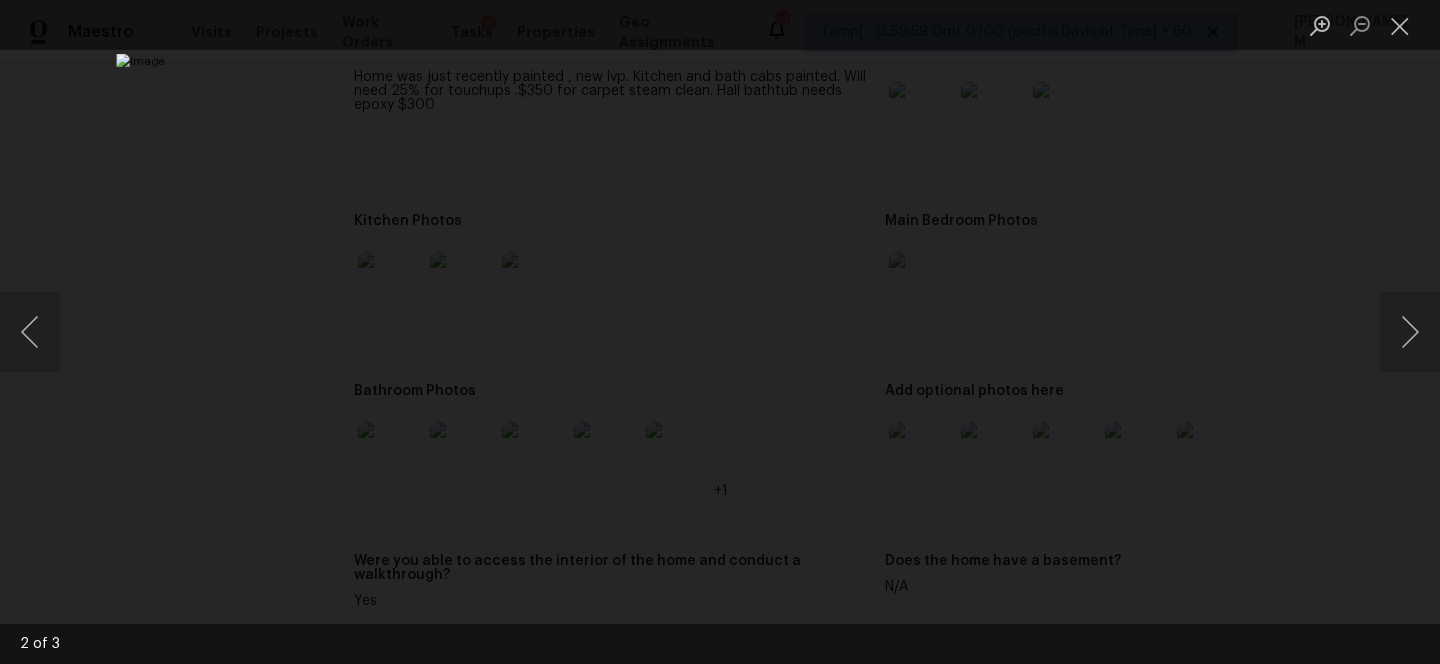 click at bounding box center (720, 332) 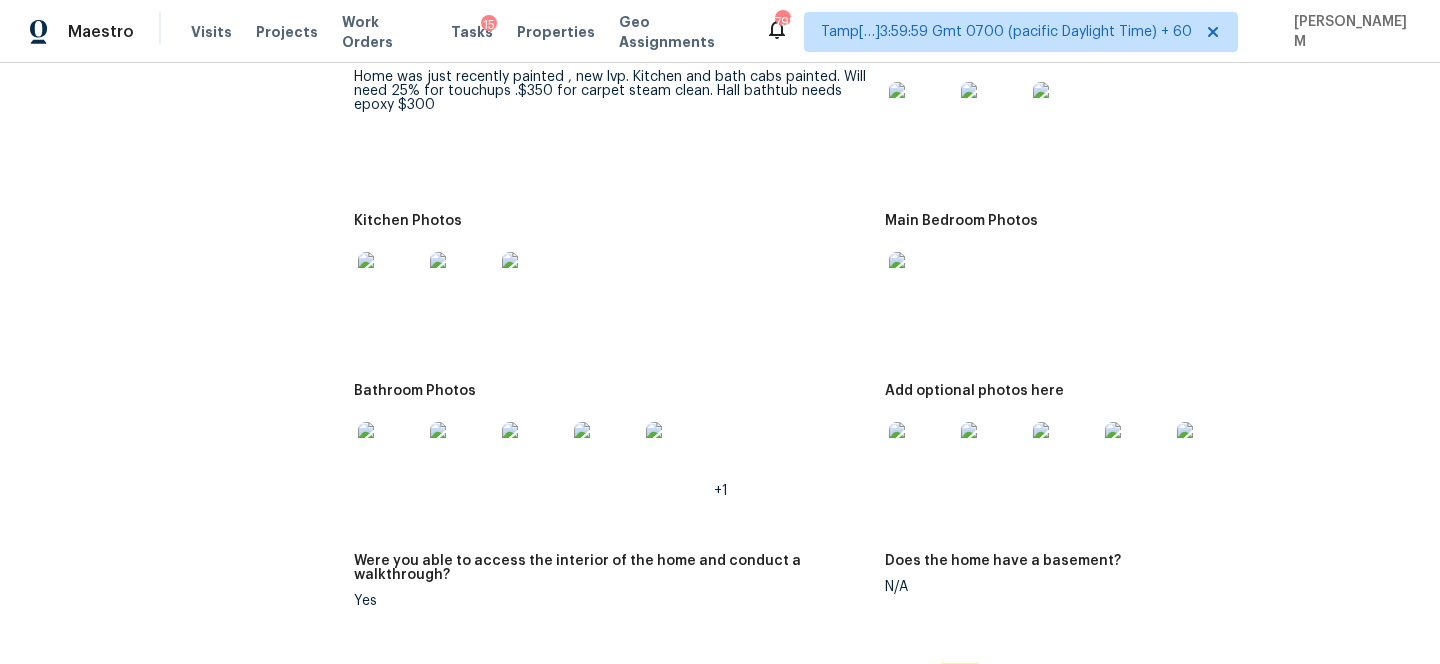 click at bounding box center (390, 284) 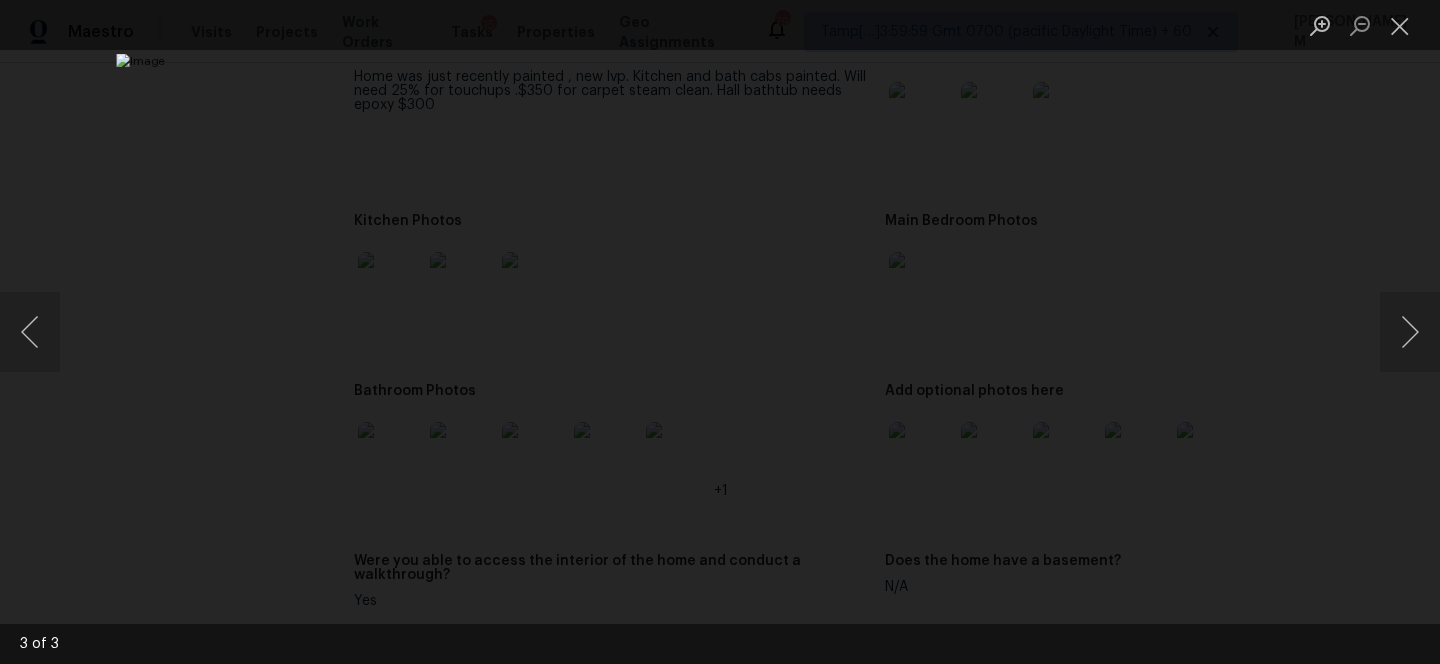 click at bounding box center [720, 332] 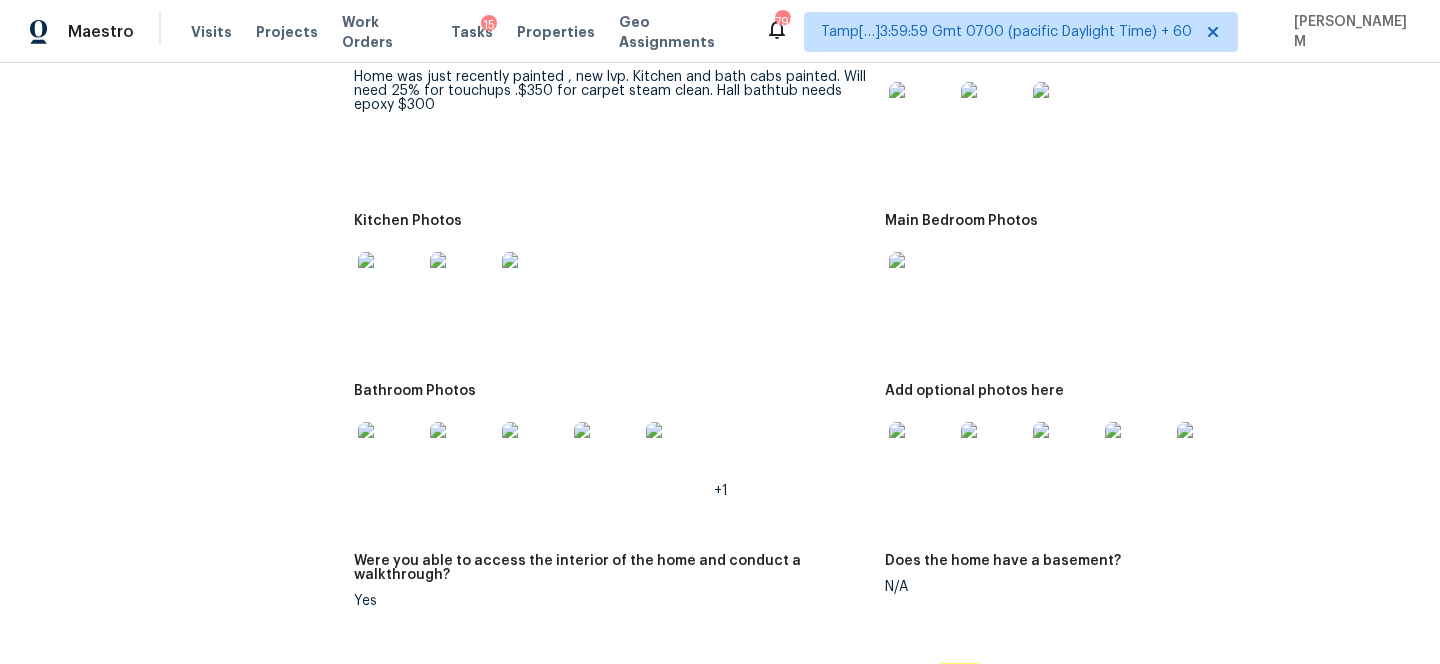 click at bounding box center [390, 454] 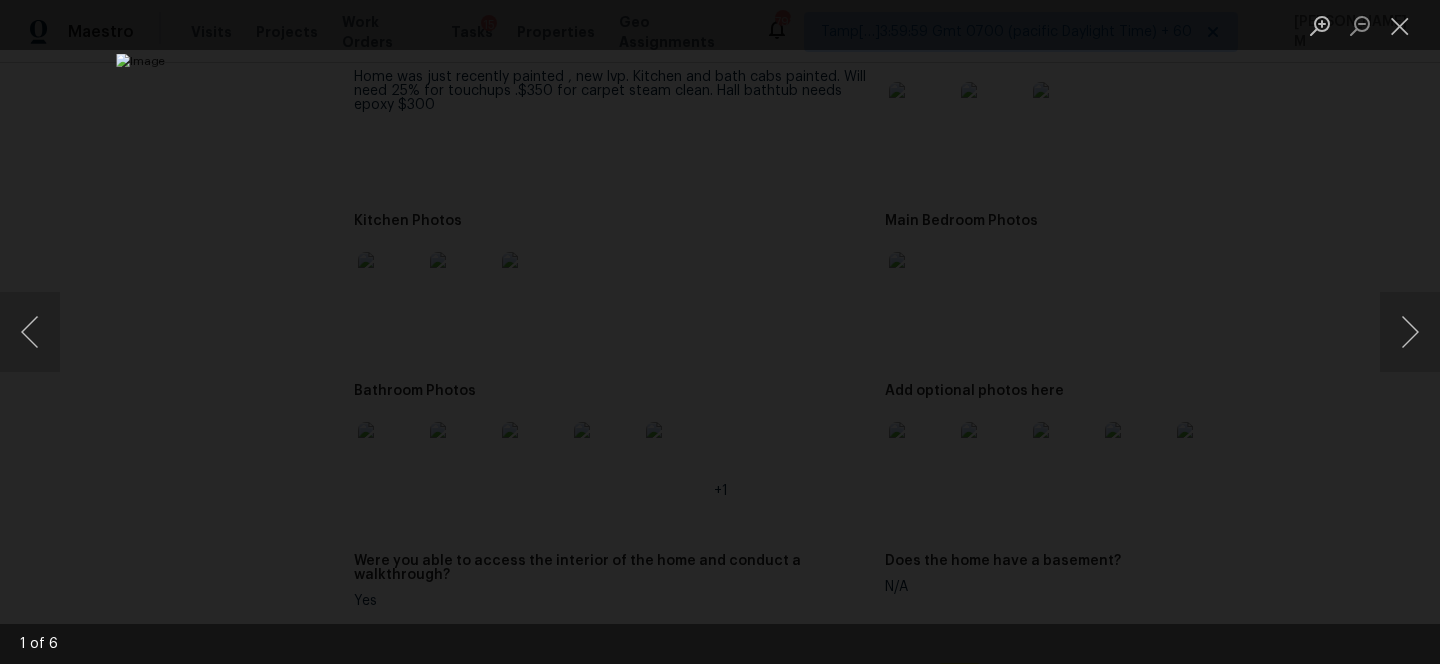click at bounding box center (720, 332) 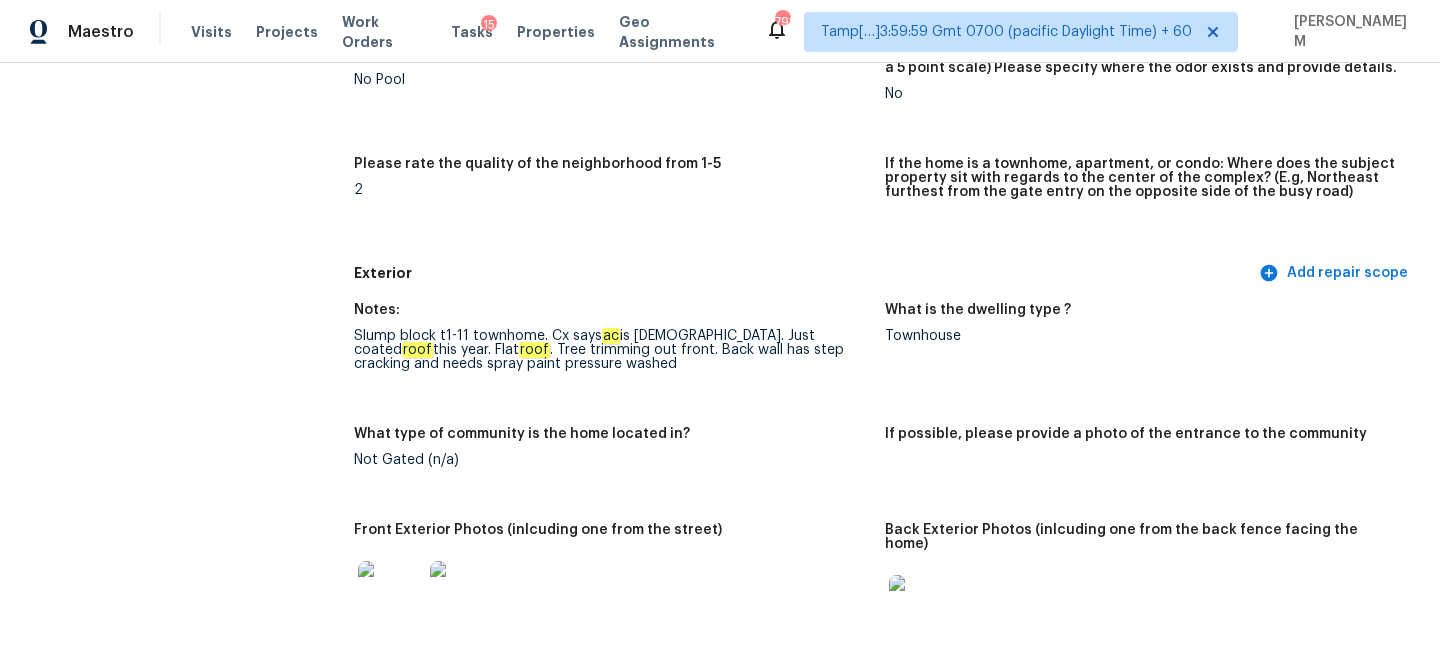 scroll, scrollTop: 1807, scrollLeft: 0, axis: vertical 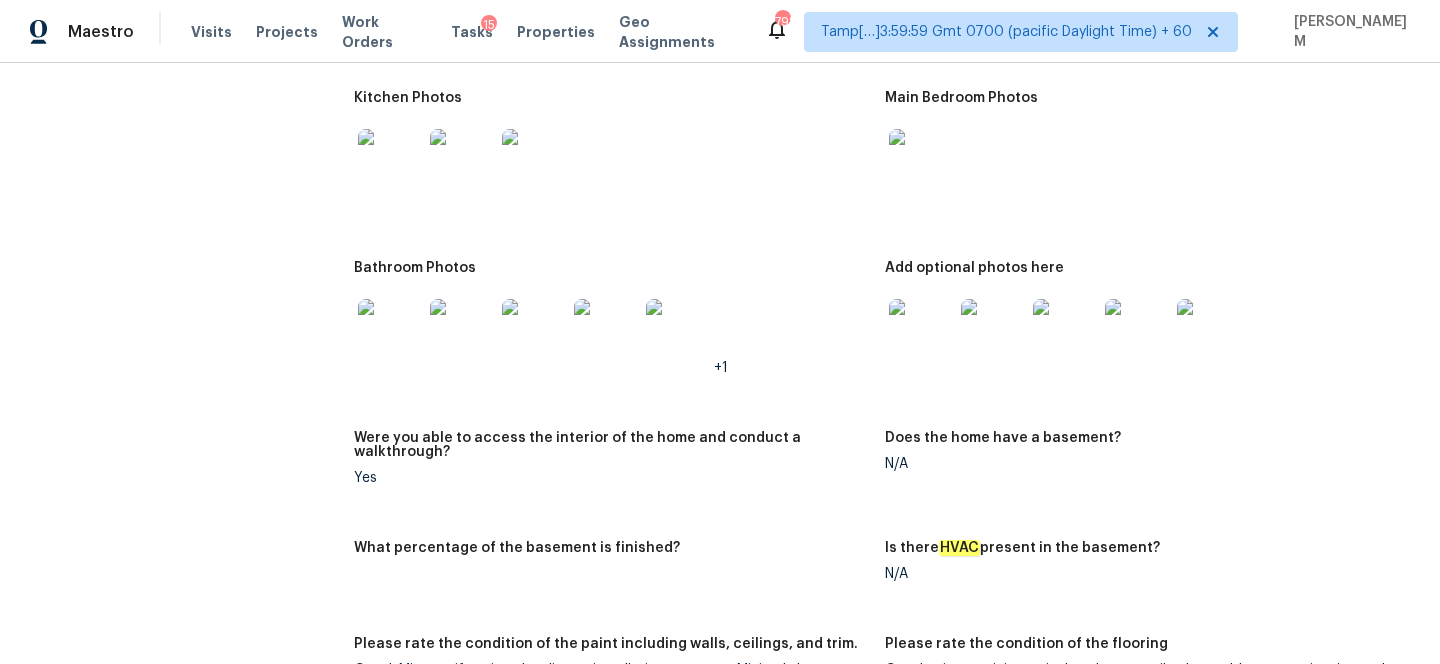 click on "Bathroom Photos" at bounding box center [611, 274] 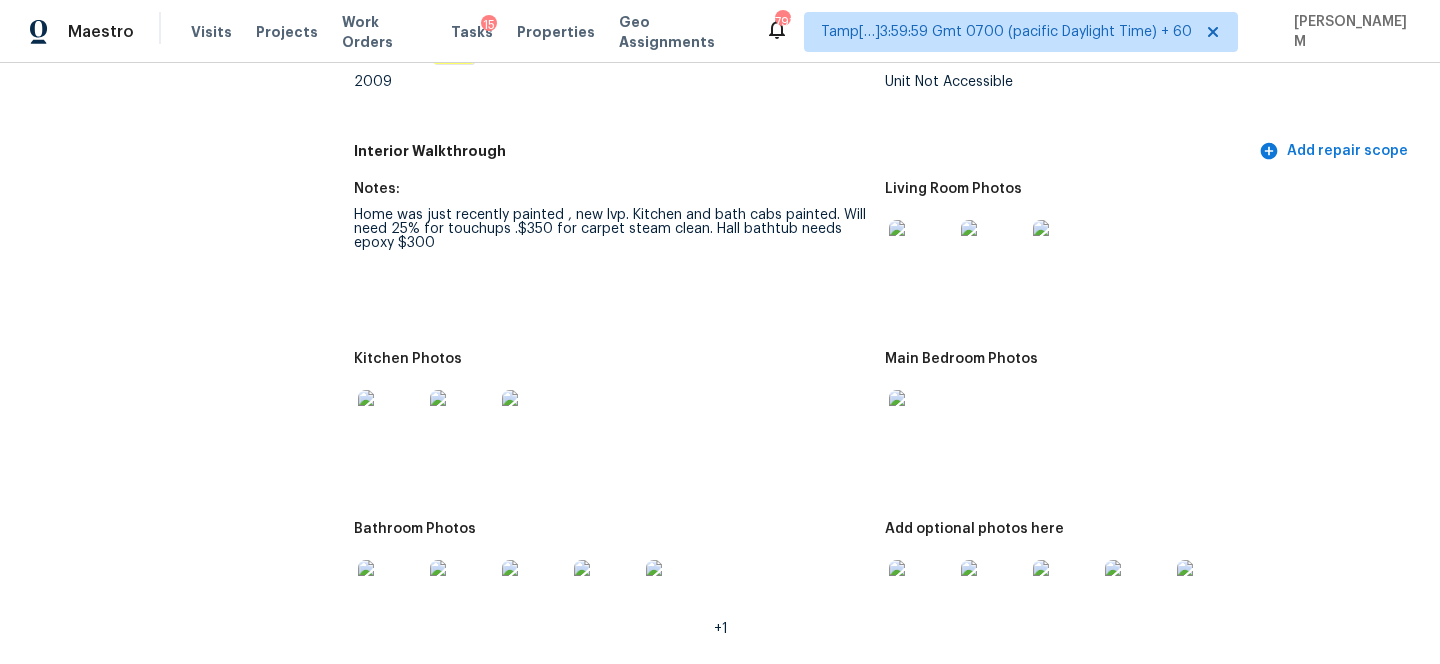 scroll, scrollTop: 1968, scrollLeft: 0, axis: vertical 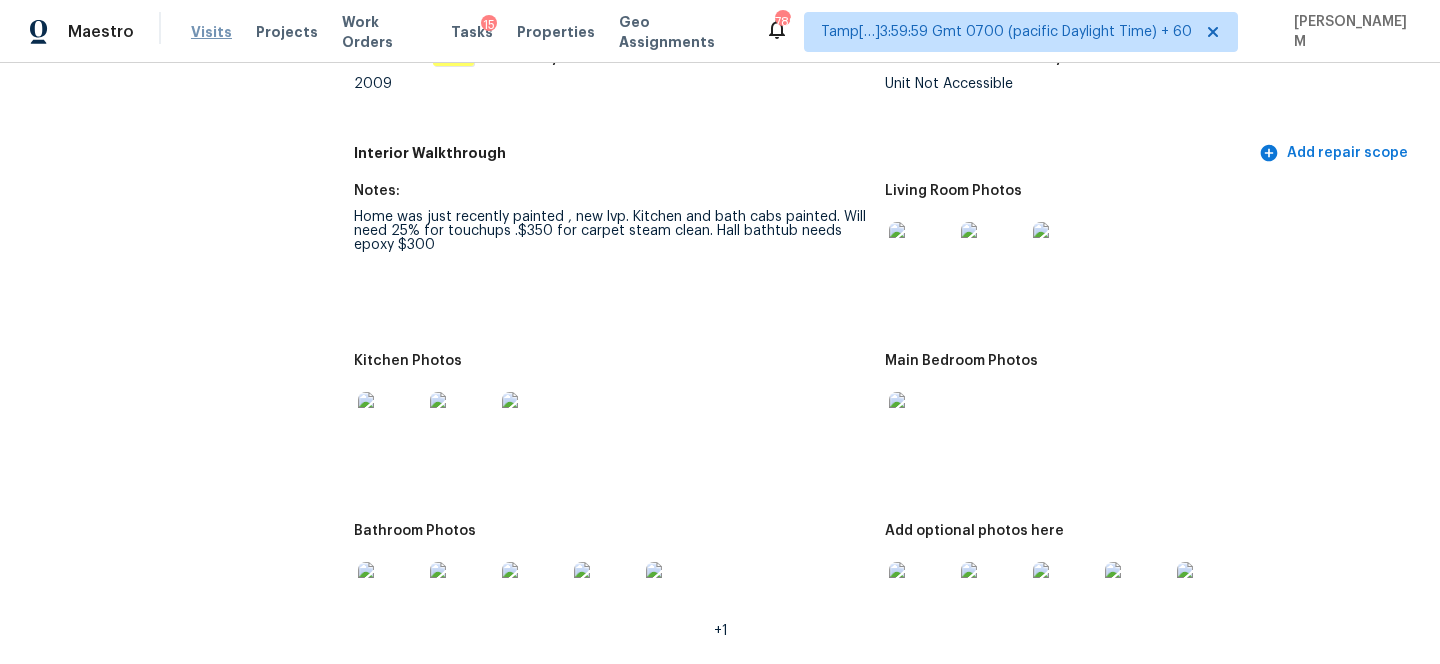 click on "Visits" at bounding box center [211, 32] 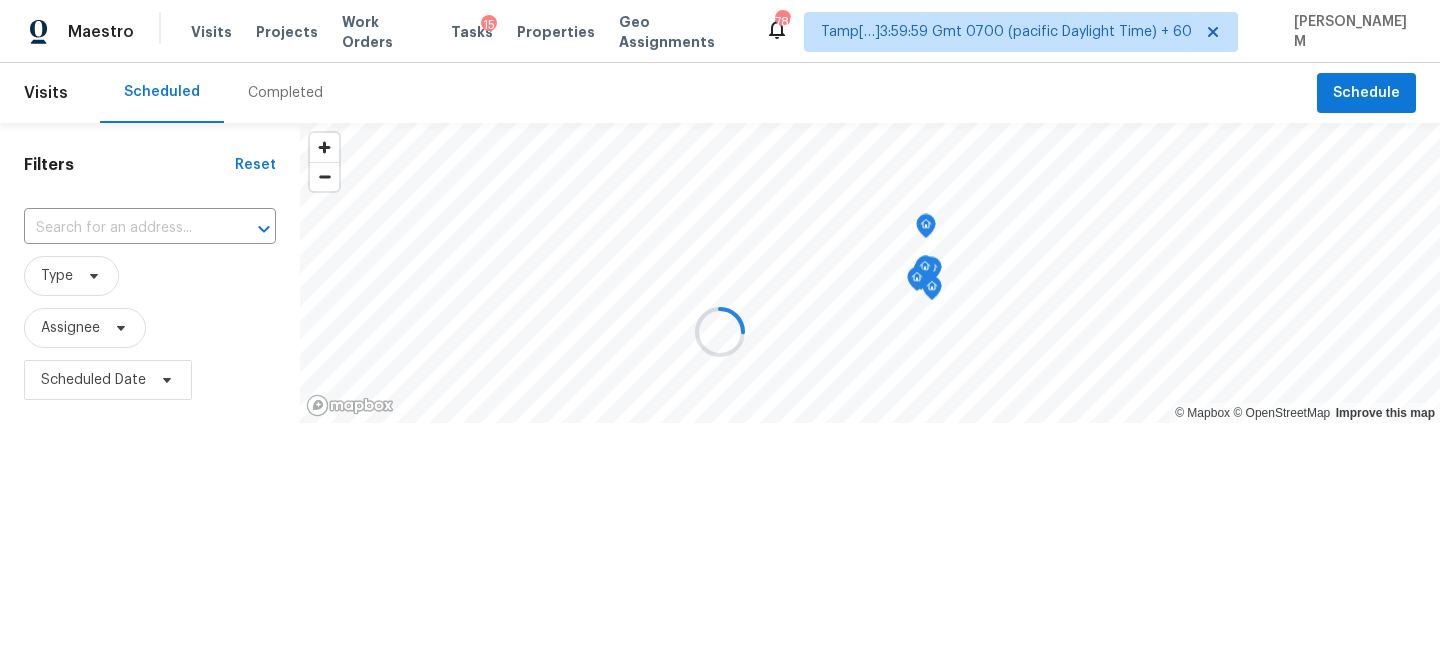 click at bounding box center [720, 332] 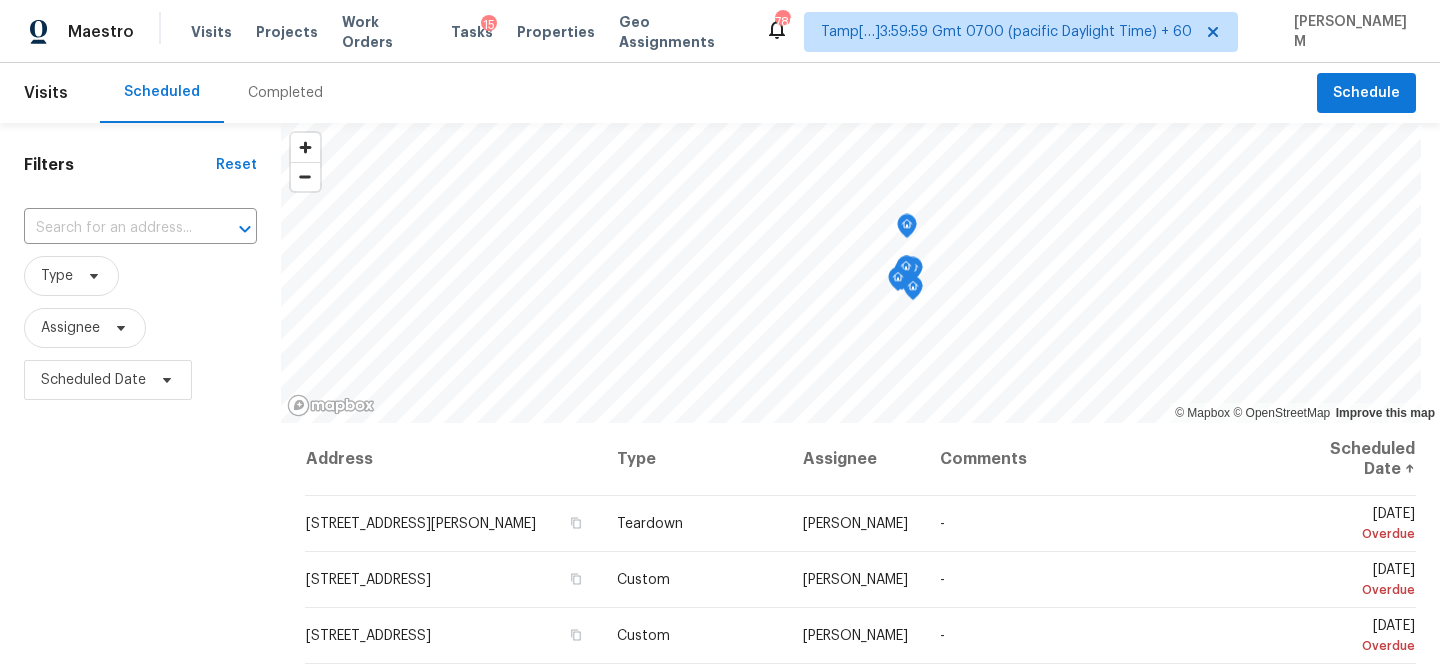 click on "Completed" at bounding box center [285, 93] 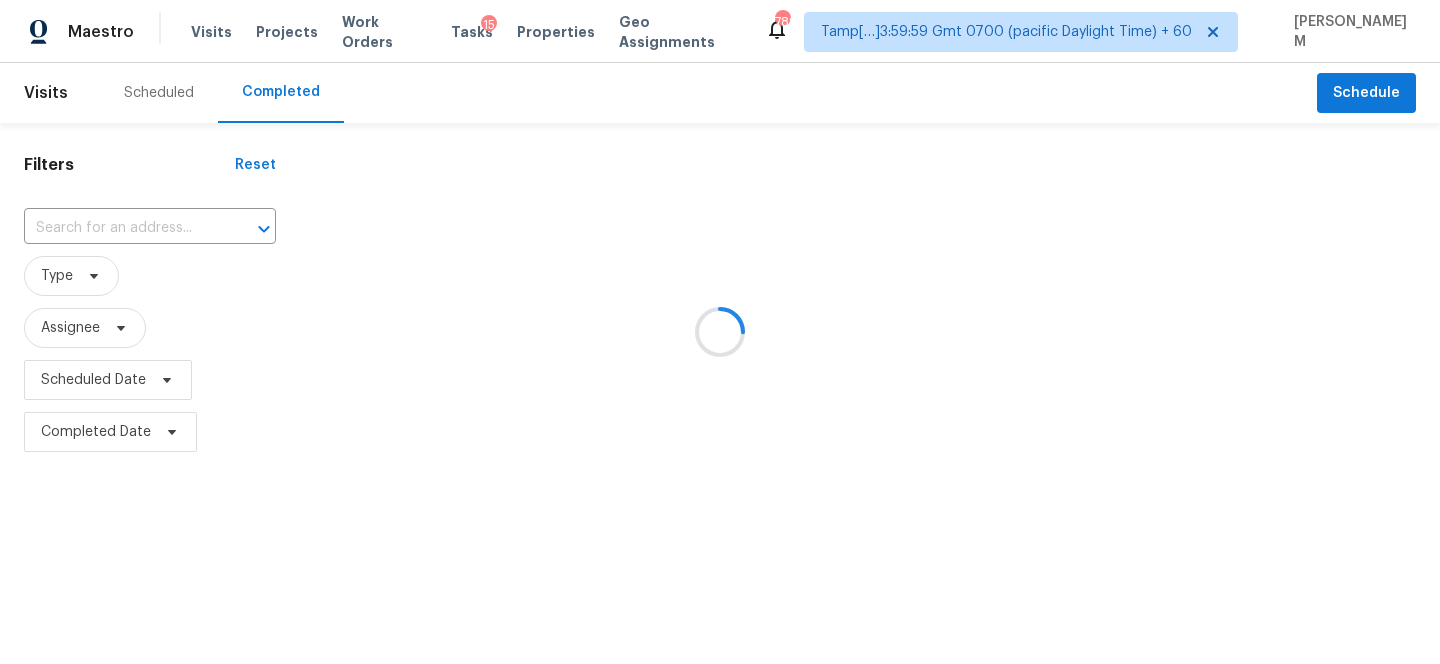 click at bounding box center [720, 332] 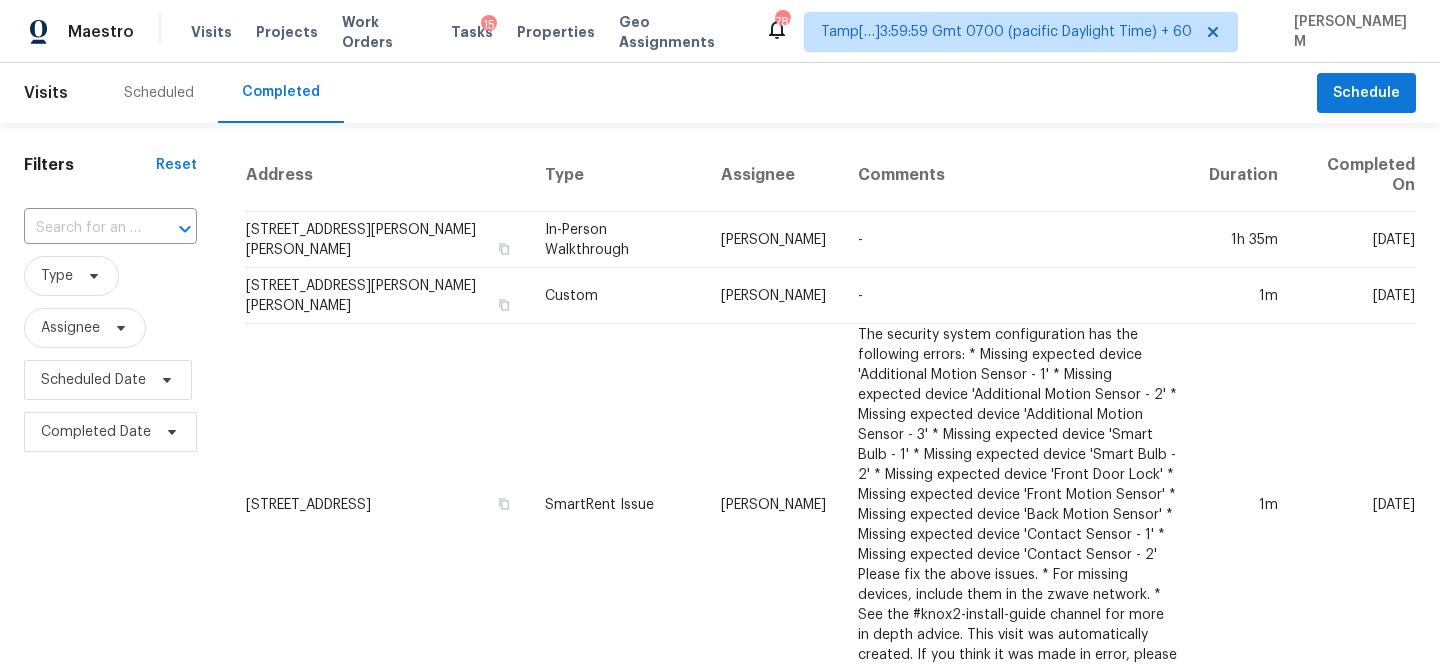 click on "​" at bounding box center (110, 228) 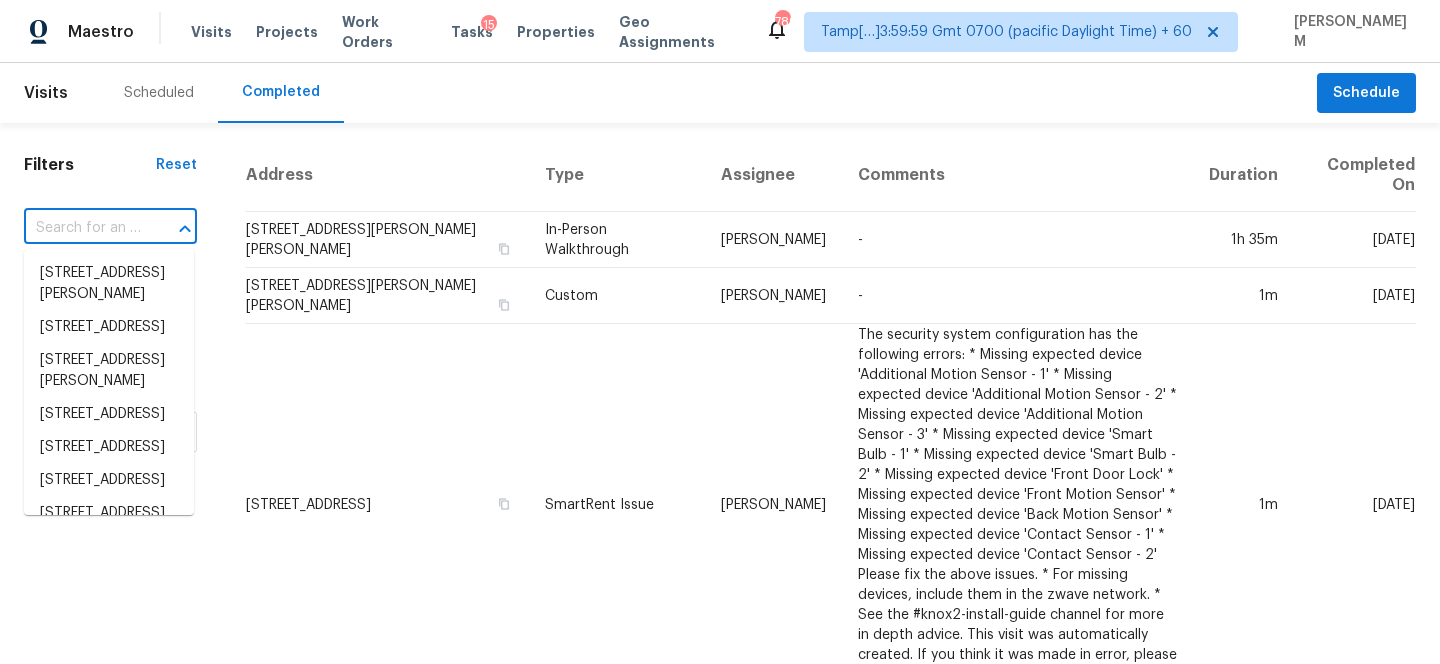 paste on "[STREET_ADDRESS][PERSON_NAME]" 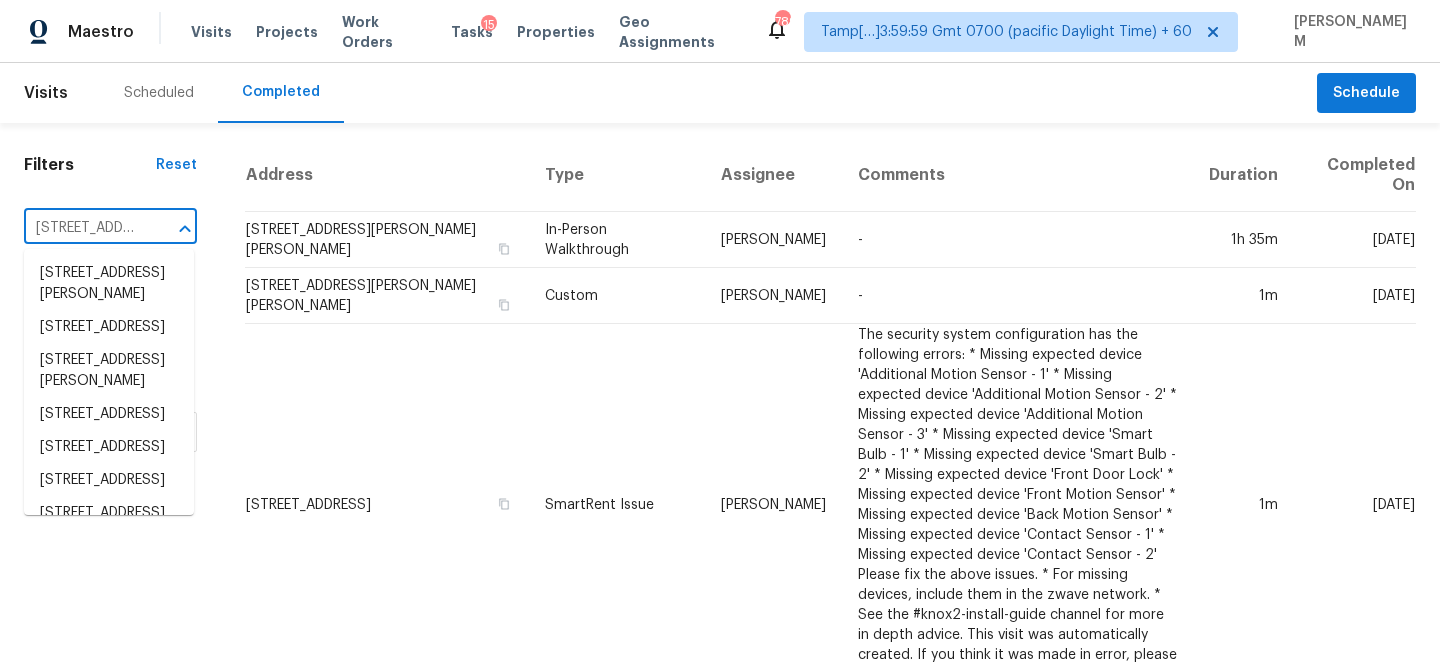 scroll, scrollTop: 0, scrollLeft: 153, axis: horizontal 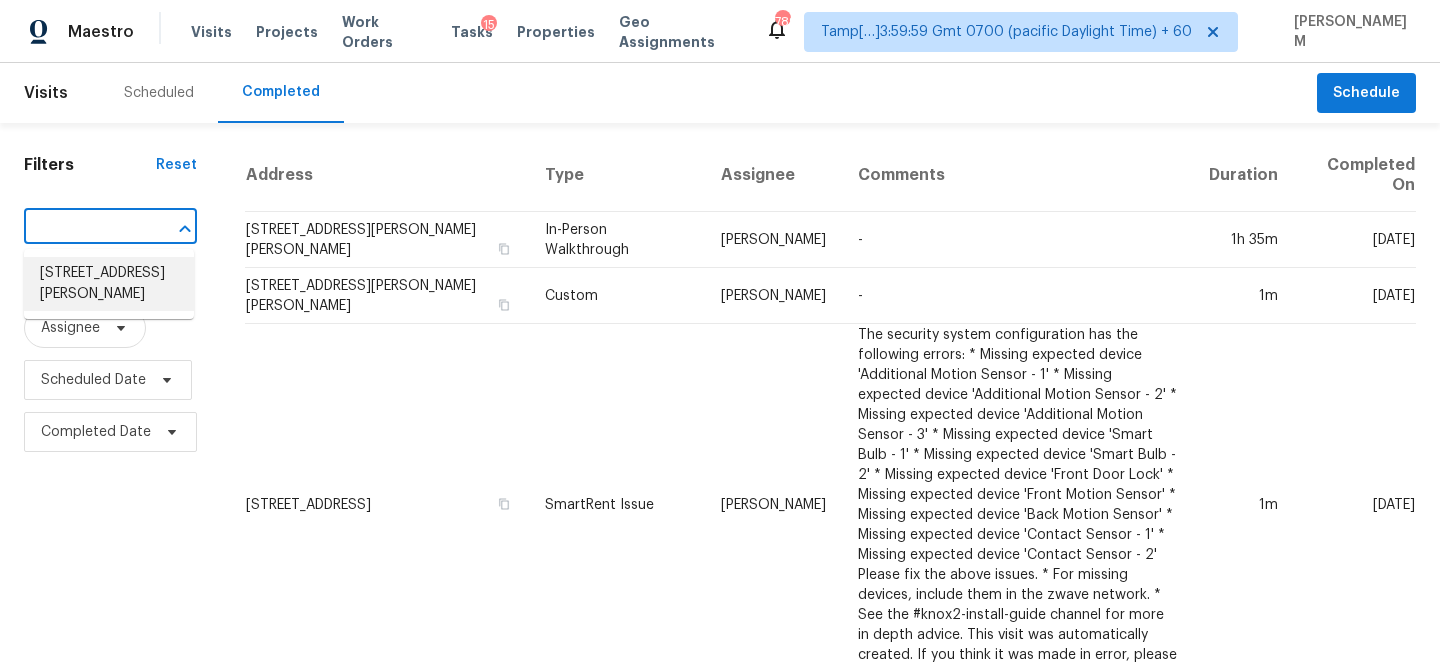 click on "[STREET_ADDRESS][PERSON_NAME]" at bounding box center [109, 284] 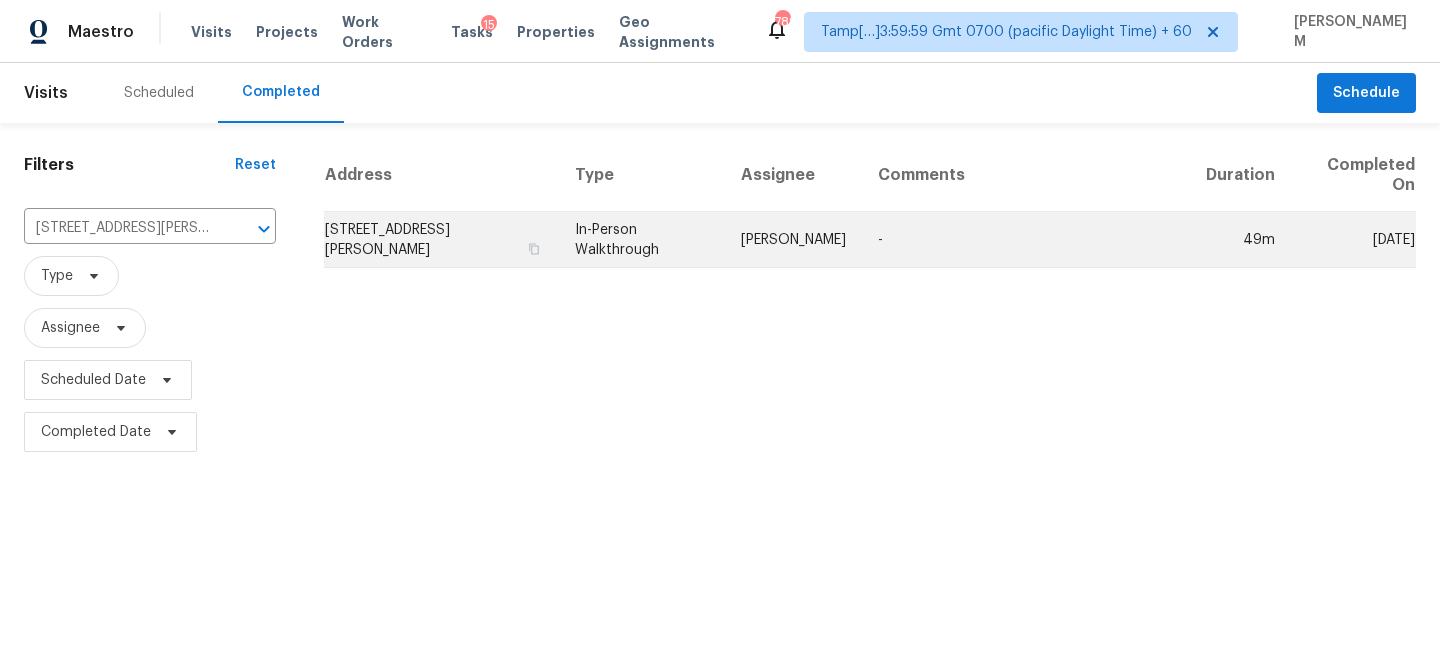 click on "In-Person Walkthrough" at bounding box center (642, 240) 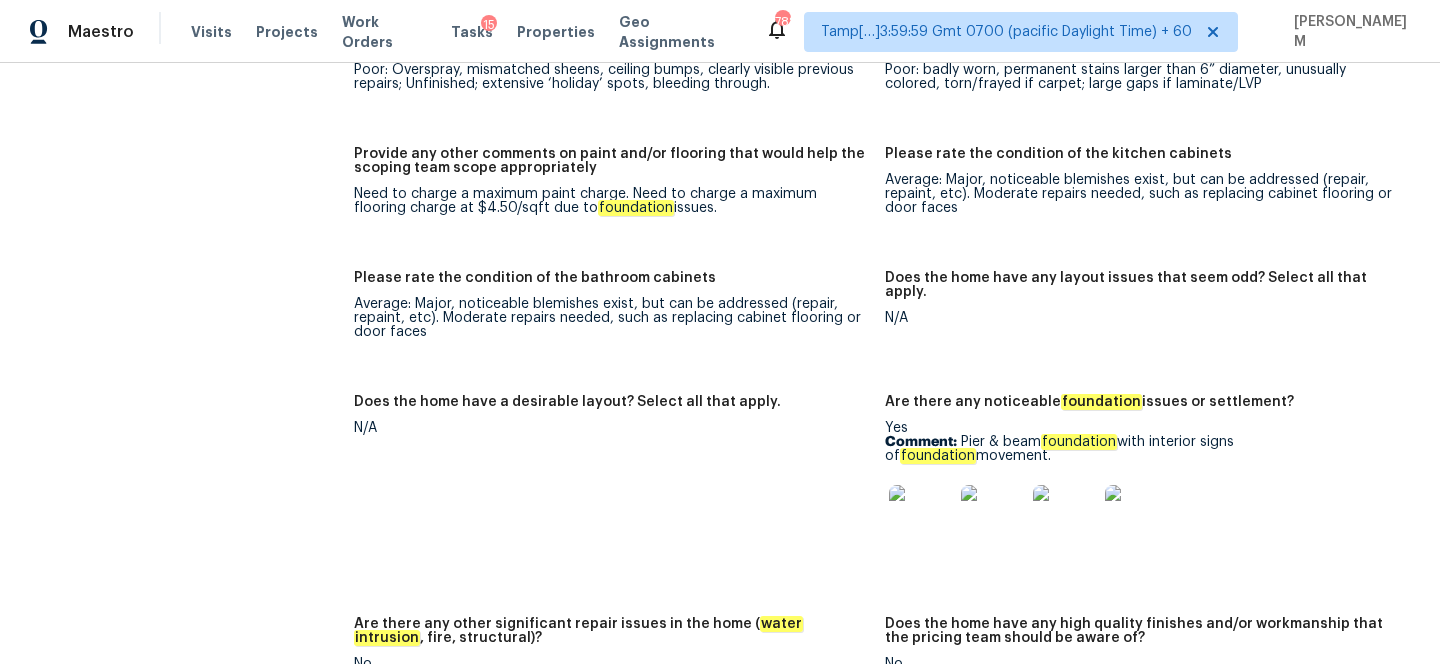 scroll, scrollTop: 3954, scrollLeft: 0, axis: vertical 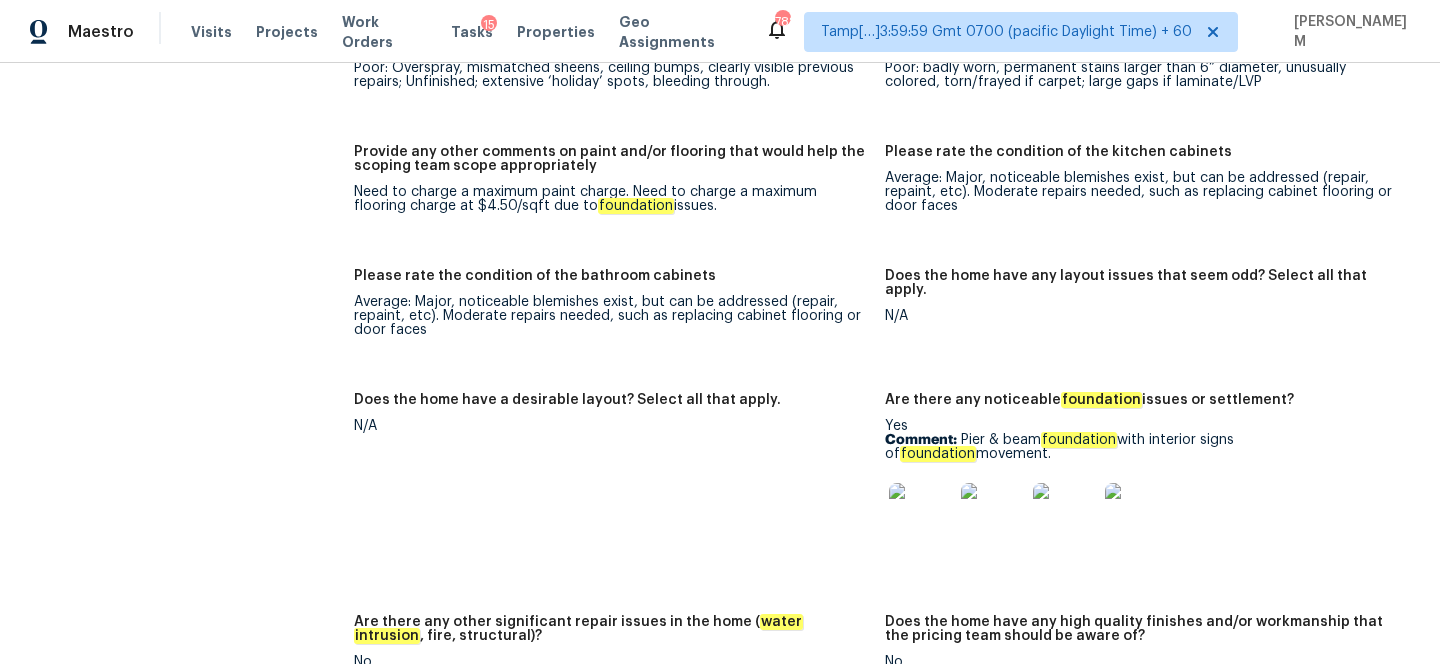 click at bounding box center [921, 515] 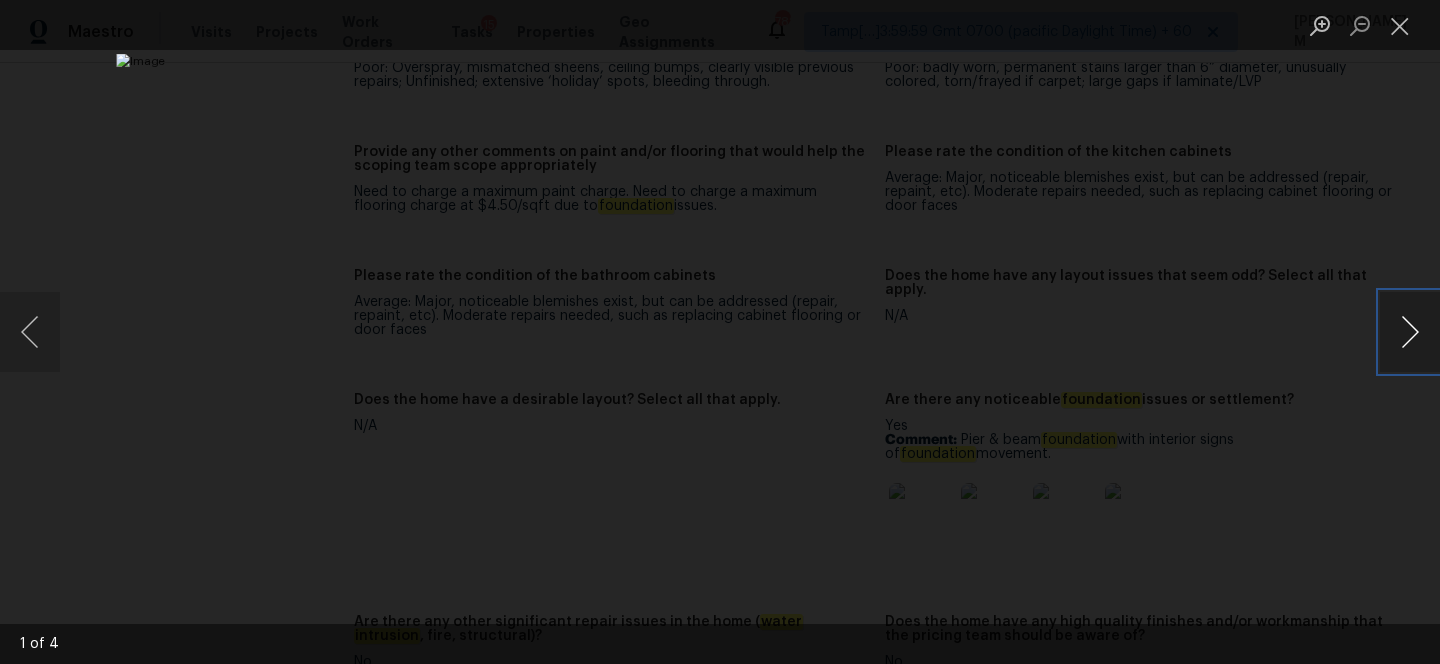 click at bounding box center [1410, 332] 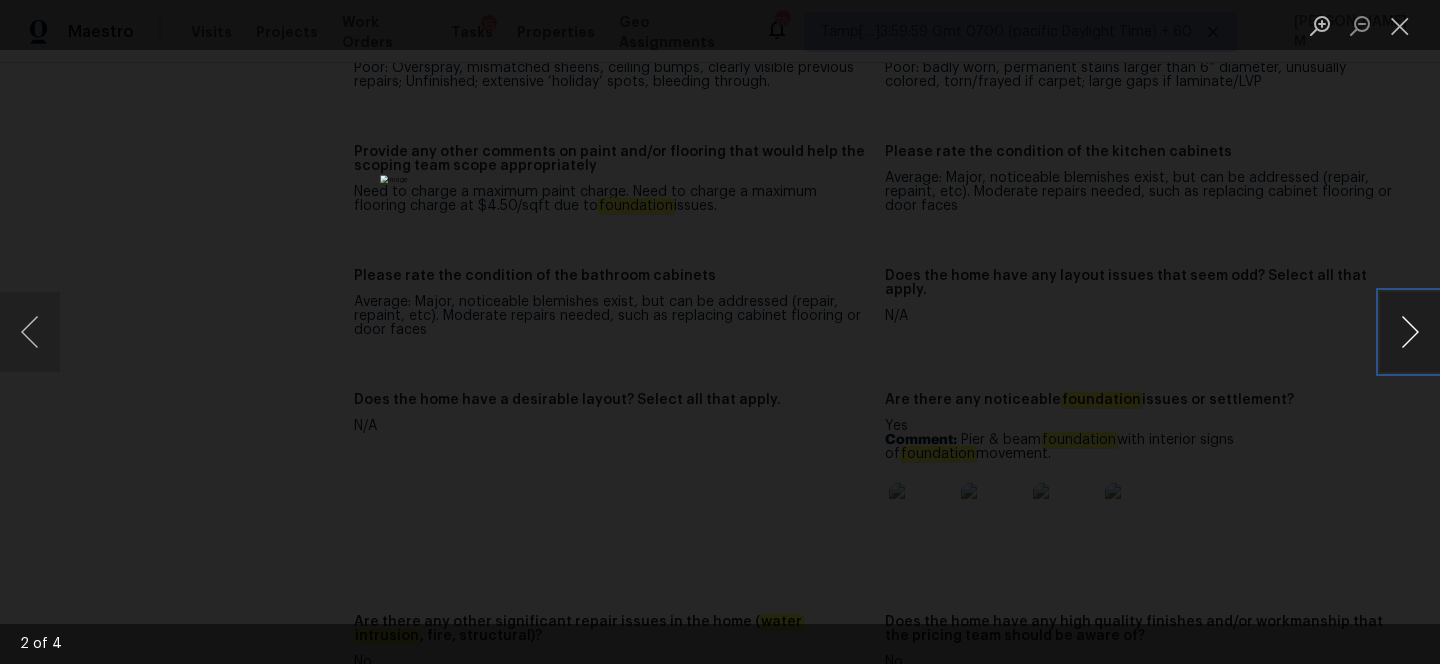 click at bounding box center [1410, 332] 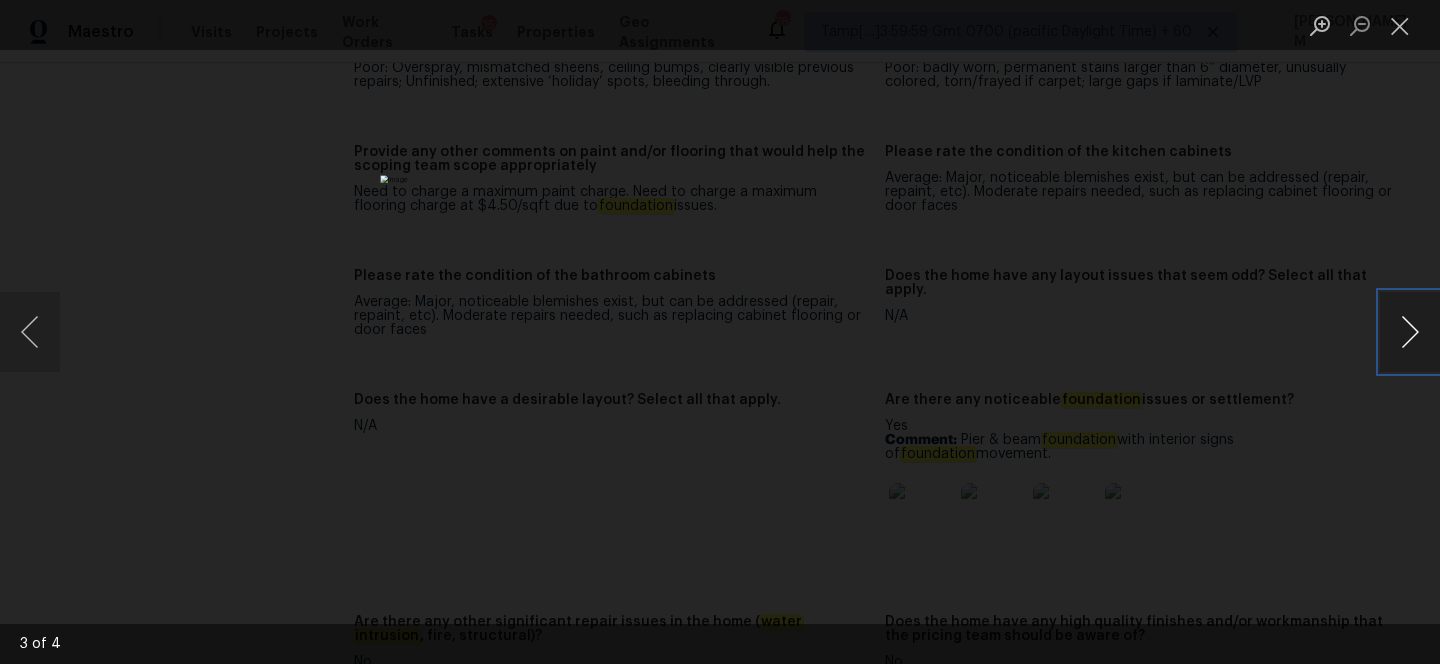 click at bounding box center (1410, 332) 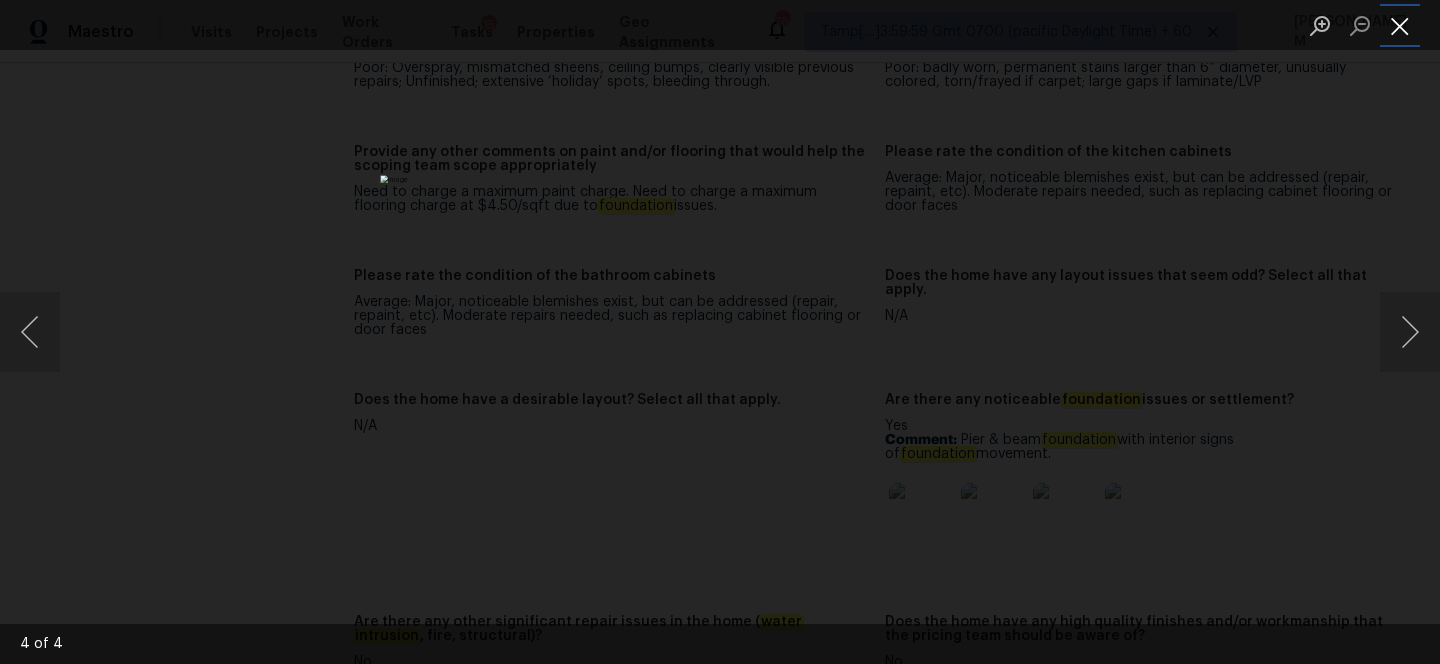 click at bounding box center [1400, 25] 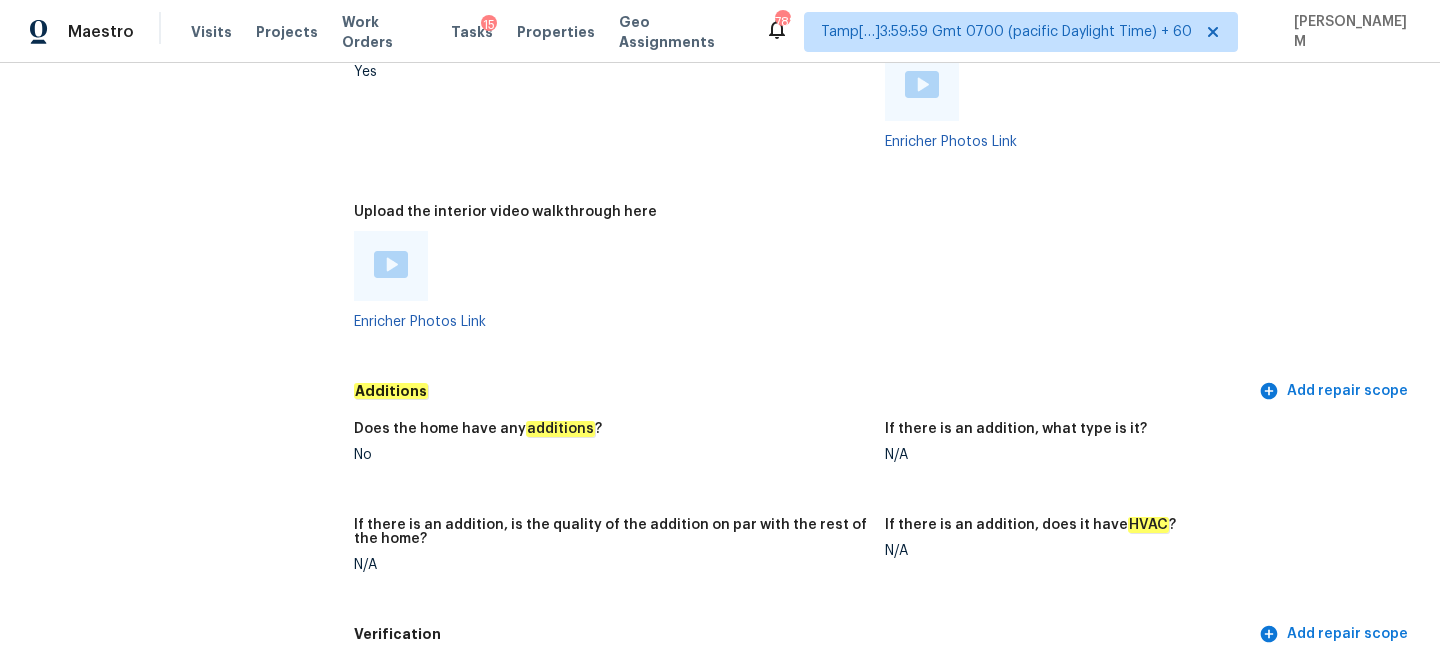scroll, scrollTop: 4940, scrollLeft: 0, axis: vertical 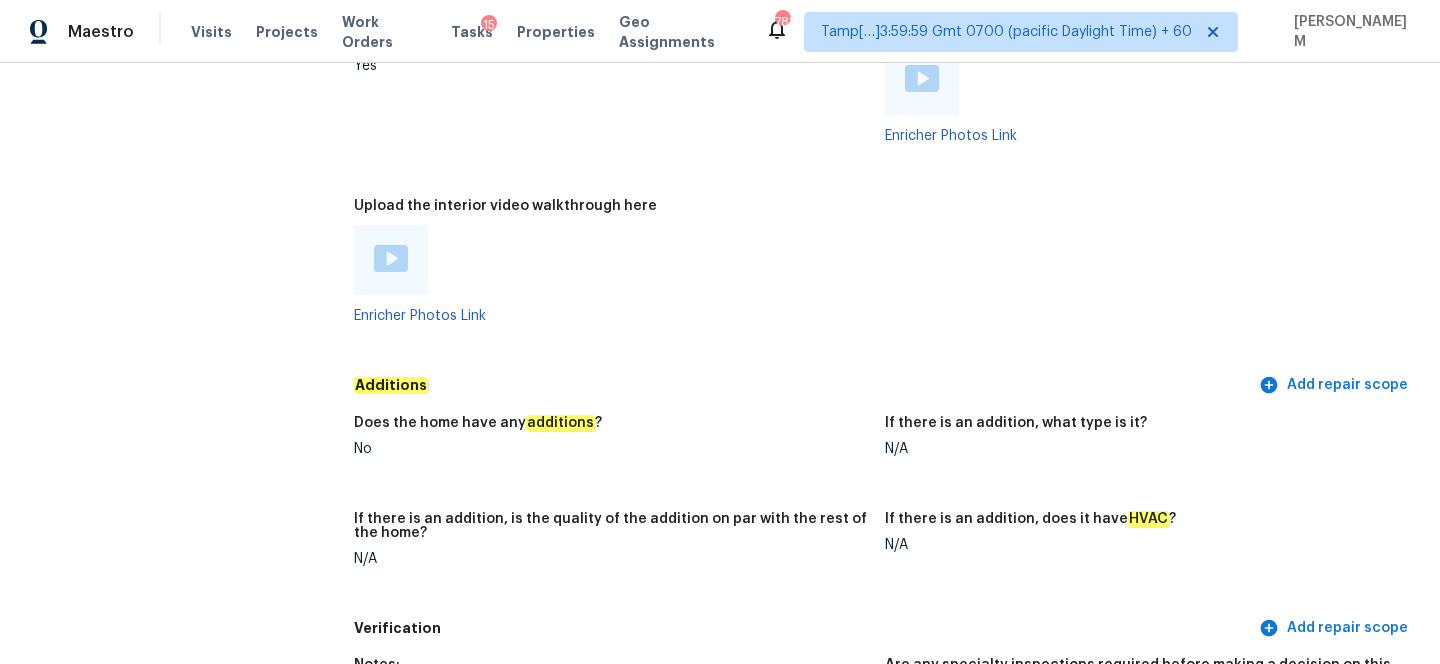 click at bounding box center [391, 258] 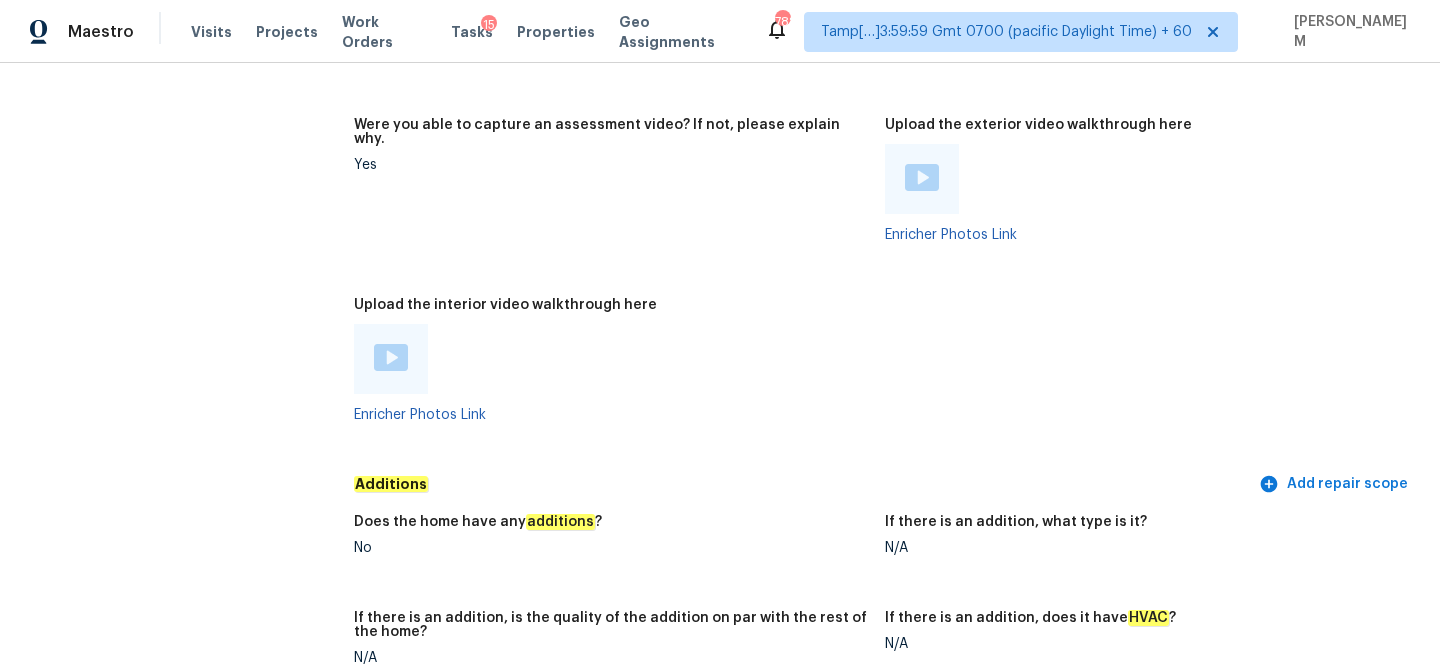 scroll, scrollTop: 4792, scrollLeft: 0, axis: vertical 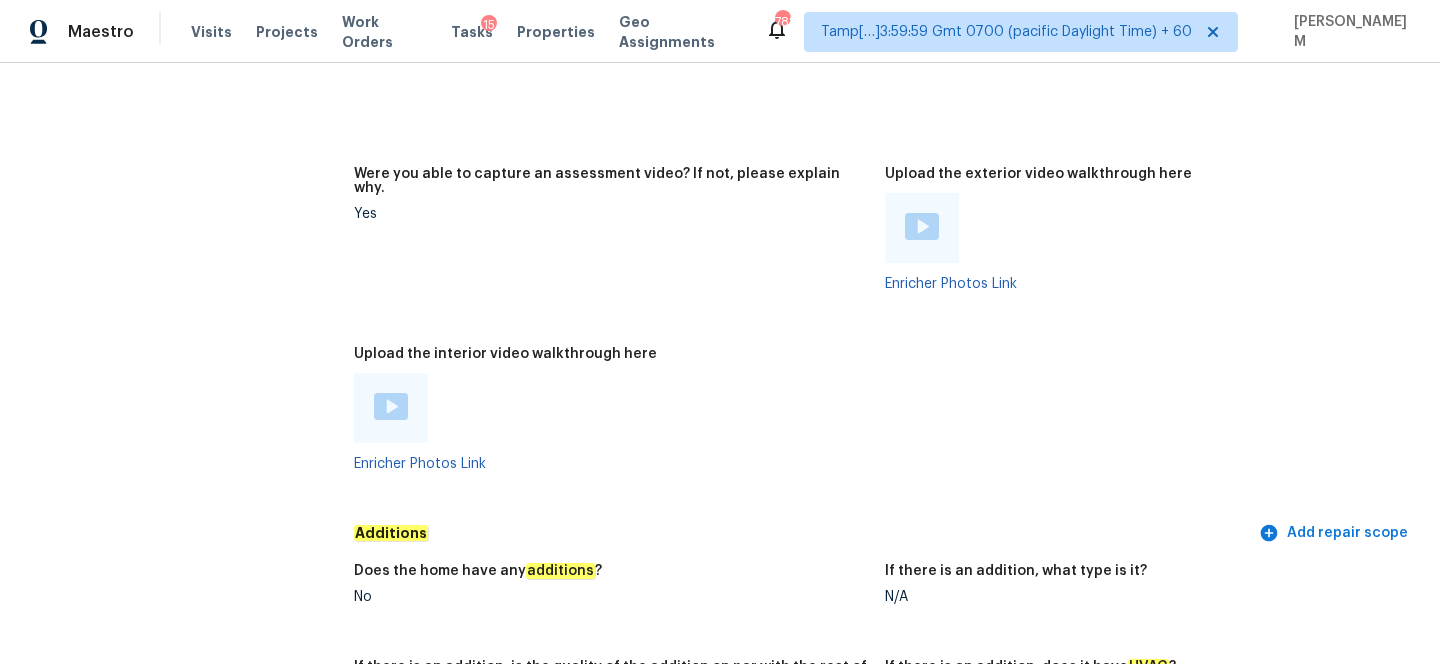 click at bounding box center (922, 226) 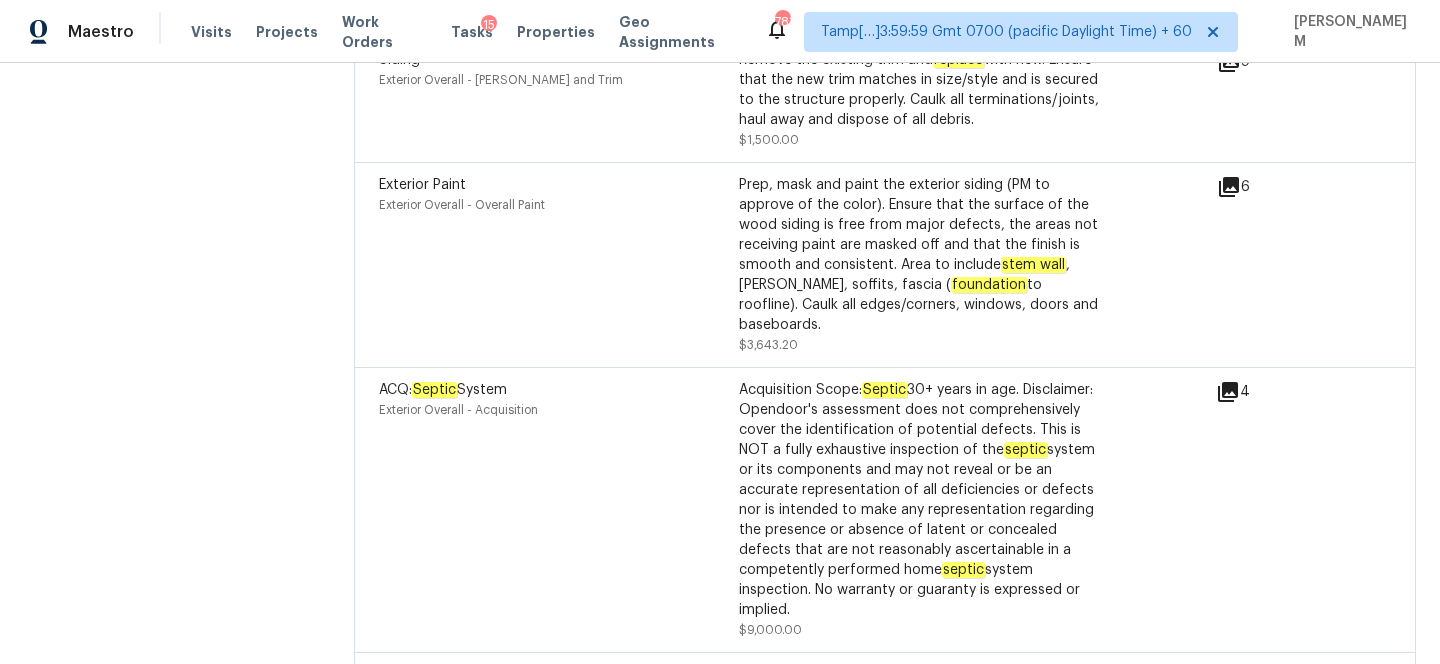 scroll, scrollTop: 7370, scrollLeft: 0, axis: vertical 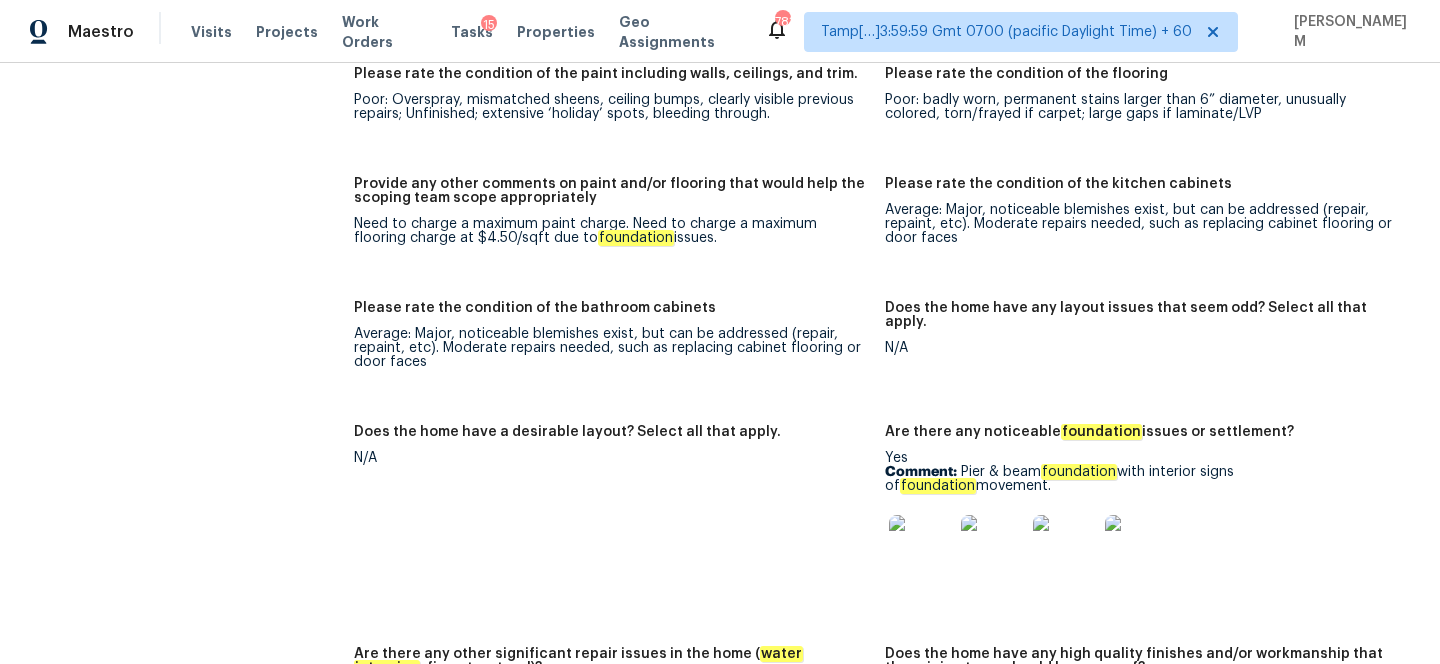 click at bounding box center [921, 547] 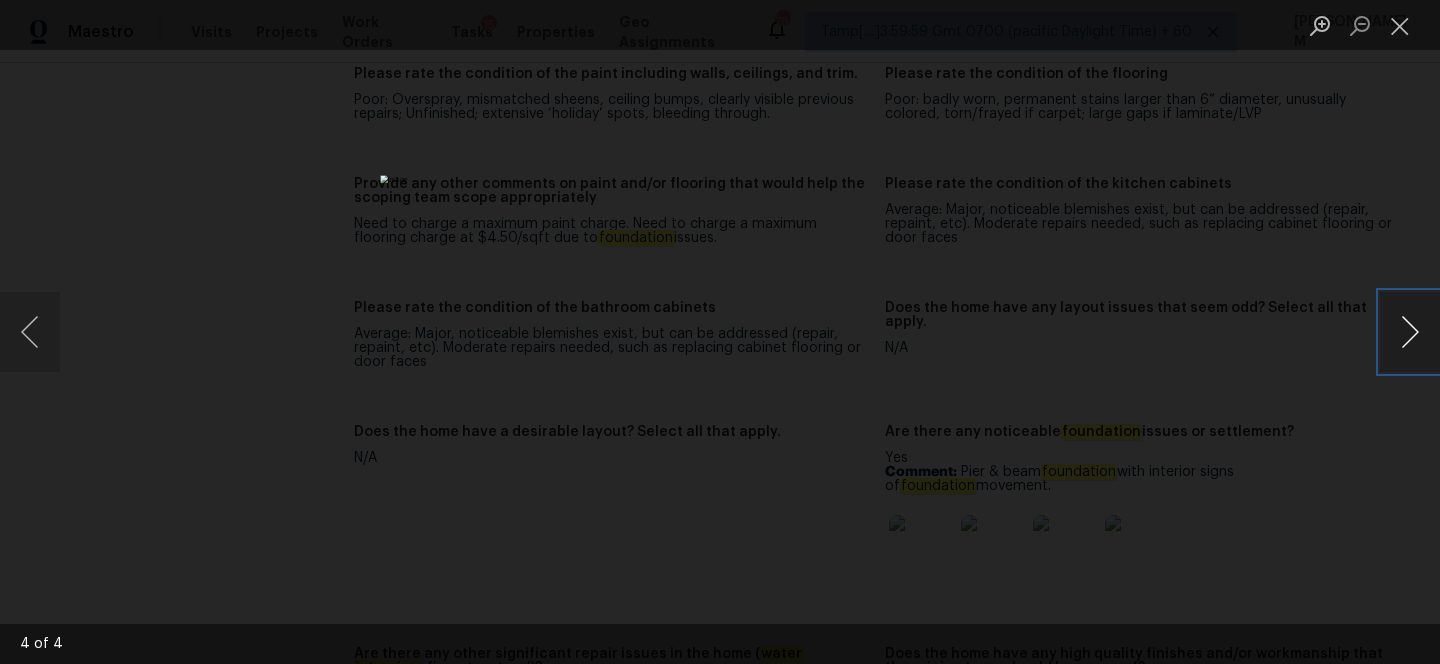 click at bounding box center (1410, 332) 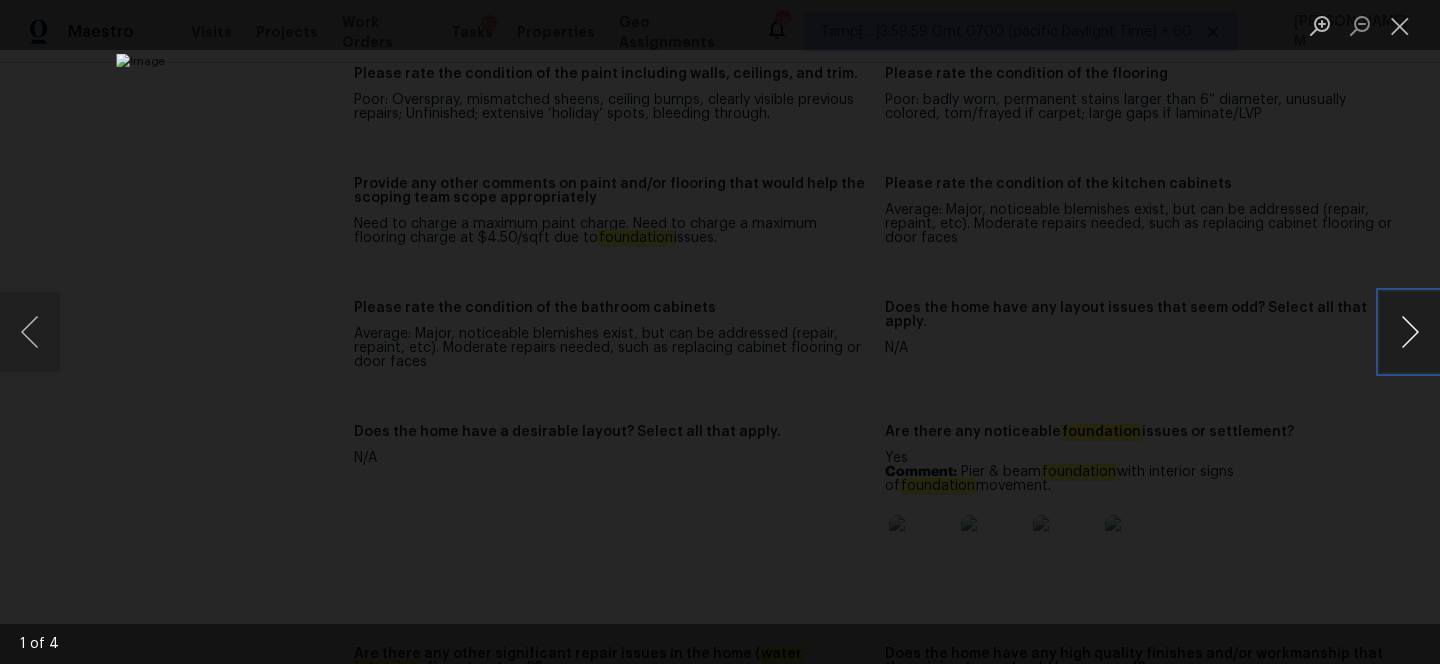 click at bounding box center (1410, 332) 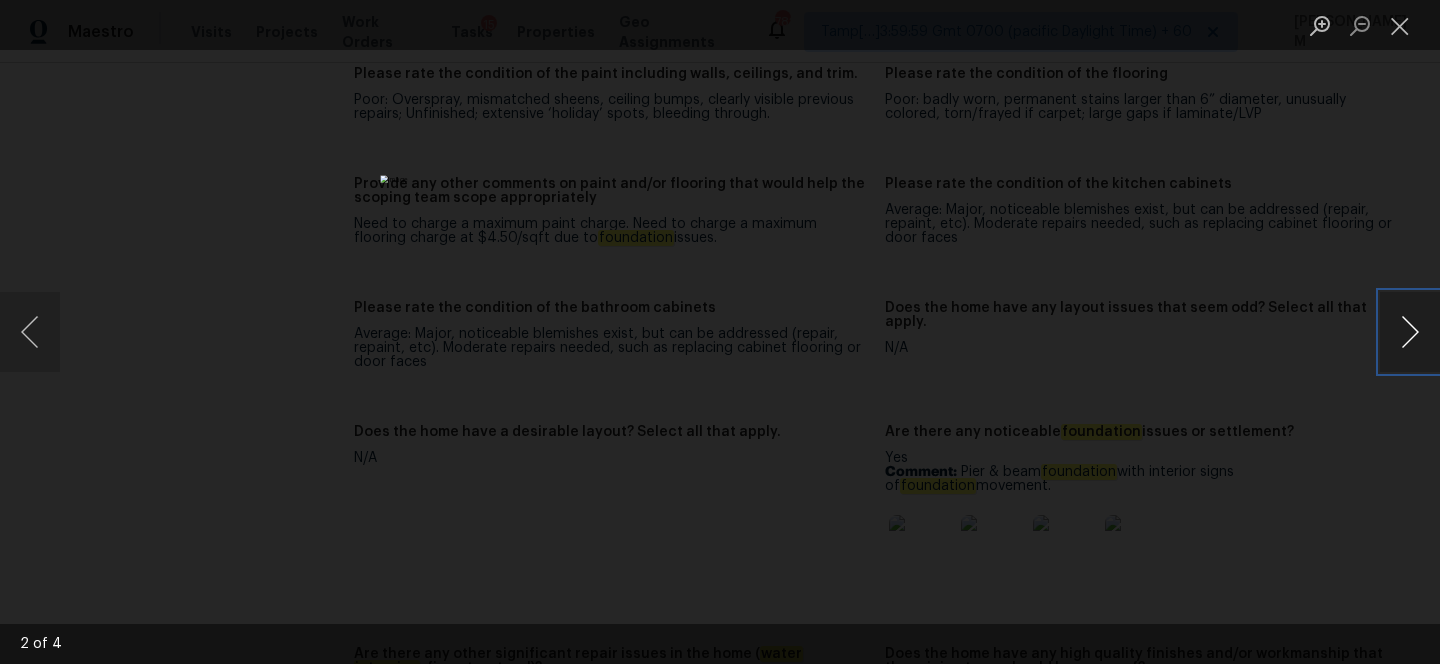 click at bounding box center (1410, 332) 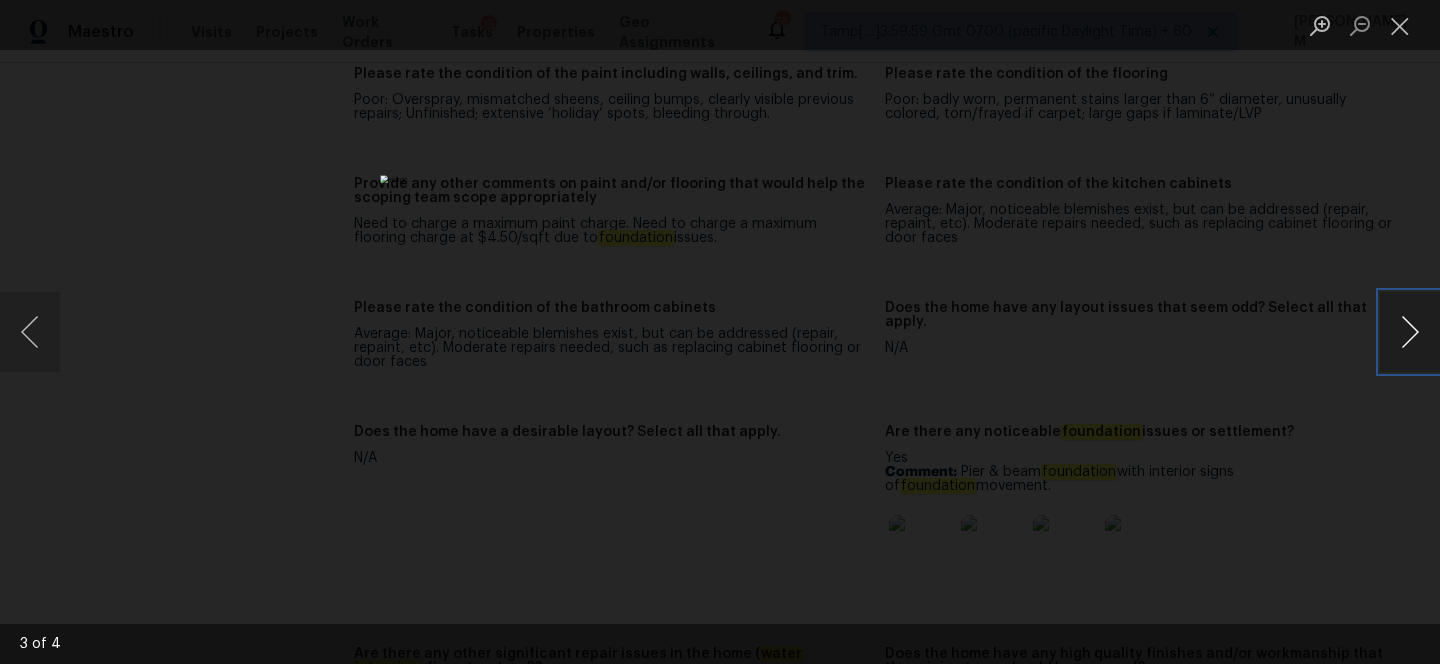 click at bounding box center [1410, 332] 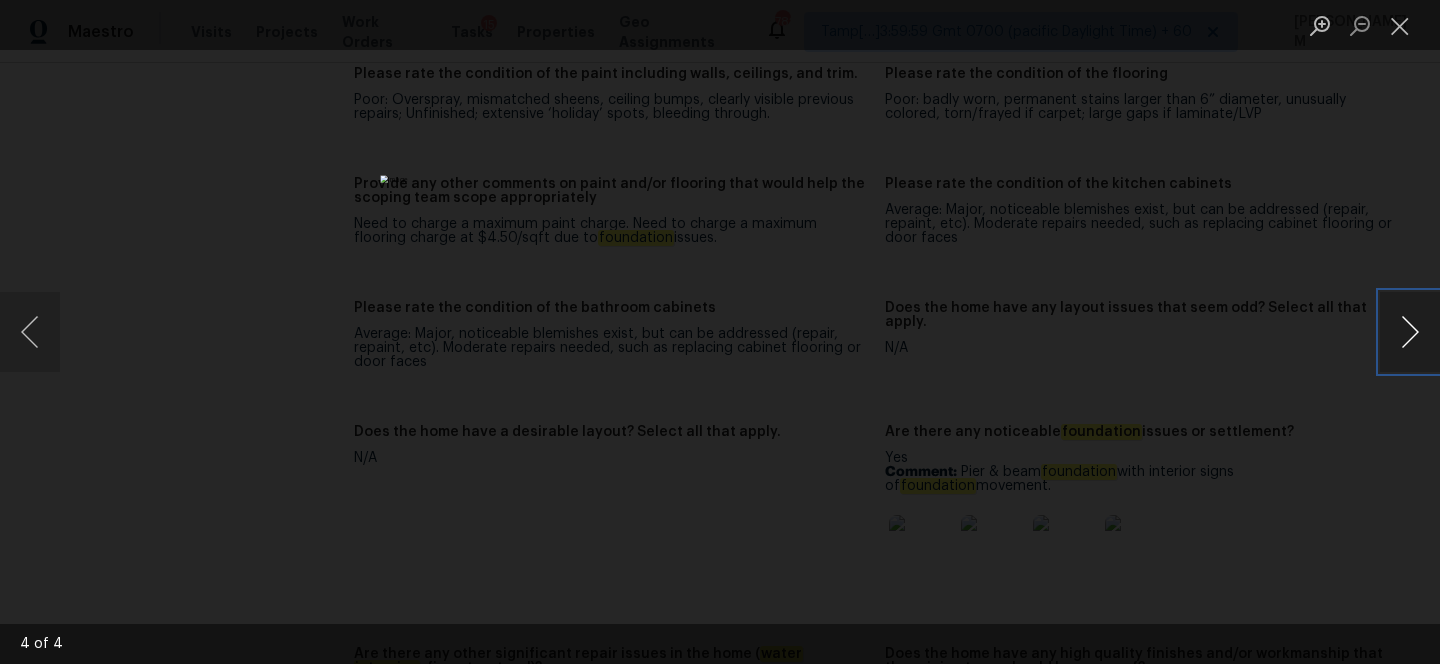 click at bounding box center (1410, 332) 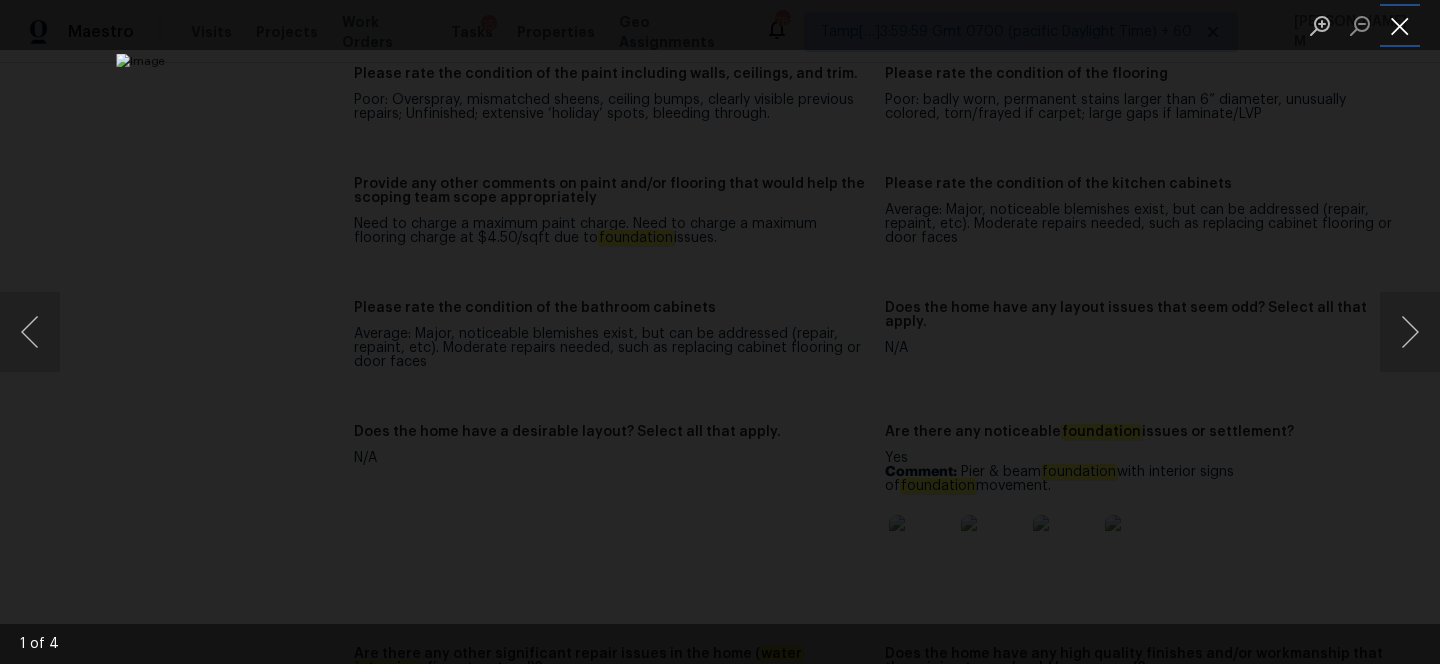 click at bounding box center [1400, 25] 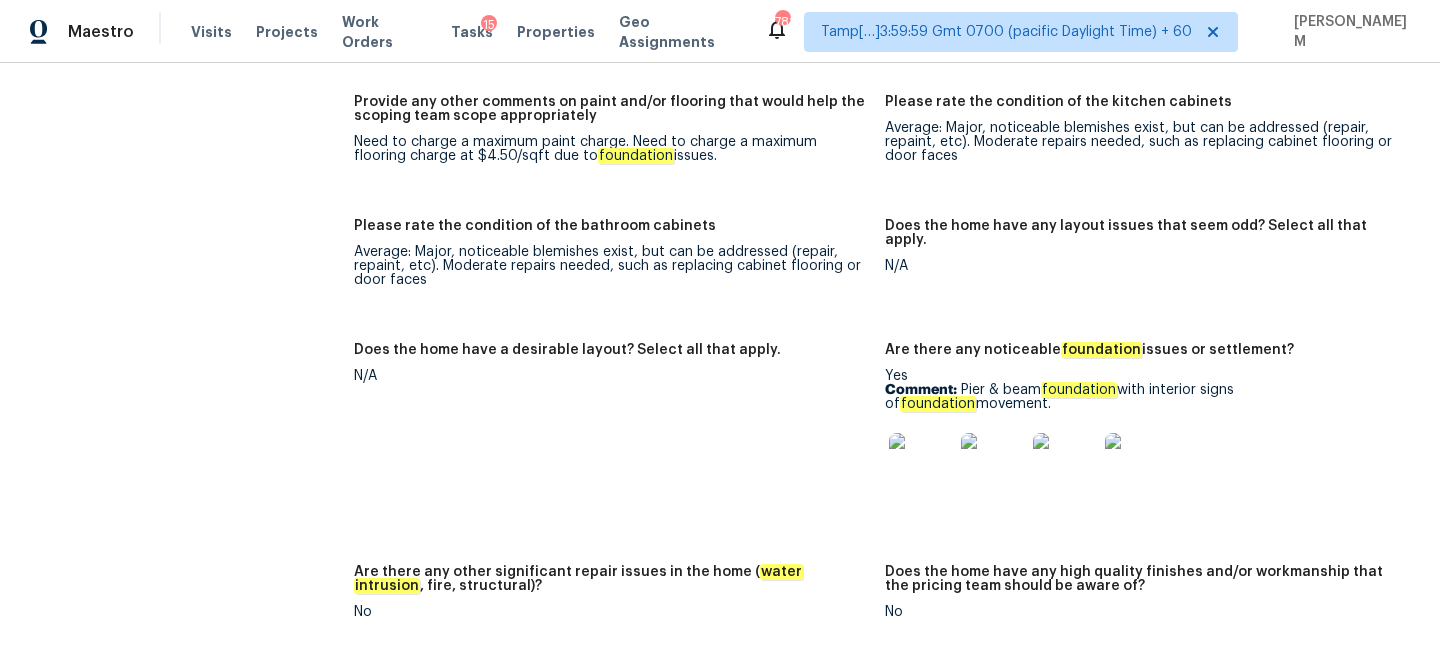 scroll, scrollTop: 4005, scrollLeft: 0, axis: vertical 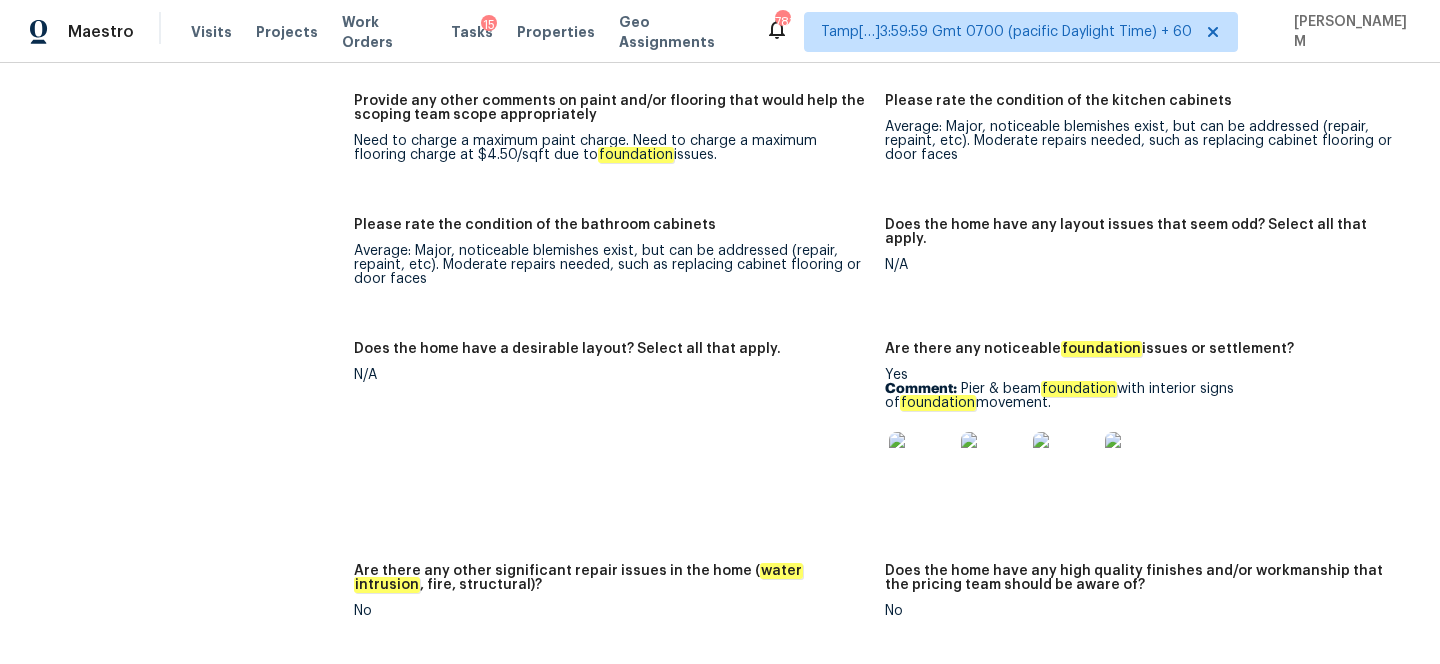 click at bounding box center (921, 464) 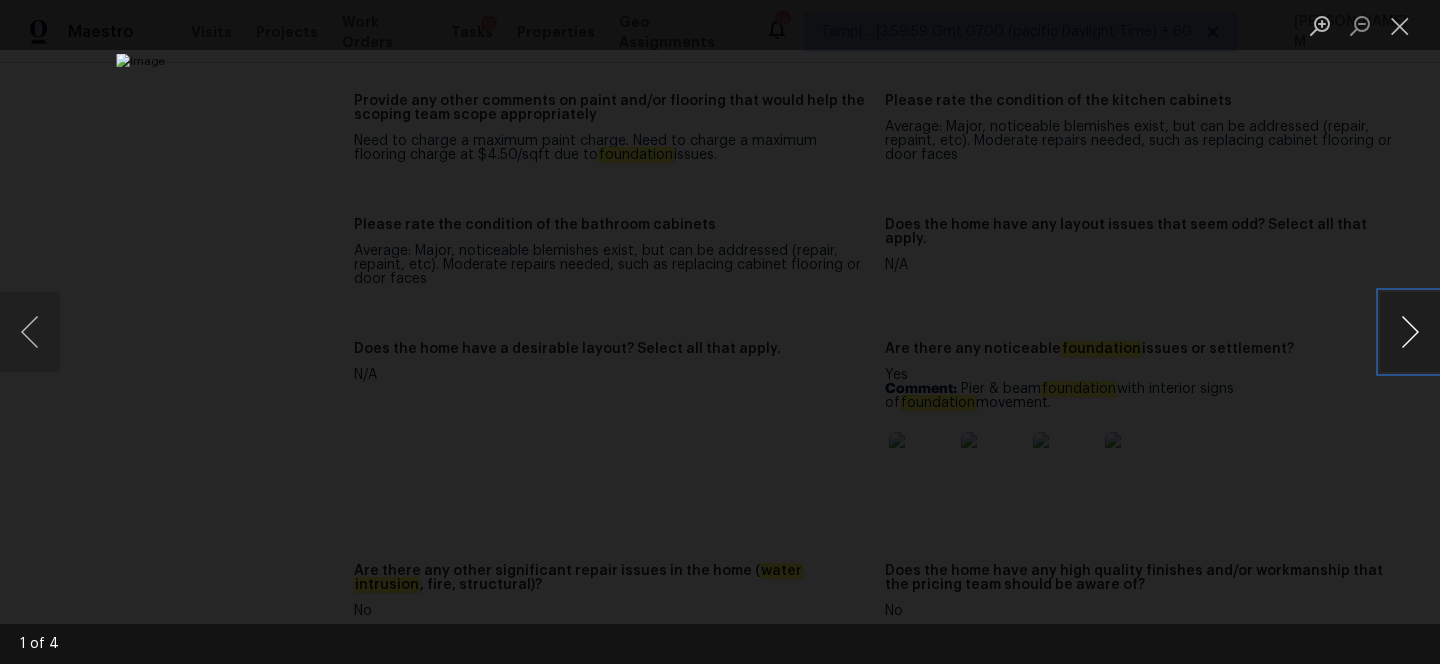 click at bounding box center [1410, 332] 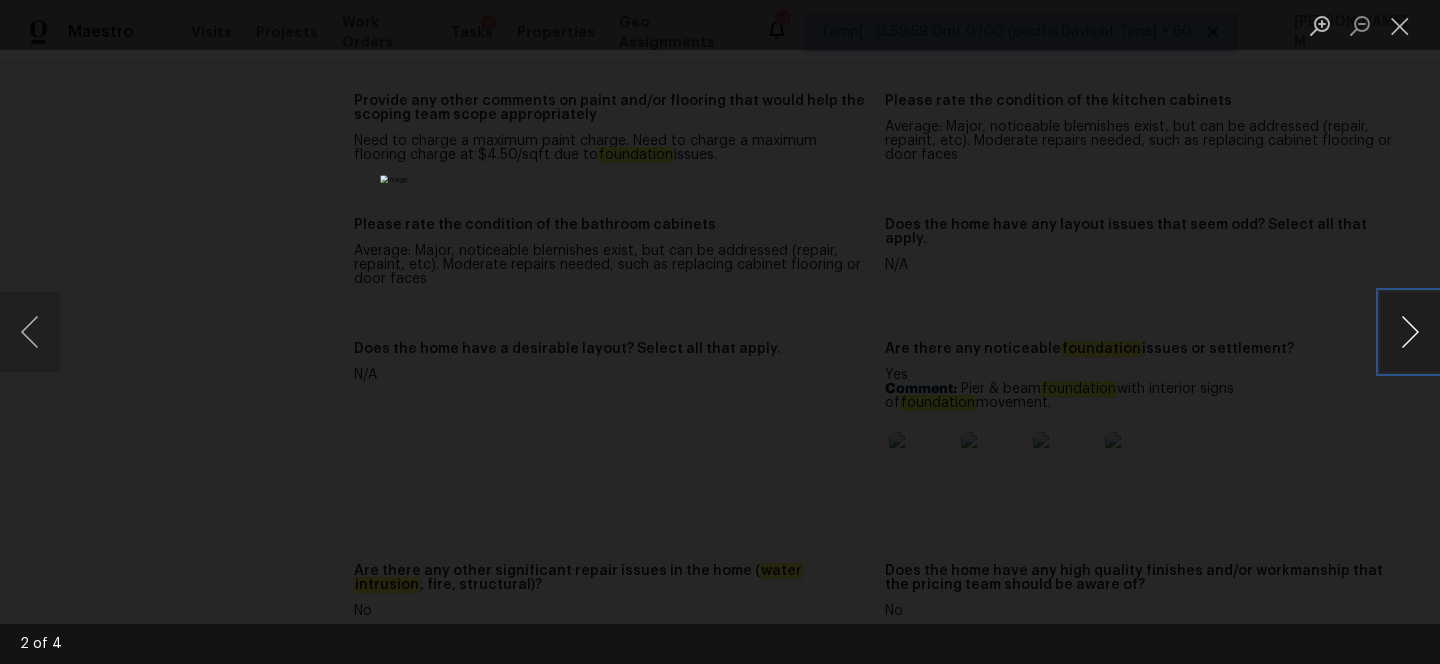 click at bounding box center [1410, 332] 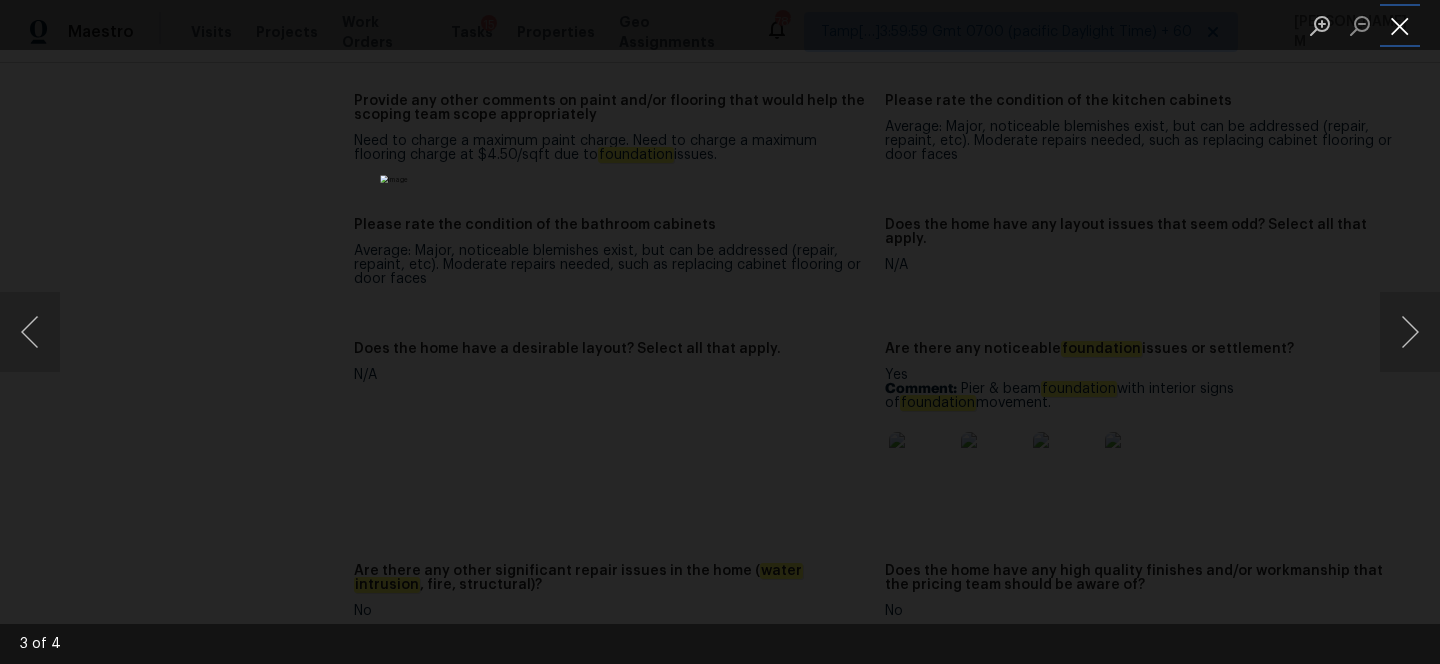 click at bounding box center [1400, 25] 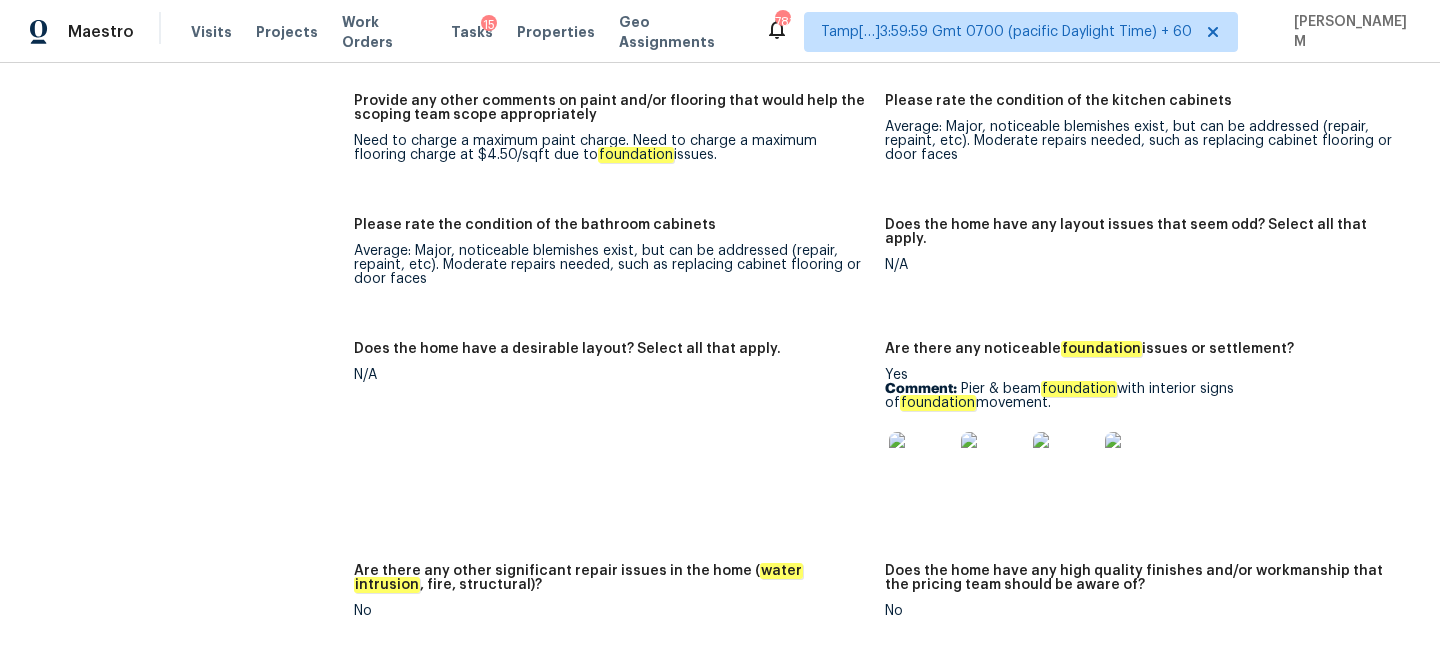 click at bounding box center [921, 464] 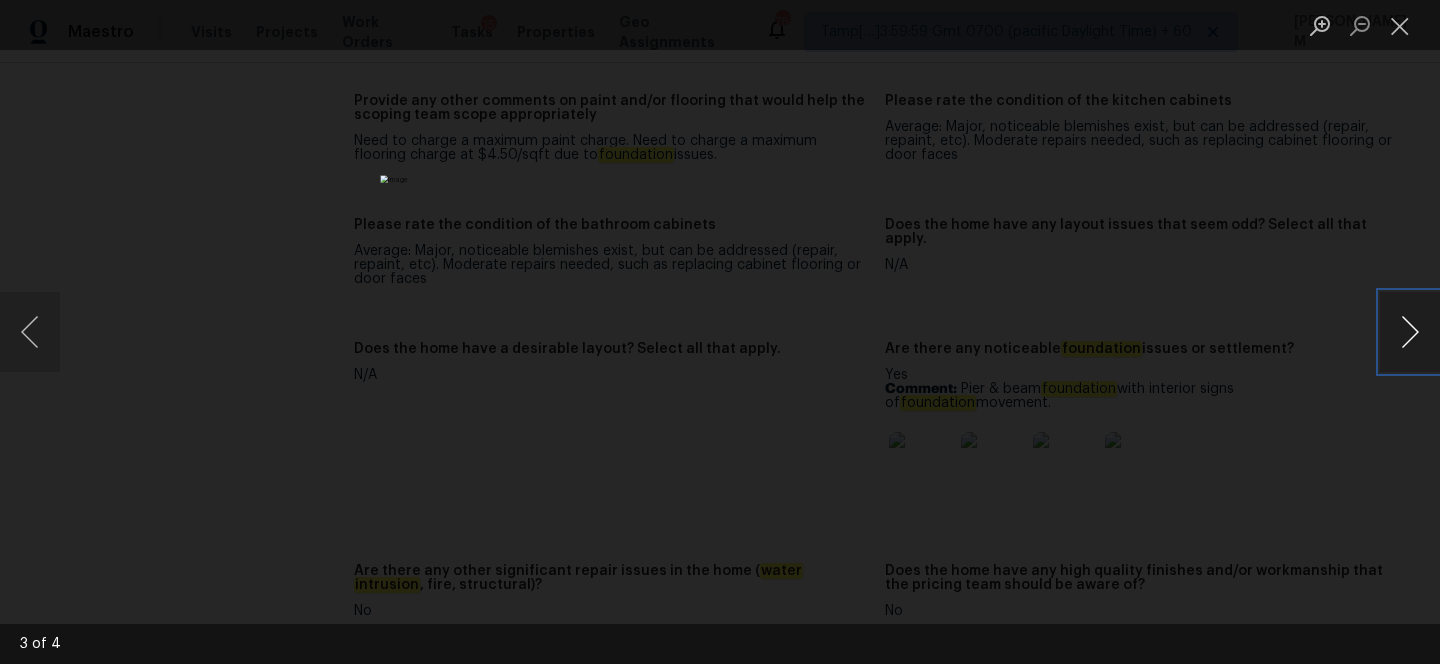 click at bounding box center (1410, 332) 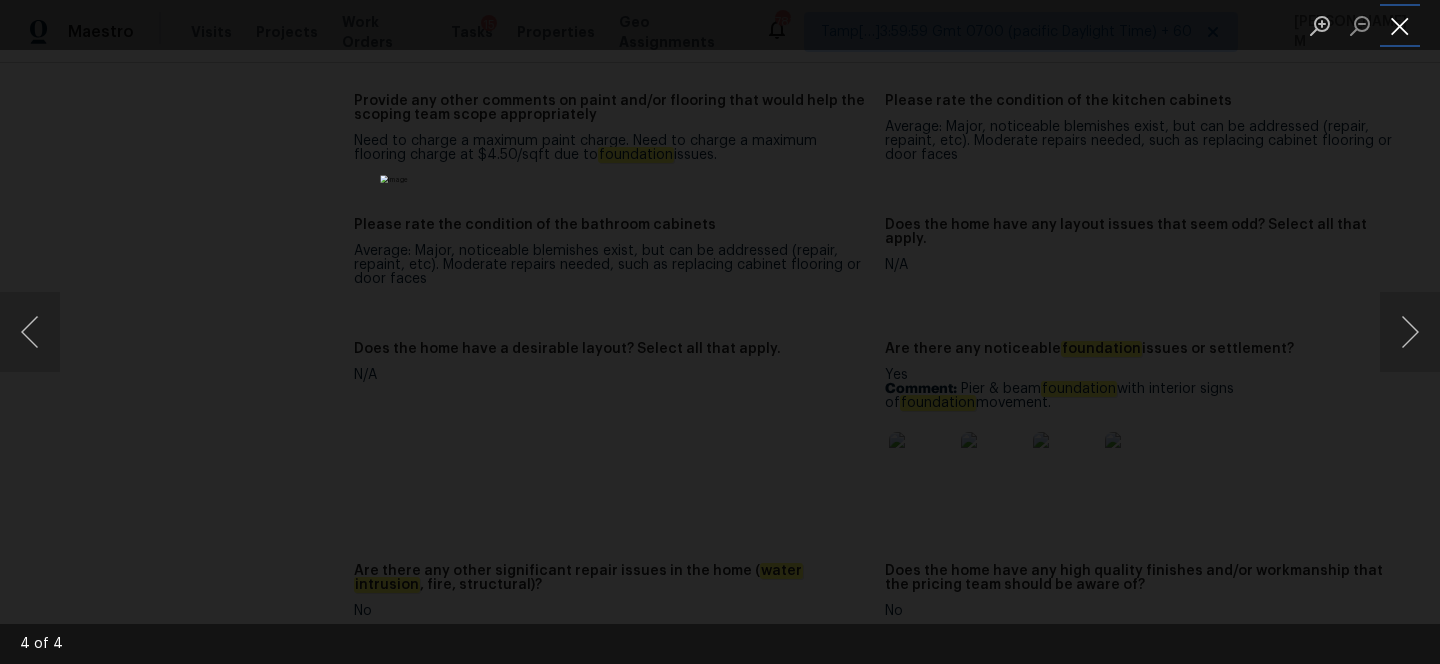 click at bounding box center [1400, 25] 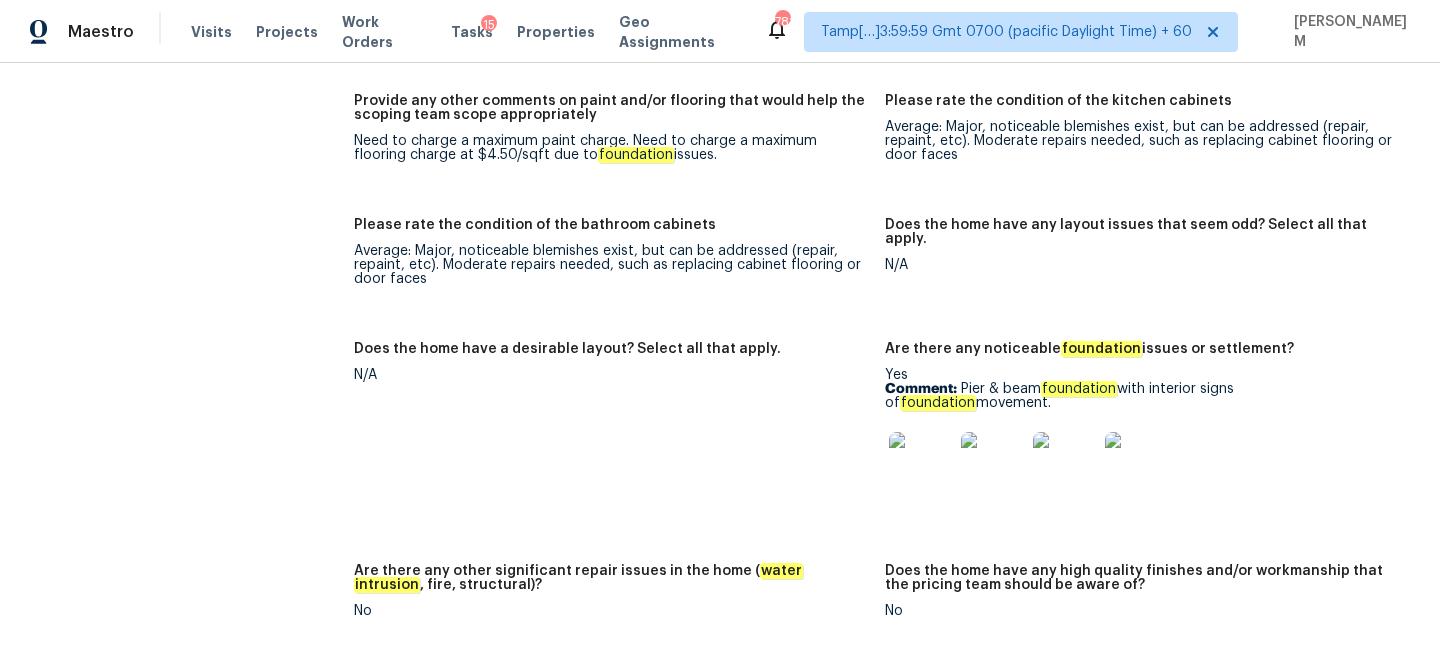 drag, startPoint x: 957, startPoint y: 362, endPoint x: 1016, endPoint y: 370, distance: 59.5399 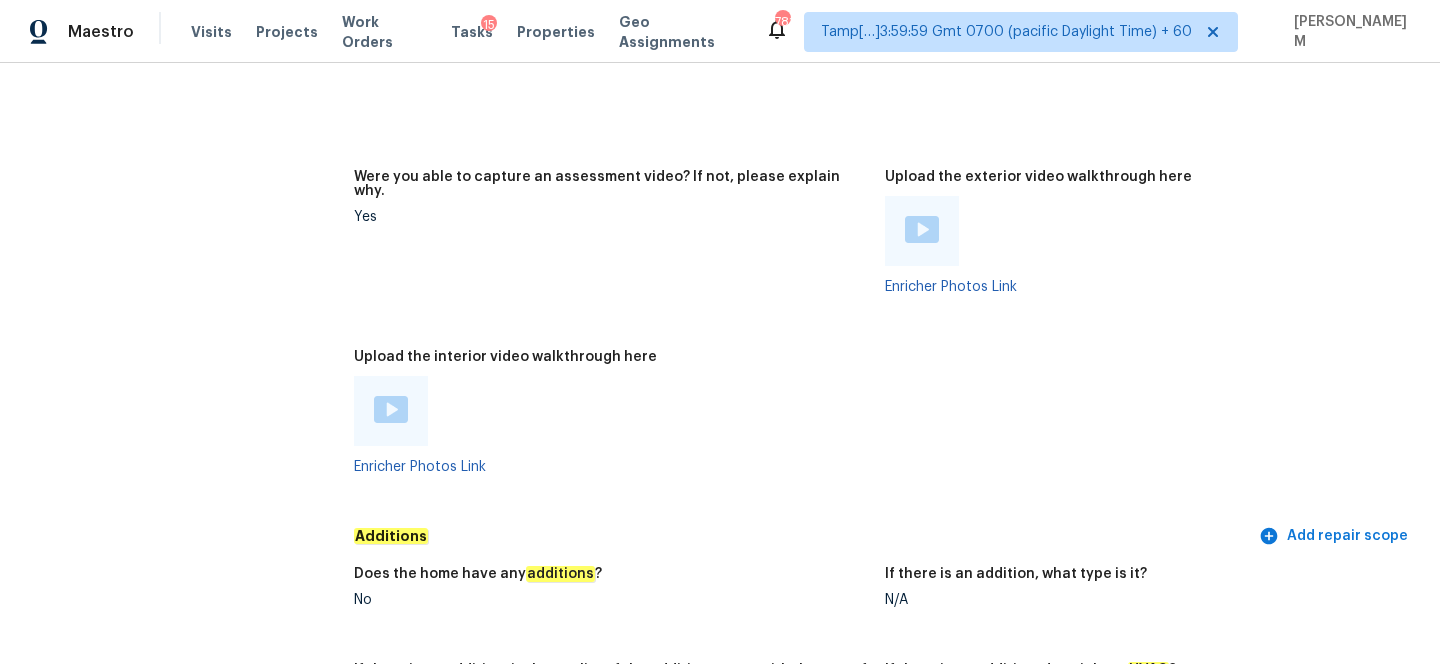 scroll, scrollTop: 4706, scrollLeft: 0, axis: vertical 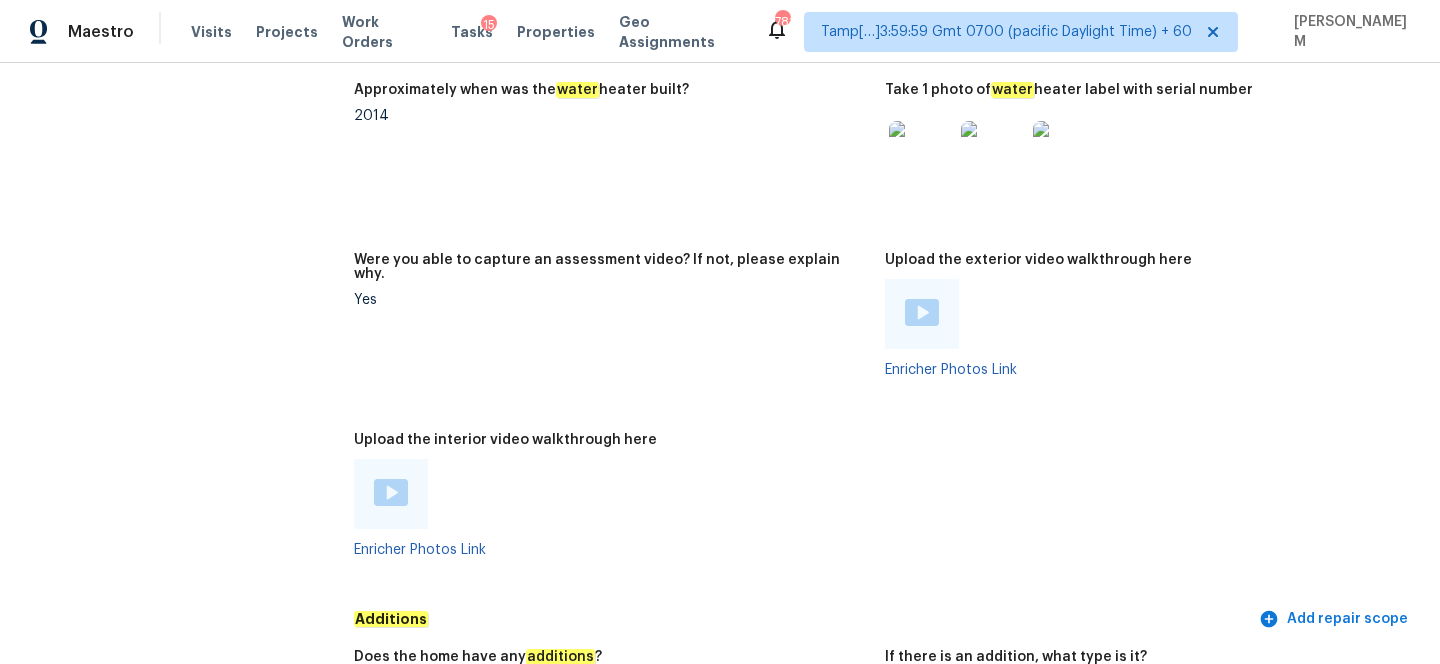 click on "Notes: Living Room Photos Kitchen Photos Main Bedroom Photos Bathroom Photos  +2 Add optional photos here Were you able to access the interior of the home and conduct a walkthrough? Yes Does the home have a basement? No basement What percentage of the basement is finished? Is there  HVAC  present in the basement? N/A Please rate the condition of the paint including walls, ceilings, and trim. Poor: Overspray, mismatched sheens, ceiling bumps, clearly visible previous repairs; Unfinished; extensive ‘holiday’ spots, bleeding through. Please rate the condition of the flooring Poor: badly worn, permanent stains larger than 6” diameter, unusually colored, torn/frayed if carpet; large gaps if laminate/LVP Provide any other comments on paint and/or flooring that would help the scoping team scope appropriately Need to charge a maximum paint charge.  Need to charge a maximum flooring charge at $4.50/sqft due to  foundation  issues. Please rate the condition of the kitchen cabinets N/A N/A foundation Yes Comment:" at bounding box center (885, -422) 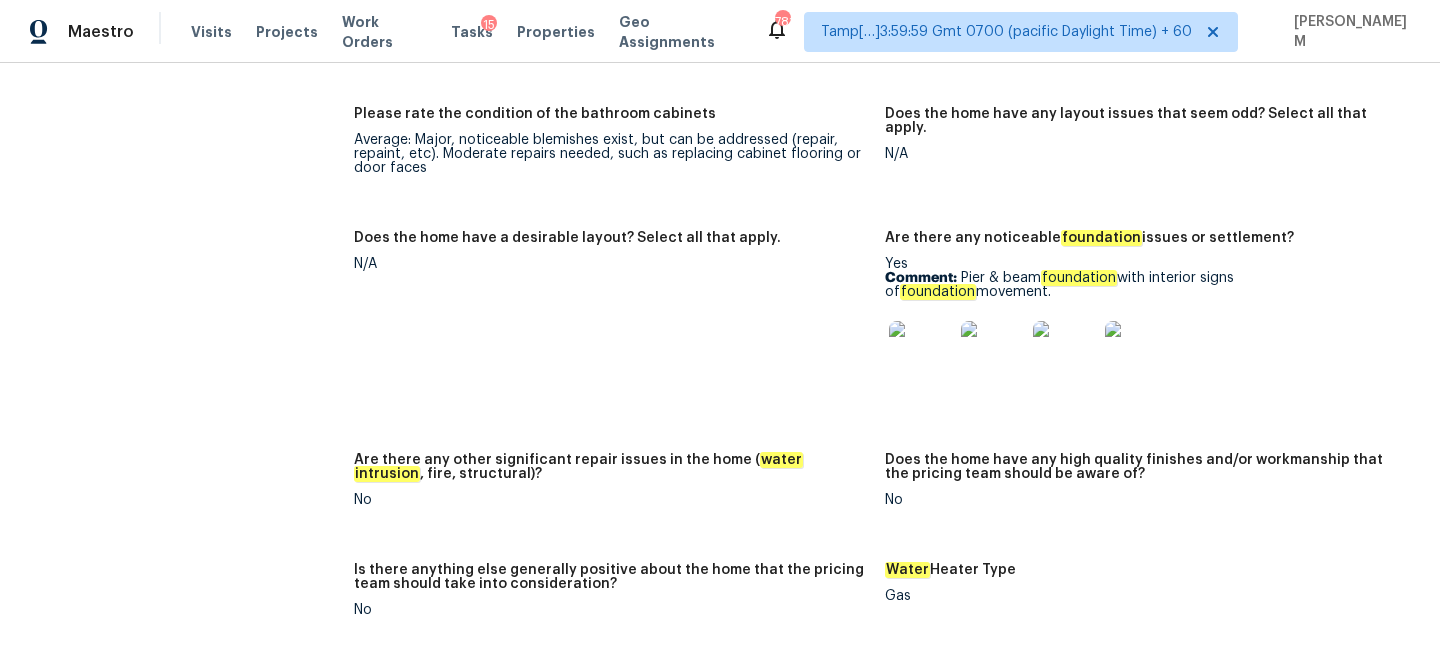 scroll, scrollTop: 4042, scrollLeft: 0, axis: vertical 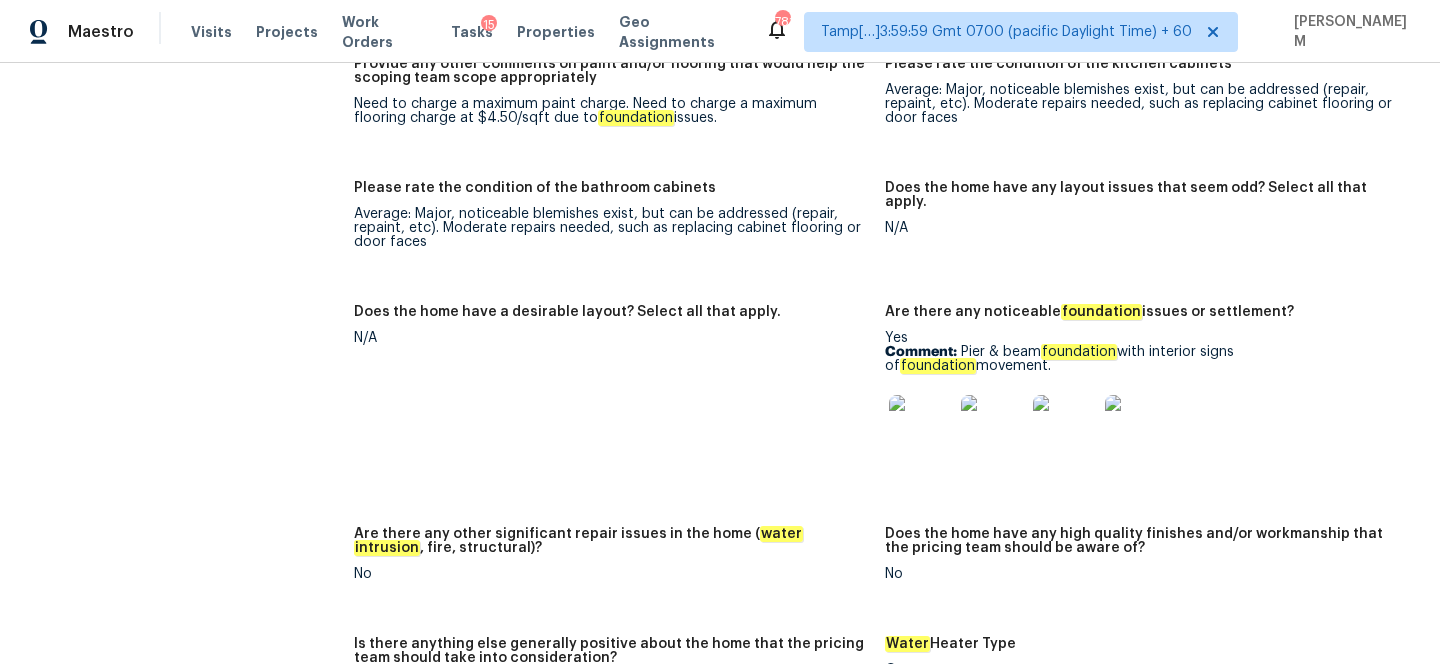 click at bounding box center (921, 427) 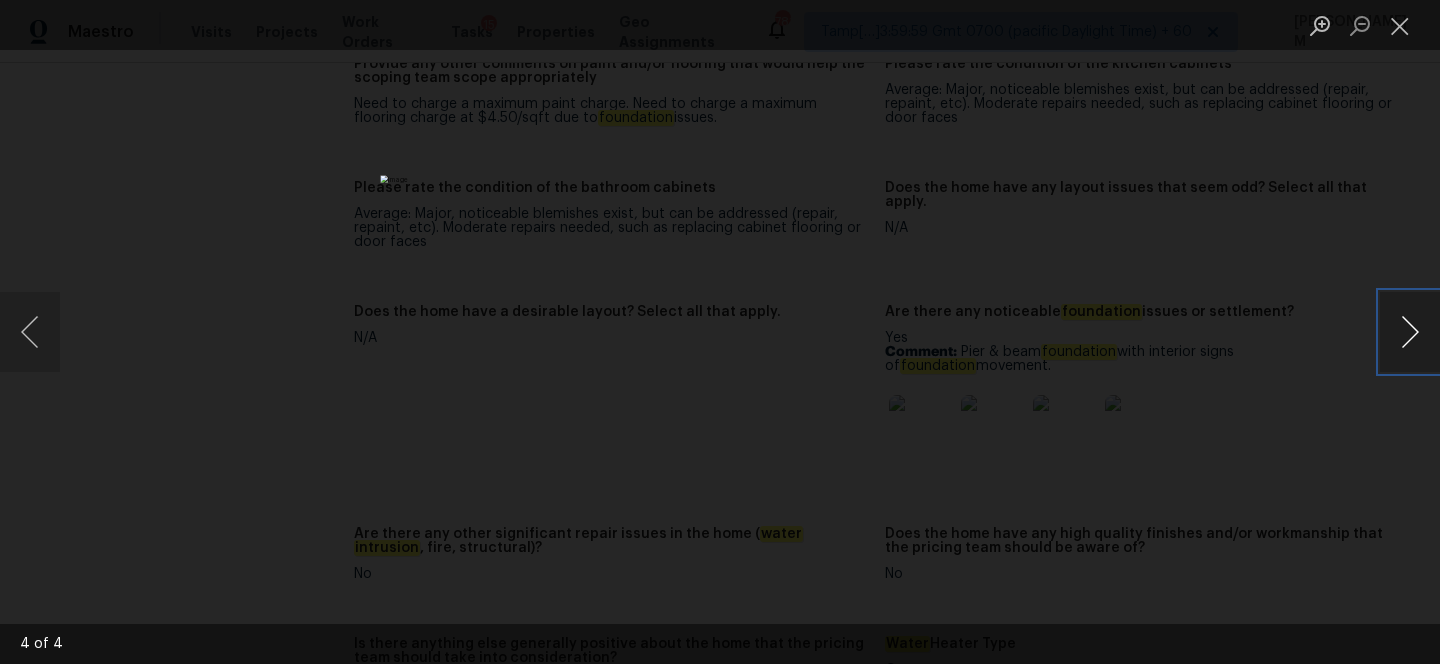 click at bounding box center (1410, 332) 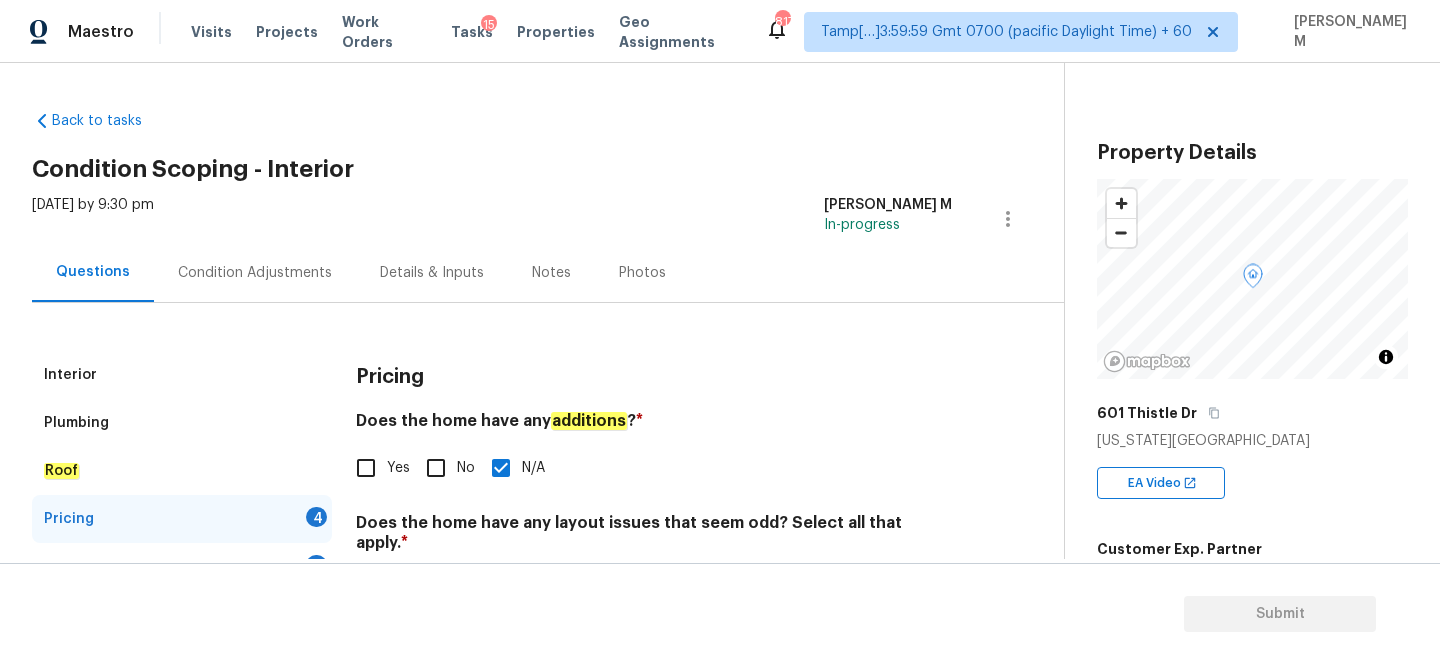 scroll, scrollTop: 0, scrollLeft: 0, axis: both 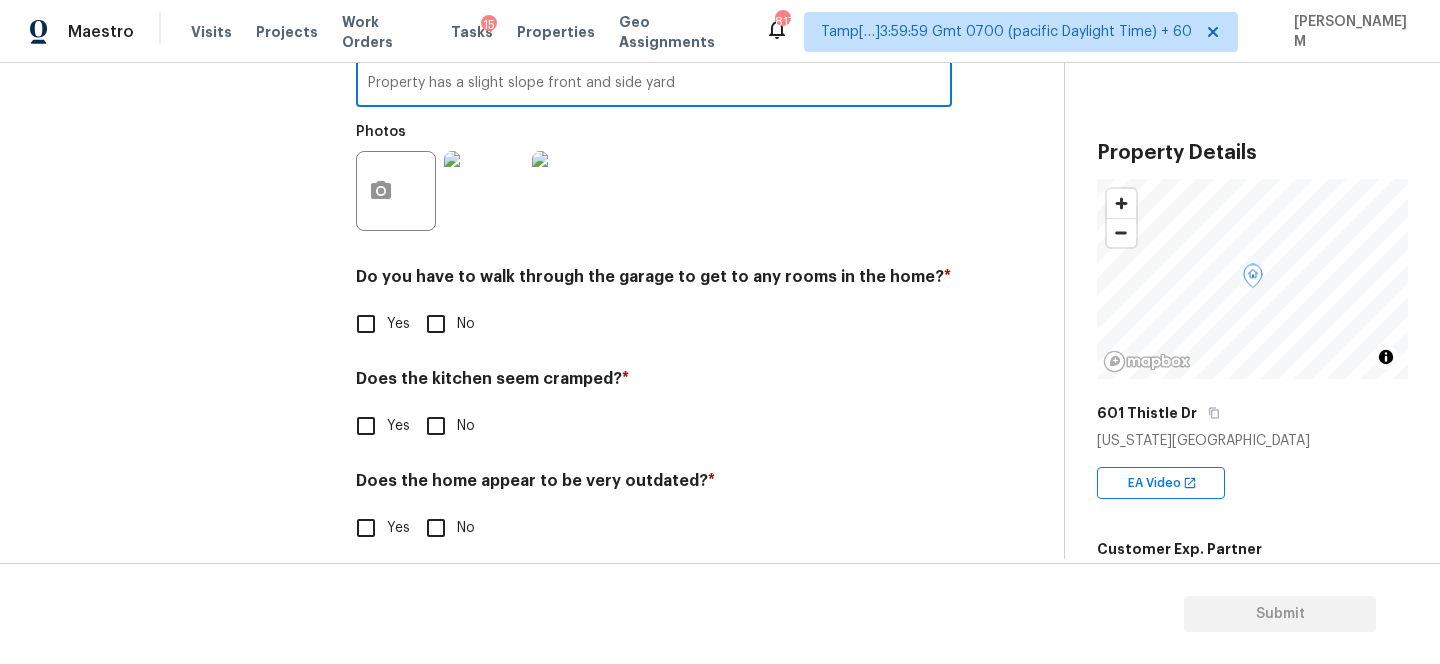 type on "Property has a slight slope front and side yard" 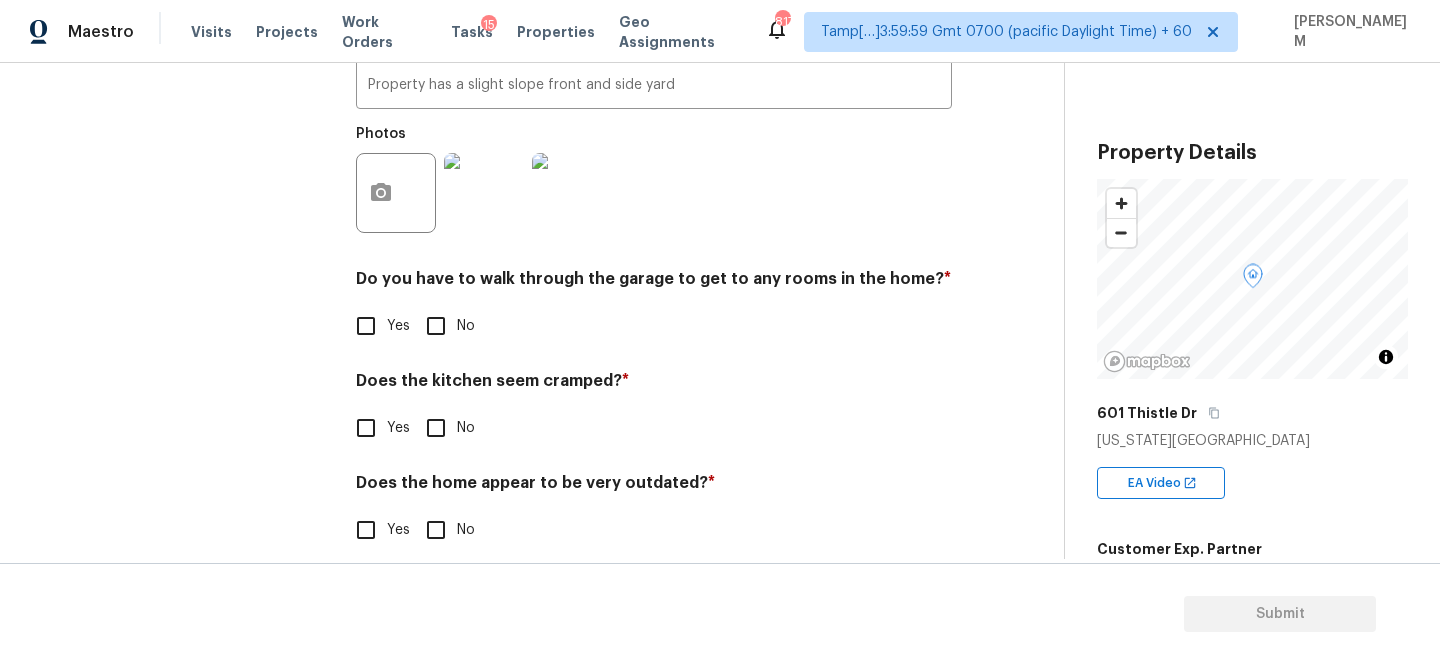 click on "Do you have to walk through the garage to get to any rooms in the home?  * Yes No" at bounding box center [654, 308] 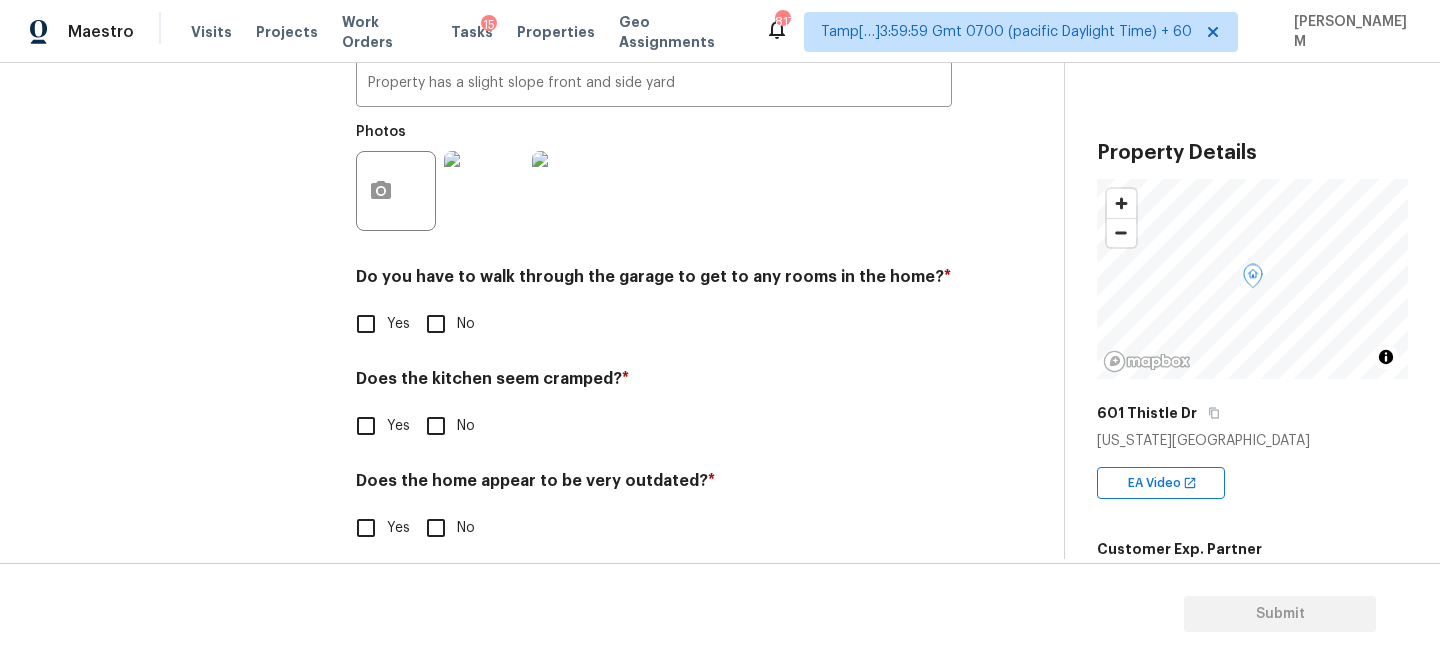 click on "No" at bounding box center (436, 426) 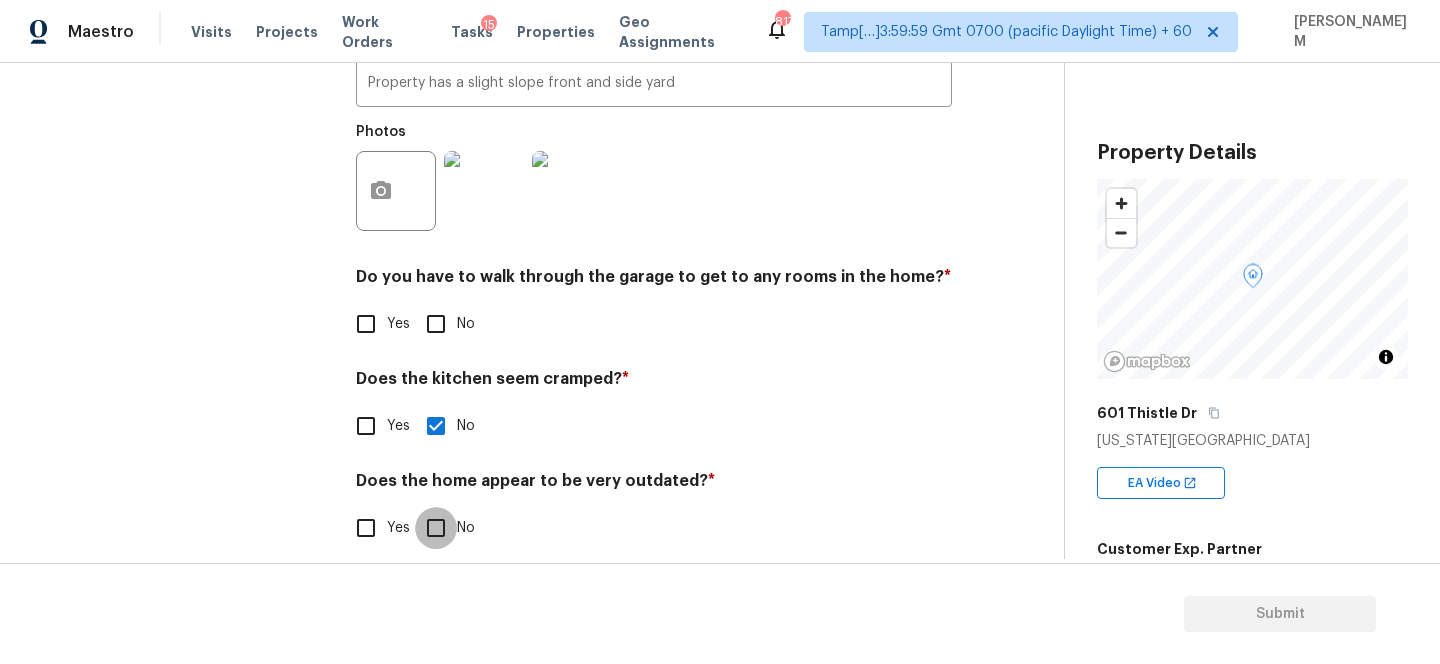 click on "No" at bounding box center [436, 528] 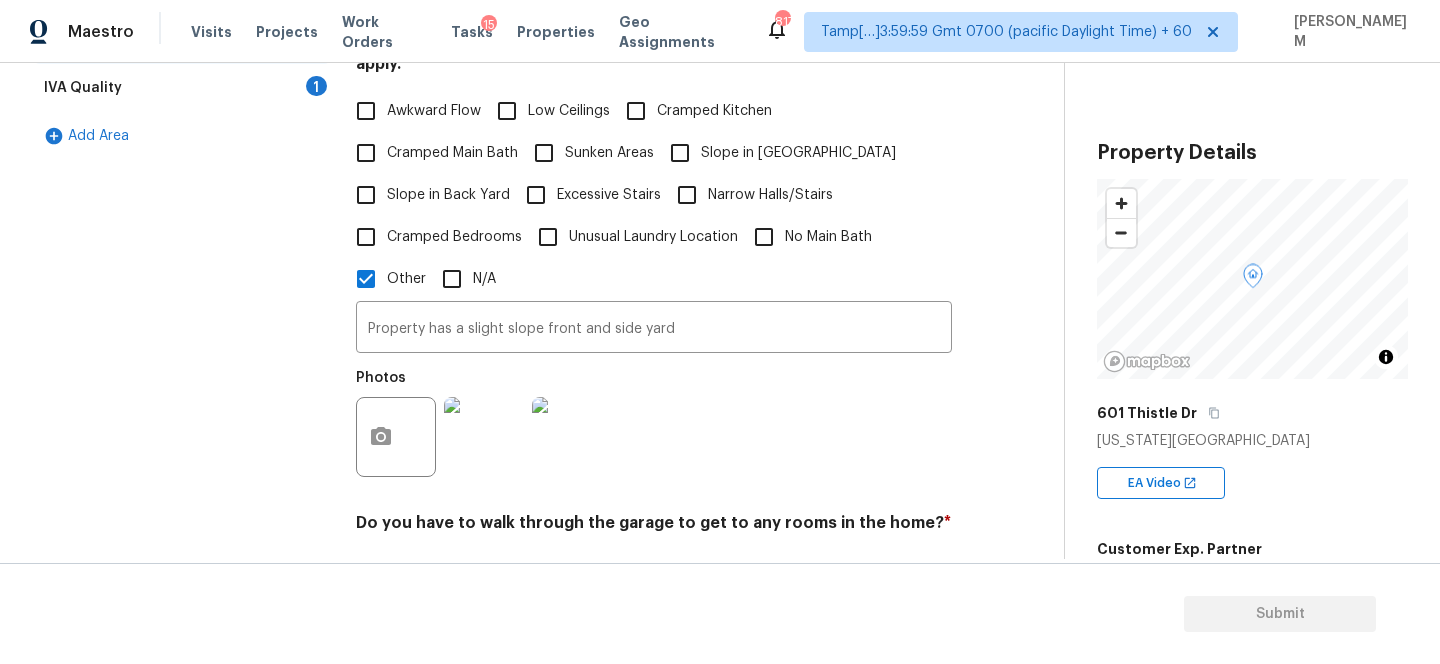 scroll, scrollTop: 476, scrollLeft: 0, axis: vertical 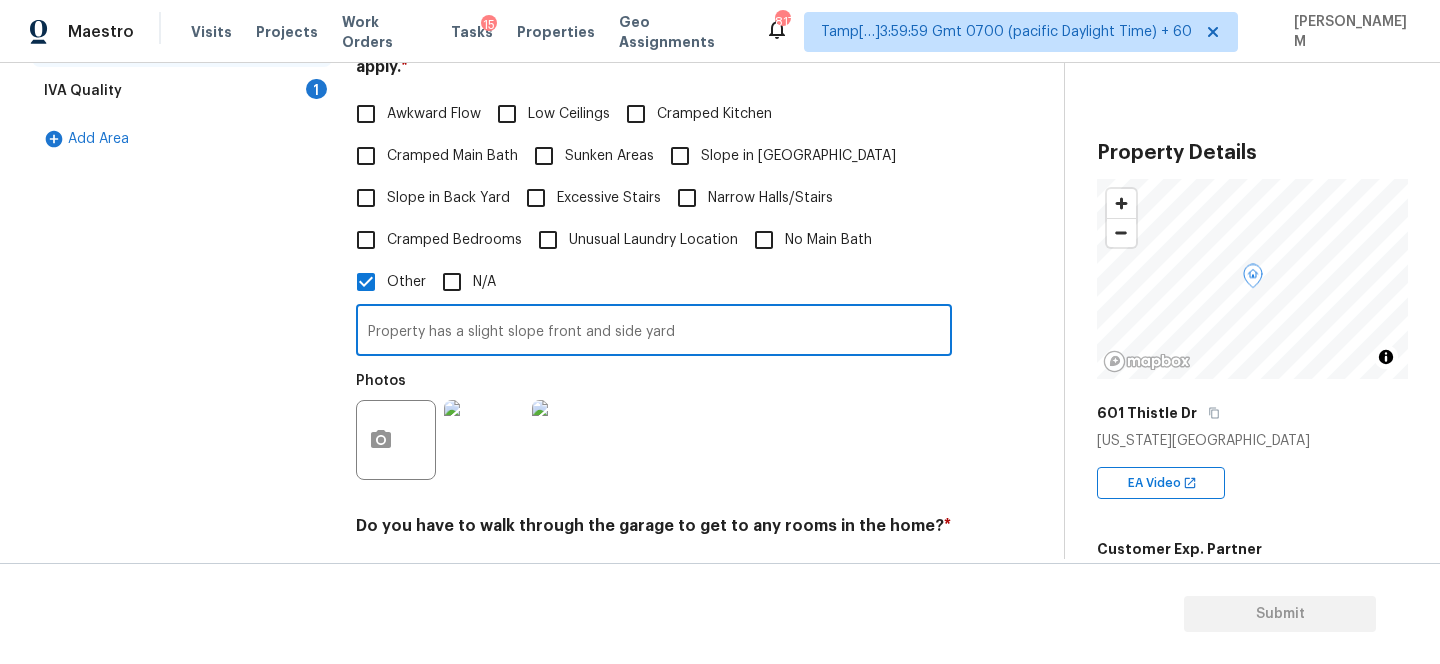 click on "Property has a slight slope front and side yard" at bounding box center (654, 332) 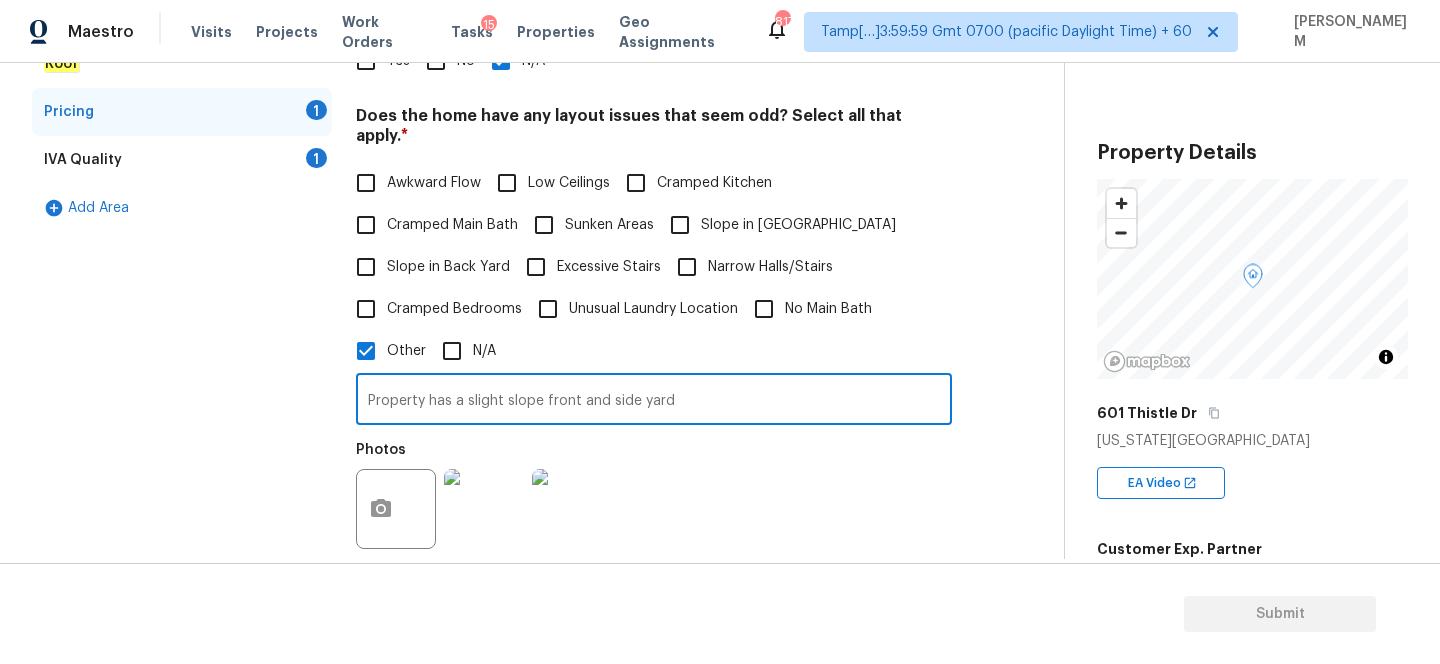scroll, scrollTop: 725, scrollLeft: 0, axis: vertical 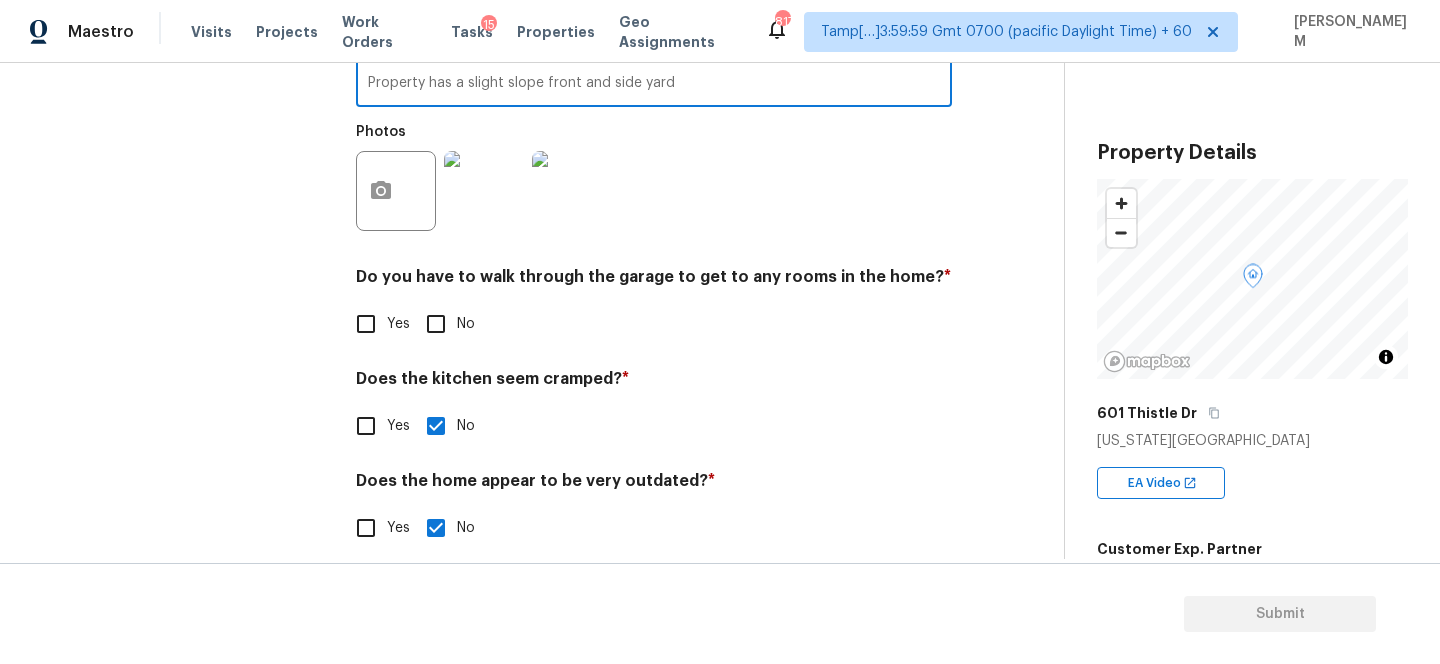 click on "No" at bounding box center [436, 324] 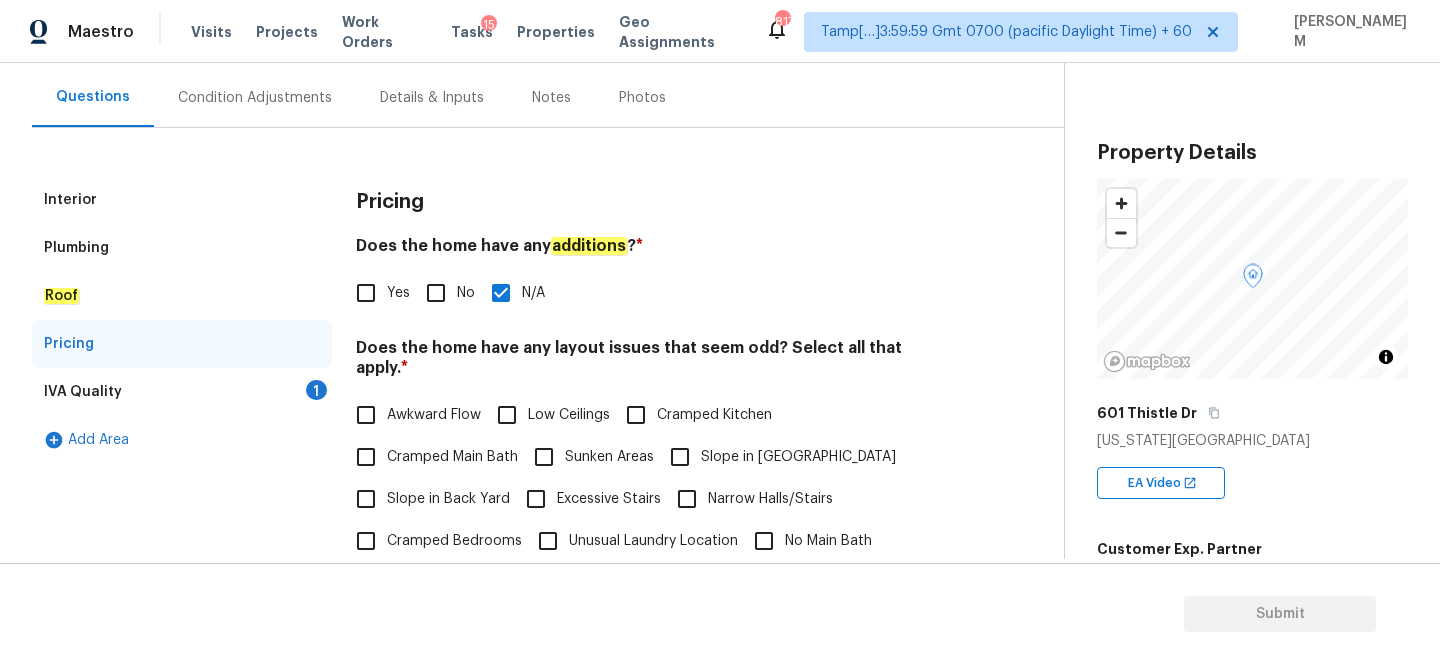 click on "IVA Quality 1" at bounding box center [182, 392] 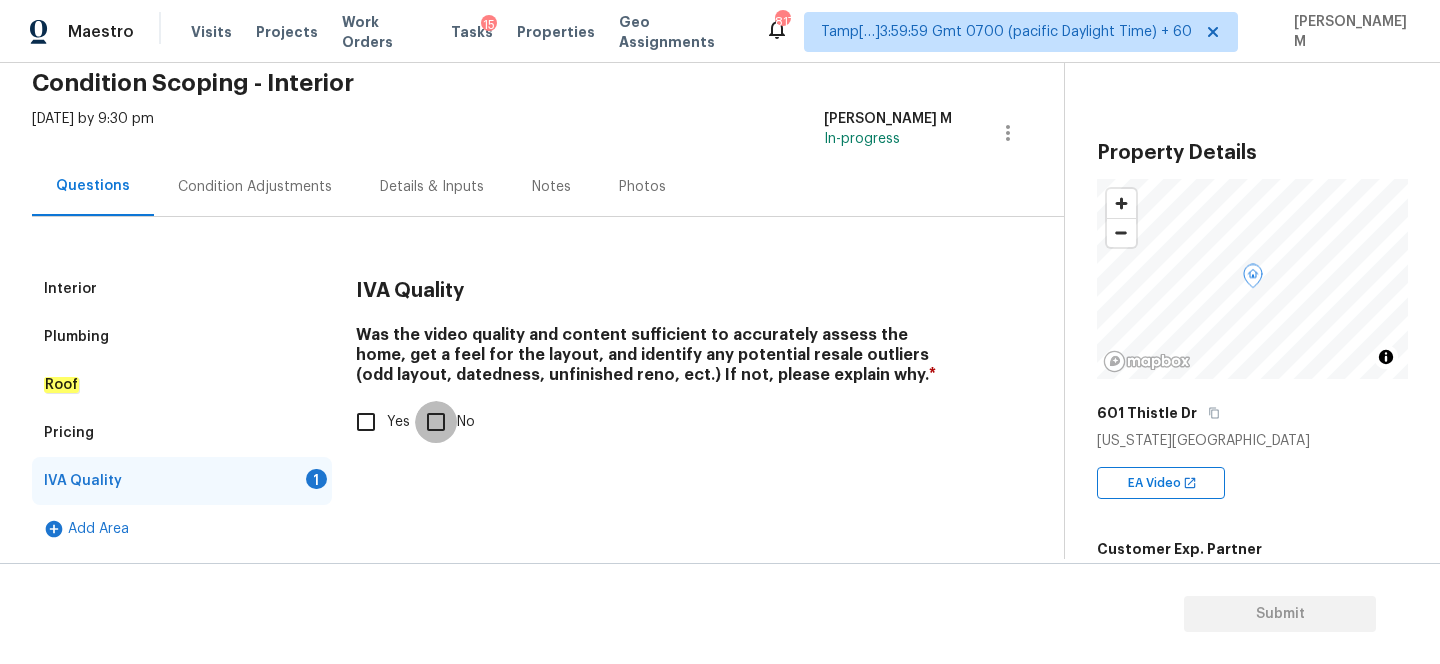 click on "No" at bounding box center (436, 422) 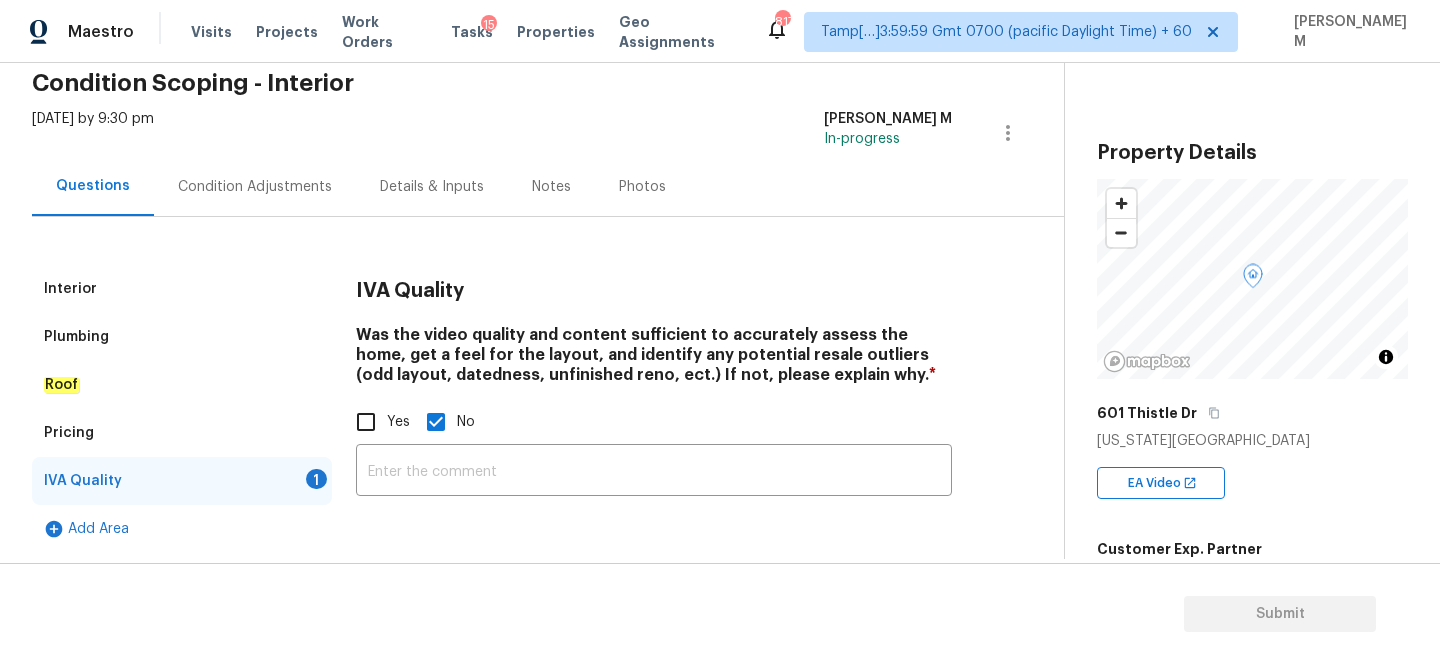 click on "Interior" at bounding box center [182, 289] 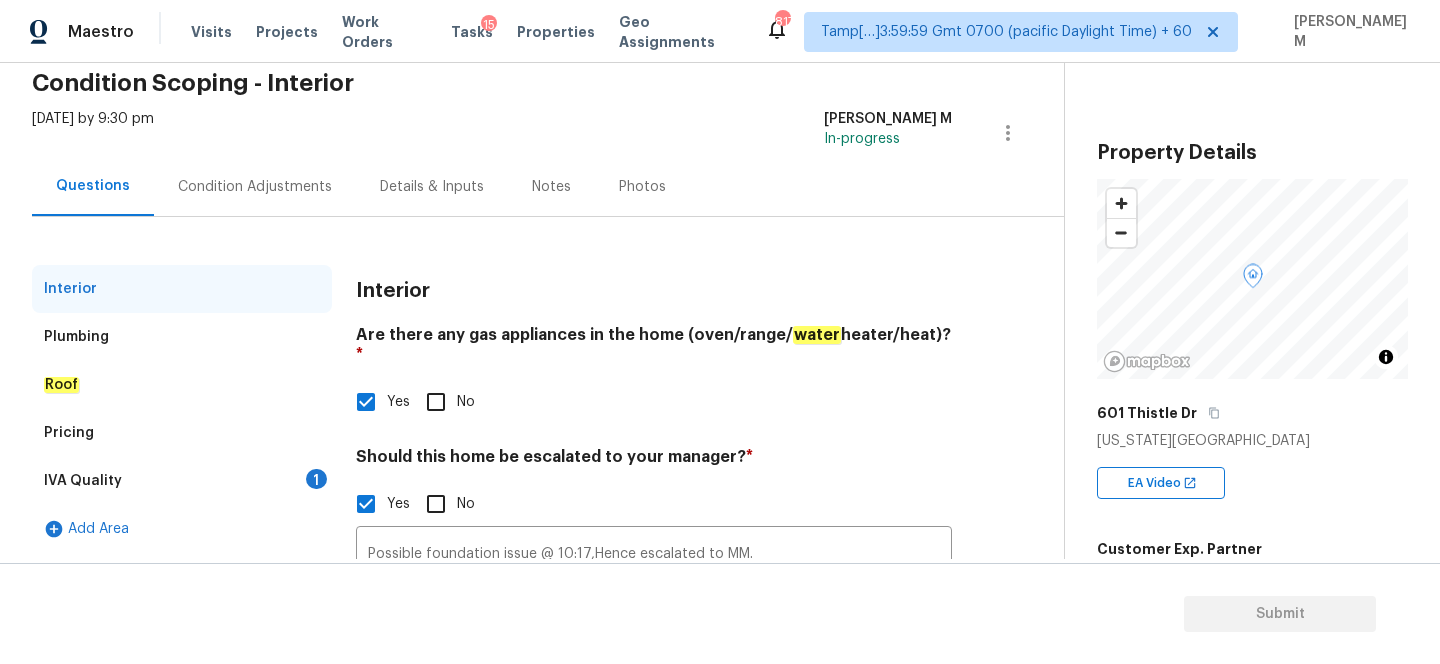 click on "Condition Adjustments" at bounding box center [255, 187] 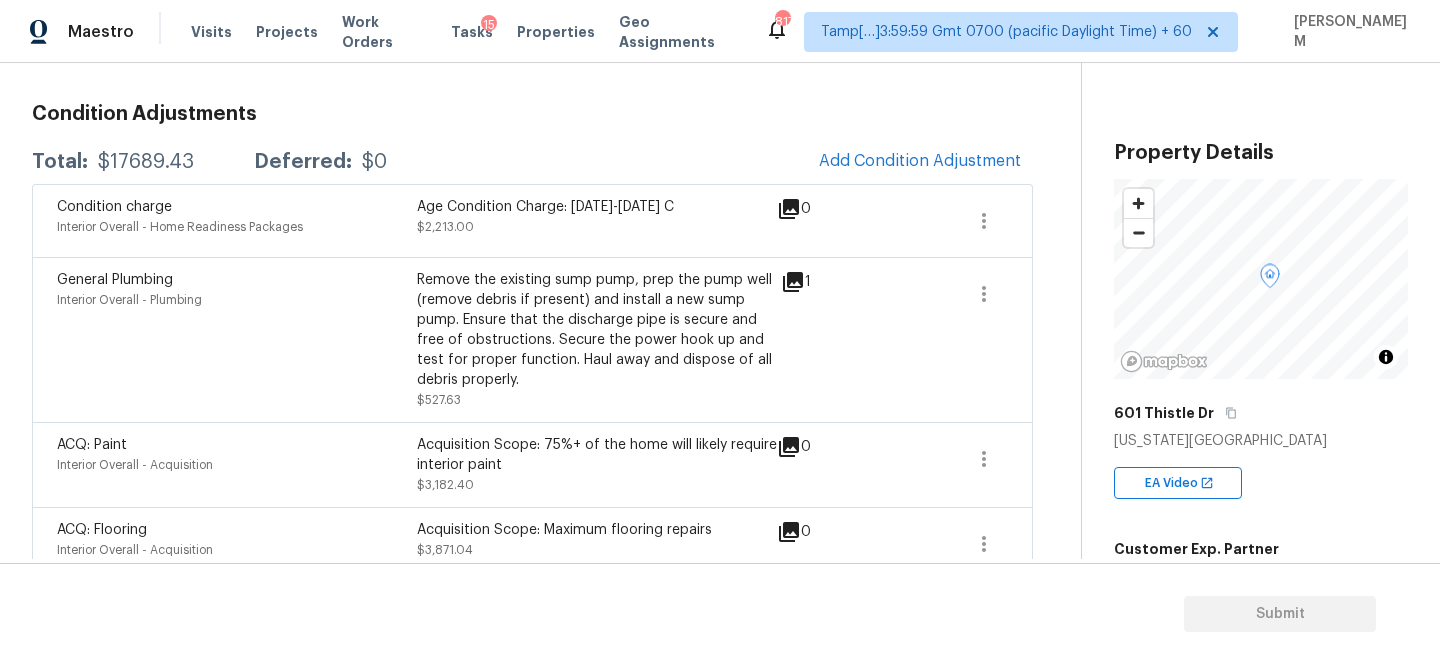 scroll, scrollTop: 264, scrollLeft: 0, axis: vertical 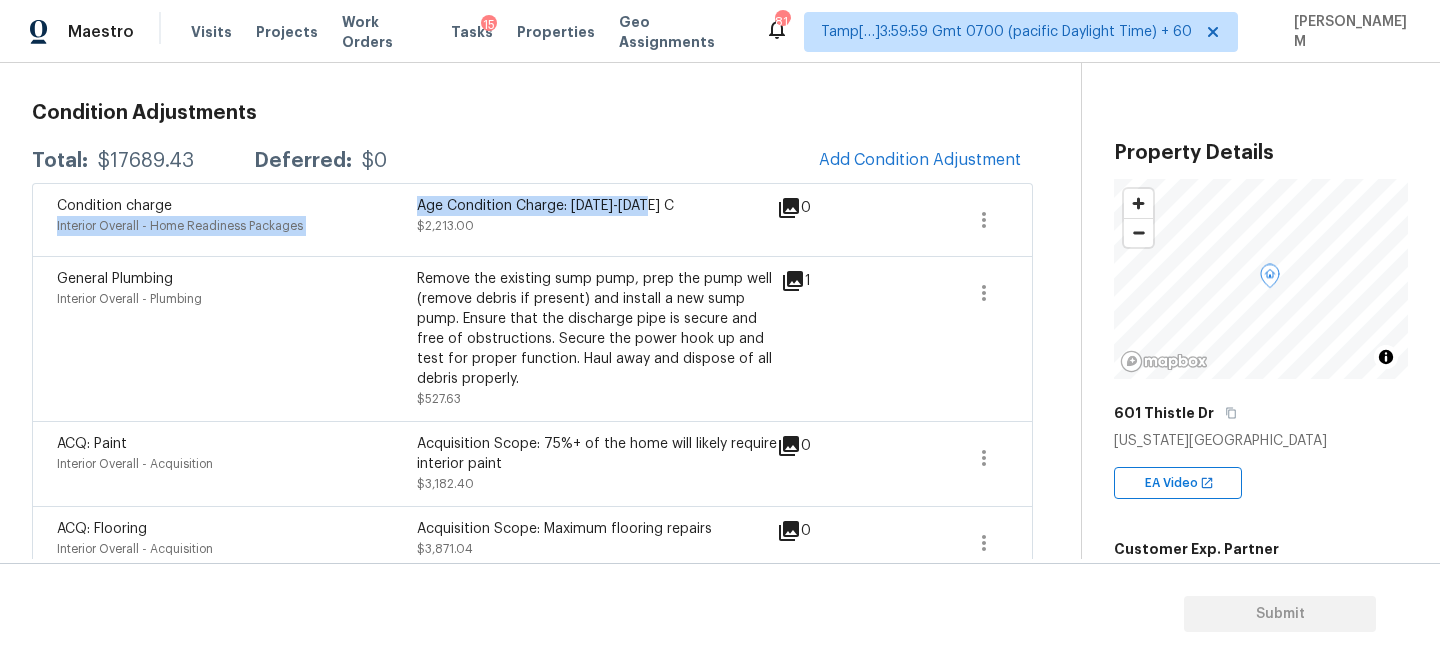 drag, startPoint x: 413, startPoint y: 204, endPoint x: 652, endPoint y: 207, distance: 239.01883 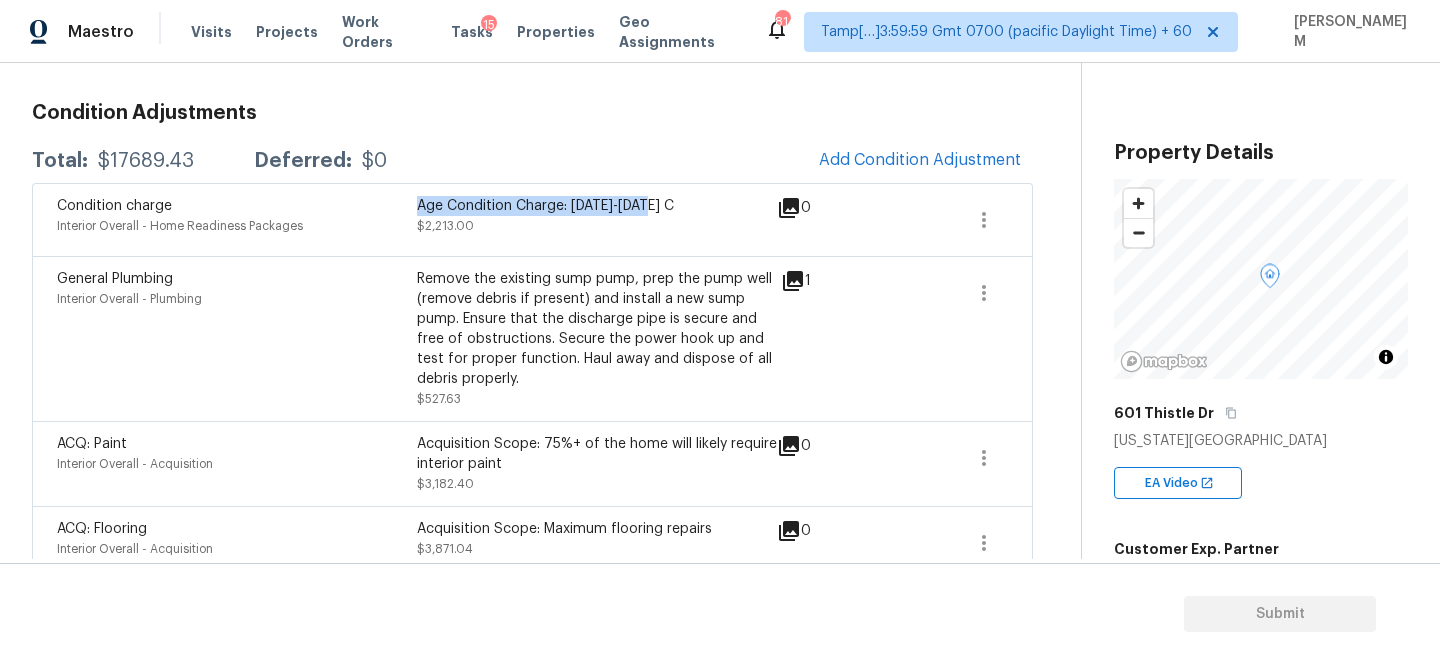 drag, startPoint x: 663, startPoint y: 203, endPoint x: 419, endPoint y: 200, distance: 244.01845 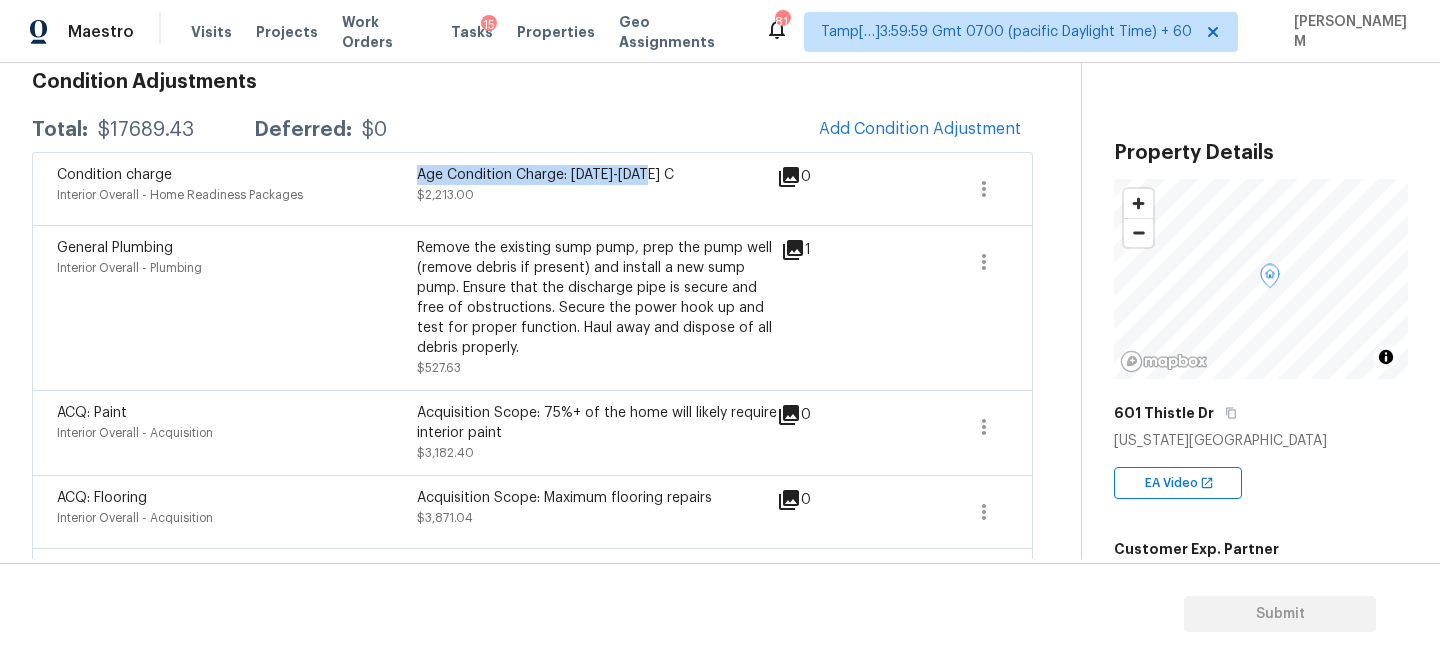 scroll, scrollTop: 0, scrollLeft: 0, axis: both 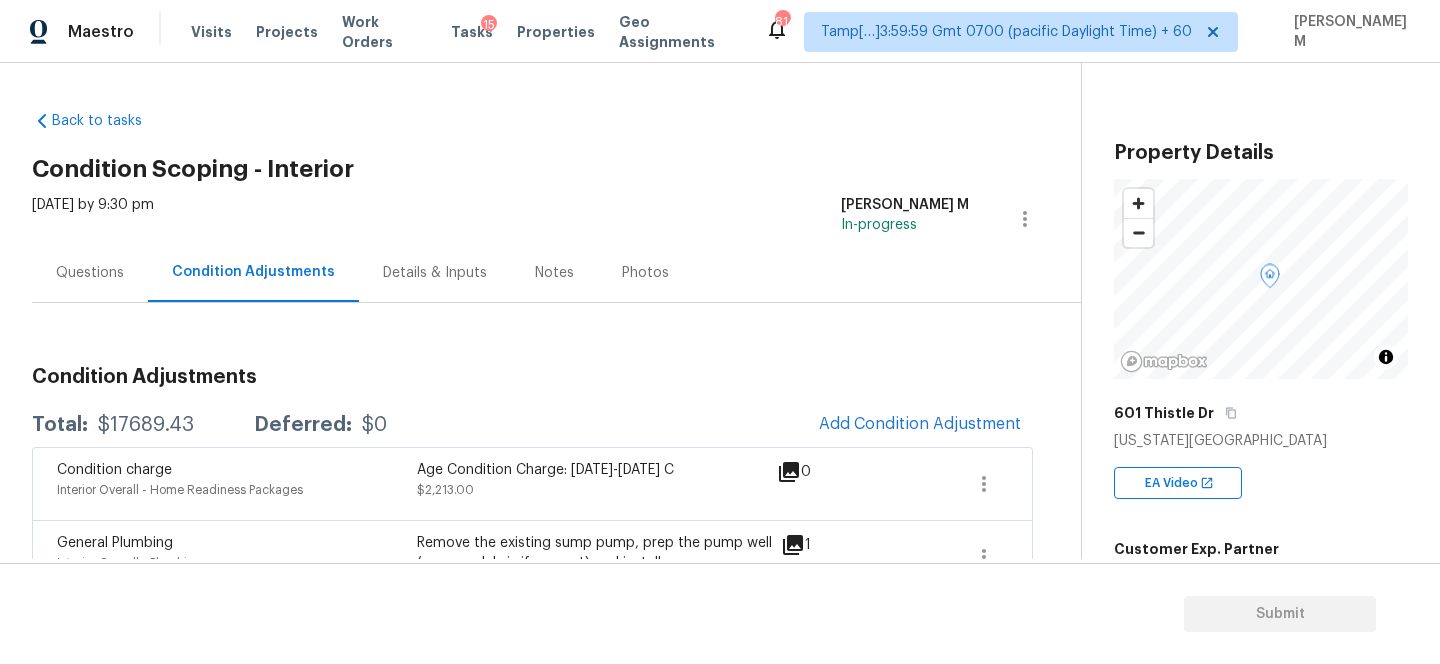 click on "Questions" at bounding box center (90, 273) 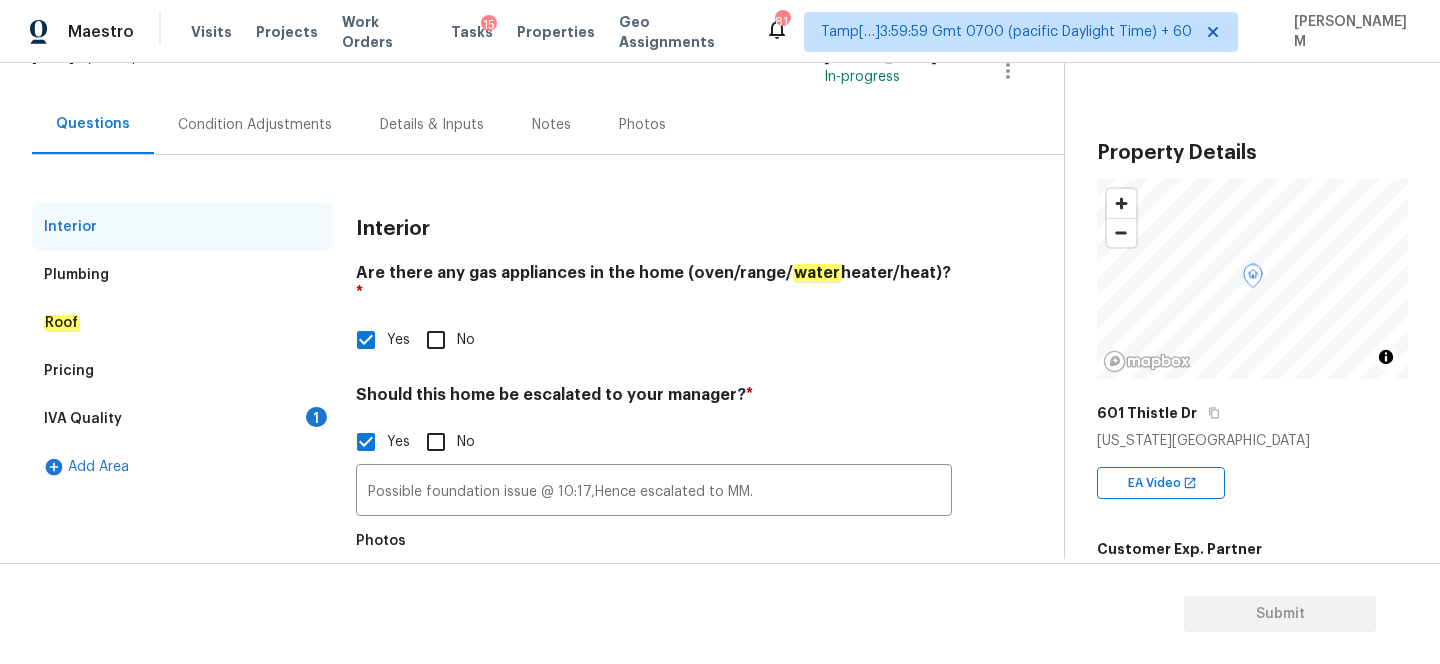 click on "IVA Quality 1" at bounding box center (182, 419) 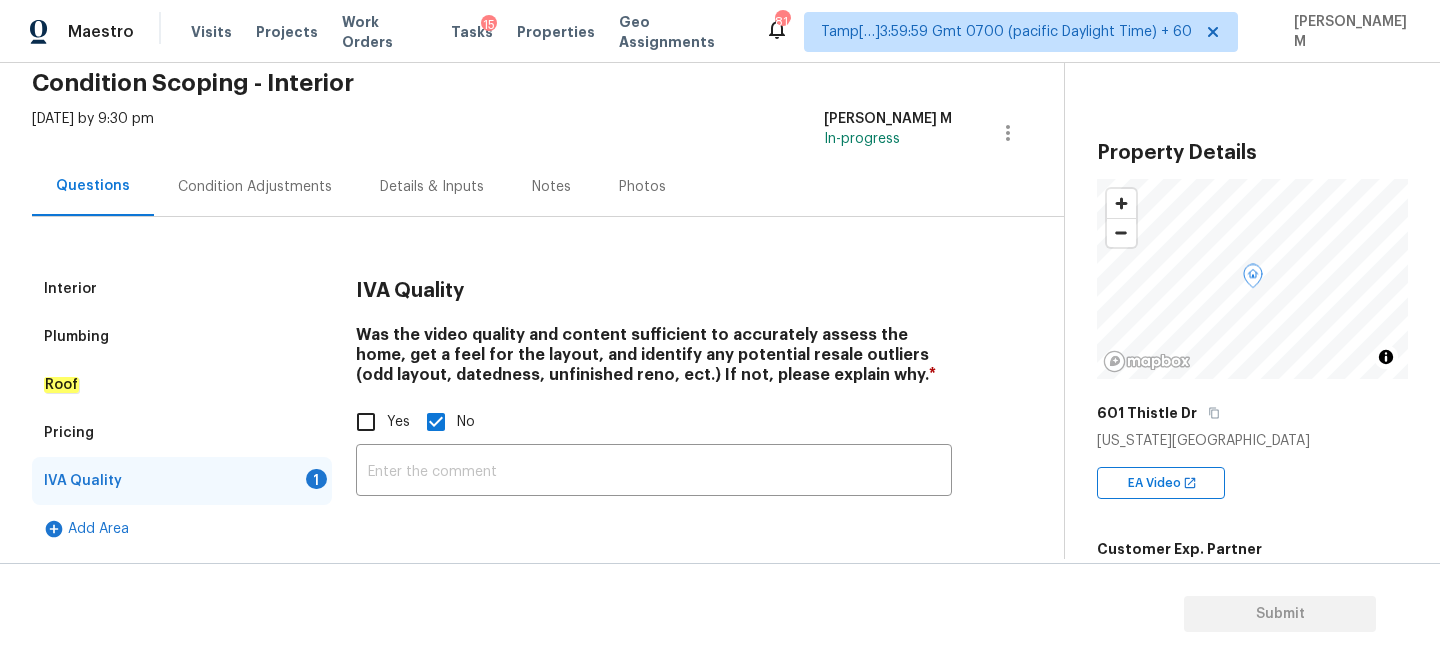 click on "Yes" at bounding box center (366, 422) 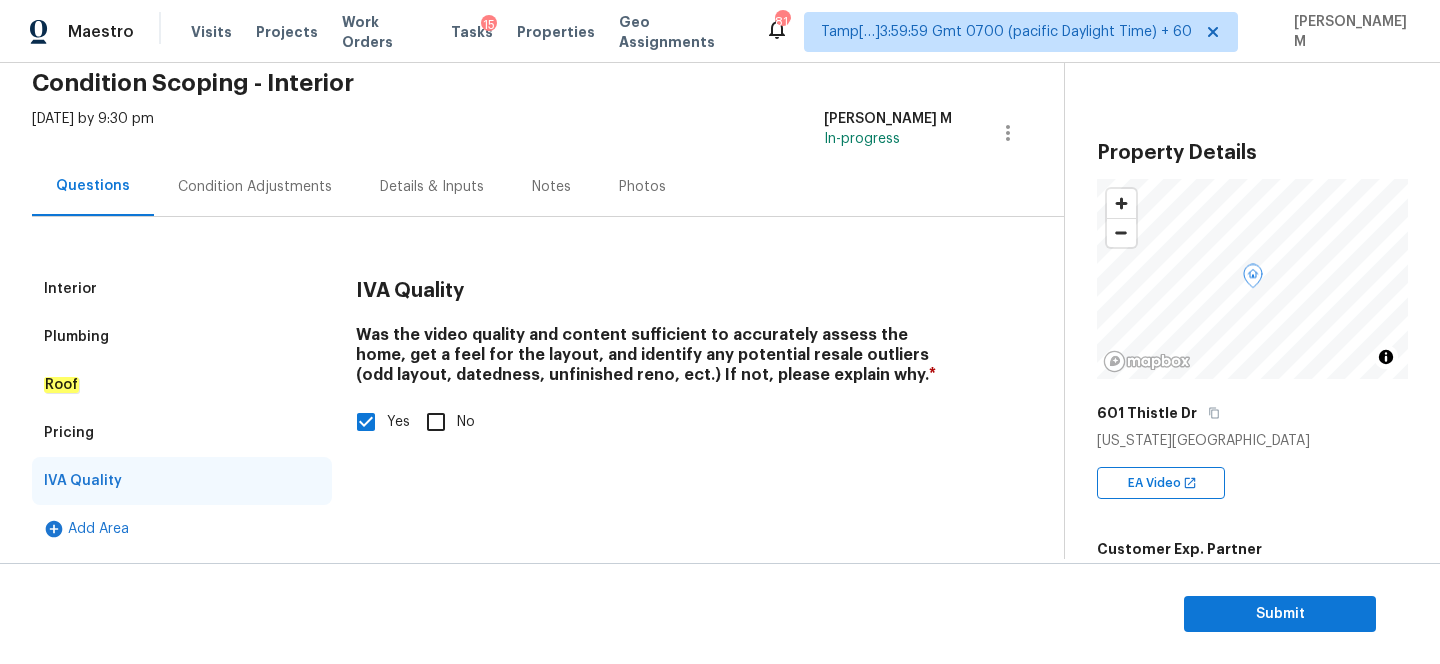 click on "Pricing" at bounding box center (182, 433) 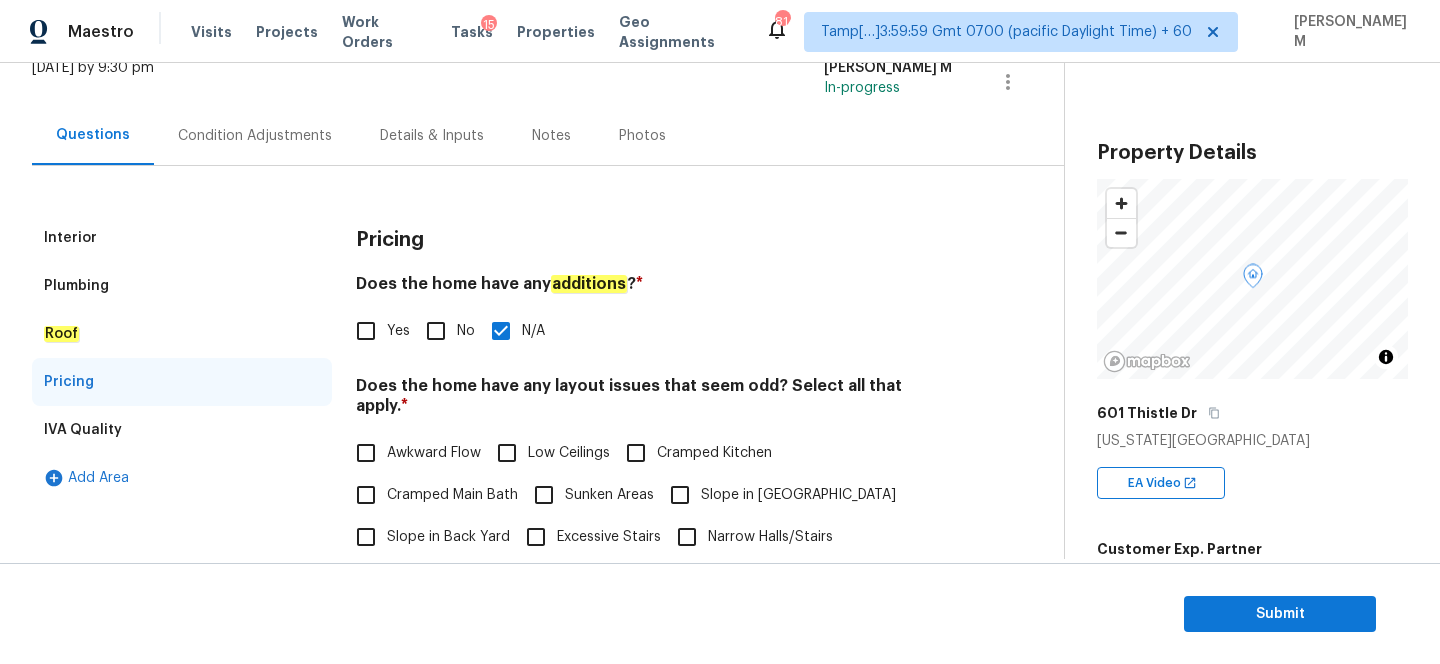 click on "Roof" at bounding box center (182, 334) 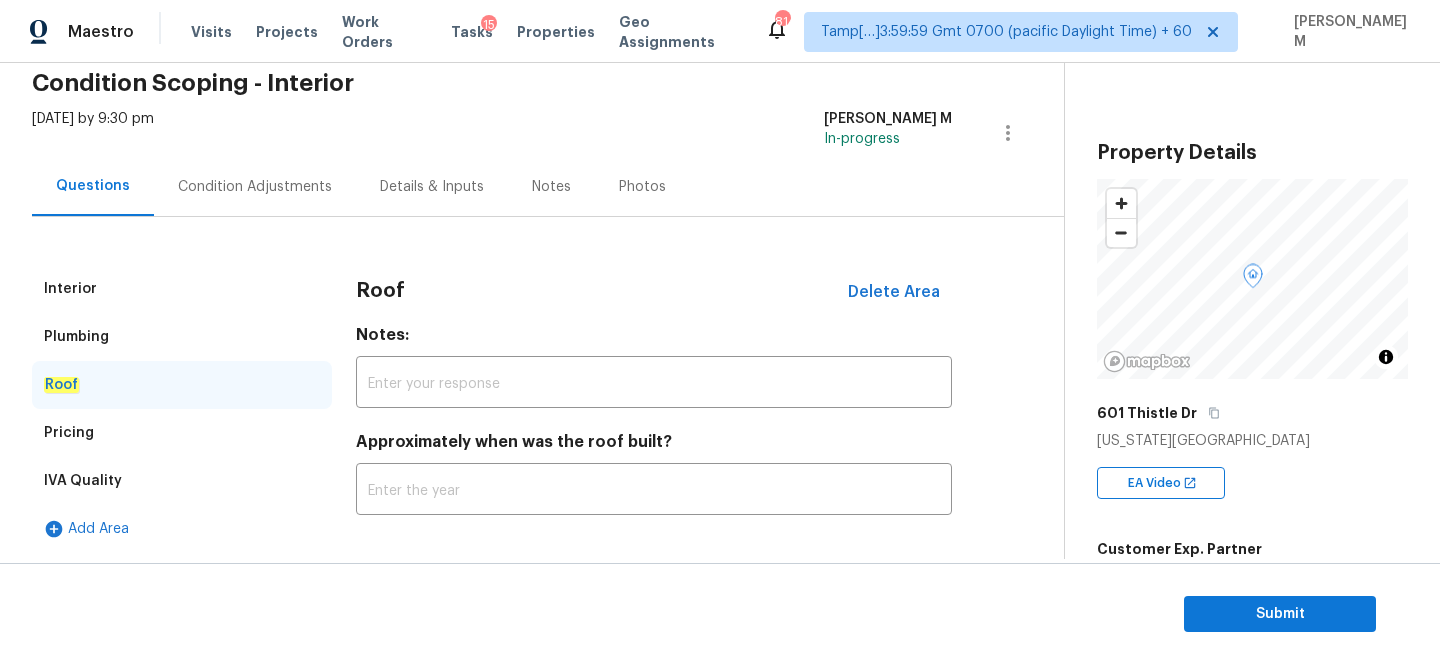 scroll, scrollTop: 86, scrollLeft: 0, axis: vertical 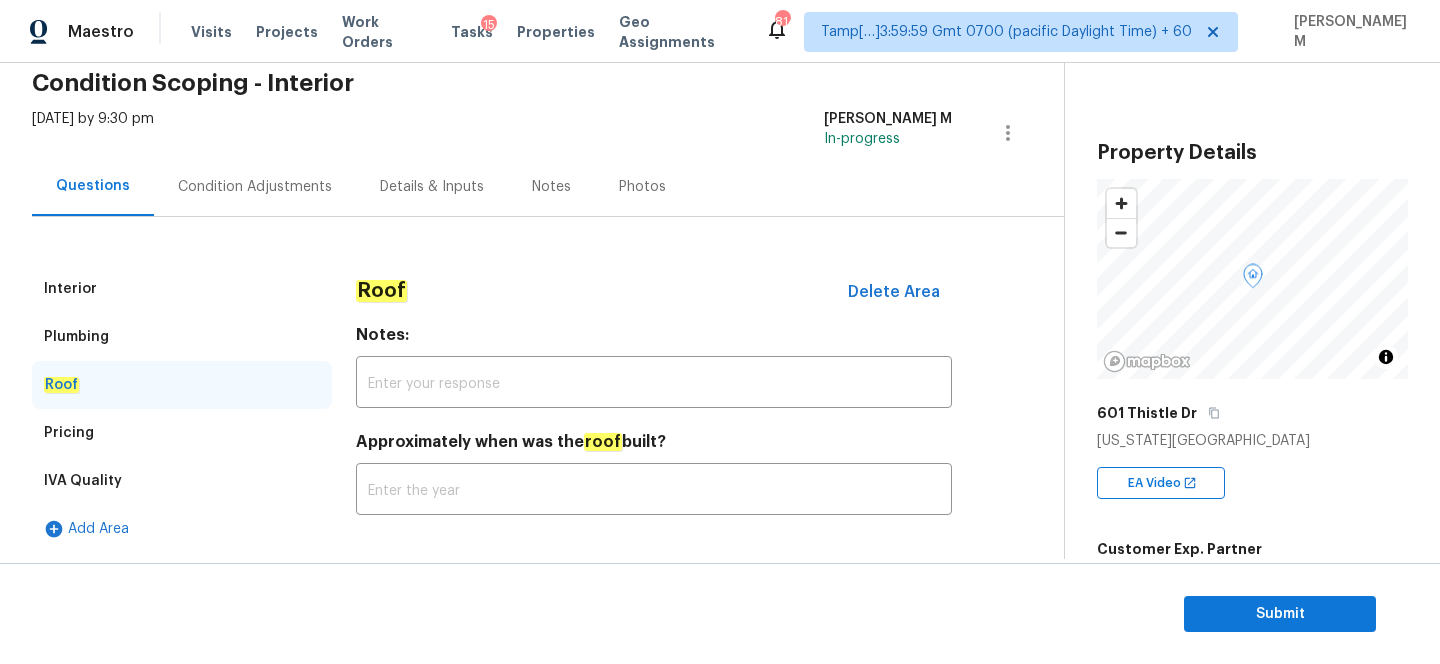 click on "Plumbing" at bounding box center (182, 337) 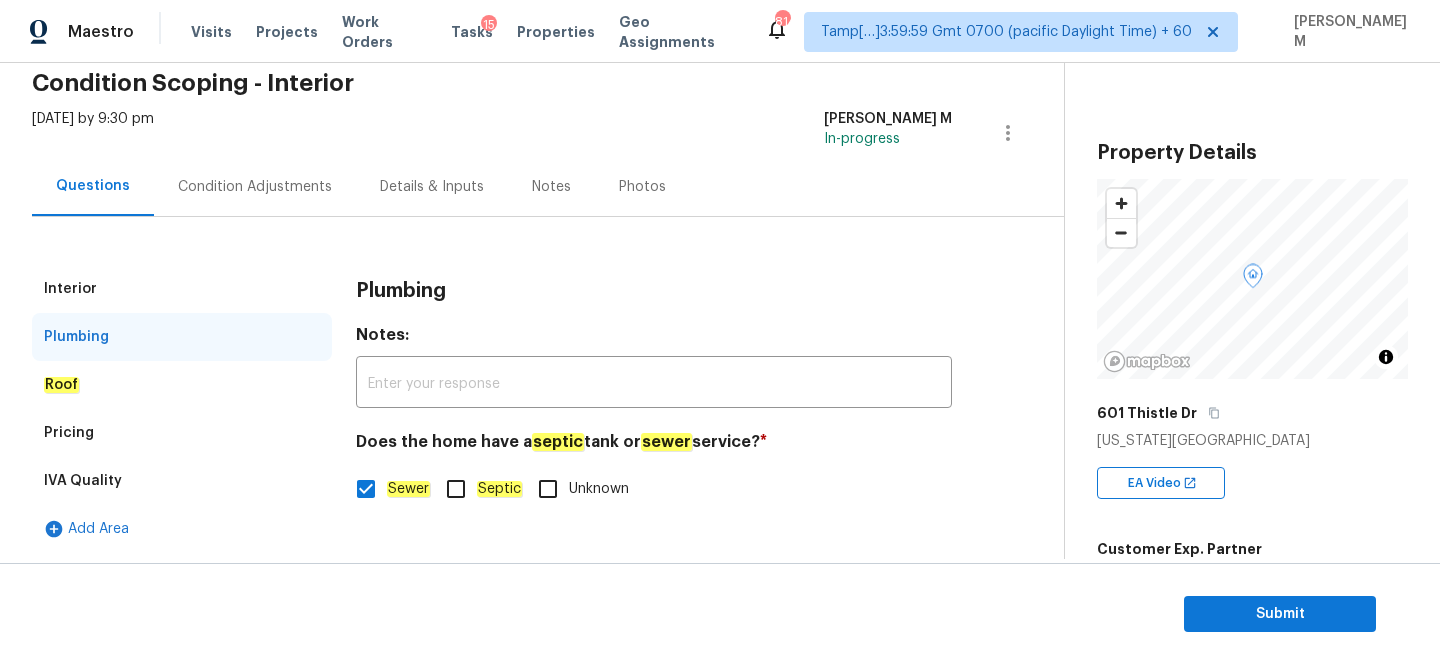 click on "Interior" at bounding box center [182, 289] 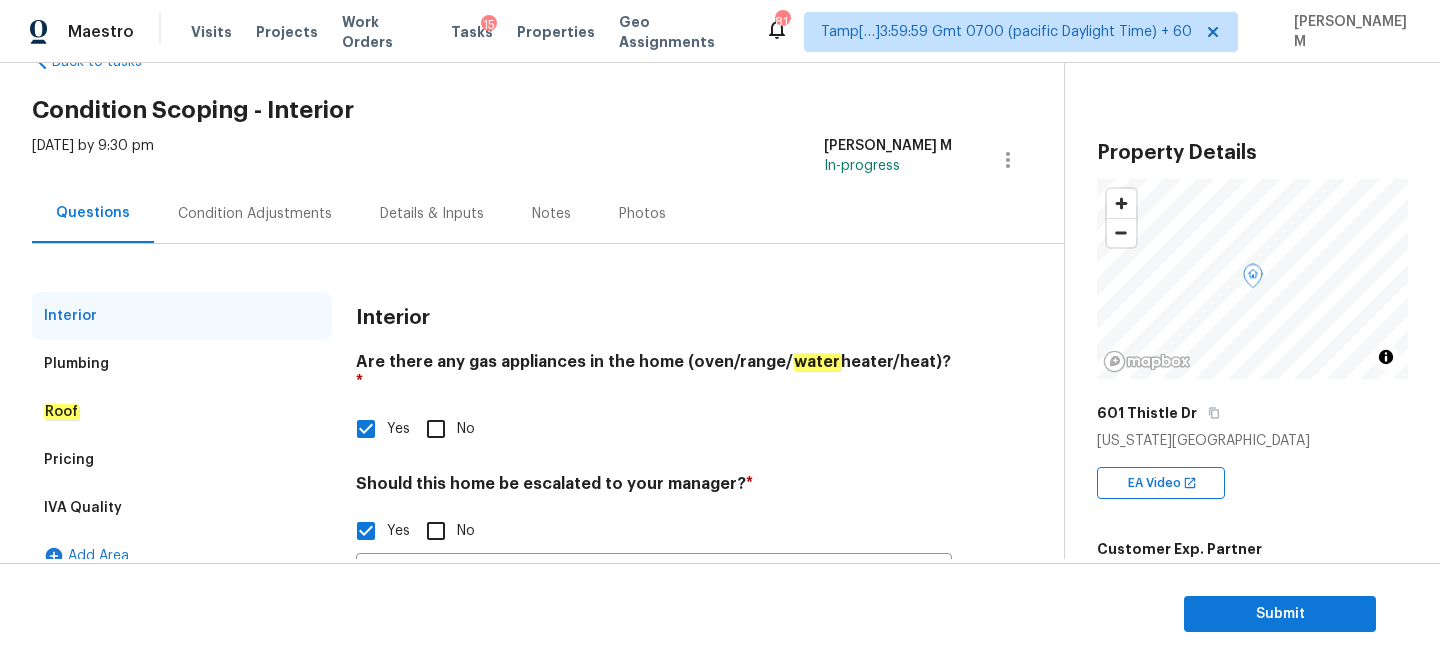 scroll, scrollTop: 0, scrollLeft: 0, axis: both 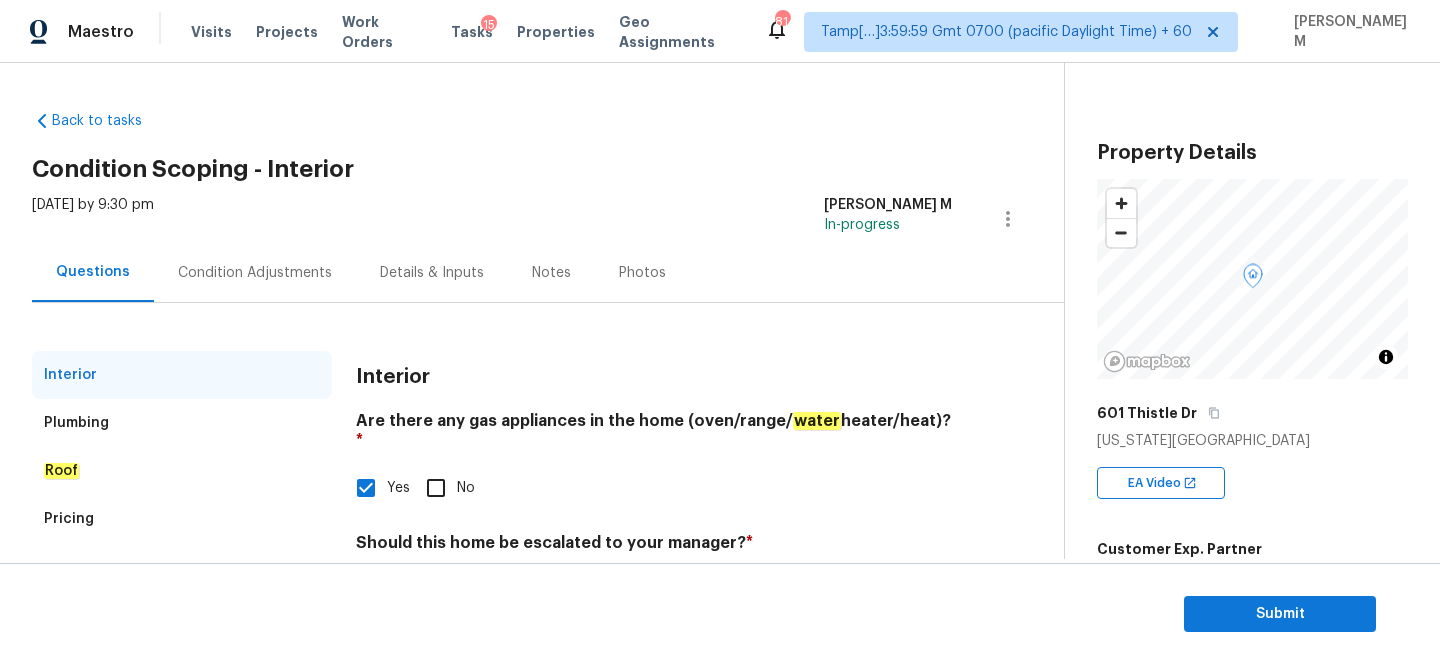 click on "Plumbing" at bounding box center [182, 423] 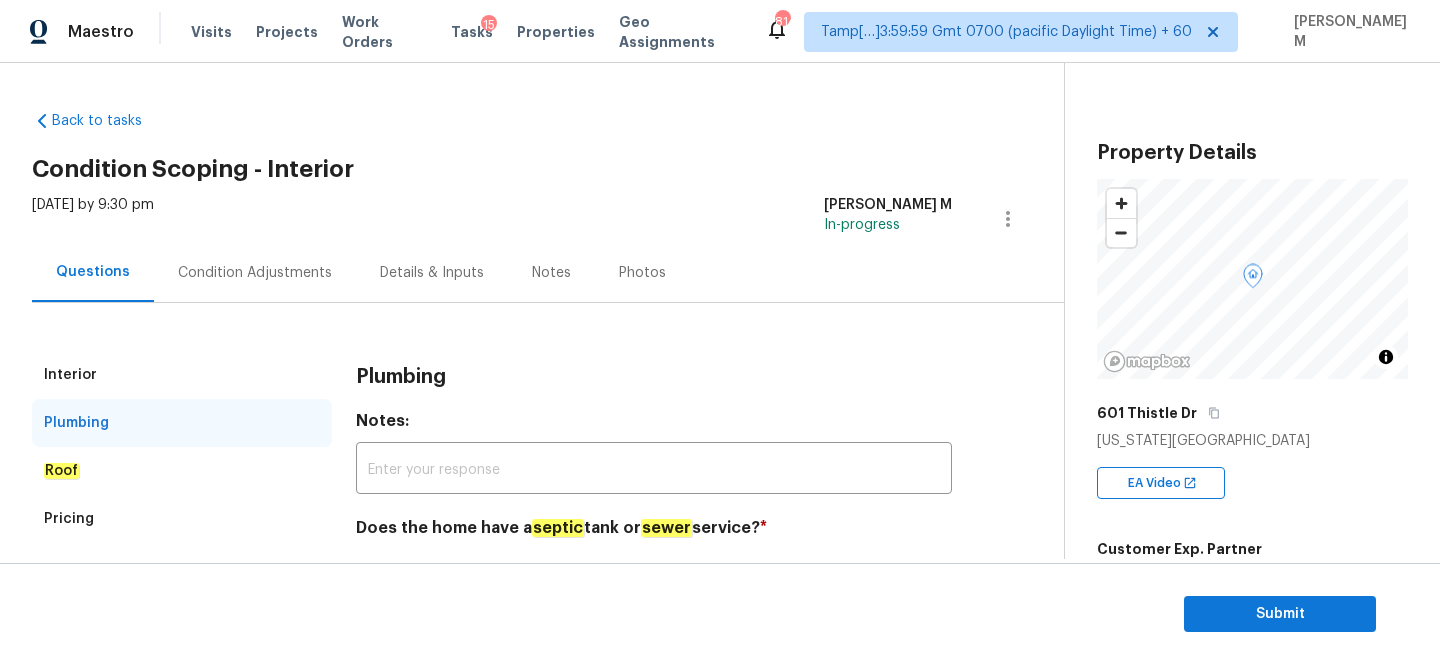 scroll, scrollTop: 86, scrollLeft: 0, axis: vertical 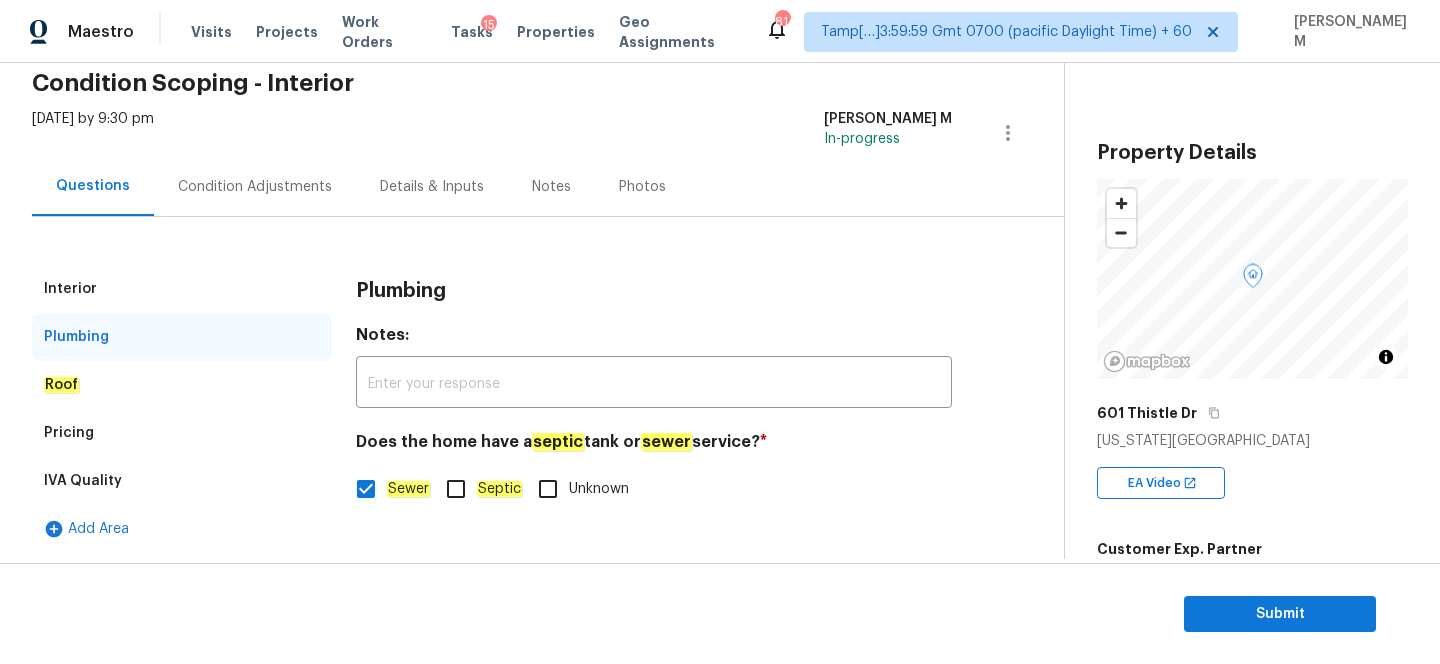 click on "Roof" at bounding box center [182, 385] 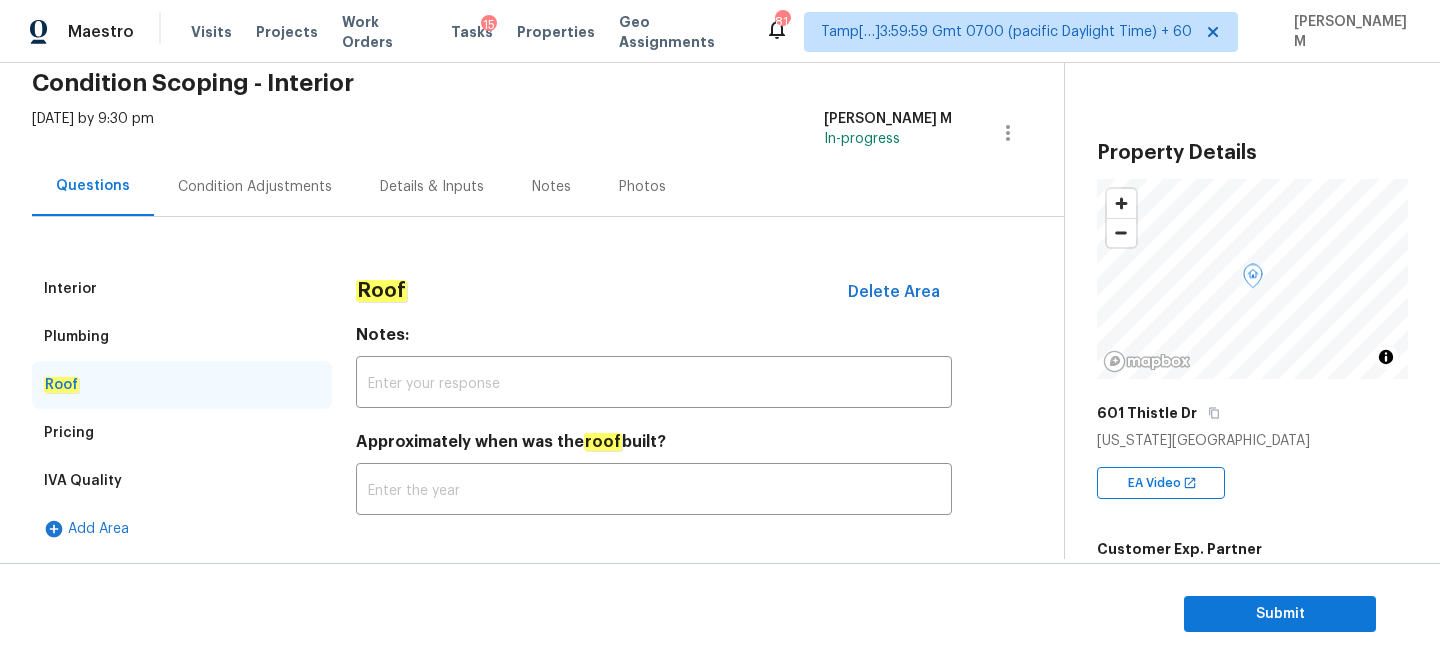 click on "Pricing" at bounding box center (182, 433) 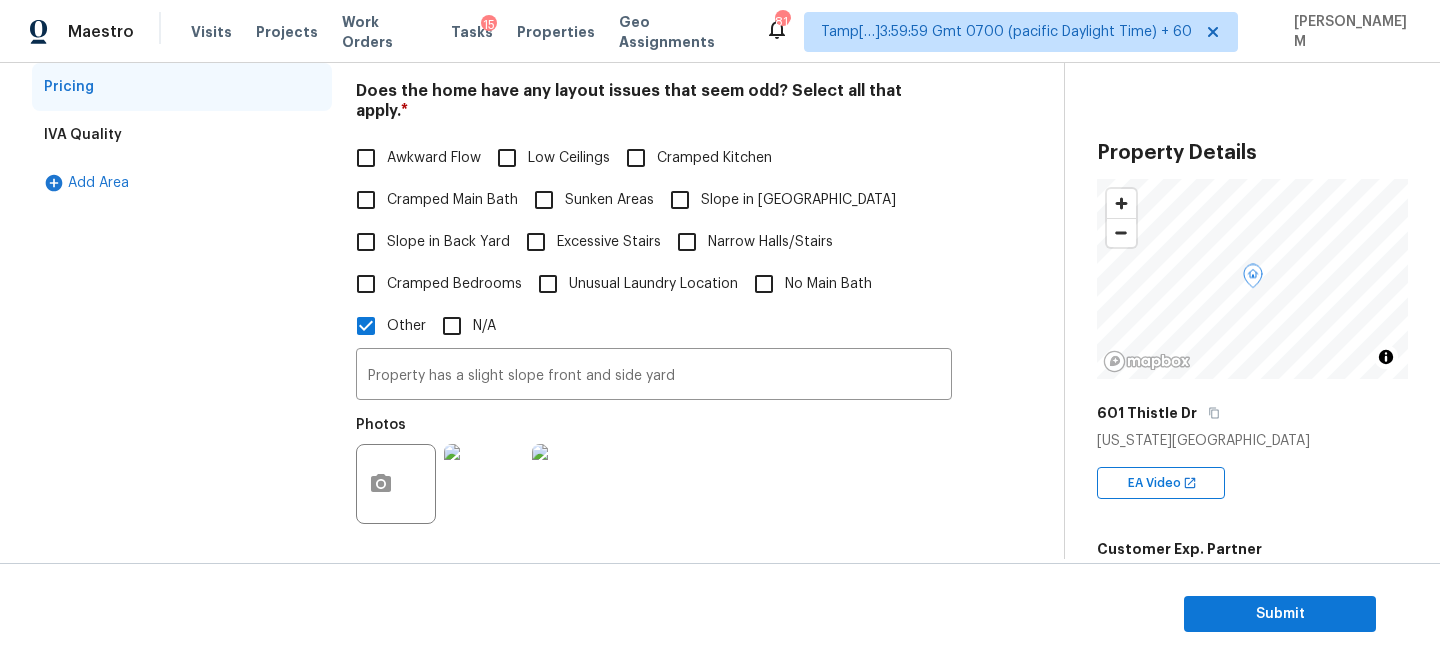 click on "IVA Quality" at bounding box center [83, 135] 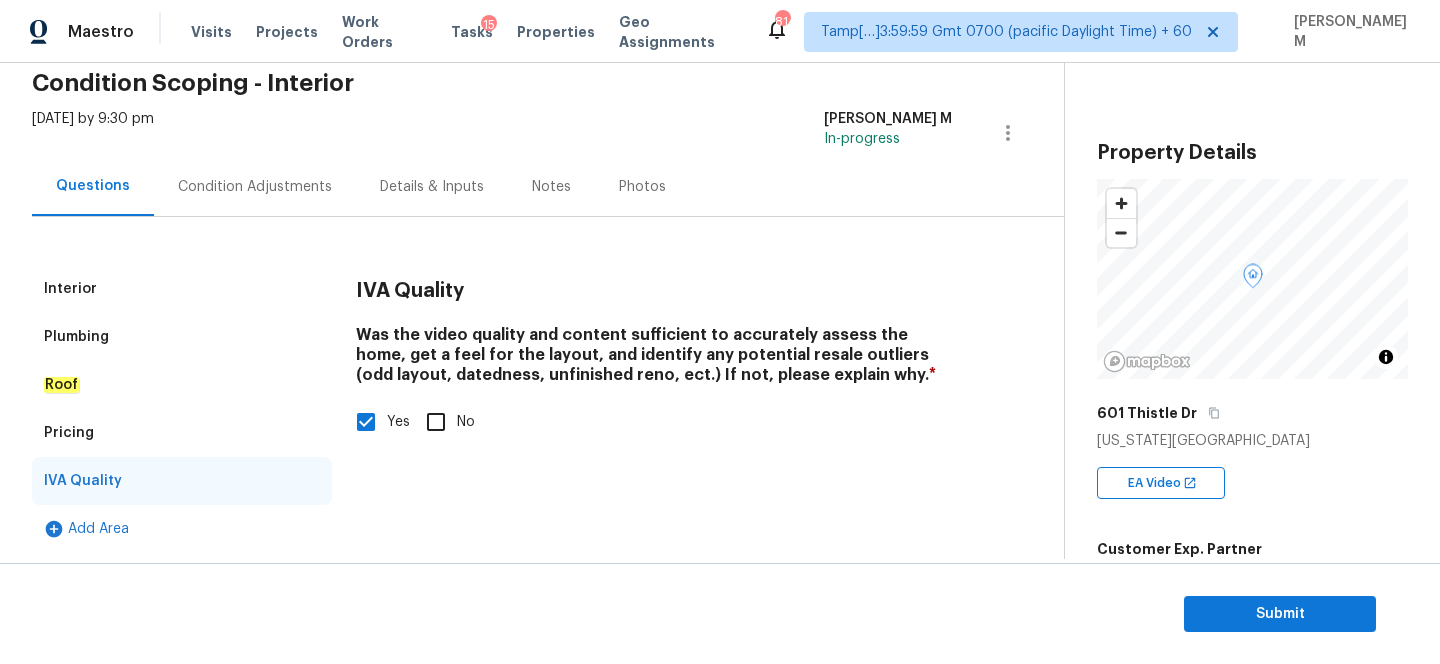 scroll, scrollTop: 0, scrollLeft: 0, axis: both 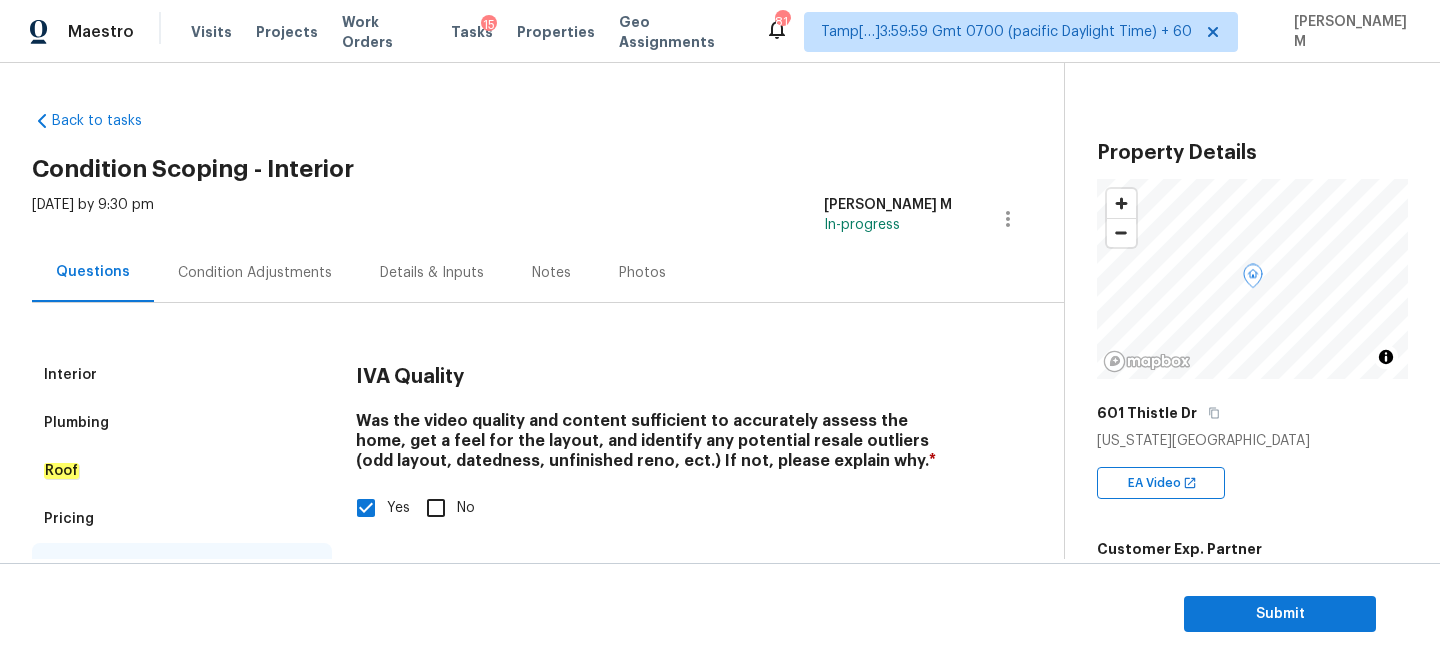 click on "Condition Adjustments" at bounding box center [255, 272] 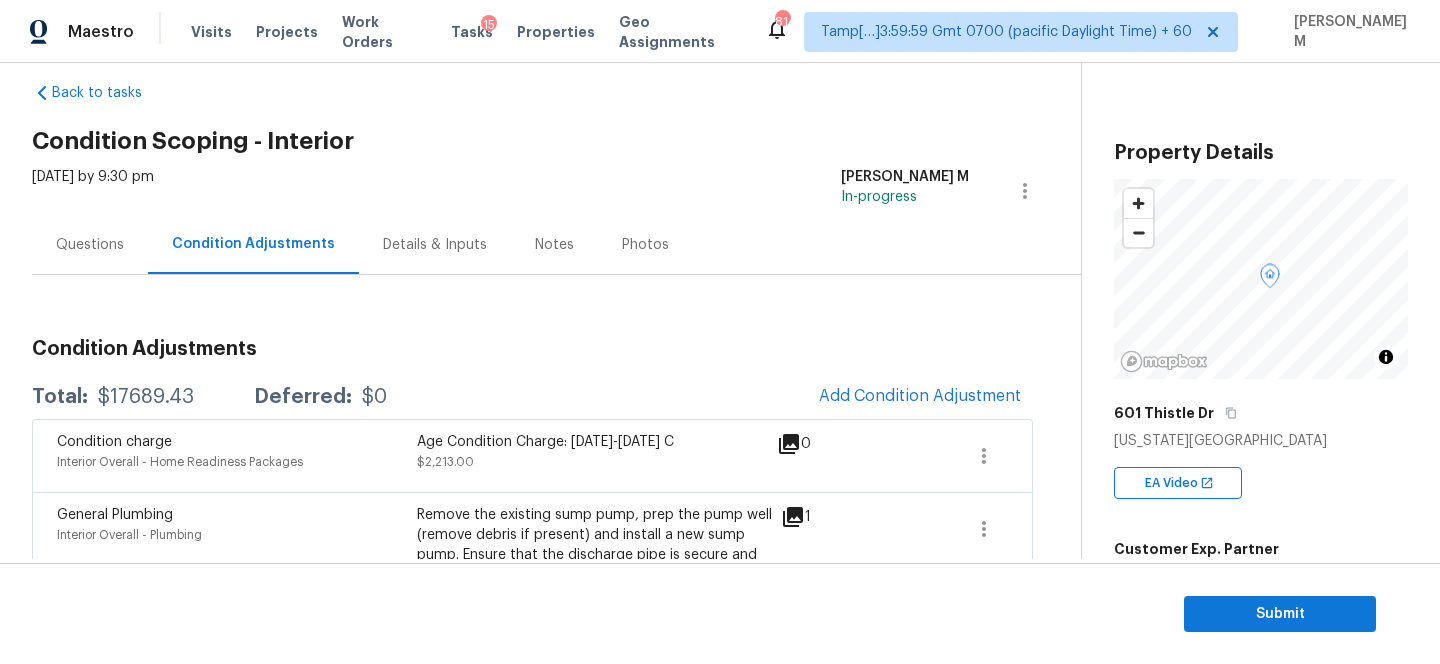 scroll, scrollTop: 0, scrollLeft: 0, axis: both 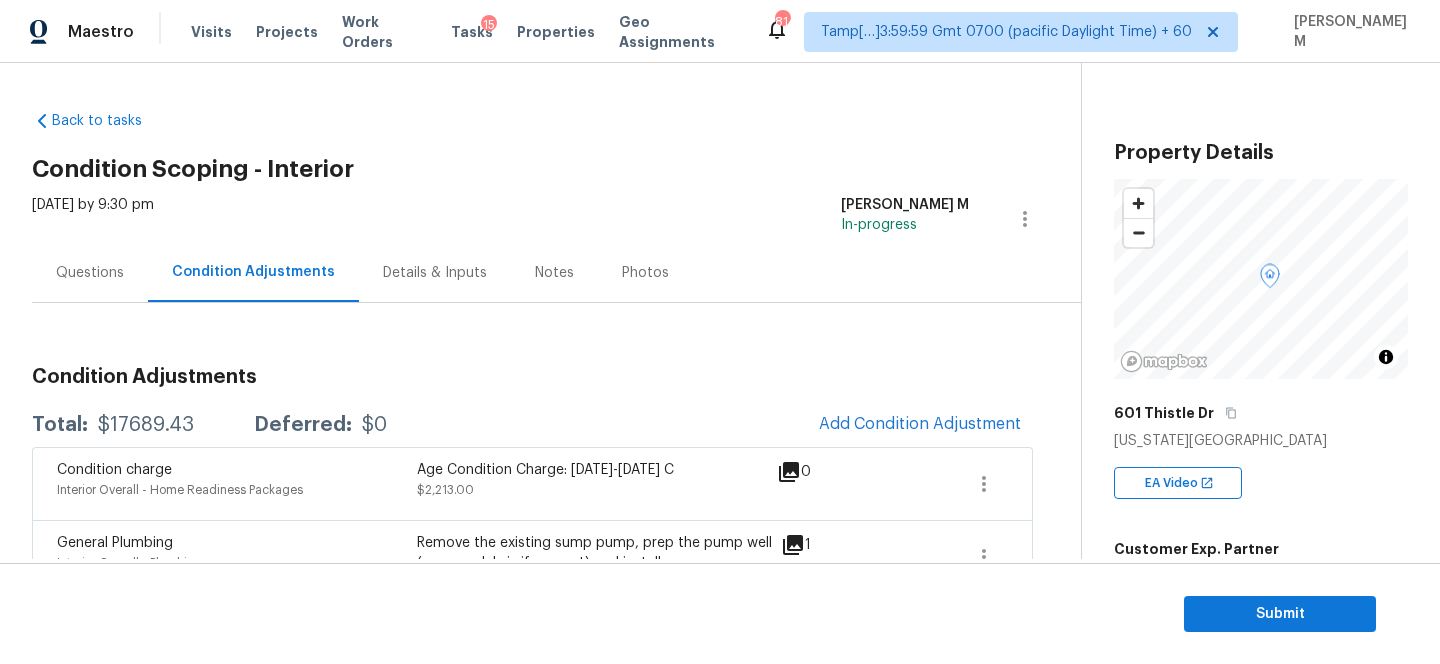 click on "Questions" at bounding box center (90, 272) 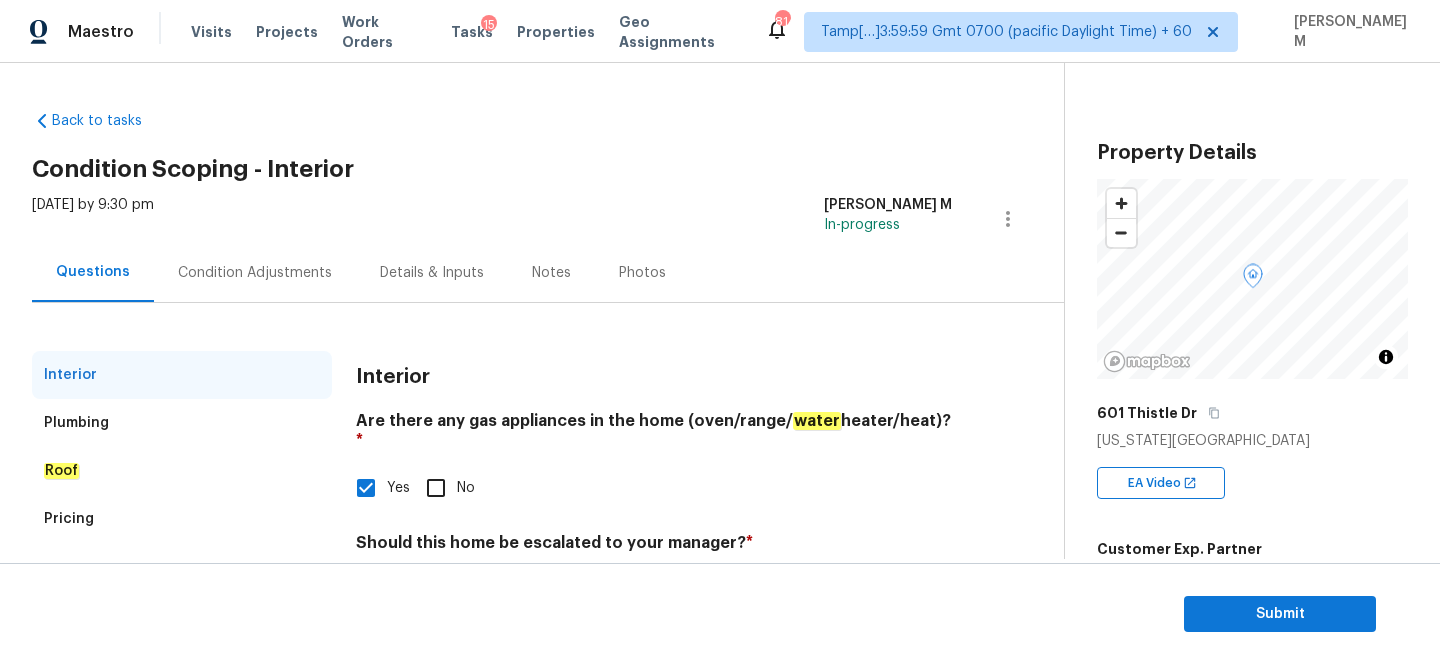 scroll, scrollTop: 251, scrollLeft: 0, axis: vertical 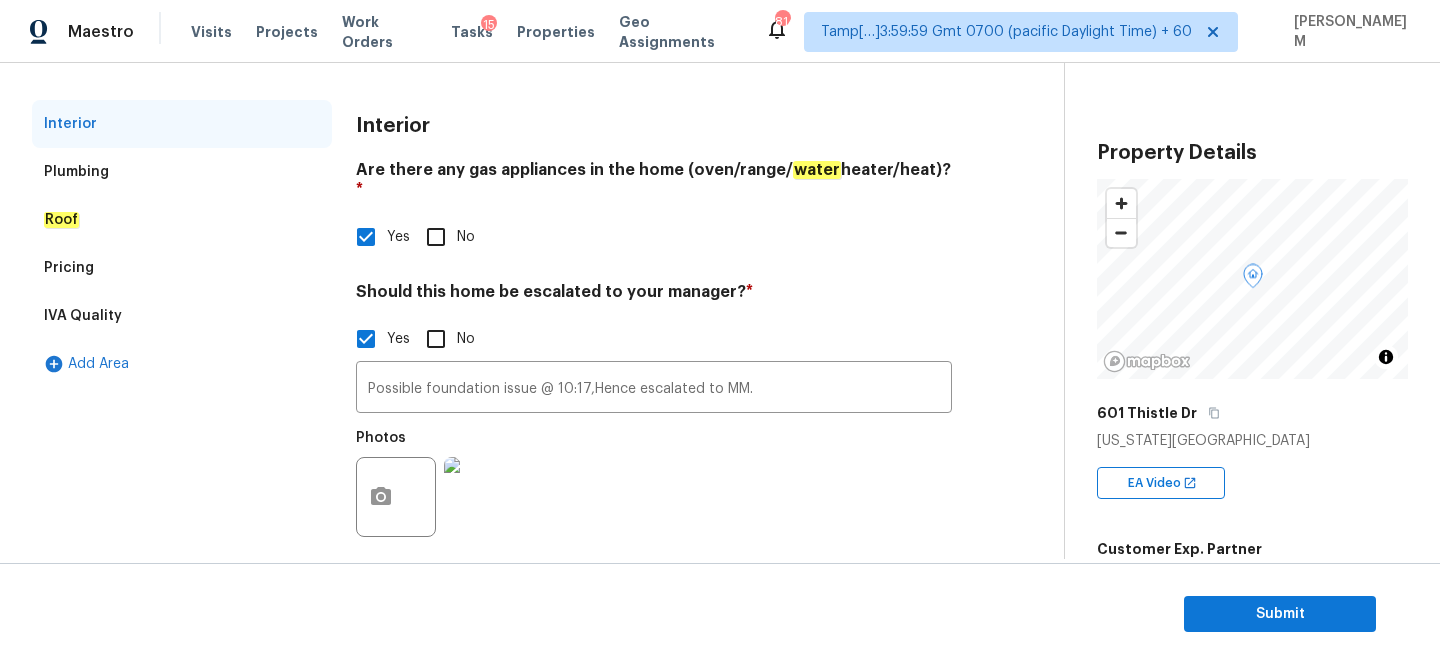 click on "Plumbing" at bounding box center (182, 172) 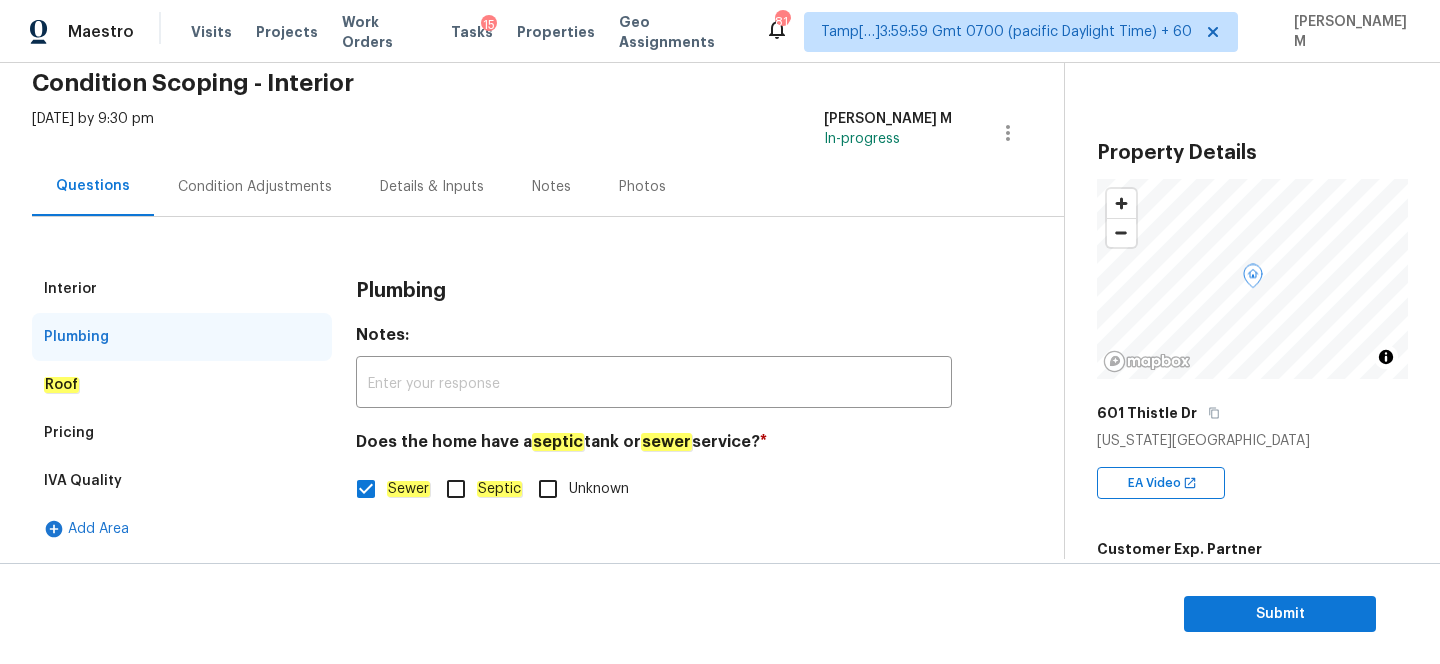 click on "Pricing" at bounding box center [182, 433] 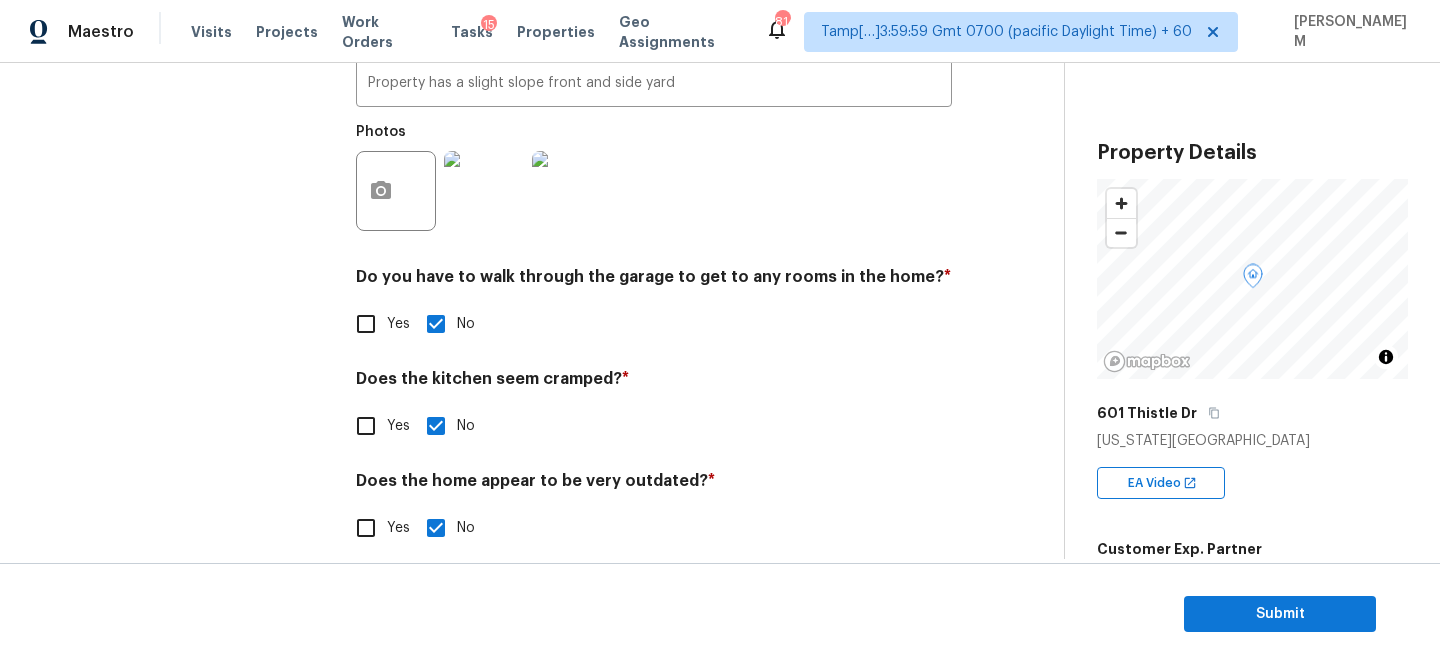 scroll, scrollTop: 0, scrollLeft: 0, axis: both 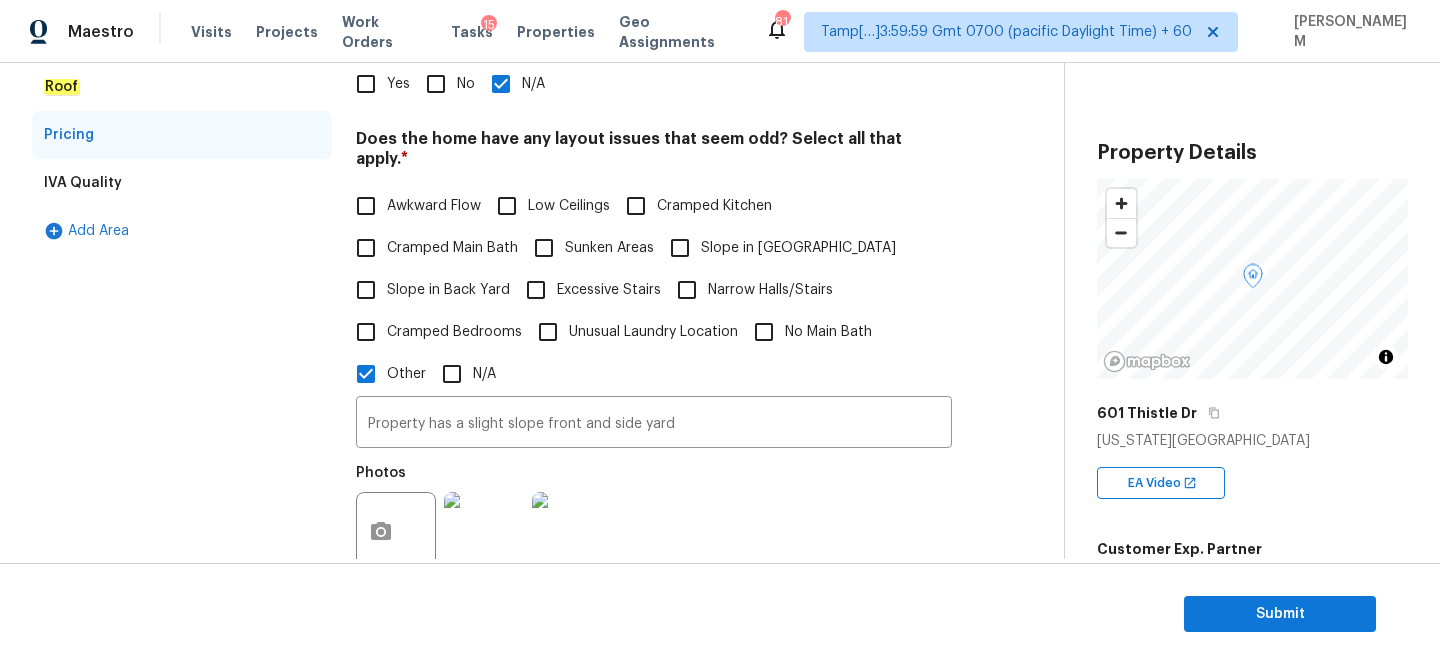 click on "IVA Quality" at bounding box center [182, 183] 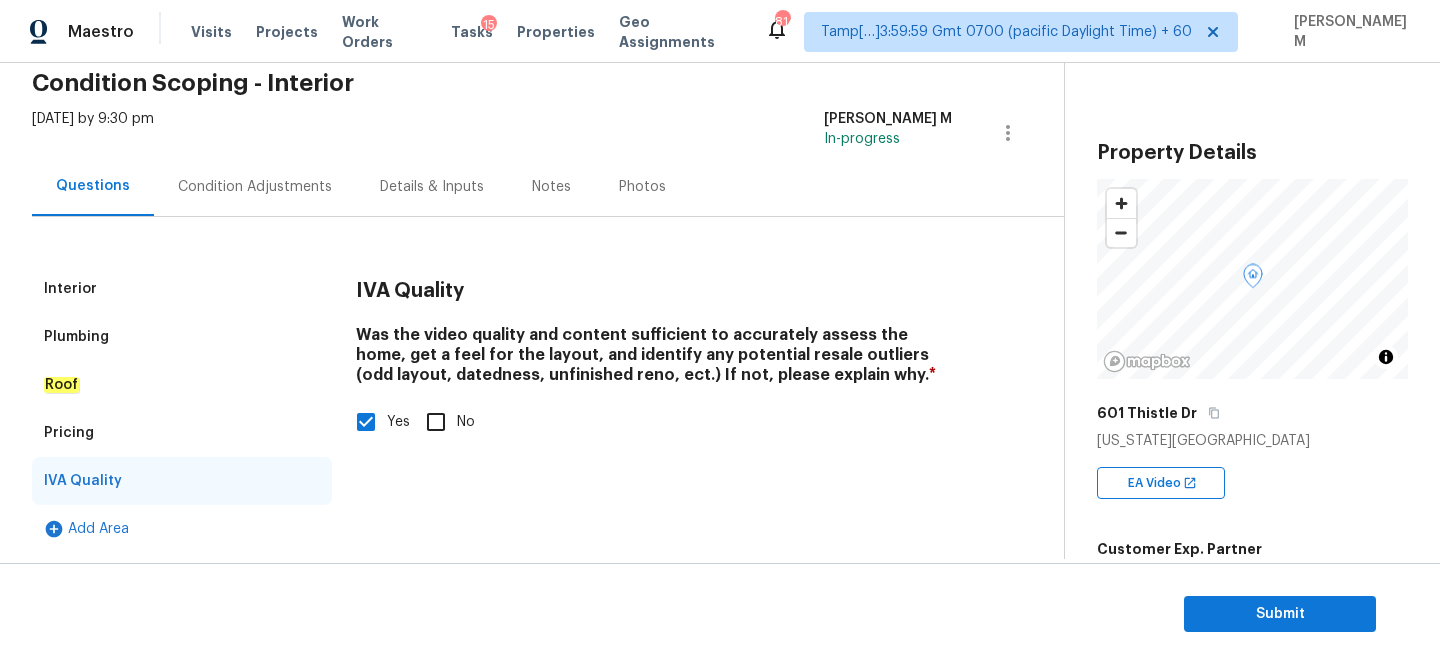 scroll, scrollTop: 86, scrollLeft: 0, axis: vertical 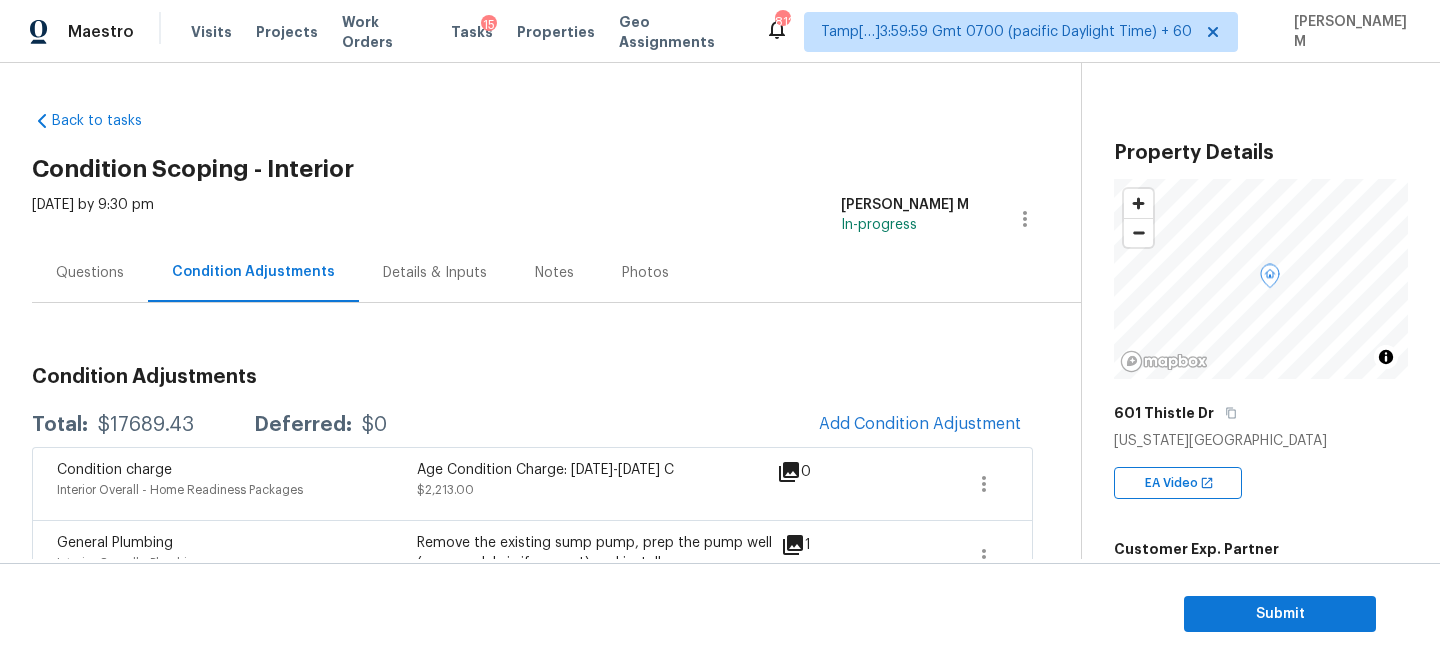 click on "Questions" at bounding box center (90, 273) 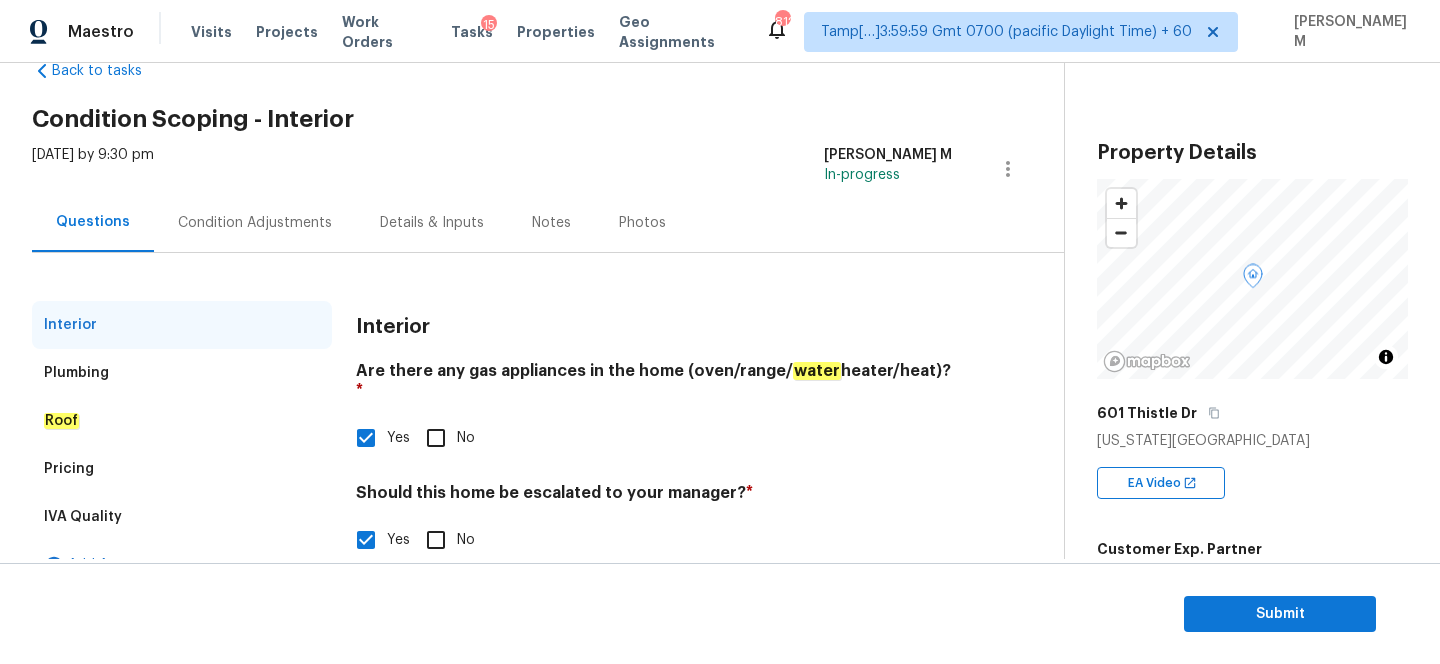 scroll, scrollTop: 0, scrollLeft: 0, axis: both 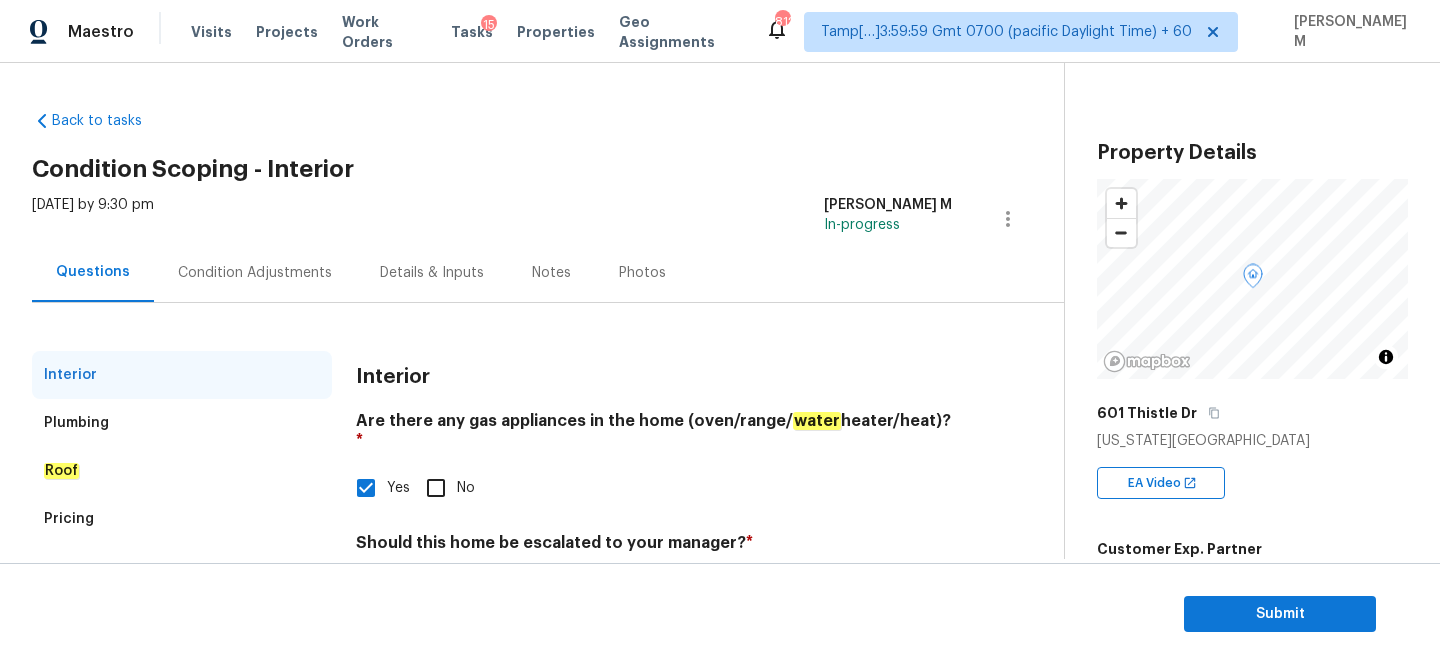 click on "Plumbing" at bounding box center [182, 423] 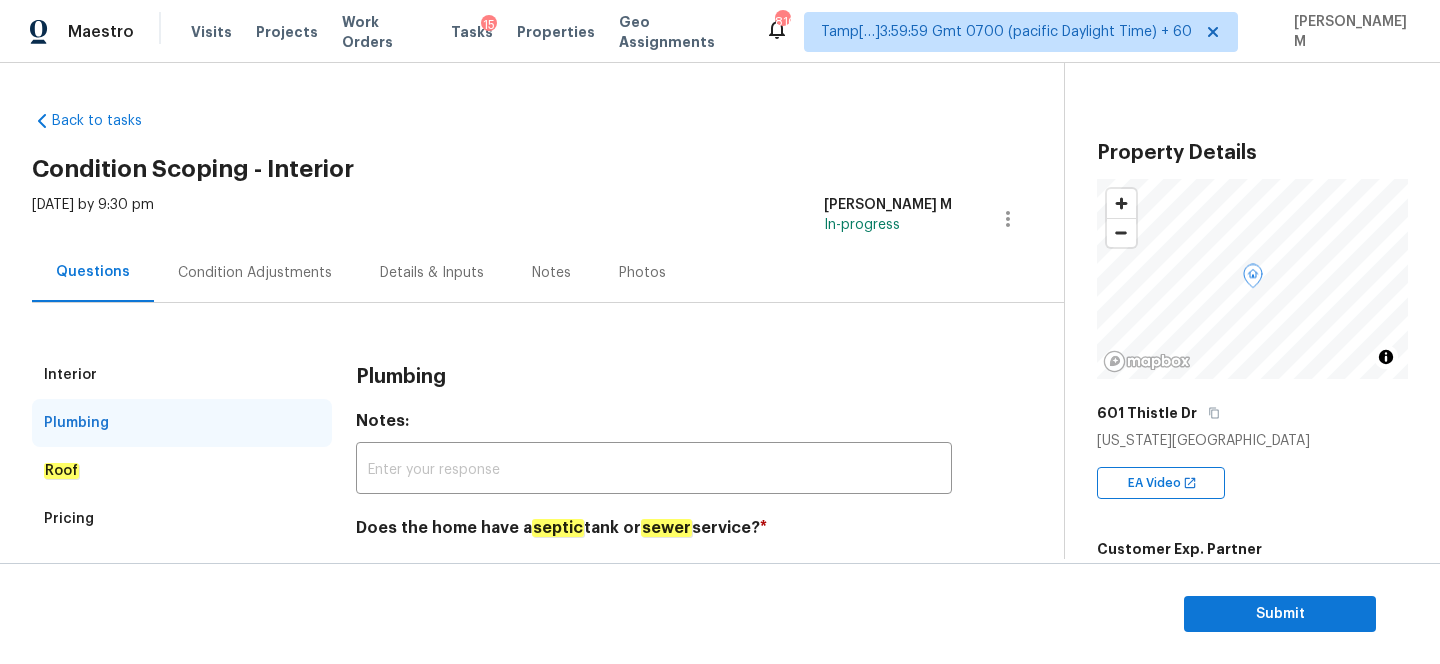 scroll, scrollTop: 86, scrollLeft: 0, axis: vertical 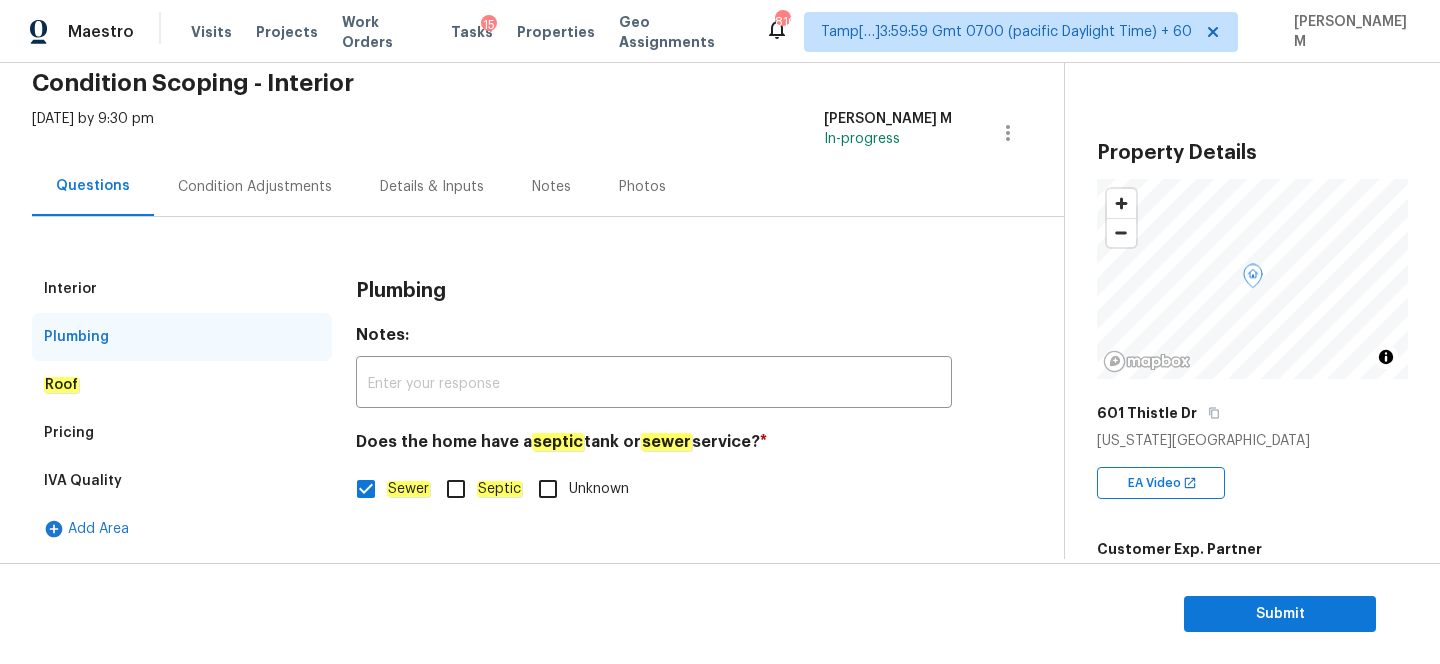 click on "Roof" at bounding box center [182, 385] 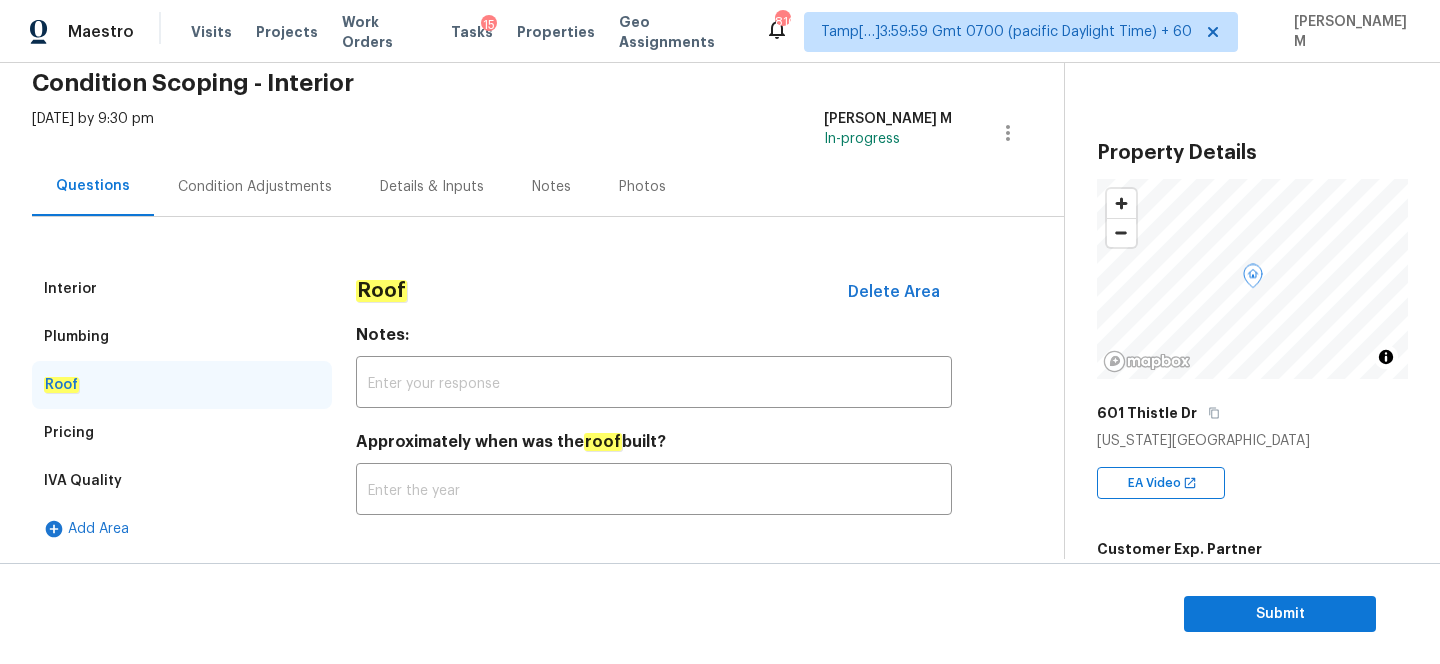 click on "Pricing" at bounding box center (182, 433) 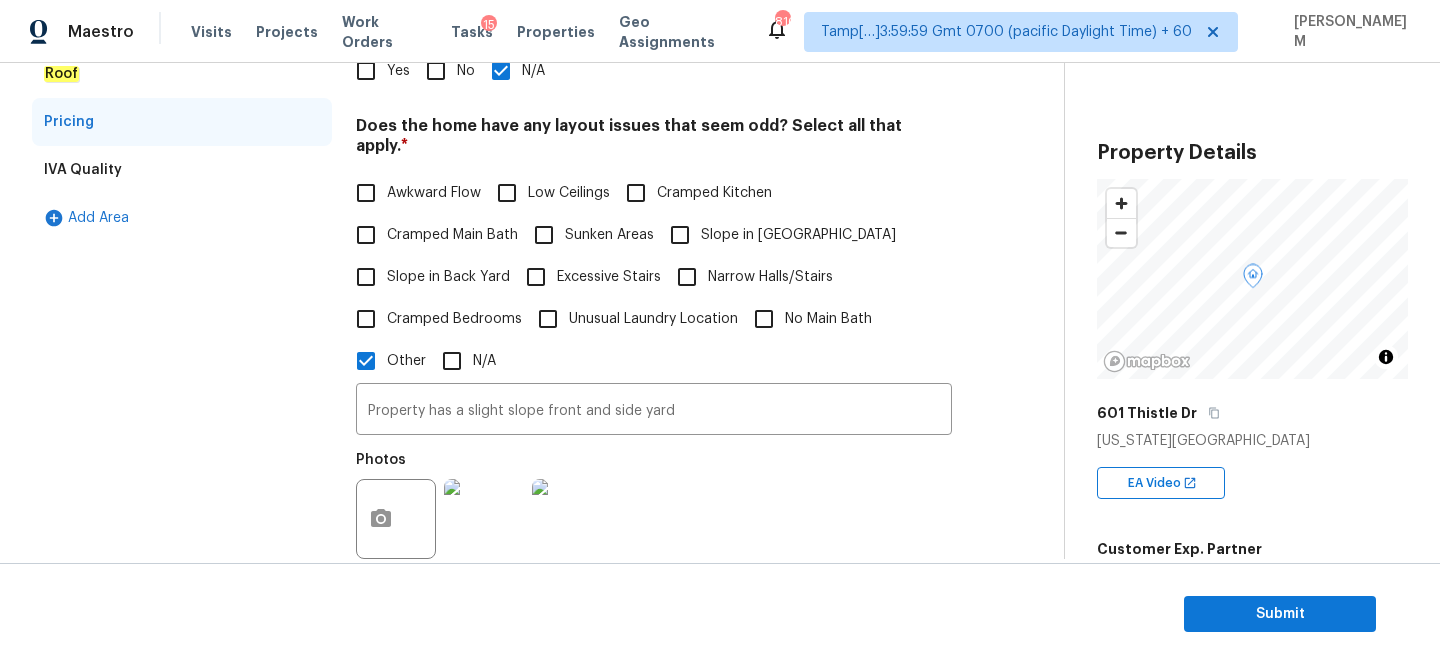 scroll, scrollTop: 284, scrollLeft: 0, axis: vertical 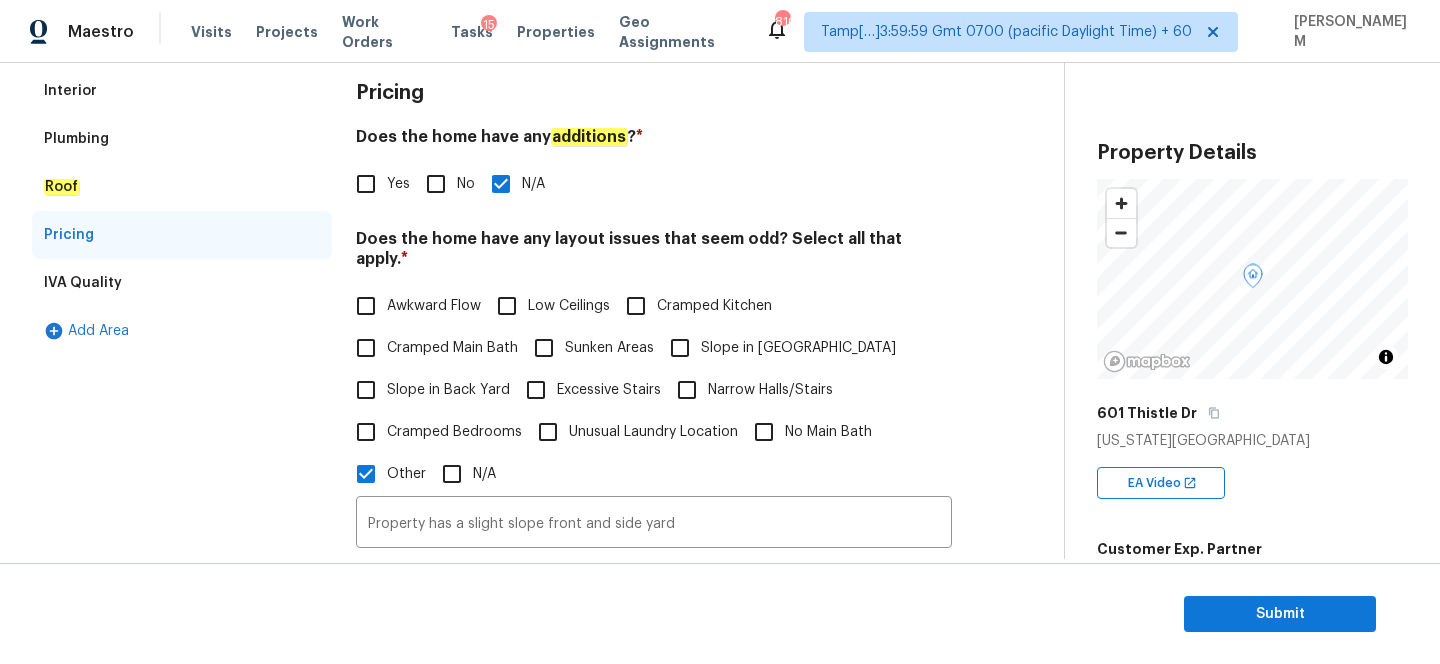 click on "Pricing" at bounding box center [182, 235] 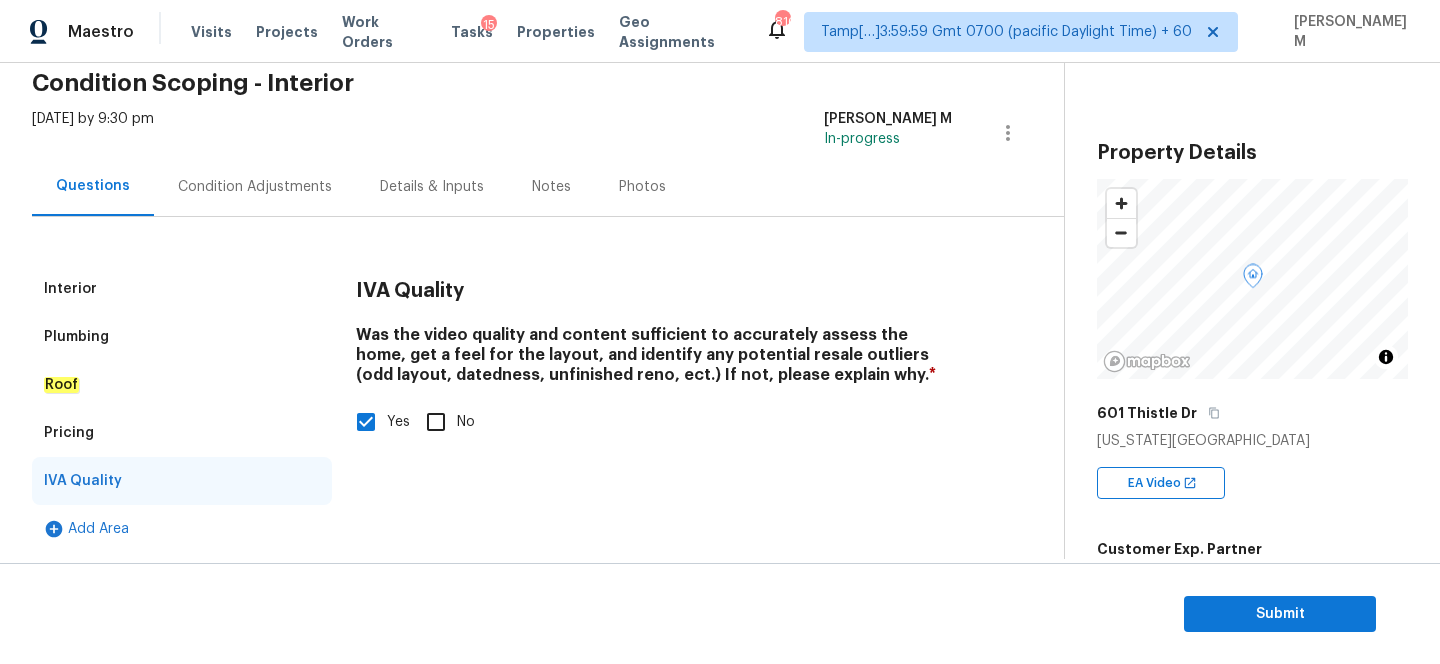 scroll, scrollTop: 0, scrollLeft: 0, axis: both 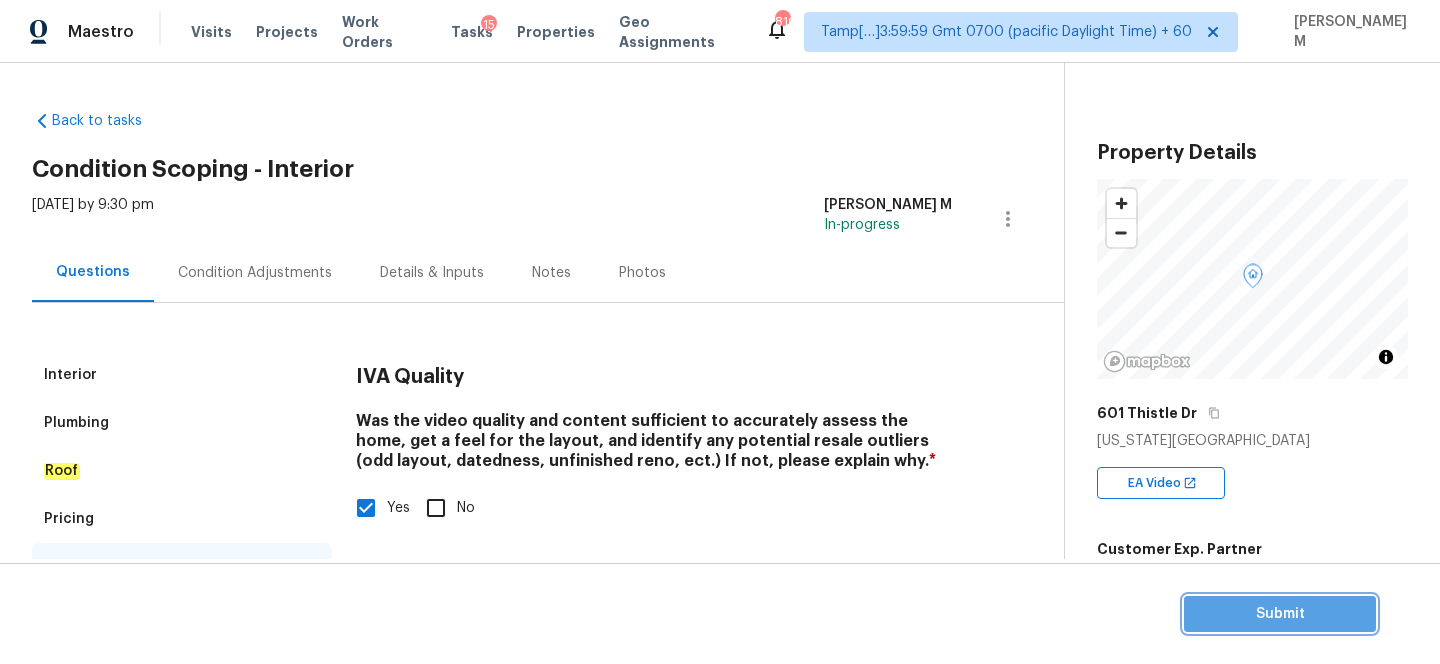 click on "Submit" at bounding box center (1280, 614) 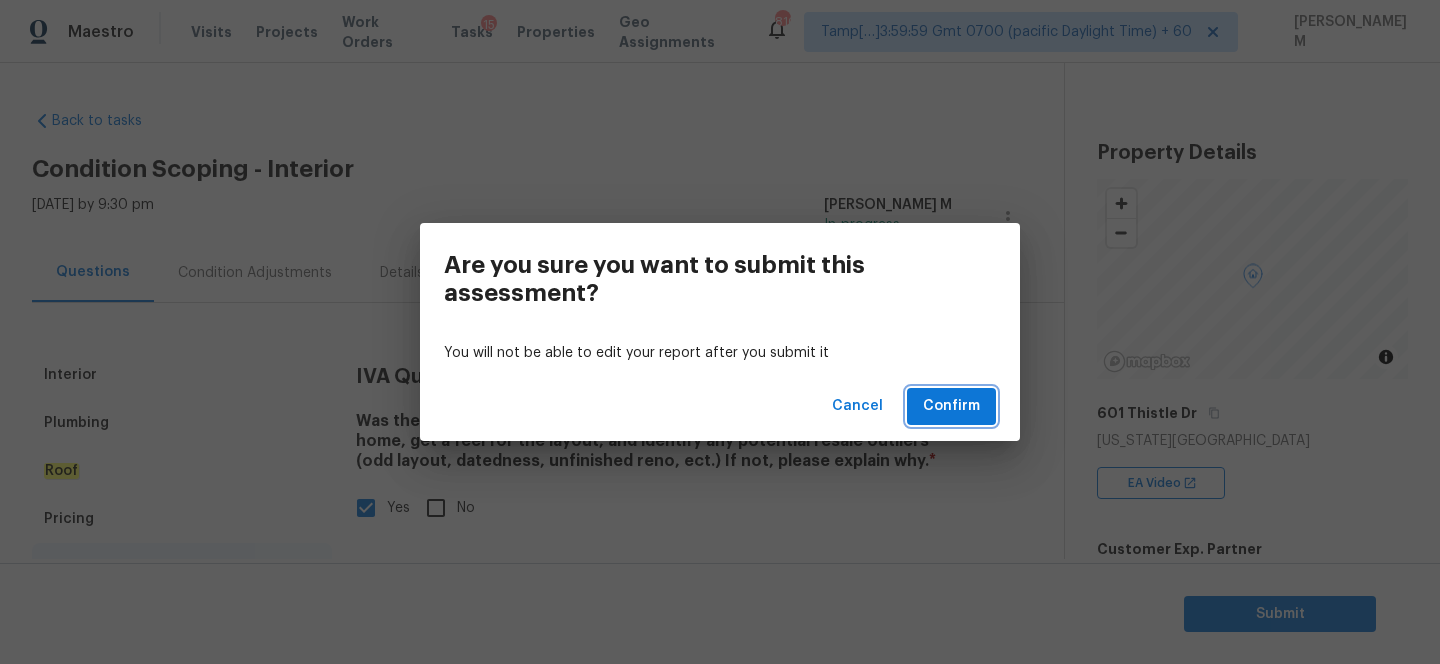 click on "Confirm" at bounding box center (951, 406) 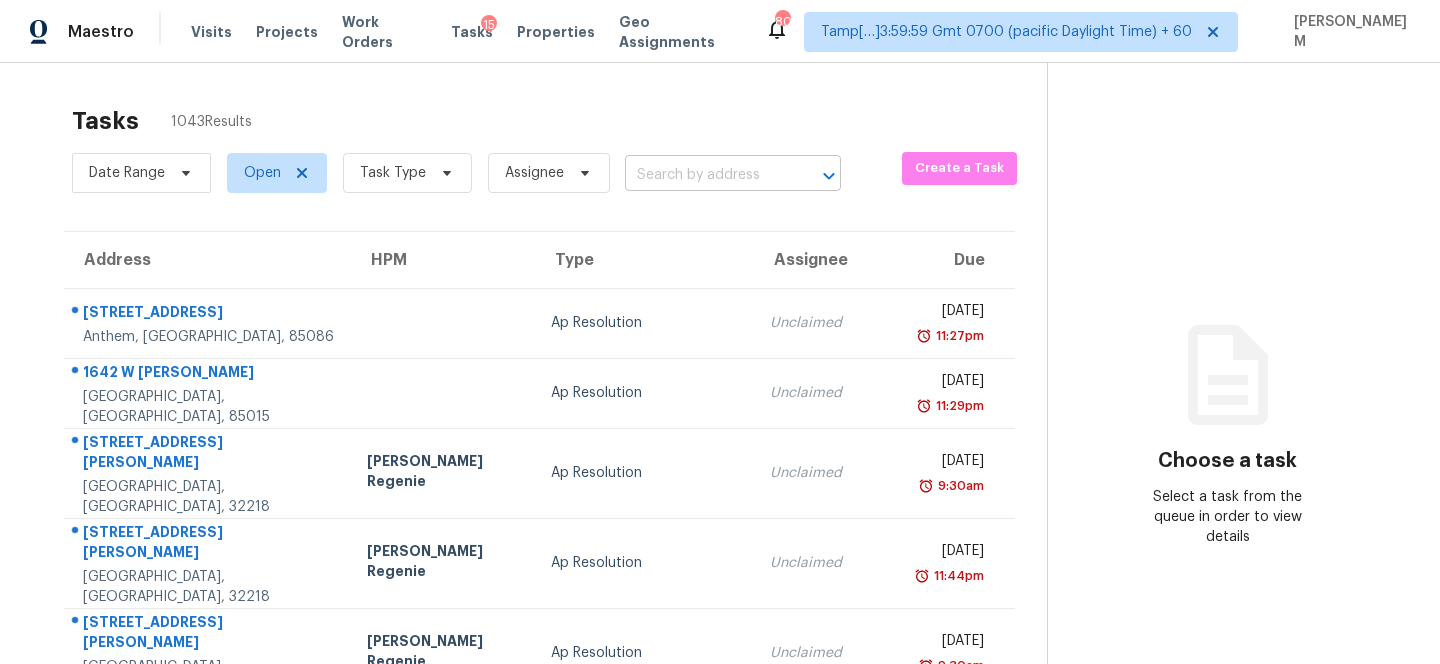 click at bounding box center (705, 175) 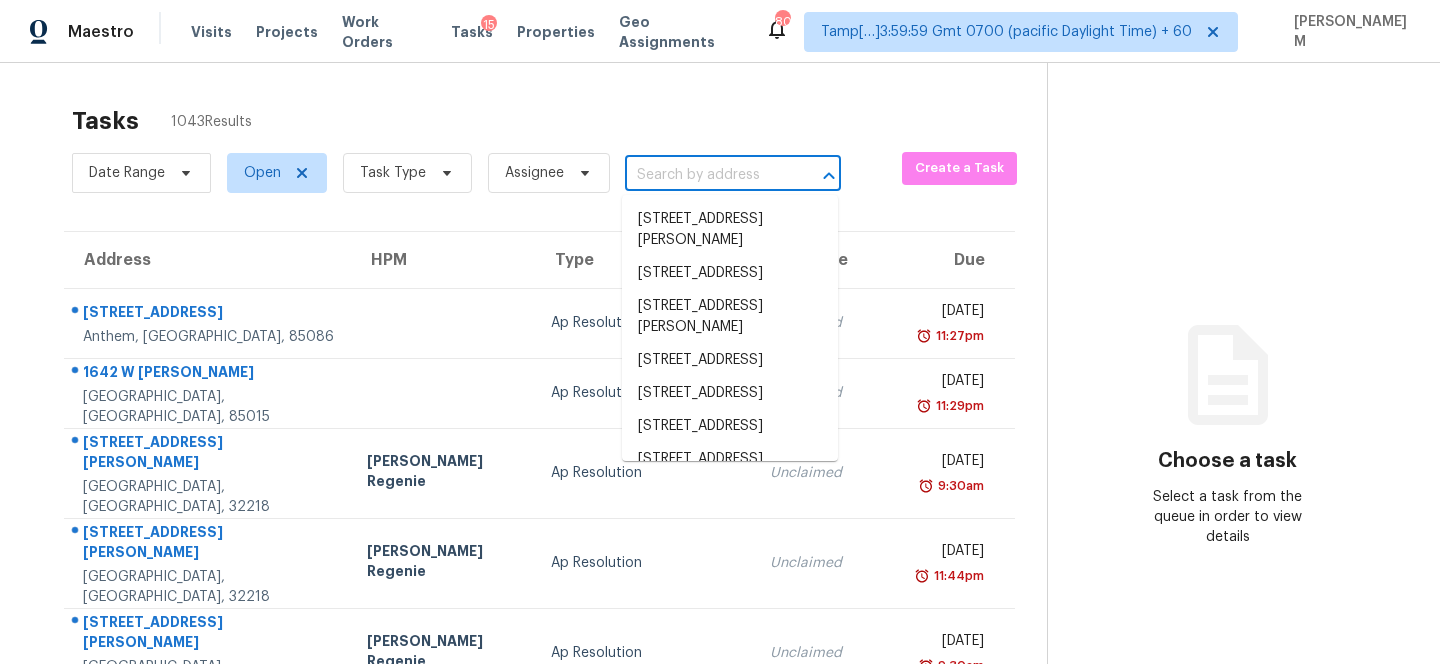 paste on "6931 E Tobin Pl Tucson, AZ, 85730" 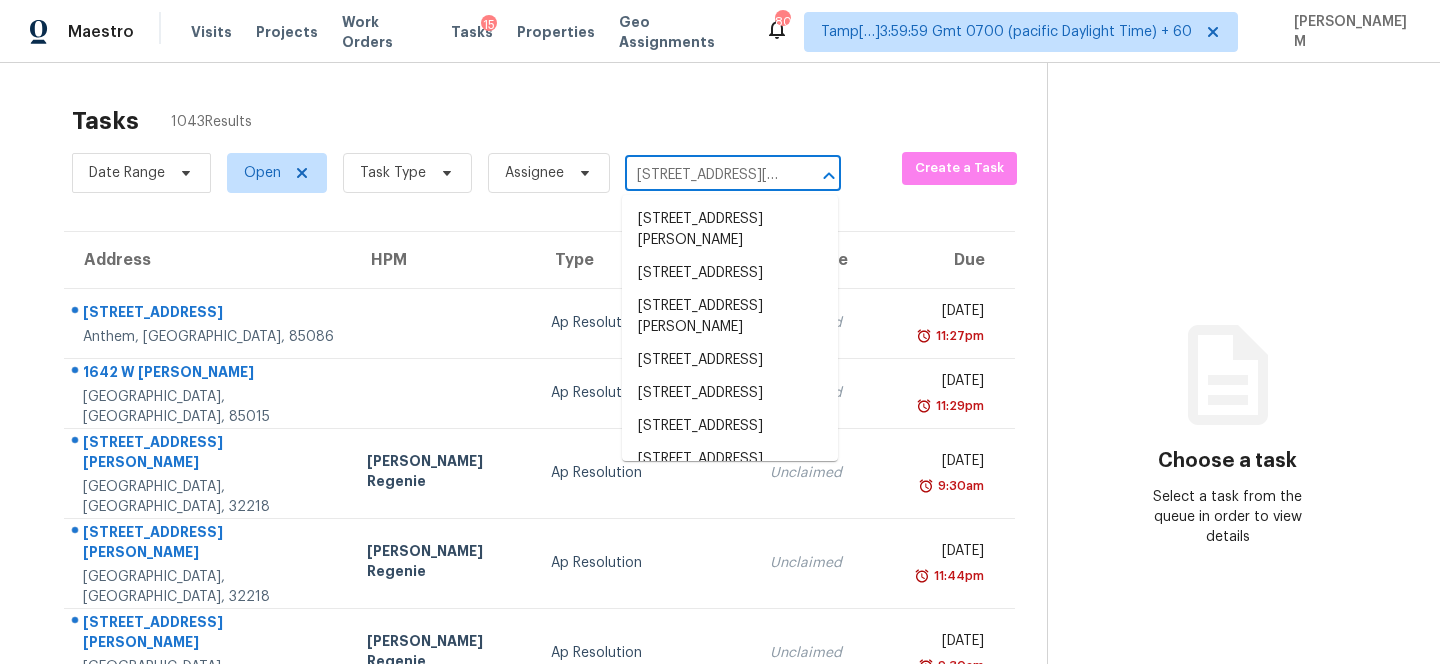 scroll, scrollTop: 0, scrollLeft: 75, axis: horizontal 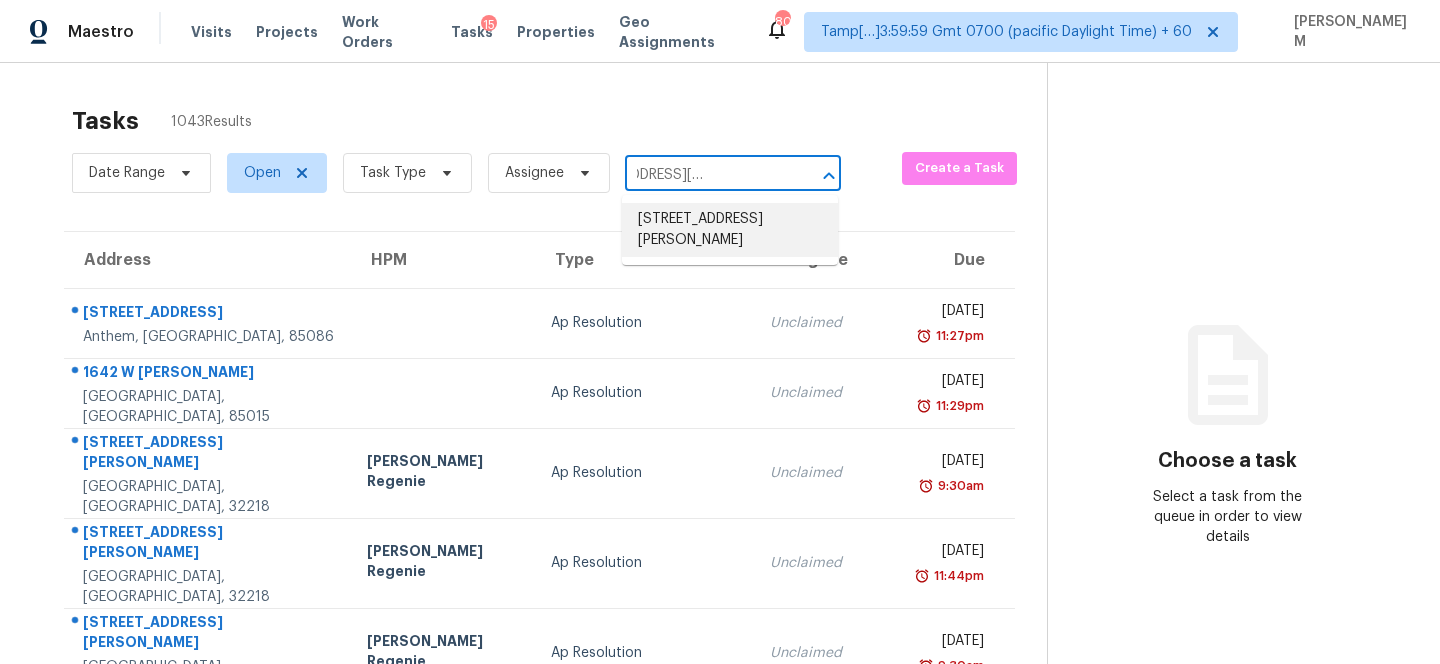 click on "6931 E Tobin Pl, Tucson, AZ 85730" at bounding box center (730, 230) 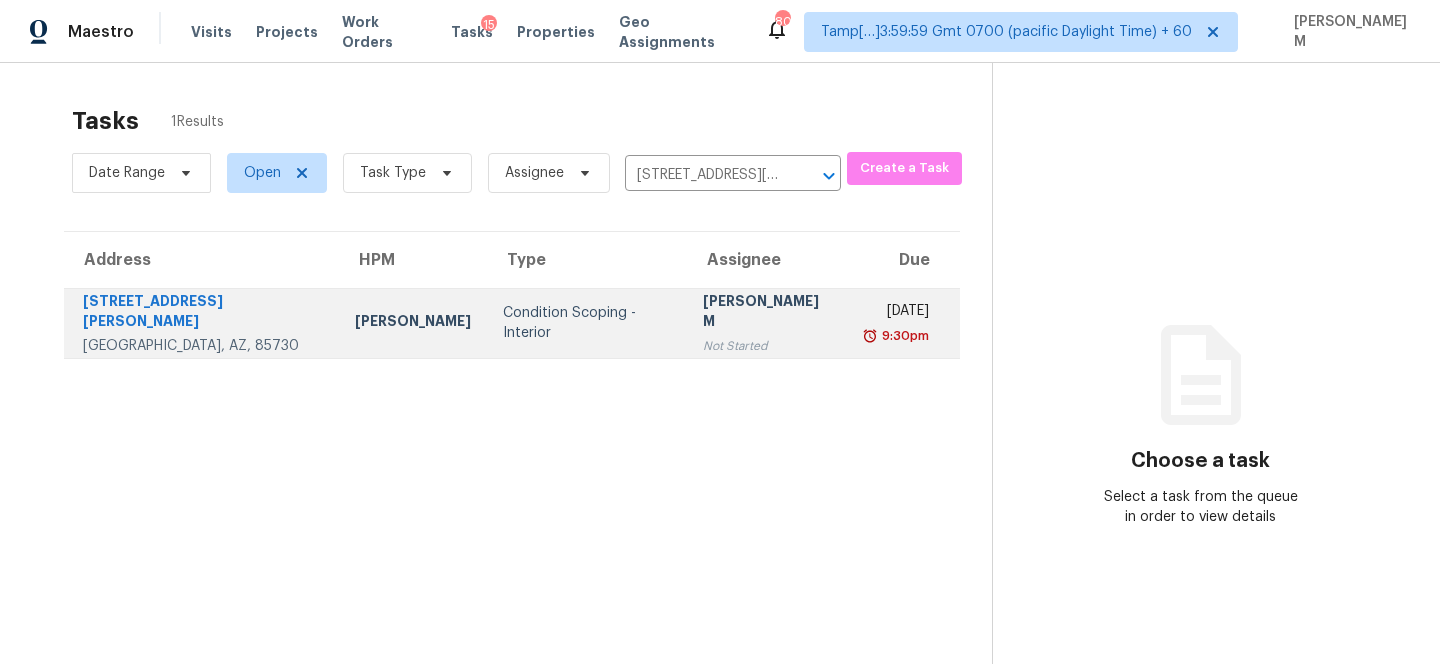 click on "[PERSON_NAME] M" at bounding box center (767, 313) 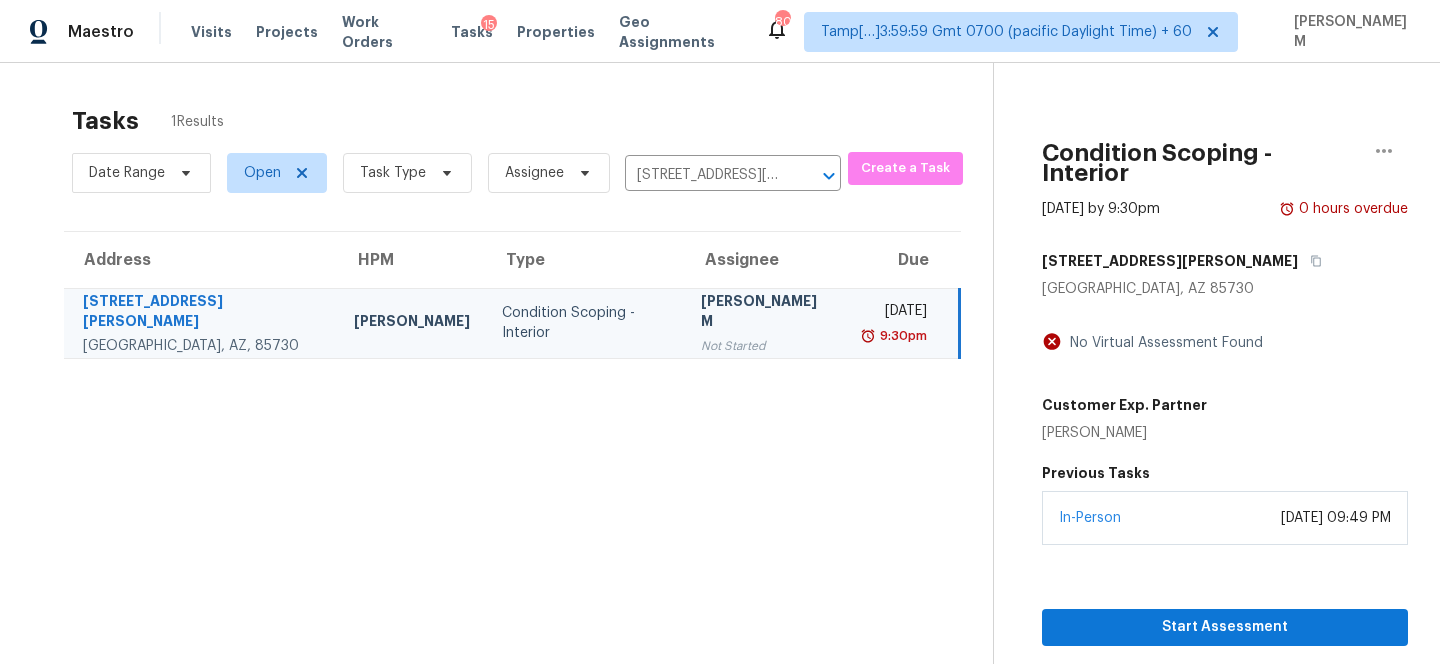 scroll, scrollTop: 63, scrollLeft: 0, axis: vertical 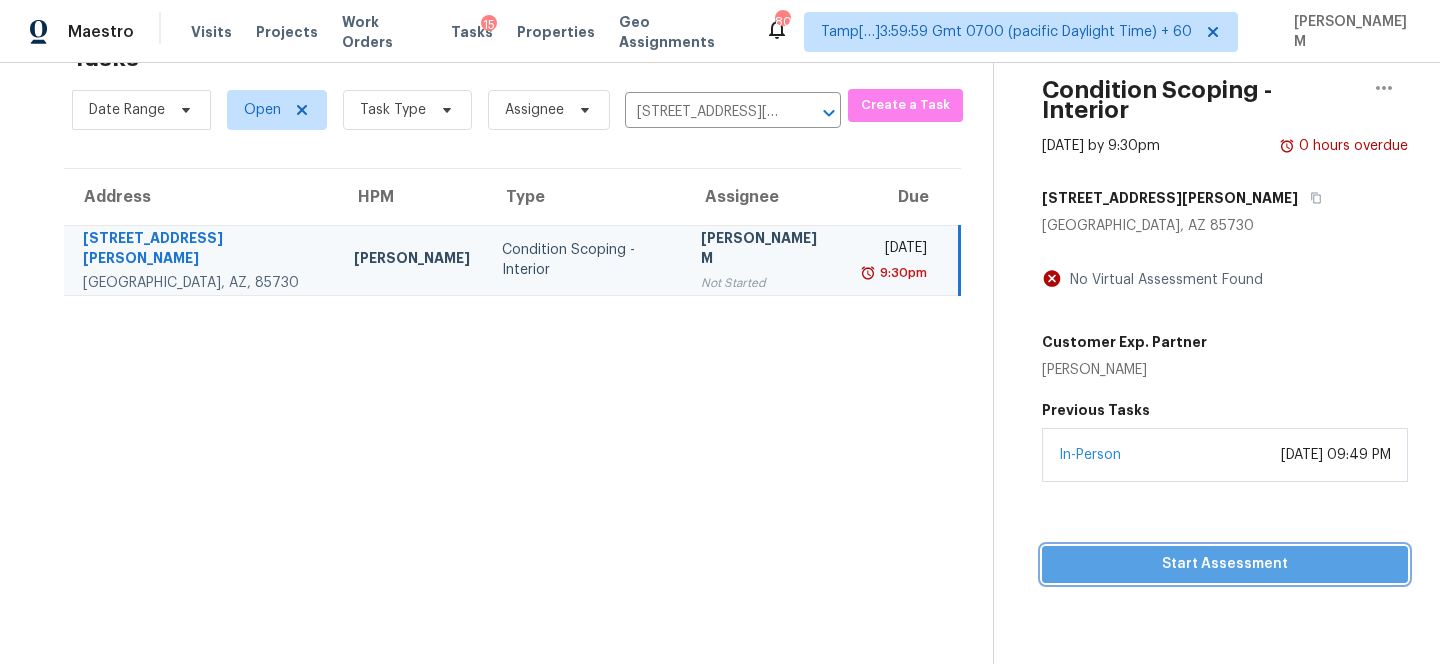 click on "Start Assessment" at bounding box center (1225, 564) 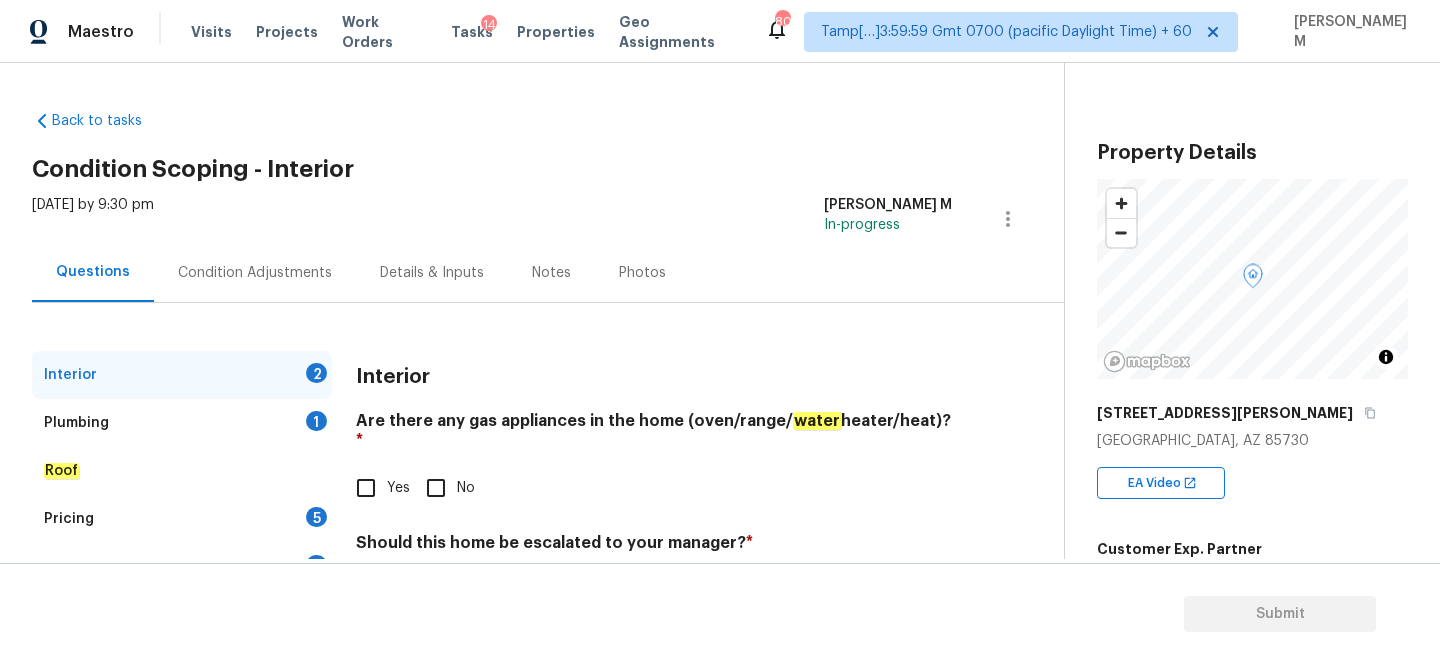 scroll, scrollTop: 86, scrollLeft: 0, axis: vertical 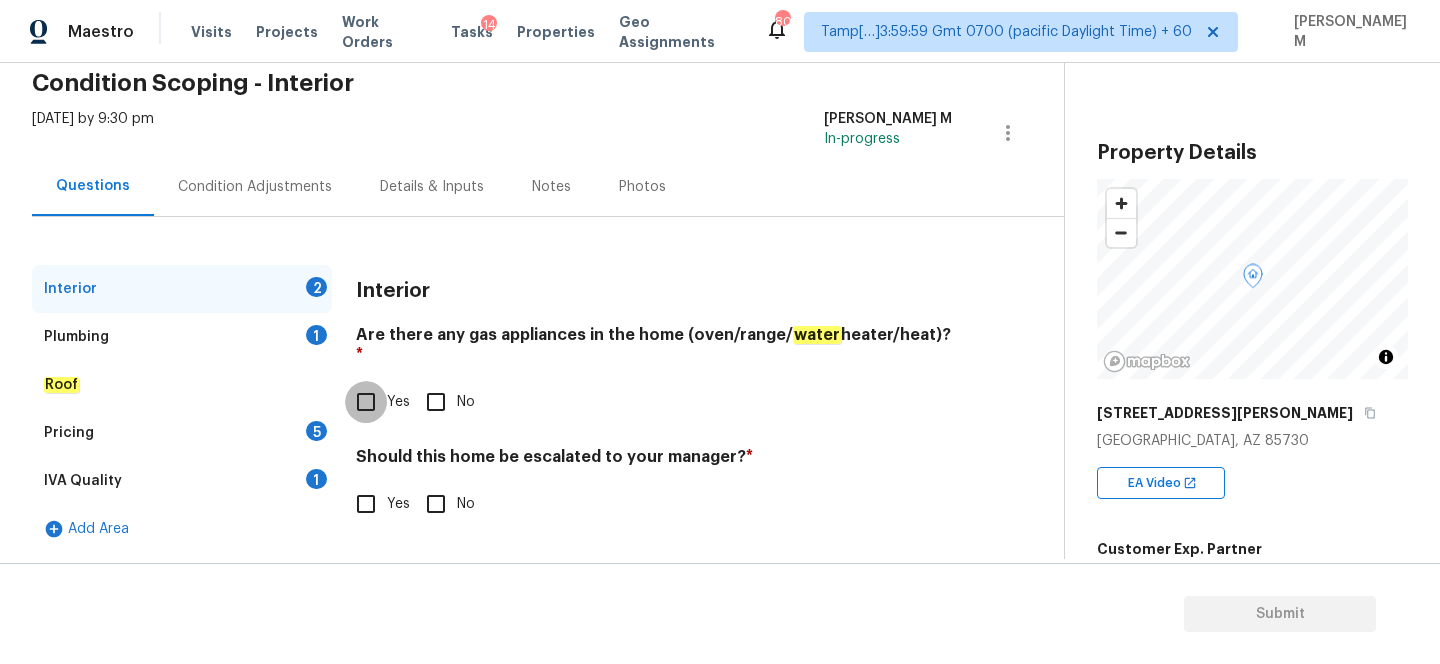 click on "Yes" at bounding box center (366, 402) 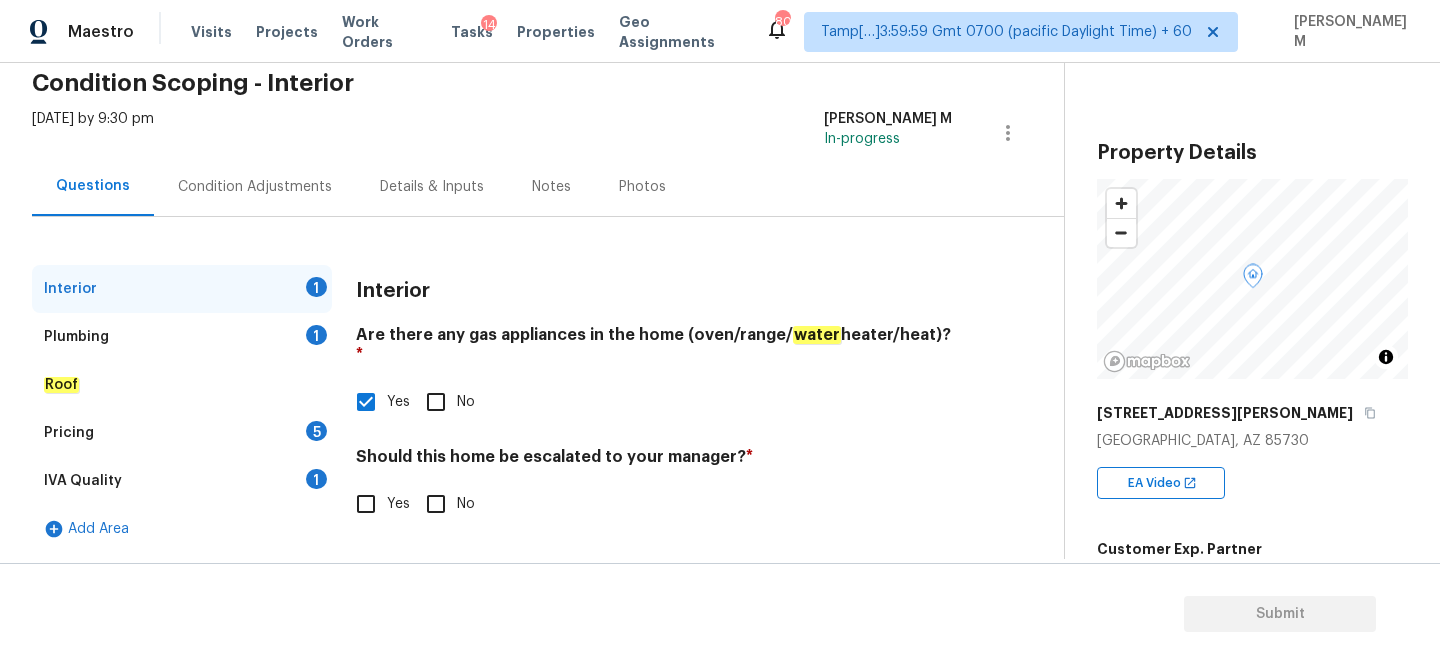 click on "No" at bounding box center [436, 504] 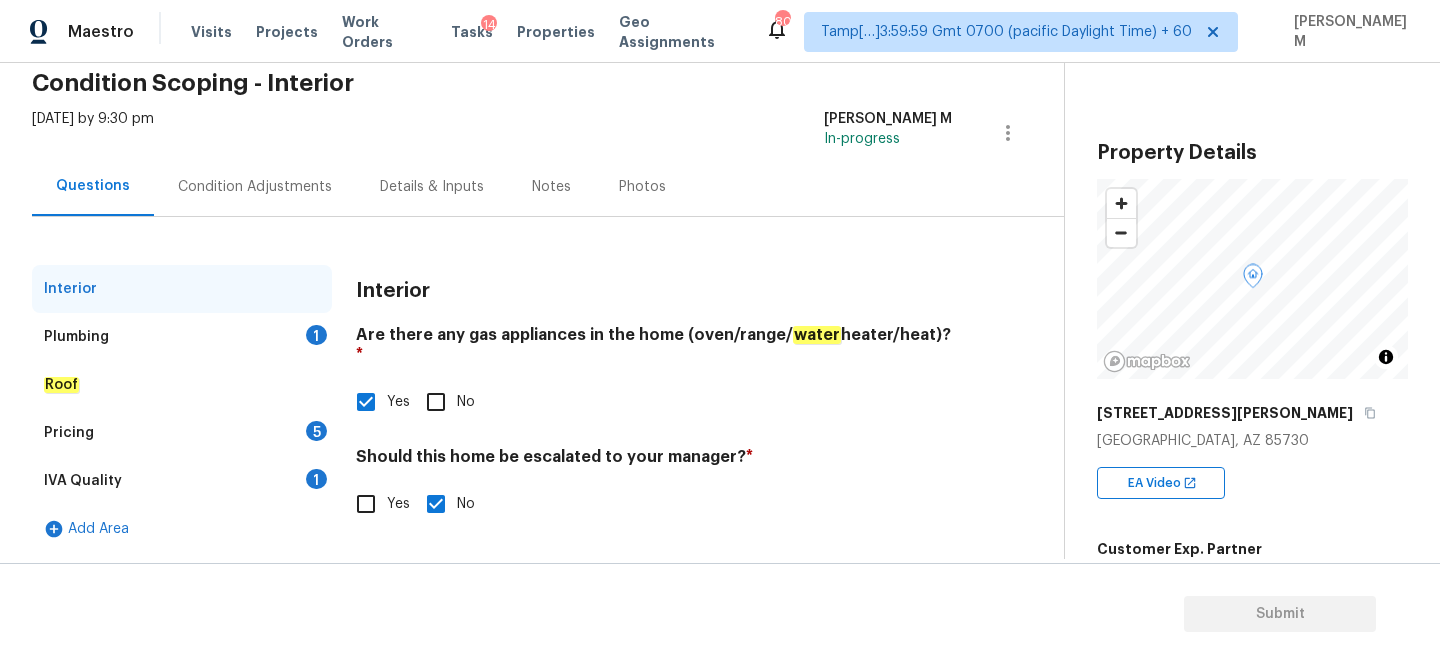 click on "Plumbing 1" at bounding box center [182, 337] 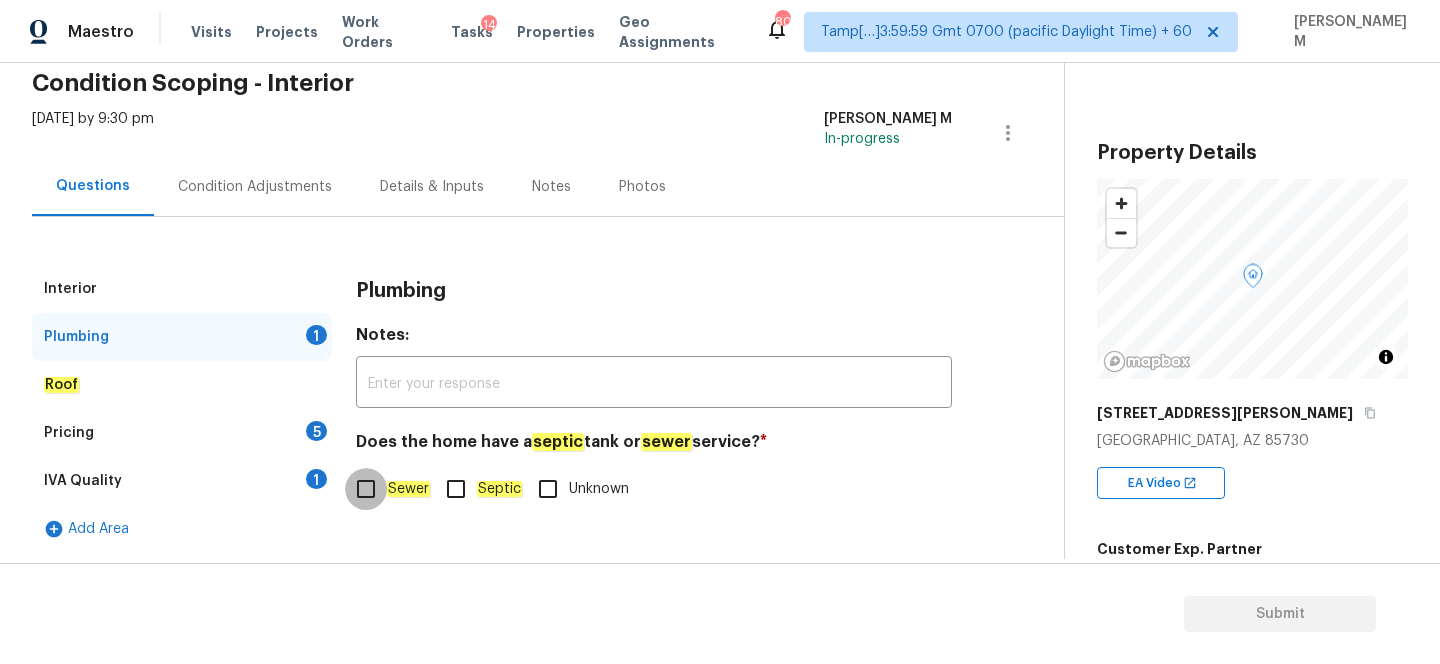 click on "Sewer" at bounding box center [366, 489] 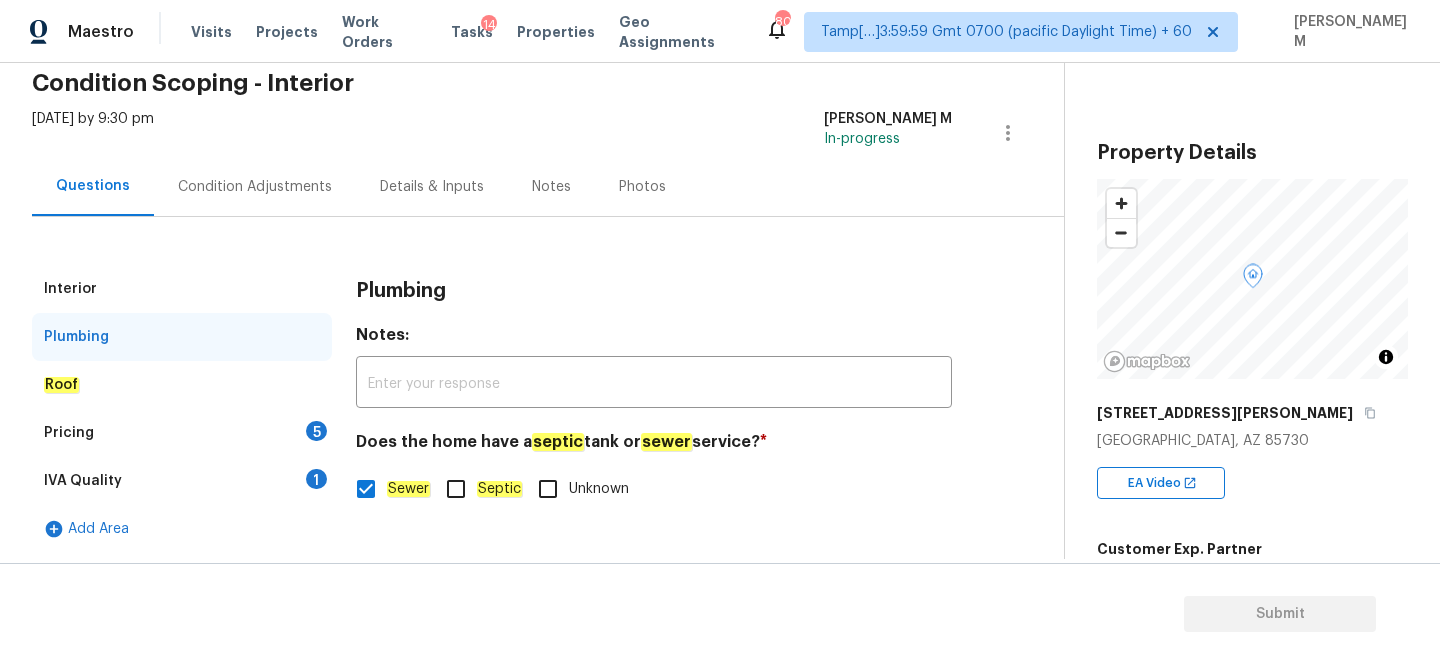 click on "Pricing 5" at bounding box center (182, 433) 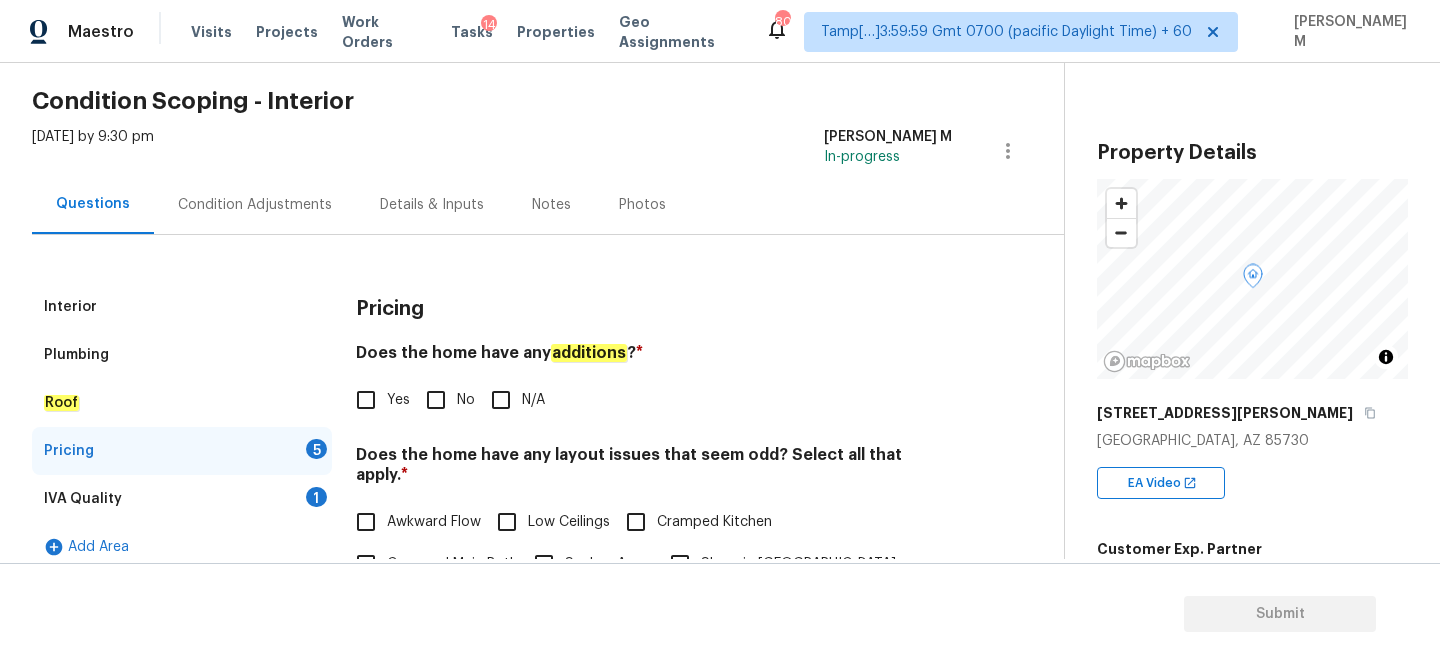 scroll, scrollTop: 69, scrollLeft: 0, axis: vertical 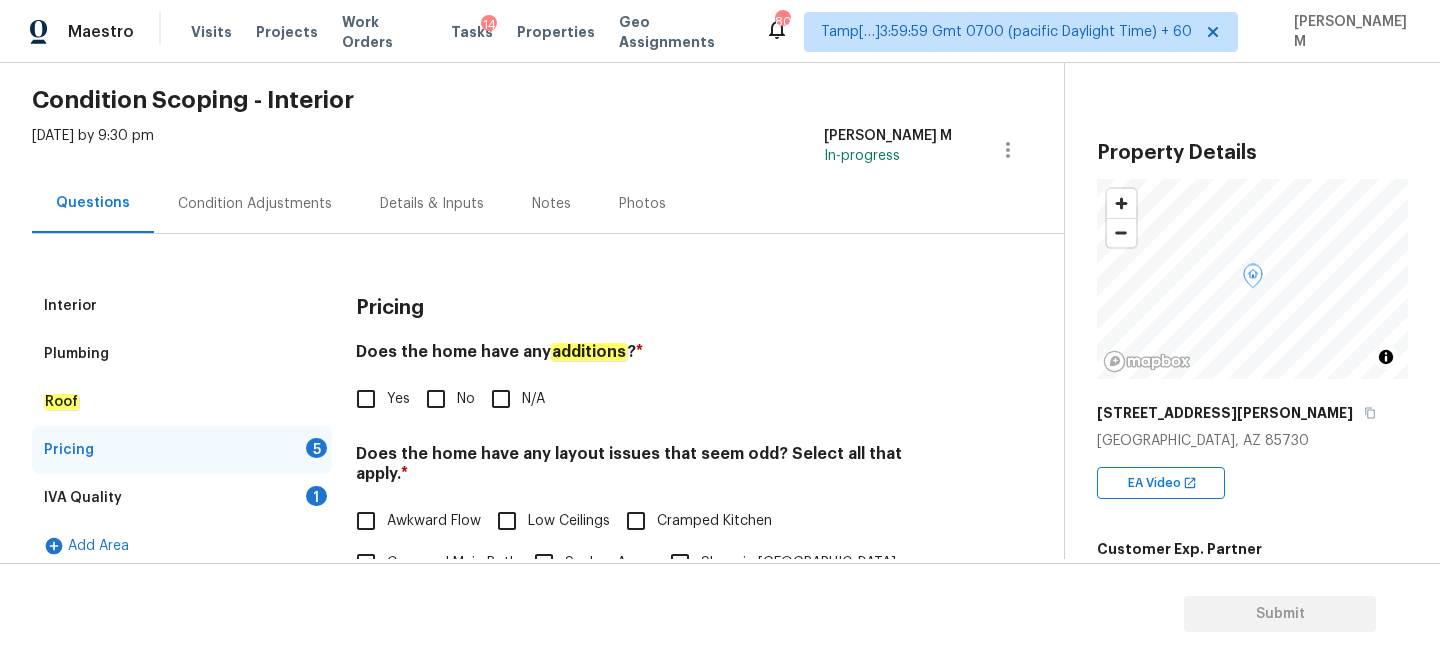 click on "N/A" at bounding box center [501, 399] 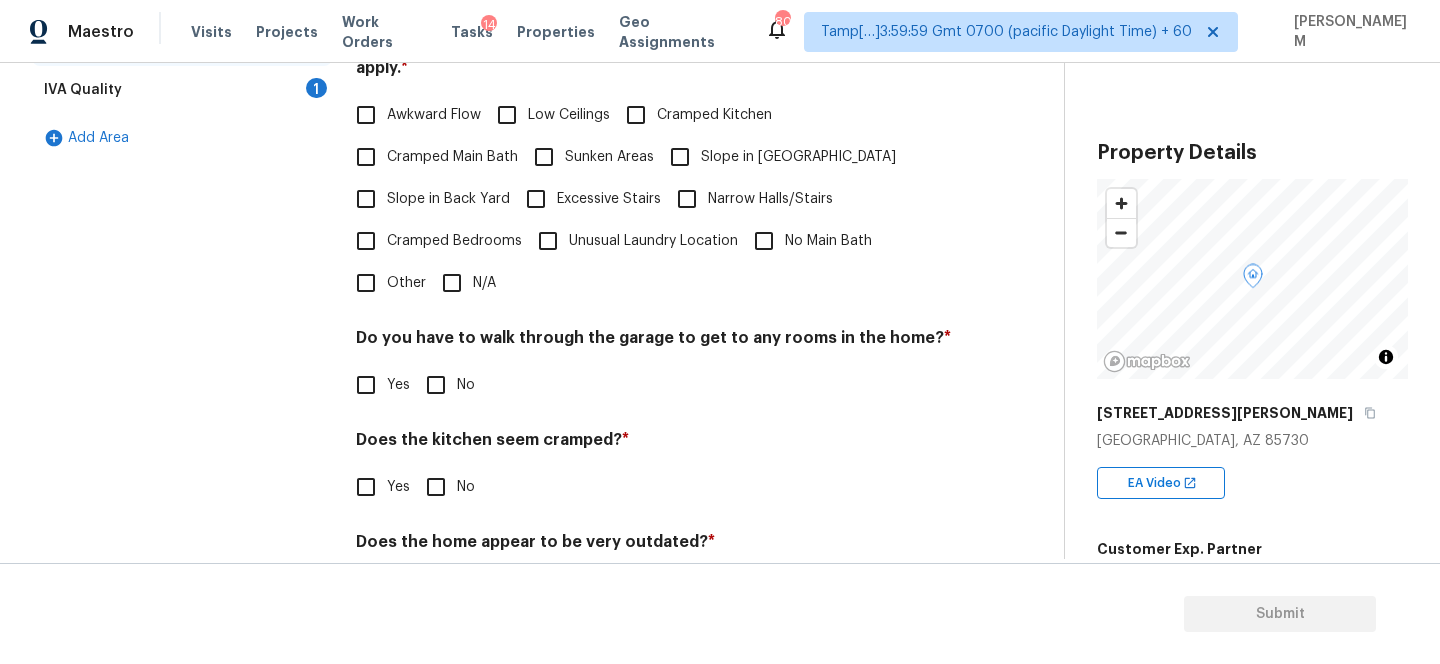 scroll, scrollTop: 536, scrollLeft: 0, axis: vertical 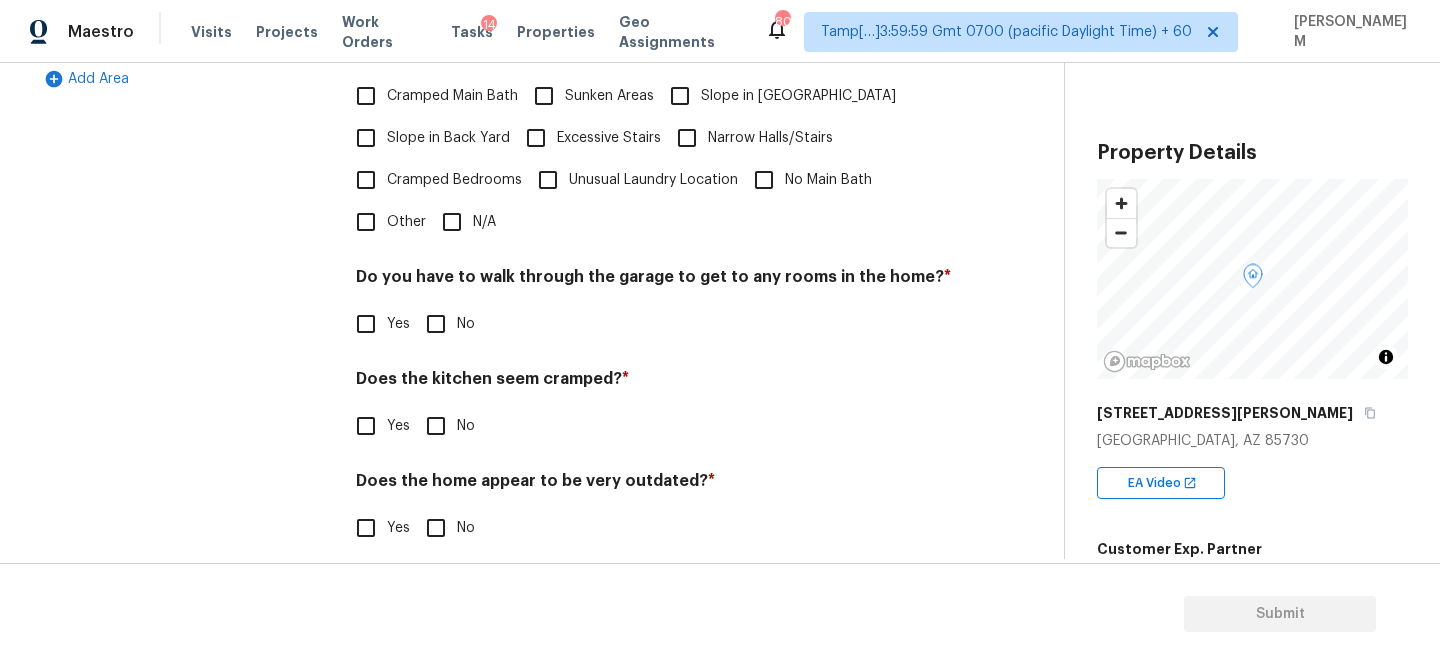 click on "N/A" at bounding box center (452, 222) 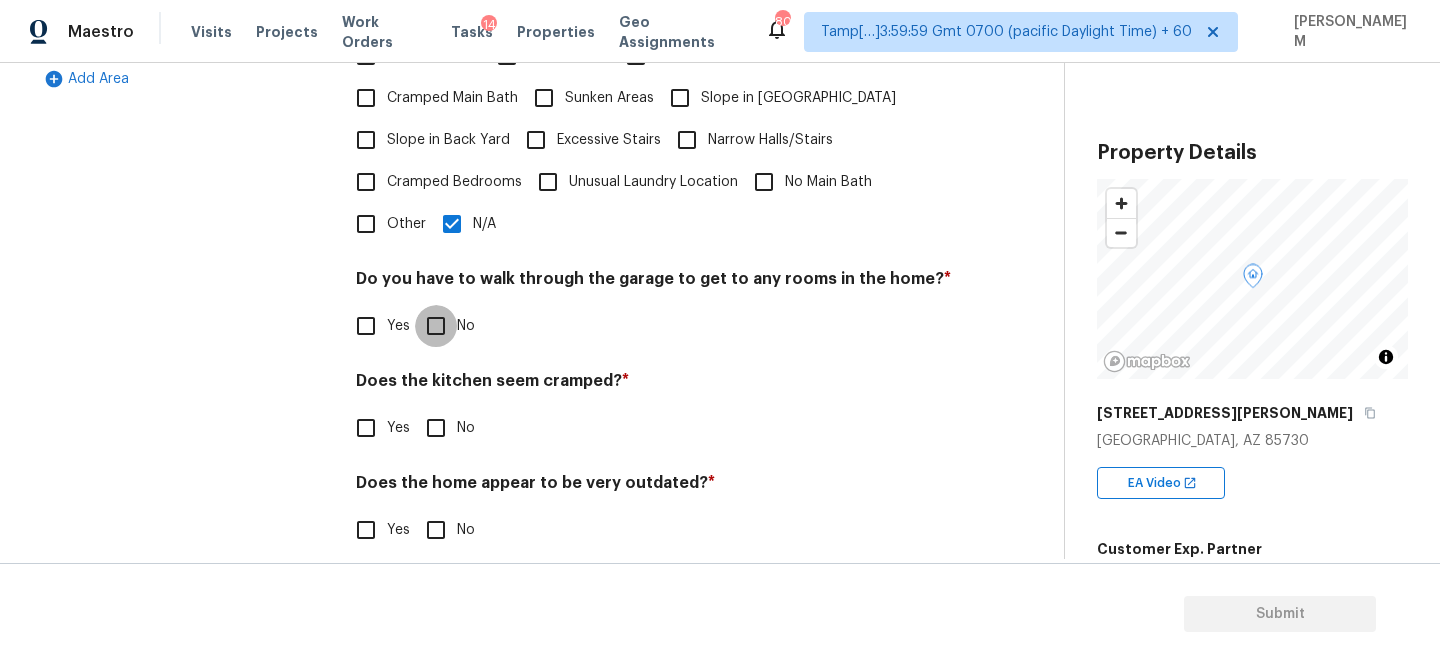 click on "No" at bounding box center [436, 326] 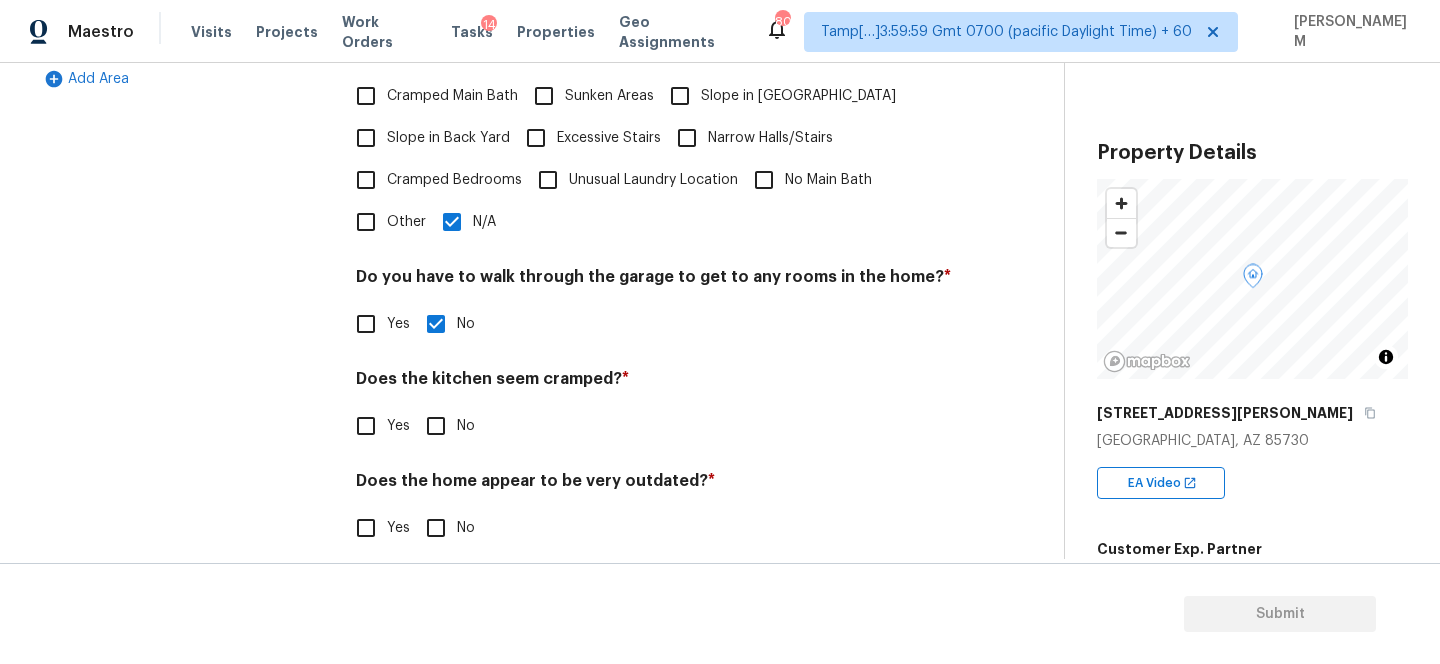 click on "No" at bounding box center (436, 426) 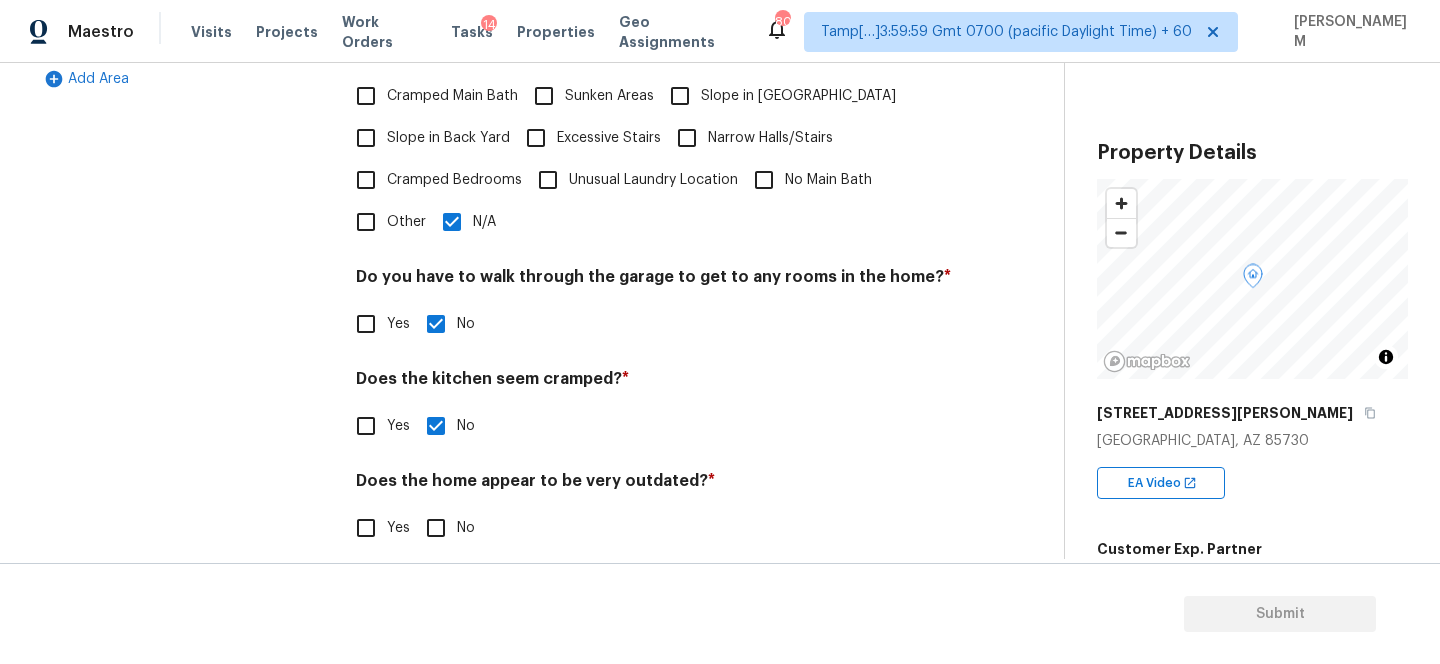 click on "No" at bounding box center (436, 528) 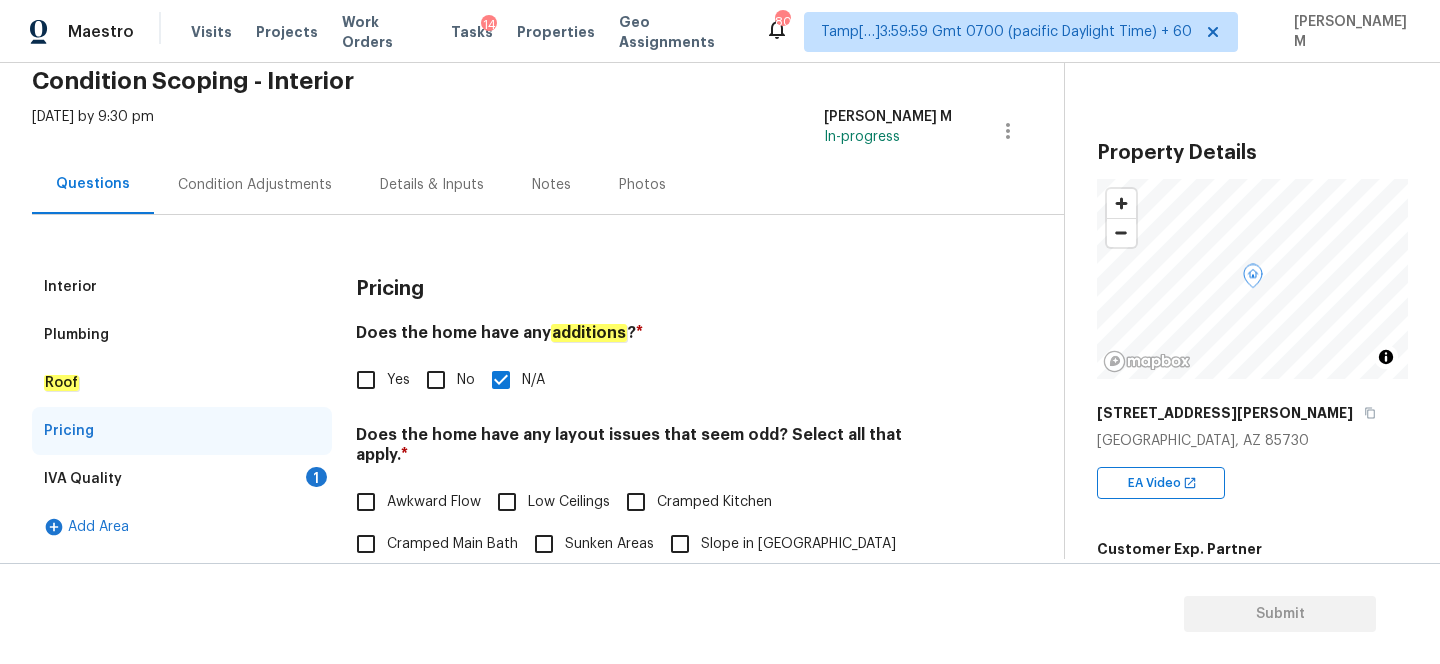 scroll, scrollTop: 0, scrollLeft: 0, axis: both 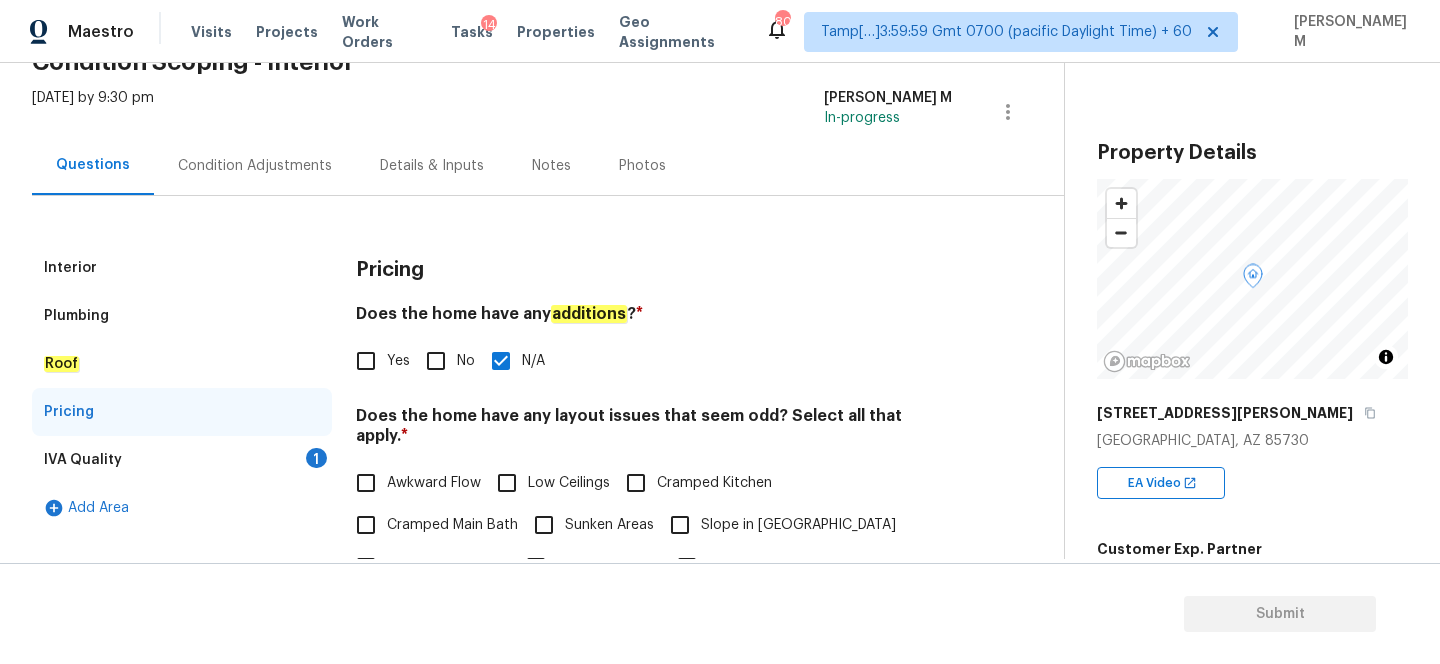 click on "IVA Quality 1" at bounding box center [182, 460] 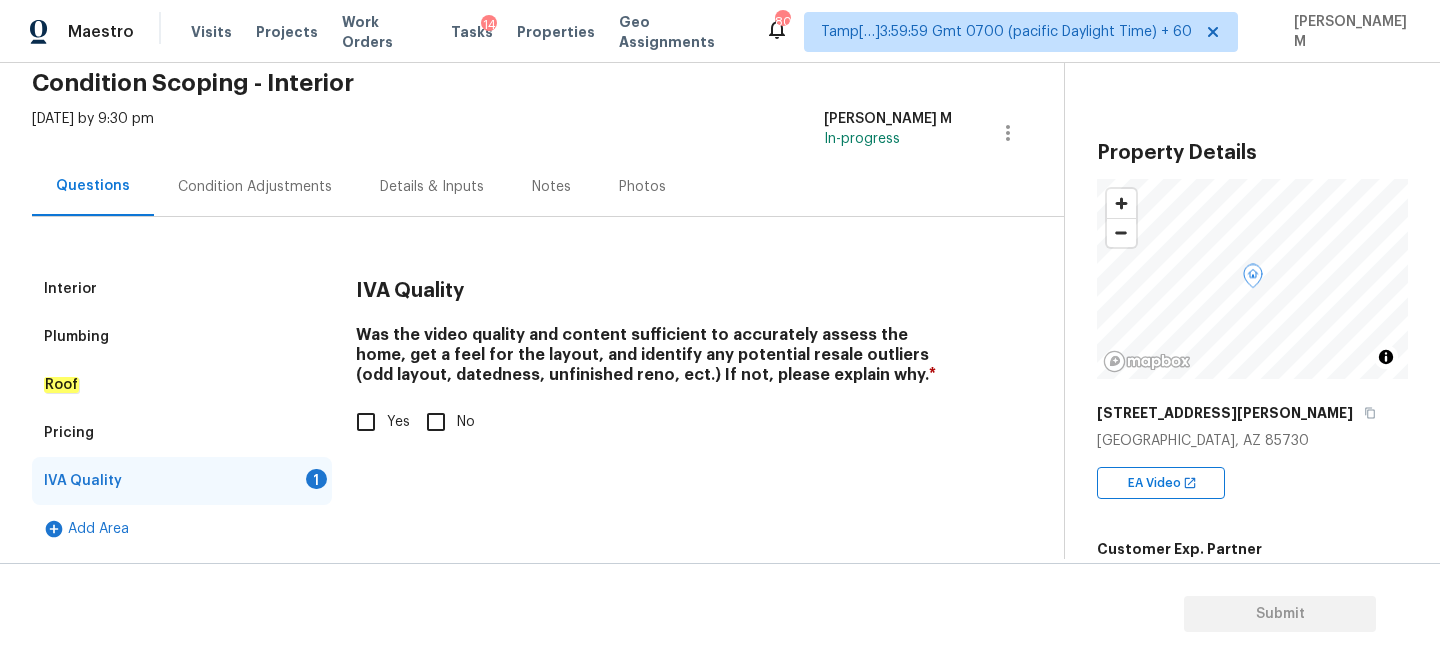click on "Yes" at bounding box center (366, 422) 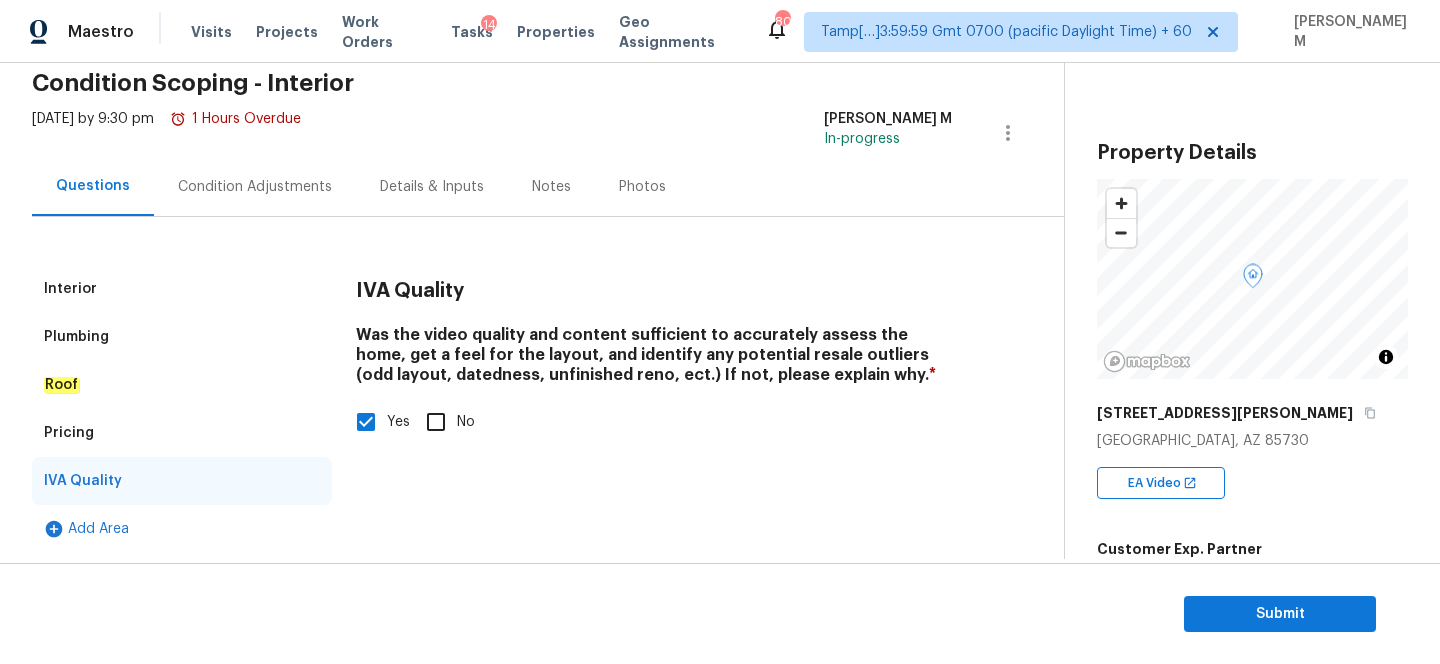 click on "Interior" at bounding box center (182, 289) 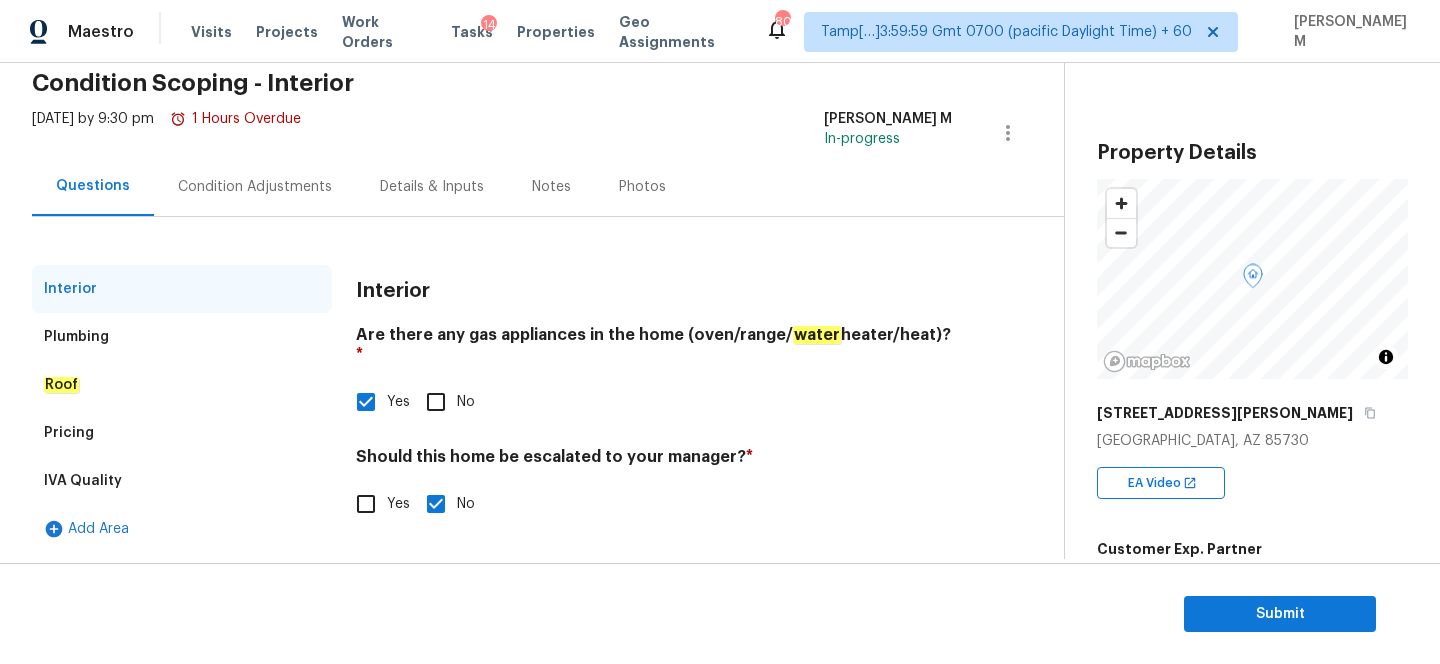 click on "Plumbing" at bounding box center [182, 337] 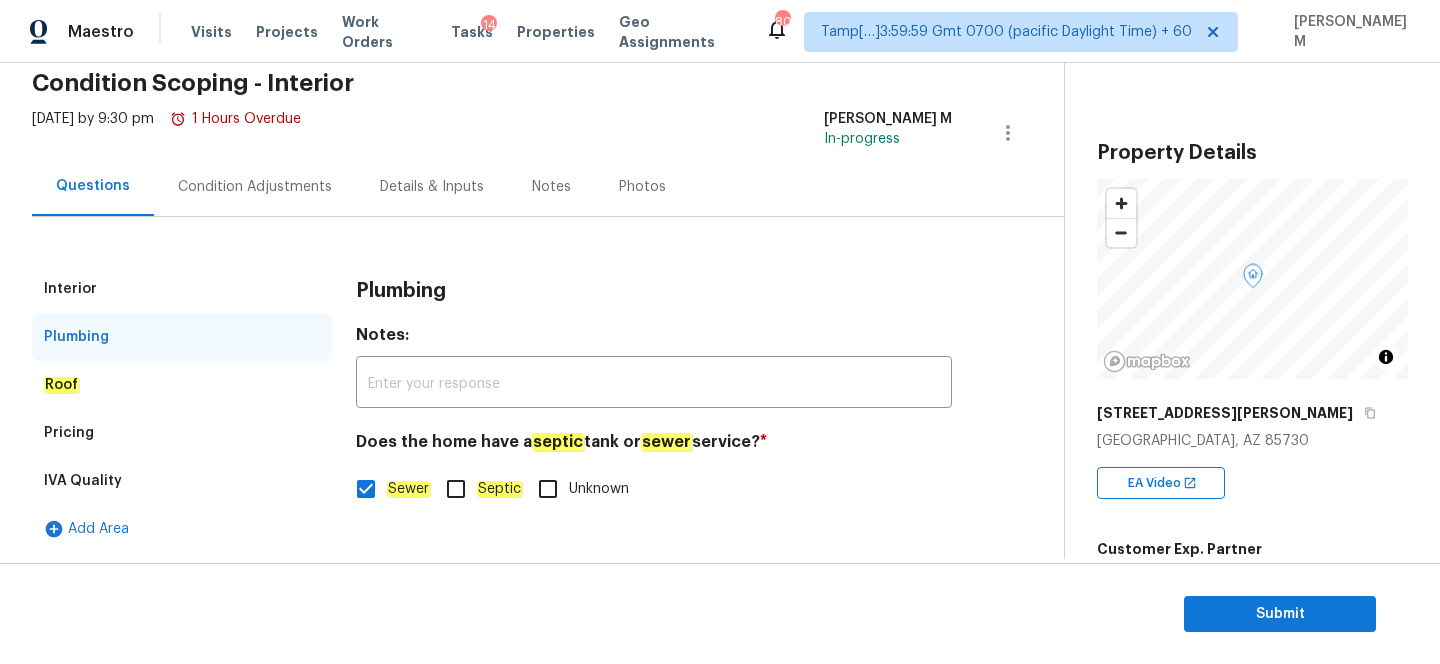 click on "Roof" at bounding box center (182, 385) 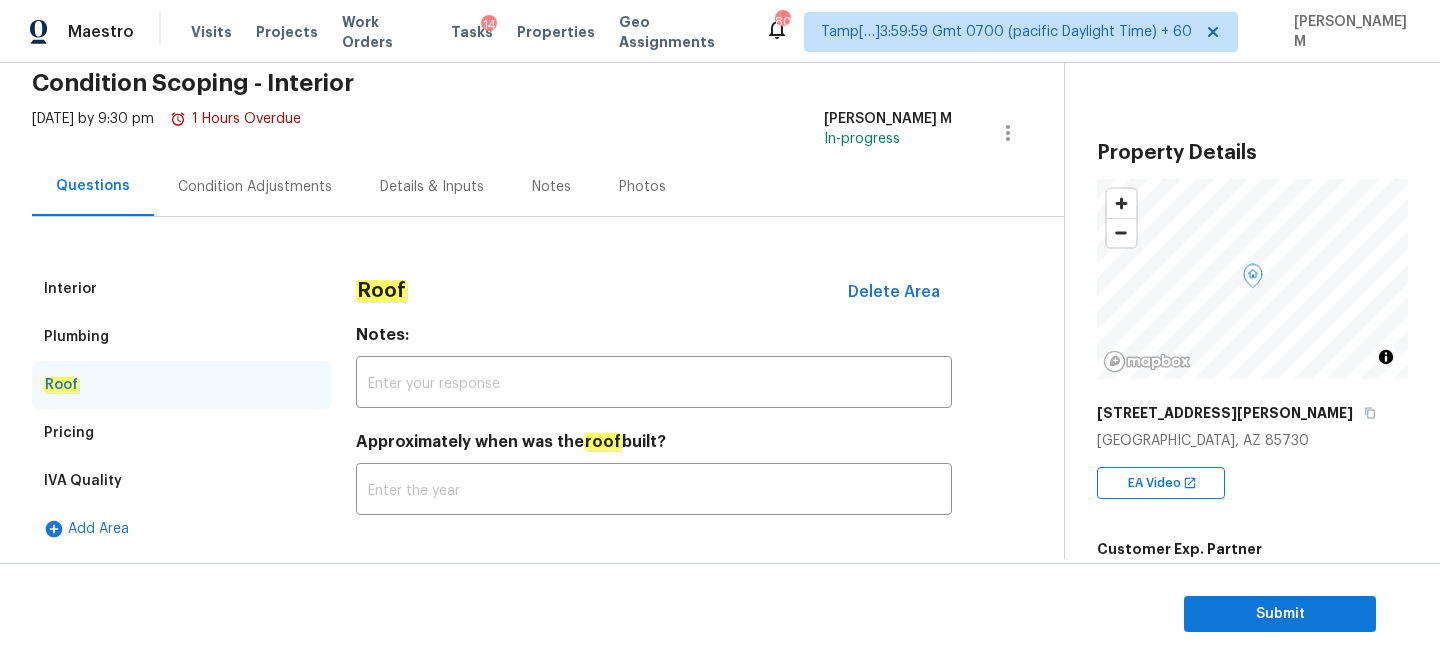 click on "Condition Adjustments" at bounding box center (255, 186) 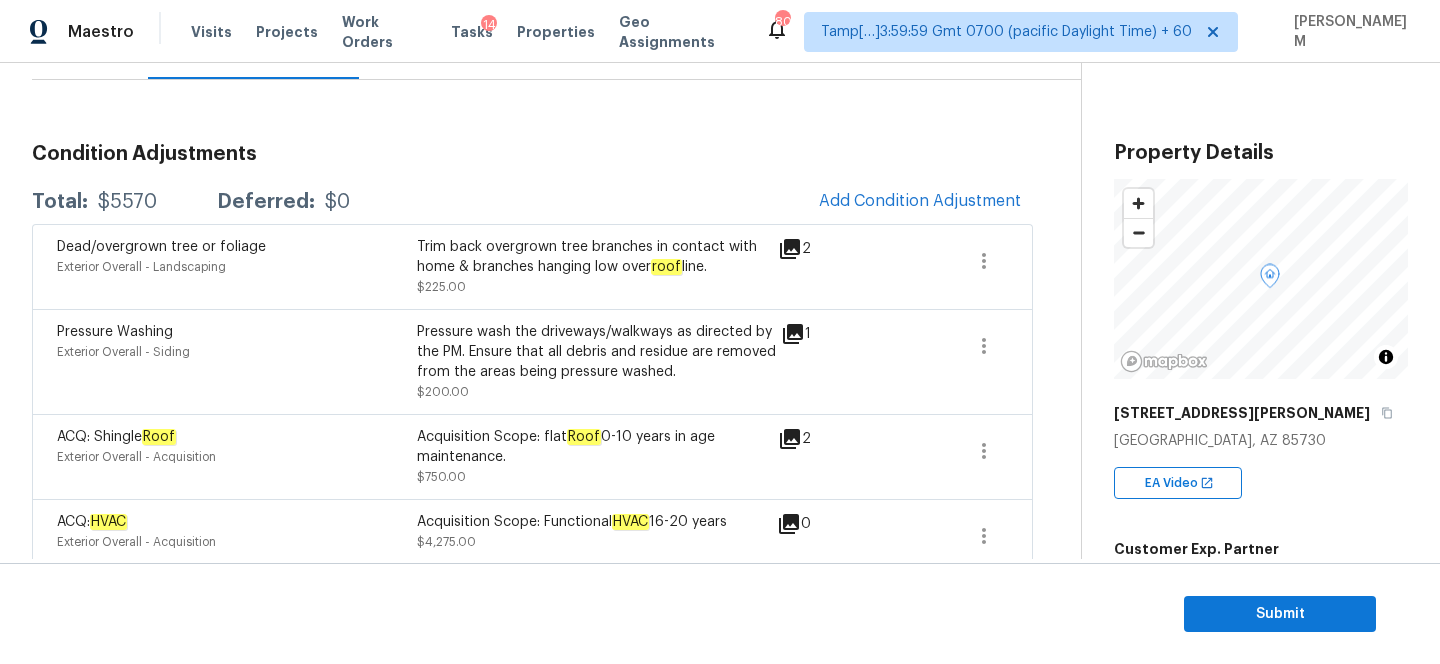 scroll, scrollTop: 219, scrollLeft: 0, axis: vertical 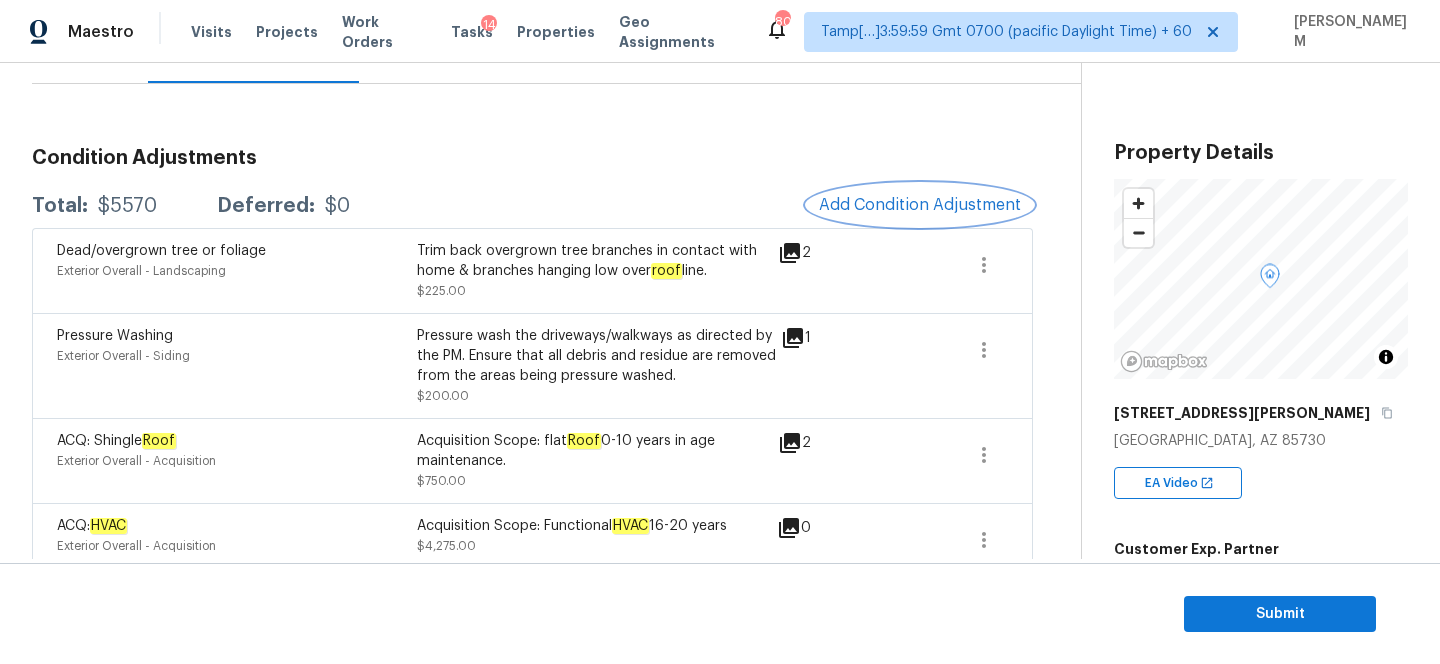 click on "Add Condition Adjustment" at bounding box center [920, 205] 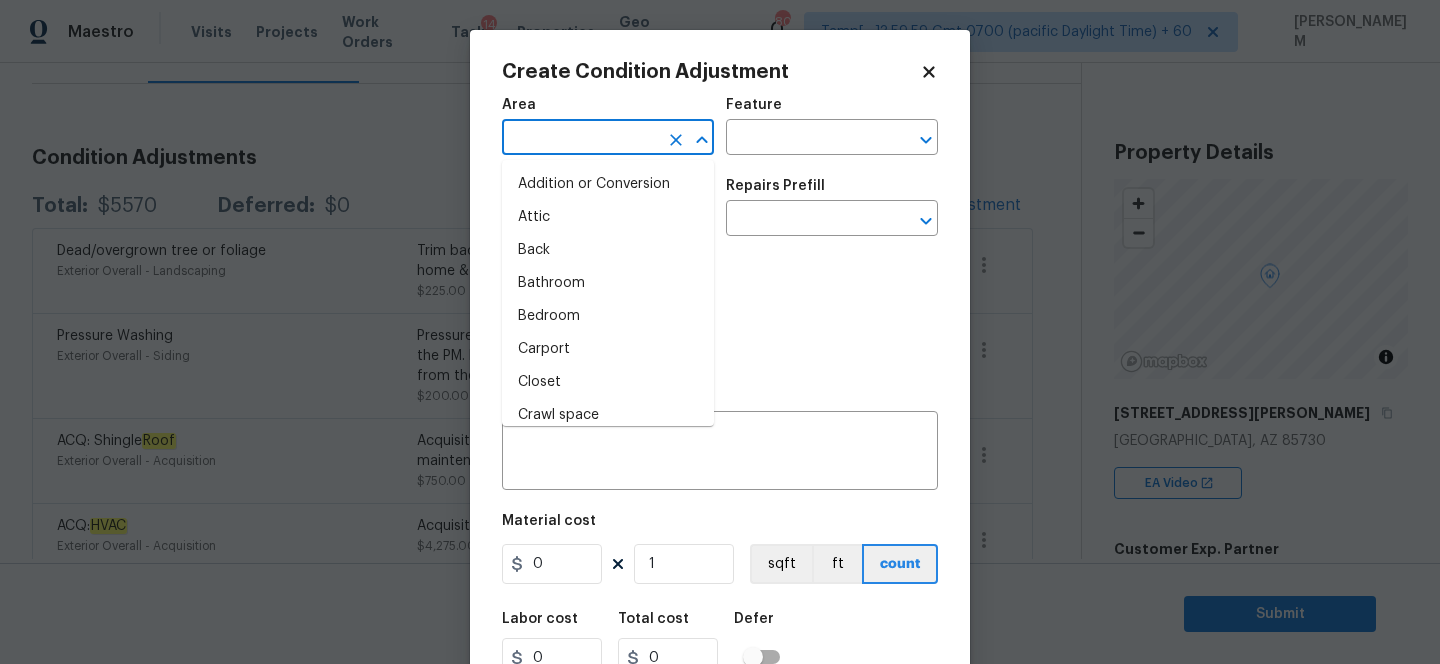 click at bounding box center [580, 139] 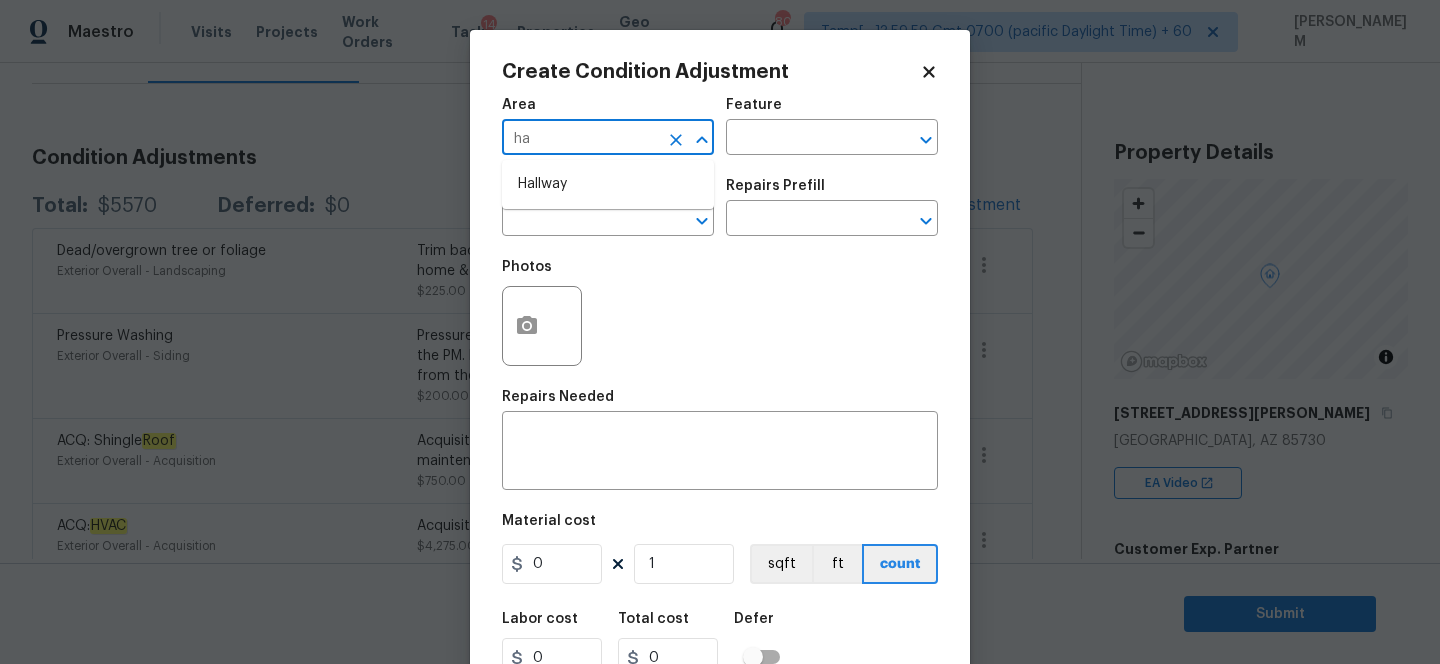 type on "h" 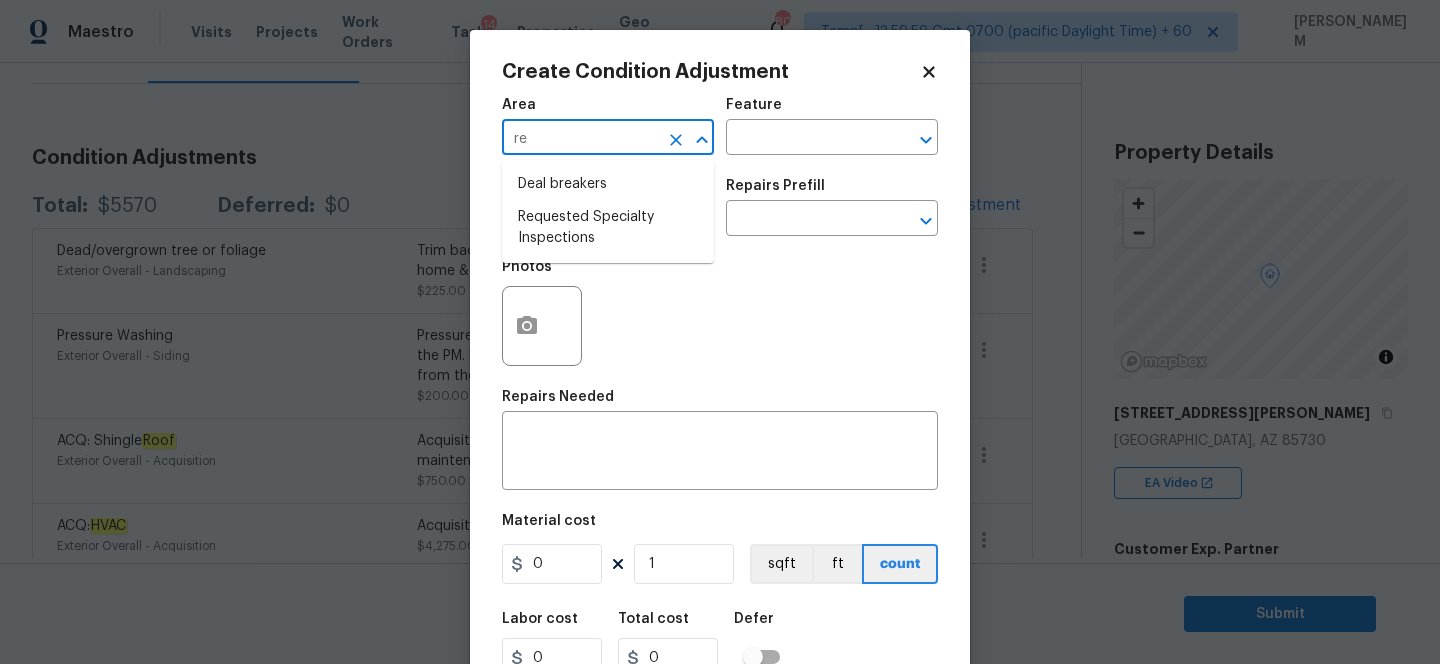 type on "r" 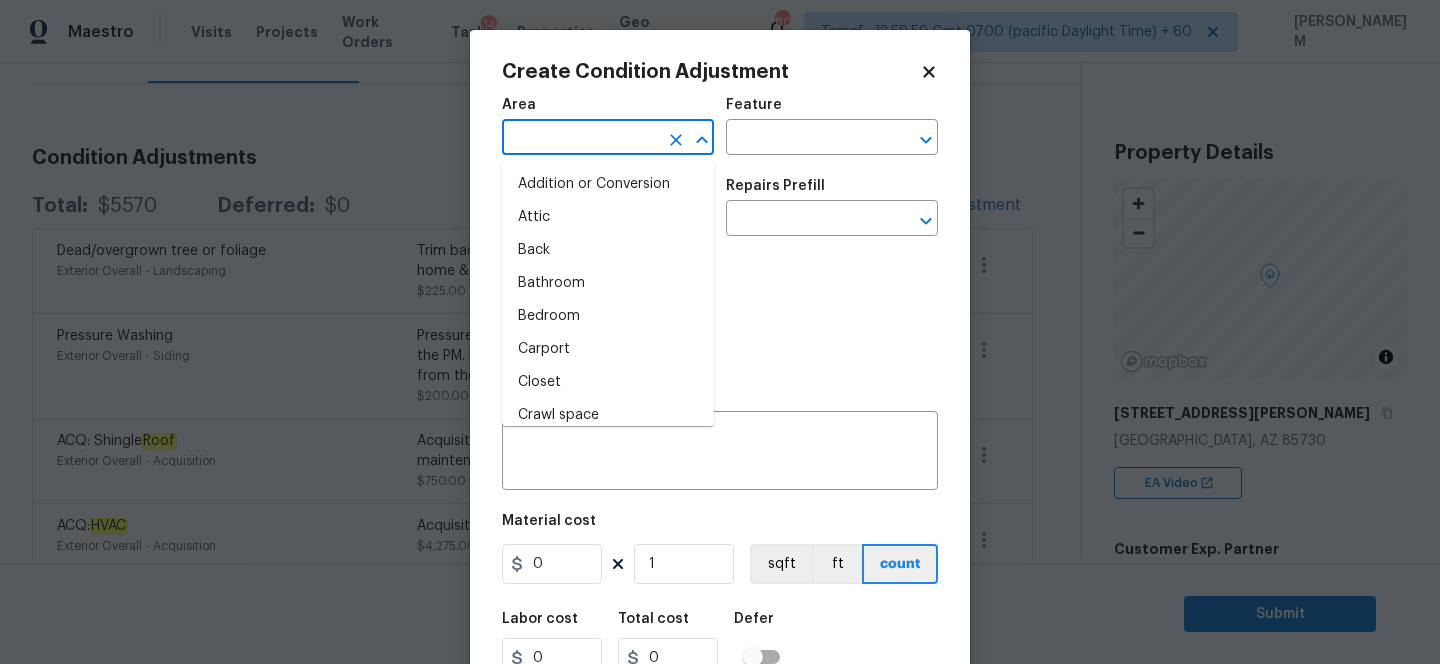 click on "Area ​ Feature ​" at bounding box center (720, 126) 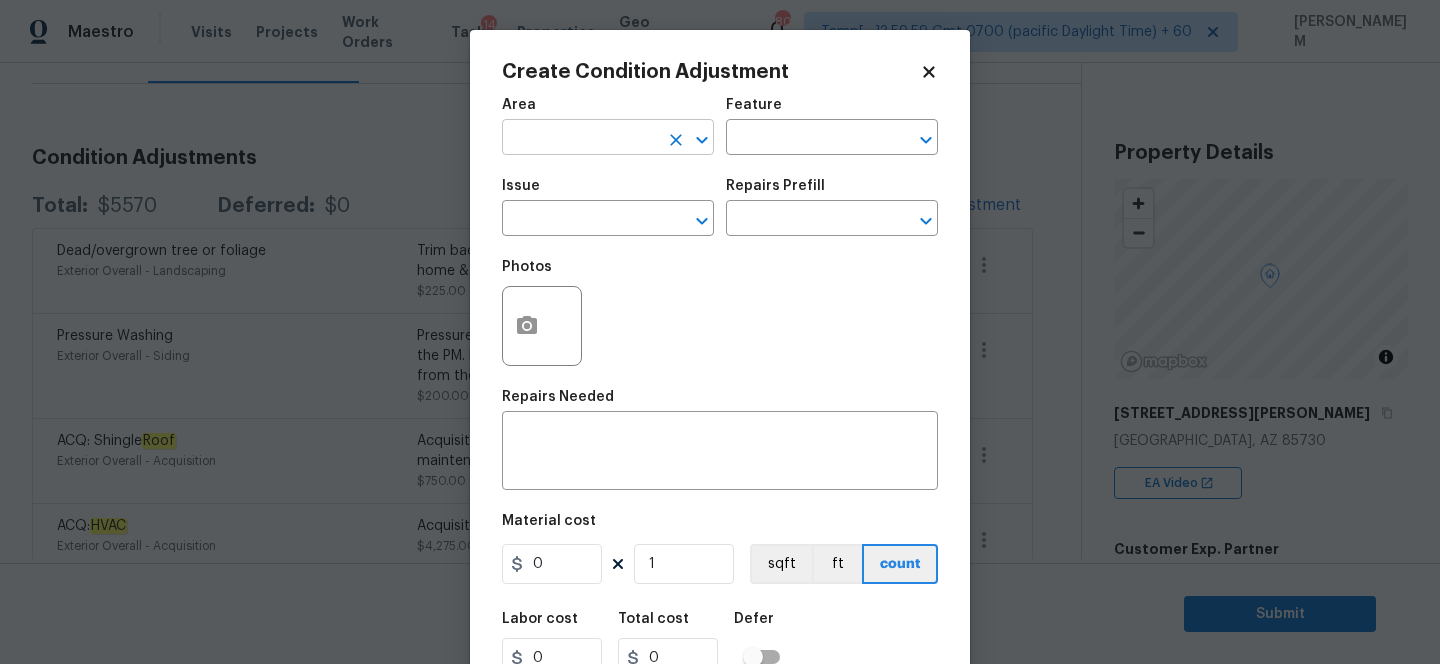 click at bounding box center (688, 140) 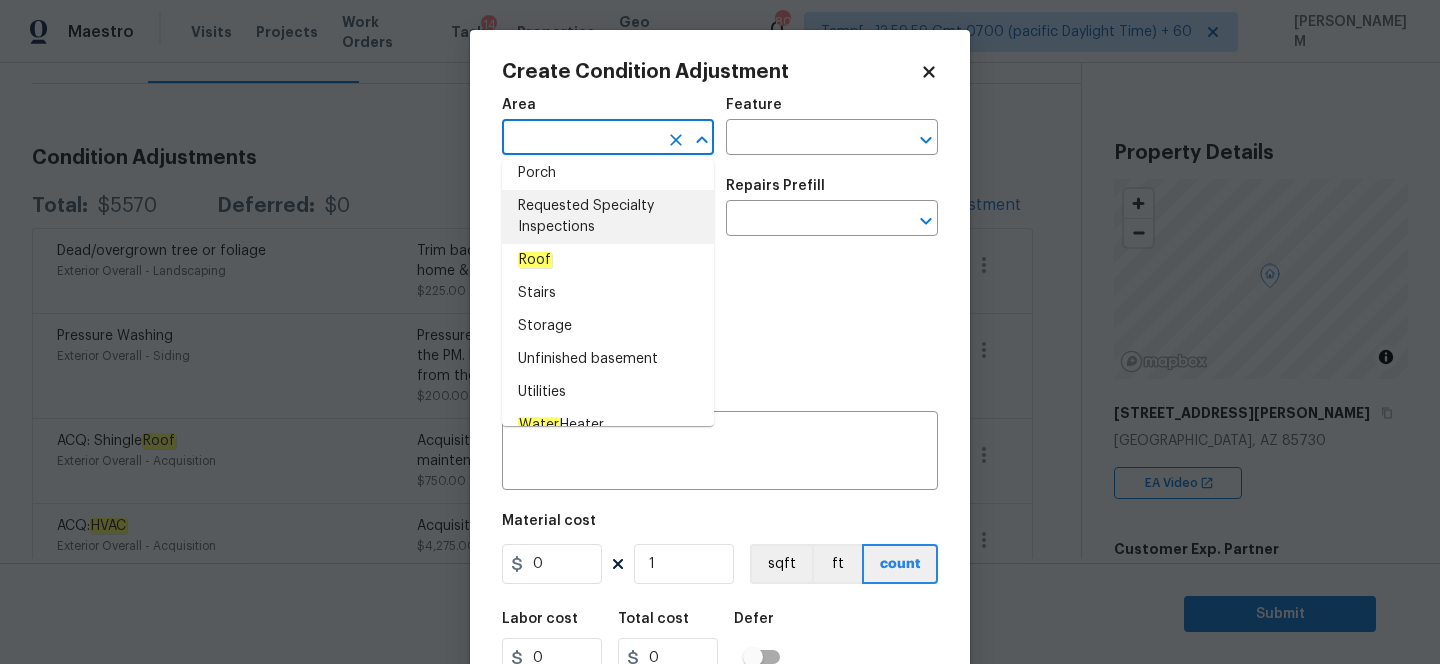 scroll, scrollTop: 1355, scrollLeft: 0, axis: vertical 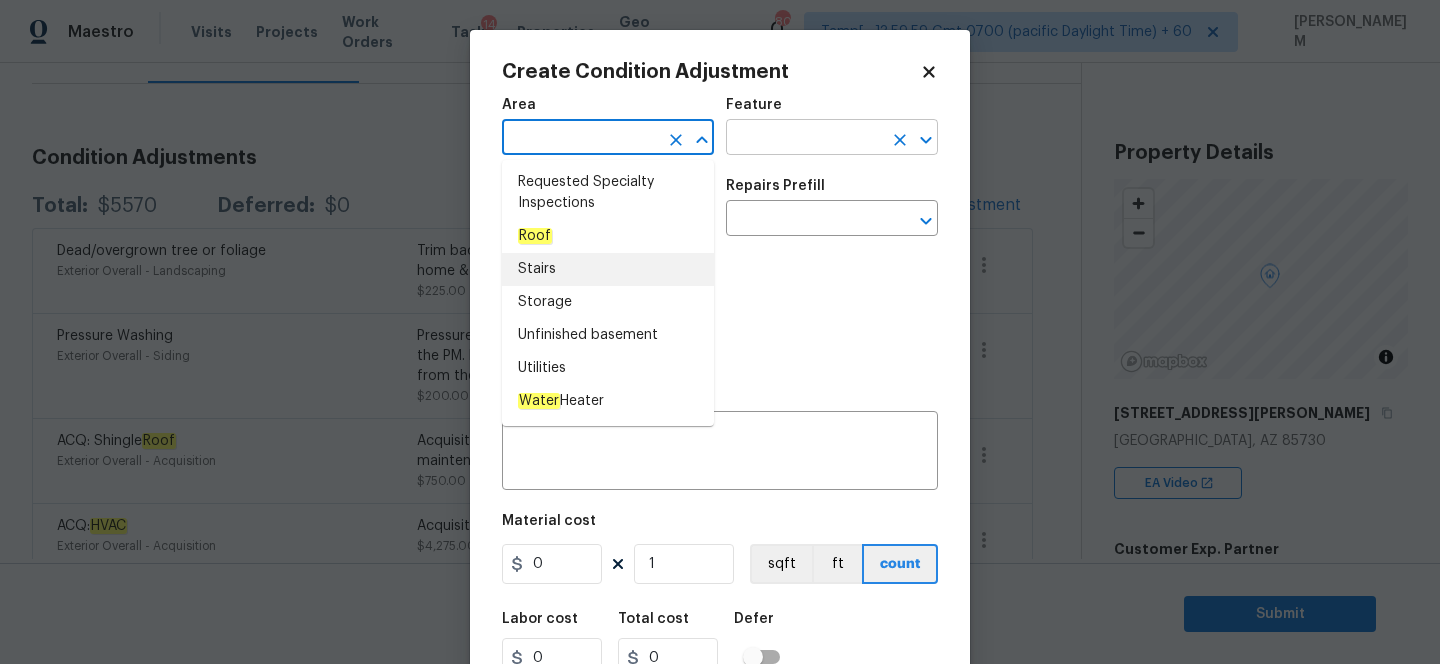 click at bounding box center [804, 139] 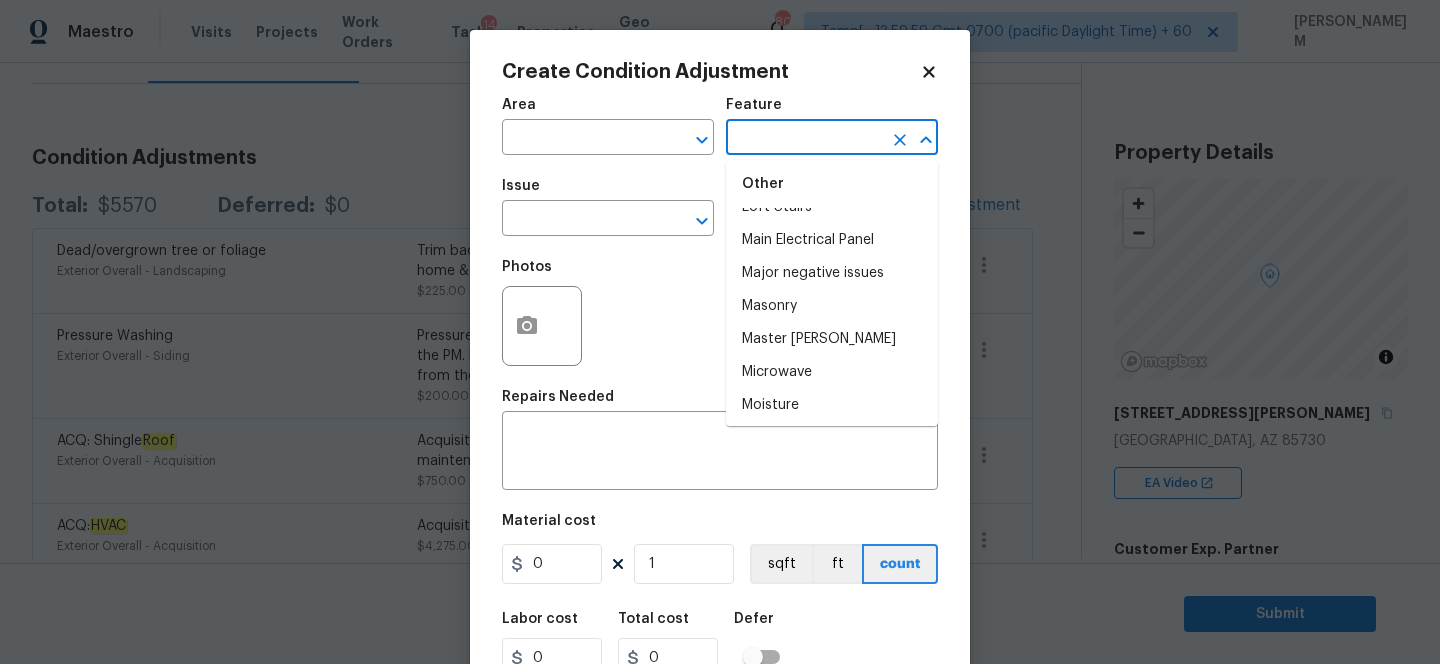 scroll, scrollTop: 3535, scrollLeft: 0, axis: vertical 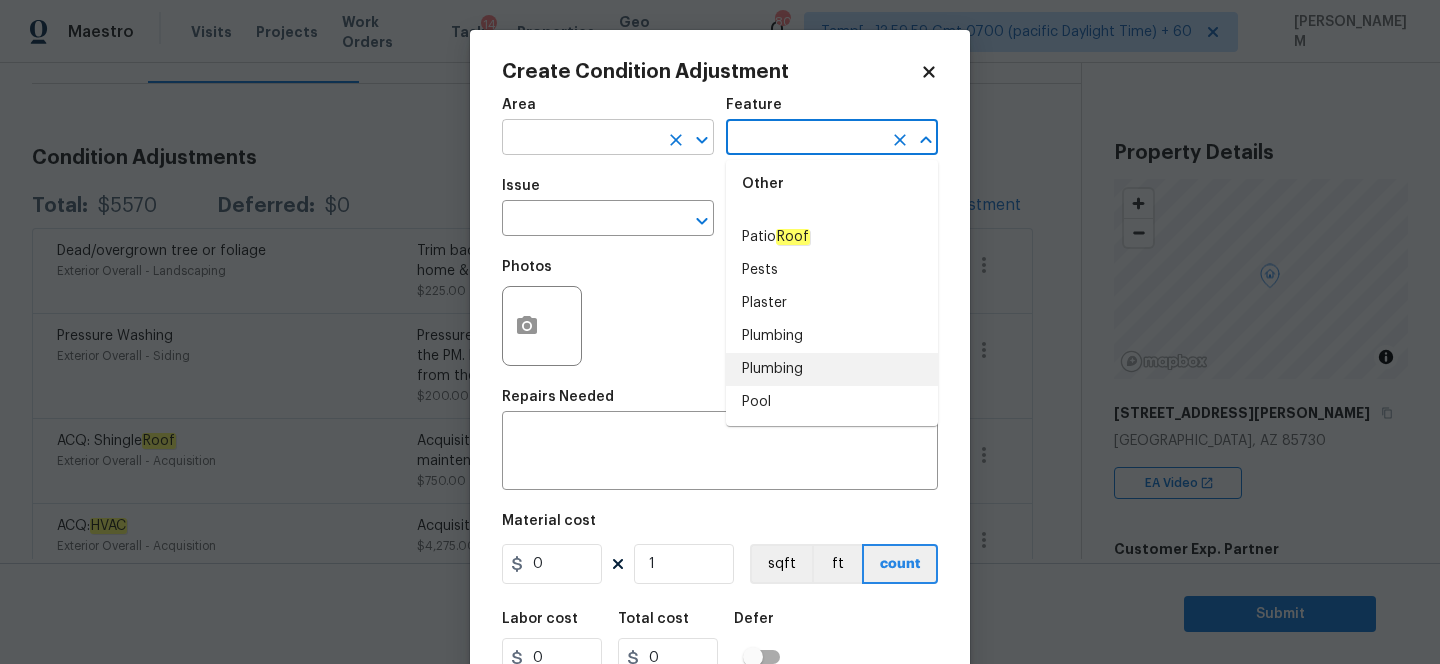 click at bounding box center [580, 139] 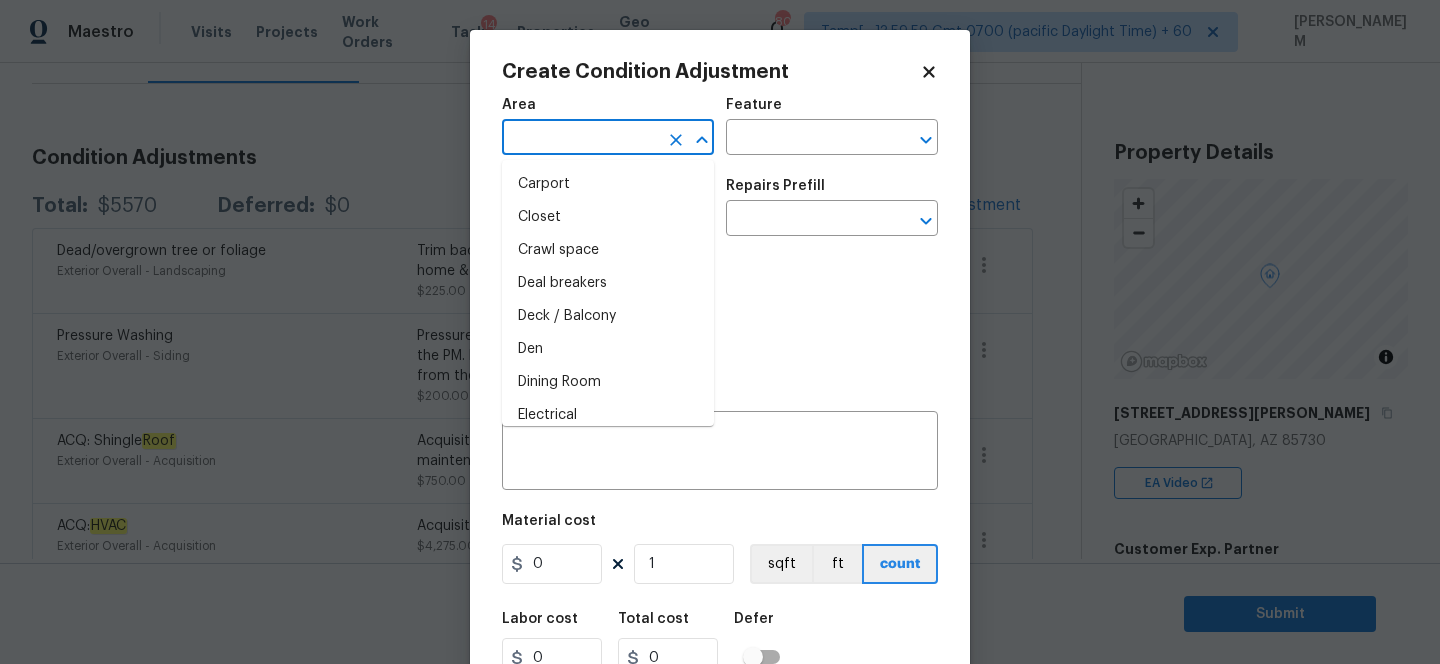scroll, scrollTop: 0, scrollLeft: 0, axis: both 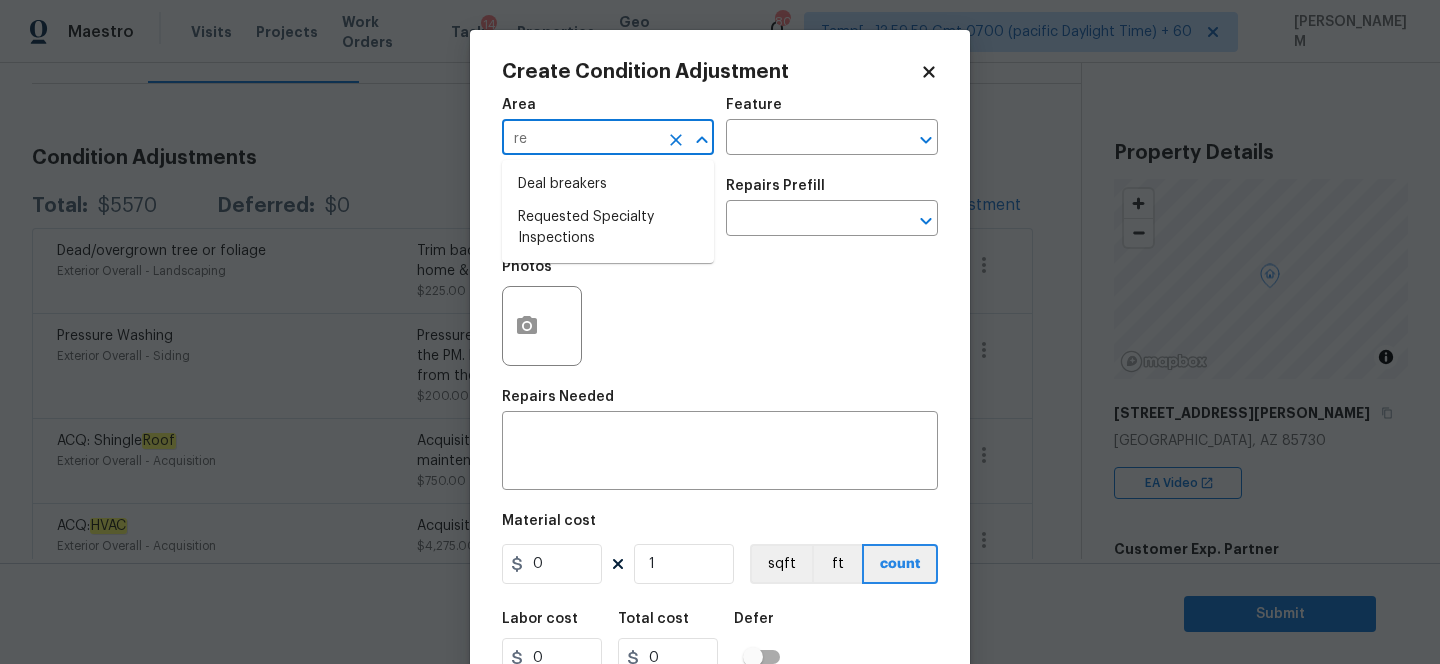 type on "r" 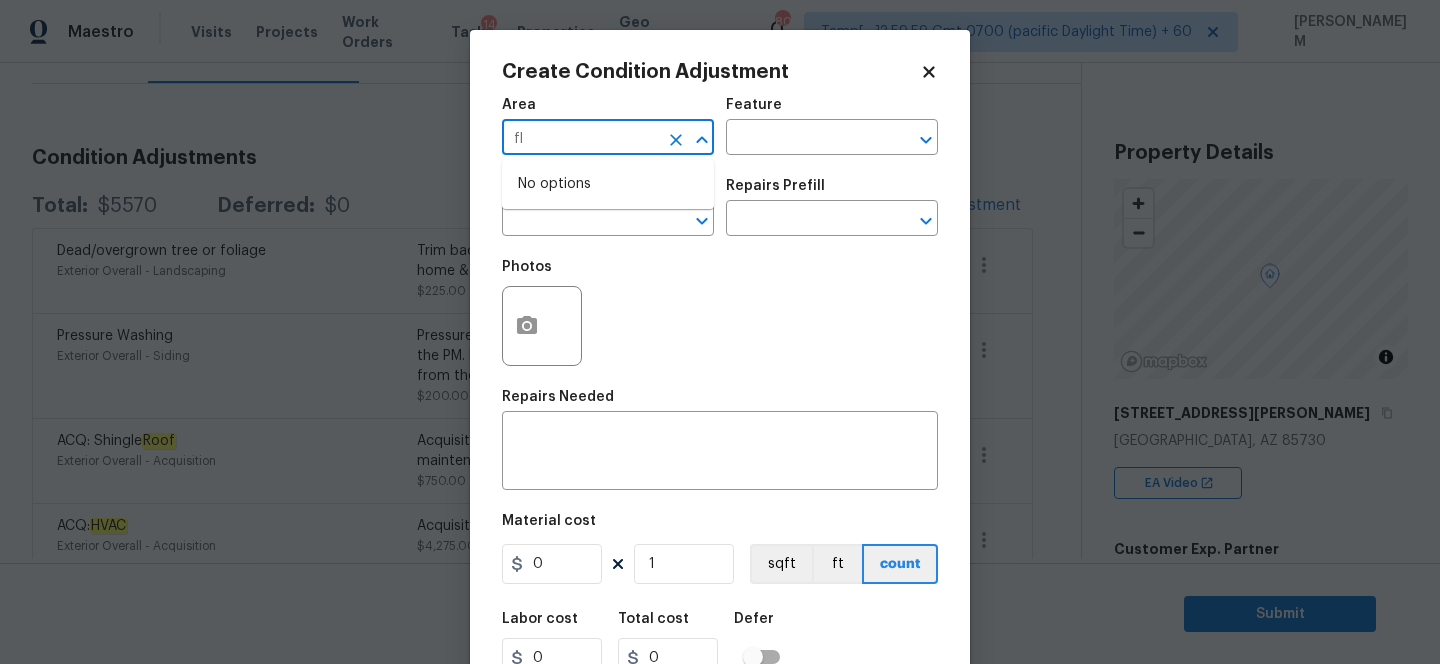 type on "f" 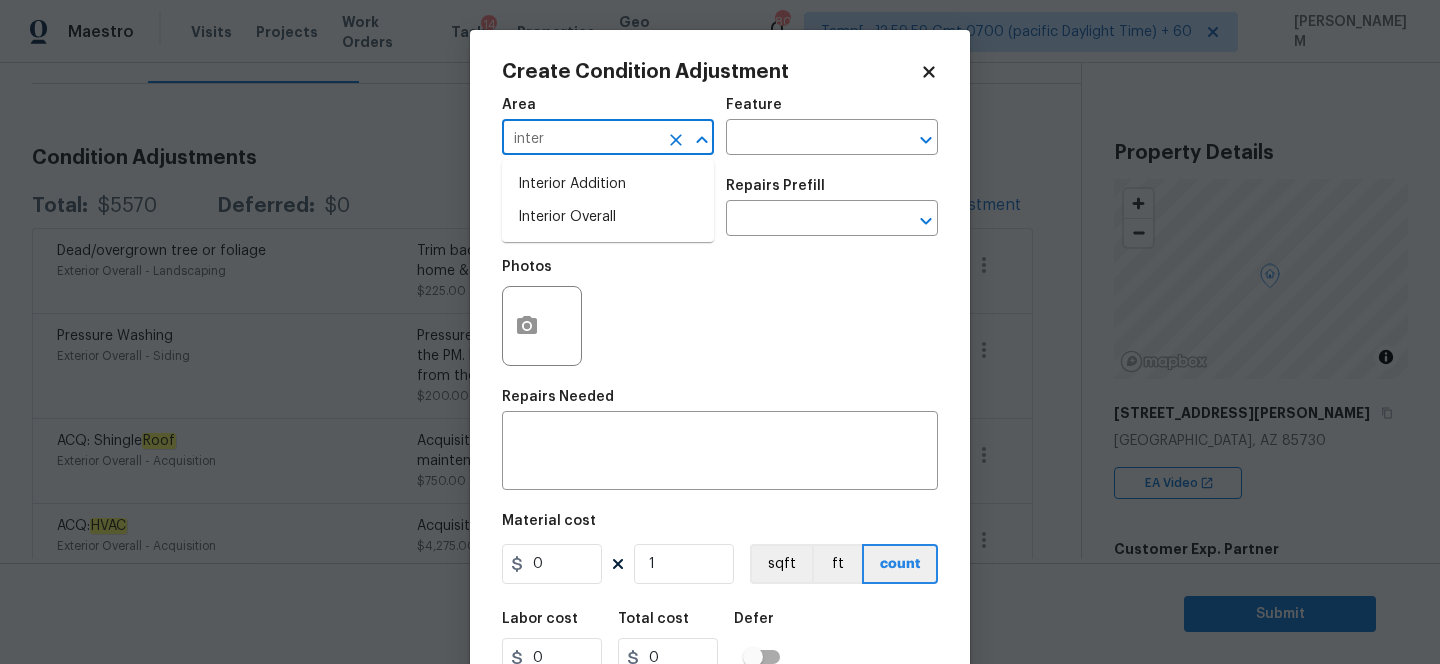 click on "Interior Addition Interior Overall" at bounding box center (608, 201) 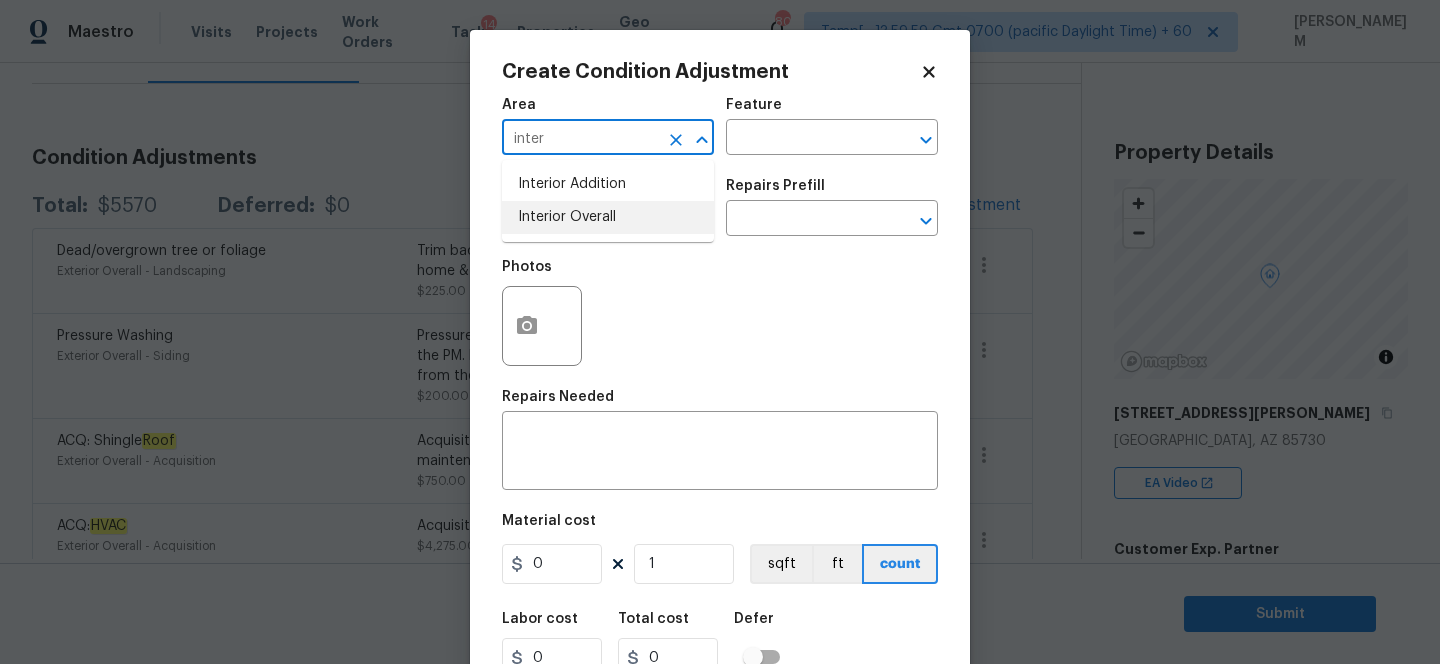click on "Interior Overall" at bounding box center (608, 217) 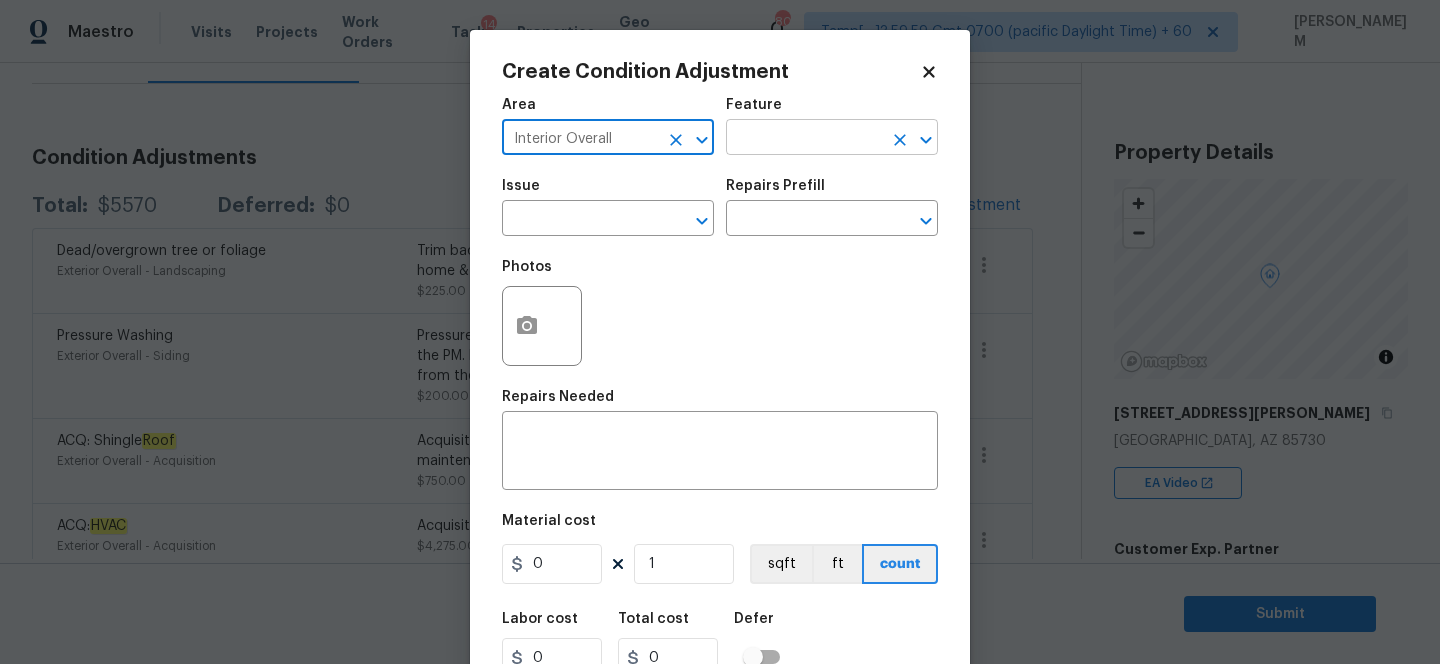 type on "Interior Overall" 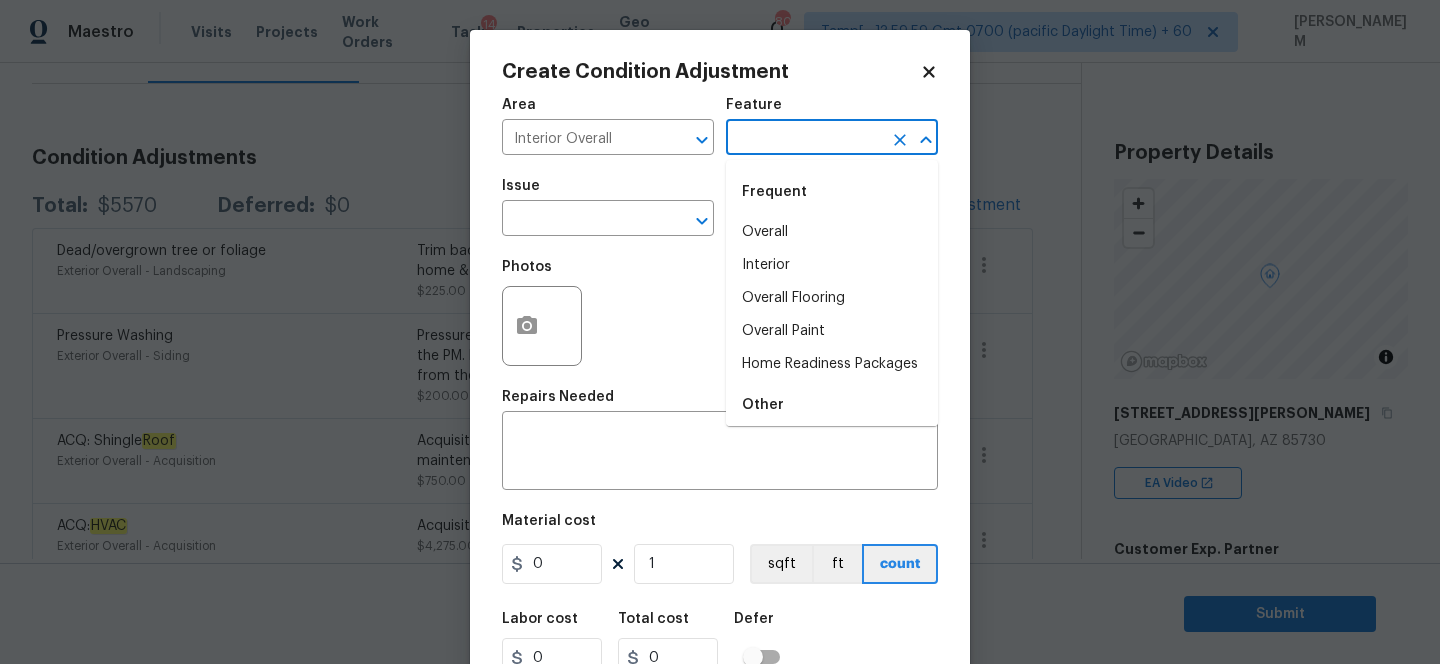 click at bounding box center [804, 139] 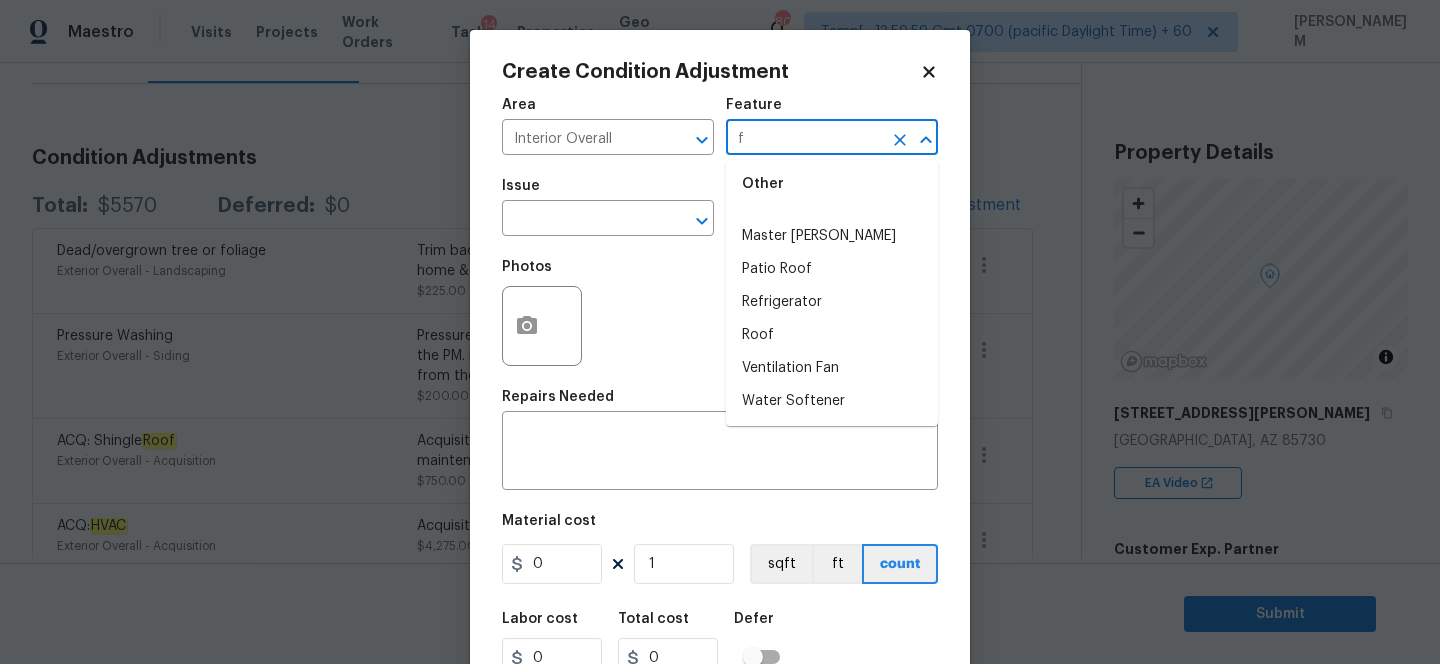 scroll, scrollTop: 0, scrollLeft: 0, axis: both 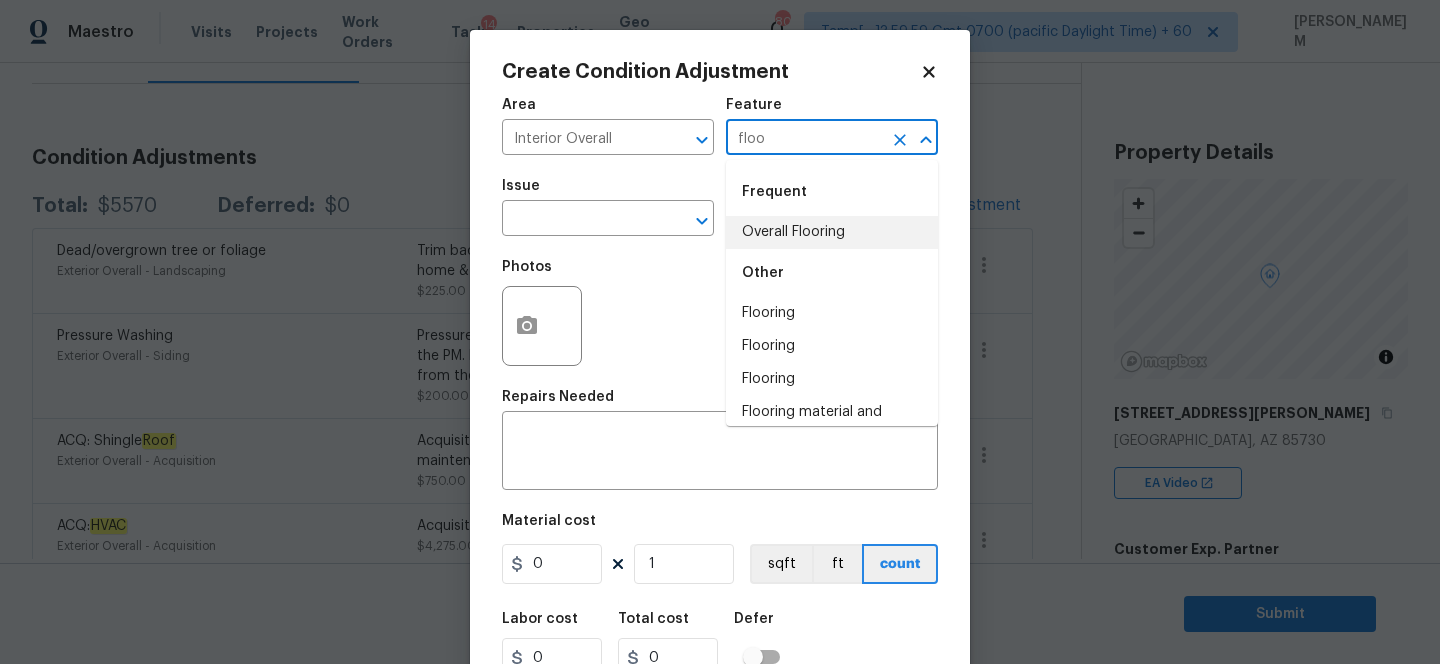 click on "Overall Flooring" at bounding box center [832, 232] 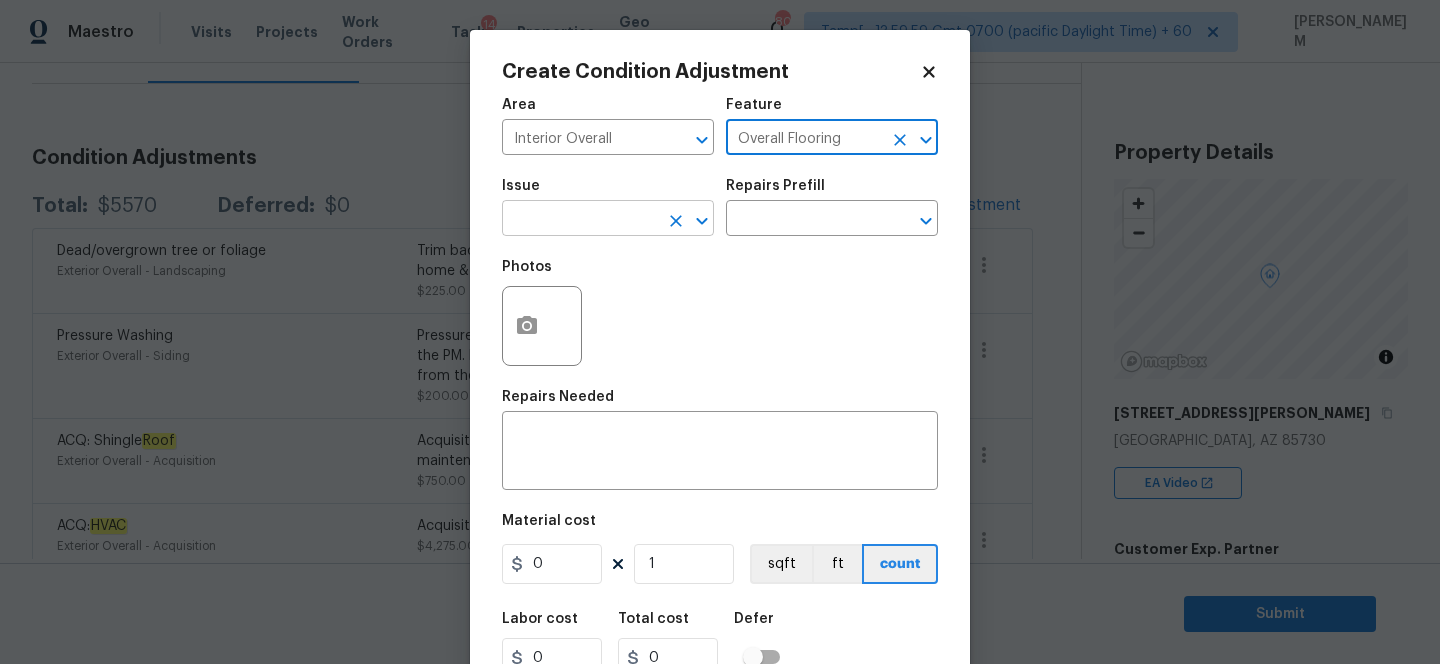 type on "Overall Flooring" 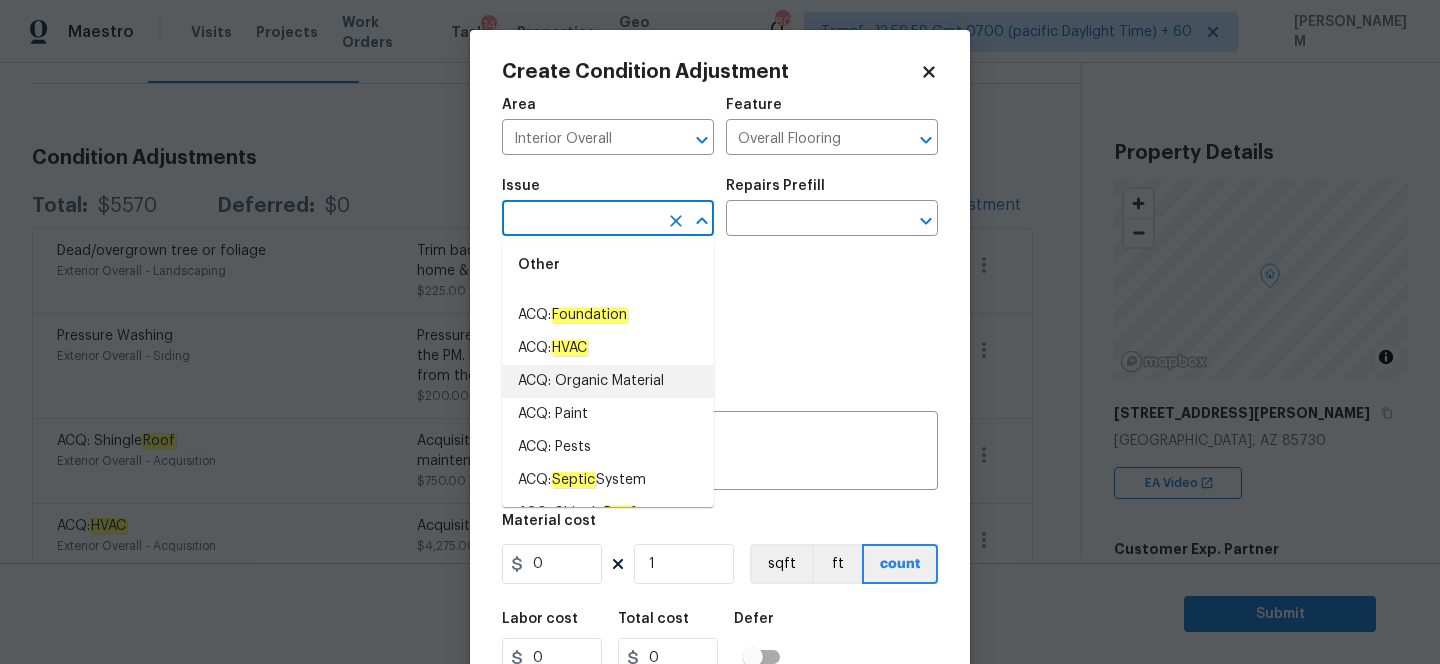 scroll, scrollTop: 42, scrollLeft: 0, axis: vertical 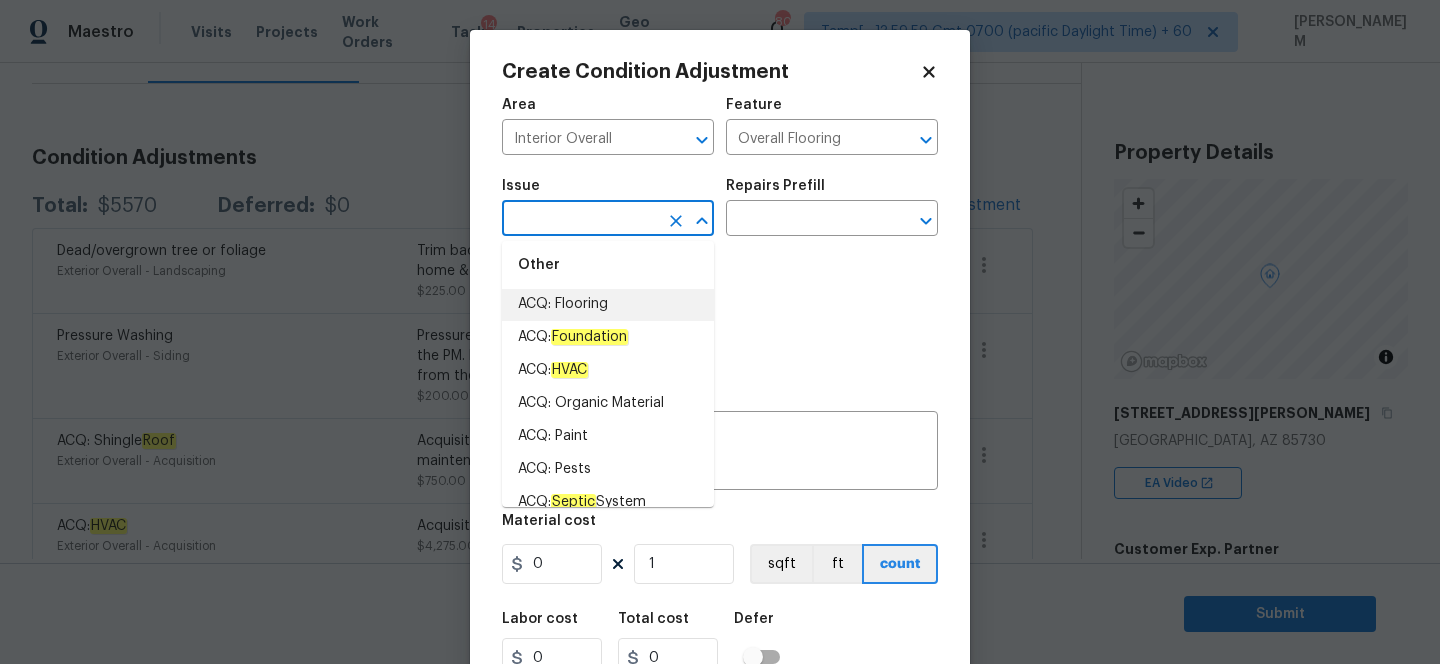 click on "ACQ: Flooring" at bounding box center [608, 304] 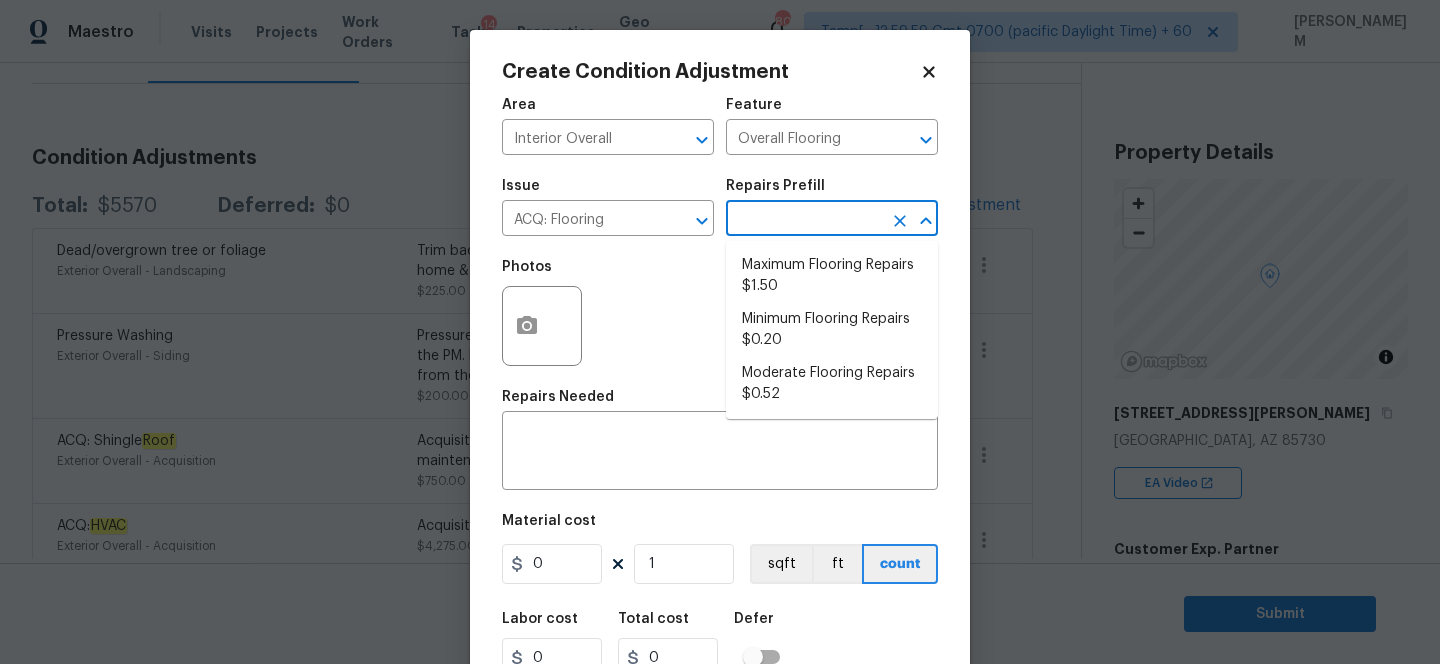 click at bounding box center [804, 220] 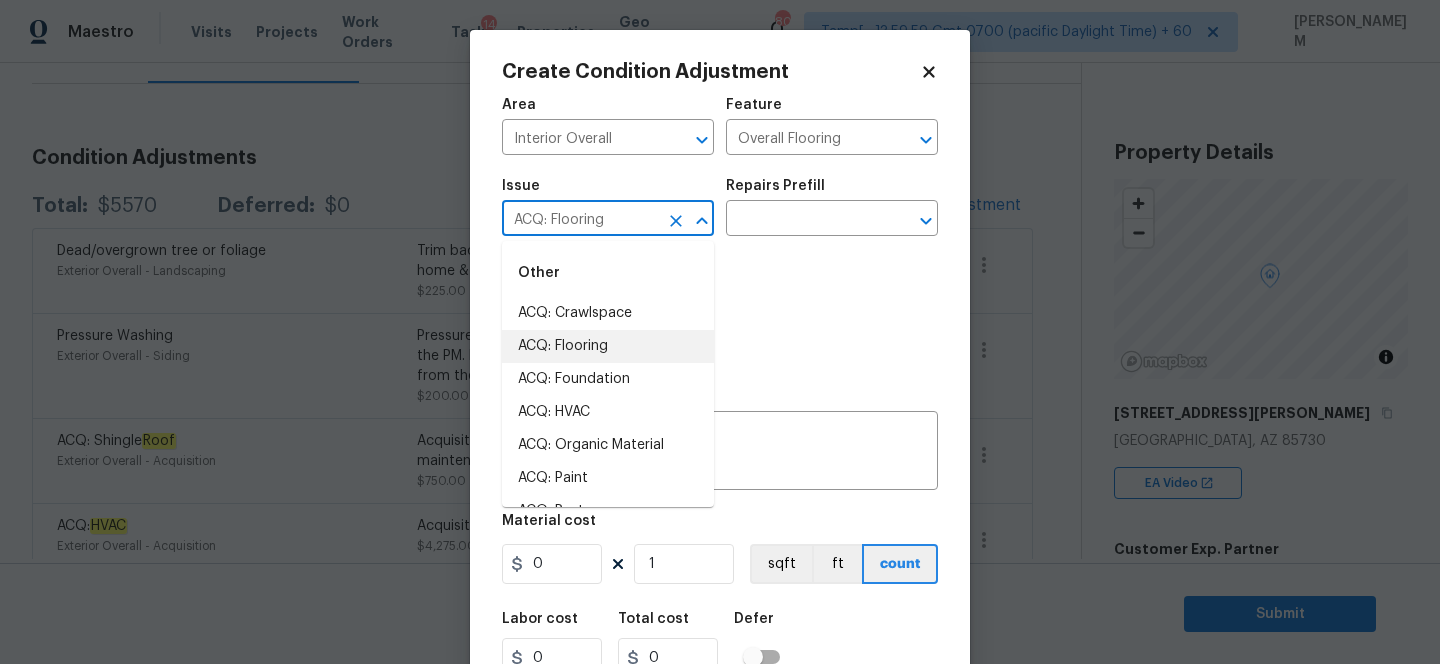 click on "ACQ: Flooring" at bounding box center (580, 220) 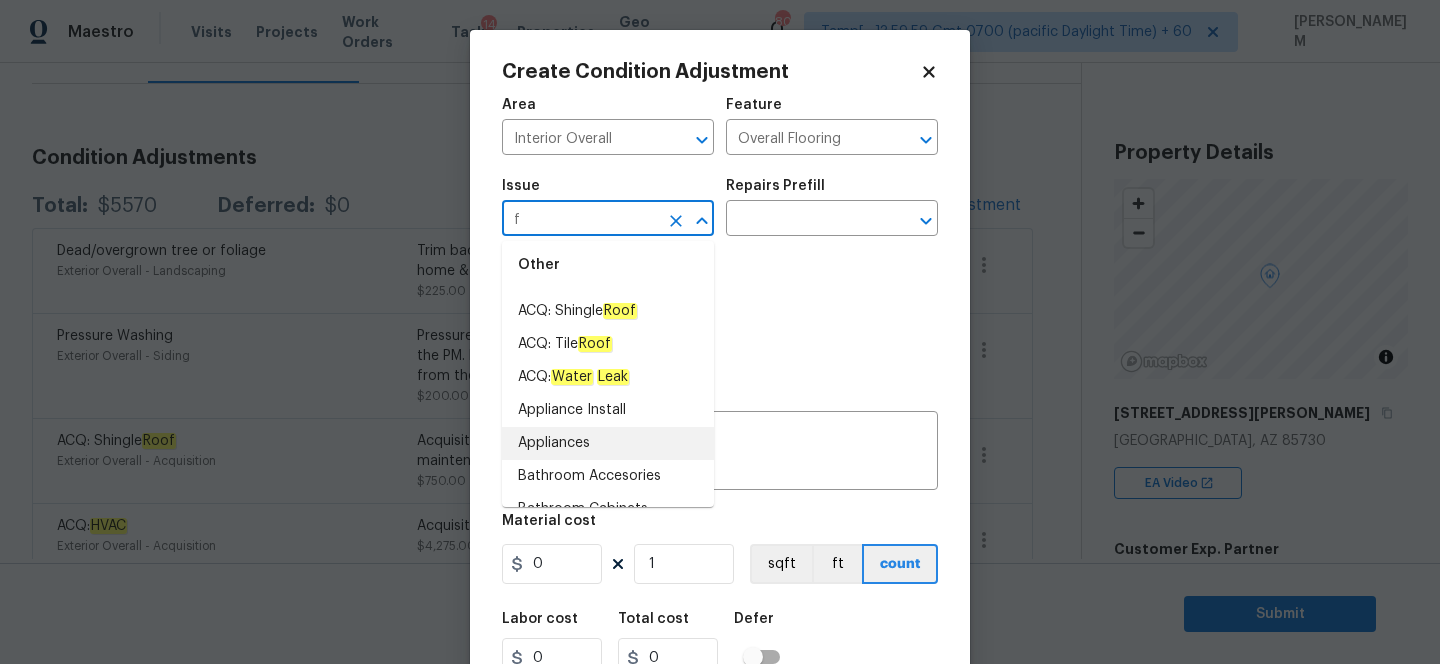 scroll, scrollTop: 0, scrollLeft: 0, axis: both 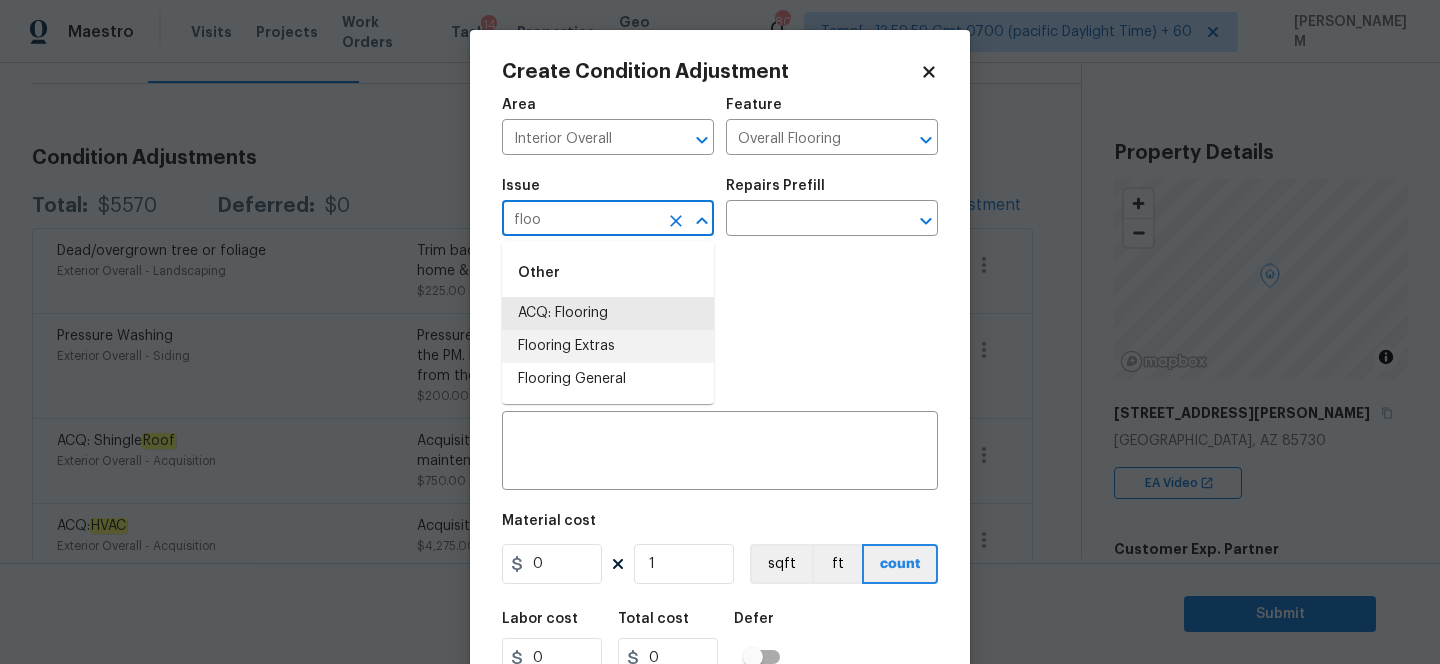 click on "Flooring Extras" at bounding box center (608, 346) 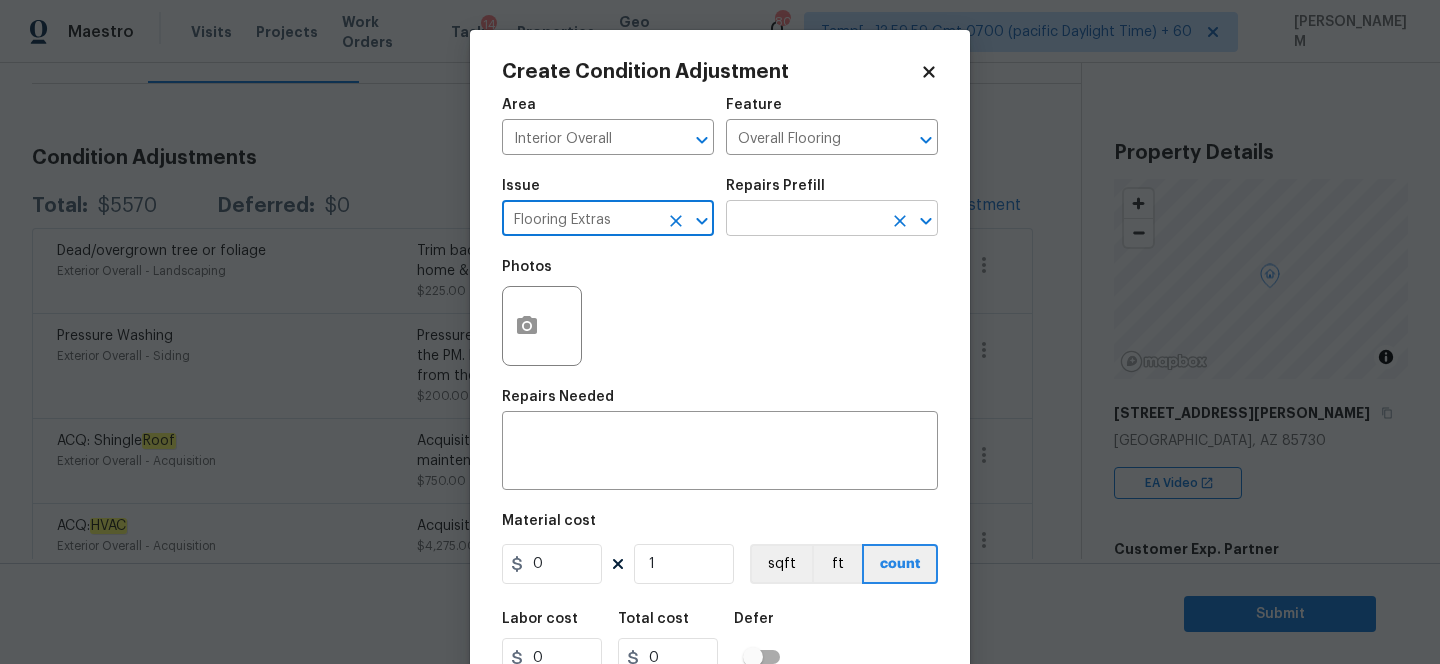 type on "Flooring Extras" 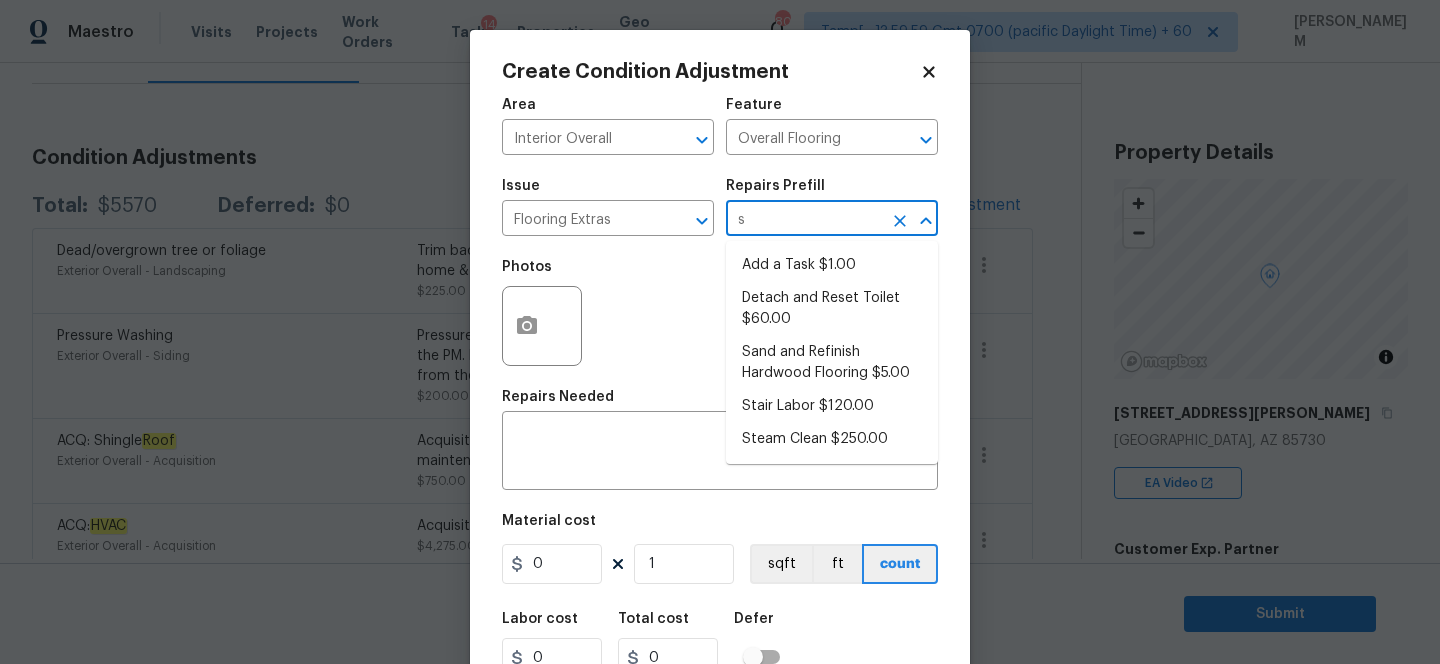 type on "st" 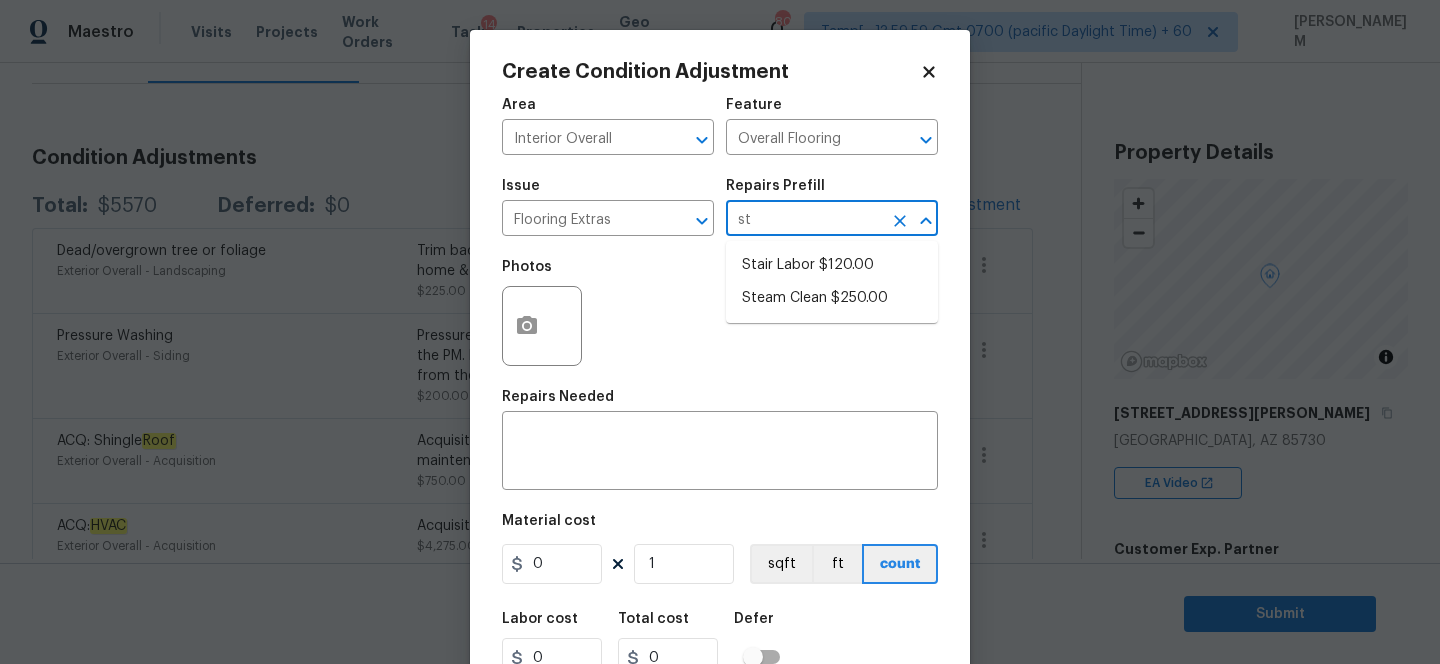 click on "Steam Clean $250.00" at bounding box center [832, 298] 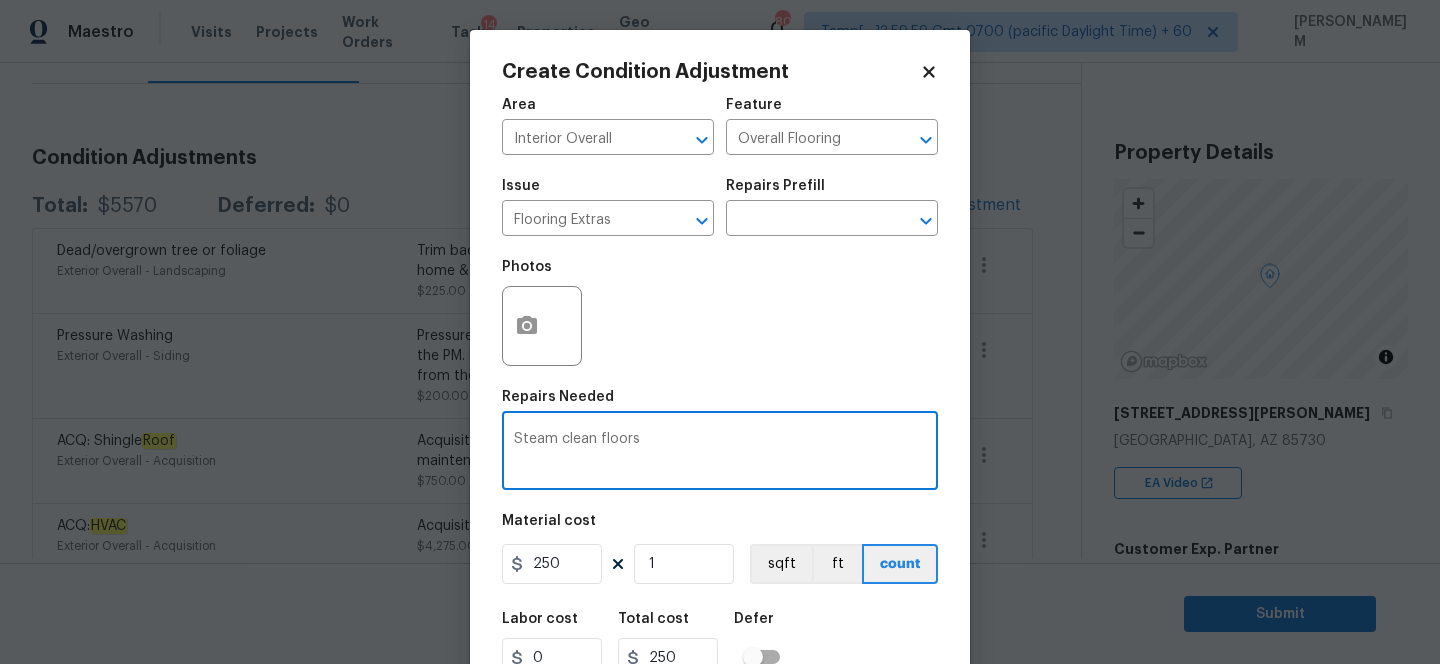 click on "Steam clean floors" at bounding box center [720, 453] 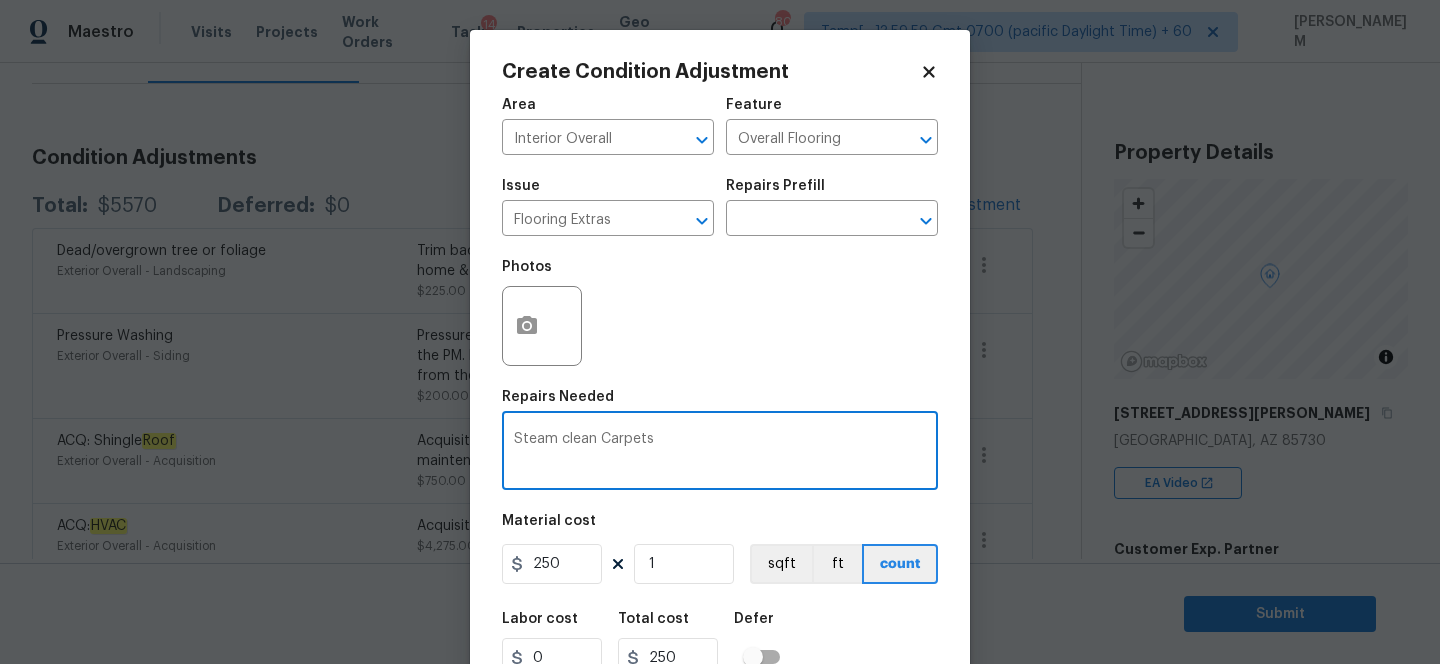 type on "Steam clean Carpets" 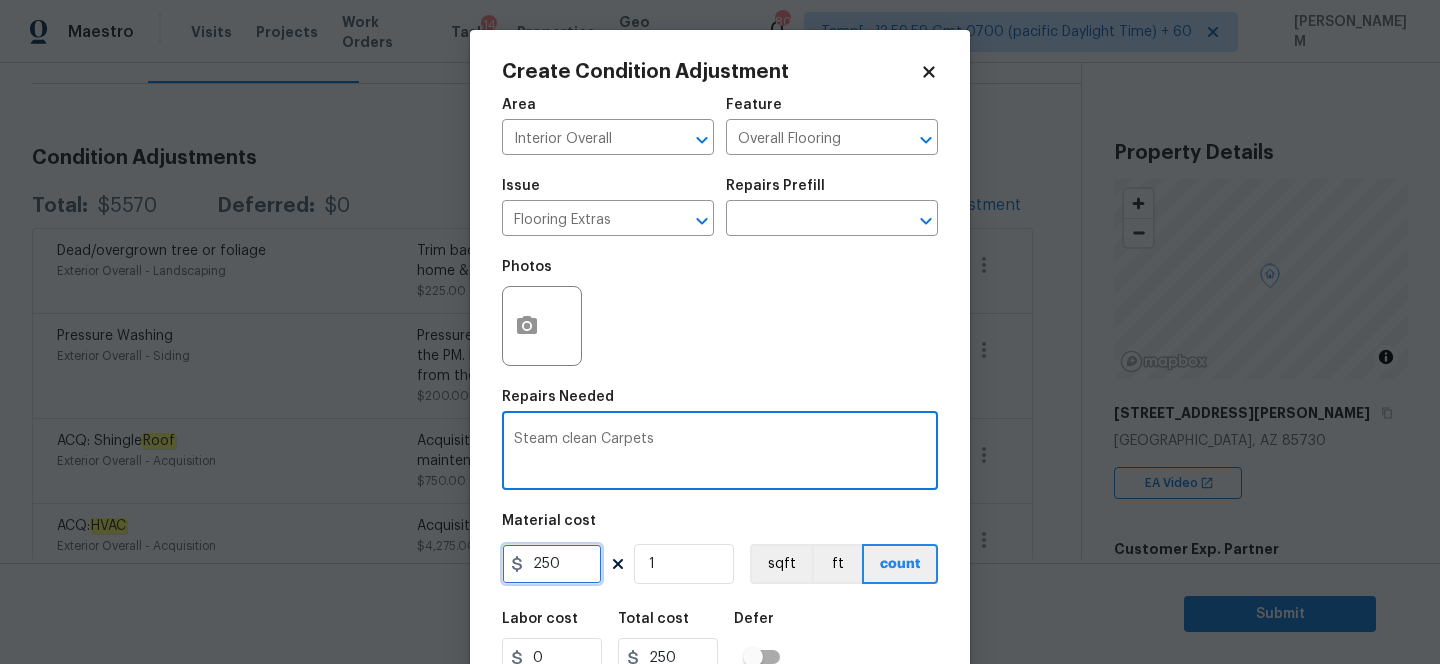 click on "250" at bounding box center [552, 564] 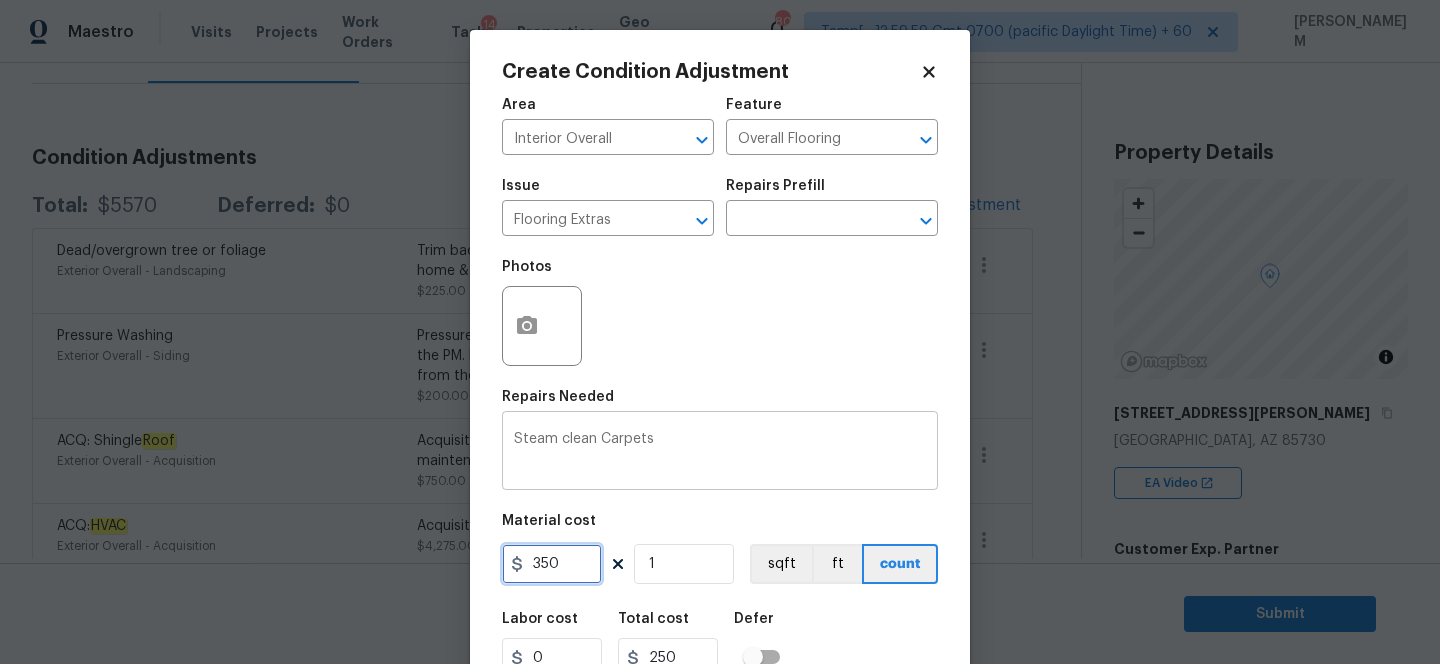 scroll, scrollTop: 83, scrollLeft: 0, axis: vertical 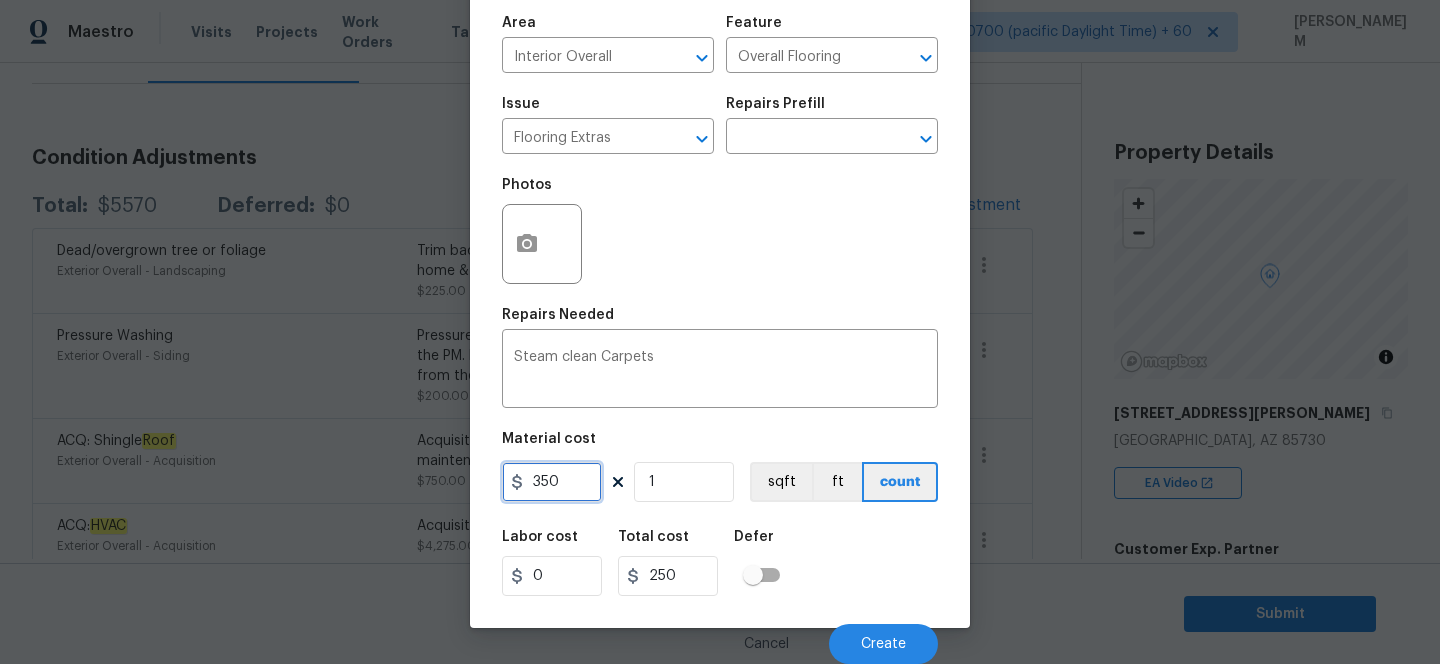 type on "350" 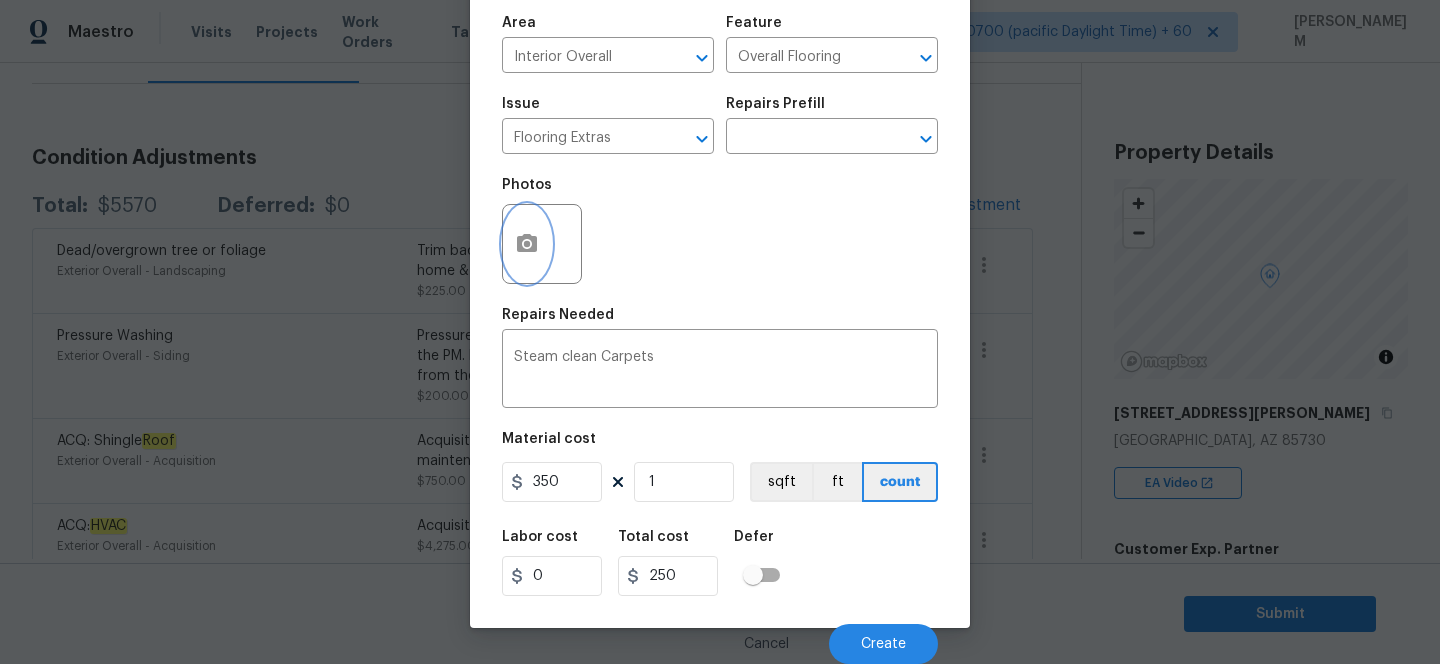 type on "350" 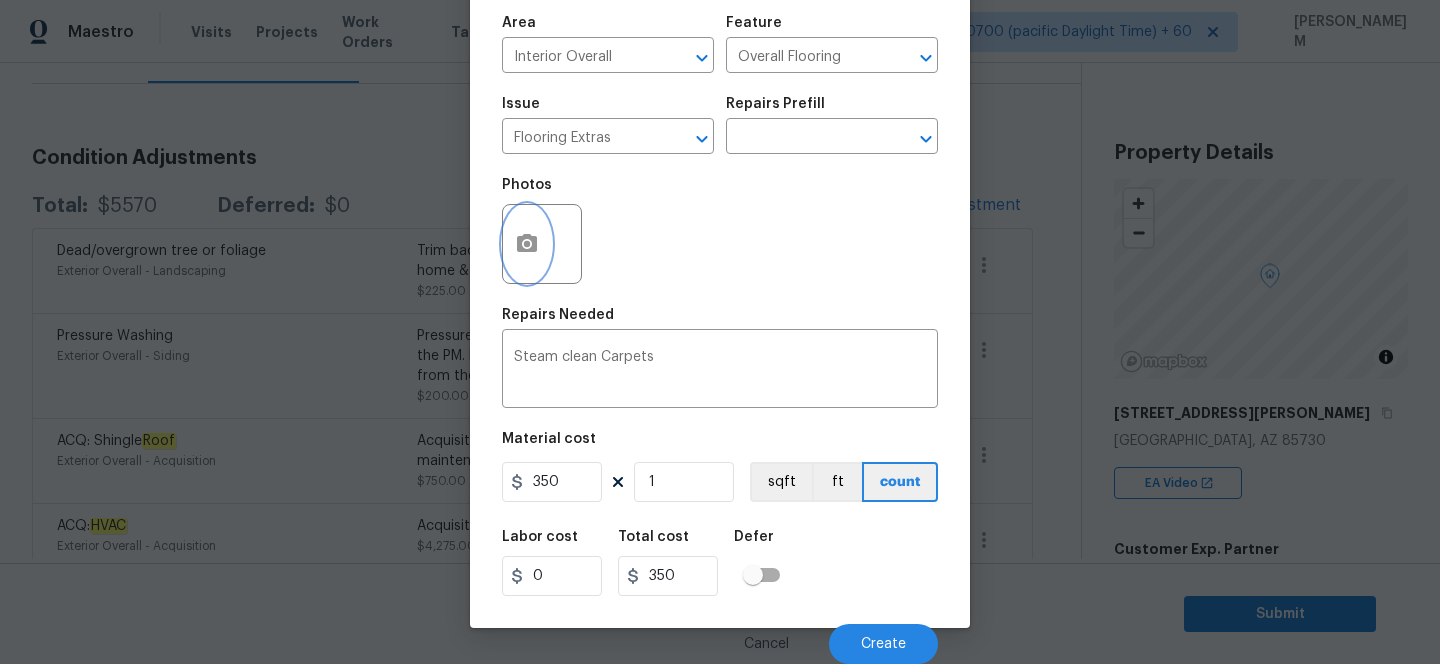 click 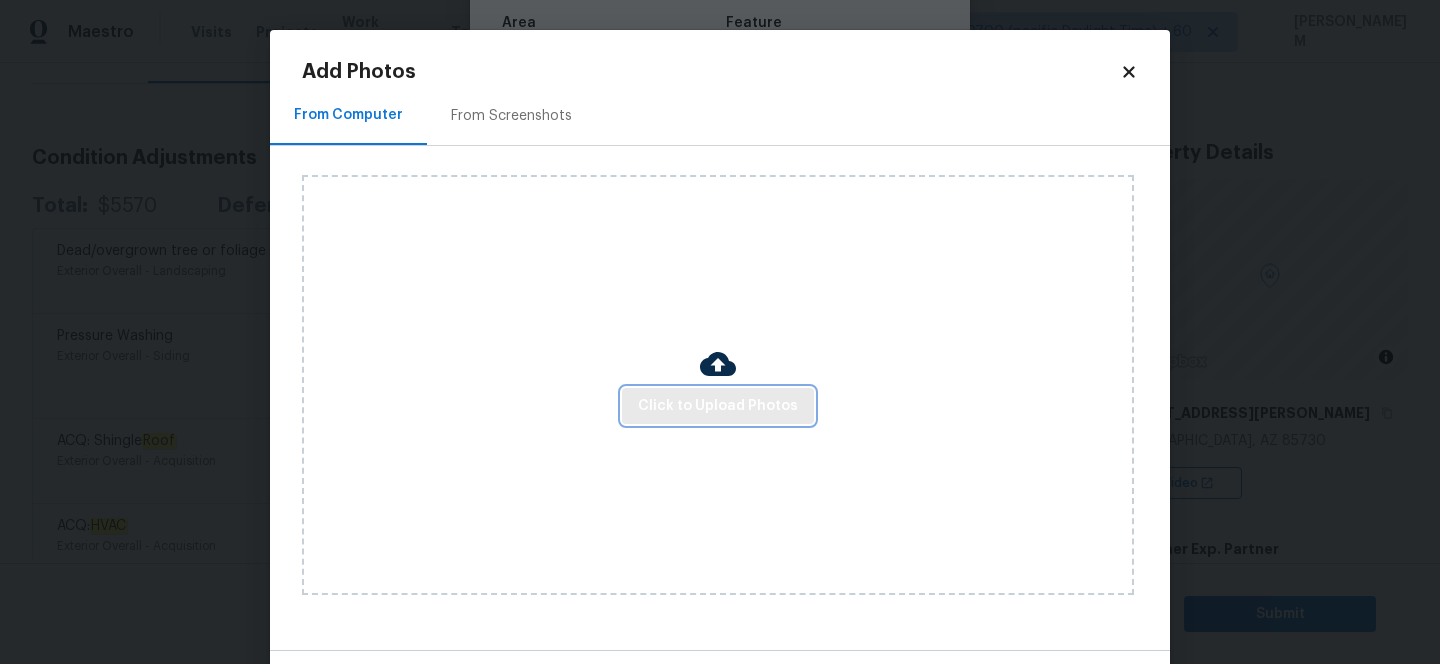 click on "Click to Upload Photos" at bounding box center (718, 406) 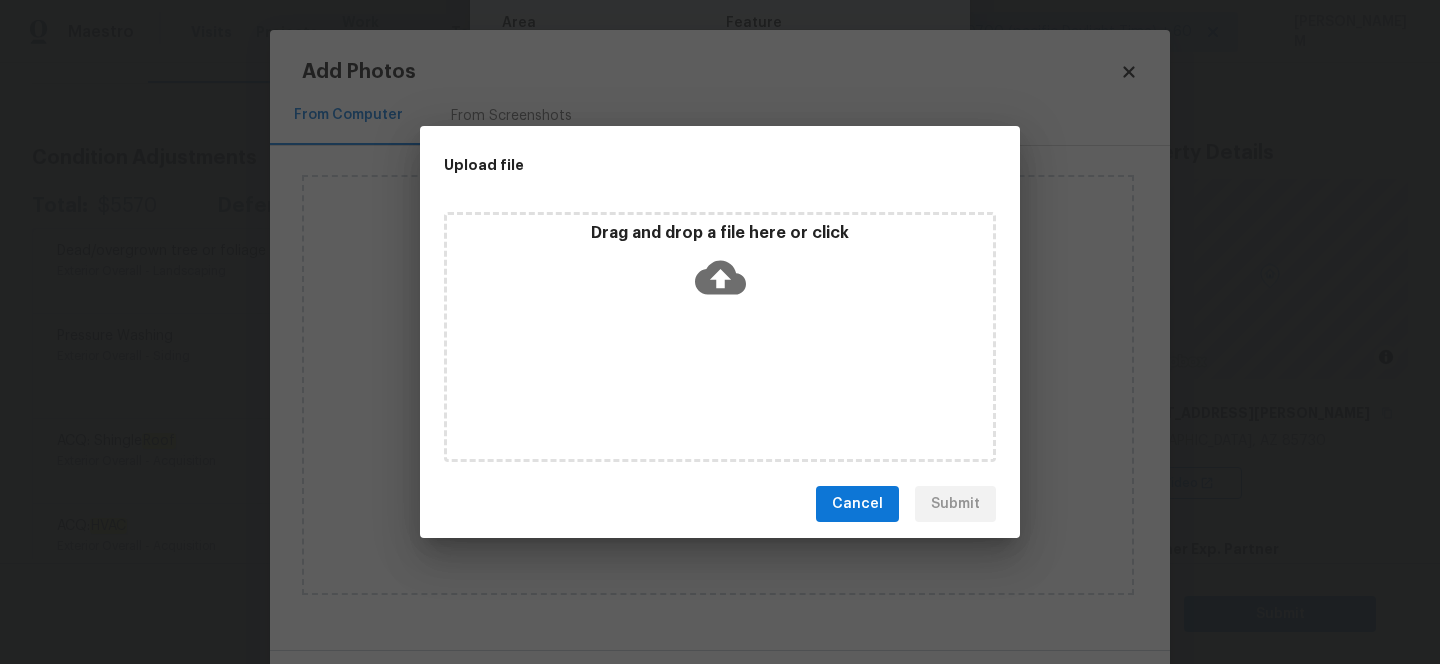 click 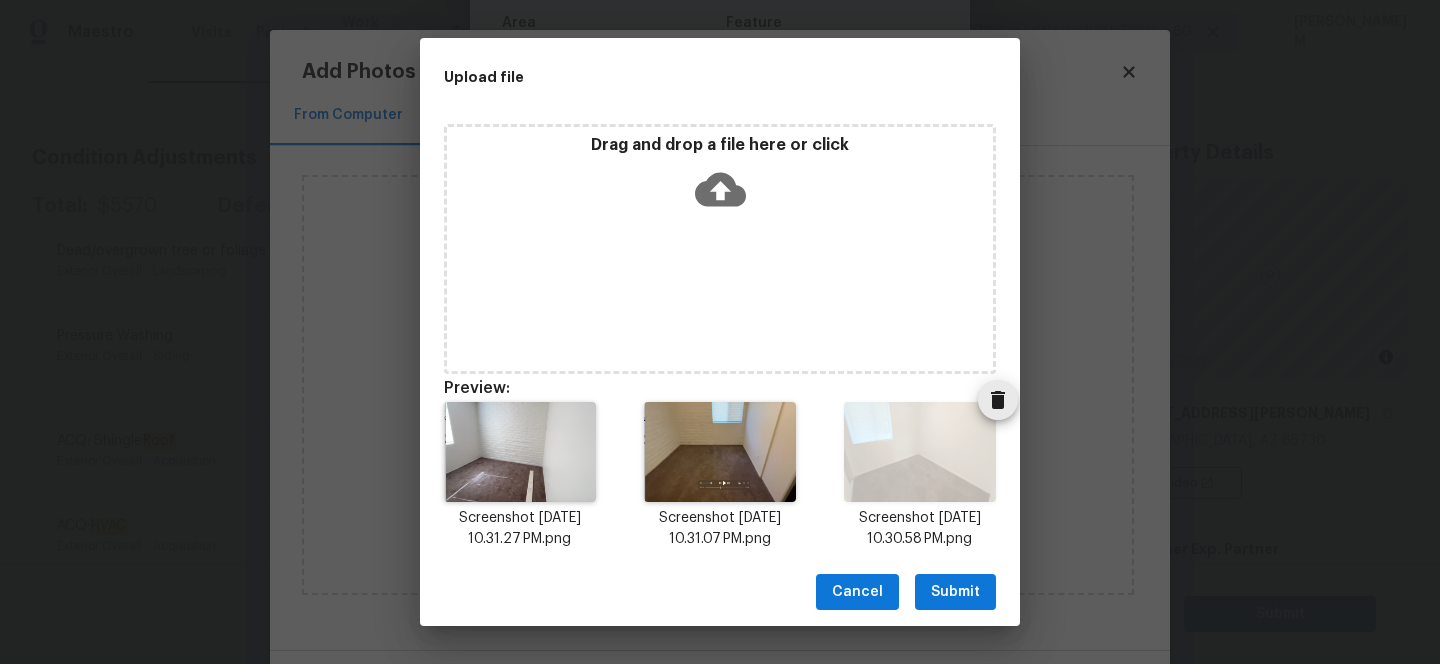 scroll, scrollTop: 16, scrollLeft: 0, axis: vertical 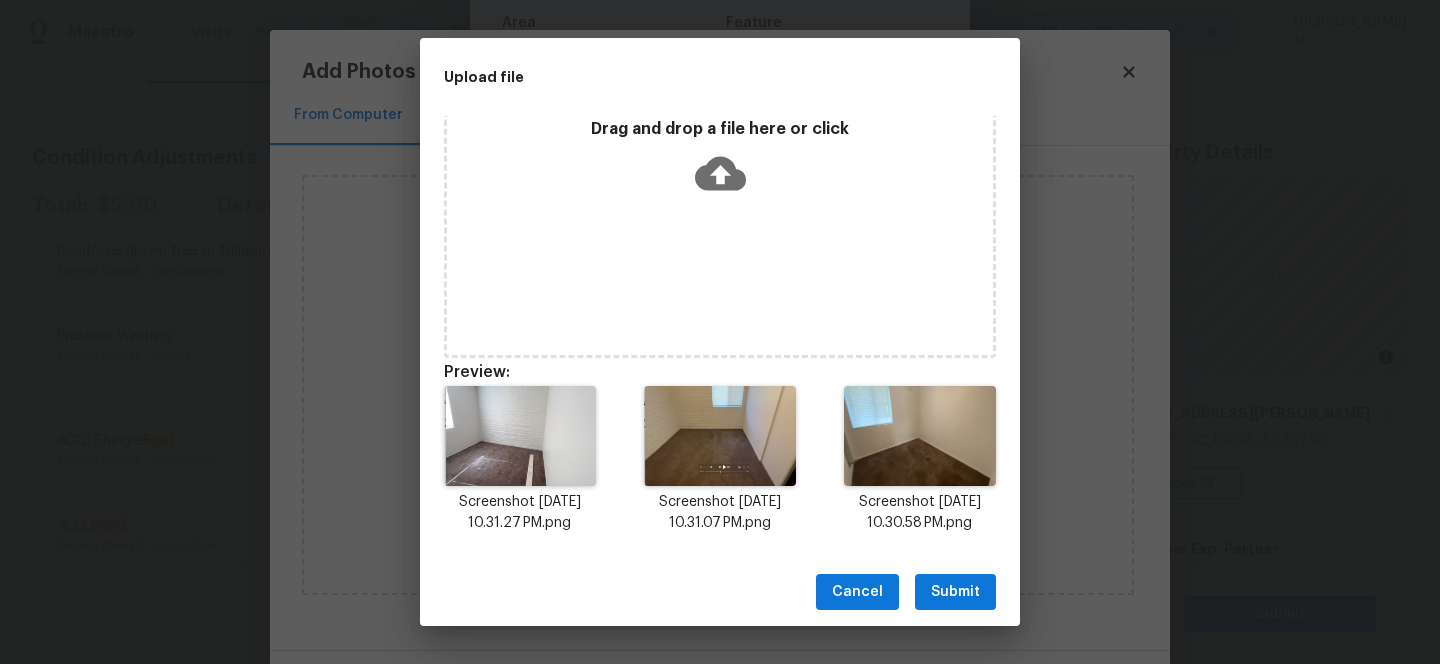 click on "Submit" at bounding box center (955, 592) 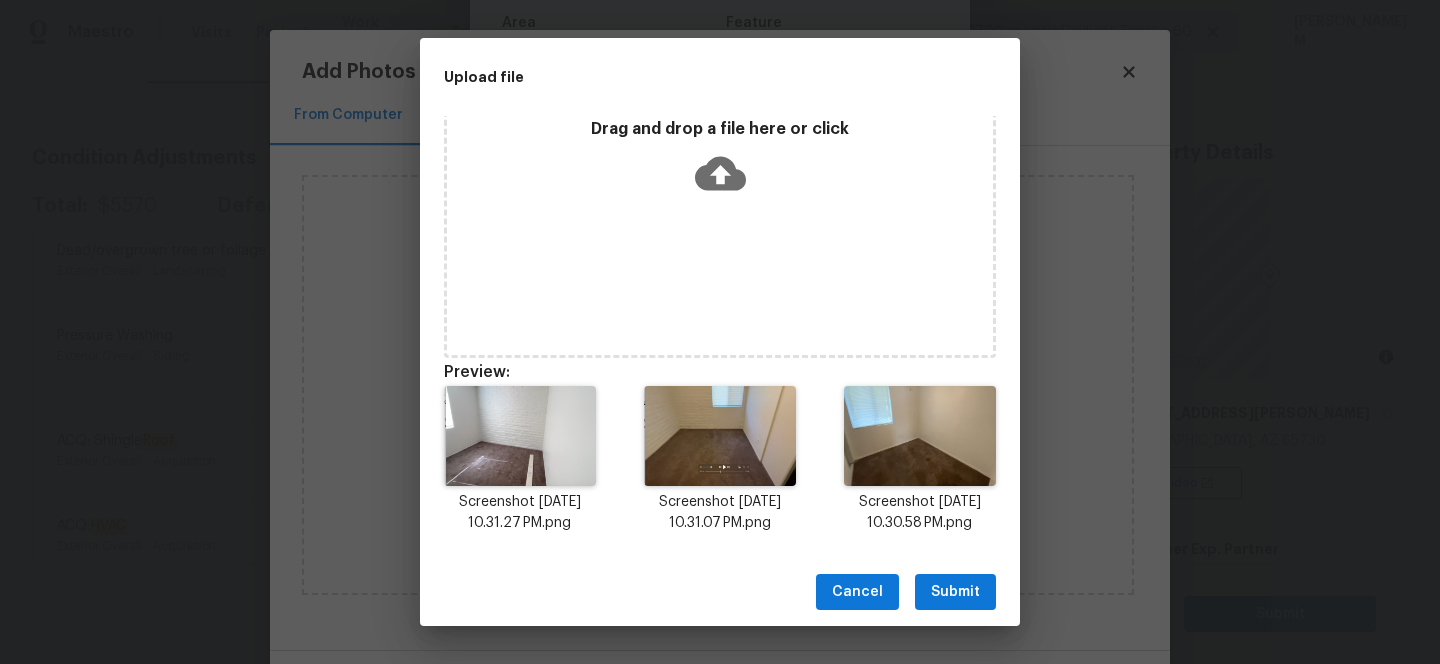 scroll, scrollTop: 0, scrollLeft: 0, axis: both 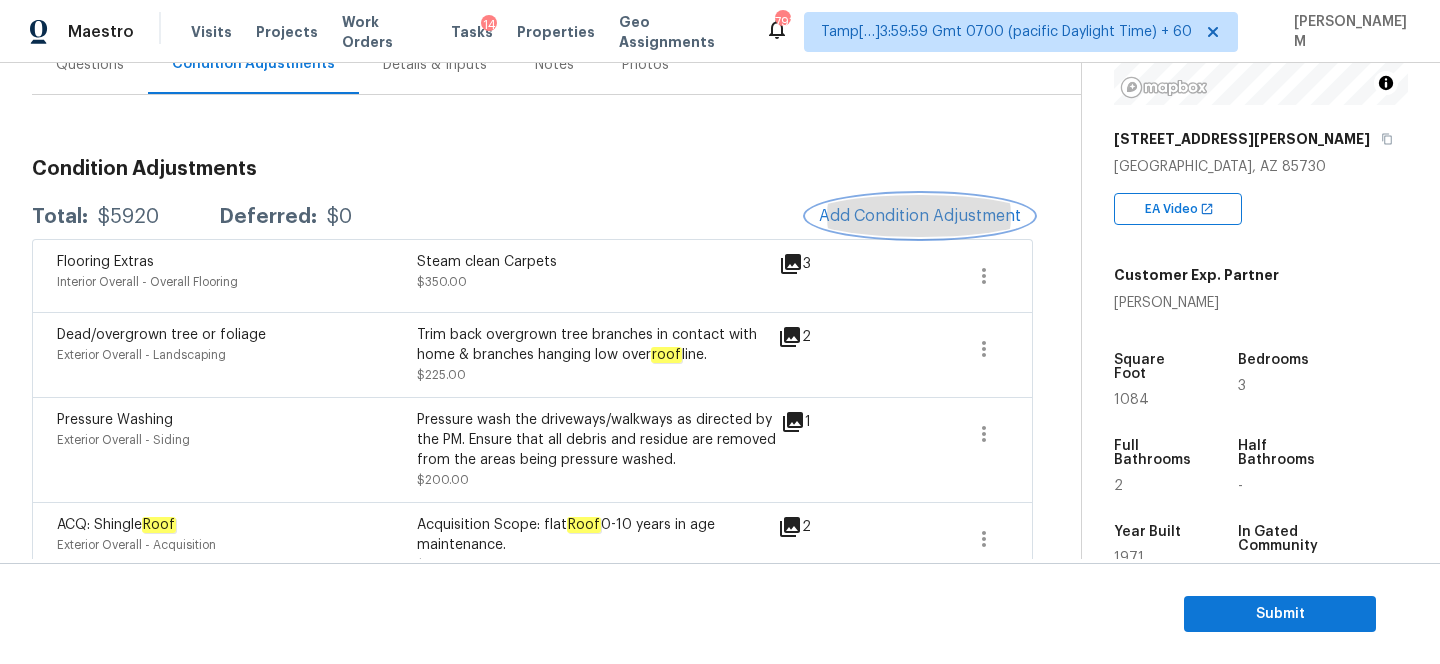 click on "Add Condition Adjustment" at bounding box center (920, 216) 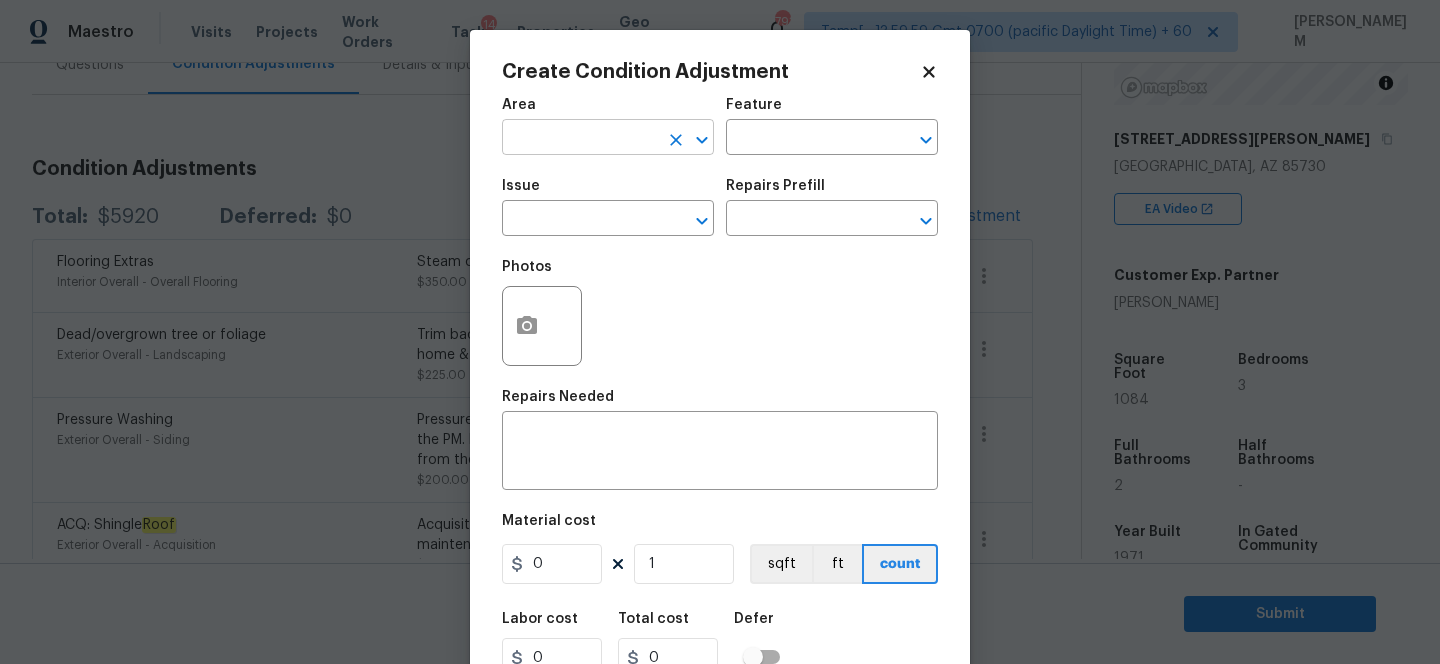 click at bounding box center [580, 139] 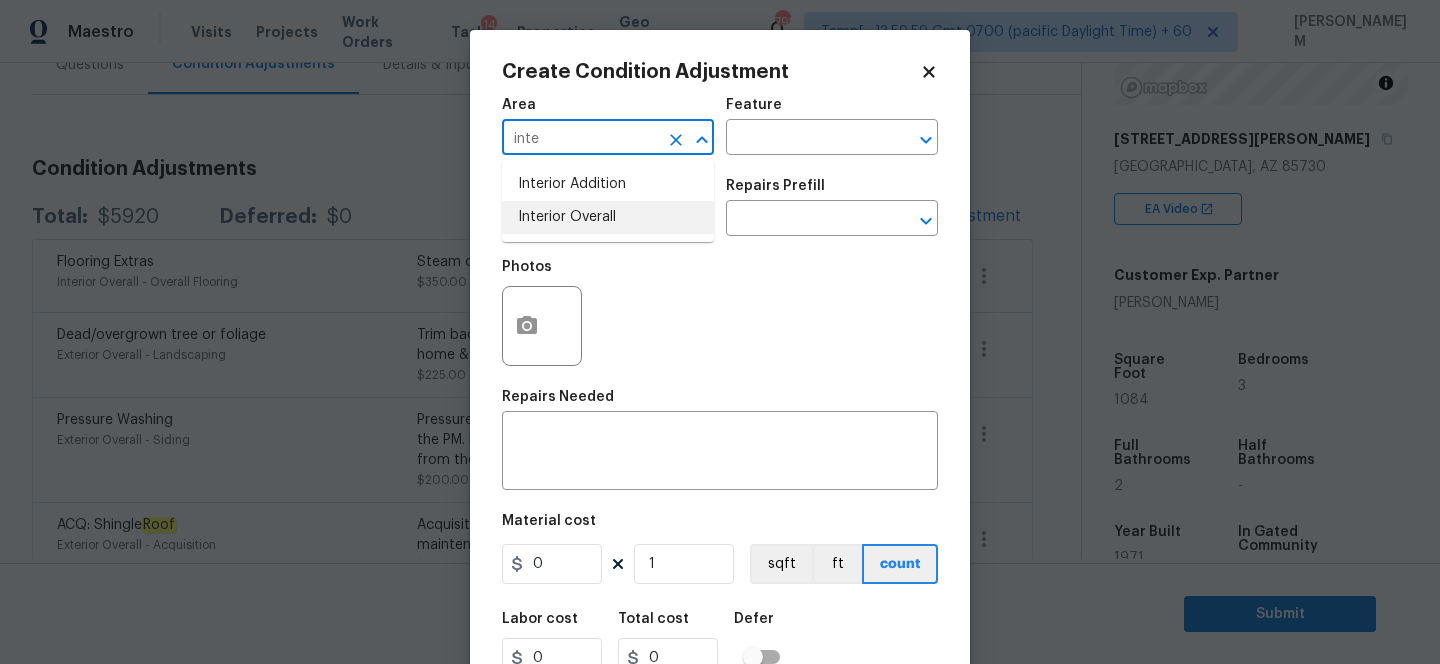 click on "Interior Overall" at bounding box center (608, 217) 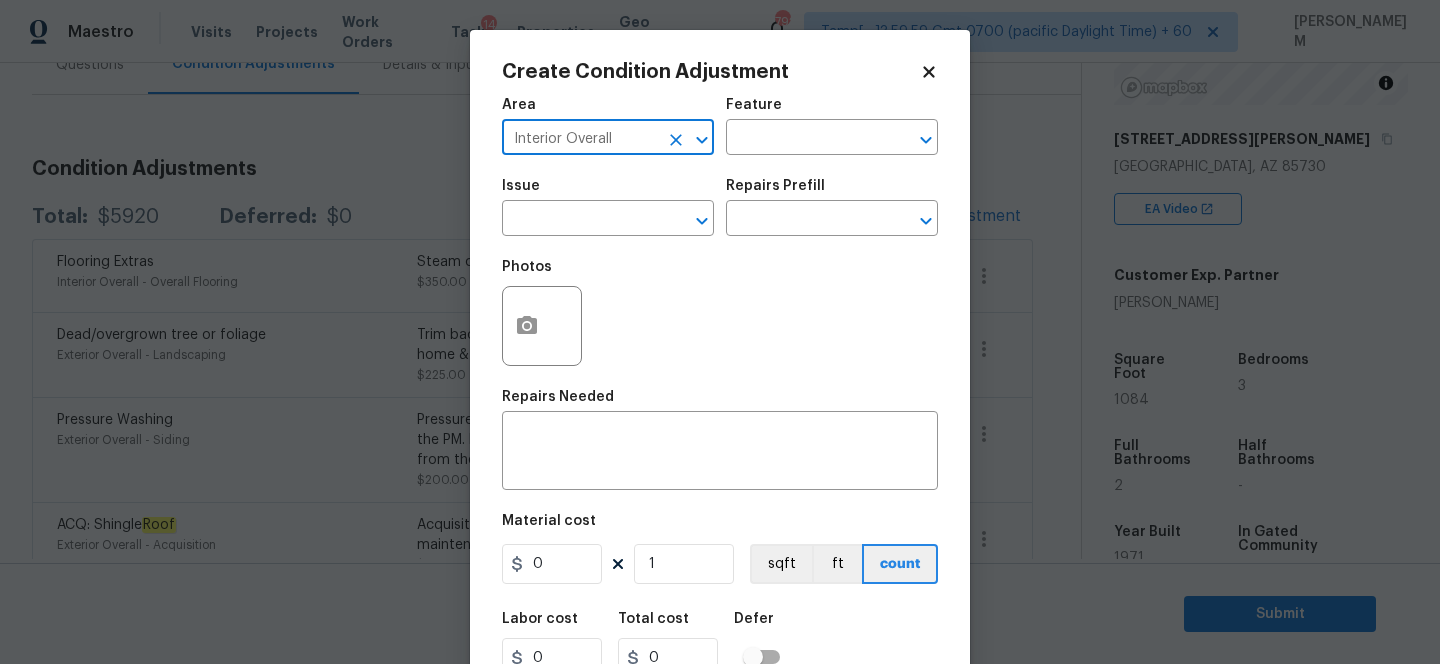 type on "Interior Overall" 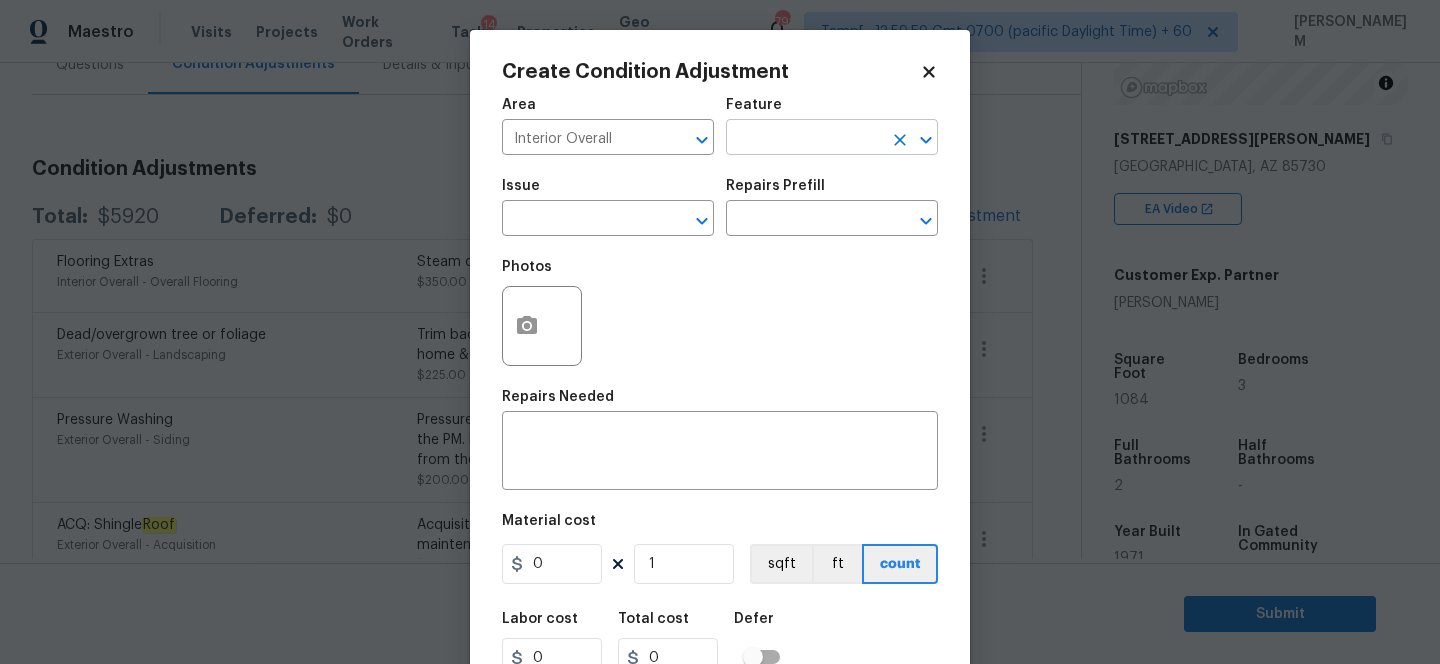 click at bounding box center [804, 139] 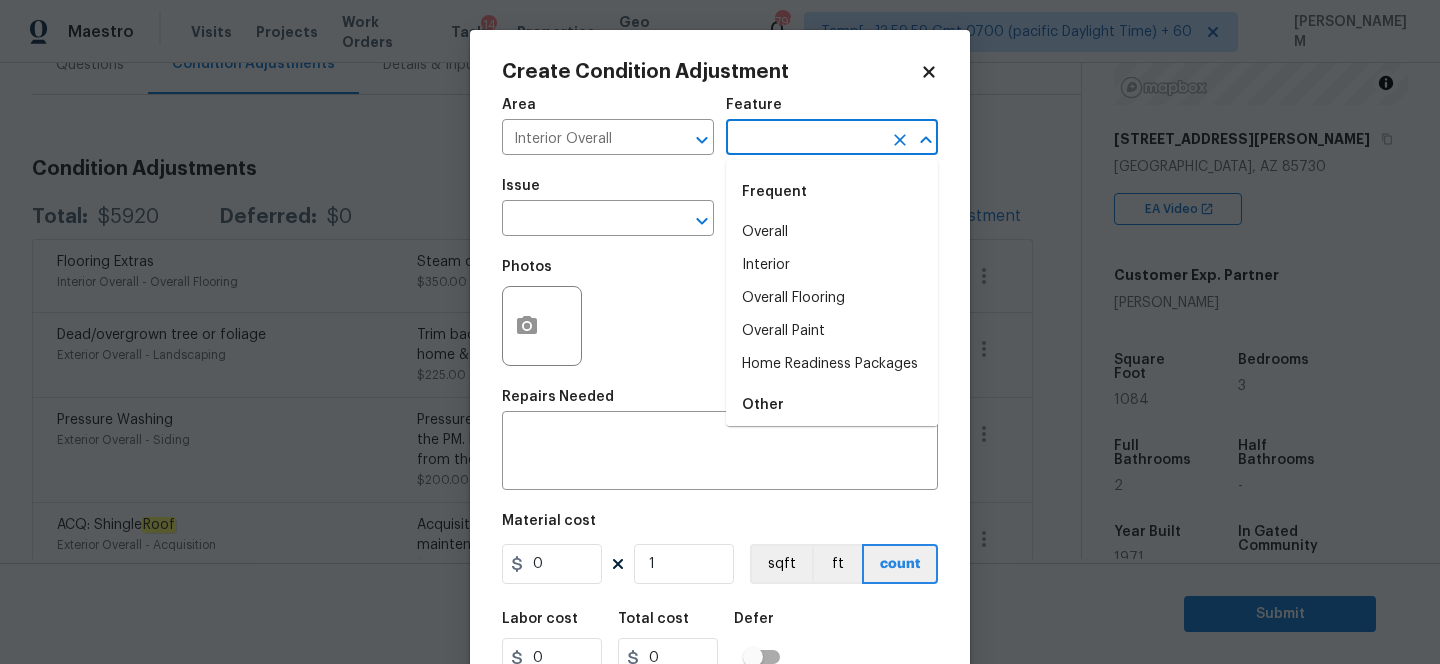 type on "o" 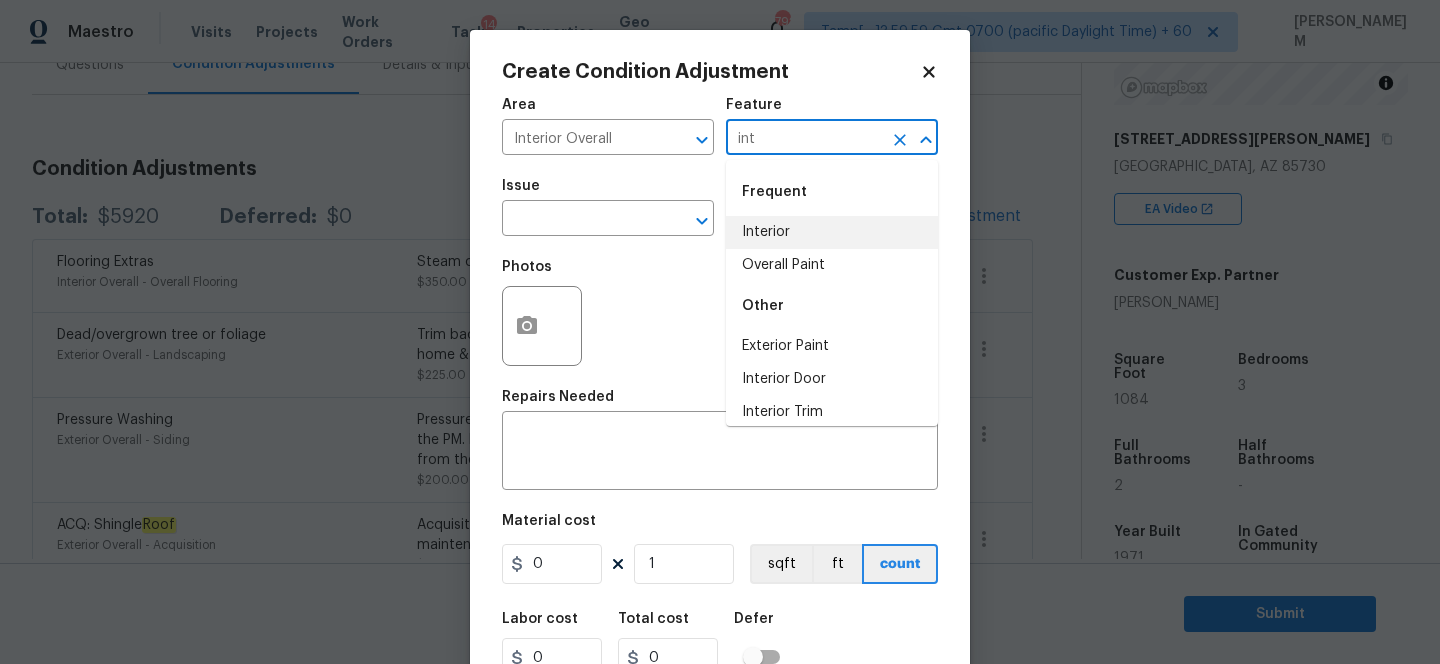 click on "Interior" at bounding box center (832, 232) 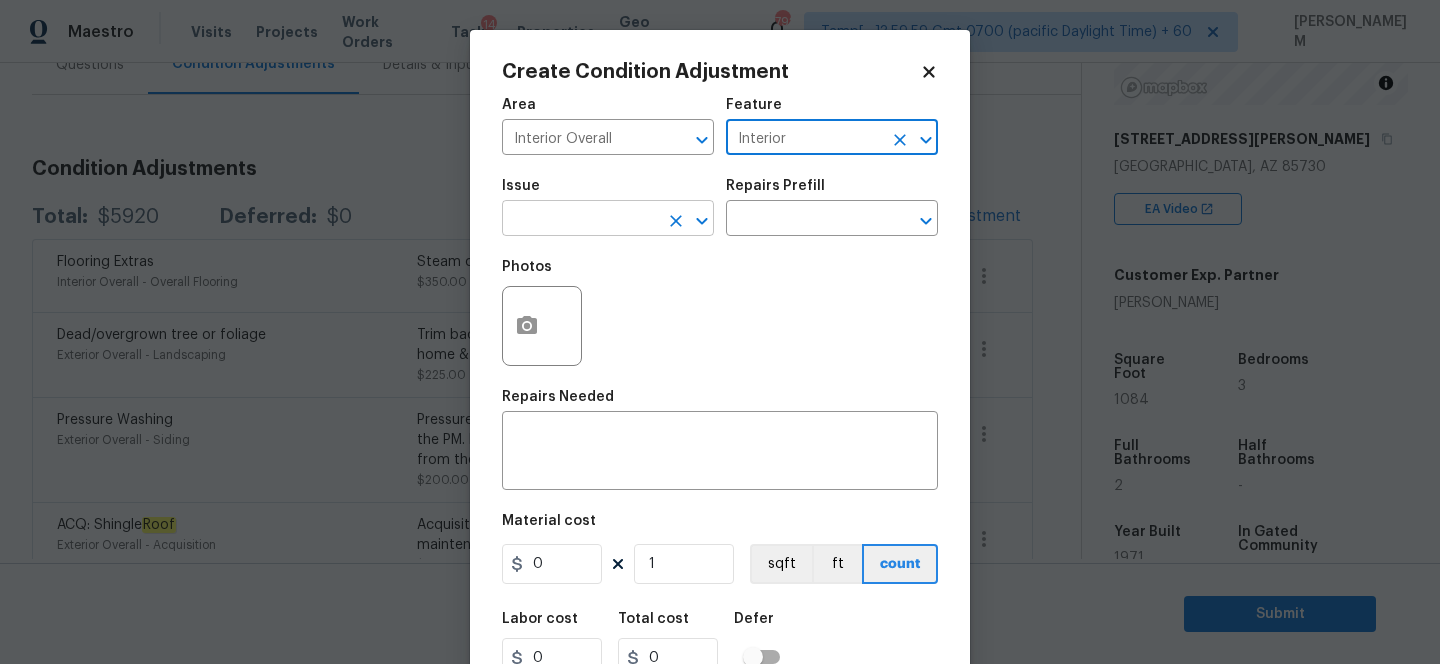 click at bounding box center [580, 220] 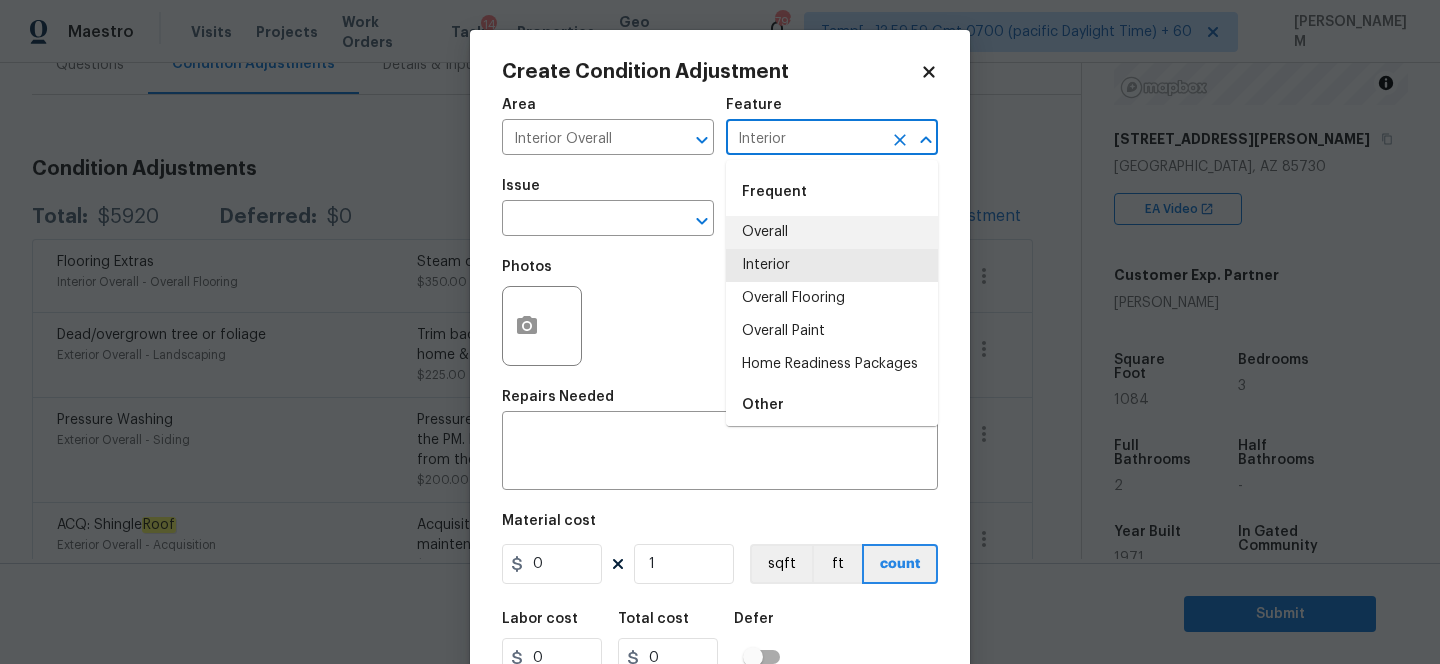 click on "Interior" at bounding box center (804, 139) 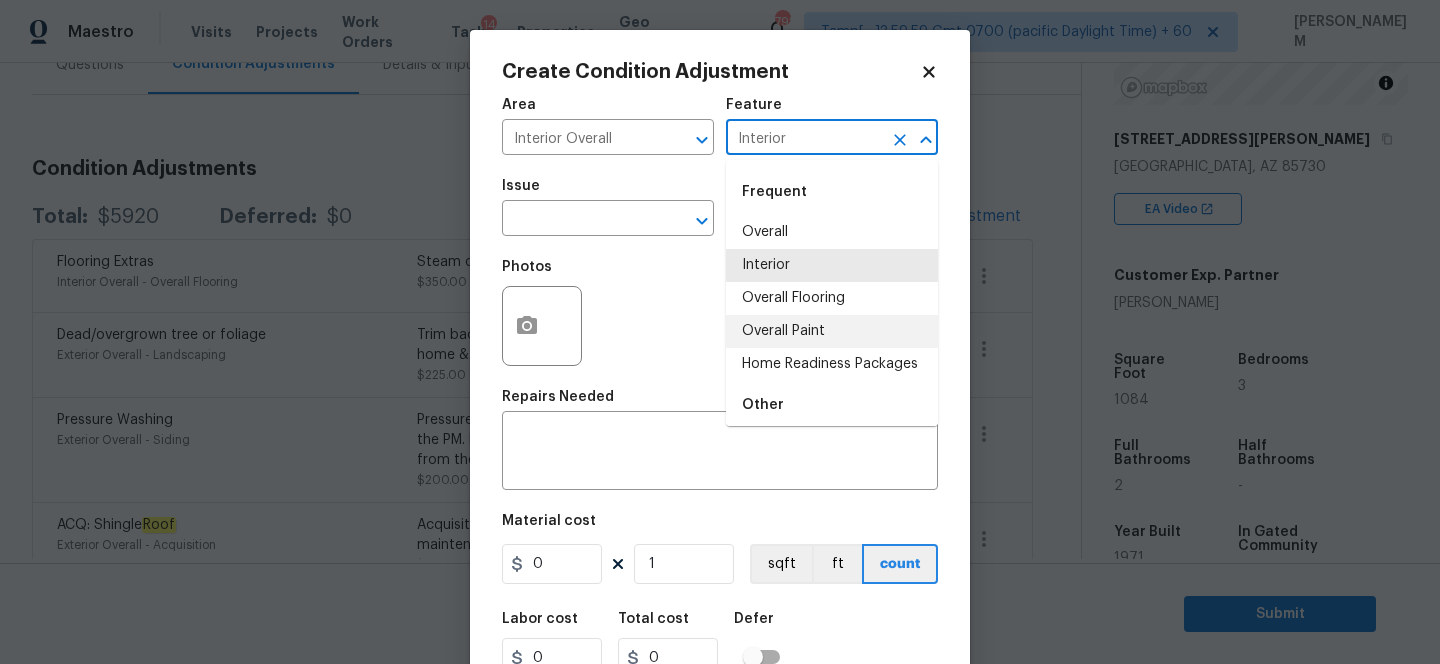 click on "Overall Paint" at bounding box center [832, 331] 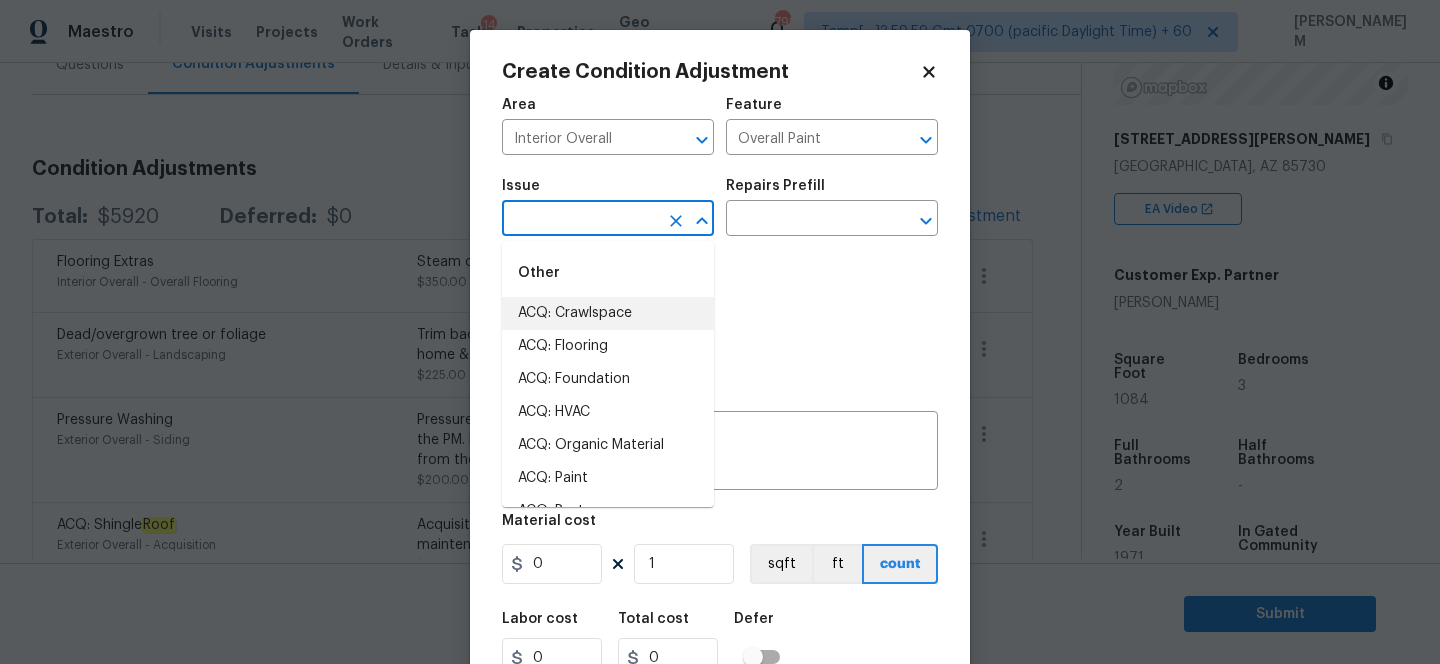 click at bounding box center (580, 220) 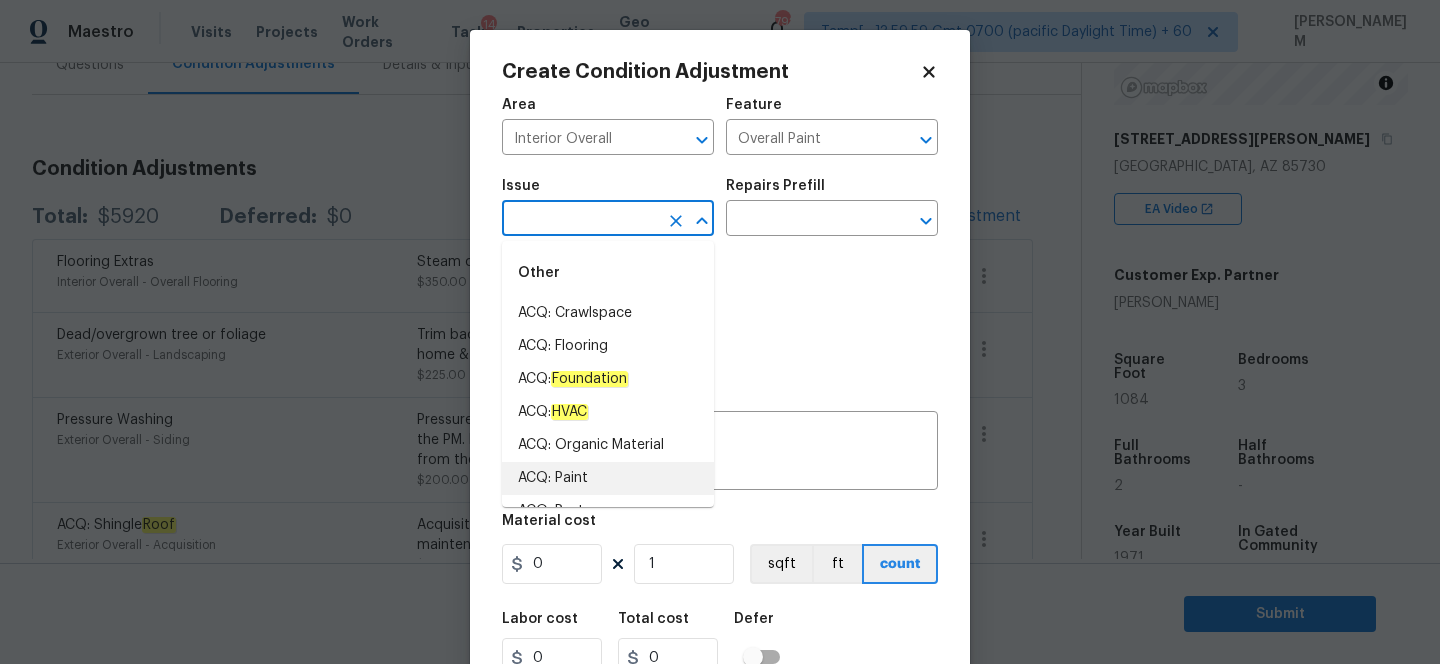 click on "ACQ: Paint" at bounding box center (608, 478) 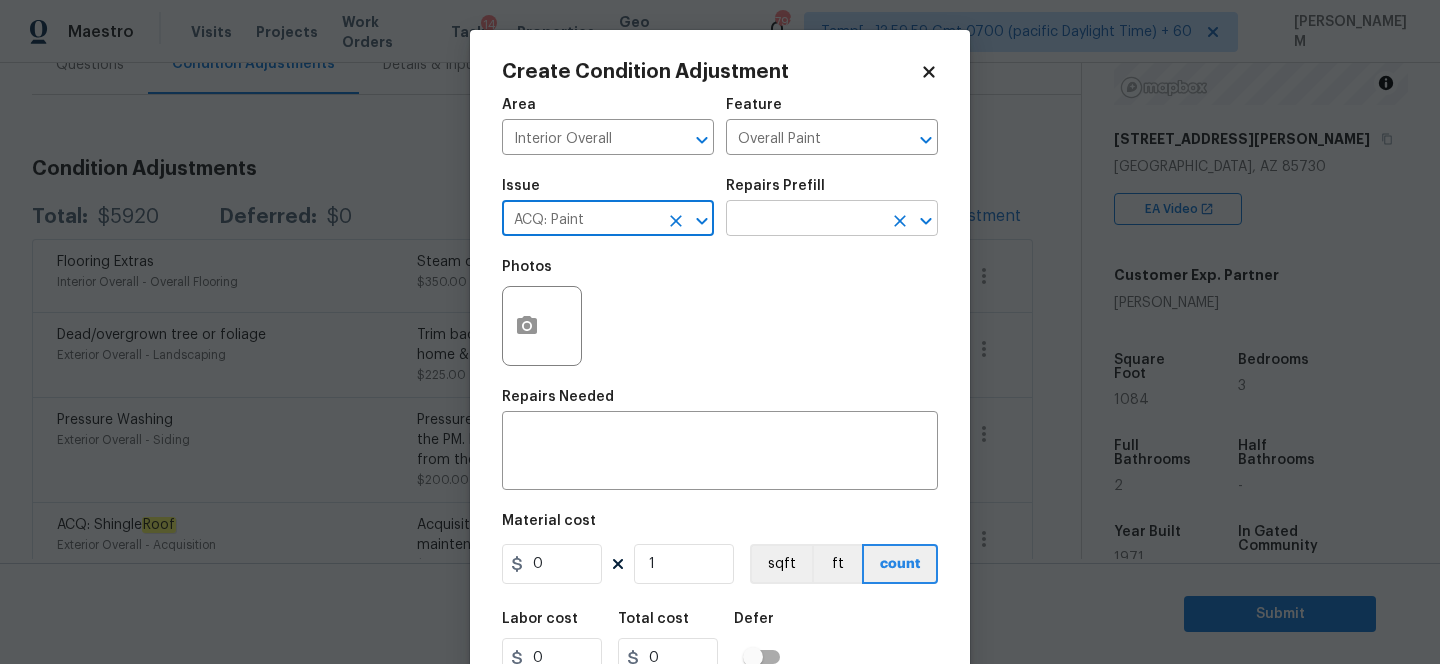 click at bounding box center [804, 220] 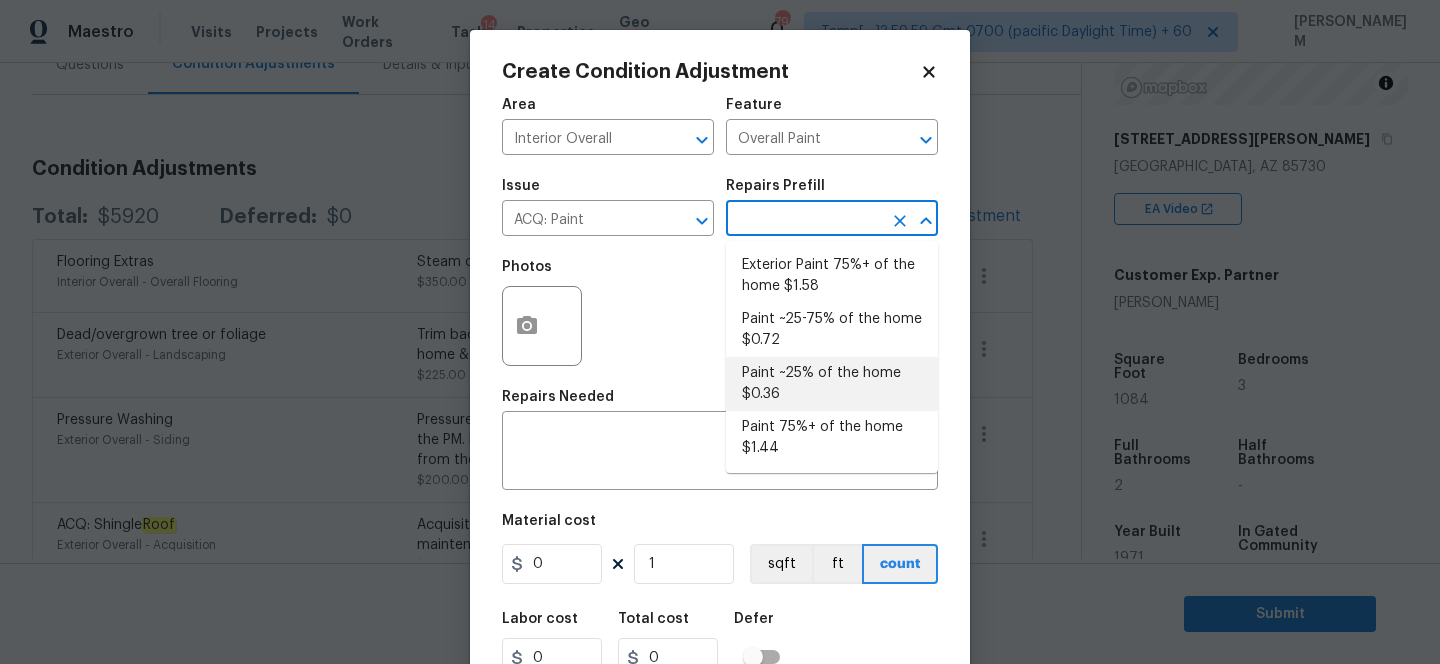 click on "Paint ~25% of the home $0.36" at bounding box center [832, 384] 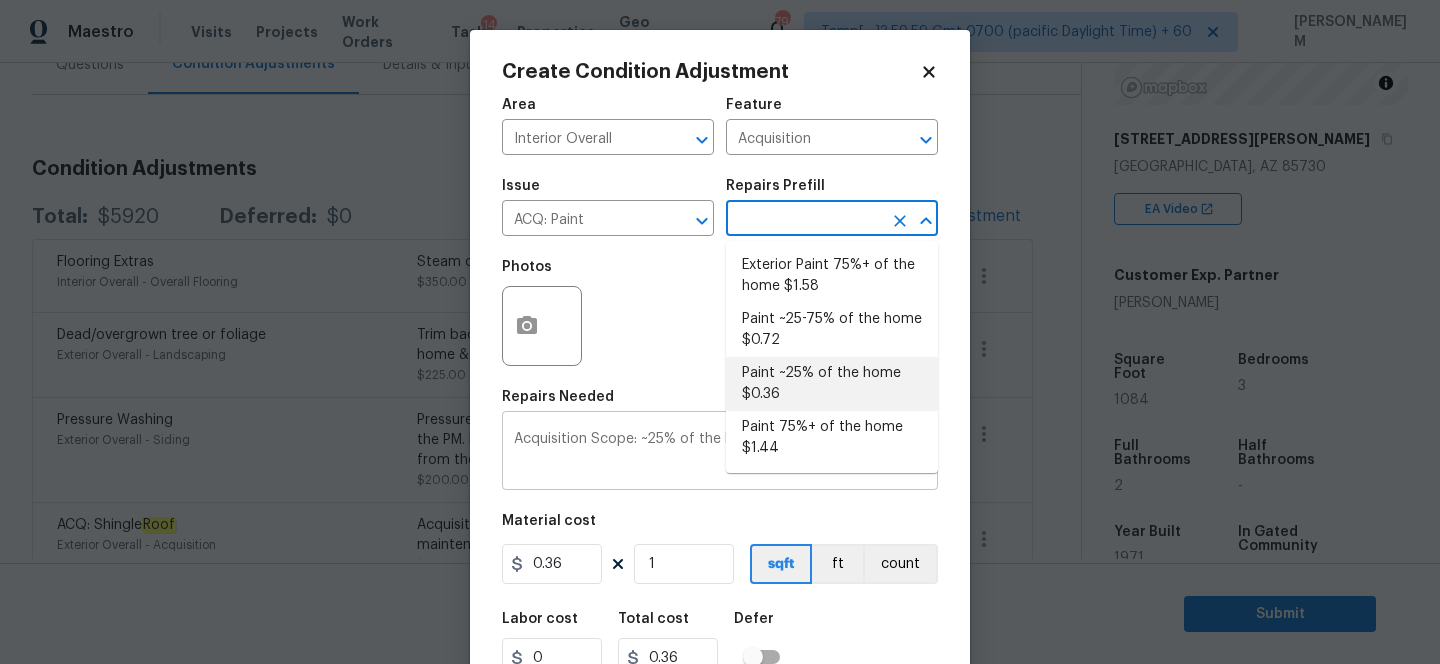 click on "Acquisition Scope: ~25% of the home needs interior paint" at bounding box center (720, 453) 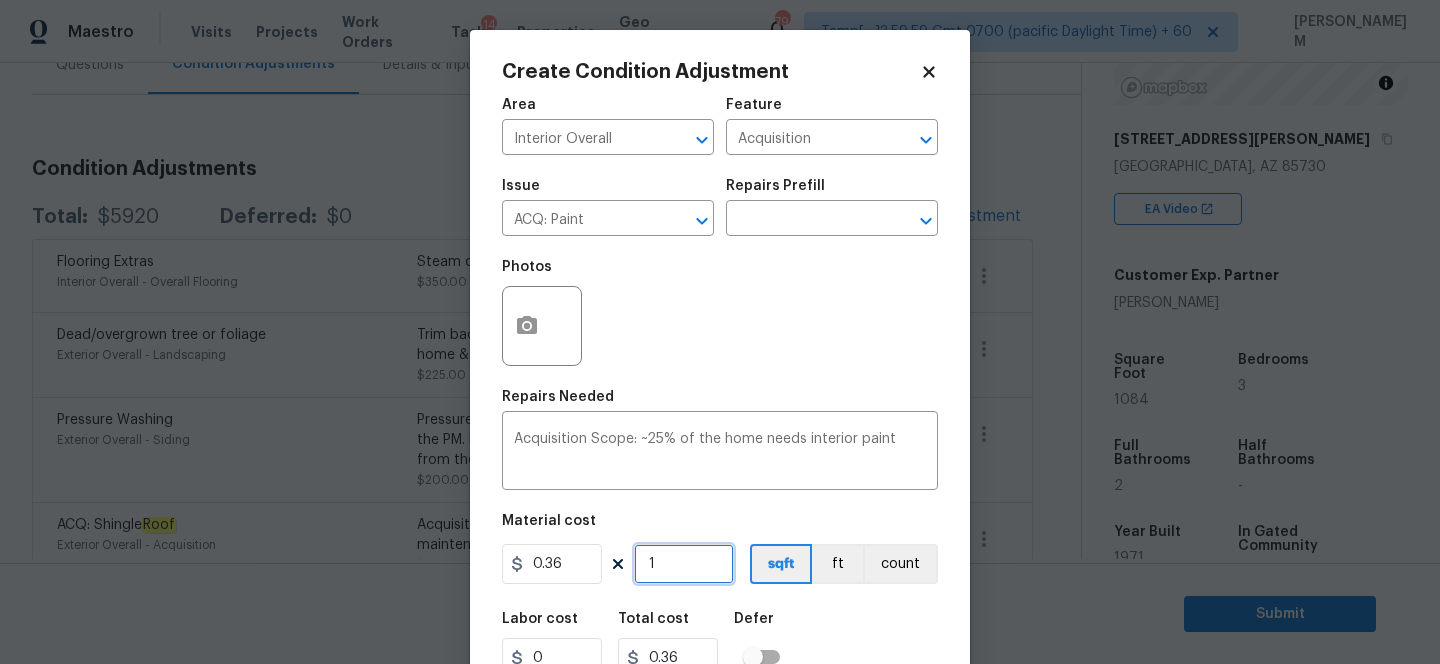 drag, startPoint x: 679, startPoint y: 579, endPoint x: 625, endPoint y: 576, distance: 54.08327 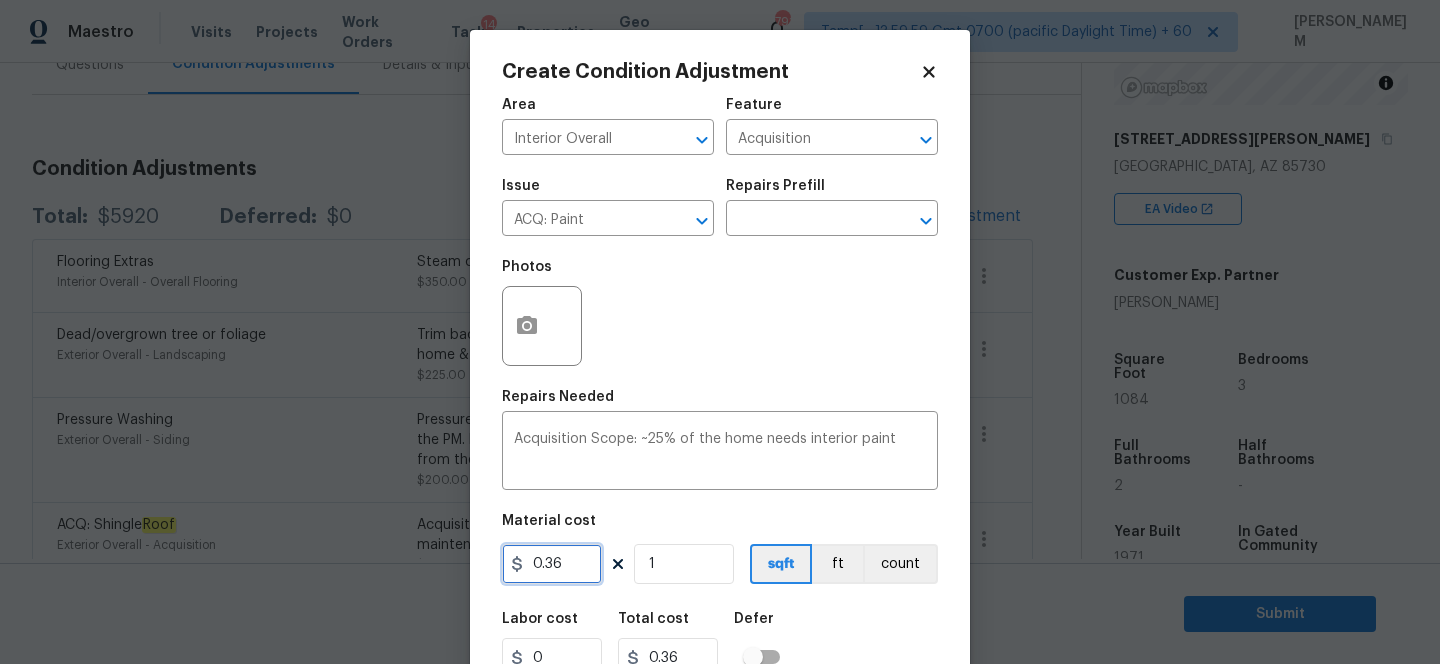 click on "0.36" at bounding box center [552, 564] 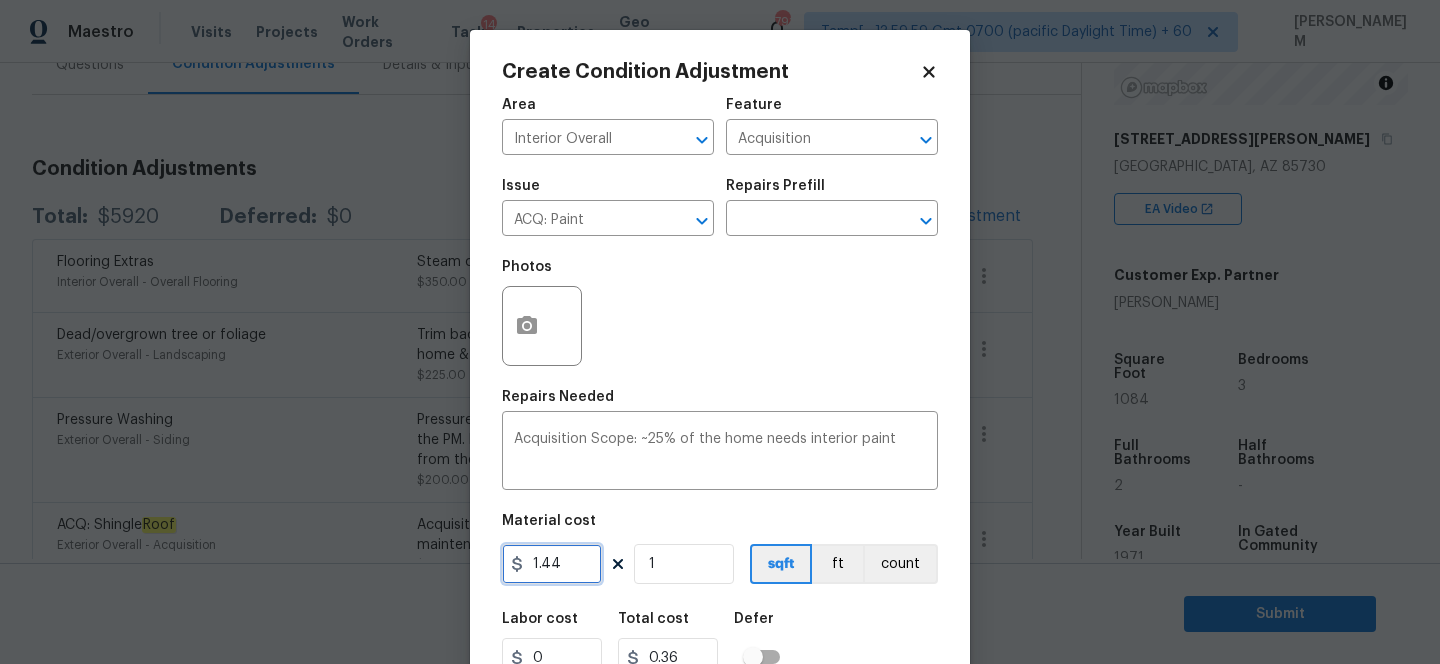 type on "1.44" 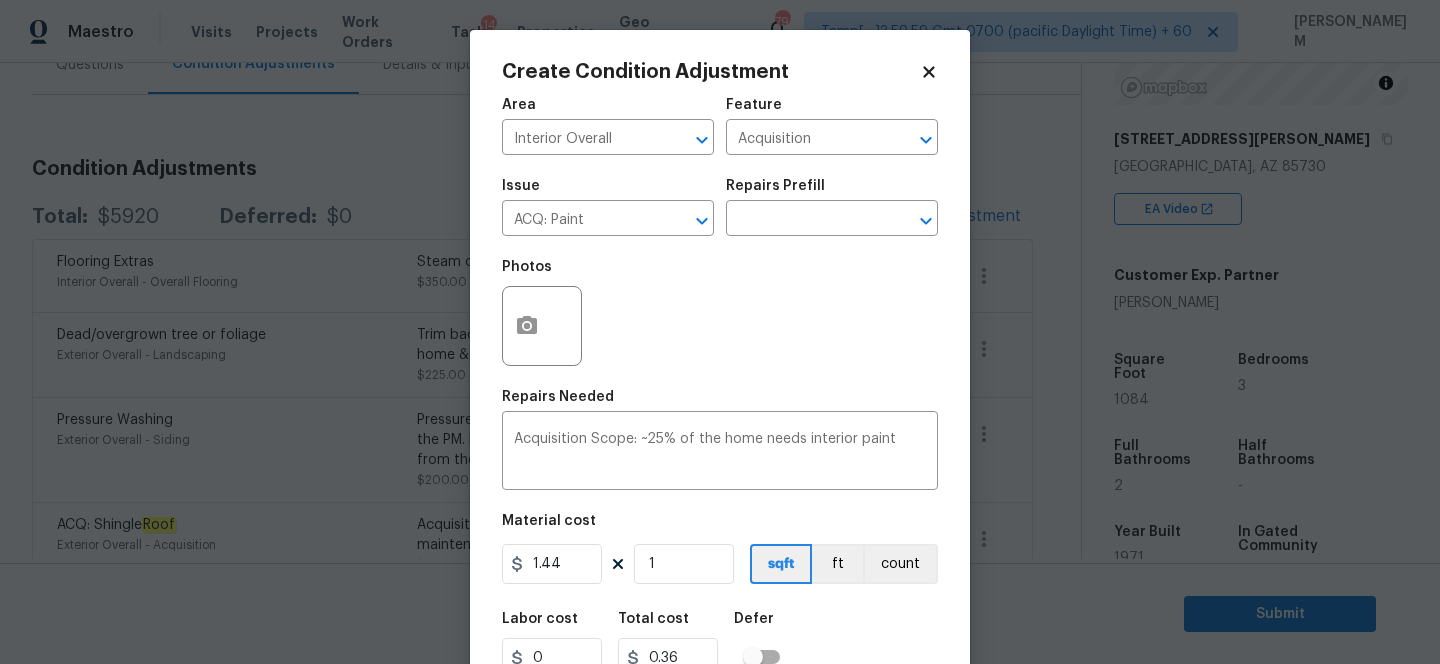 type on "1.44" 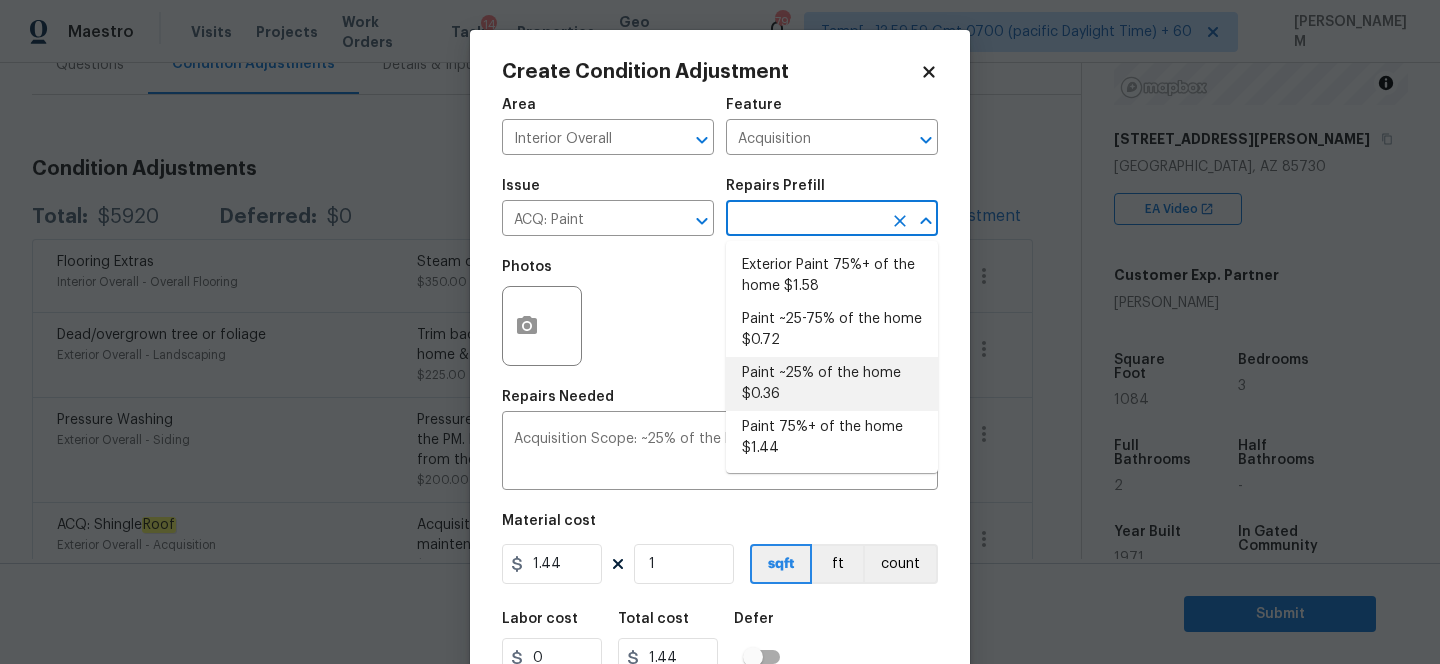 click at bounding box center (804, 220) 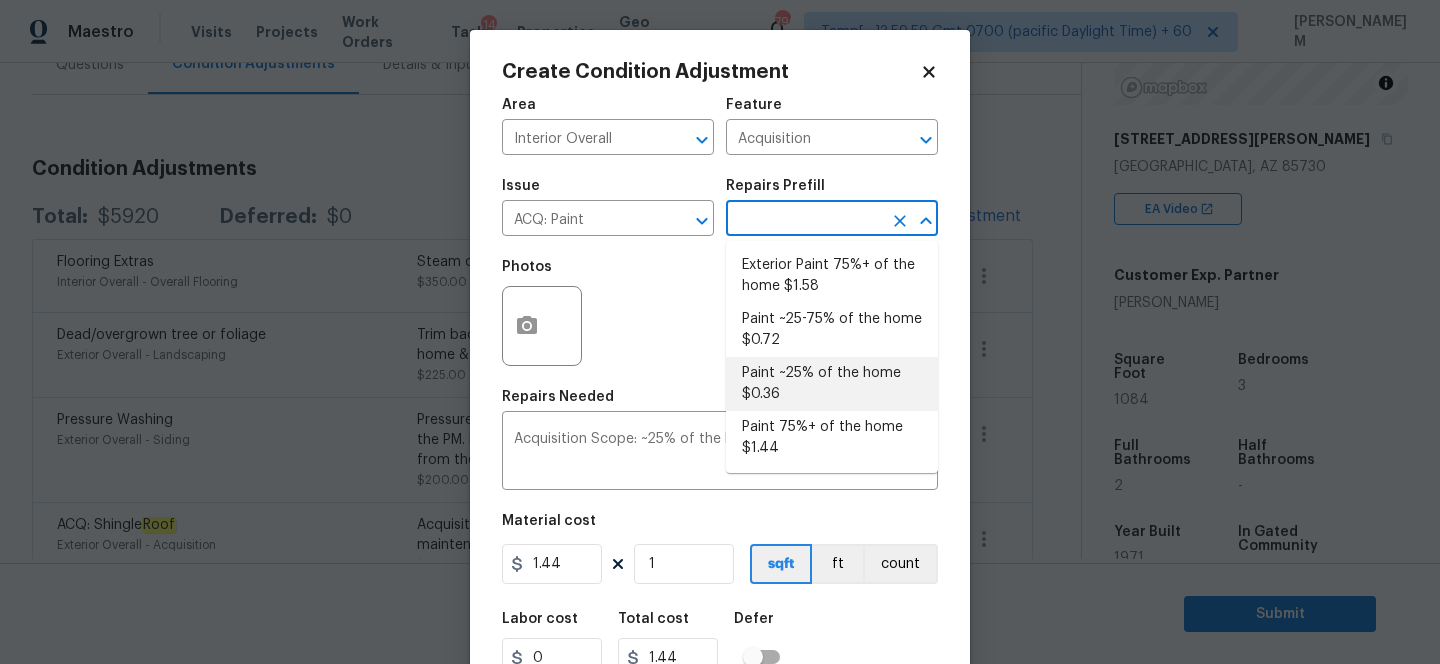 click on "Paint ~25% of the home $0.36" at bounding box center (832, 384) 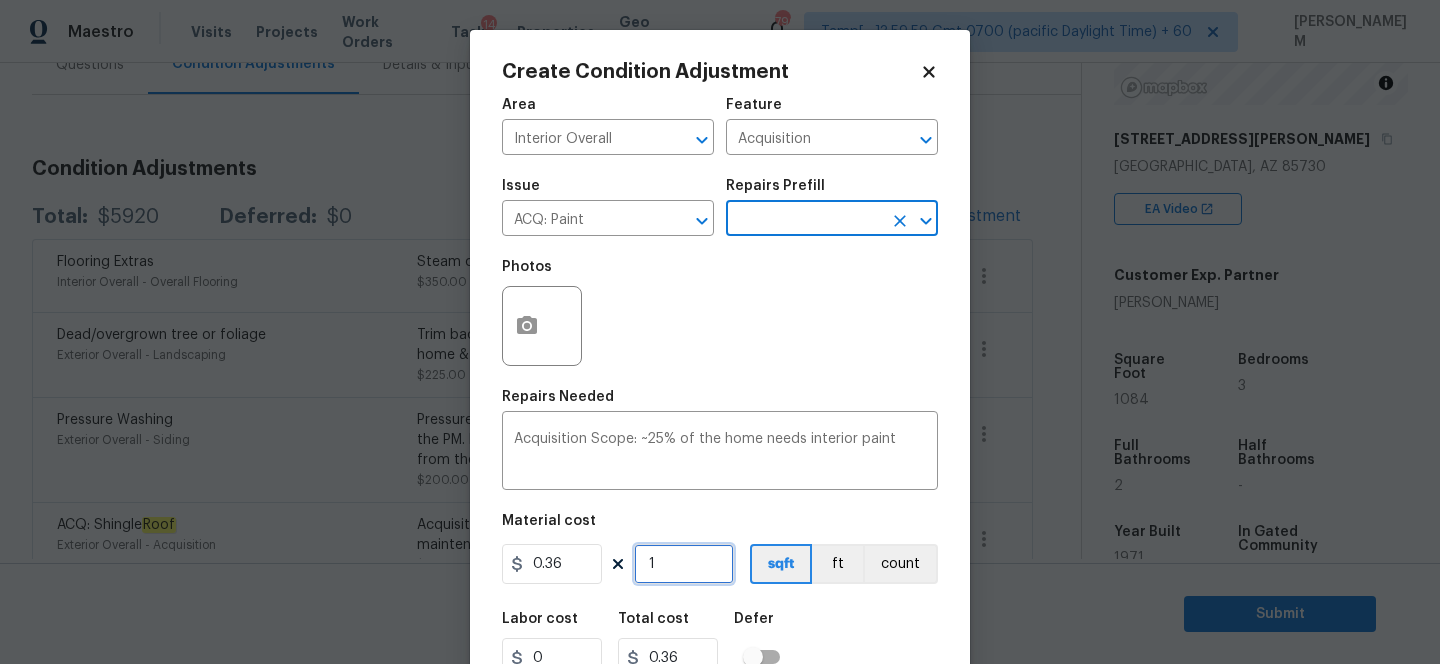 click on "1" at bounding box center (684, 564) 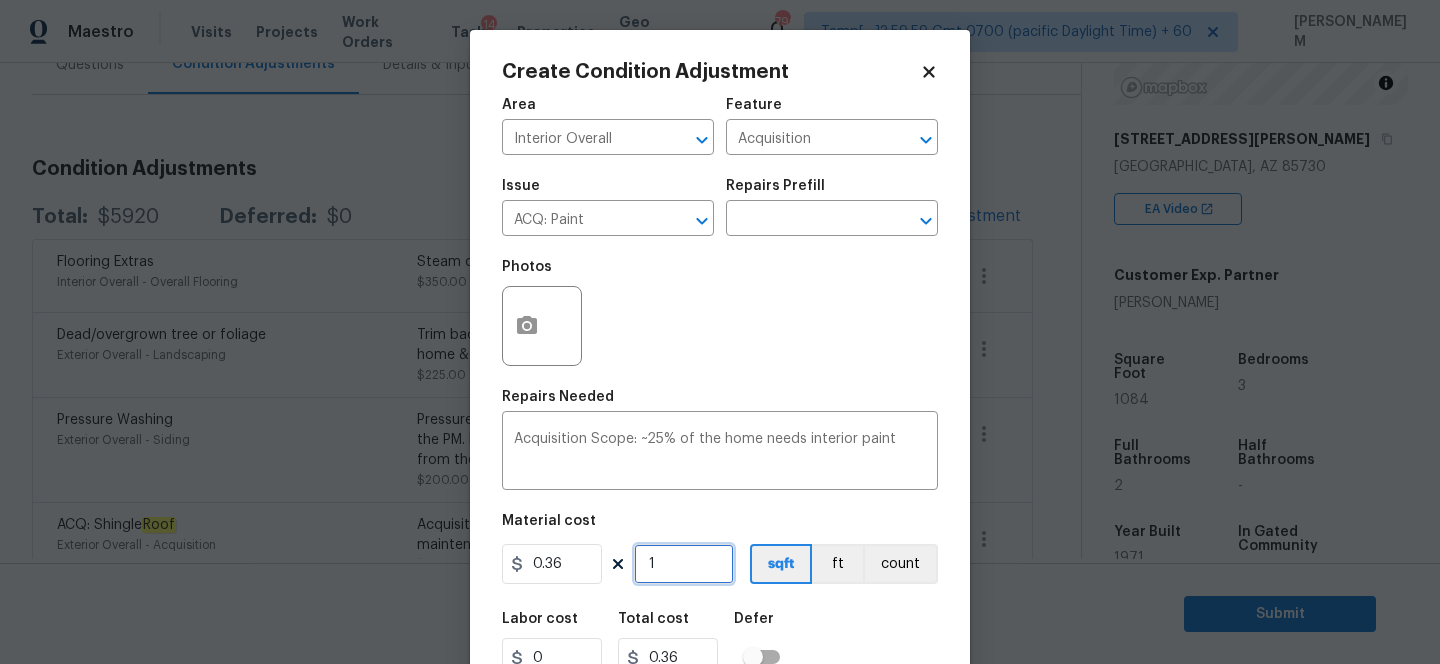 type on "10" 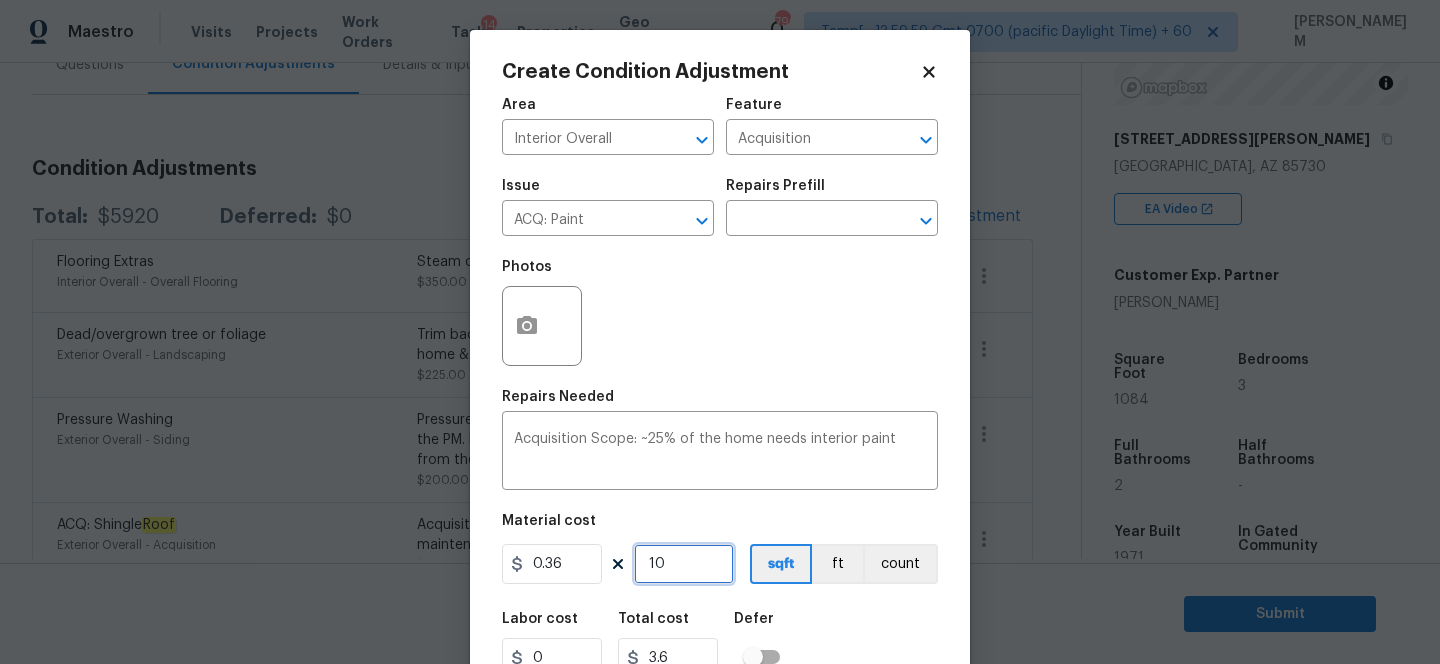 type on "108" 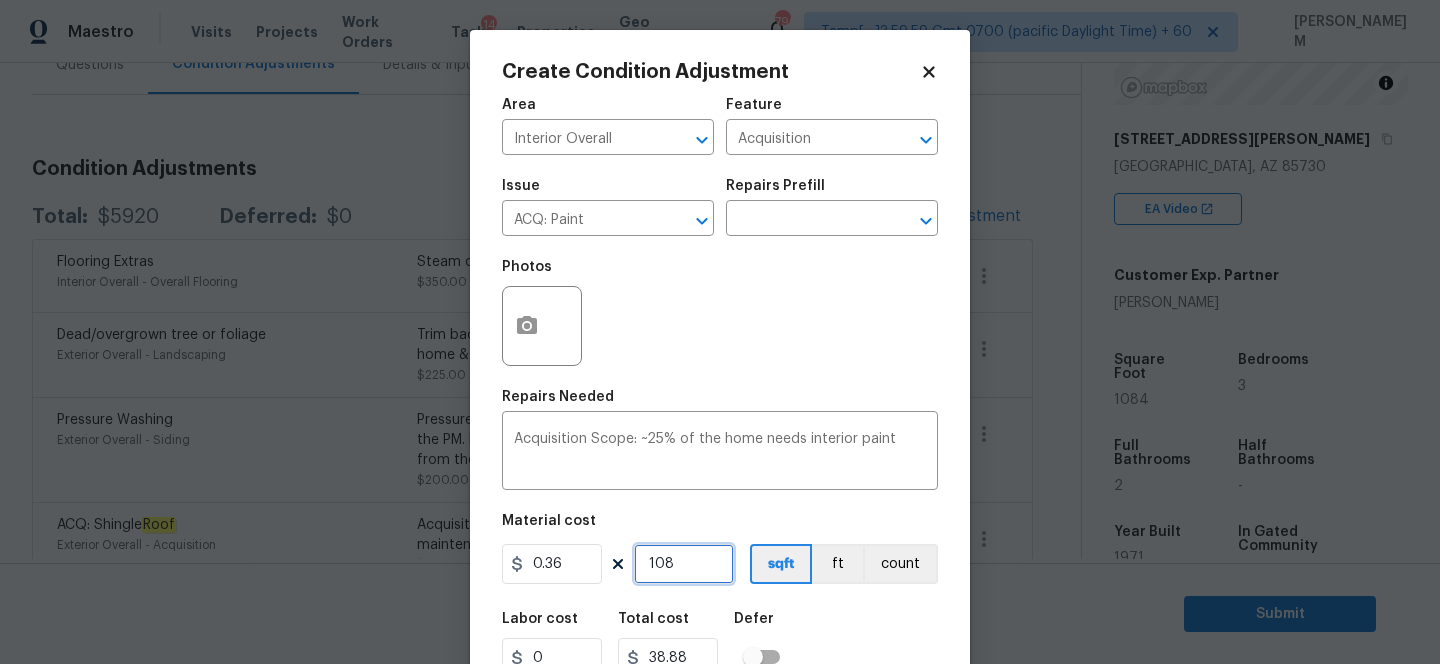 type on "1084" 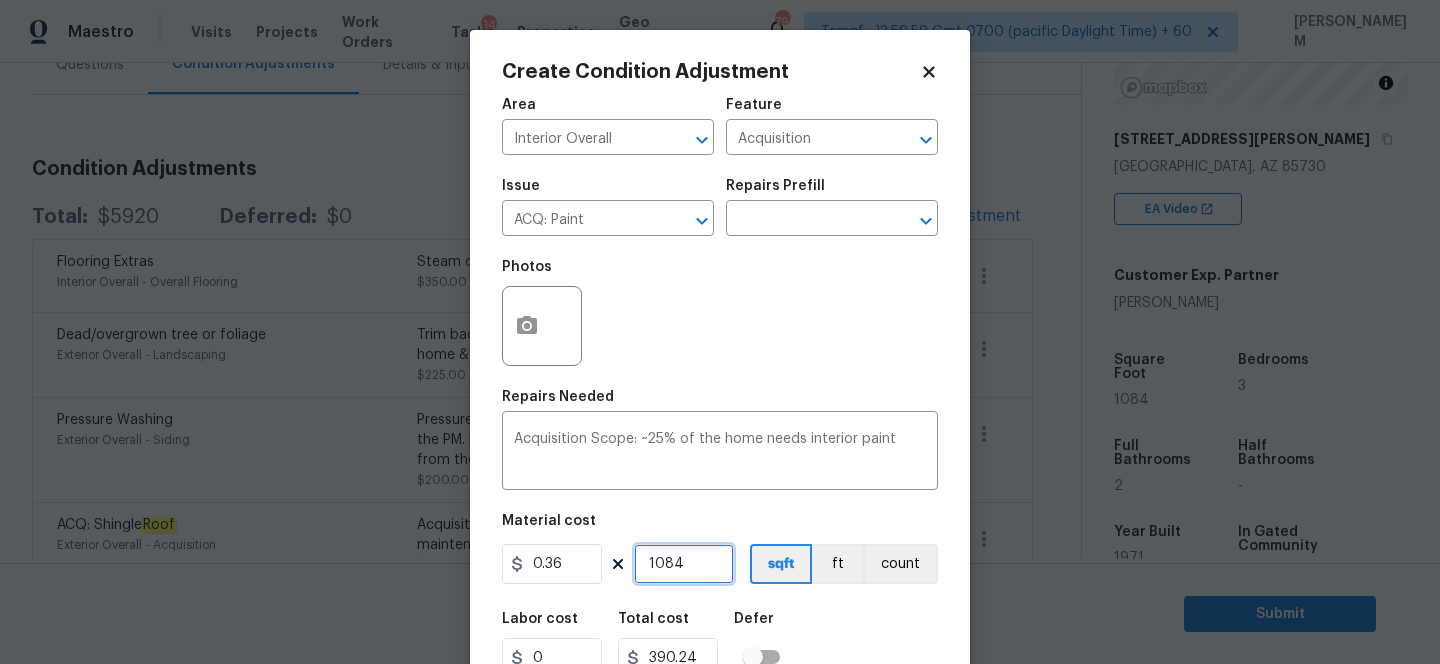 scroll, scrollTop: 83, scrollLeft: 0, axis: vertical 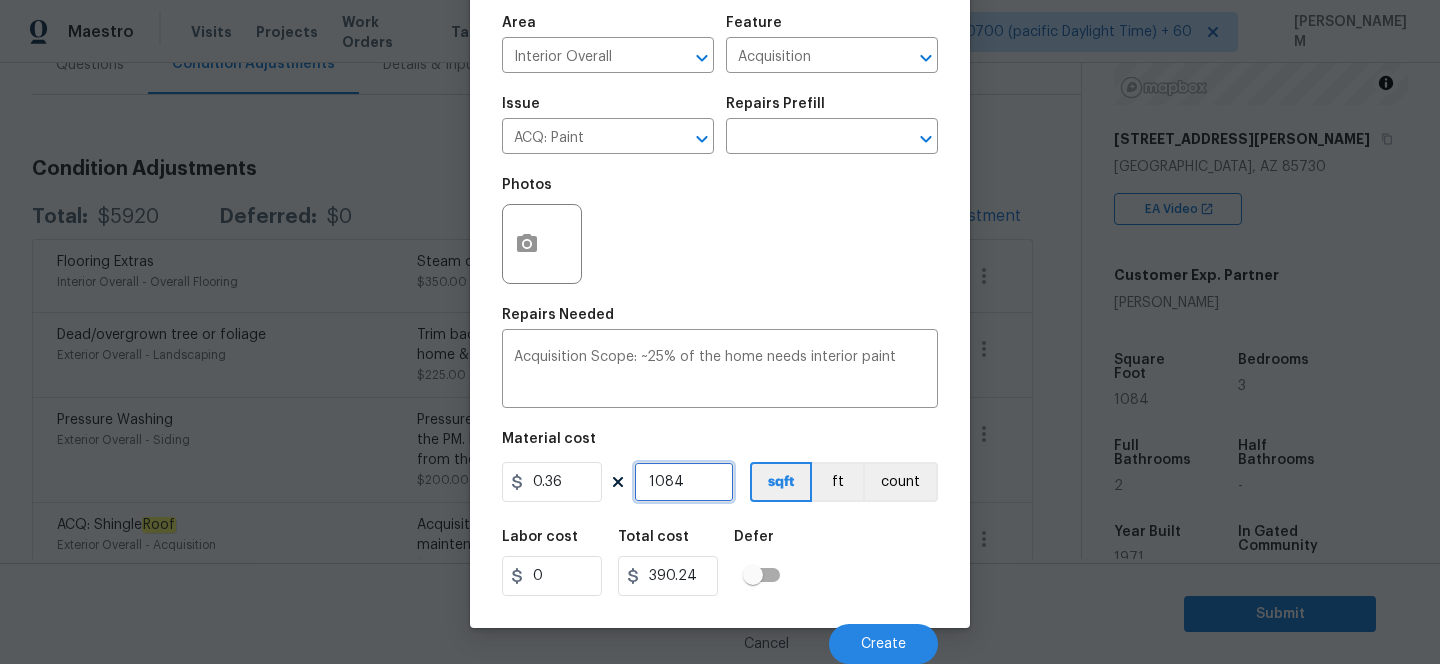 type on "1084" 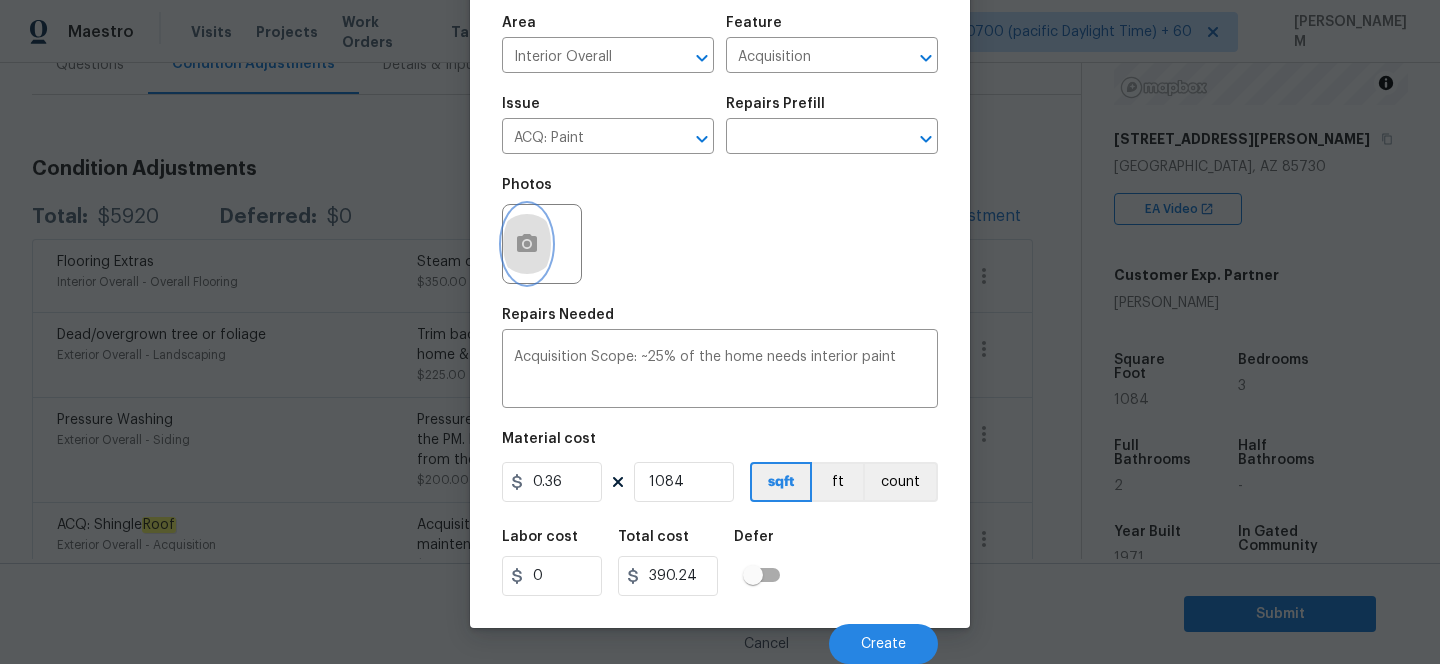 click 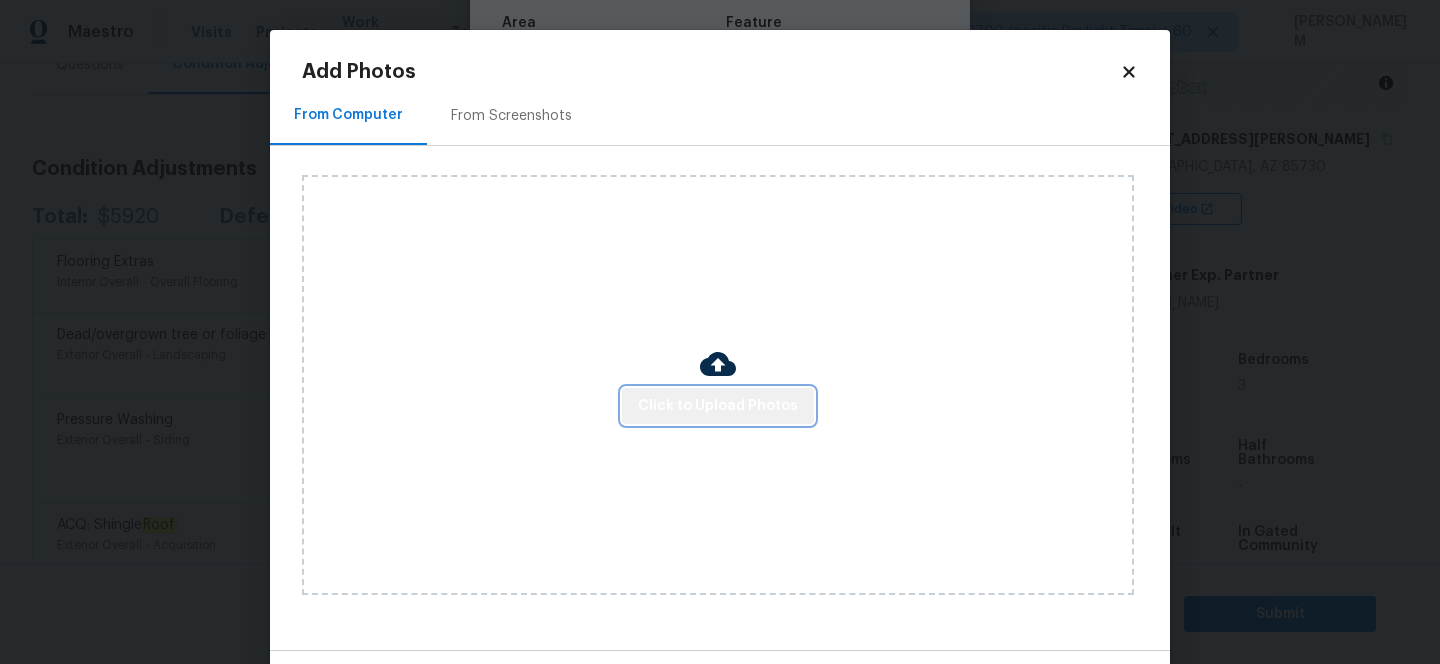 click on "Click to Upload Photos" at bounding box center [718, 406] 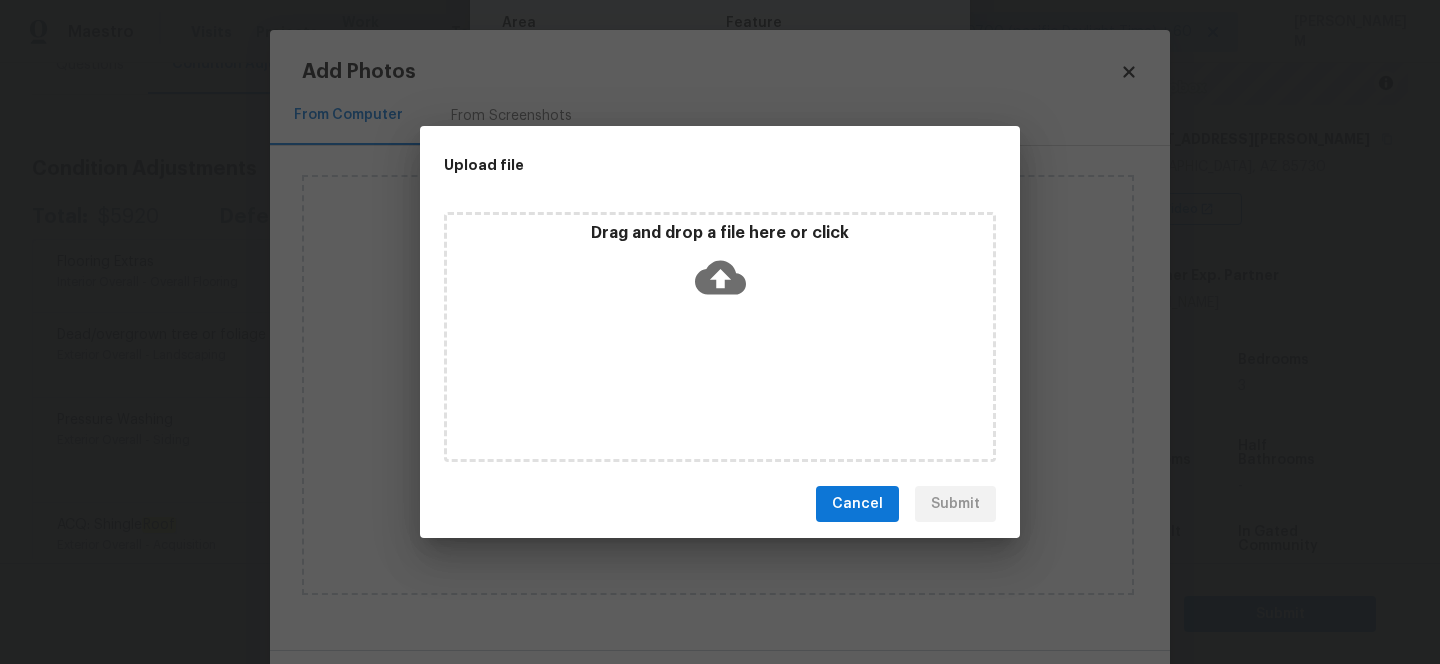 click 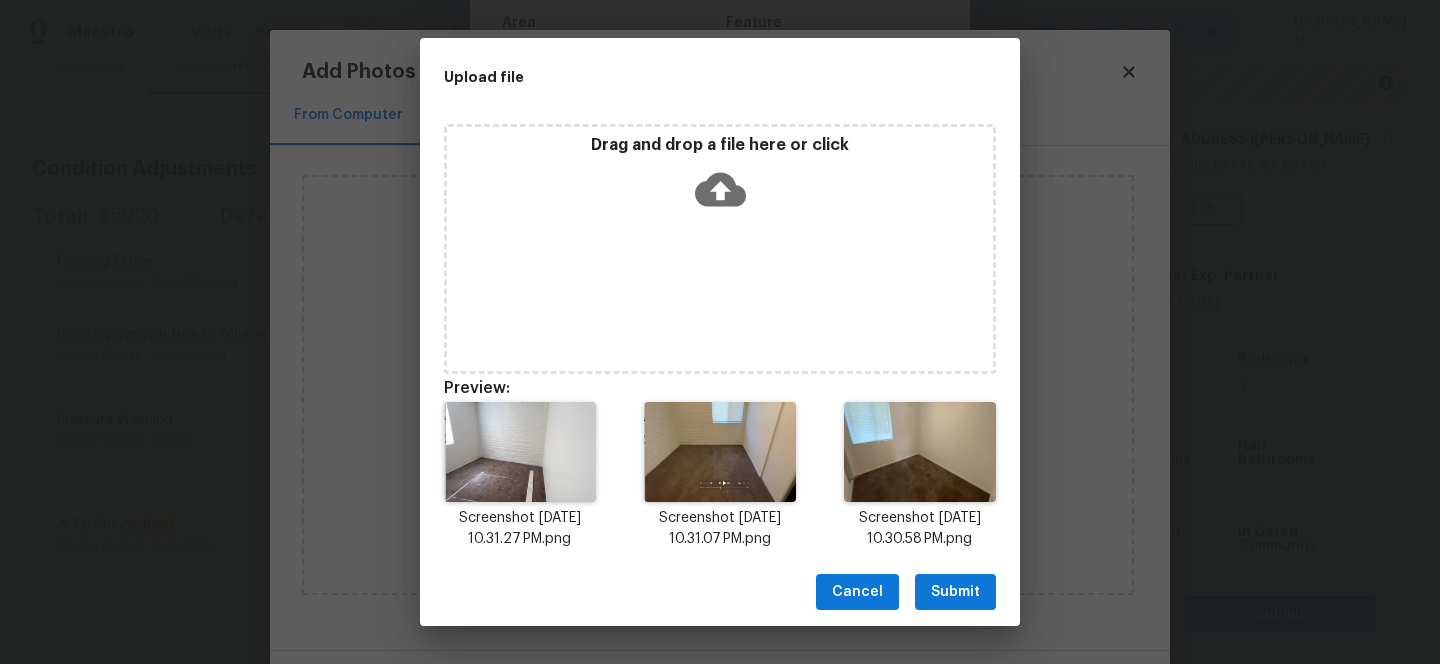 click on "Submit" at bounding box center (955, 592) 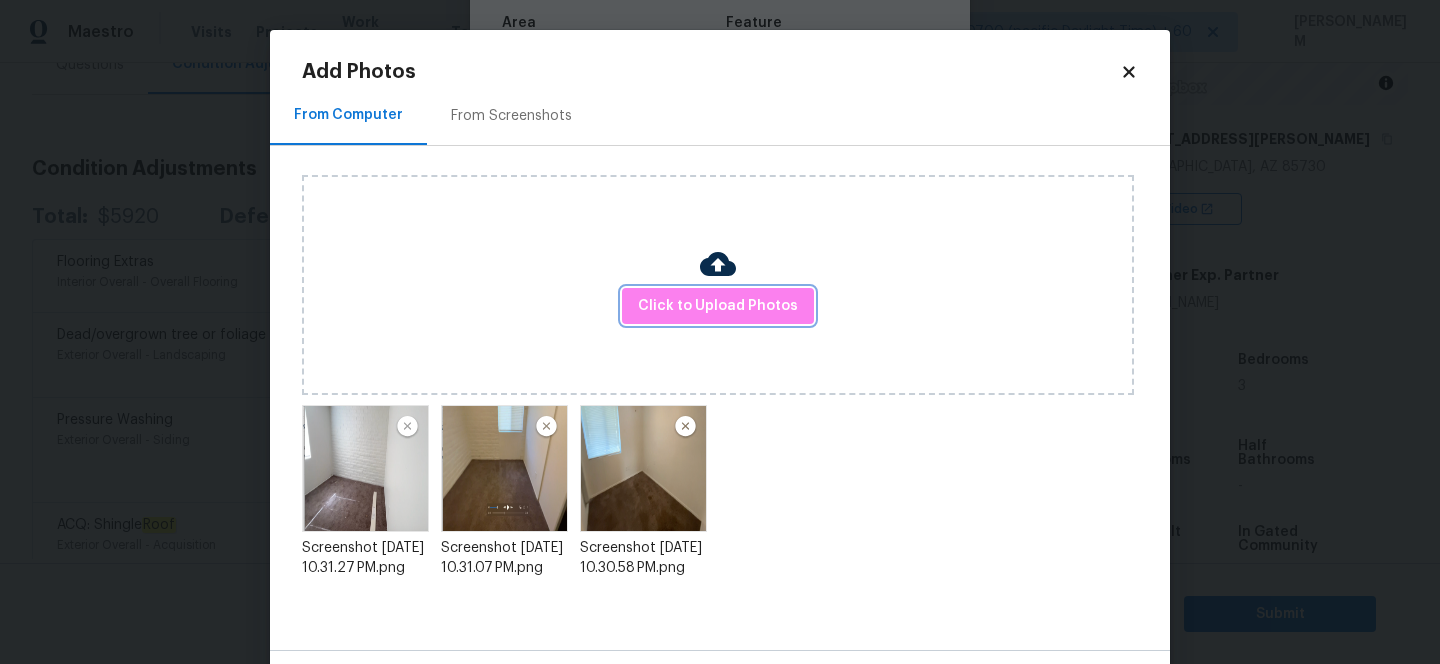 scroll, scrollTop: 76, scrollLeft: 0, axis: vertical 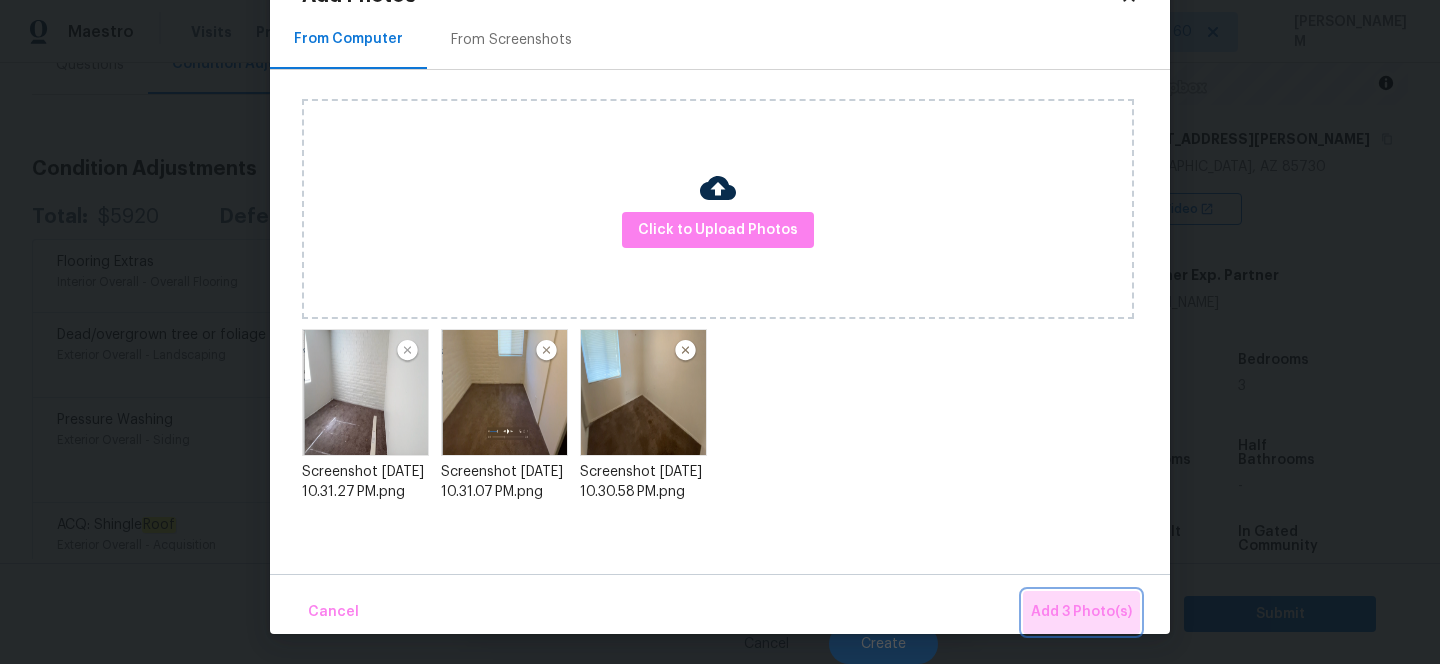 click on "Add 3 Photo(s)" at bounding box center [1081, 612] 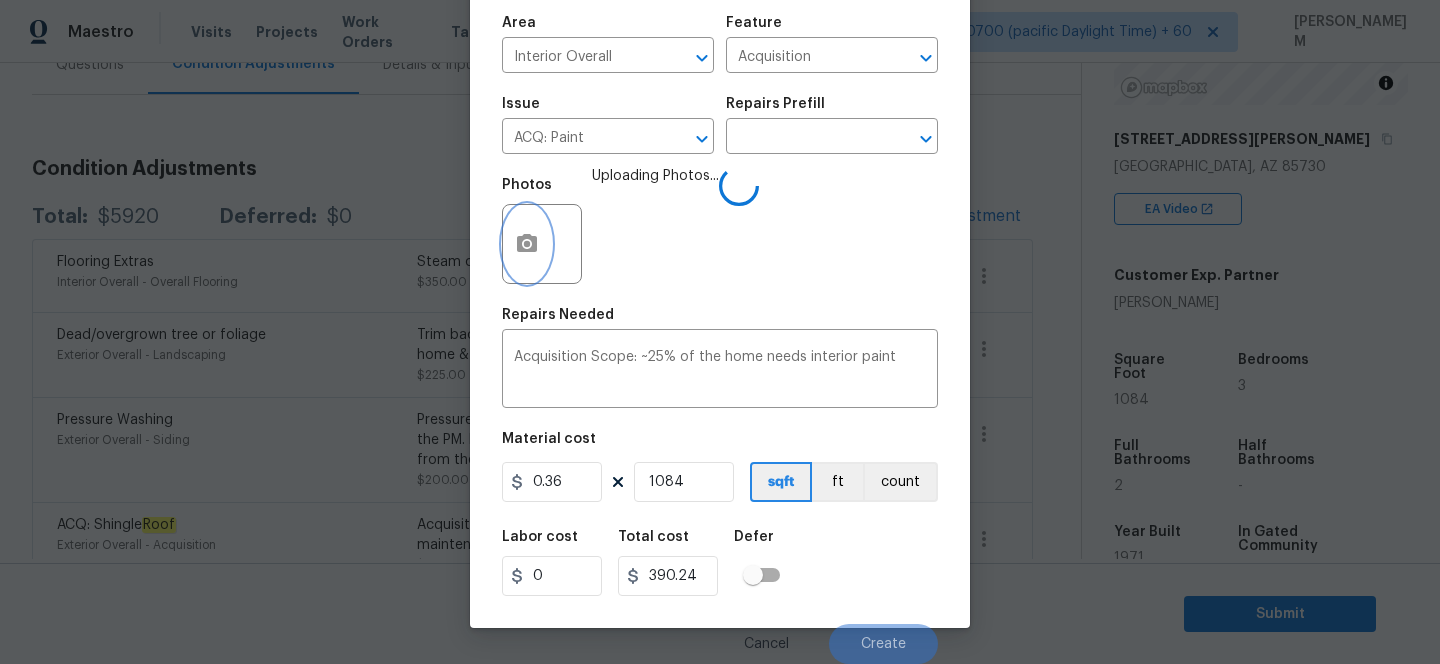 scroll, scrollTop: 0, scrollLeft: 0, axis: both 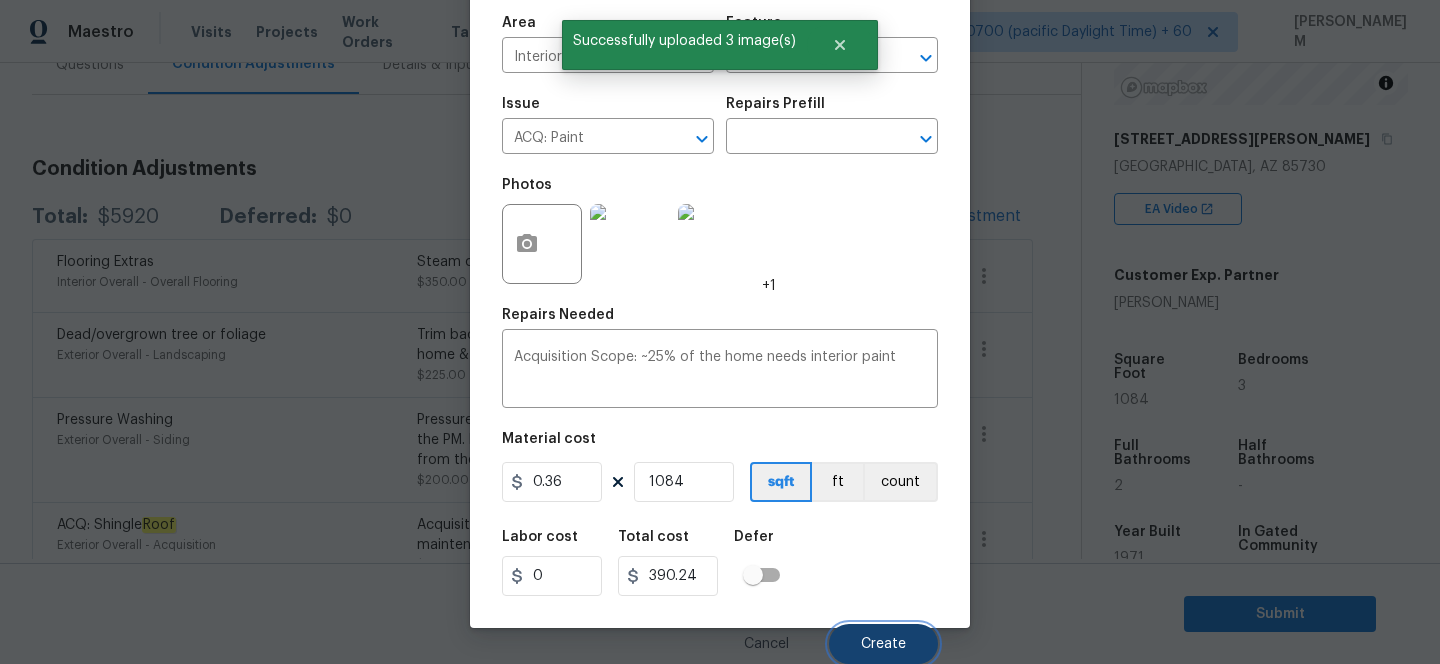 click on "Create" at bounding box center (883, 644) 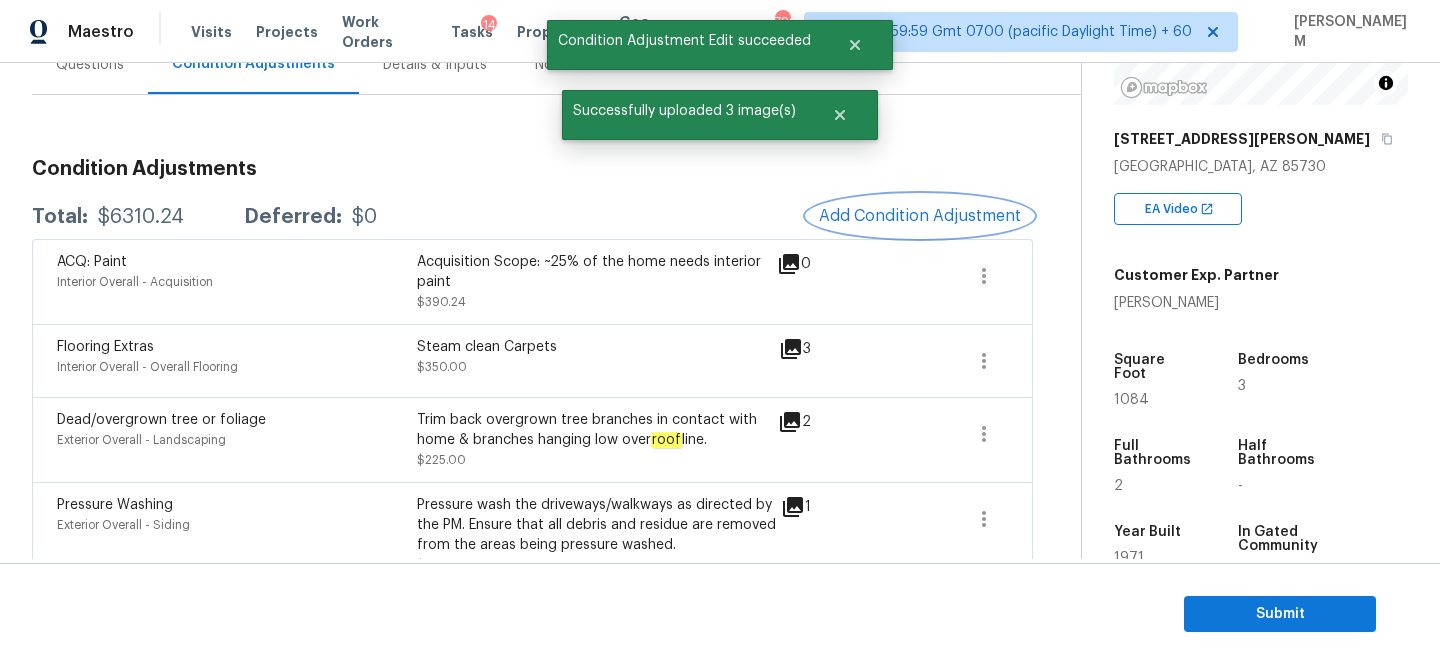 scroll, scrollTop: 0, scrollLeft: 0, axis: both 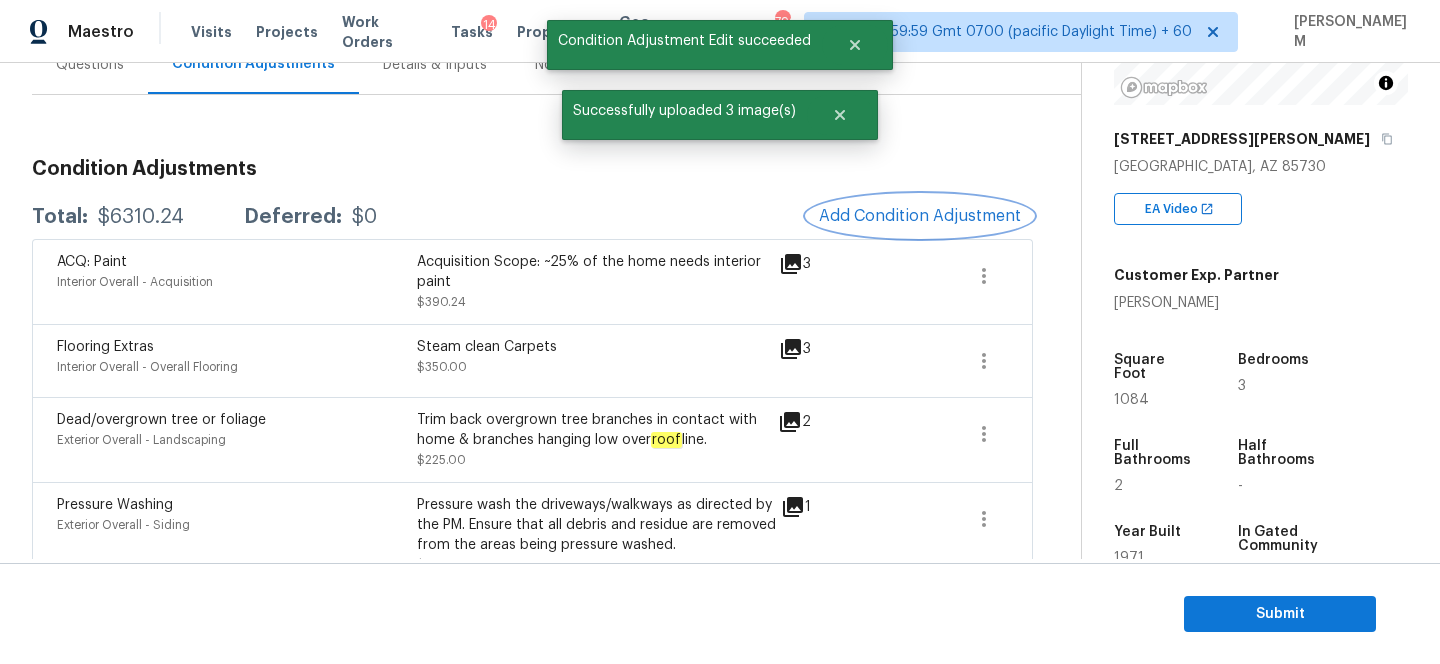 click on "Add Condition Adjustment" at bounding box center [920, 216] 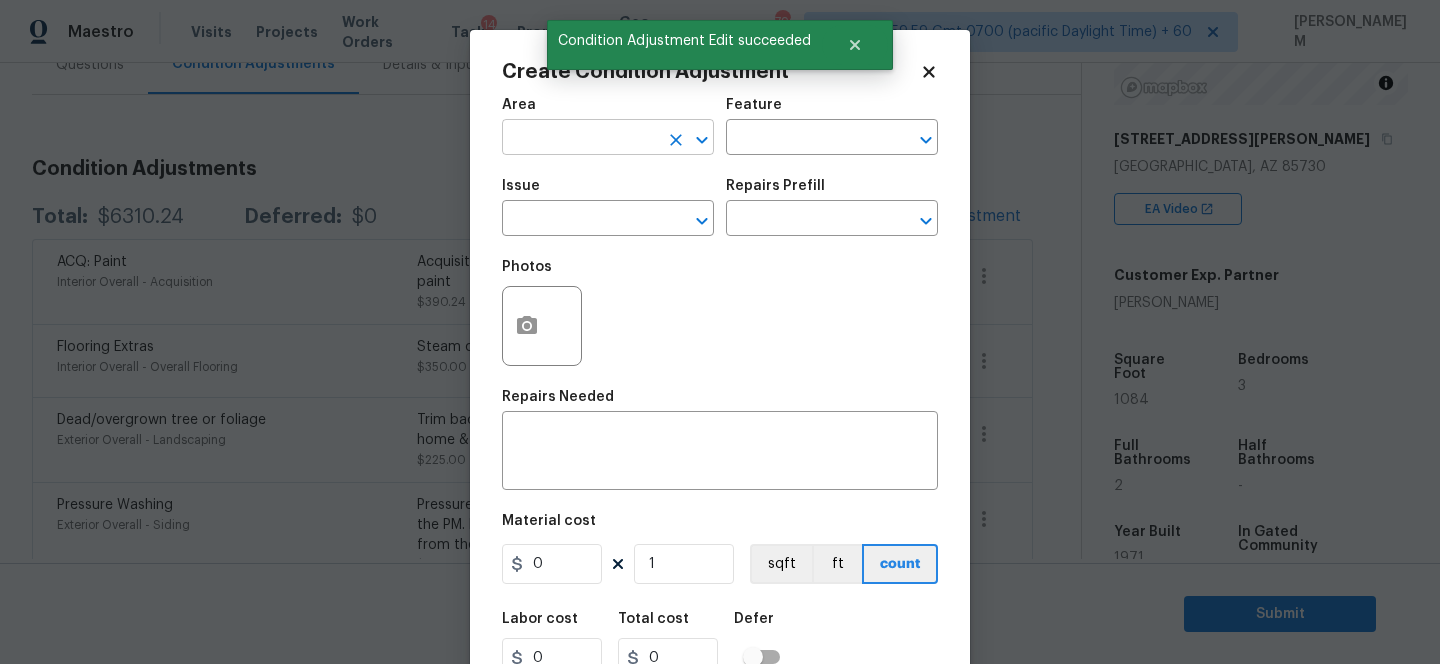 click at bounding box center (580, 139) 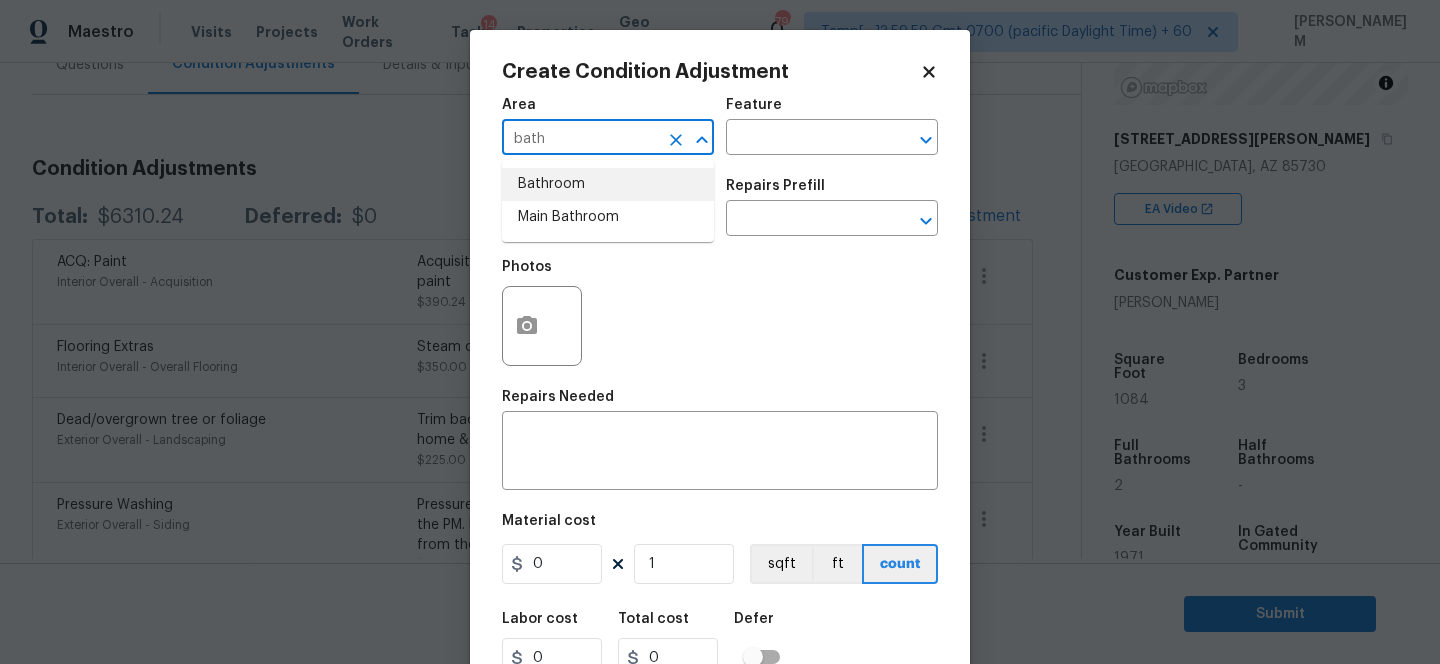 click on "Bathroom" at bounding box center (608, 184) 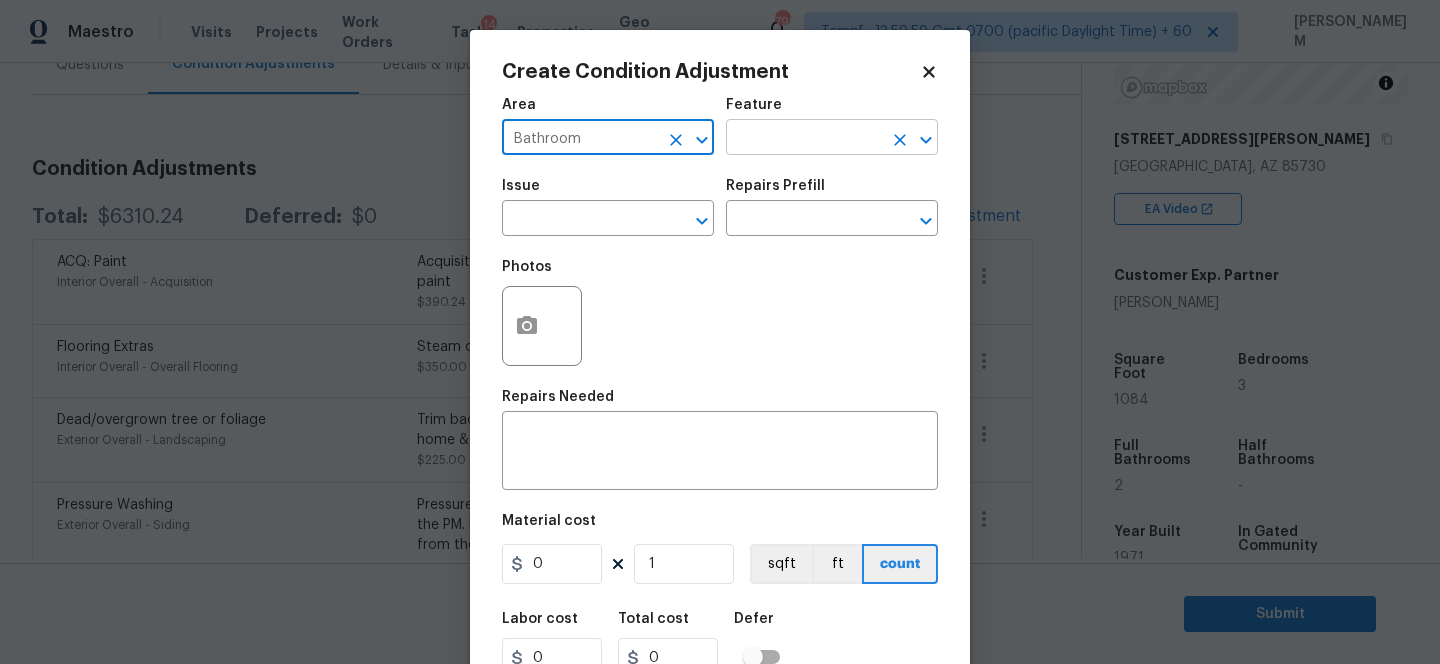 type on "Bathroom" 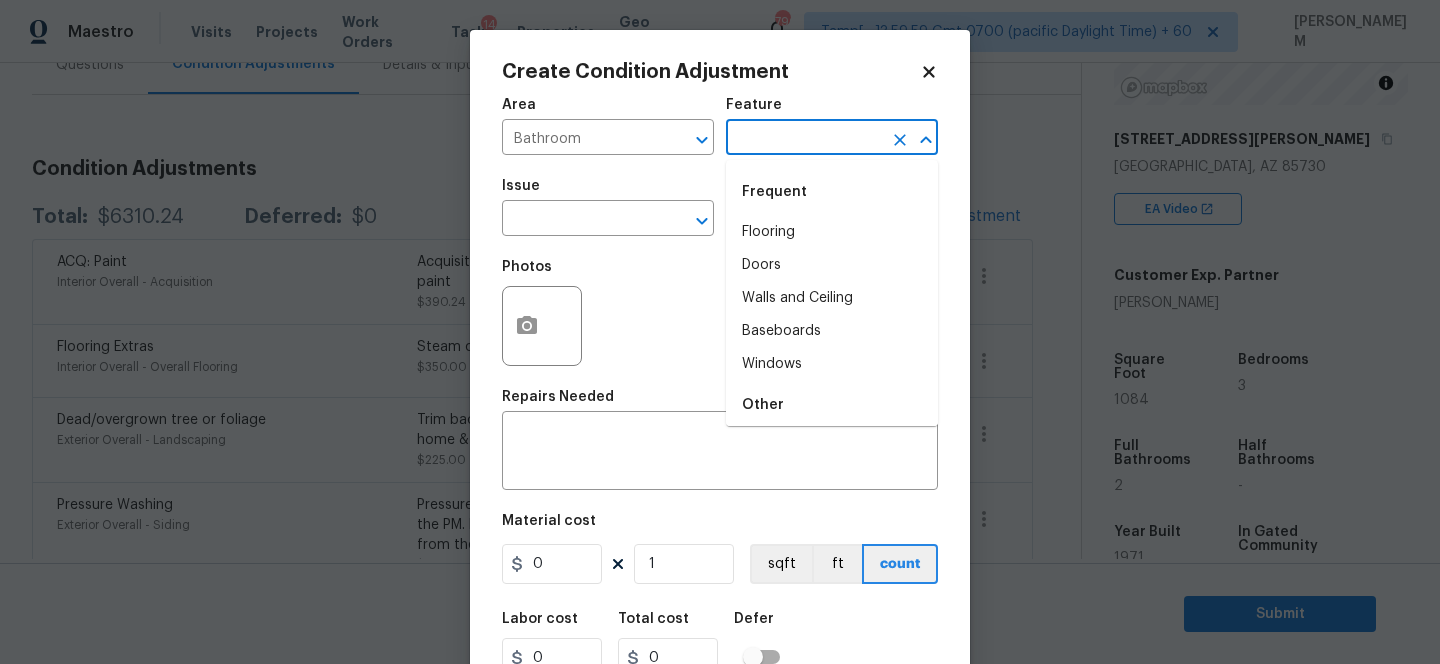 click at bounding box center [804, 139] 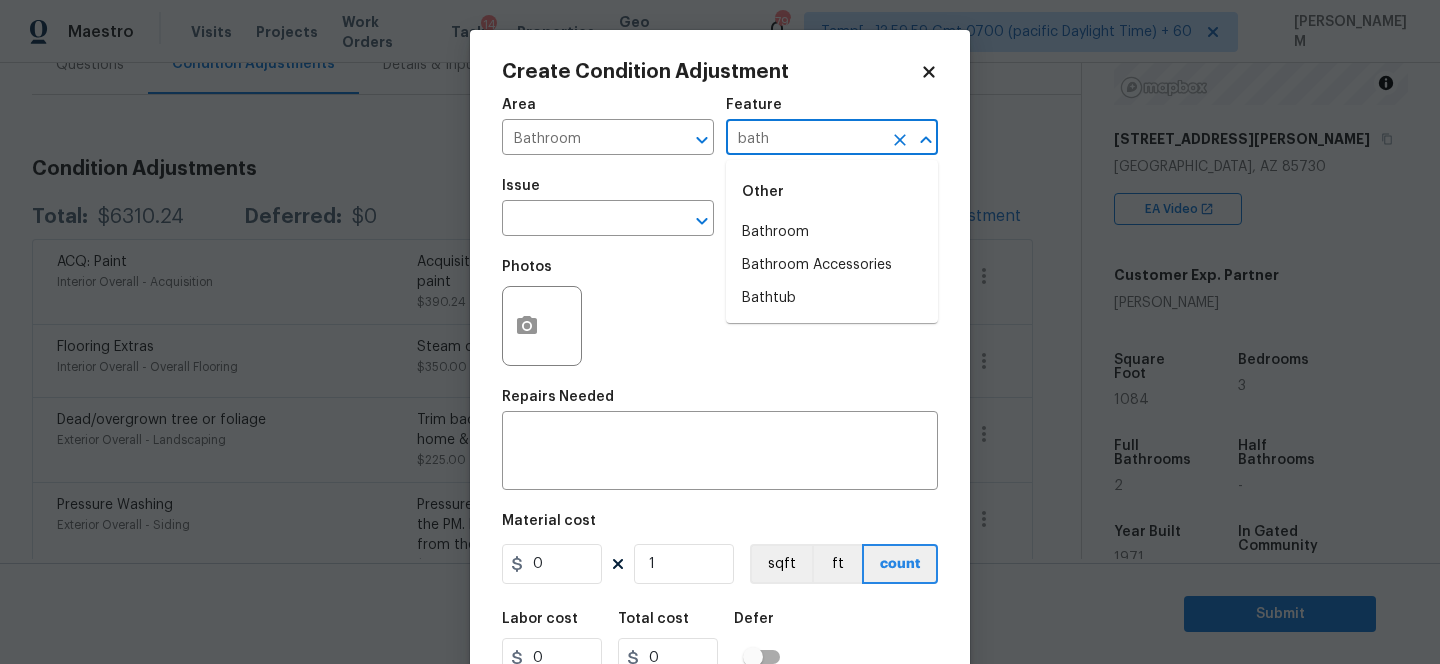 click on "Bathroom" at bounding box center [832, 232] 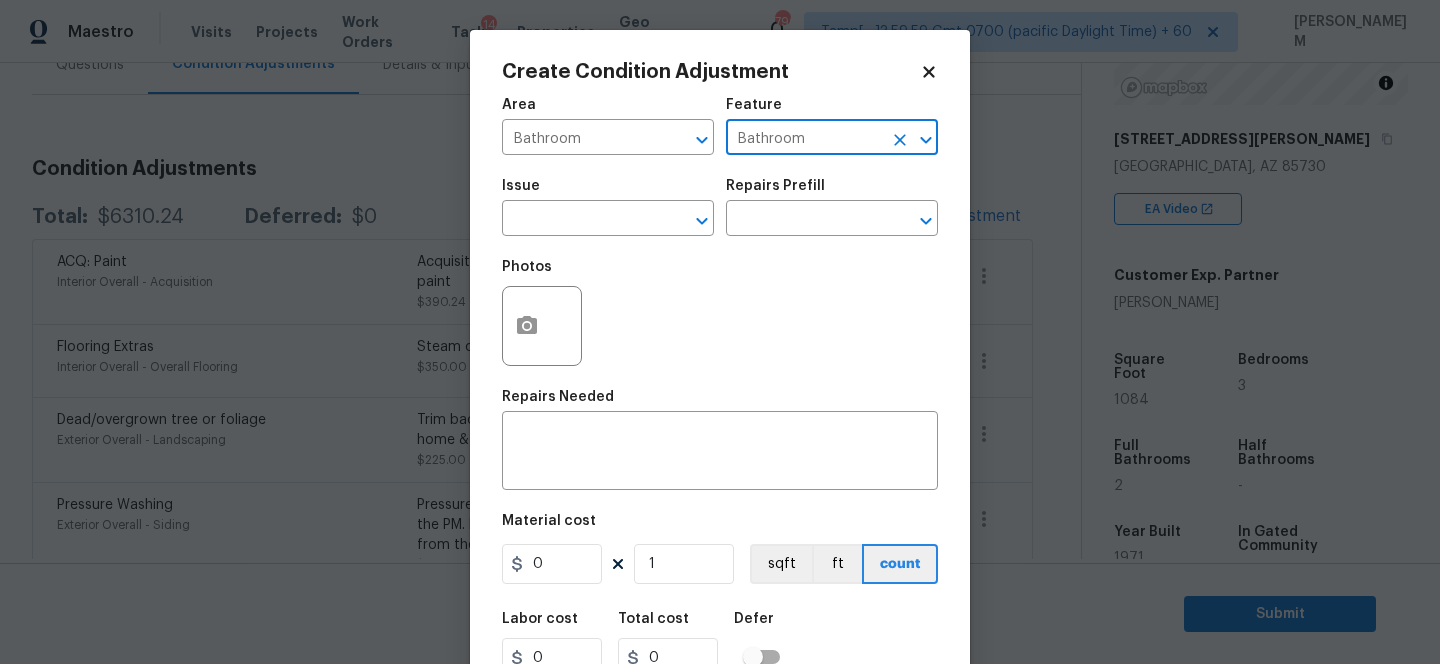 click on "Bathroom" at bounding box center (804, 139) 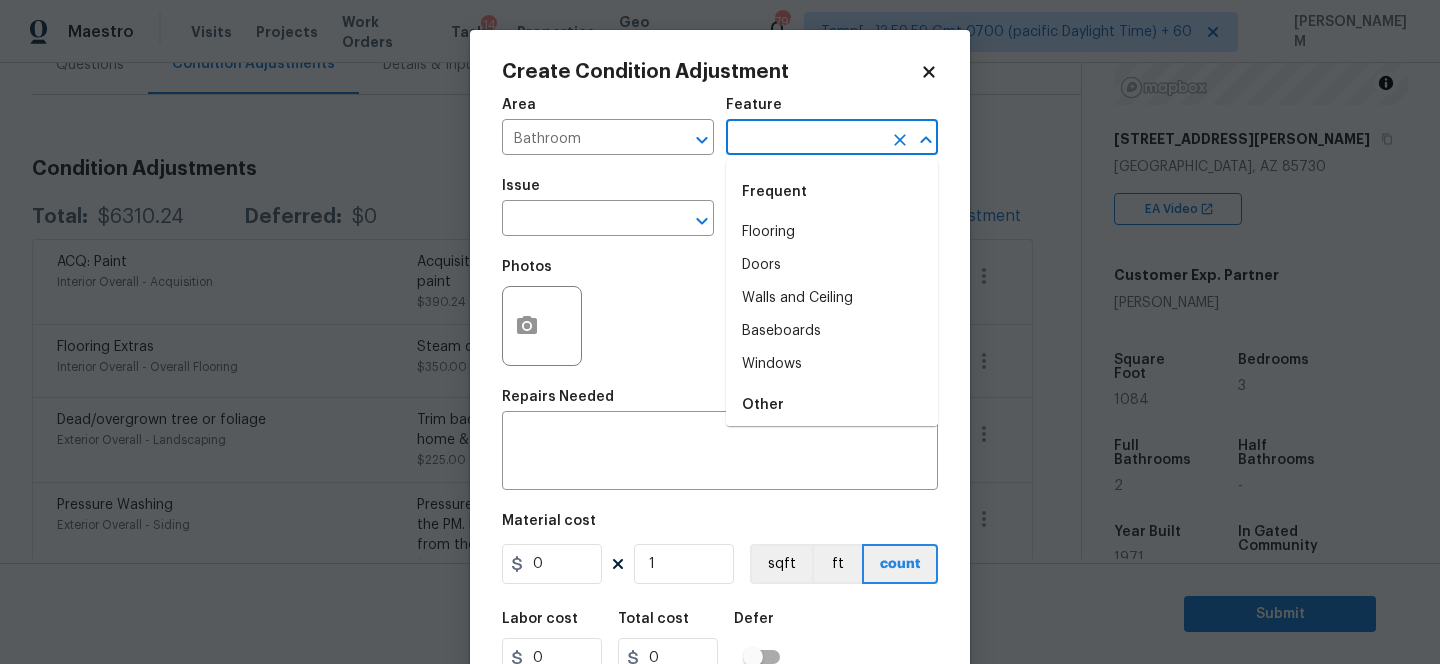 click at bounding box center [804, 139] 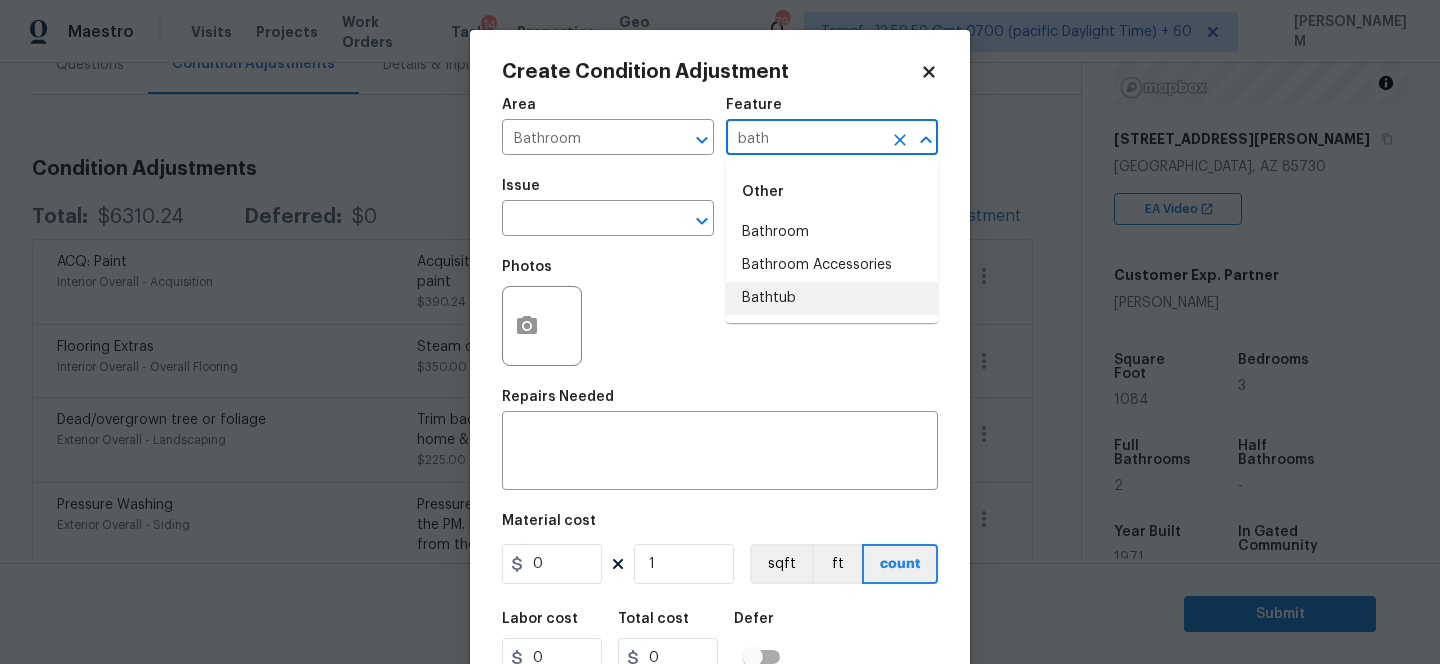 click on "Bathtub" at bounding box center [832, 298] 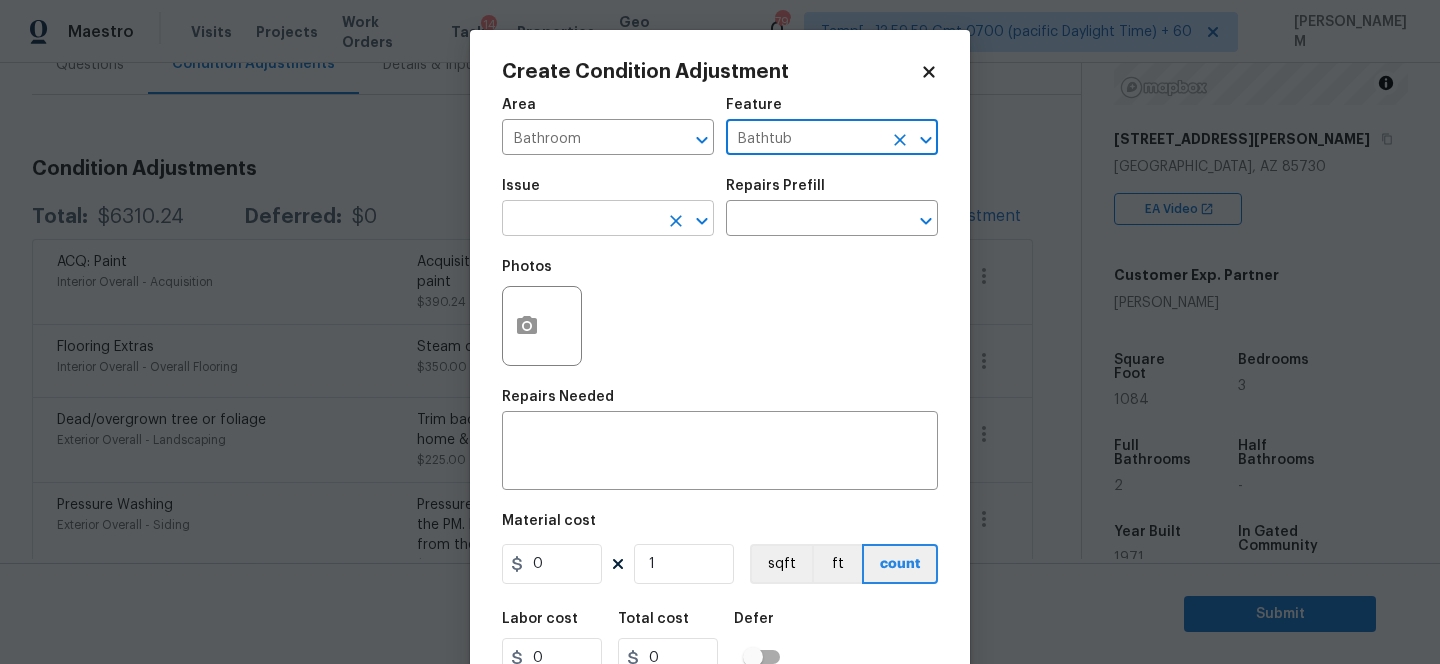 type on "Bathtub" 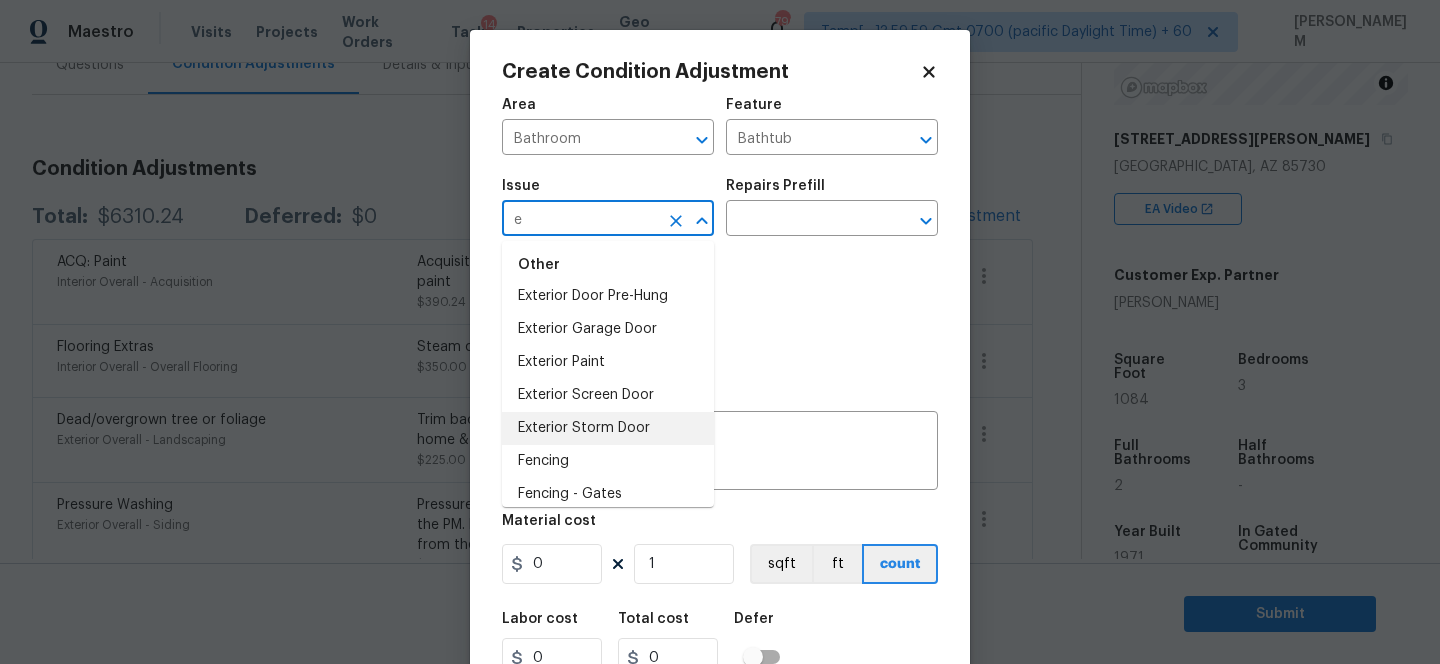 scroll, scrollTop: 0, scrollLeft: 0, axis: both 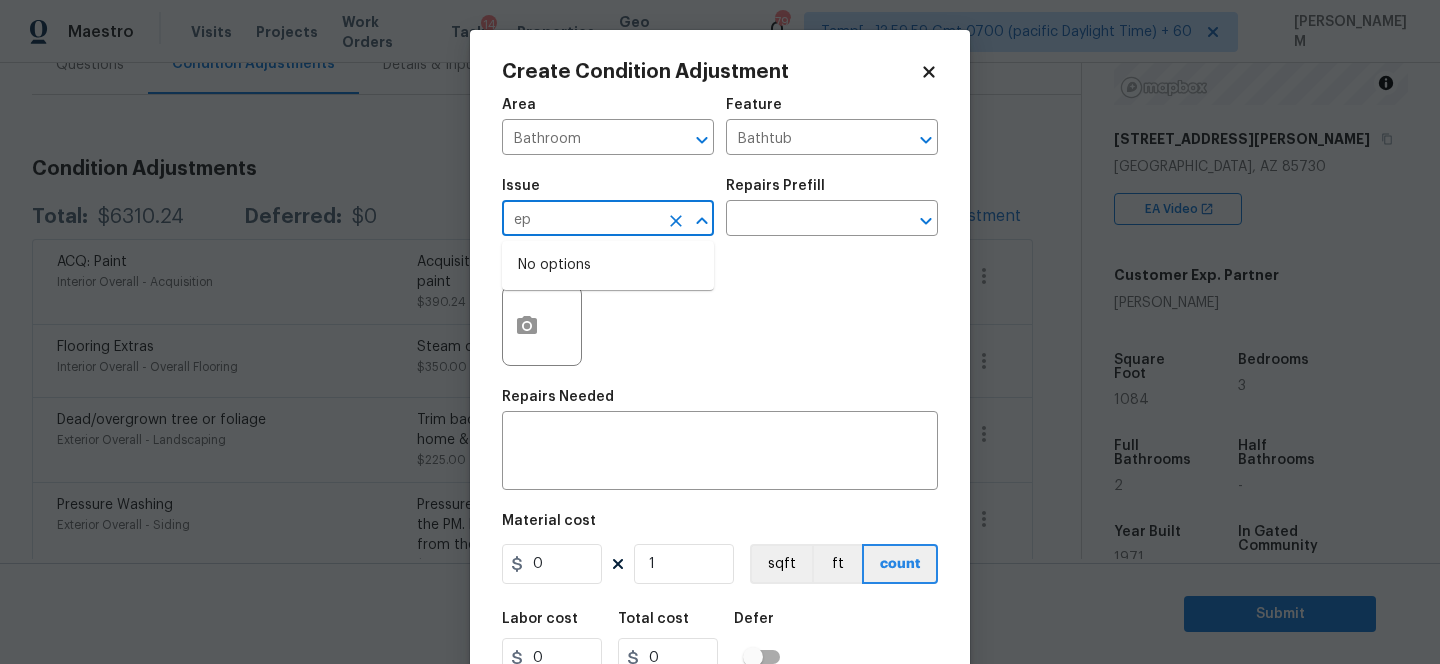 type on "e" 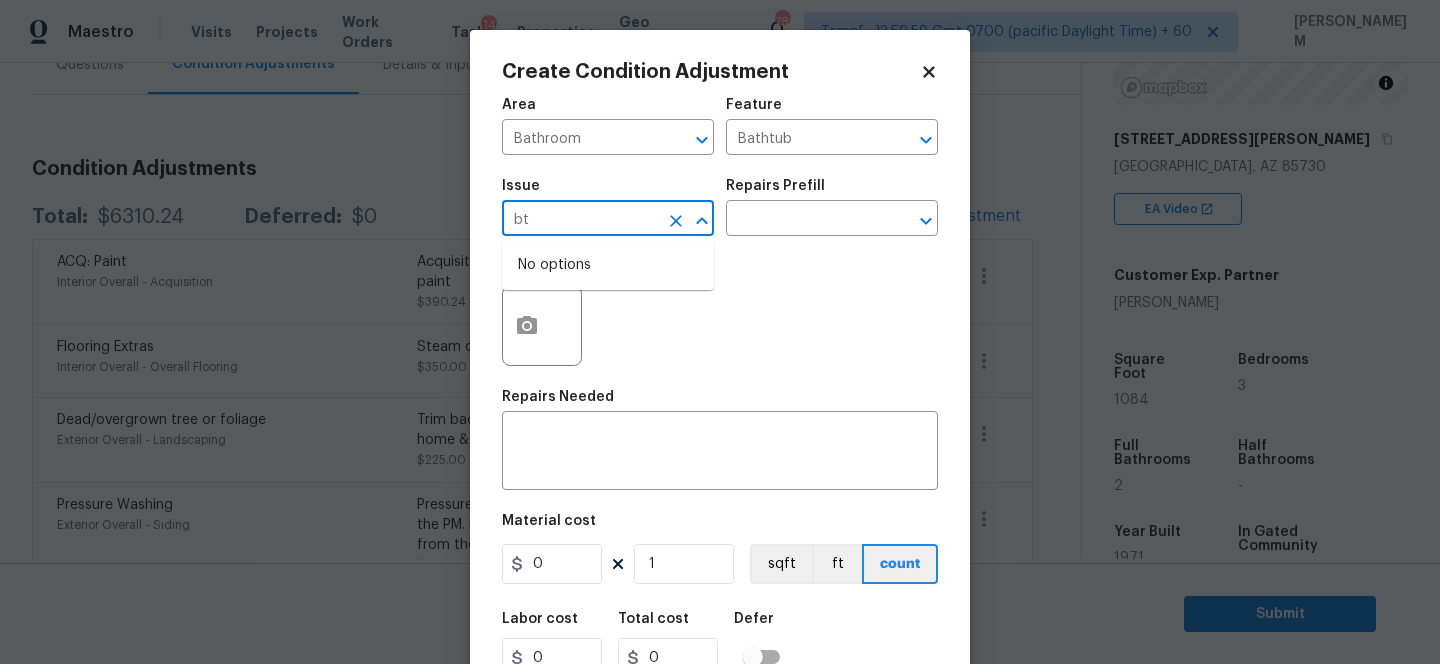 type on "b" 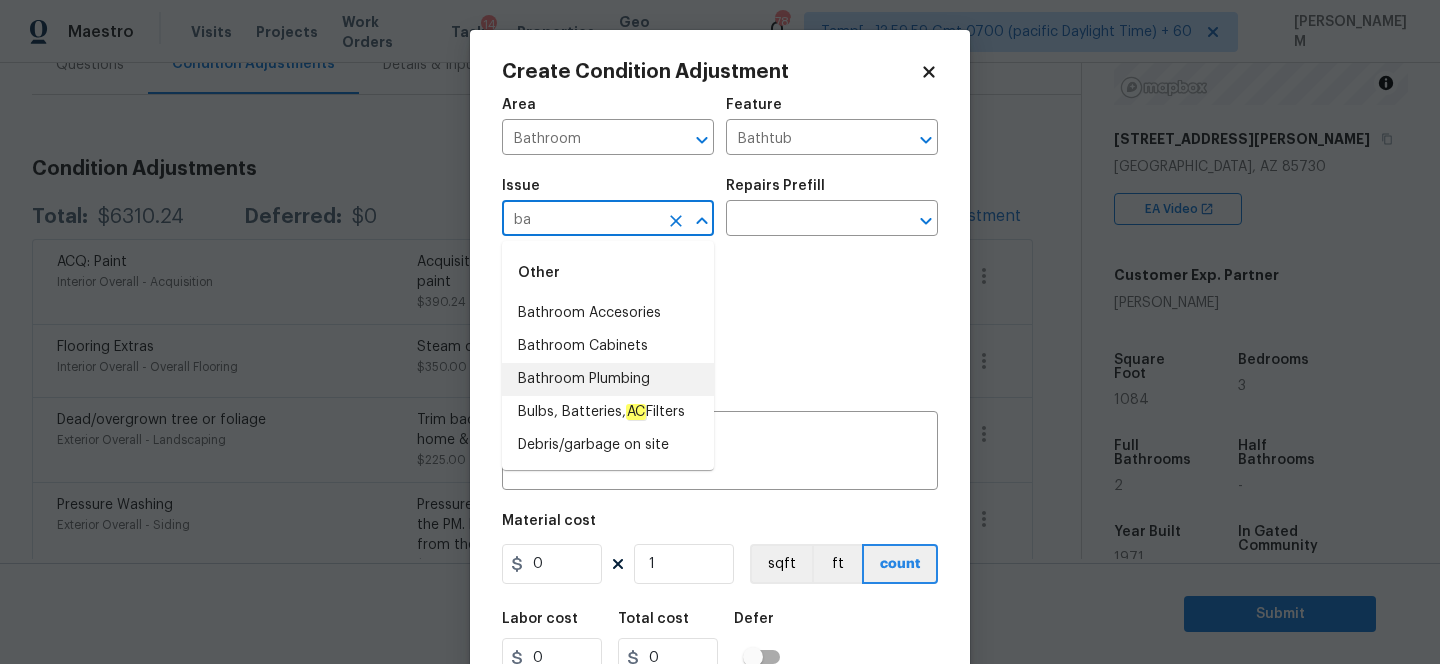 click on "Bathroom Plumbing" at bounding box center [608, 379] 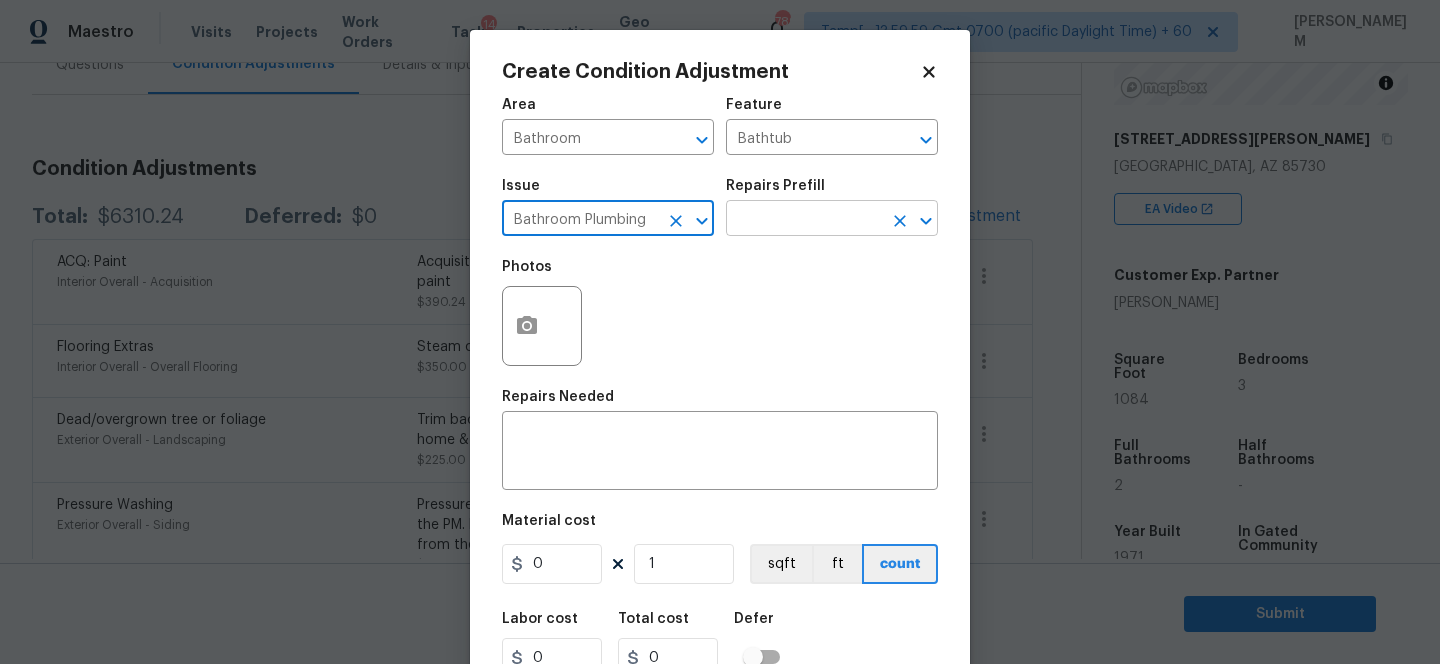 type on "Bathroom Plumbing" 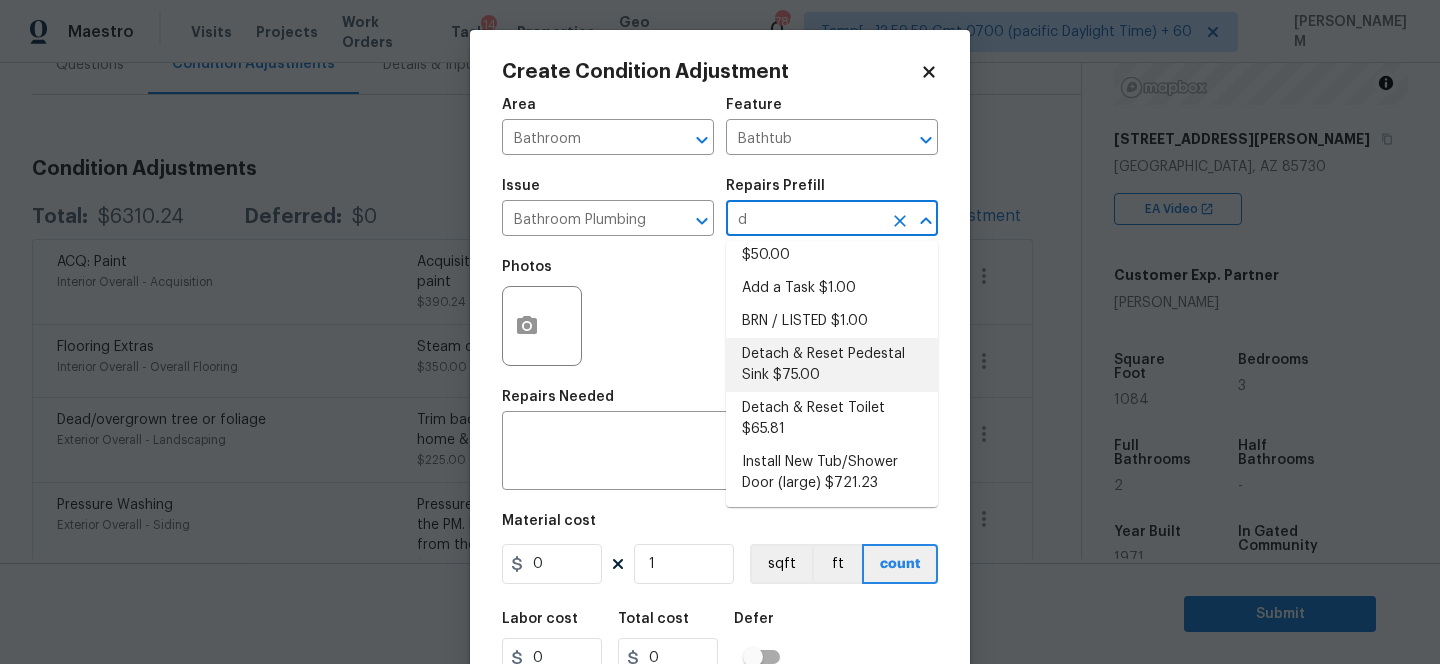 scroll, scrollTop: 0, scrollLeft: 0, axis: both 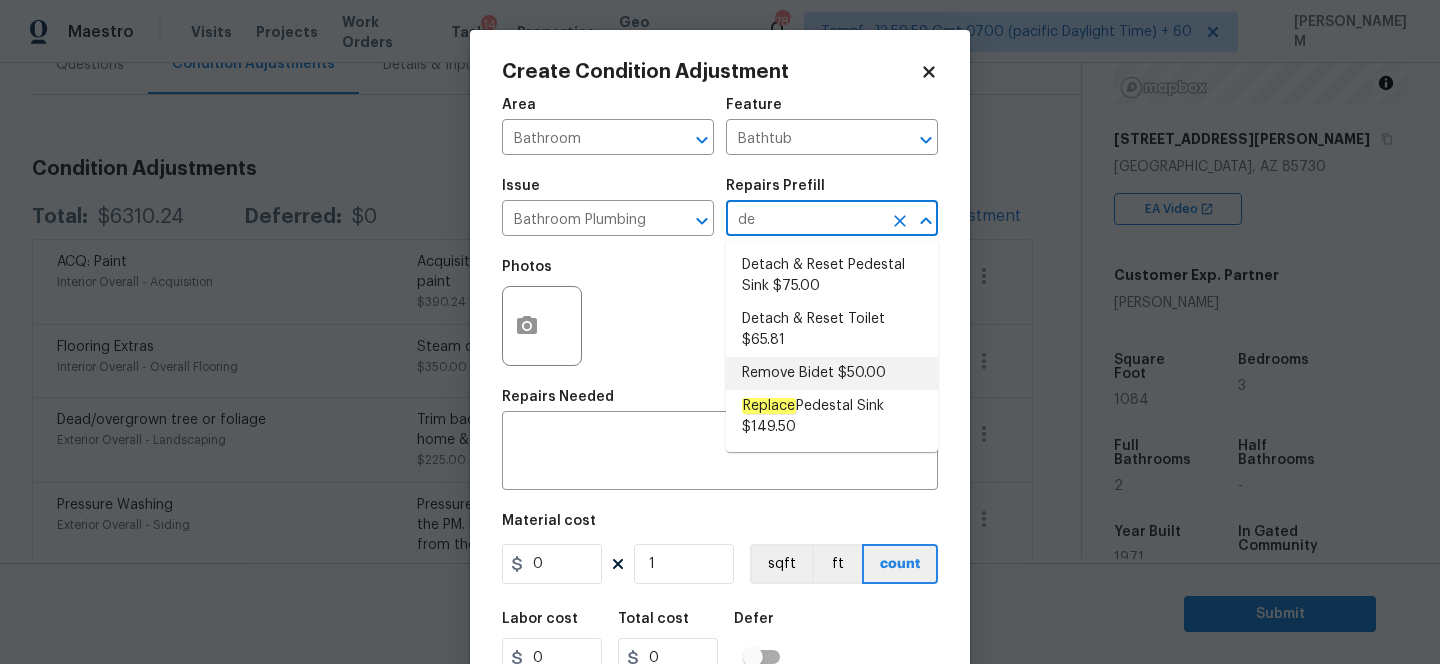 type on "d" 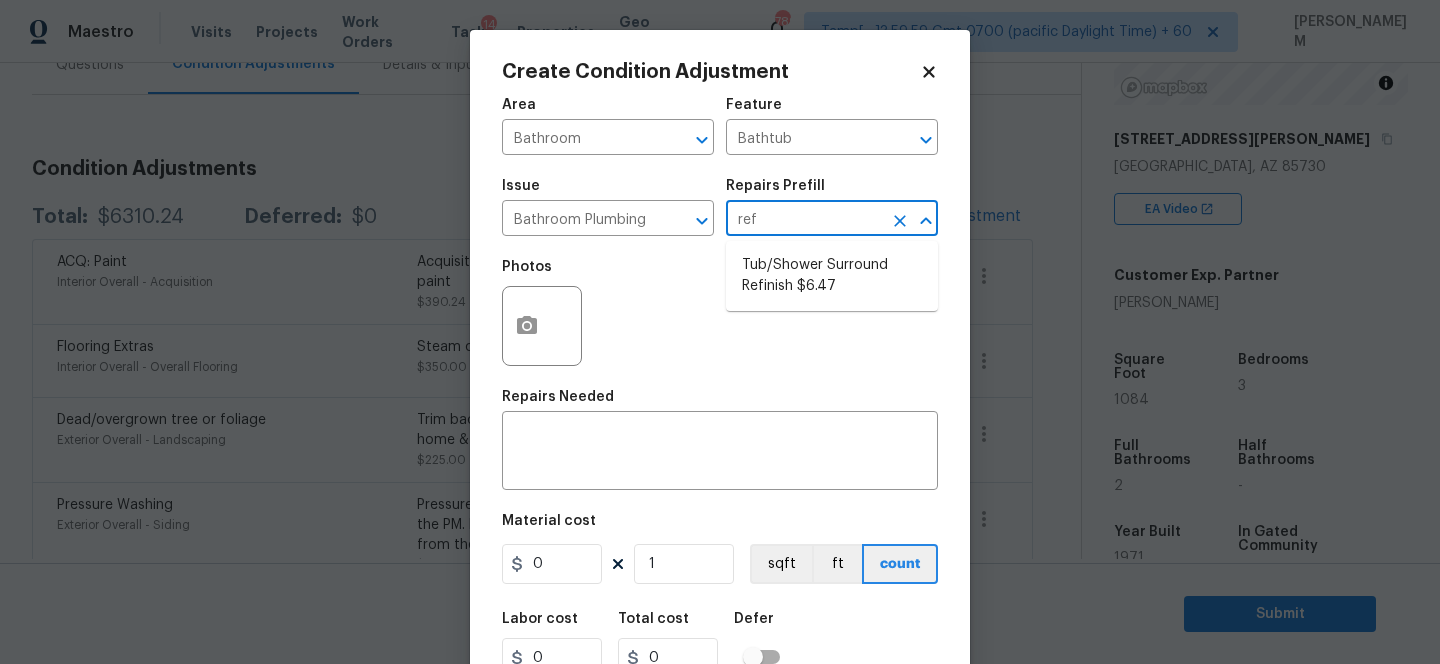 type on "refi" 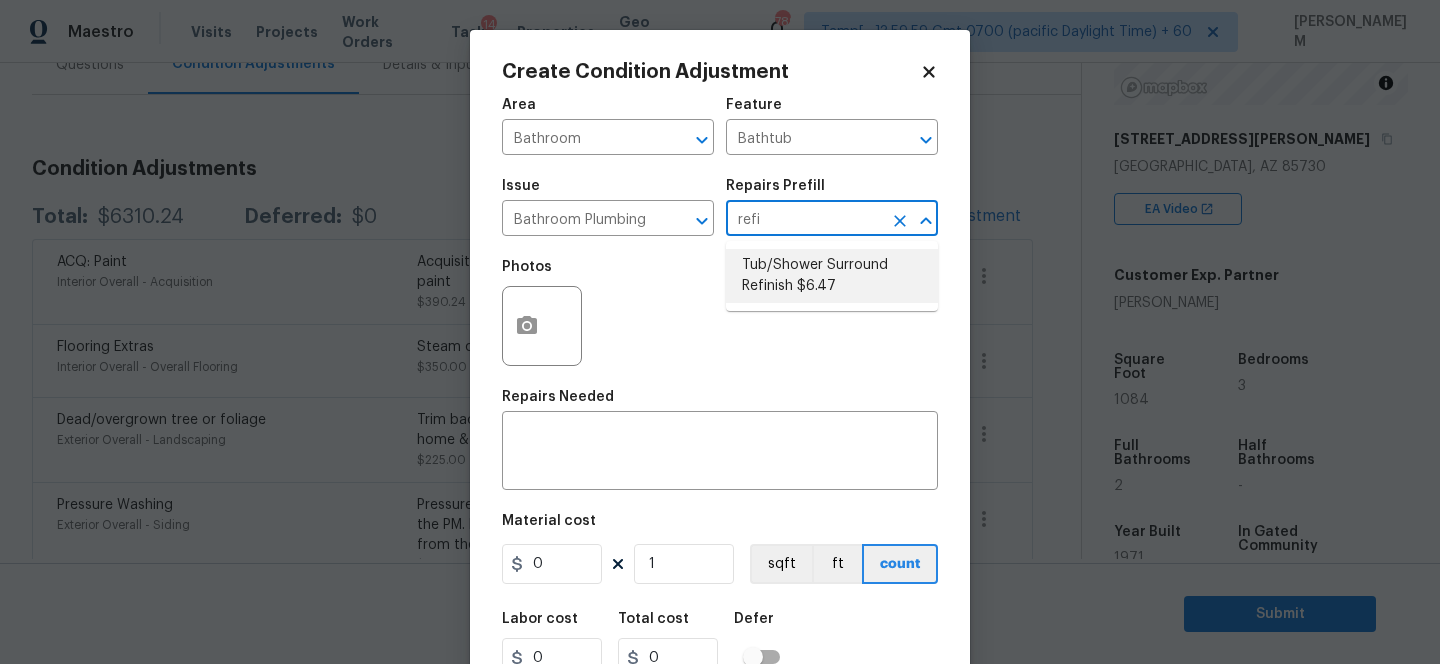 click on "Tub/Shower Surround Refinish $6.47" at bounding box center (832, 276) 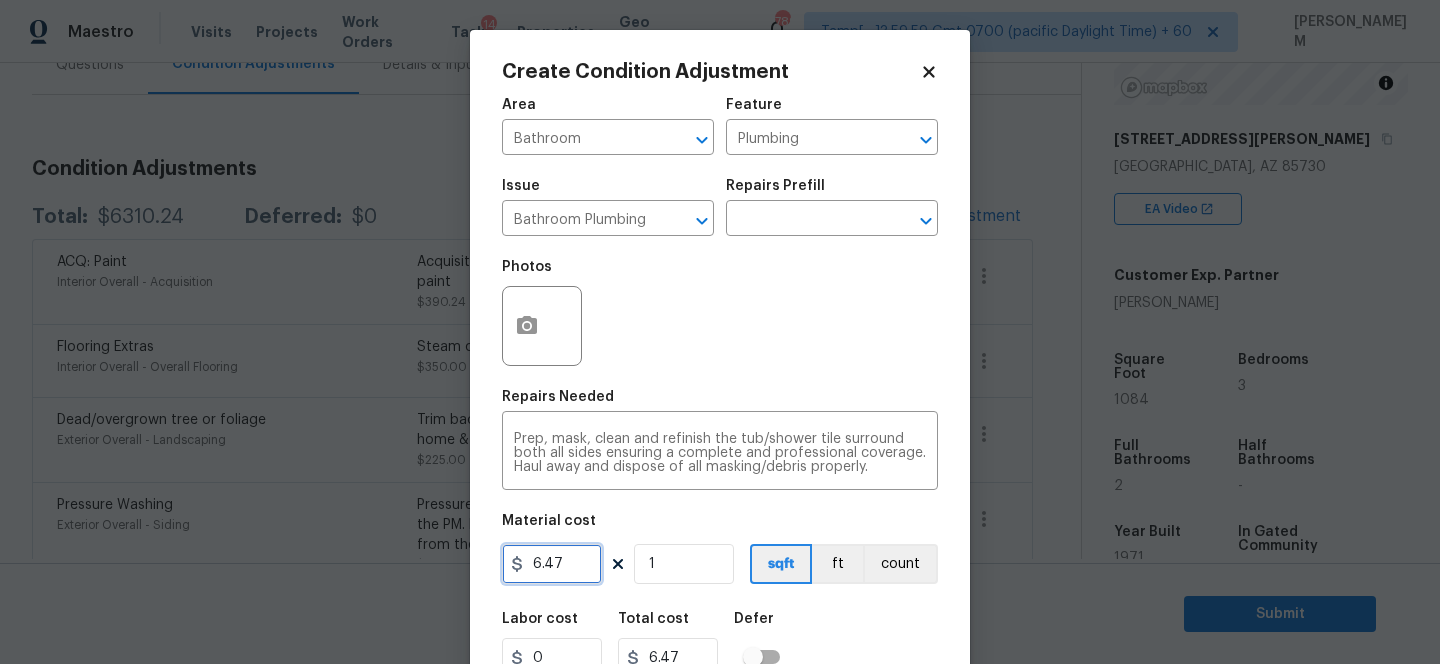 click on "6.47" at bounding box center [552, 564] 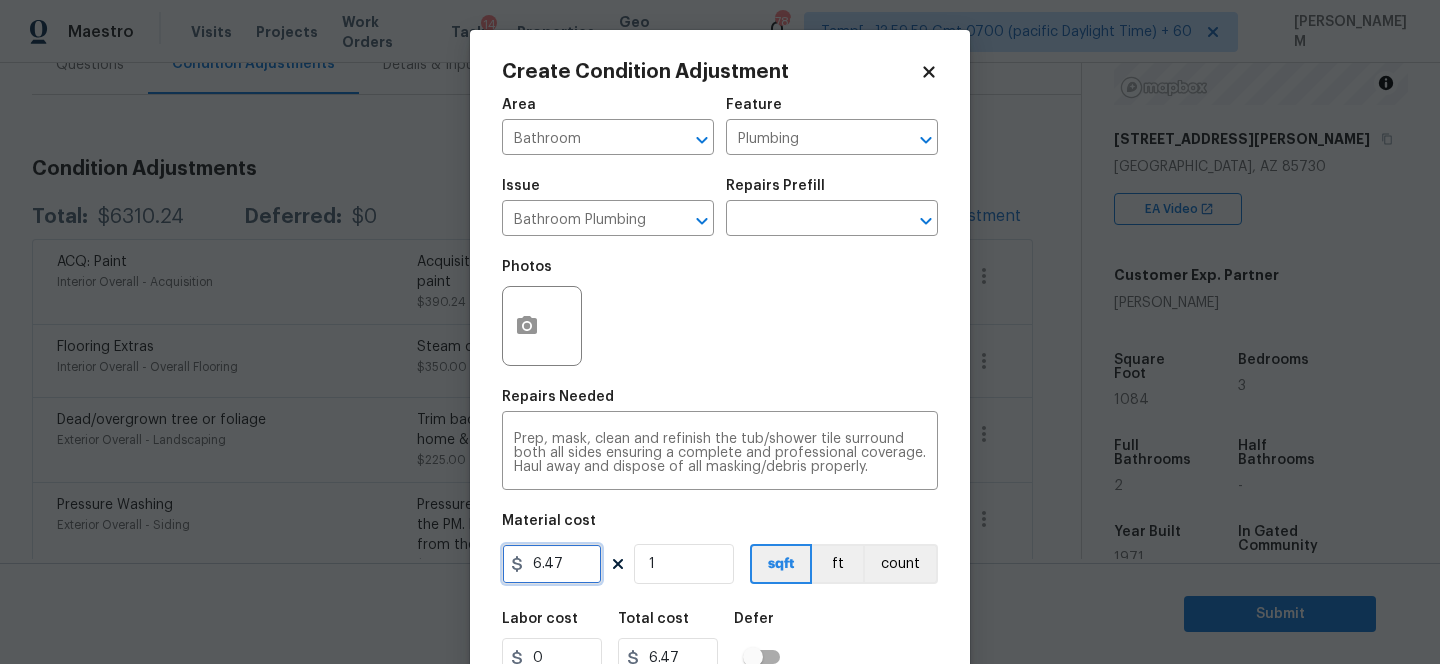 click on "6.47" at bounding box center [552, 564] 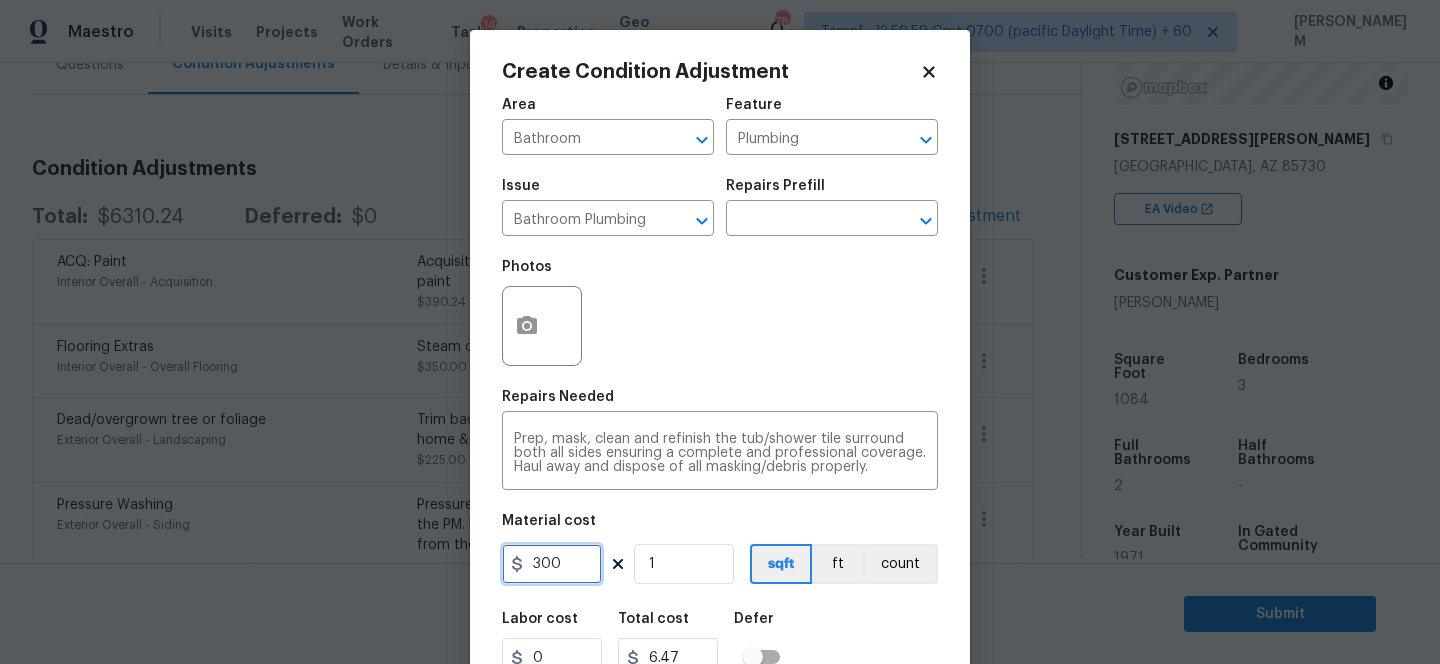 type on "300" 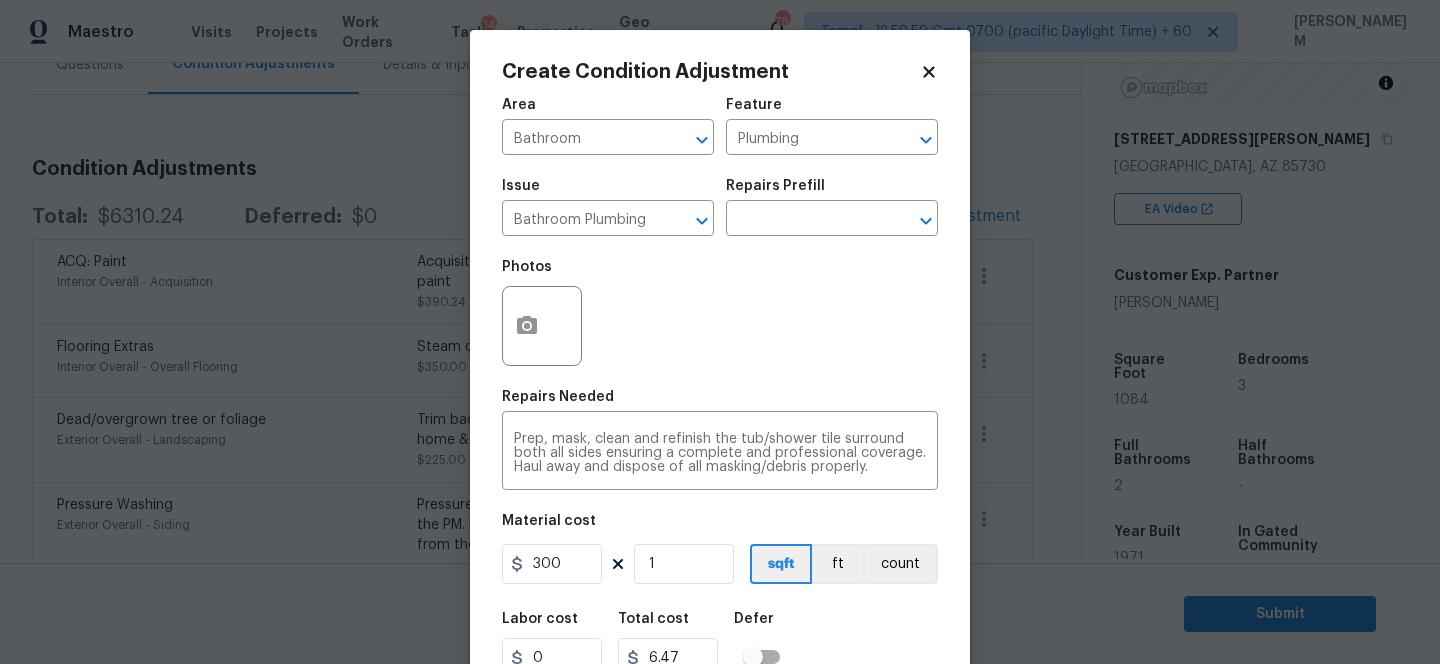 type on "300" 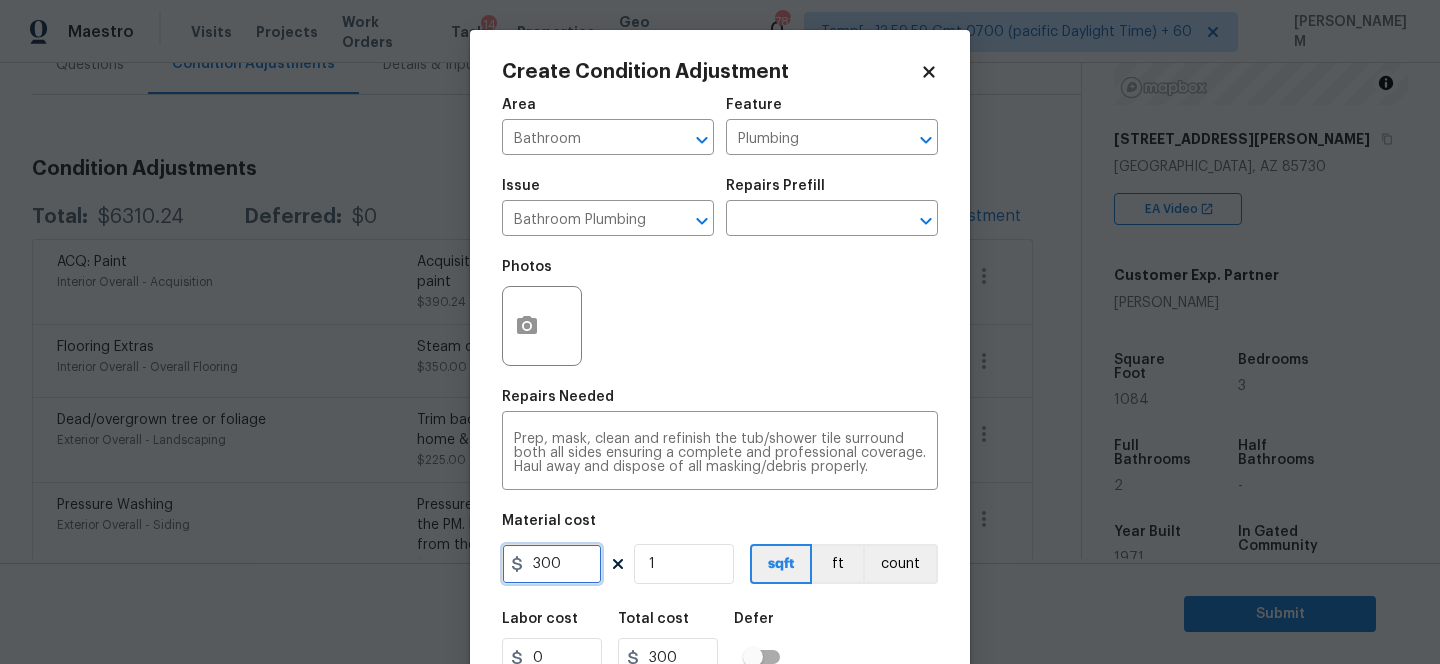 scroll, scrollTop: 83, scrollLeft: 0, axis: vertical 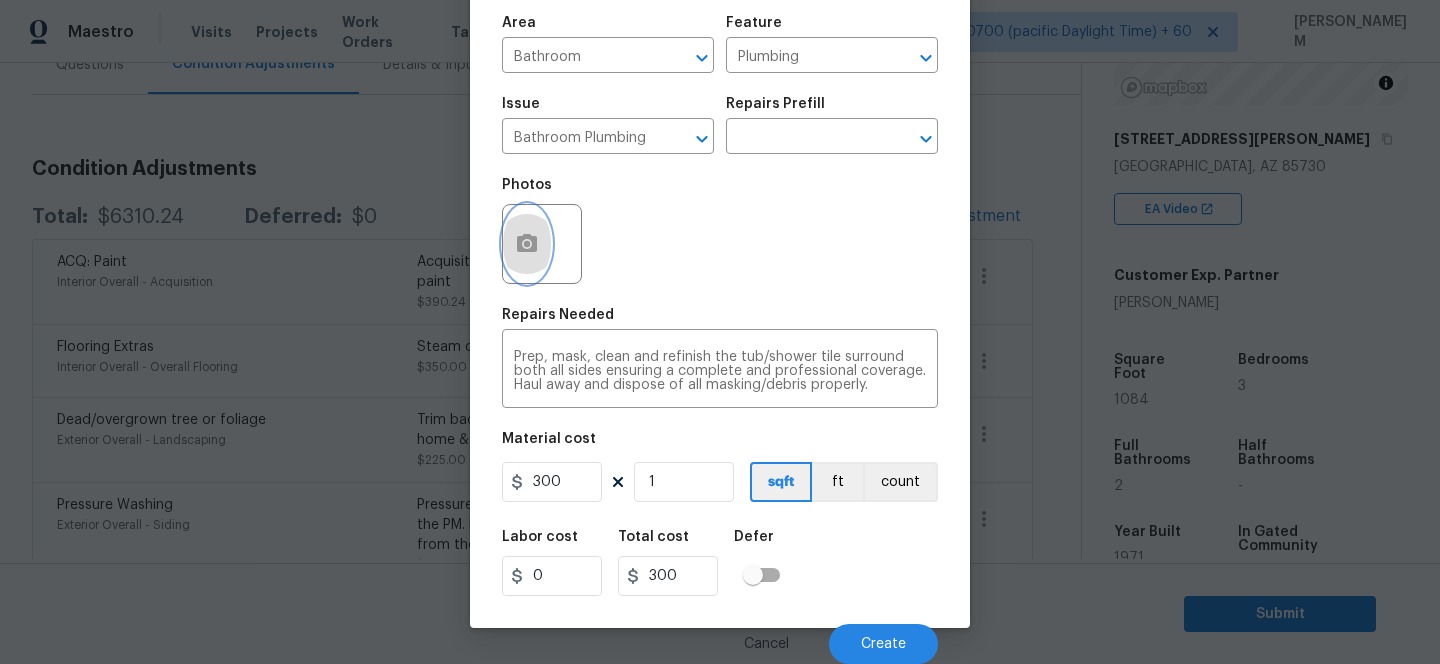 click at bounding box center [527, 244] 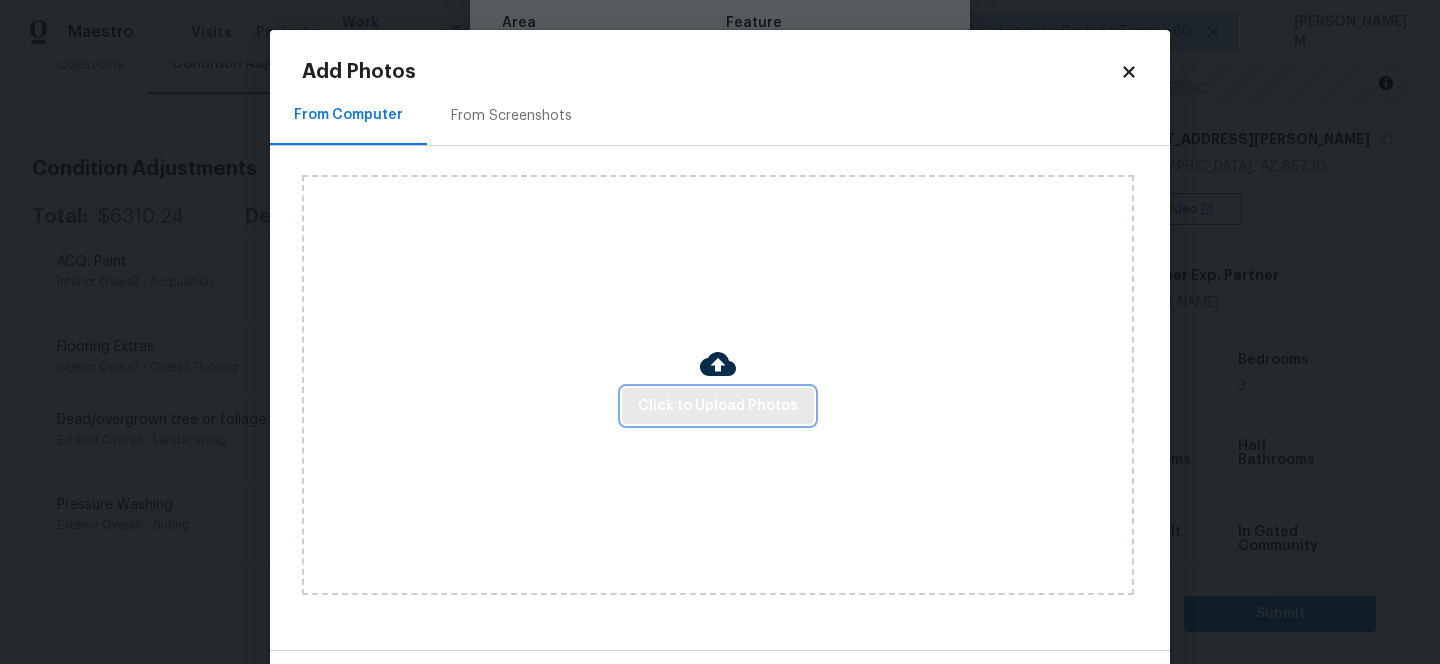 click on "Click to Upload Photos" at bounding box center (718, 406) 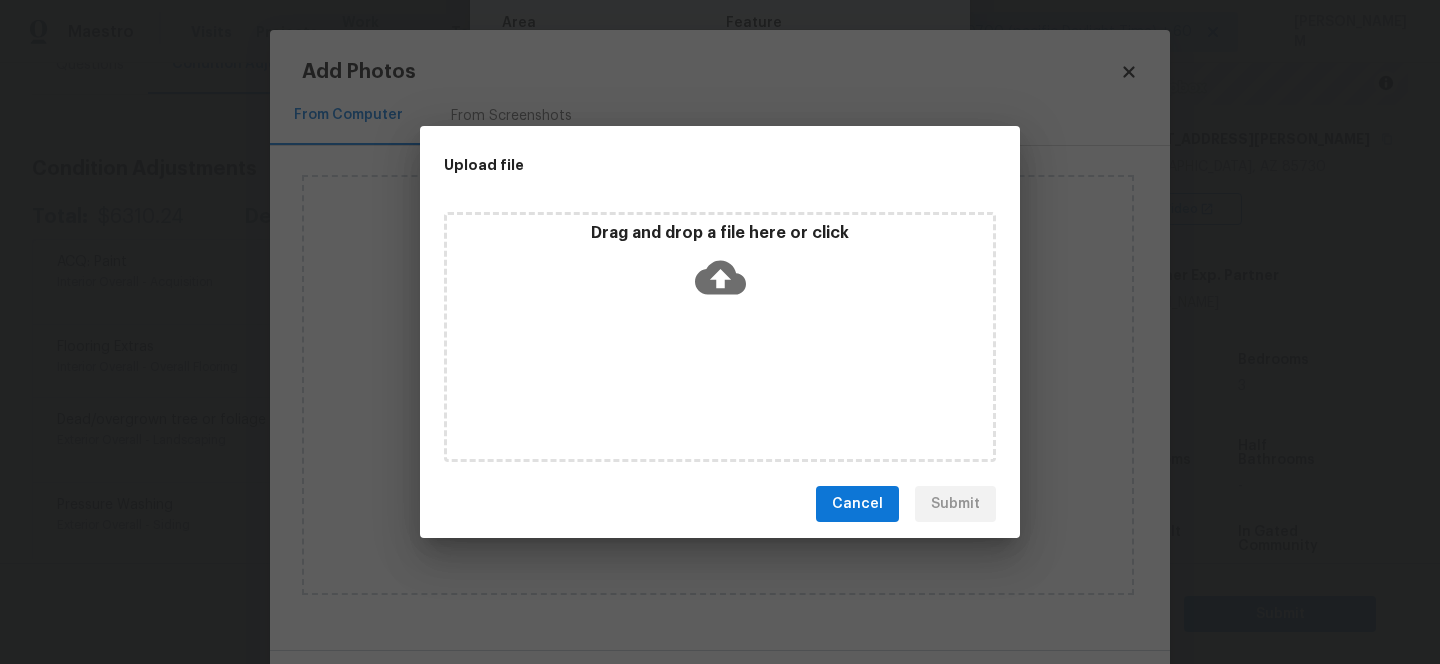 click 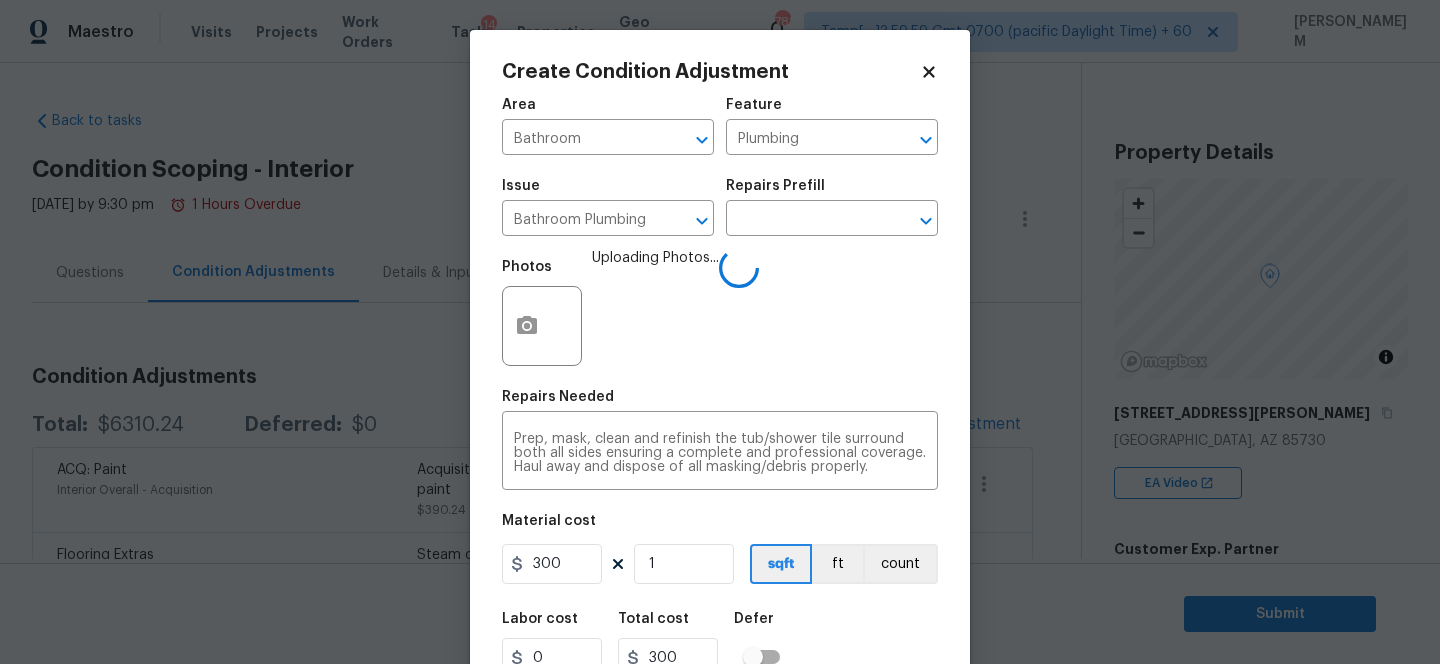 scroll, scrollTop: 0, scrollLeft: 0, axis: both 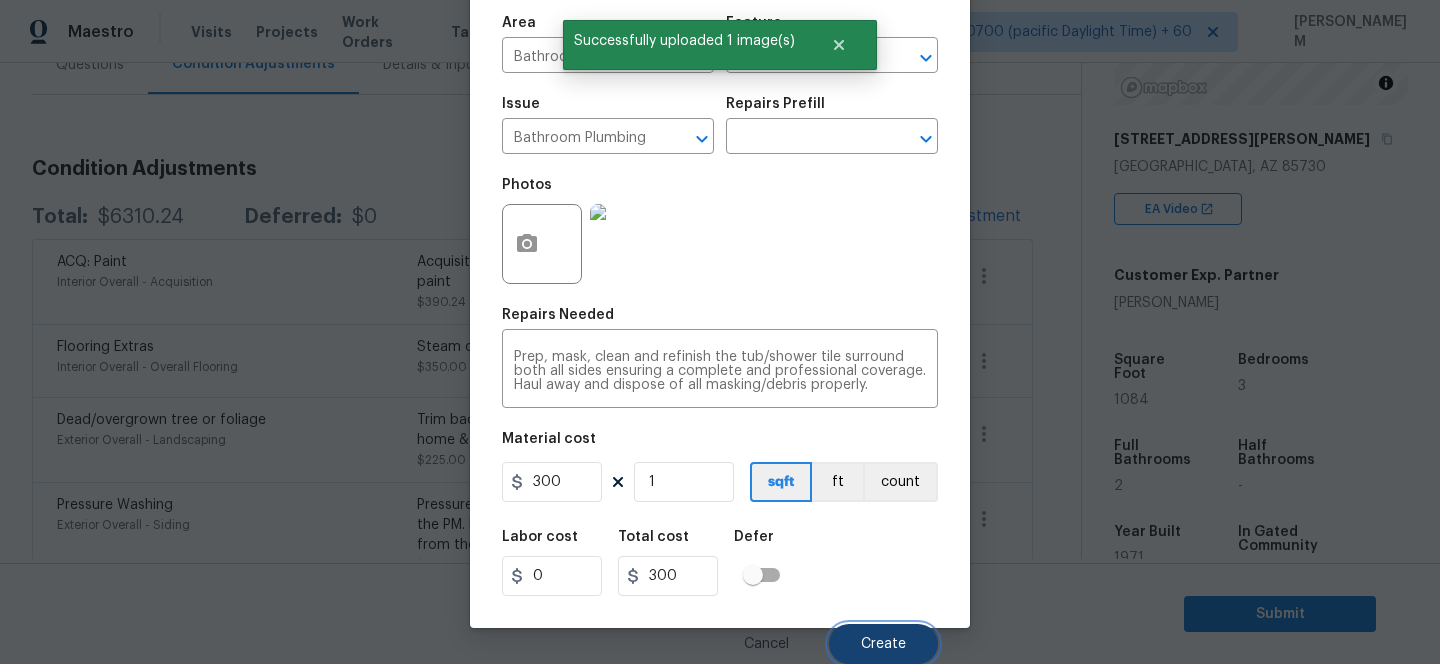 click on "Create" at bounding box center [883, 644] 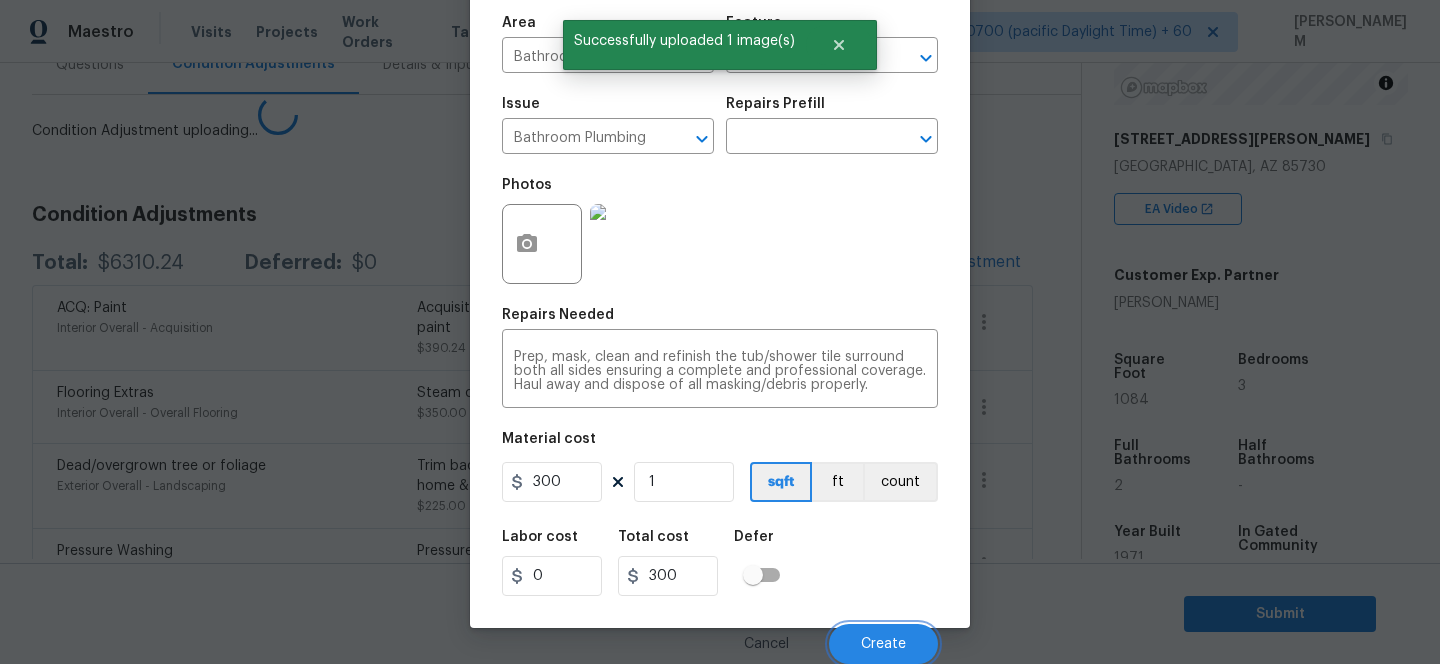scroll, scrollTop: 76, scrollLeft: 0, axis: vertical 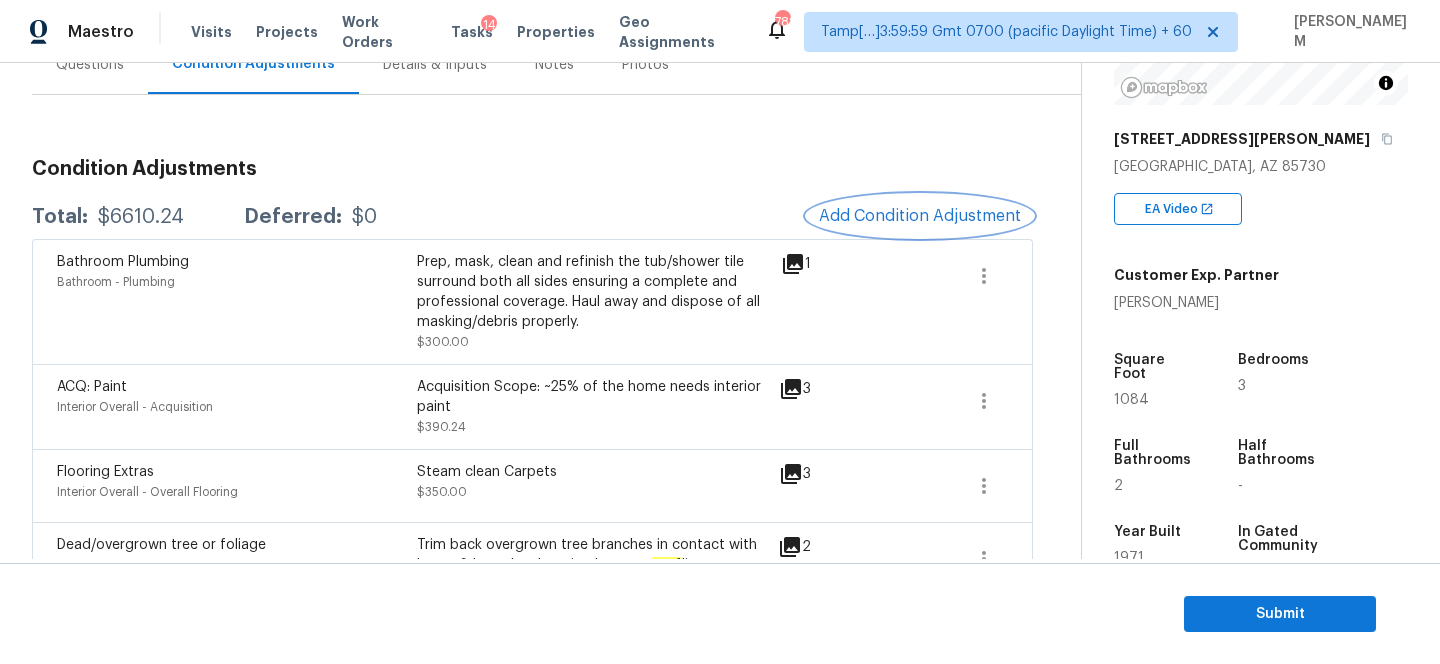 click on "Add Condition Adjustment" at bounding box center (920, 216) 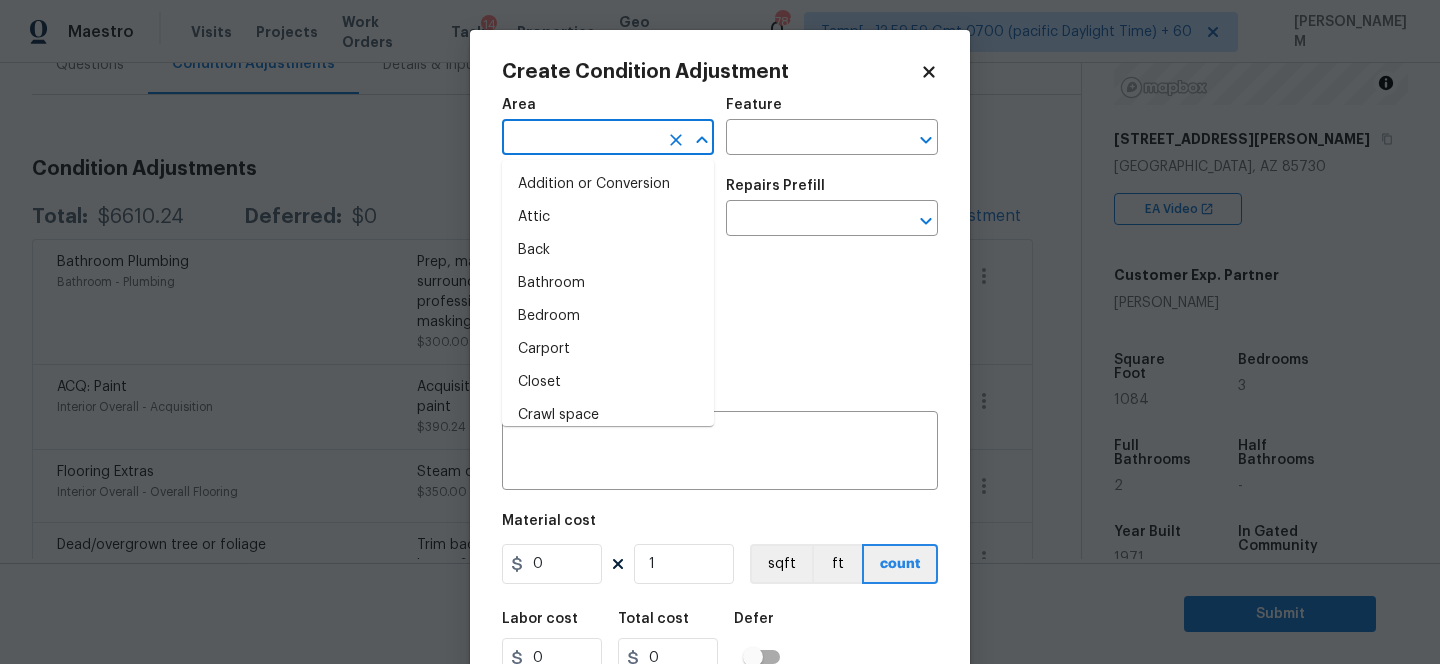 click at bounding box center (580, 139) 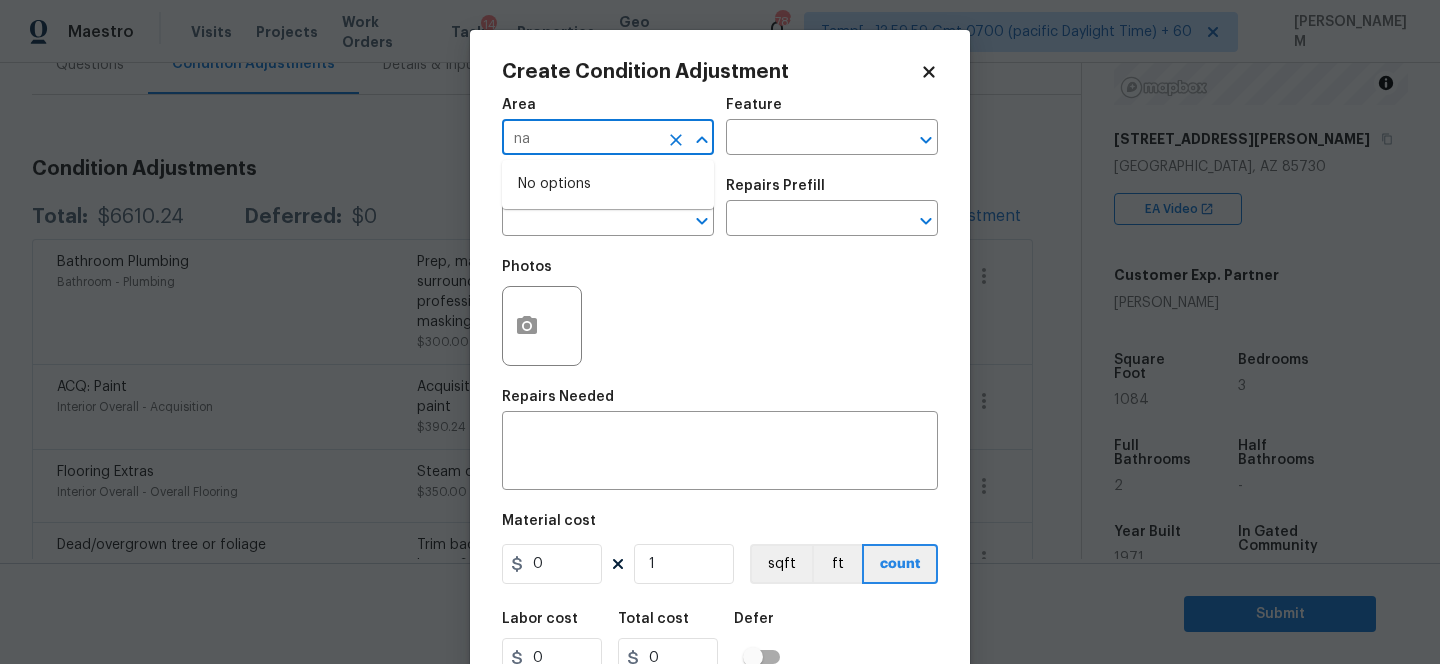 type on "n" 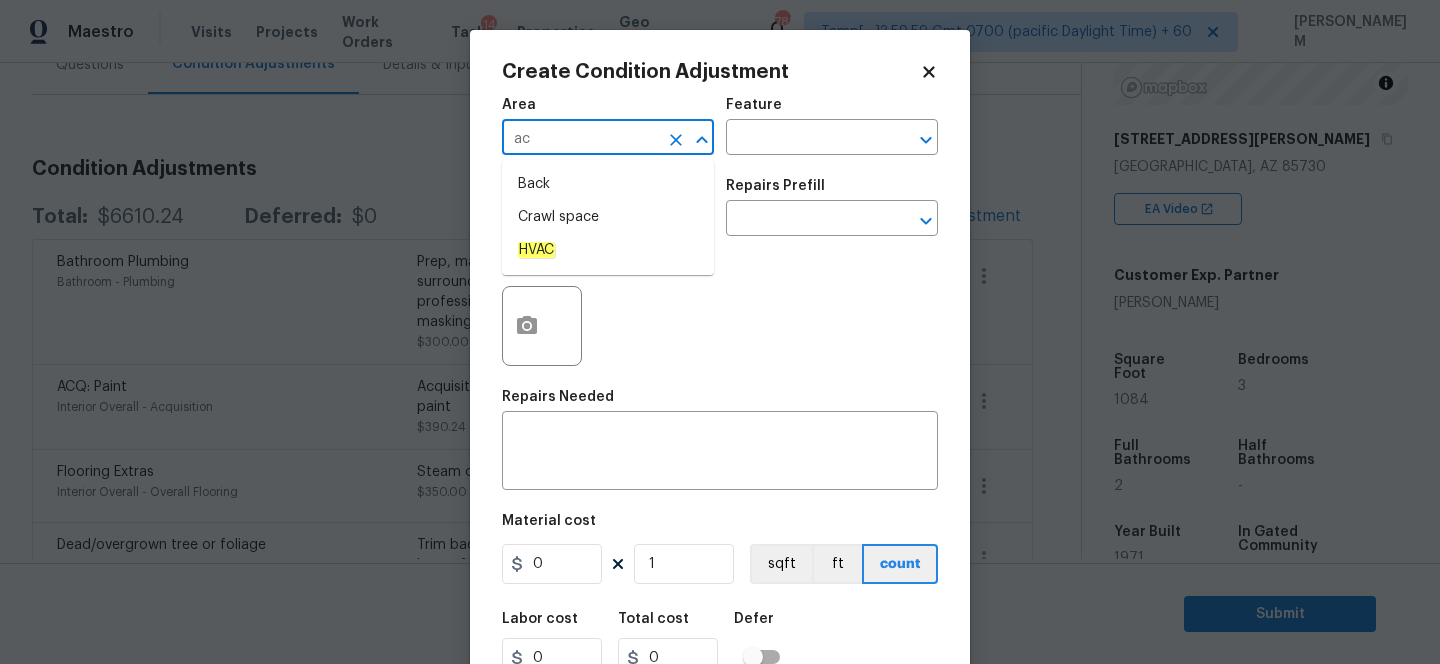 type on "a" 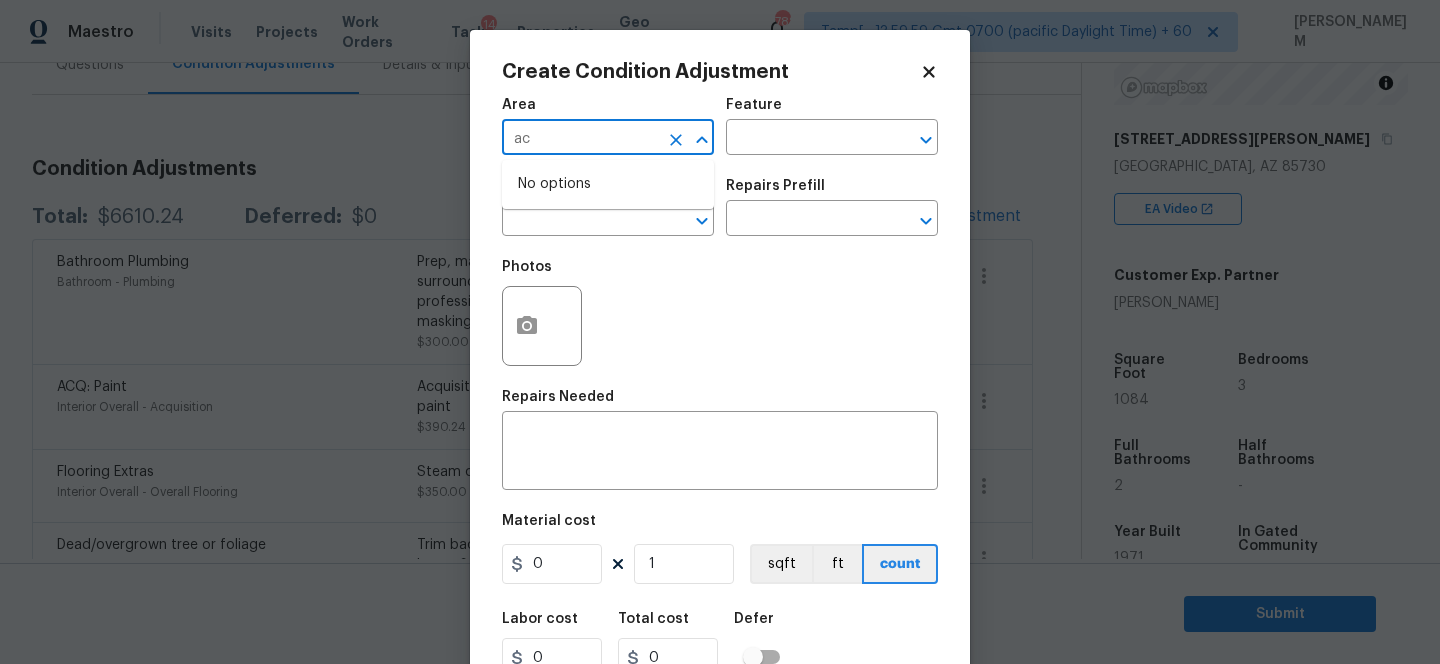 type on "a" 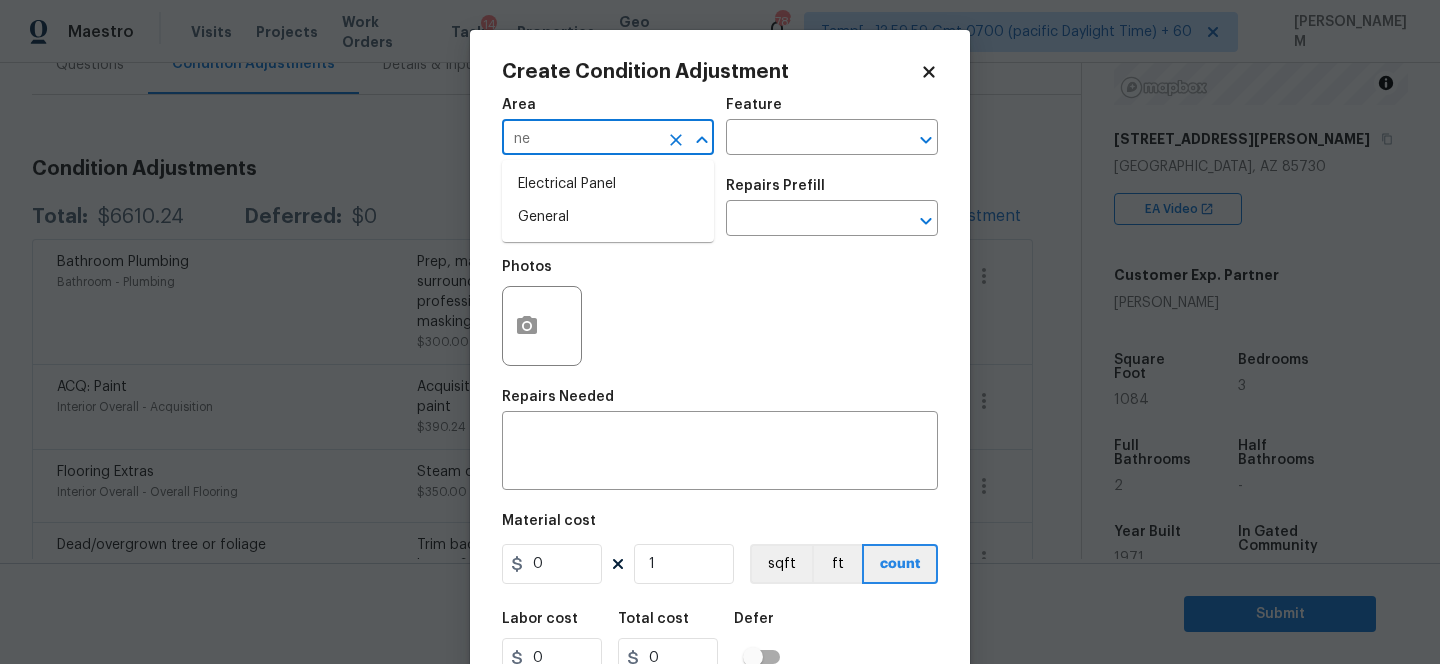 type on "n" 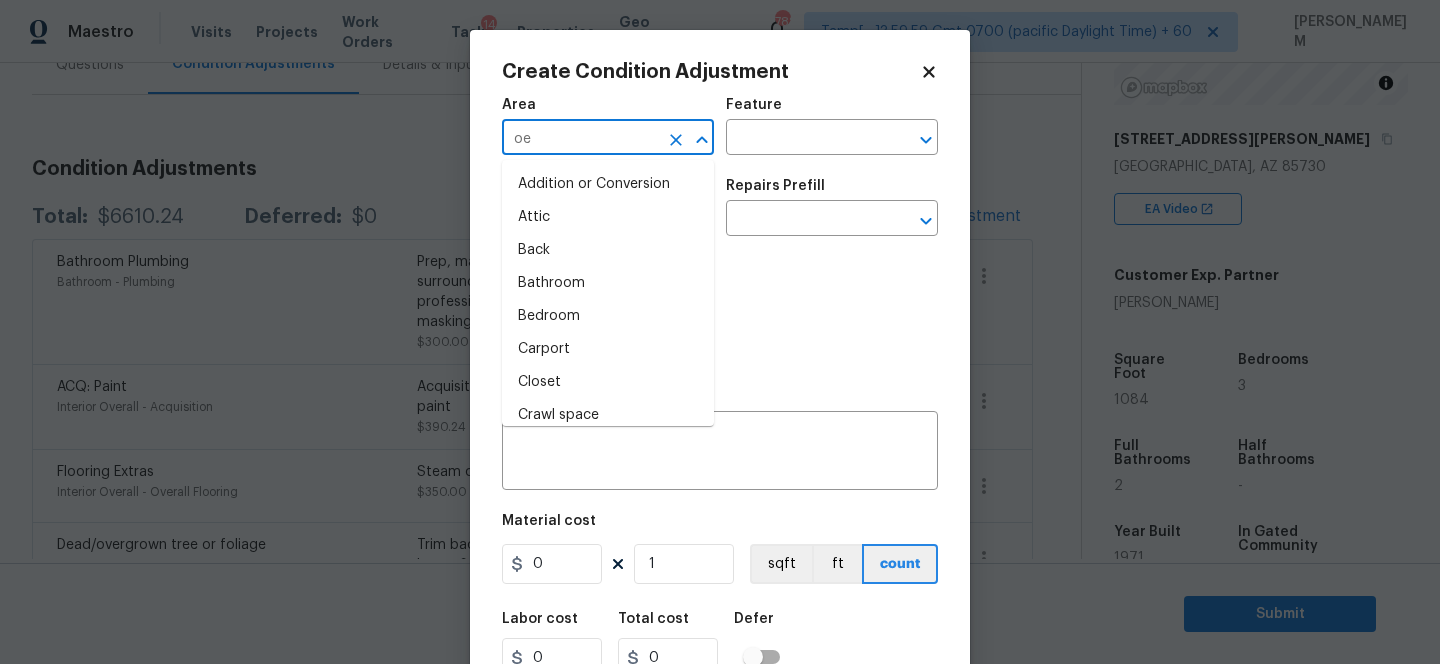 type on "o" 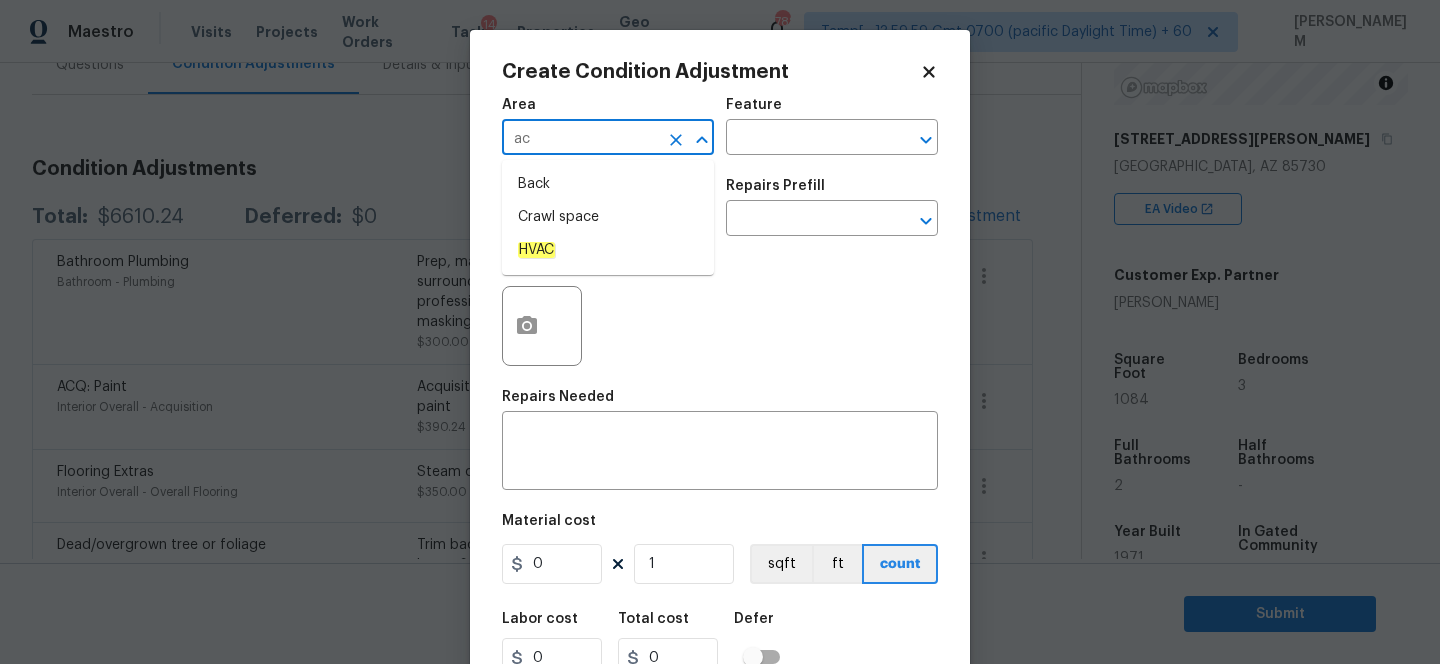 type on "a" 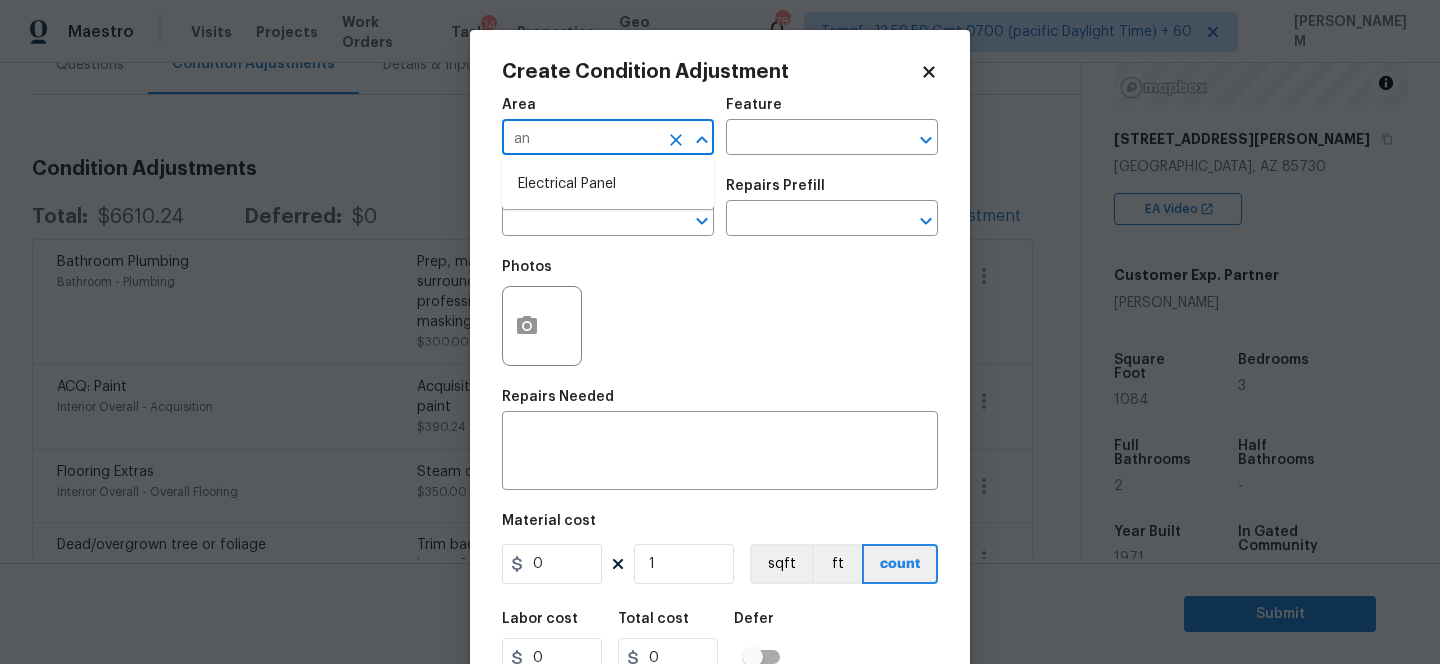 type on "a" 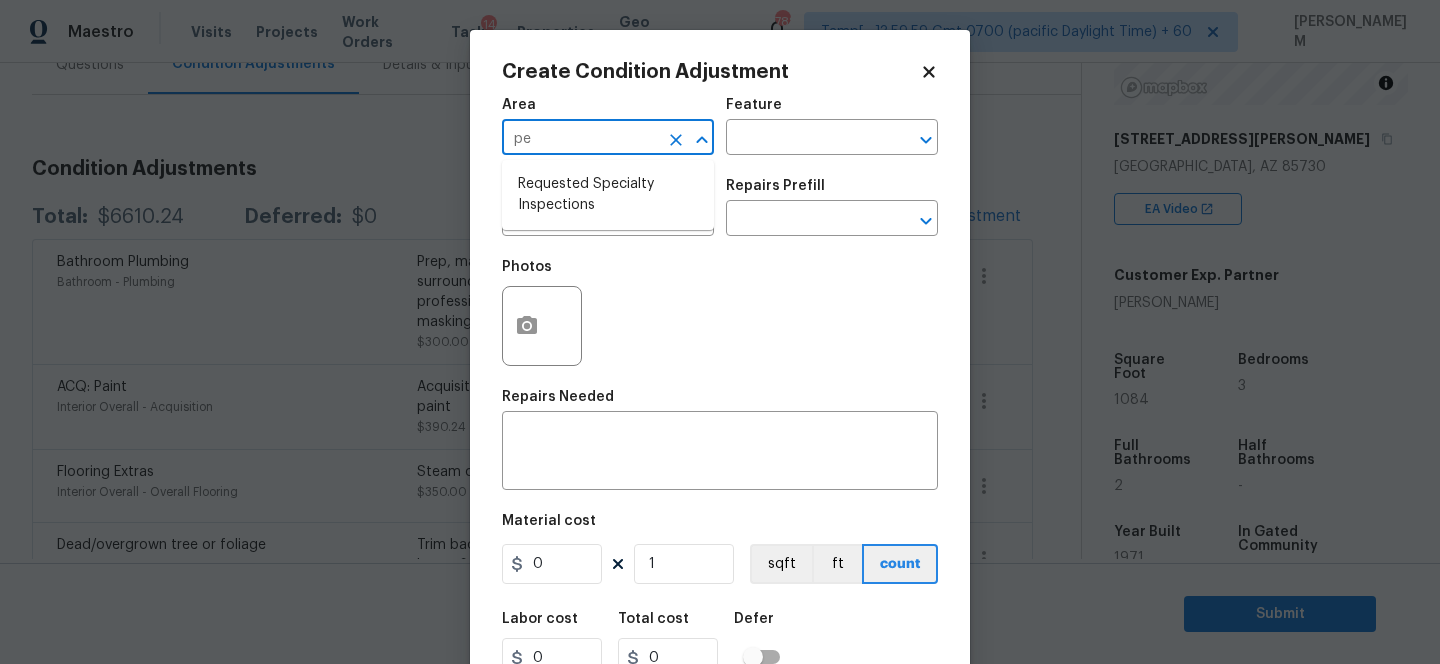 type on "p" 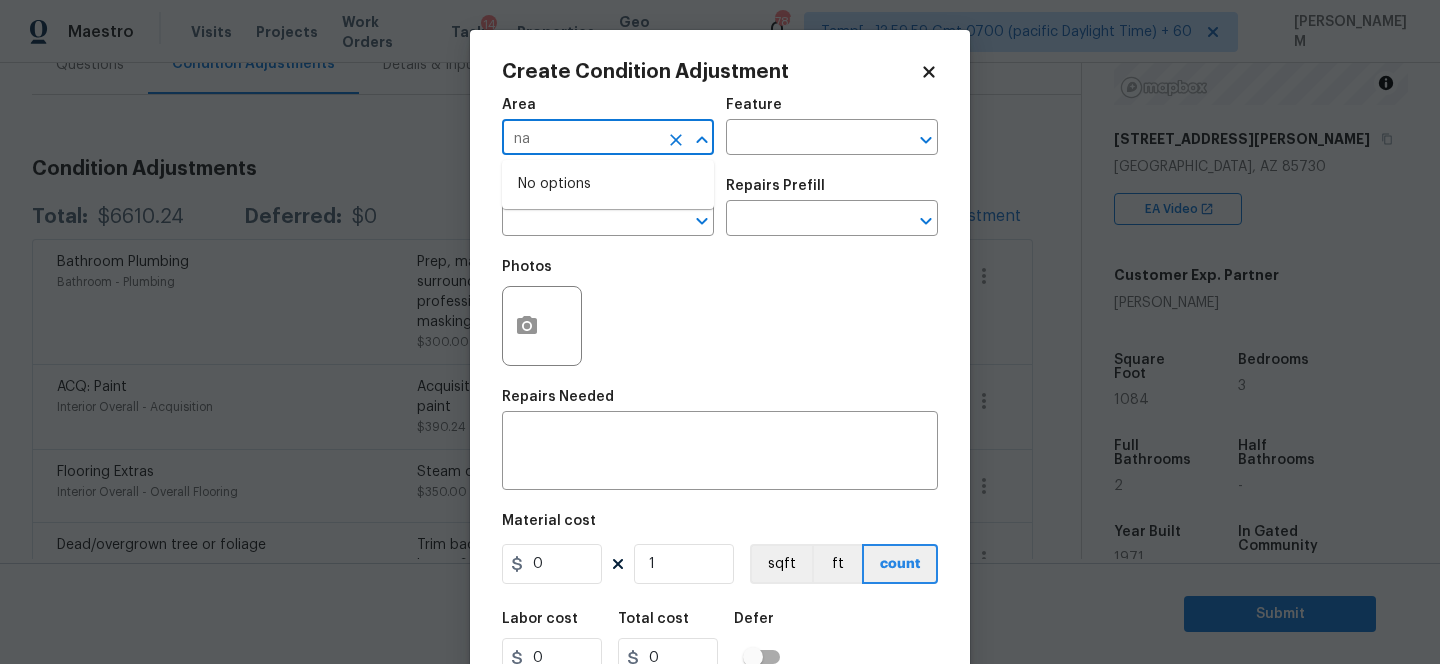 type on "n" 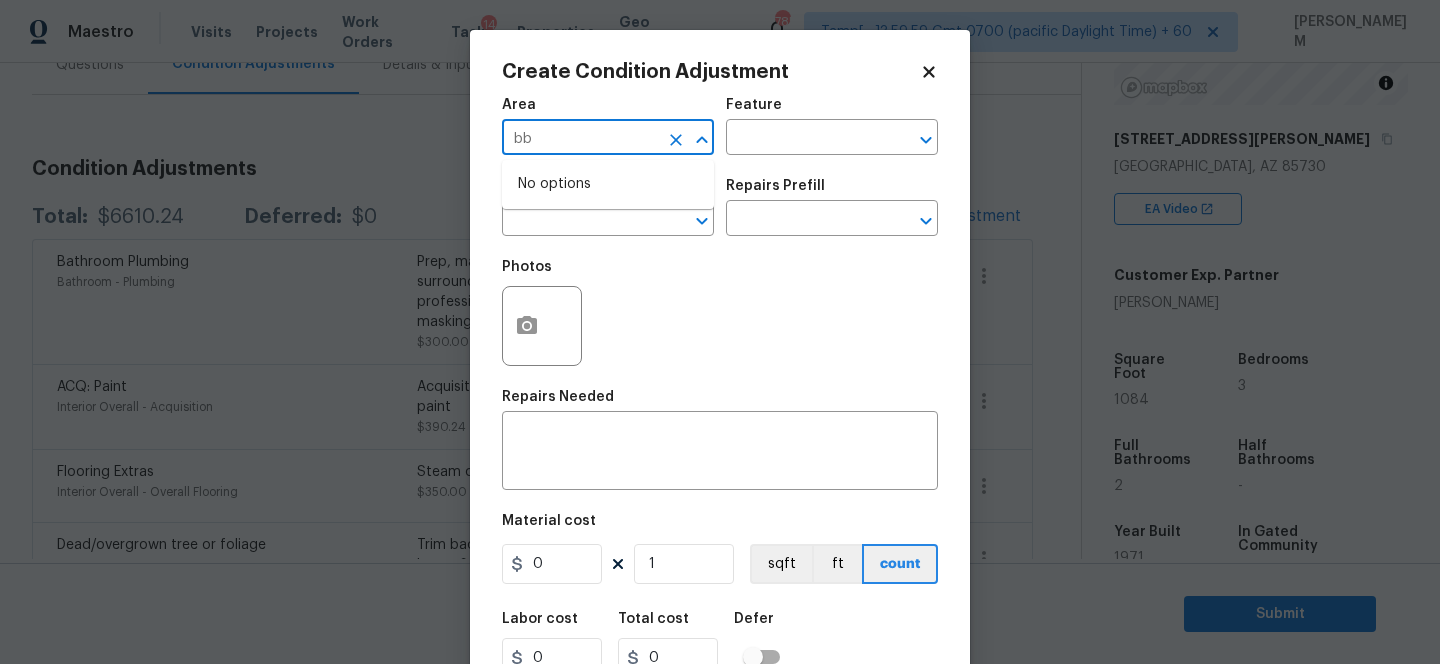 type on "b" 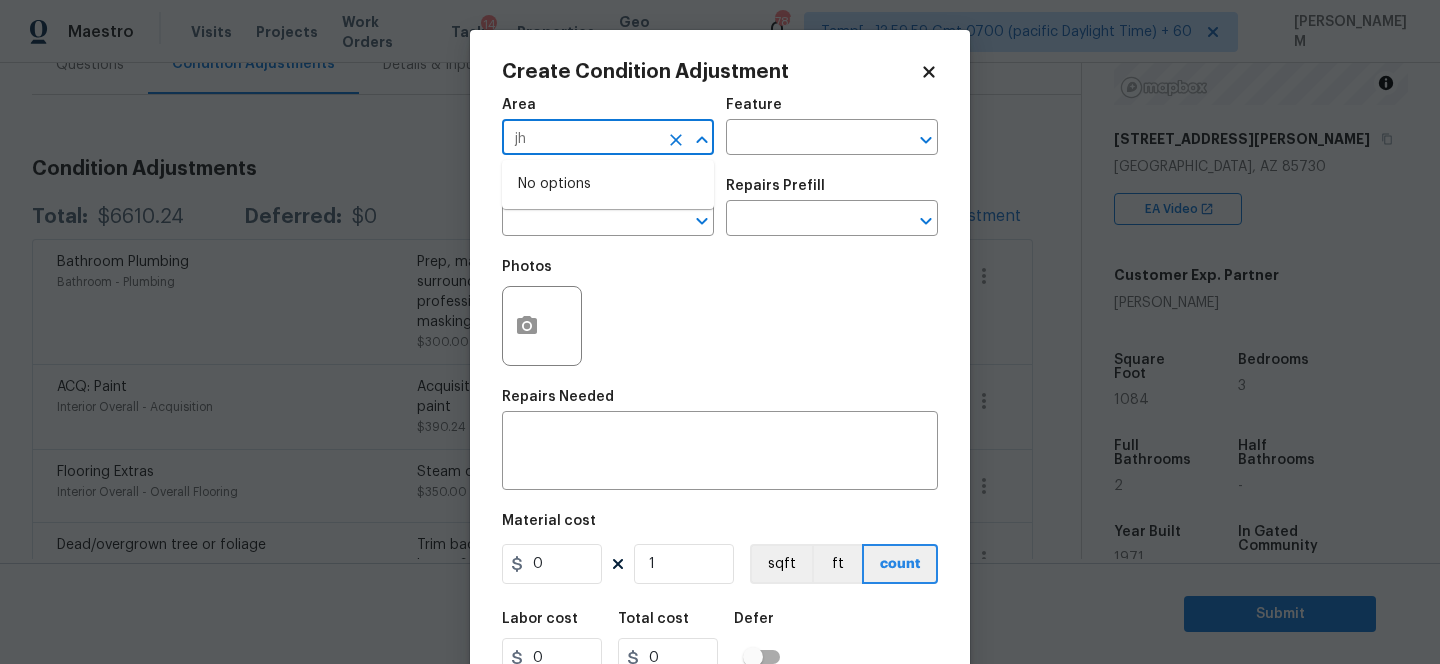 type on "j" 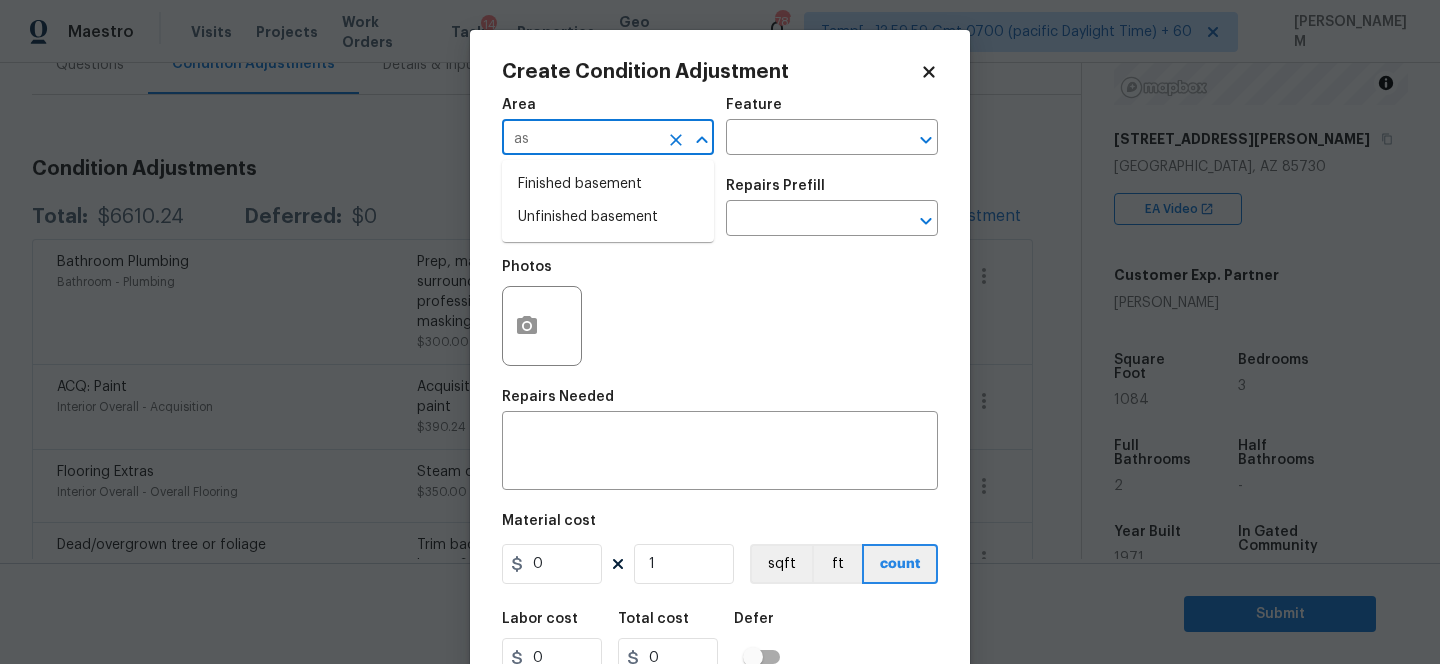 type on "a" 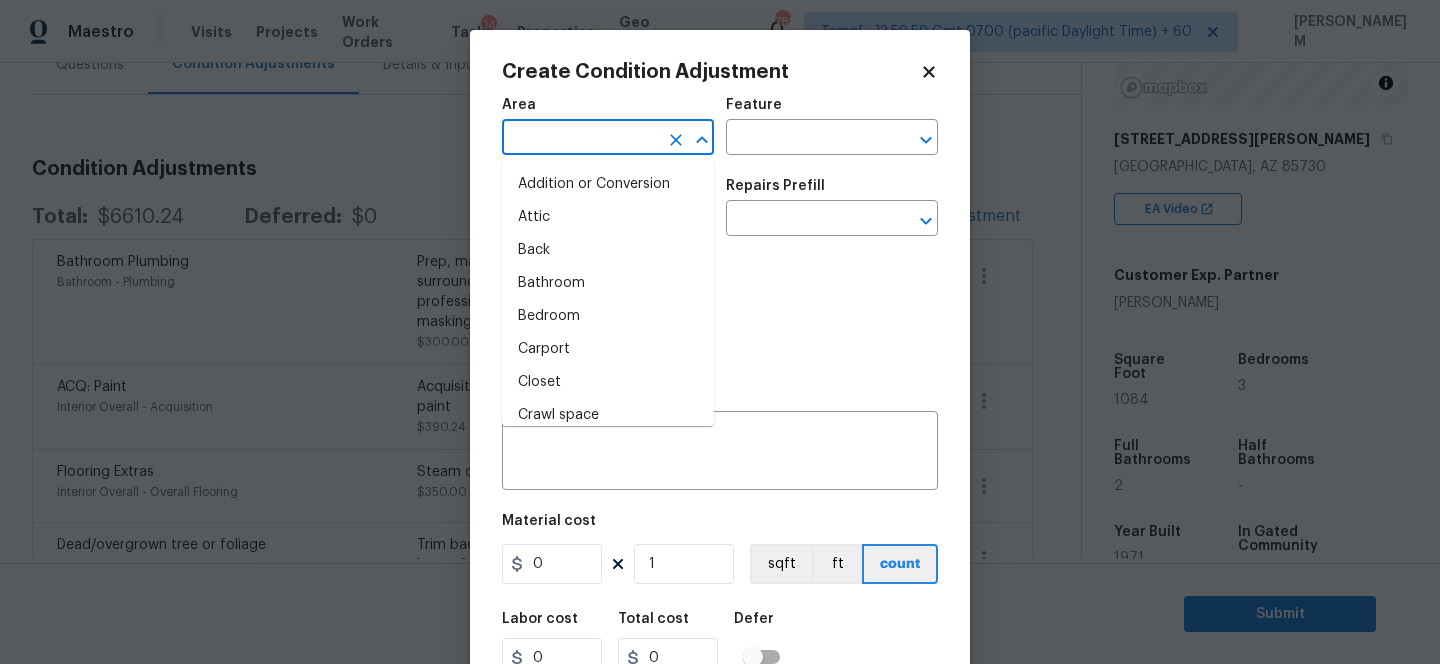 type on "d" 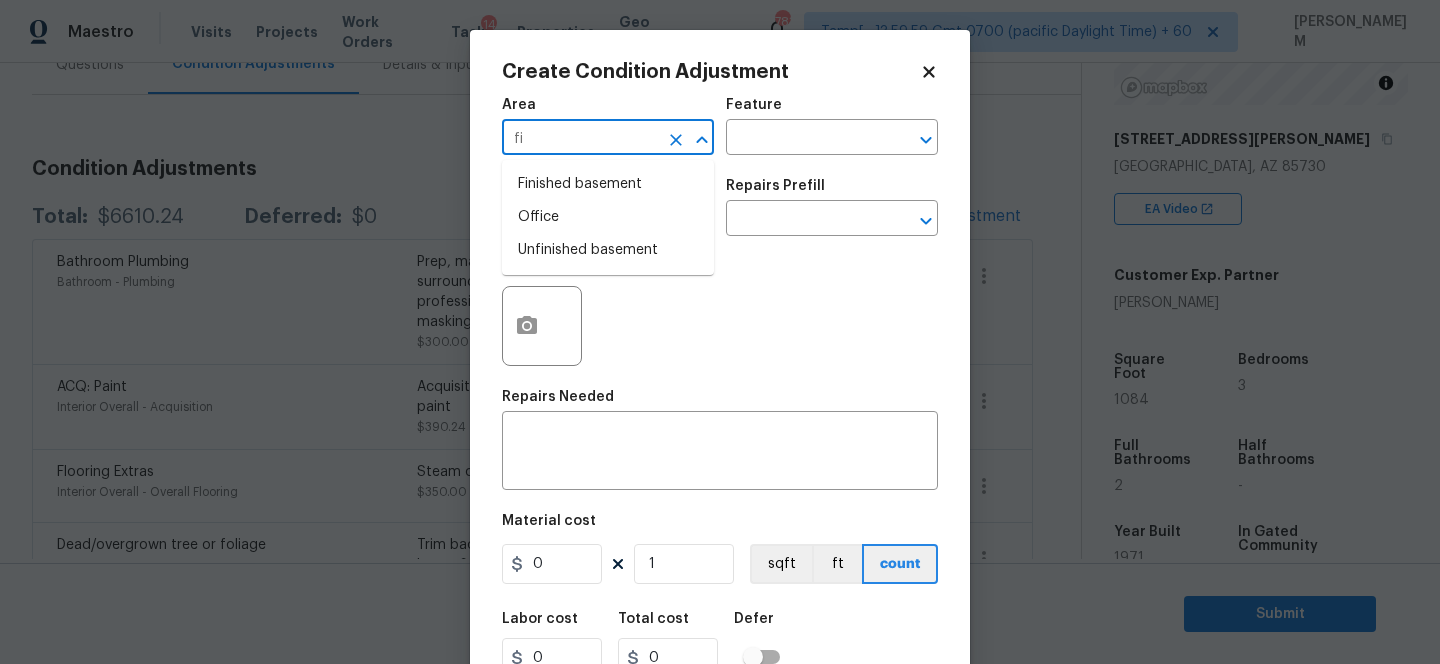 type on "f" 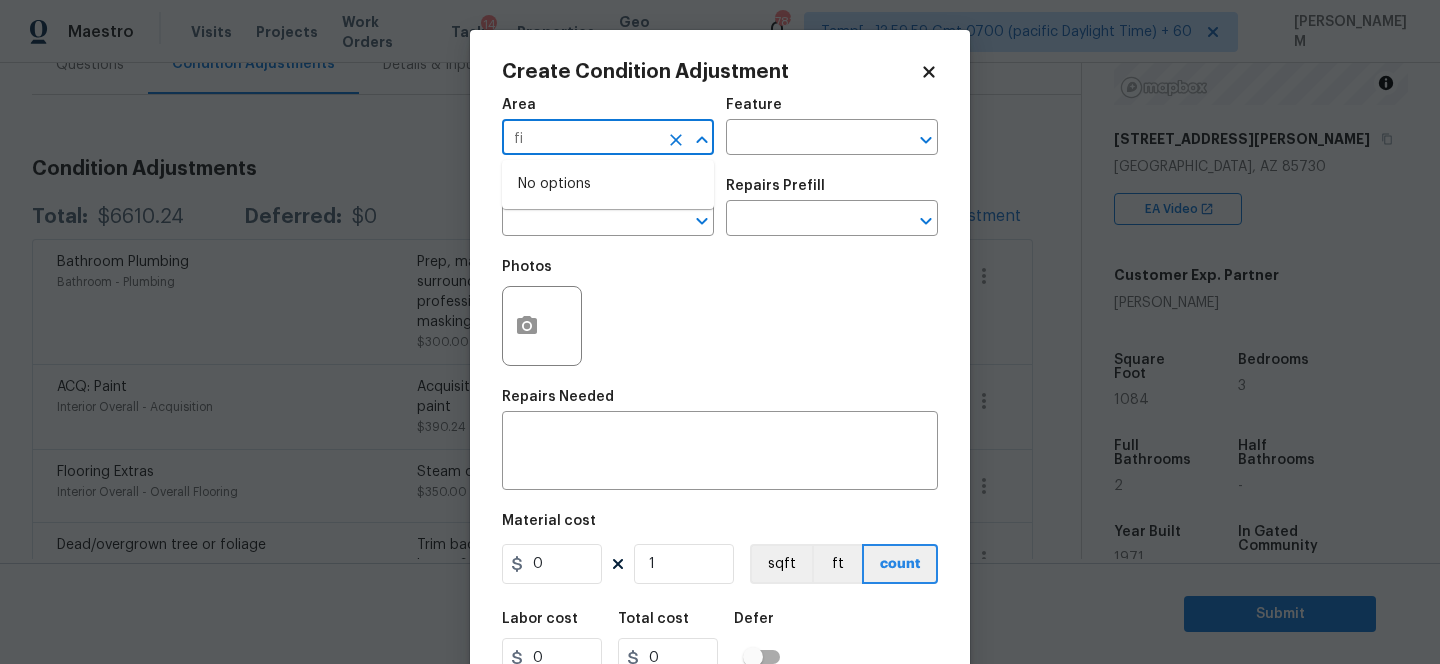 type on "f" 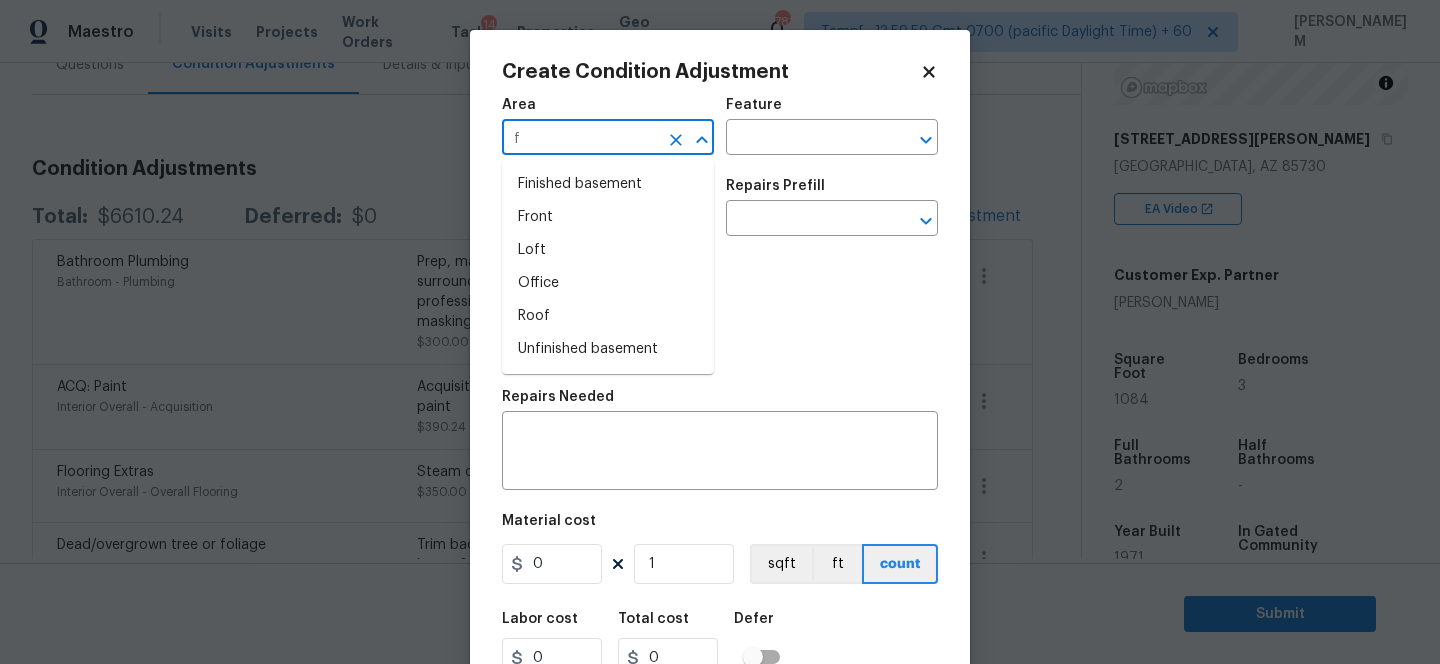 type 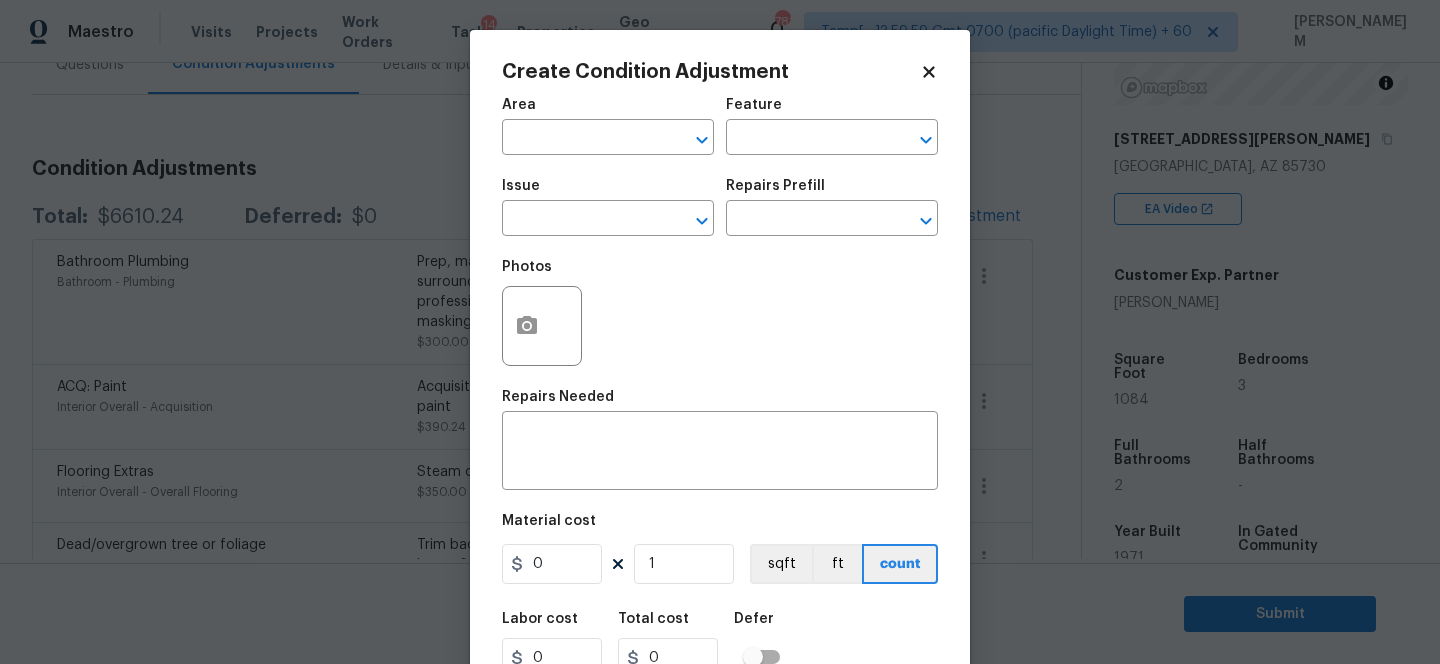 click on "Photos" at bounding box center [720, 313] 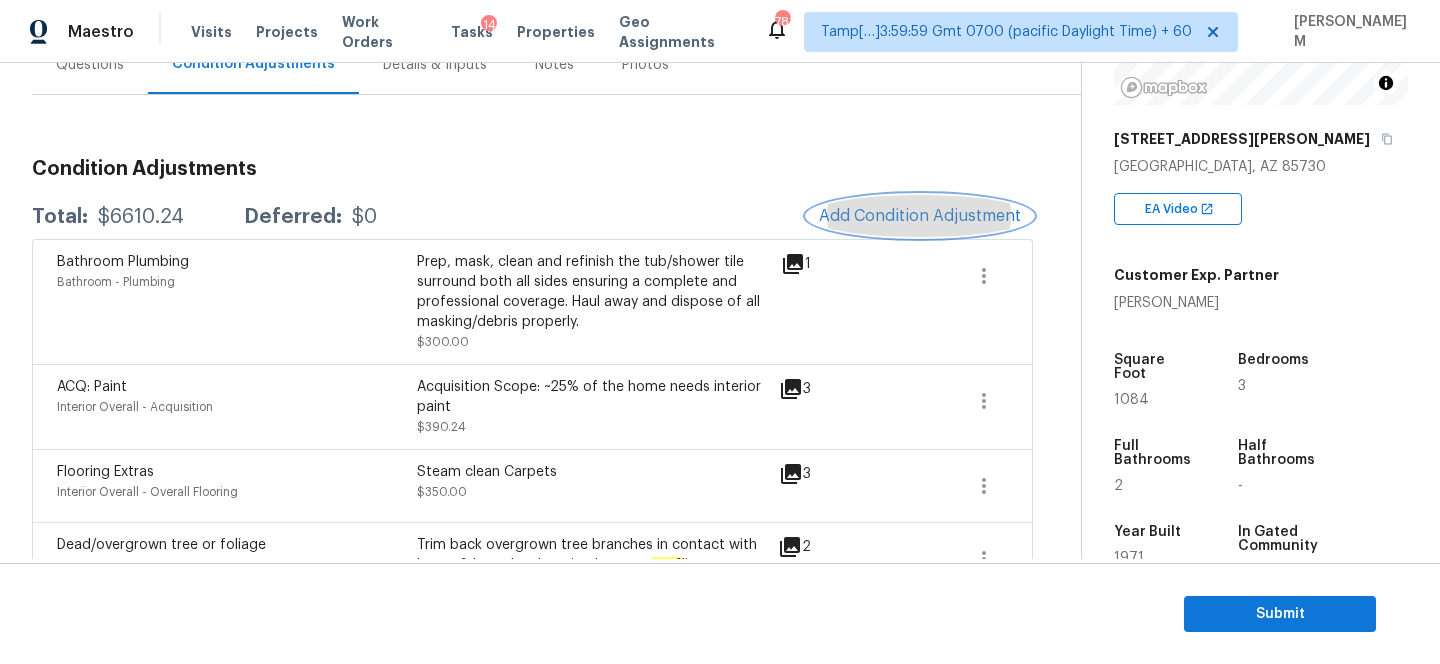 click on "Add Condition Adjustment" at bounding box center [920, 216] 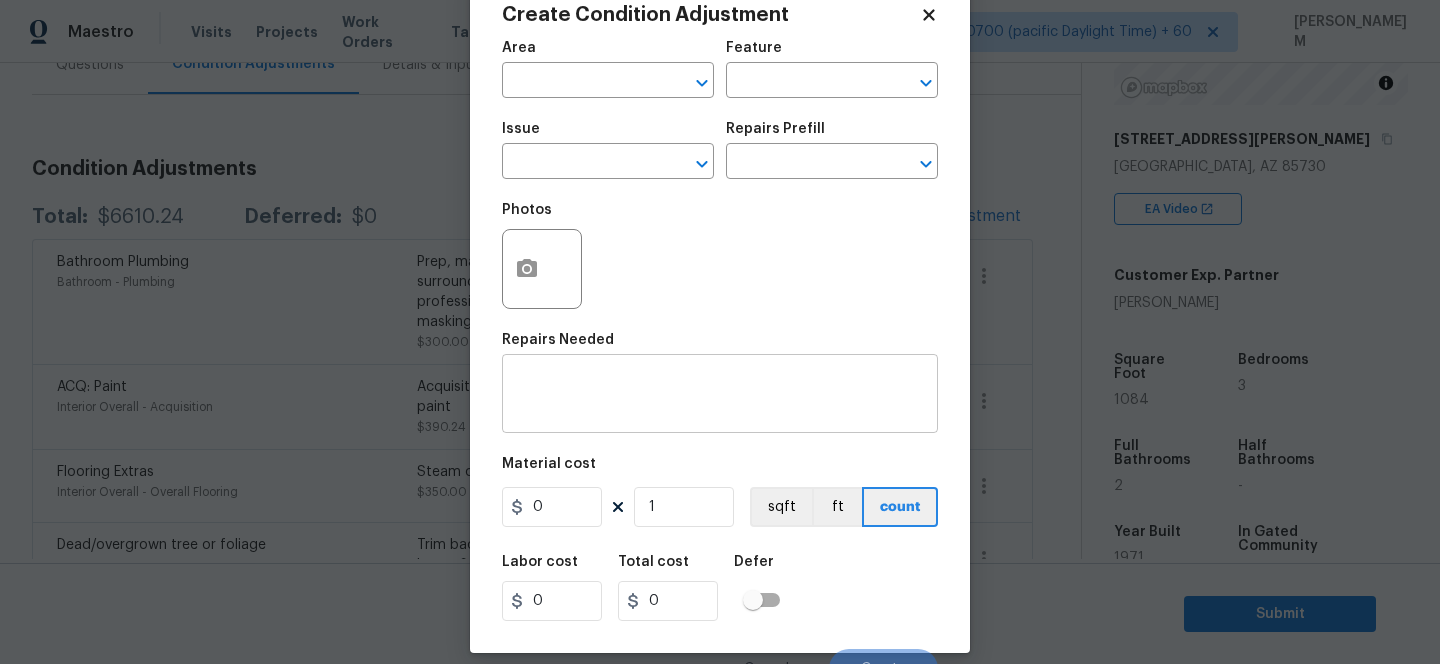 scroll, scrollTop: 83, scrollLeft: 0, axis: vertical 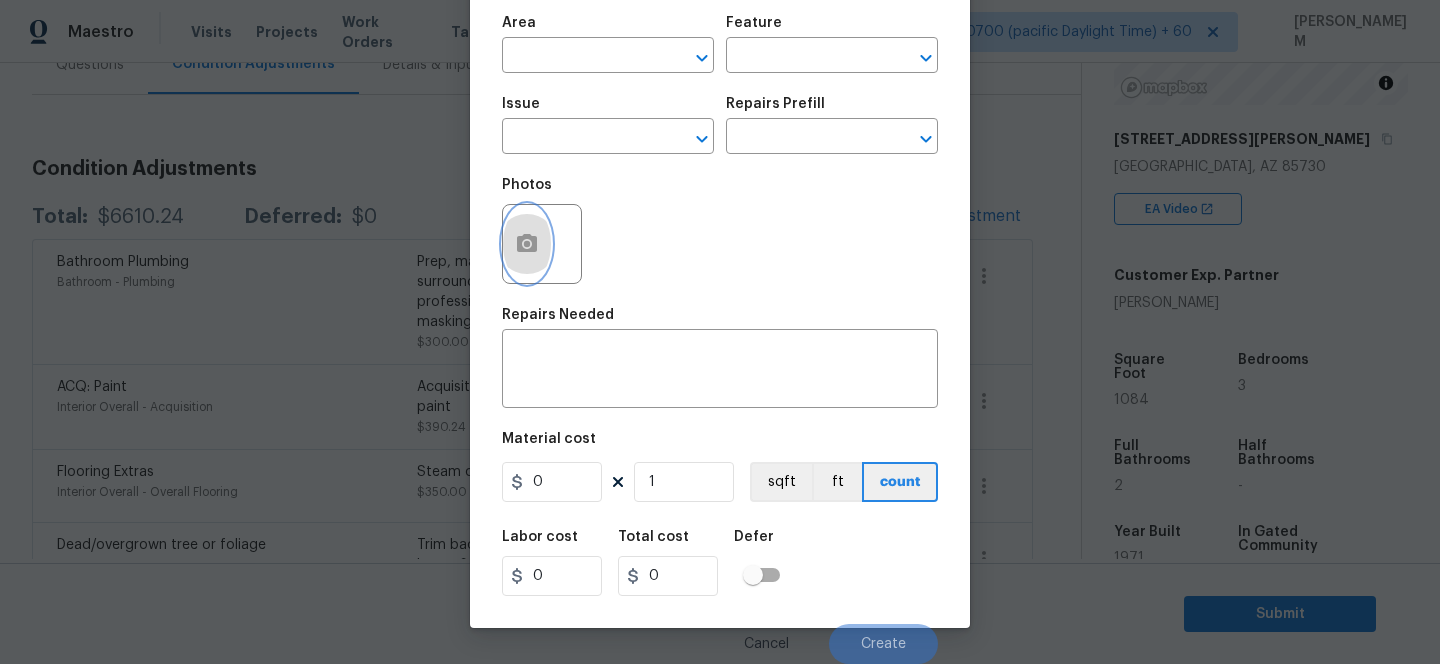 click at bounding box center (527, 244) 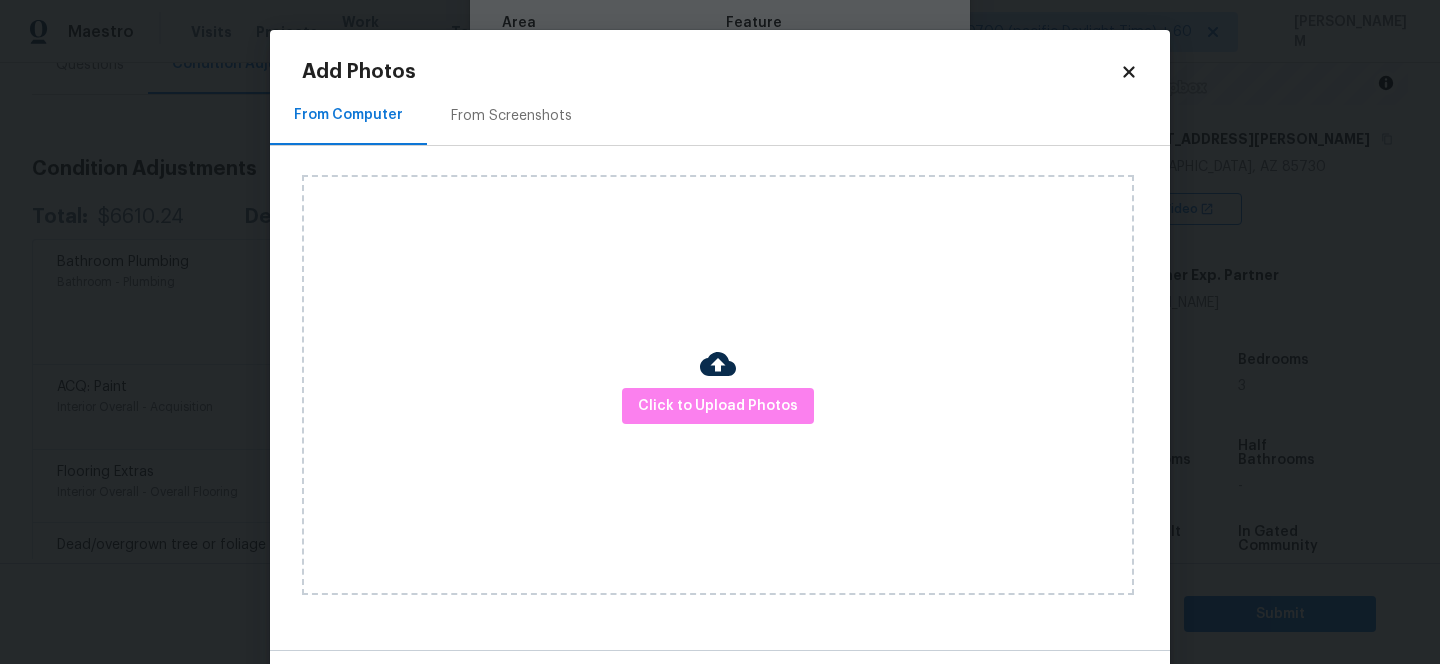 click on "Add Photos From Computer From Screenshots Click to Upload Photos Cancel Add Photos" at bounding box center (720, 370) 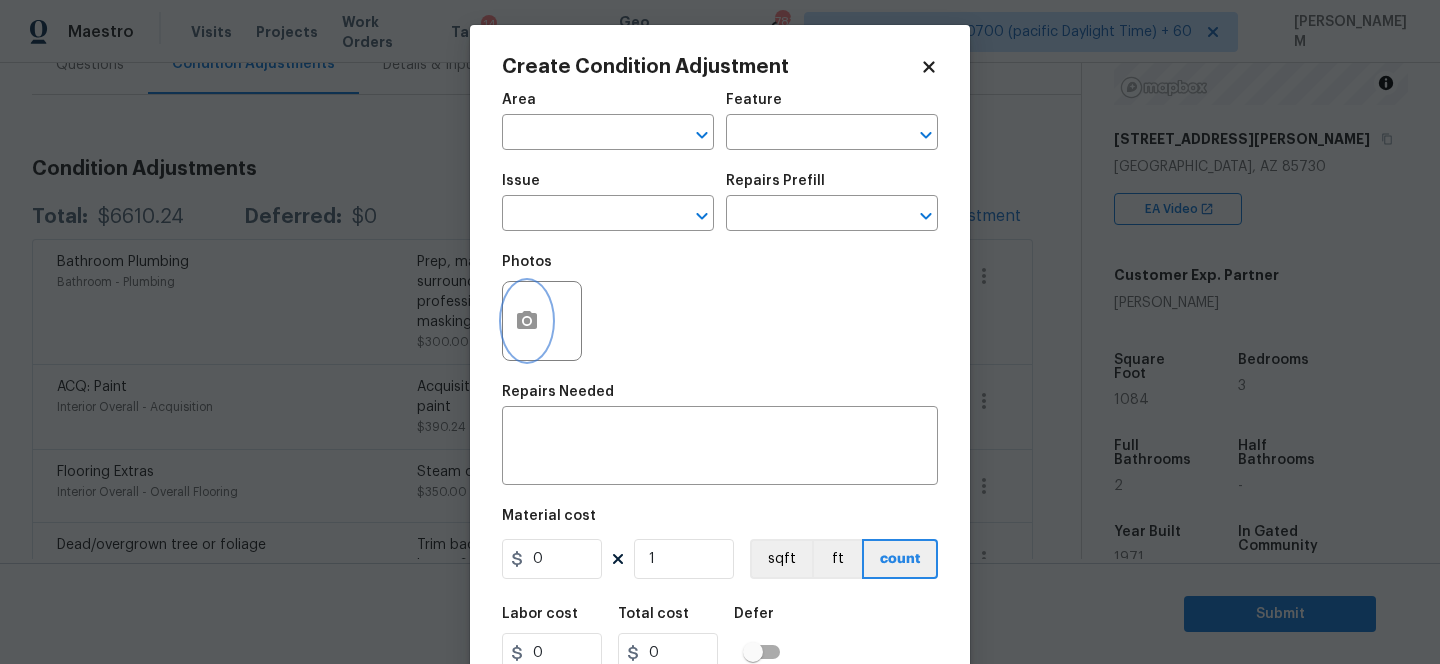 scroll, scrollTop: 0, scrollLeft: 0, axis: both 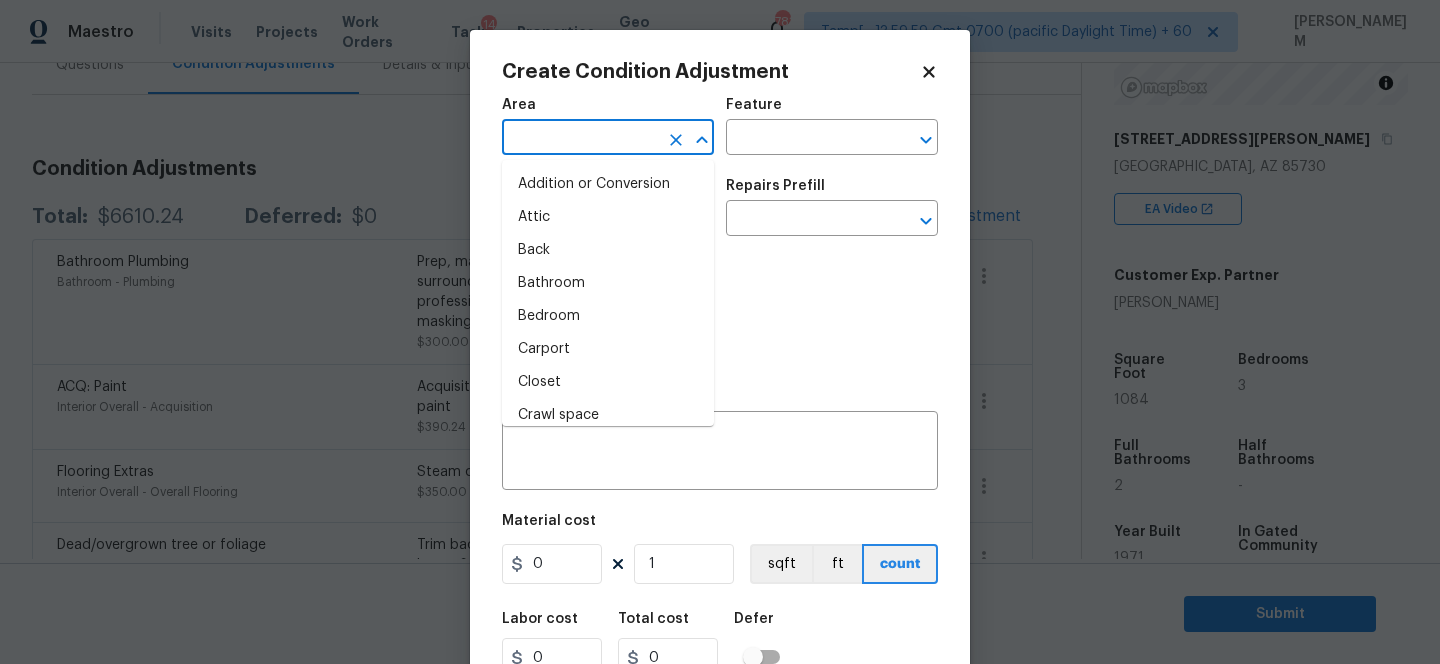 click at bounding box center [580, 139] 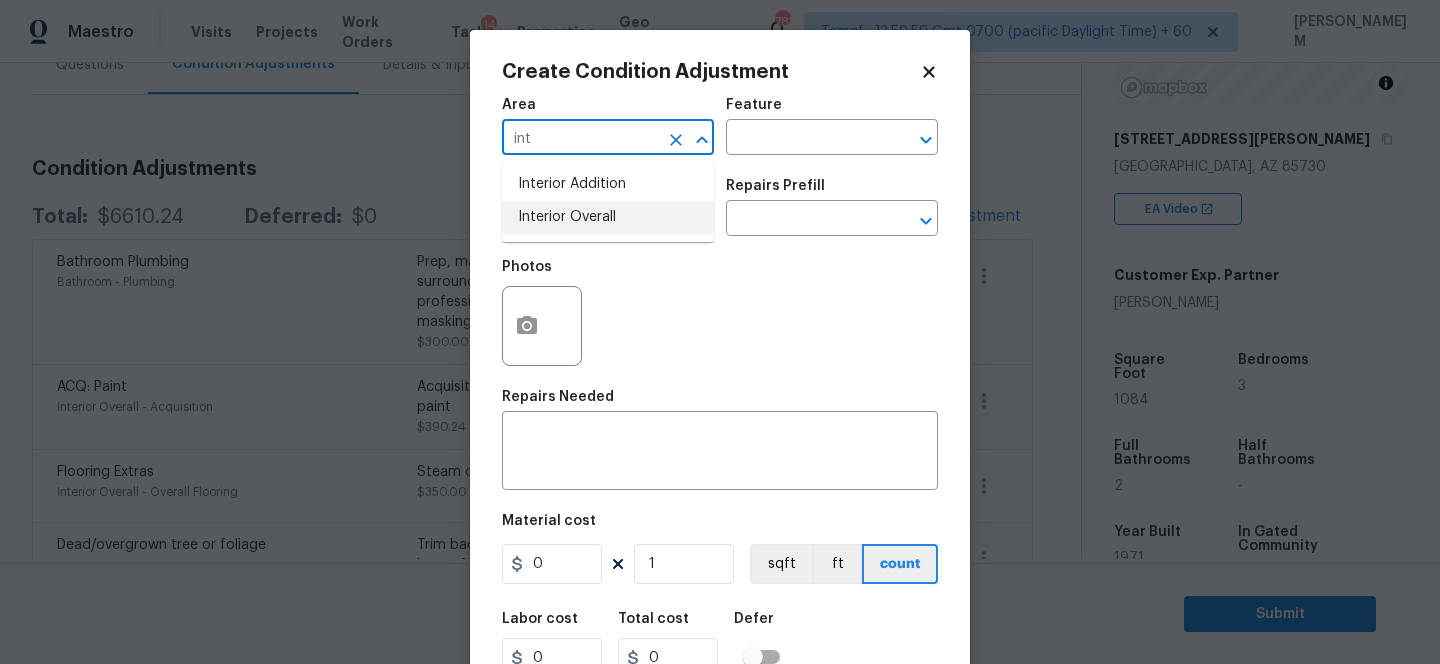 click on "Interior Overall" at bounding box center [608, 217] 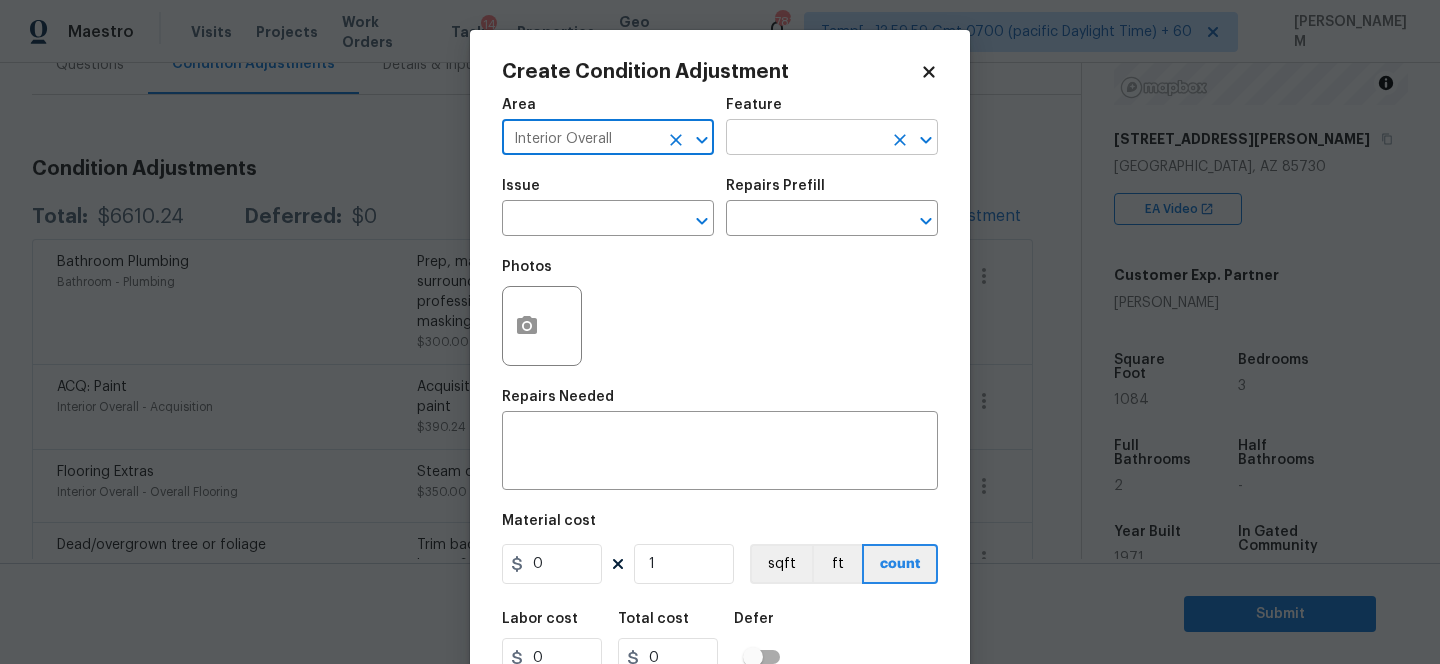 type on "Interior Overall" 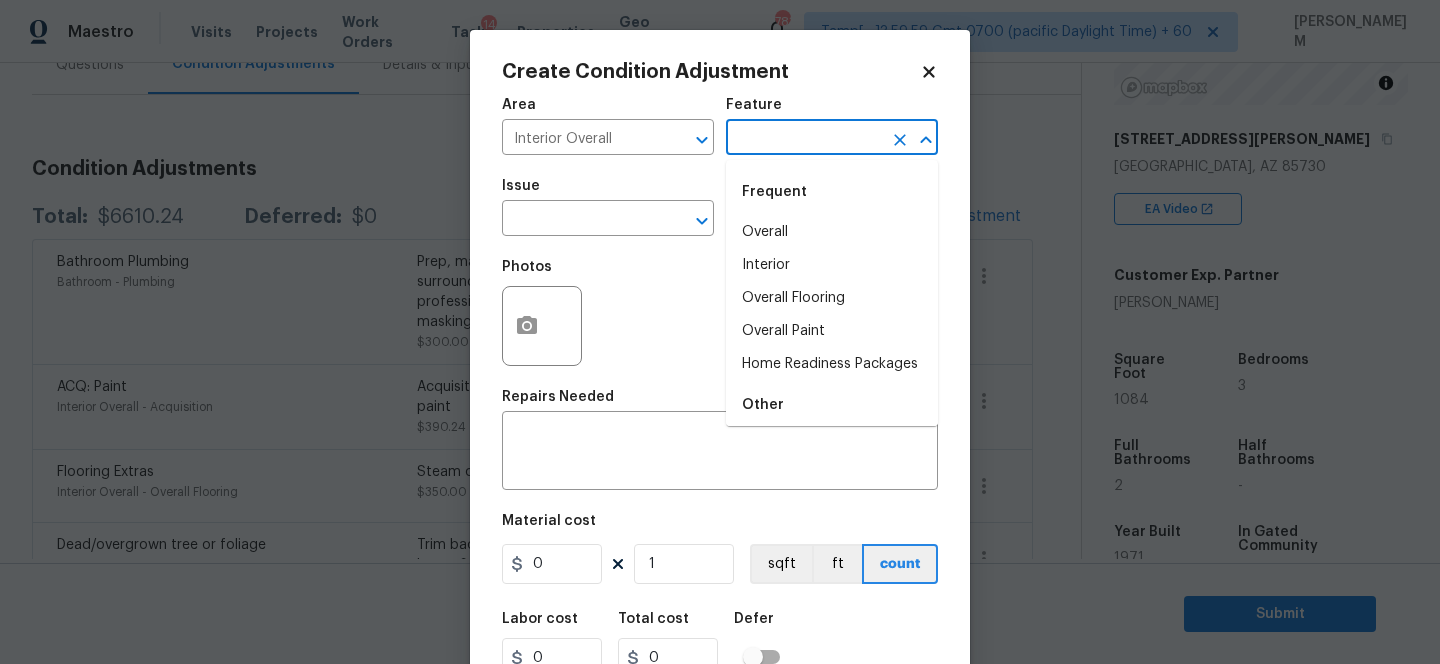 click at bounding box center (804, 139) 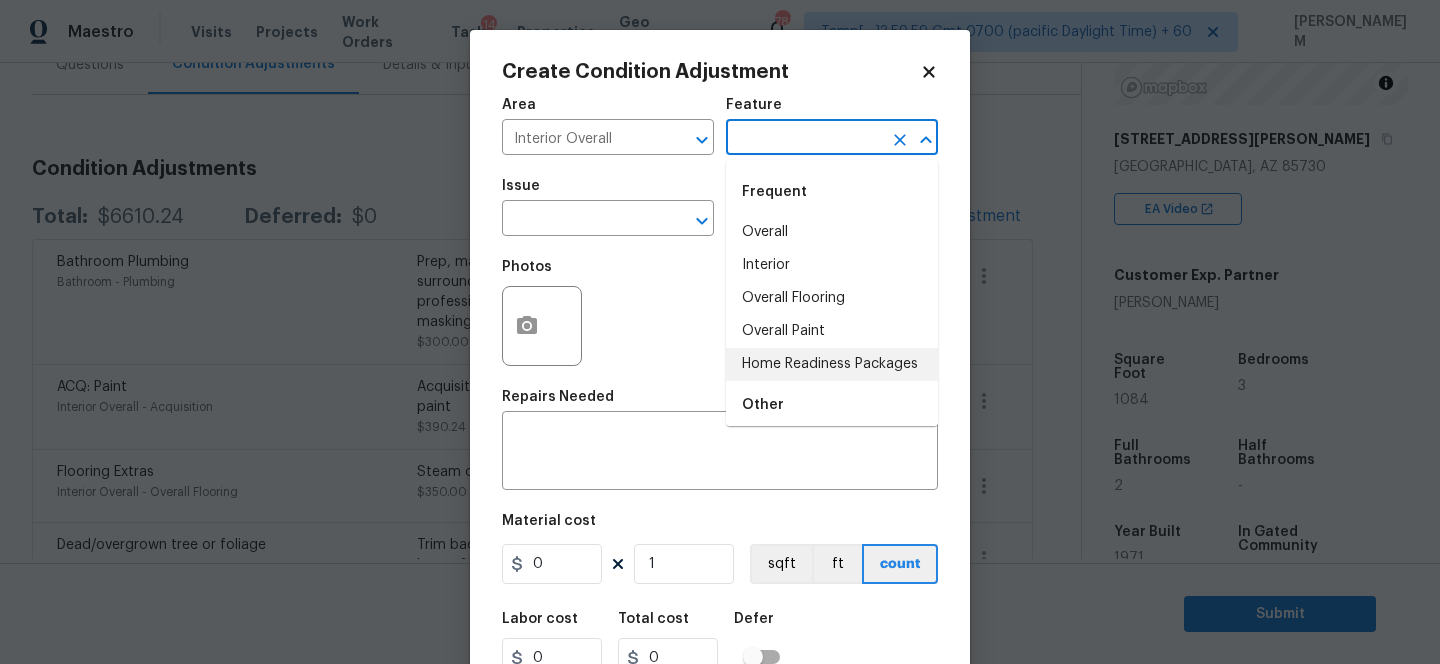 click on "Home Readiness Packages" at bounding box center (832, 364) 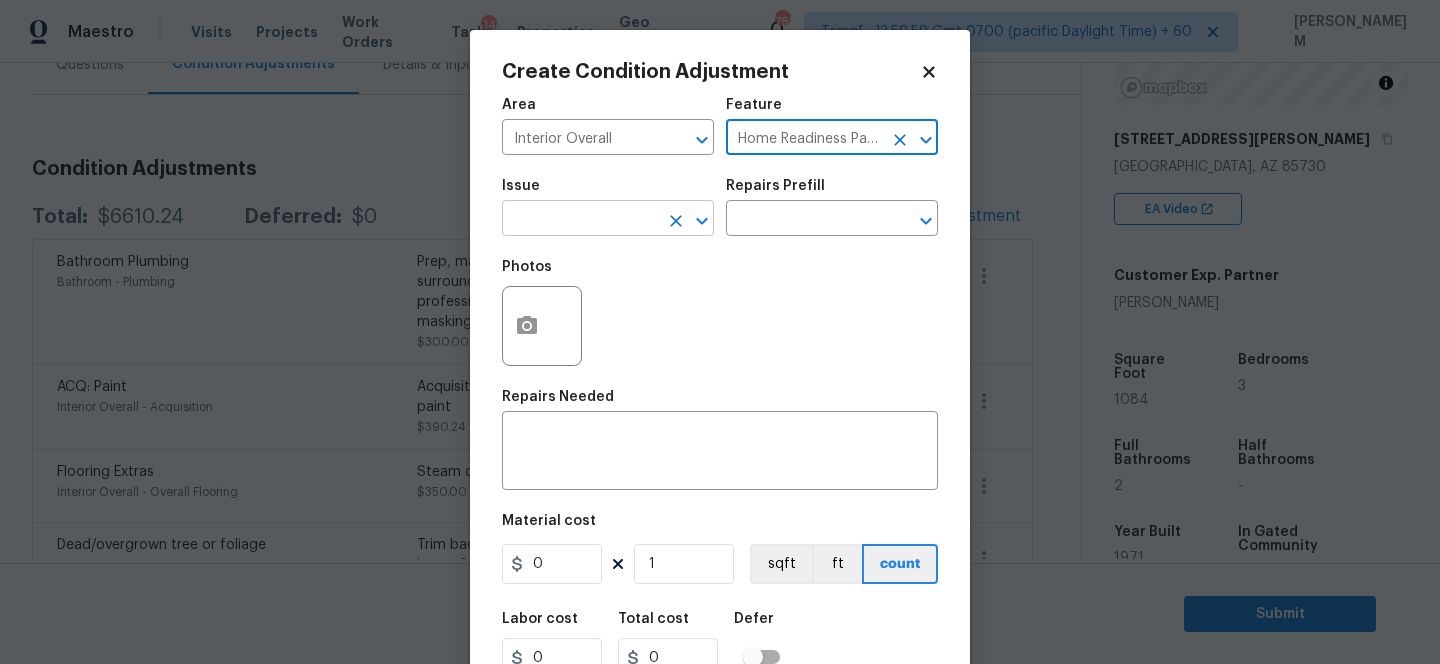 click at bounding box center [580, 220] 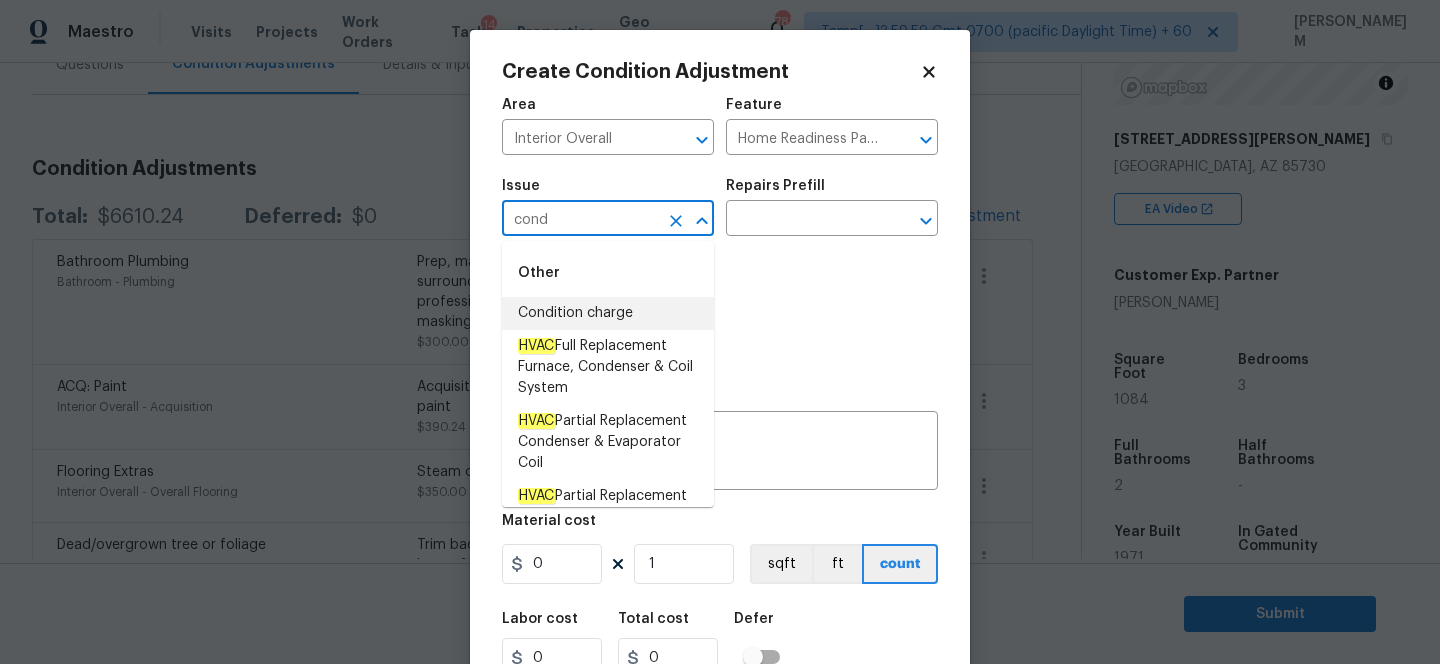click on "Condition charge" at bounding box center (608, 313) 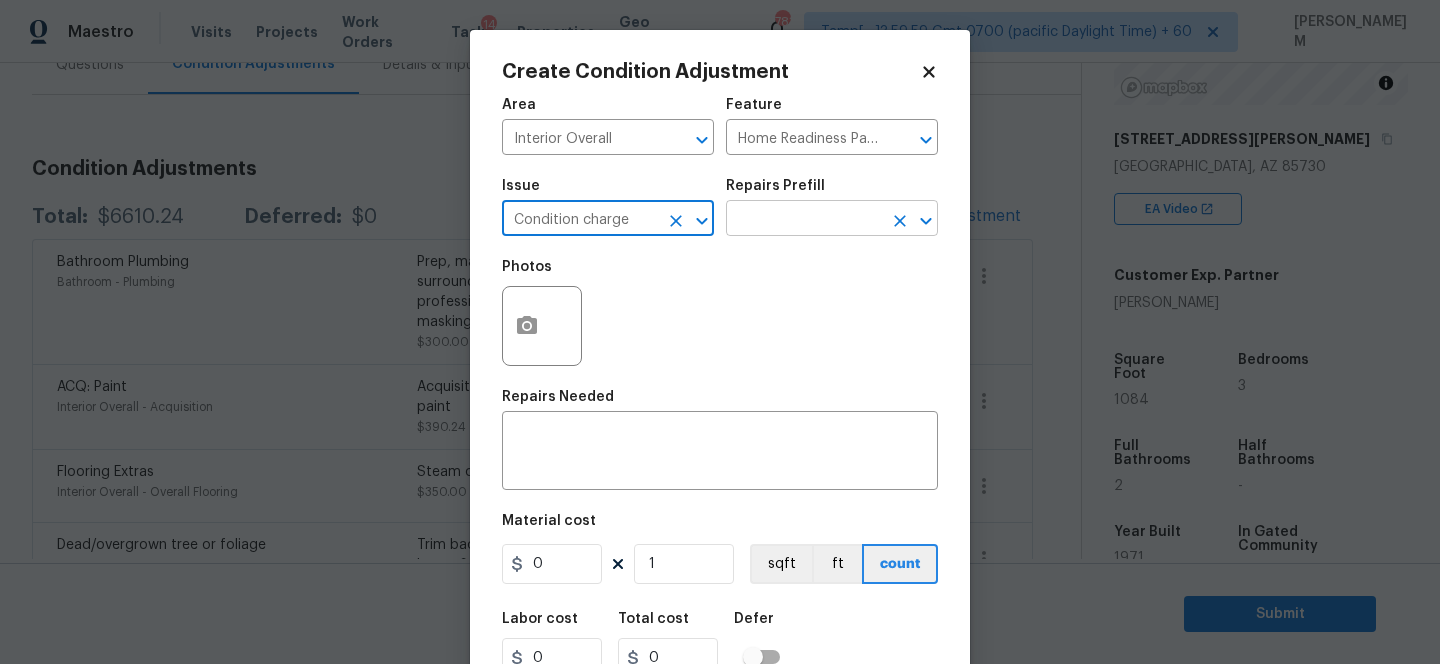 type on "Condition charge" 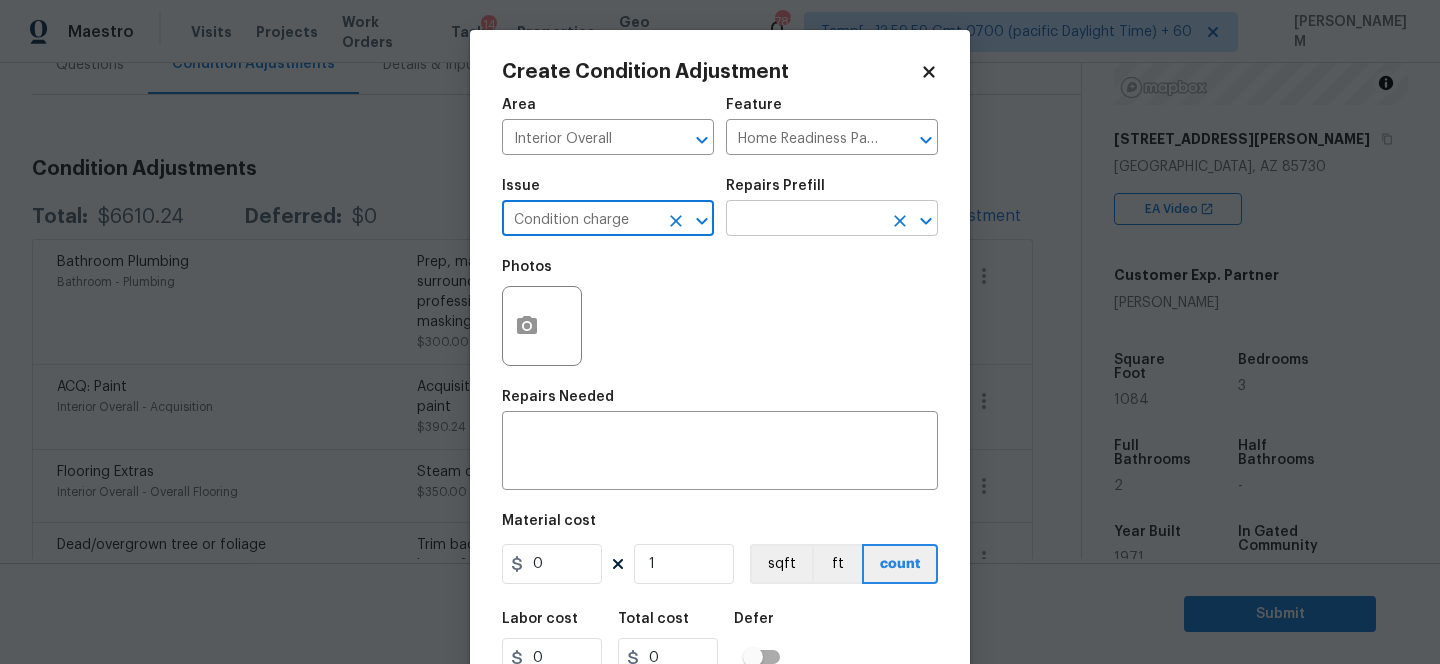 click at bounding box center [804, 220] 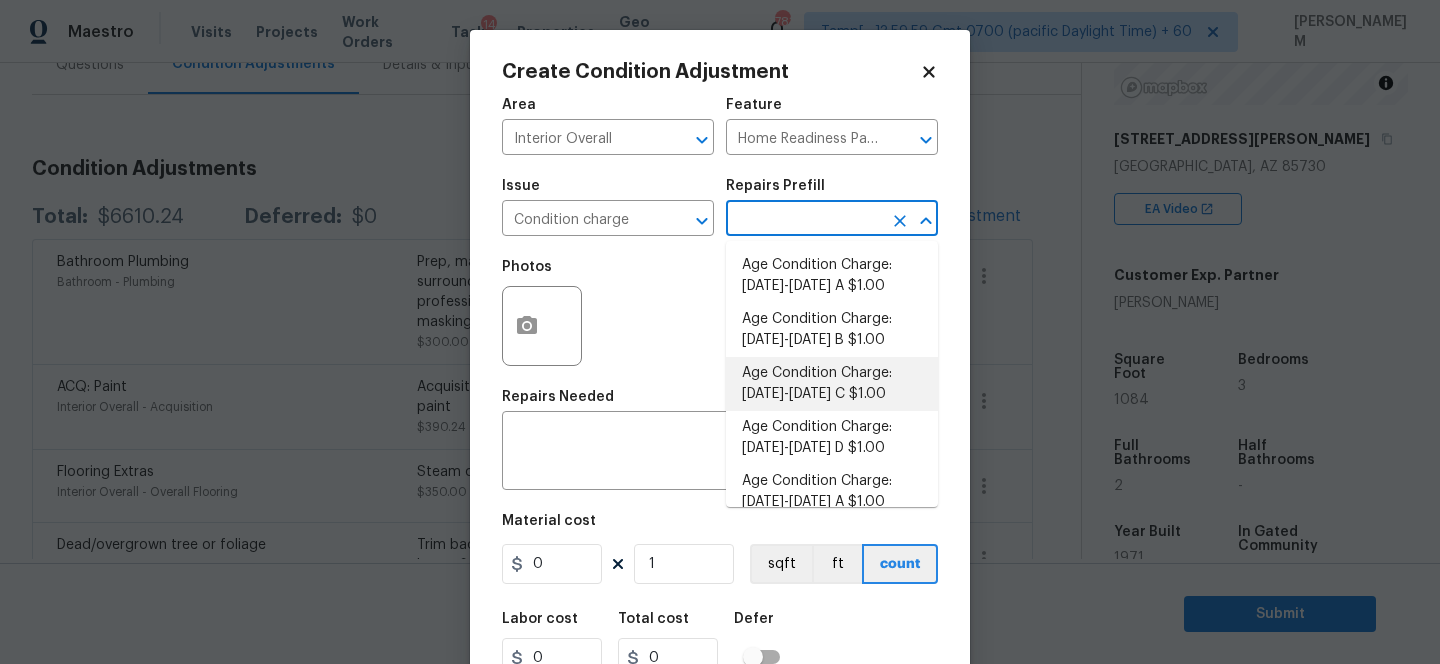 click on "Age Condition Charge: [DATE]-[DATE] C	 $1.00" at bounding box center (832, 384) 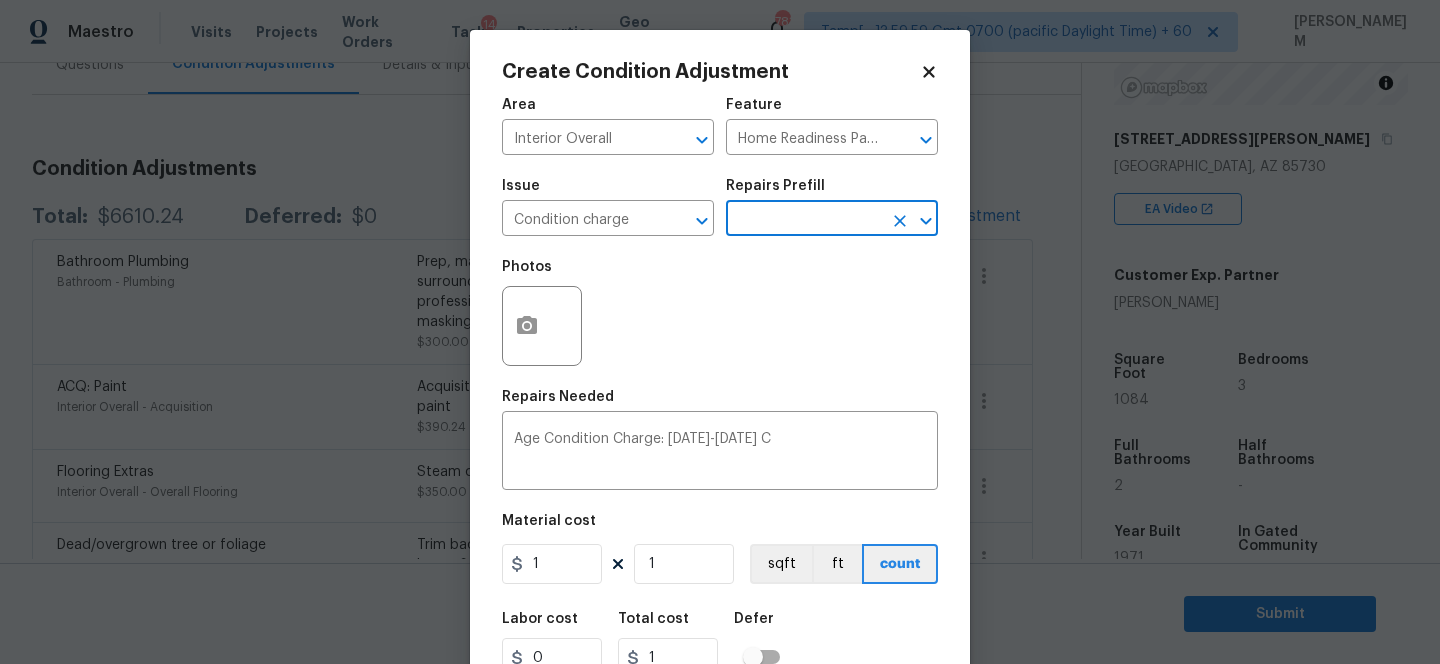 scroll, scrollTop: 83, scrollLeft: 0, axis: vertical 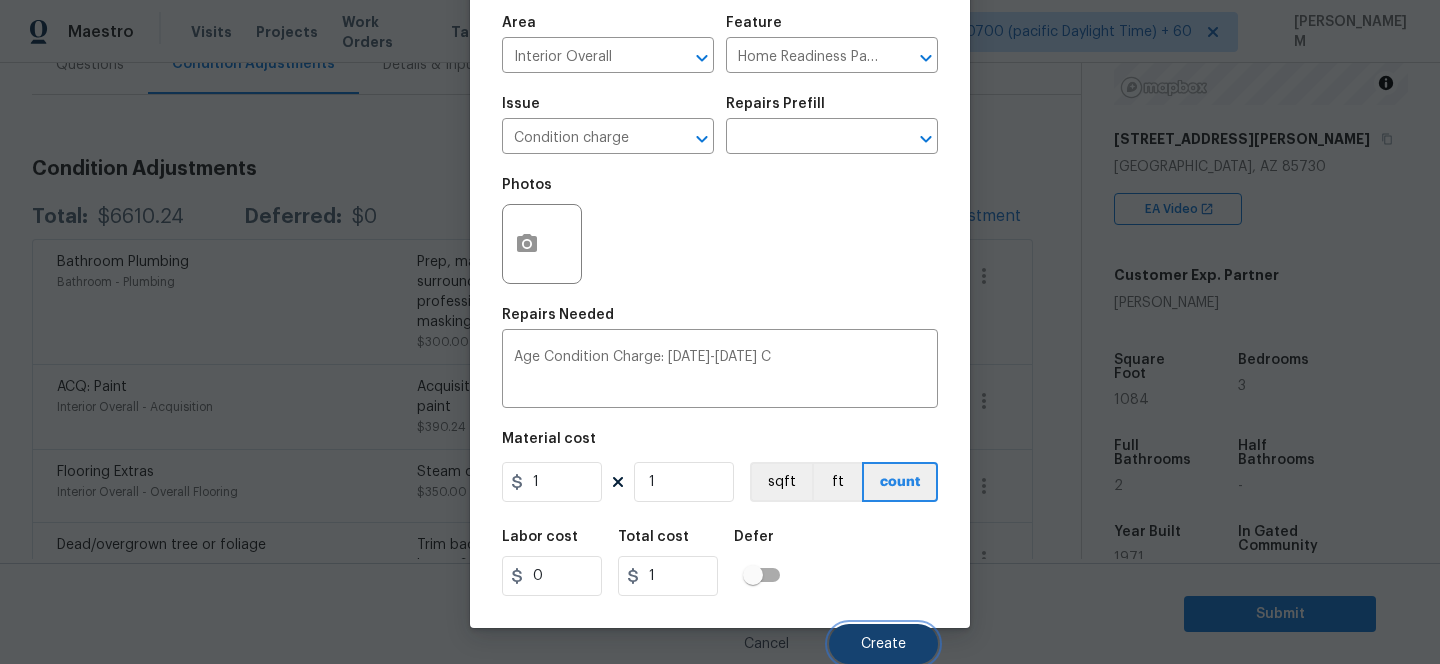 click on "Create" at bounding box center (883, 644) 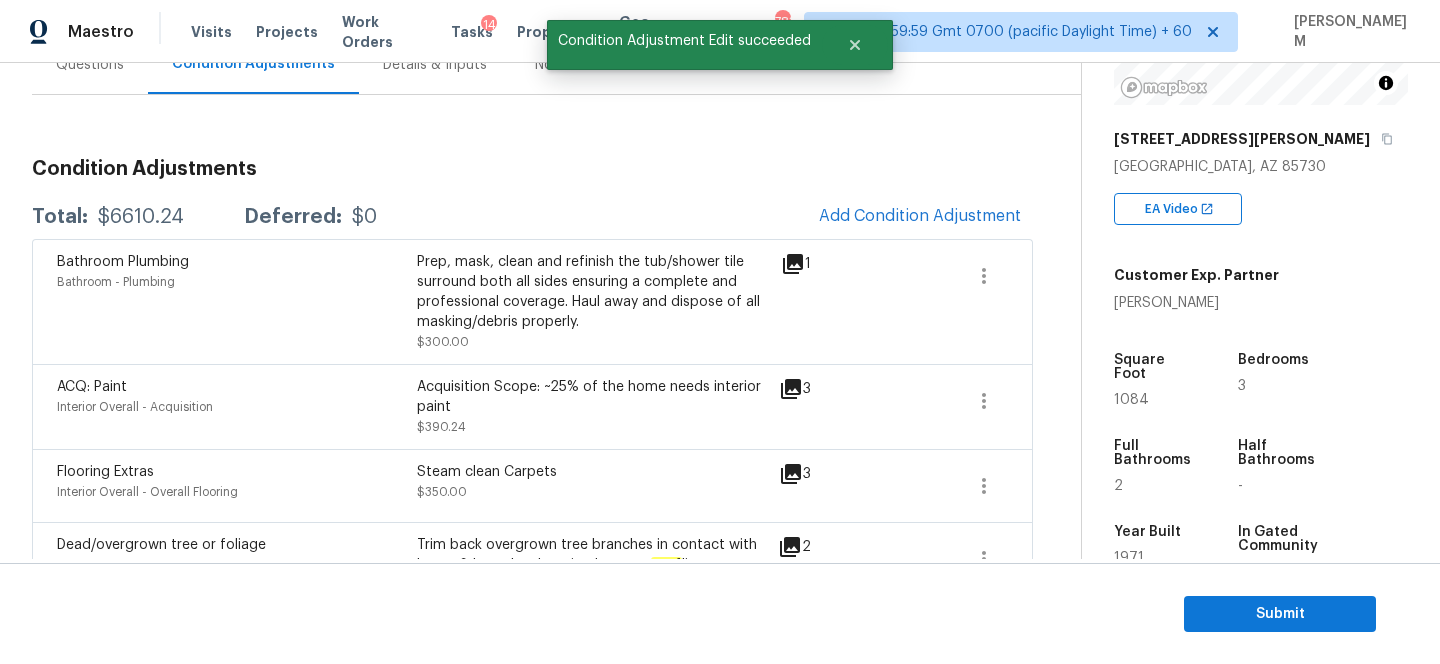 scroll, scrollTop: 76, scrollLeft: 0, axis: vertical 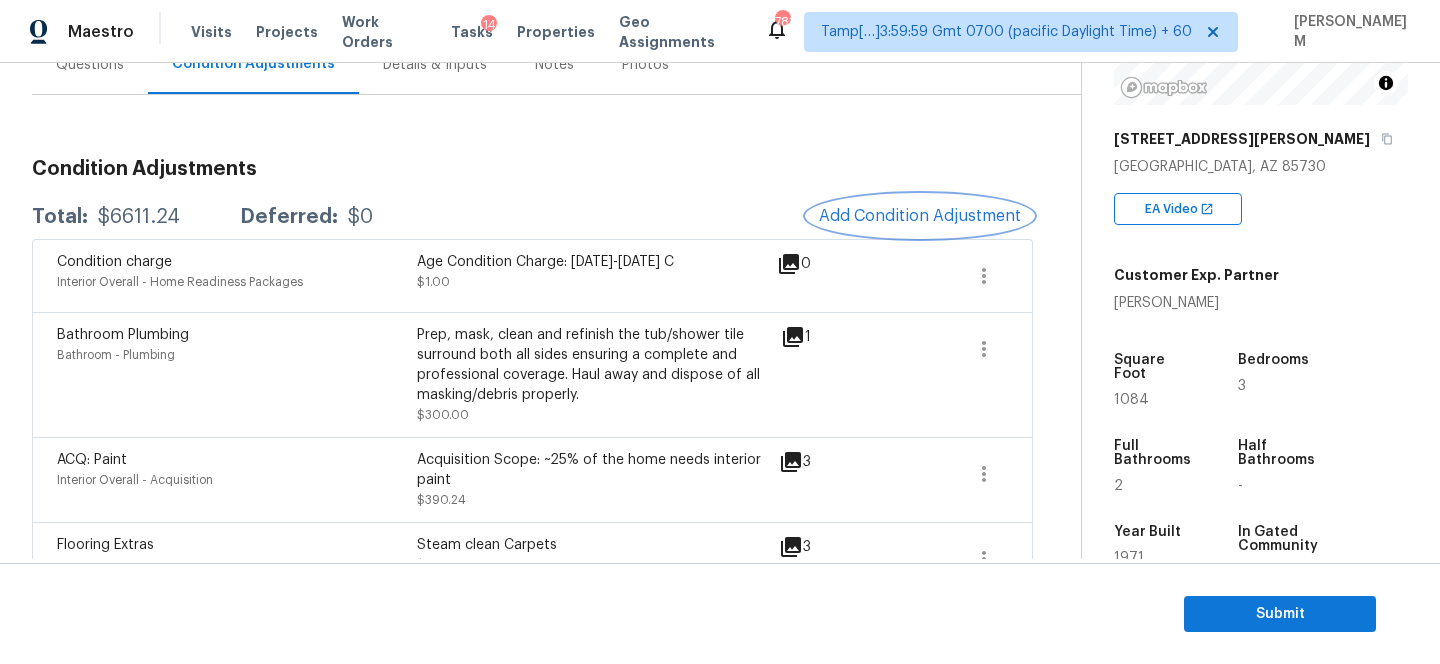 type 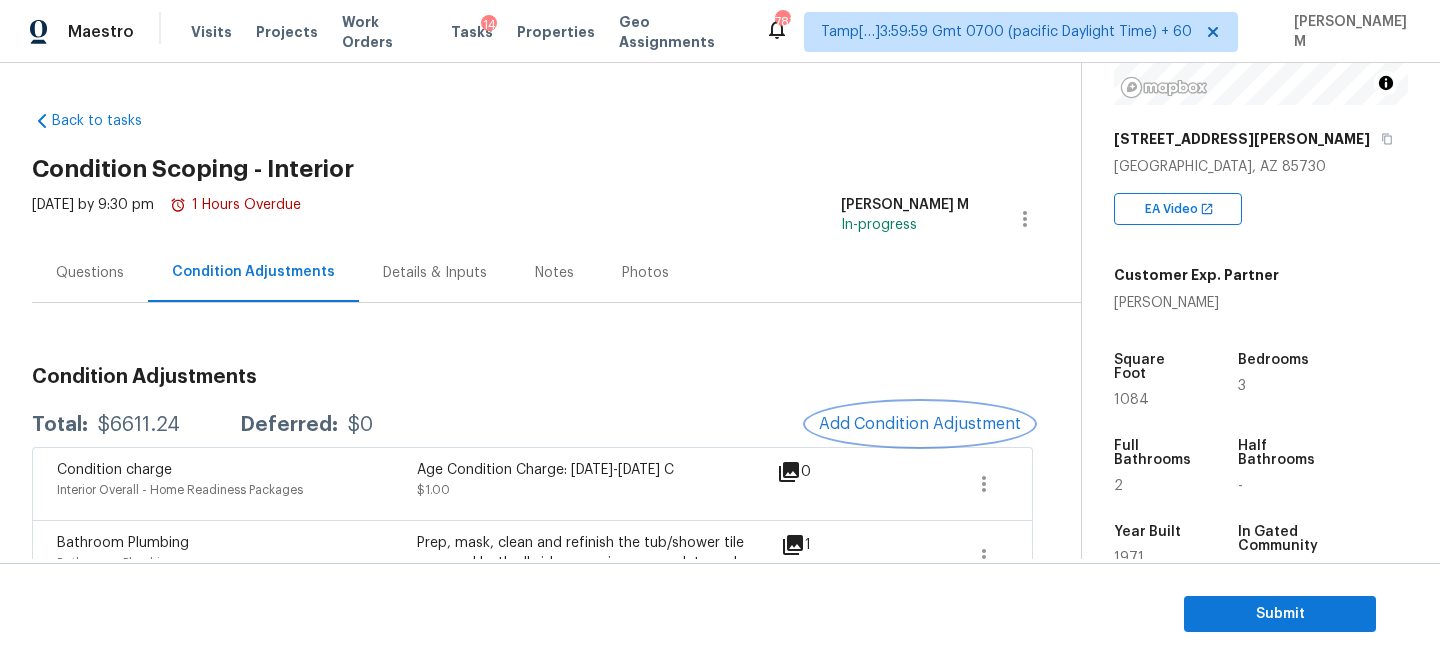 scroll, scrollTop: 19, scrollLeft: 0, axis: vertical 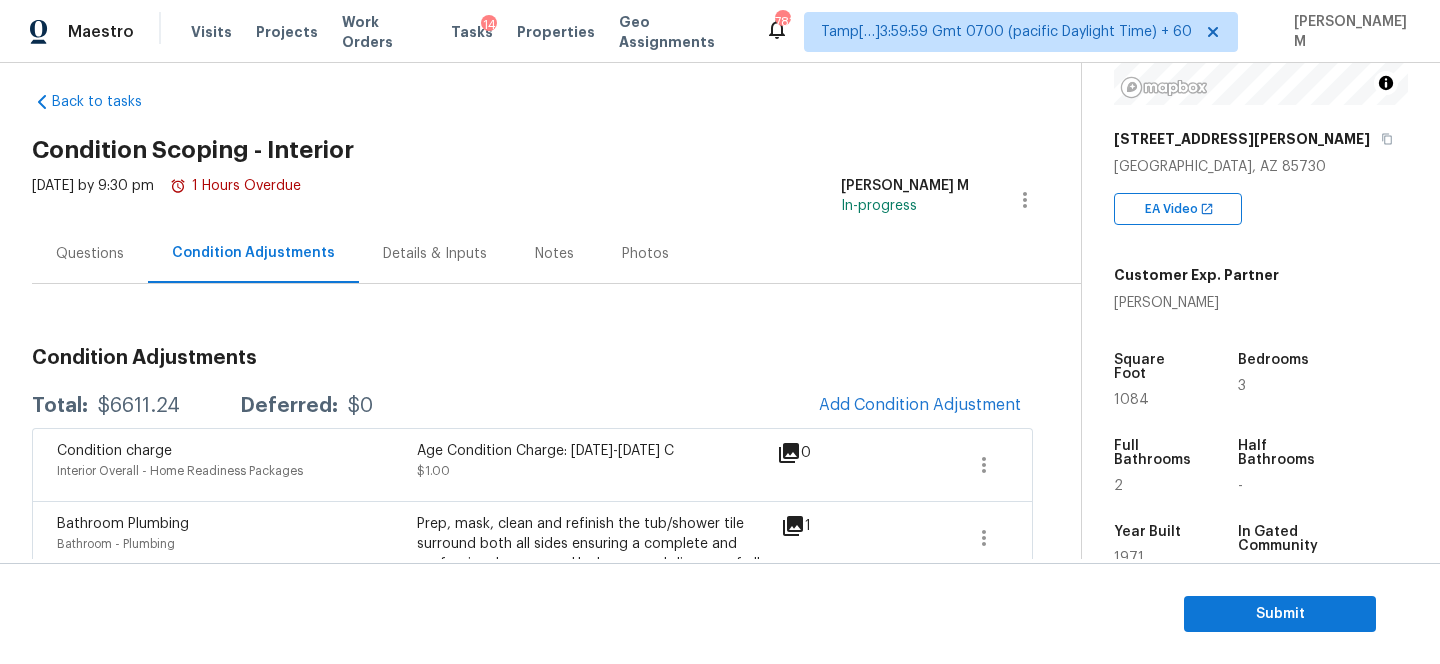 click on "Questions" at bounding box center [90, 253] 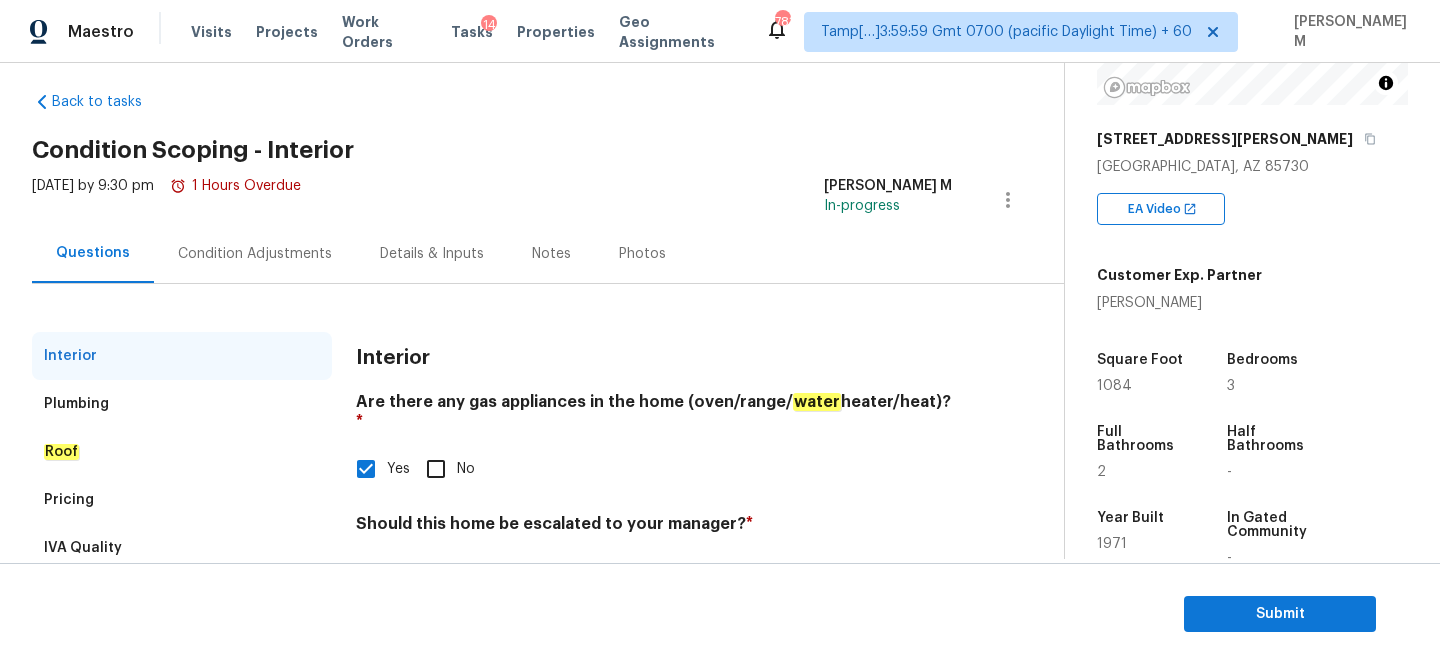 scroll, scrollTop: 86, scrollLeft: 0, axis: vertical 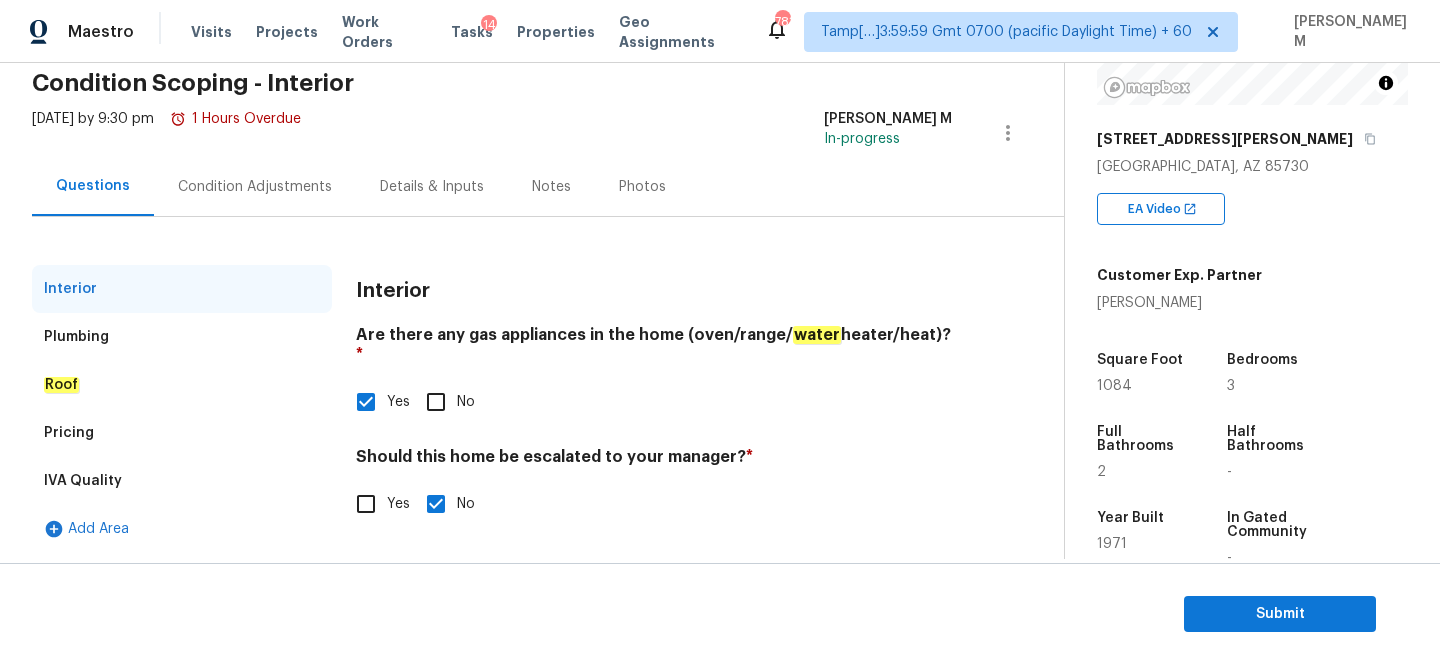 click on "Yes" at bounding box center (366, 504) 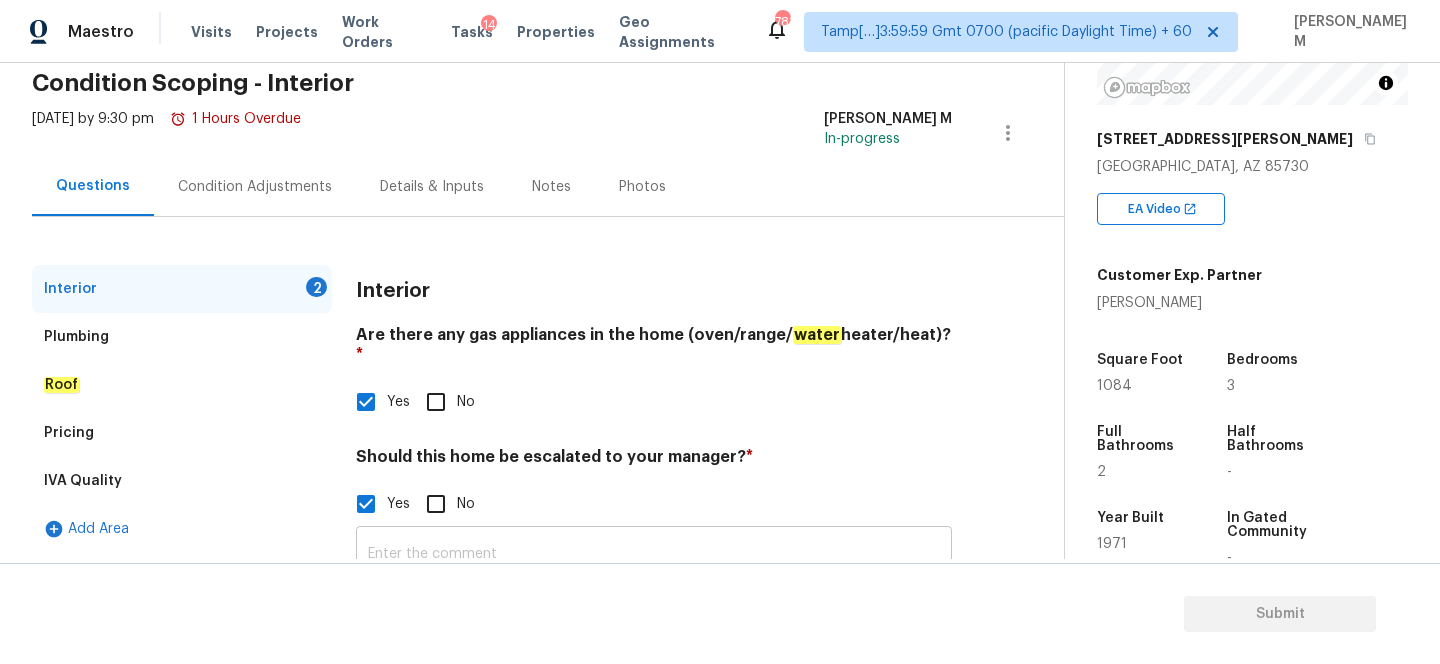 click at bounding box center (654, 554) 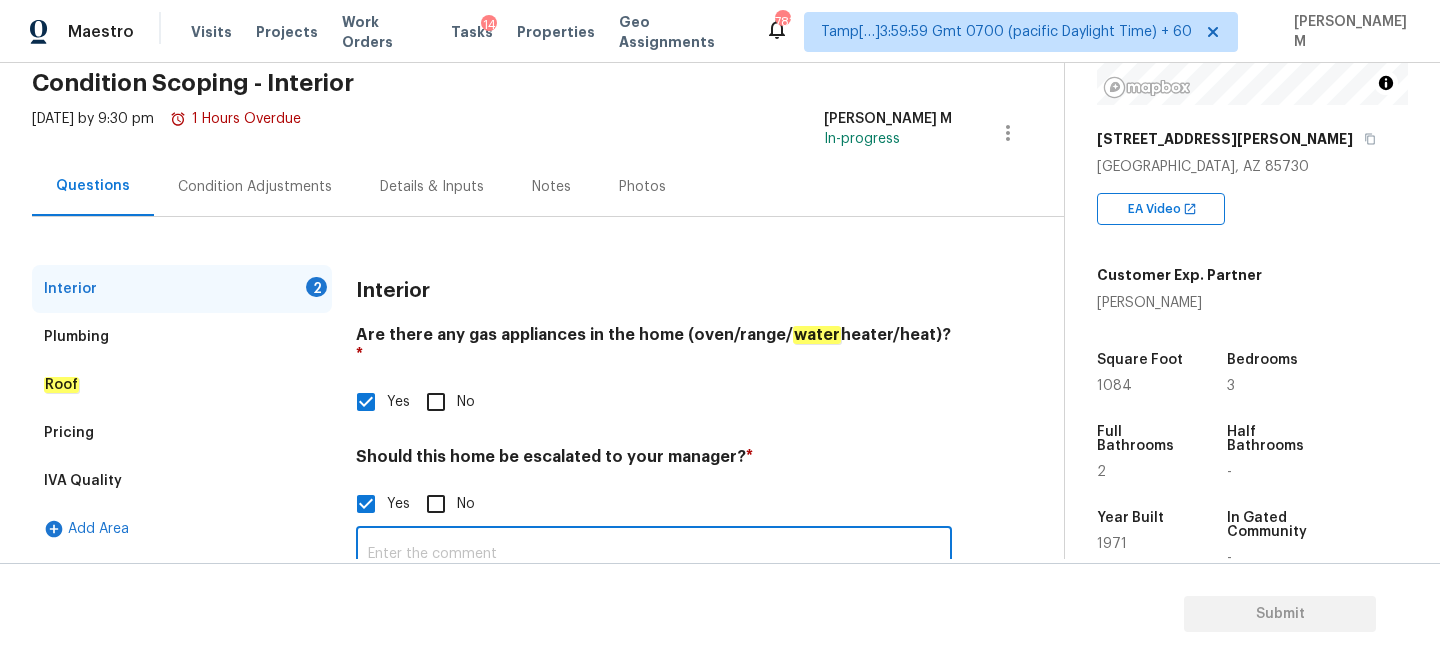 paste on ".HPM mentioned to add $1.44 for 25% painting as part of scoping; however, upon review, it appeared contradictory. I updated it to 'Minimum Painting' for now,Needs review. Hence escalated to MM." 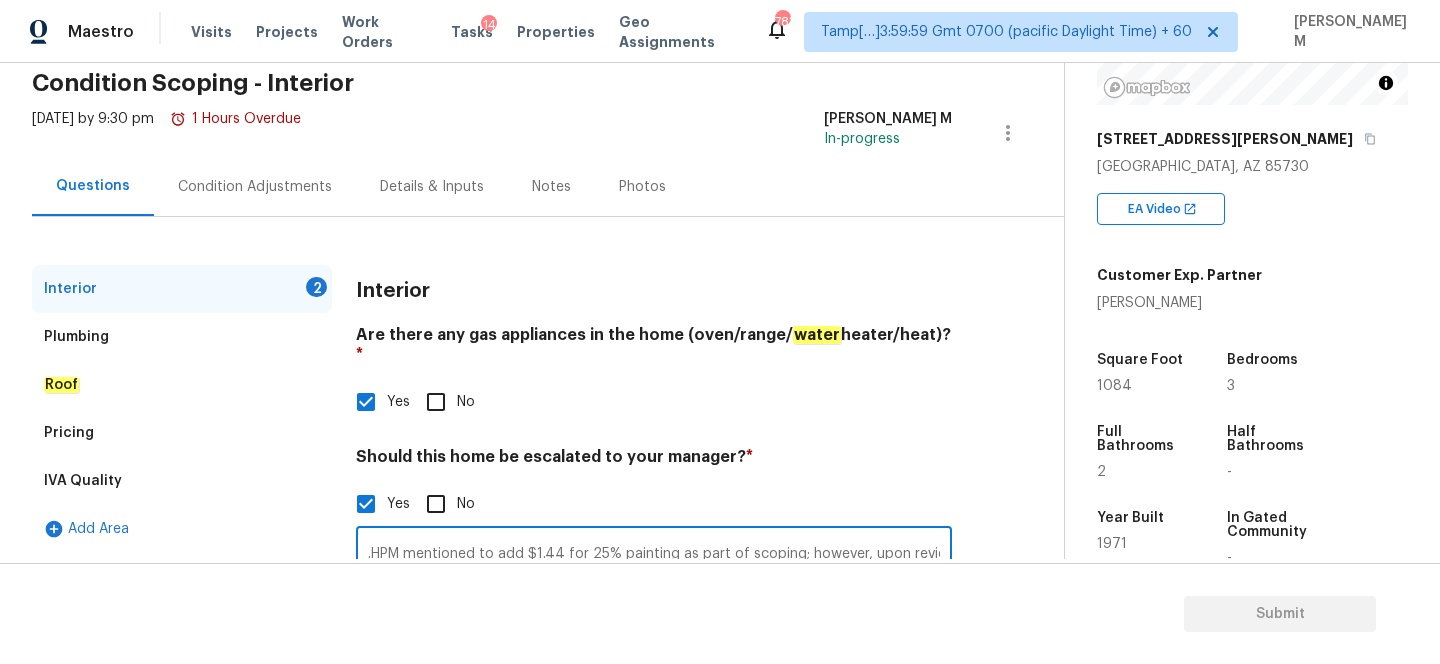 scroll, scrollTop: 0, scrollLeft: 714, axis: horizontal 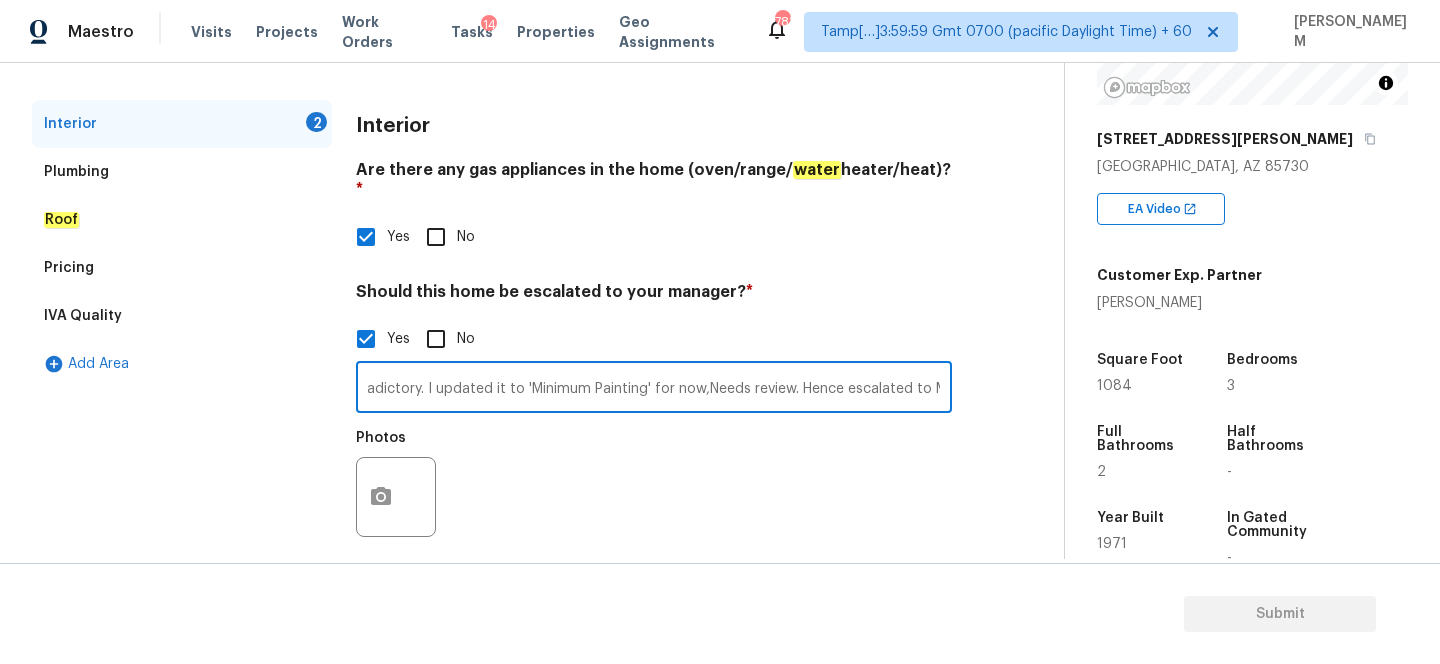 type on ".HPM mentioned to add $1.44 for 25% painting as part of scoping; however, upon review, it appeared contradictory. I updated it to 'Minimum Painting' for now,Needs review. Hence escalated to MM." 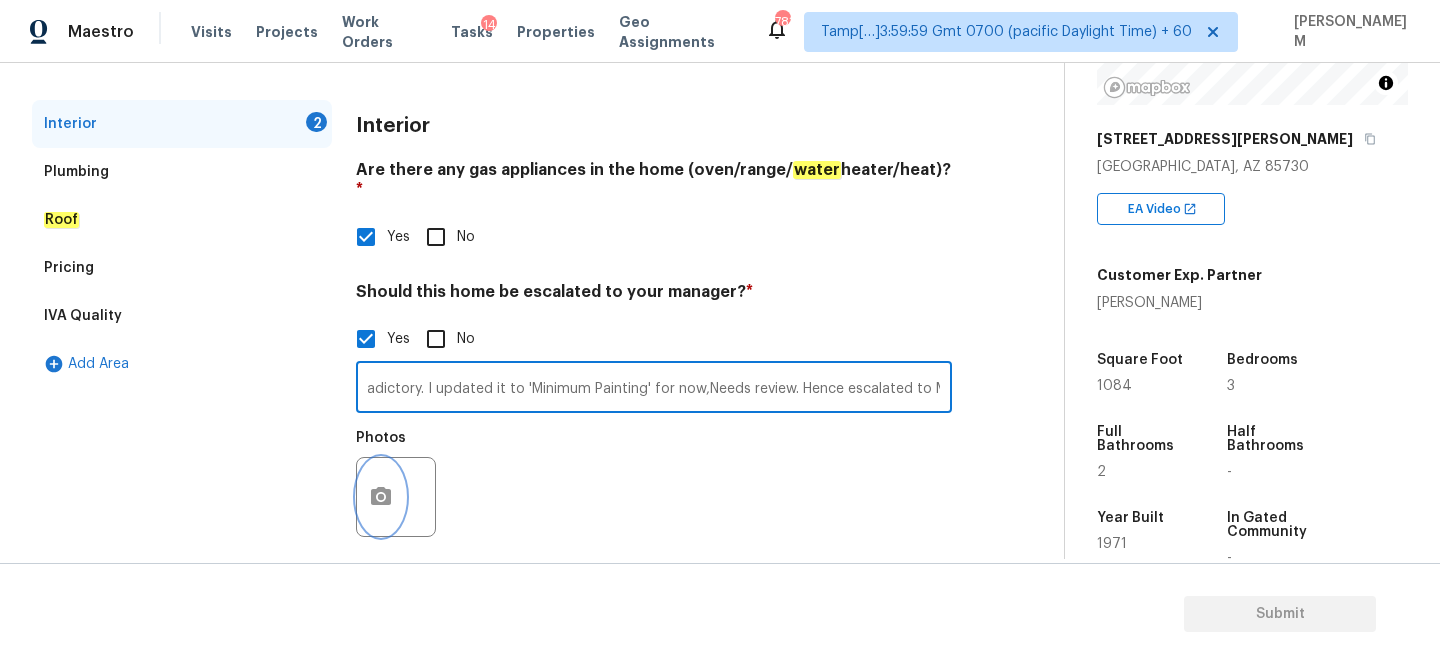 click 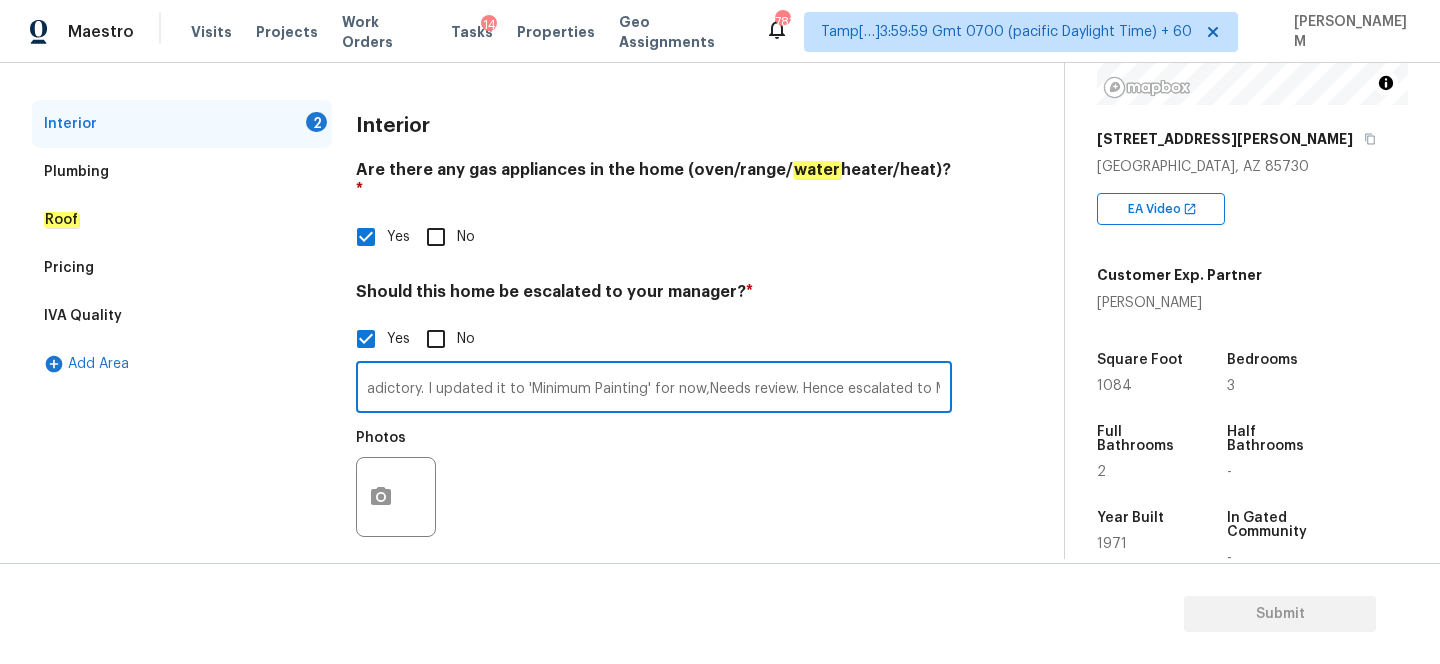 scroll, scrollTop: 0, scrollLeft: 0, axis: both 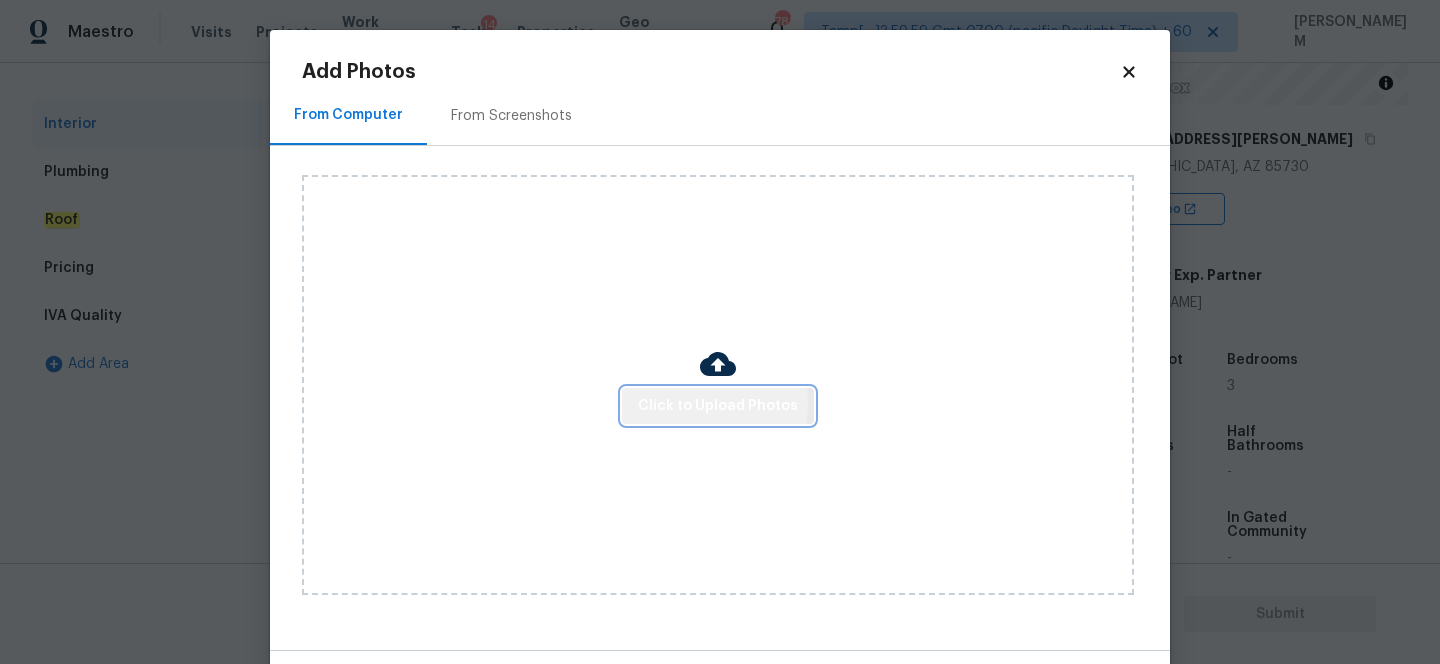 click on "Click to Upload Photos" at bounding box center [718, 406] 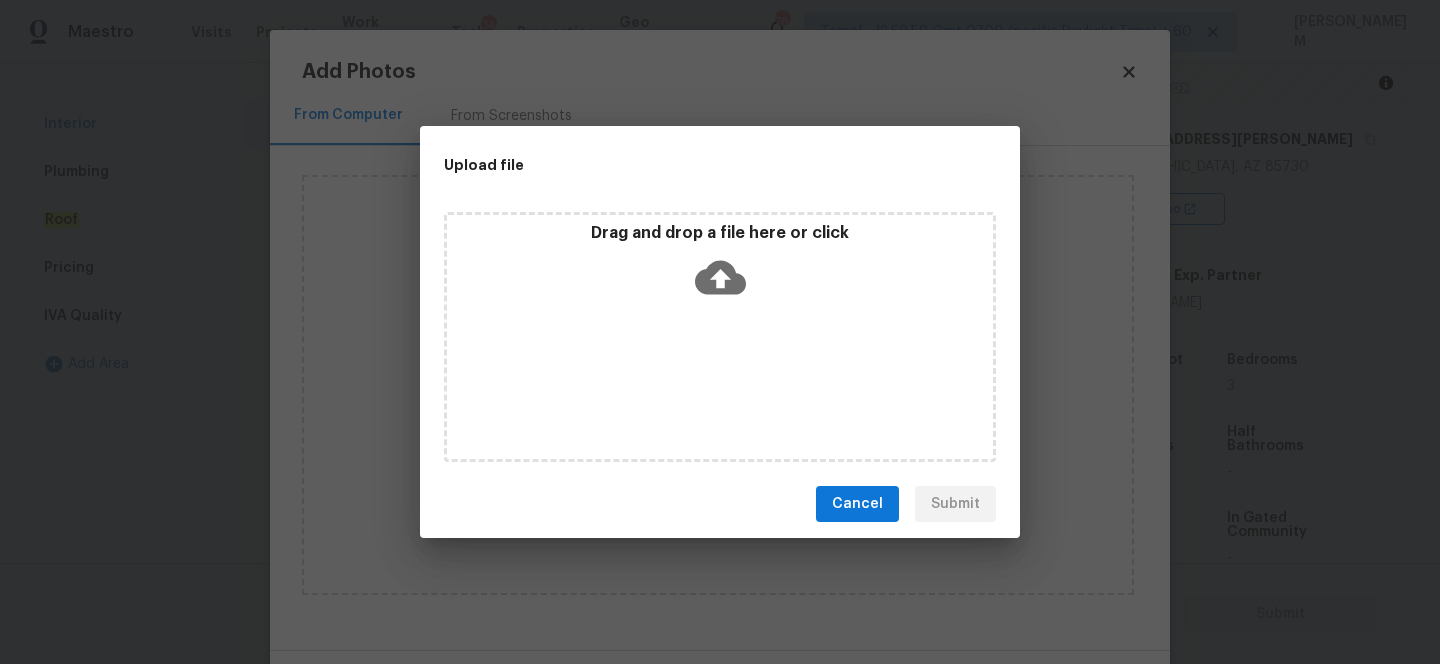 click 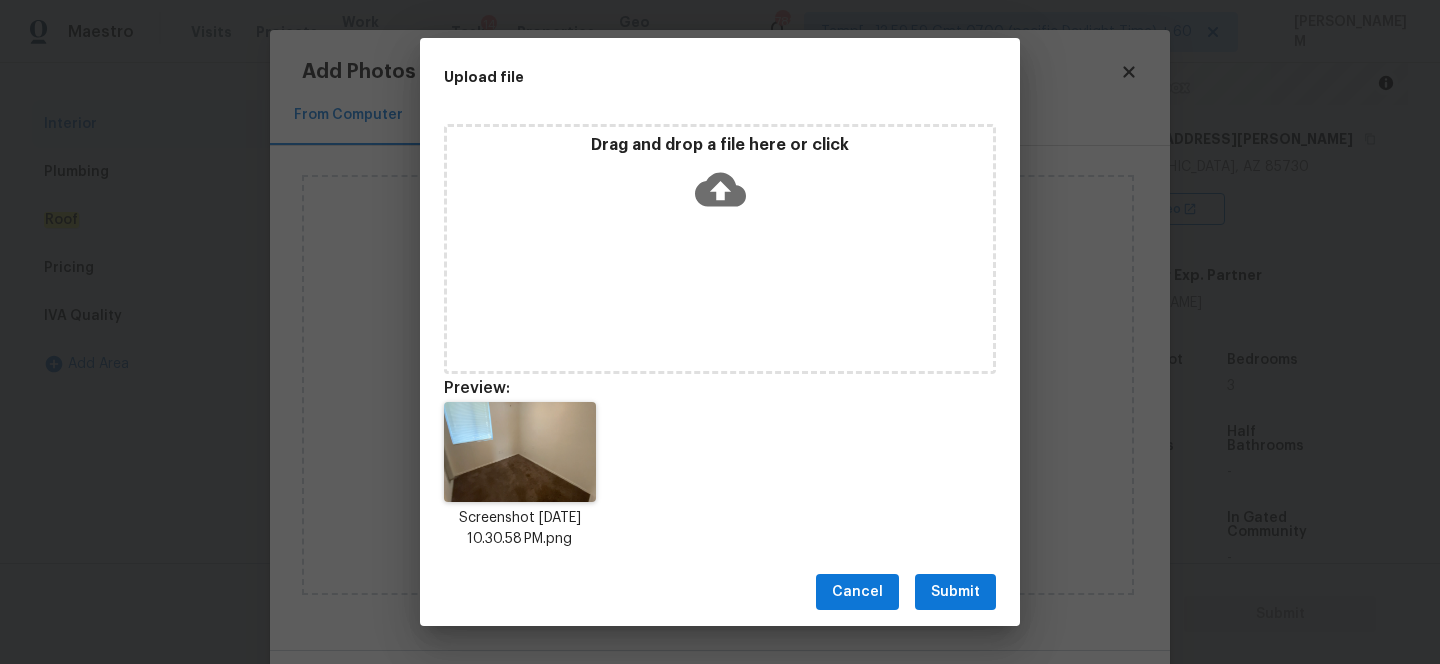 click on "Submit" at bounding box center [955, 592] 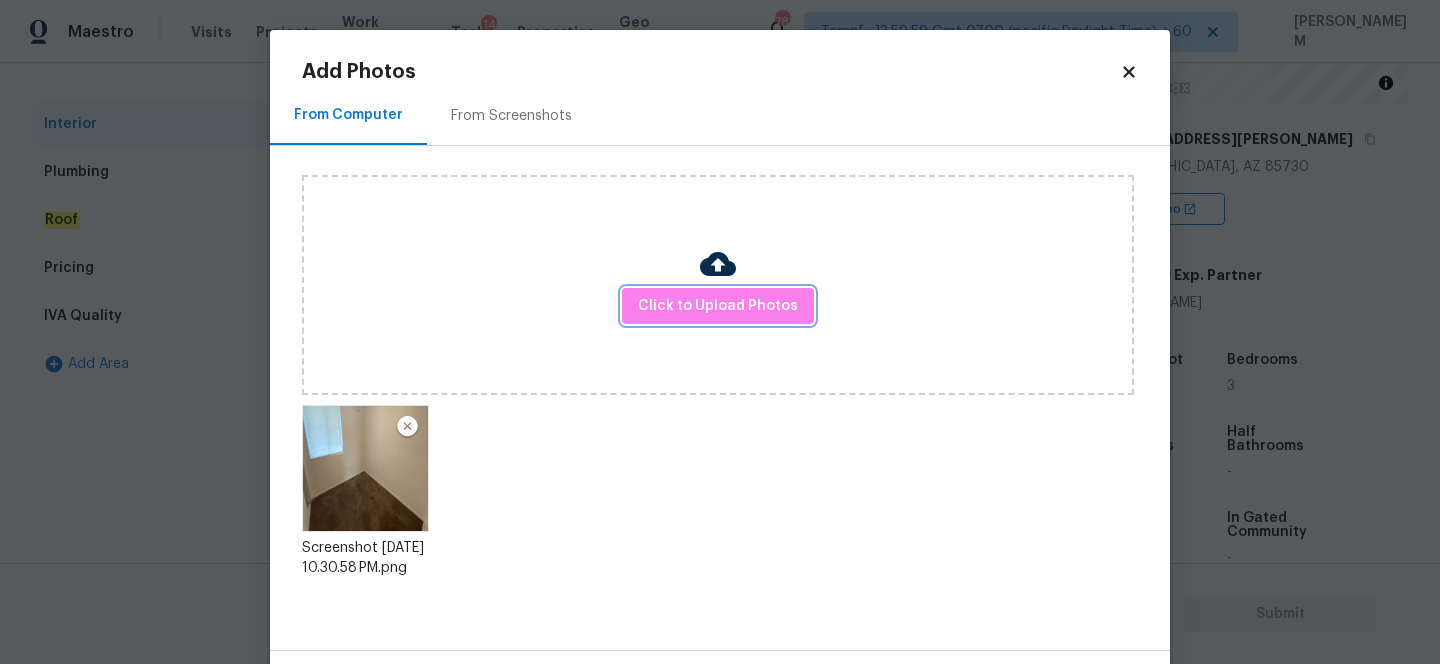 scroll, scrollTop: 76, scrollLeft: 0, axis: vertical 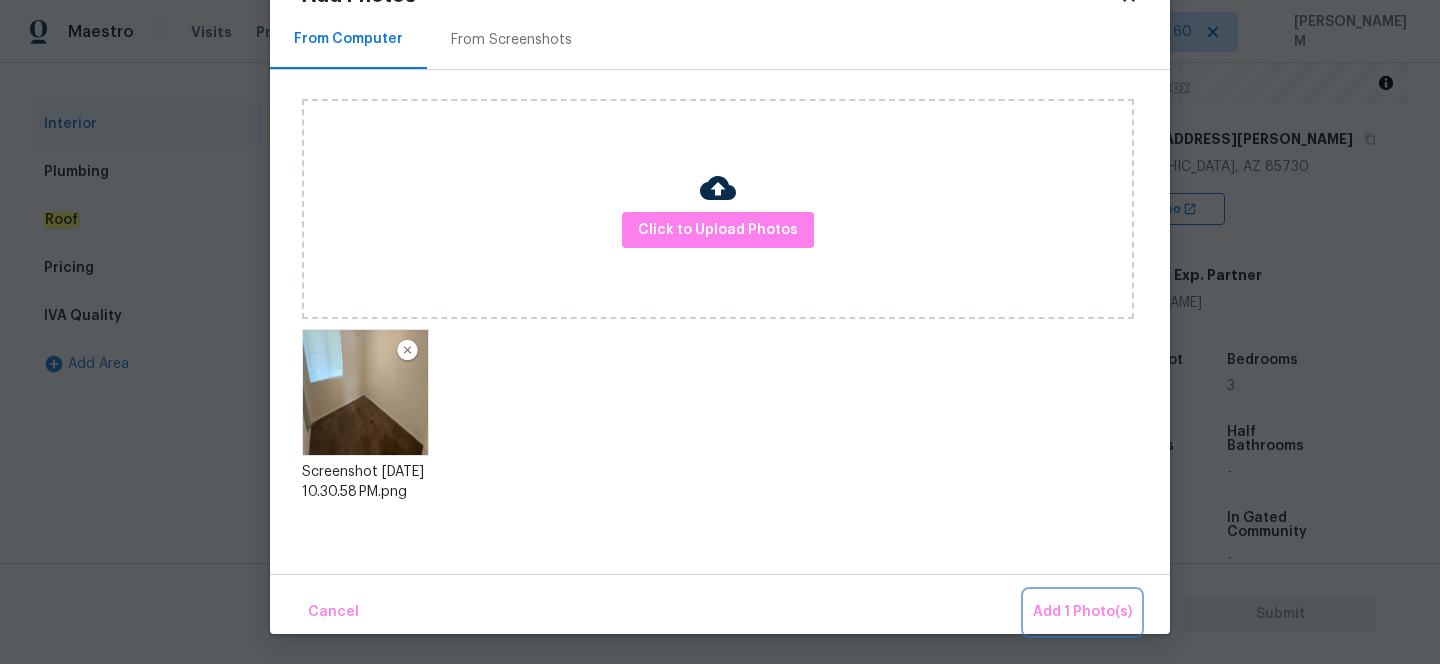 click on "Add 1 Photo(s)" at bounding box center [1082, 612] 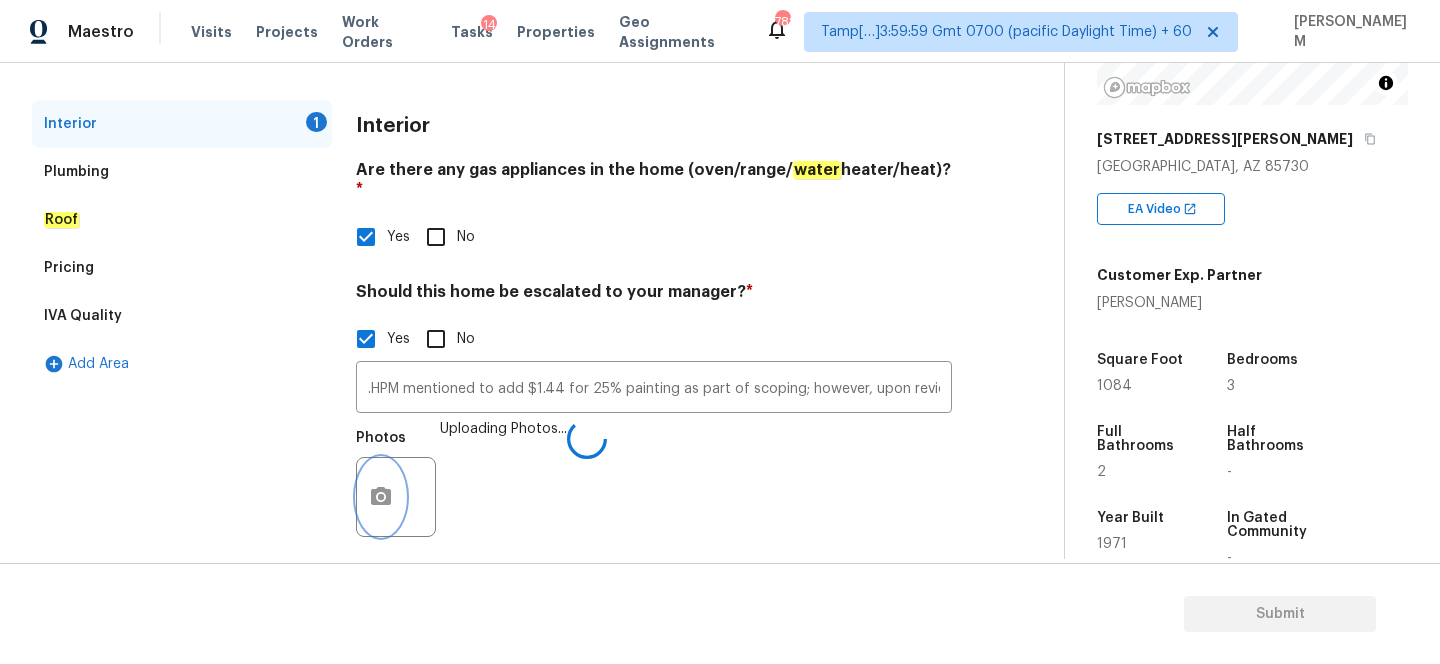 scroll, scrollTop: 0, scrollLeft: 0, axis: both 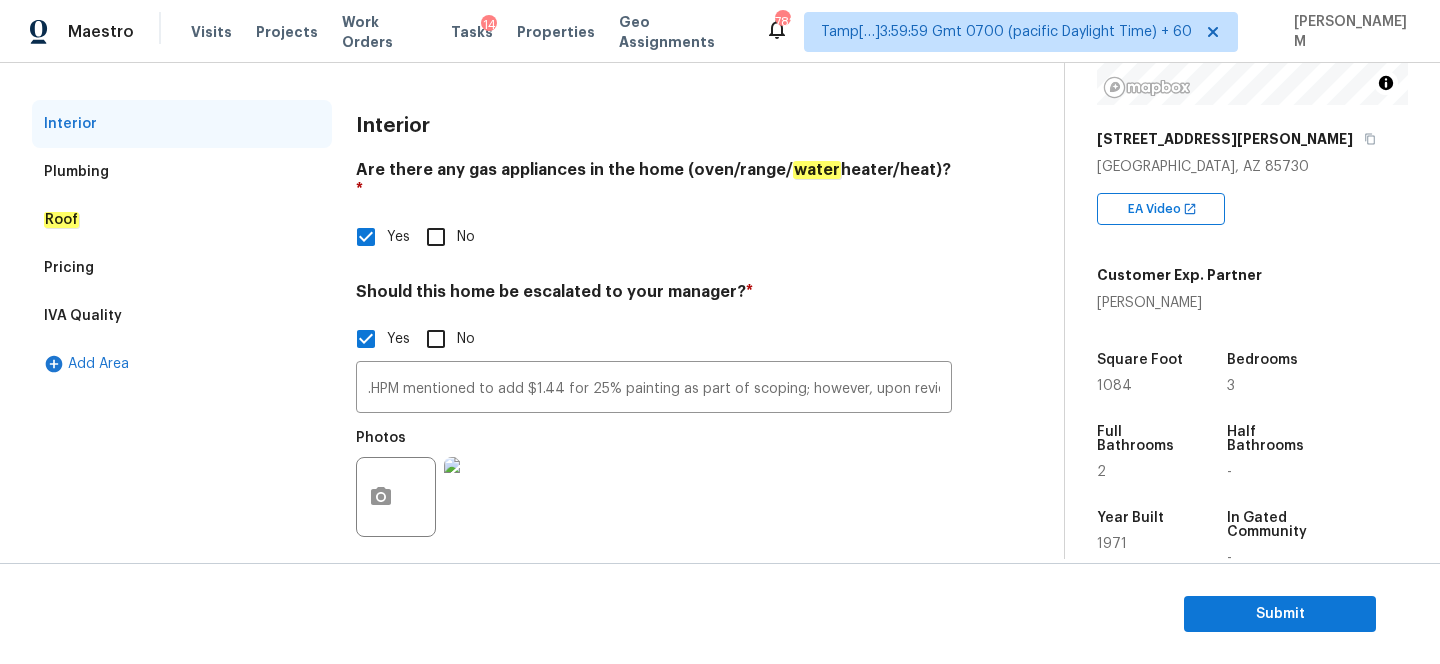click on "Plumbing" at bounding box center [182, 172] 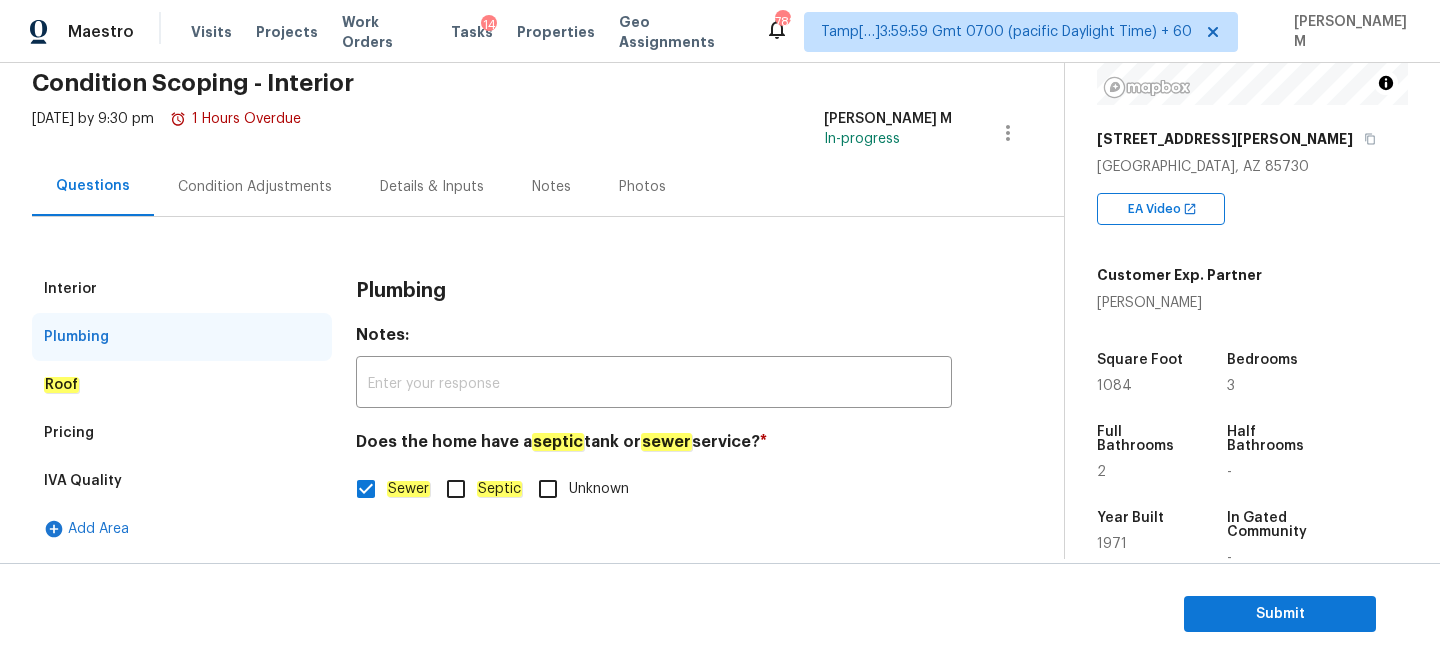 click on "Roof" at bounding box center [182, 385] 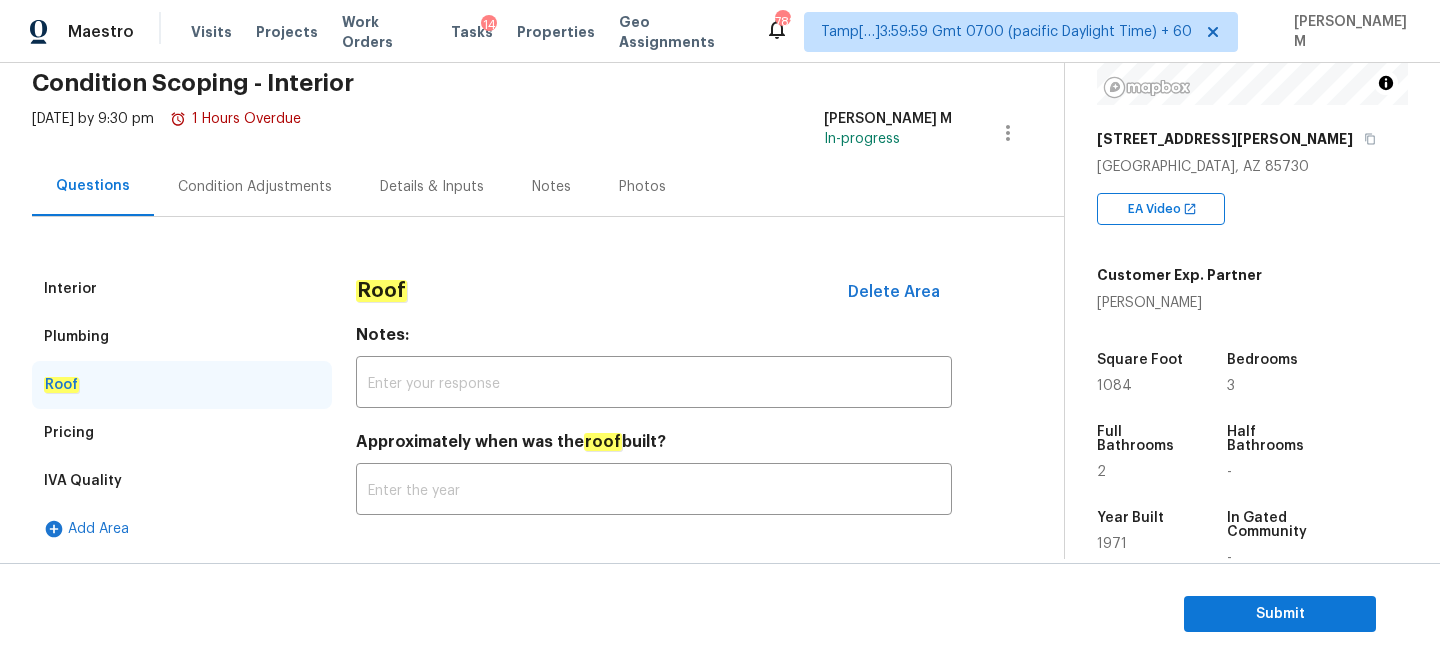 click on "Pricing" at bounding box center (182, 433) 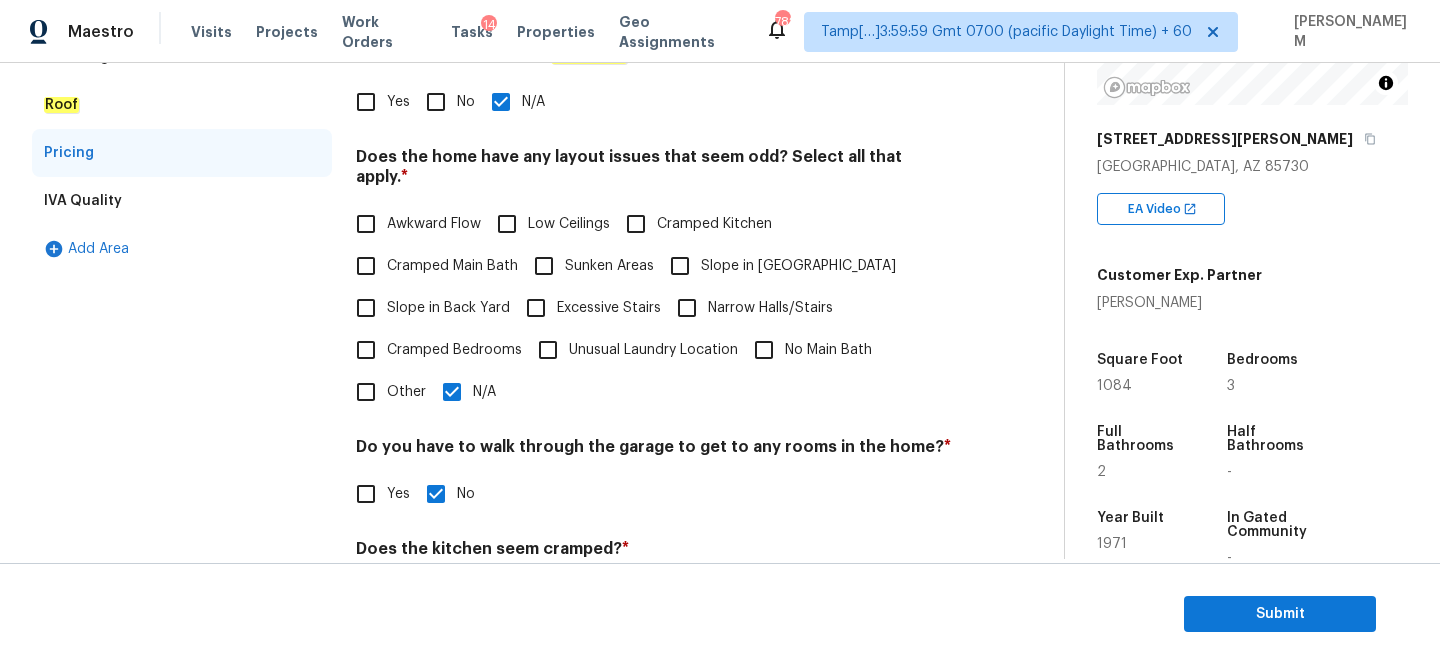 scroll, scrollTop: 194, scrollLeft: 0, axis: vertical 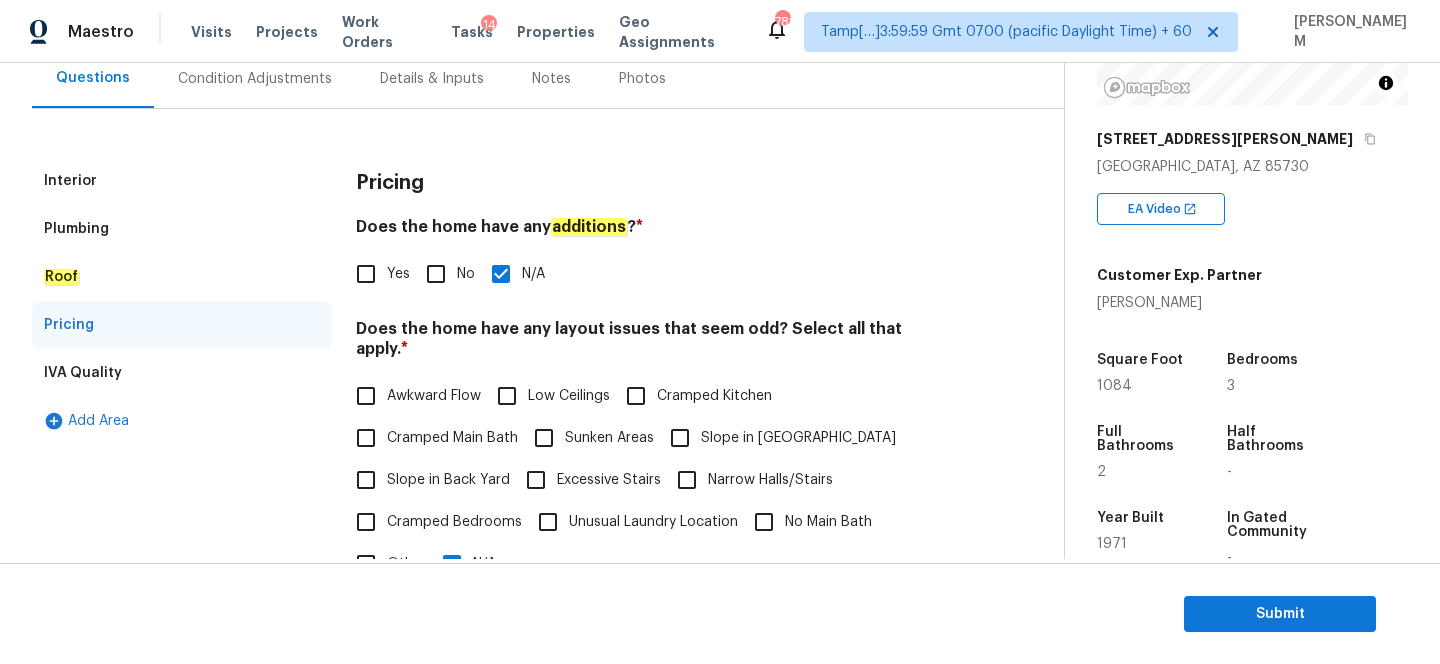 click on "IVA Quality" at bounding box center [83, 373] 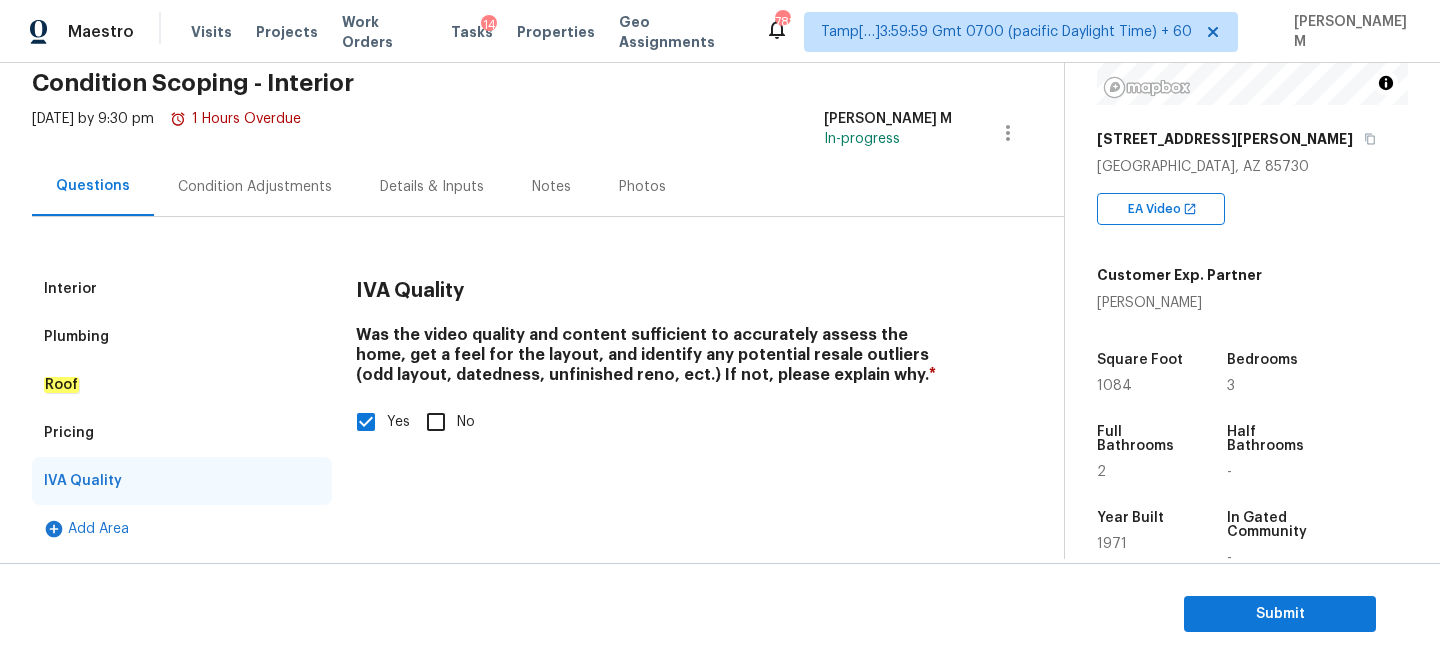 scroll, scrollTop: 86, scrollLeft: 0, axis: vertical 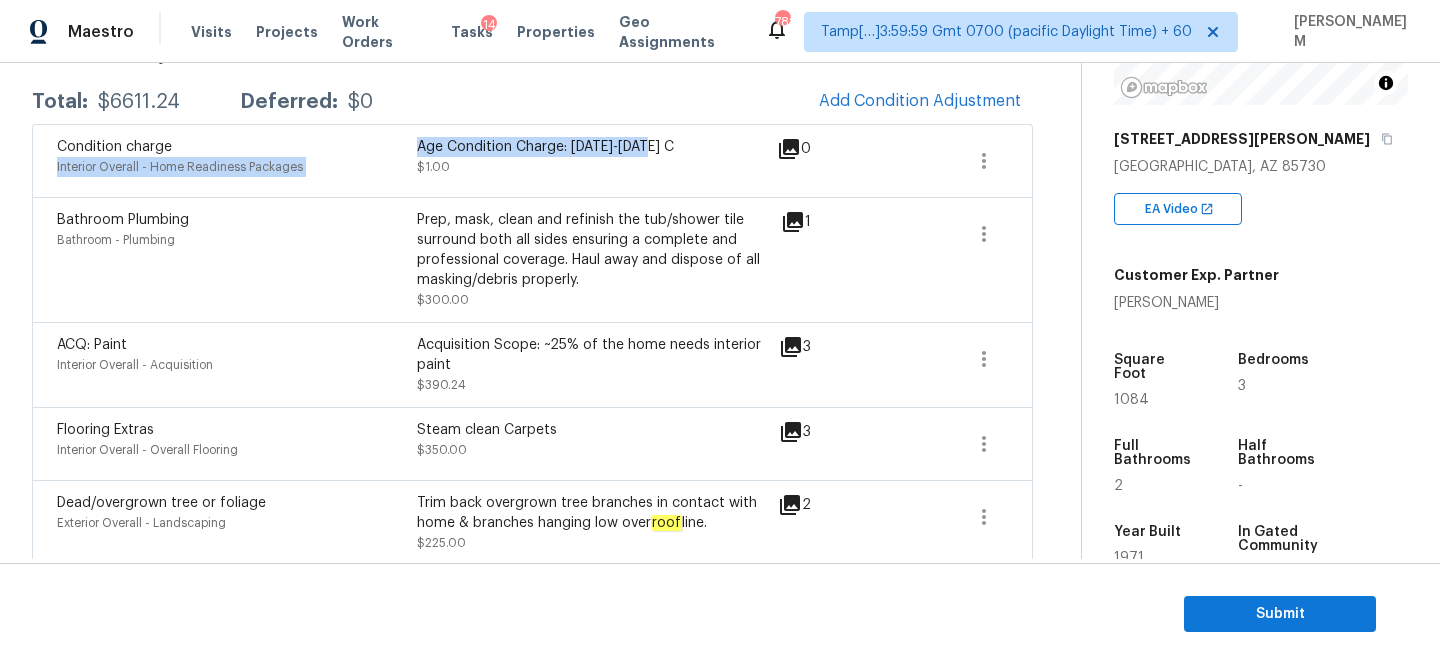 drag, startPoint x: 413, startPoint y: 148, endPoint x: 646, endPoint y: 156, distance: 233.1373 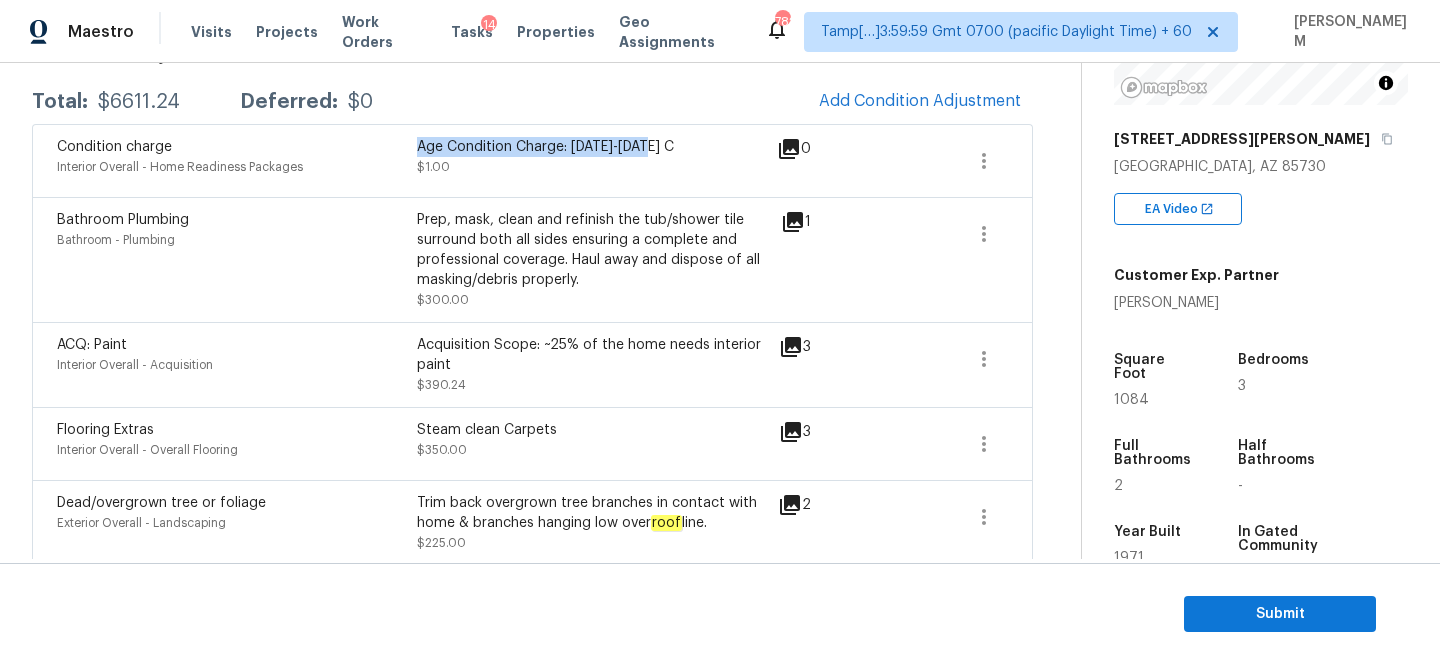 drag, startPoint x: 652, startPoint y: 147, endPoint x: 419, endPoint y: 148, distance: 233.00215 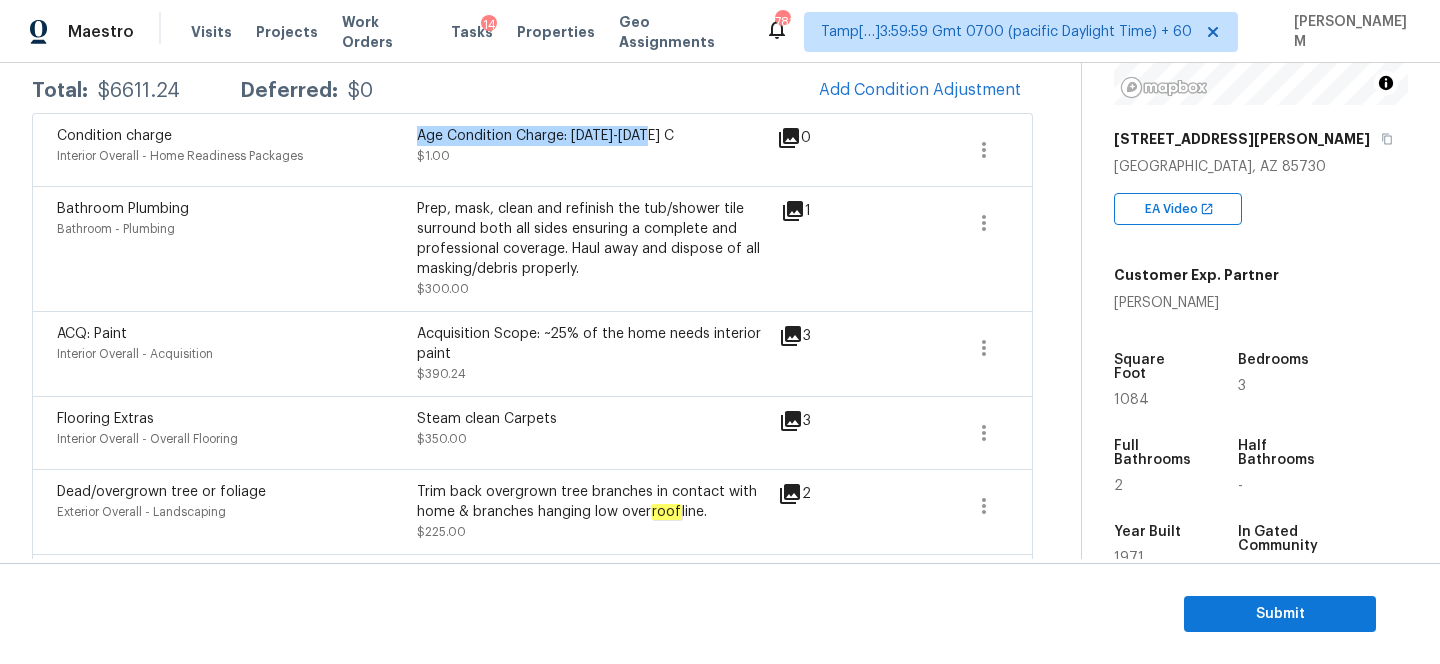 scroll, scrollTop: 787, scrollLeft: 0, axis: vertical 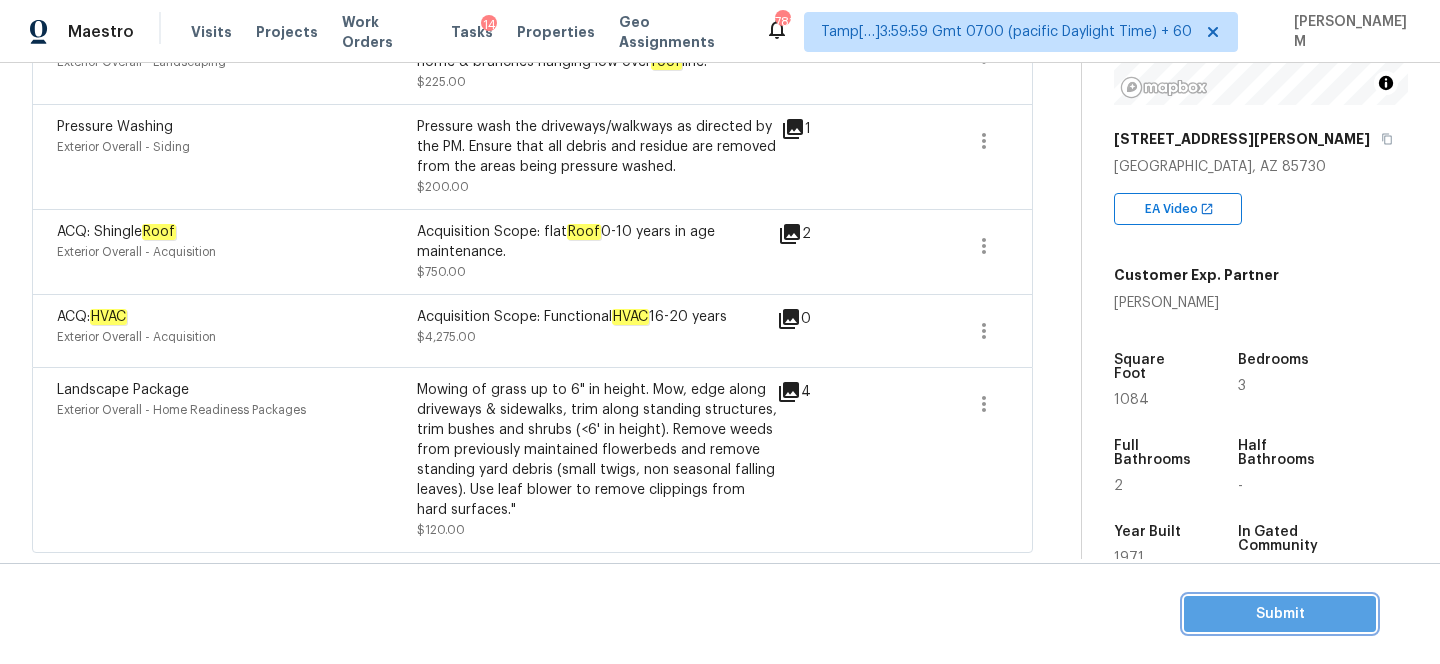 click on "Submit" at bounding box center [1280, 614] 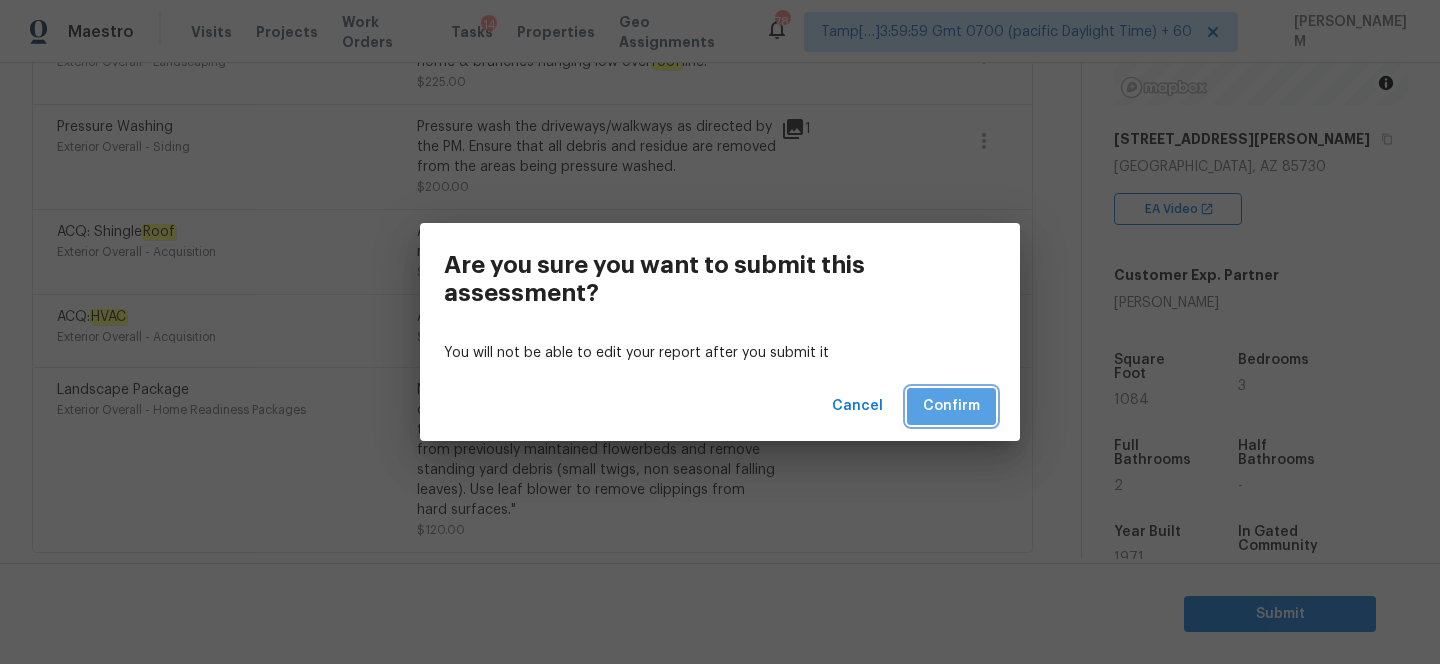 click on "Confirm" at bounding box center [951, 406] 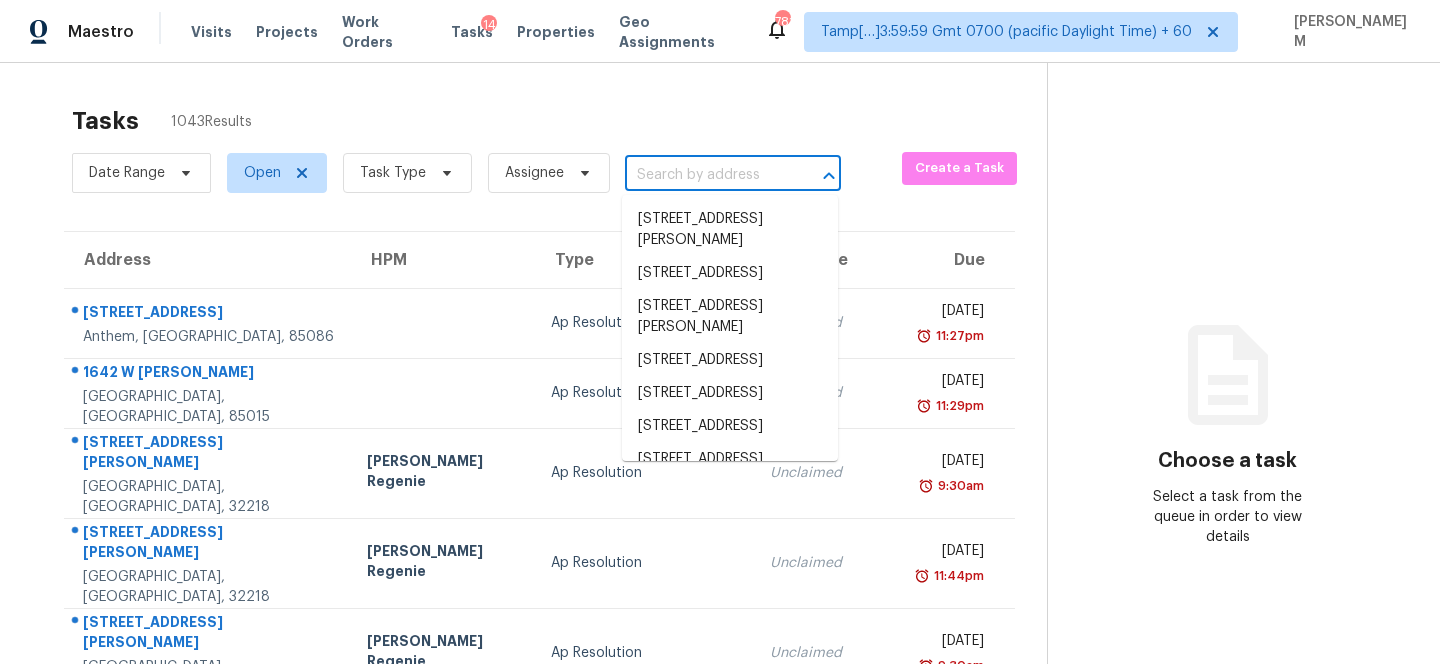click at bounding box center [705, 175] 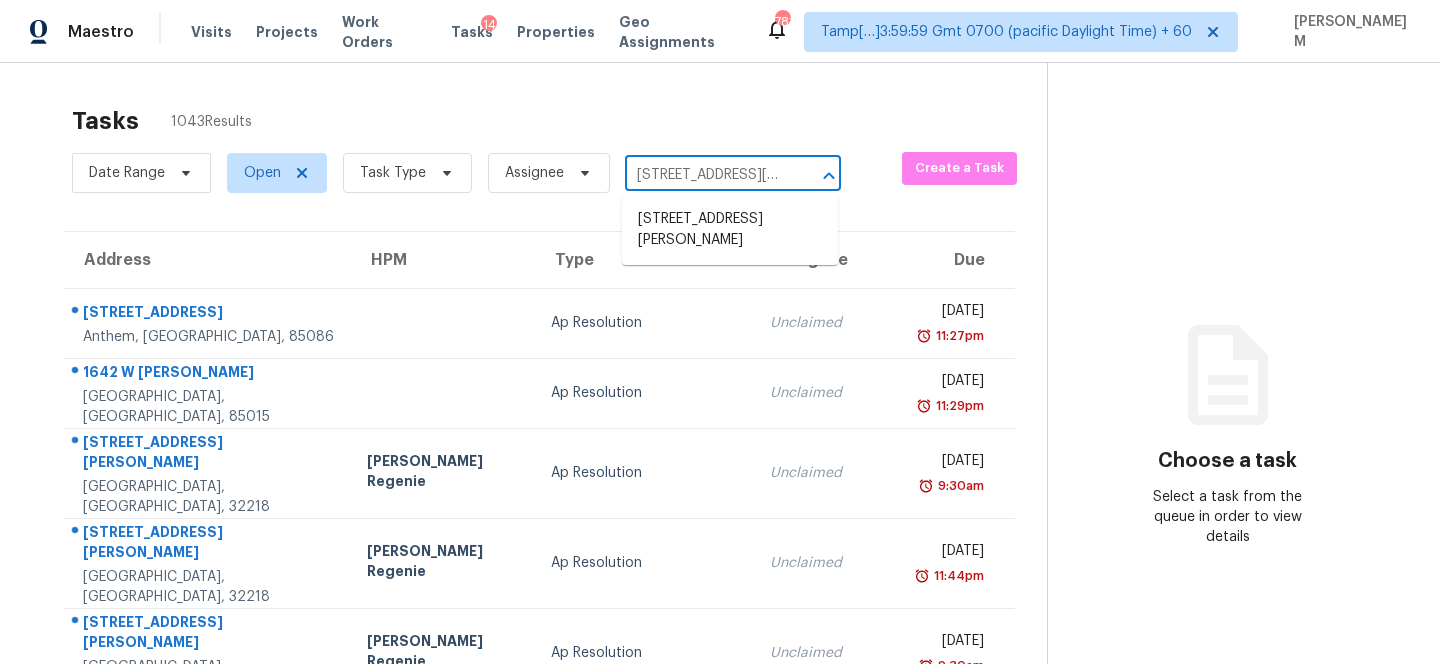 scroll, scrollTop: 0, scrollLeft: 109, axis: horizontal 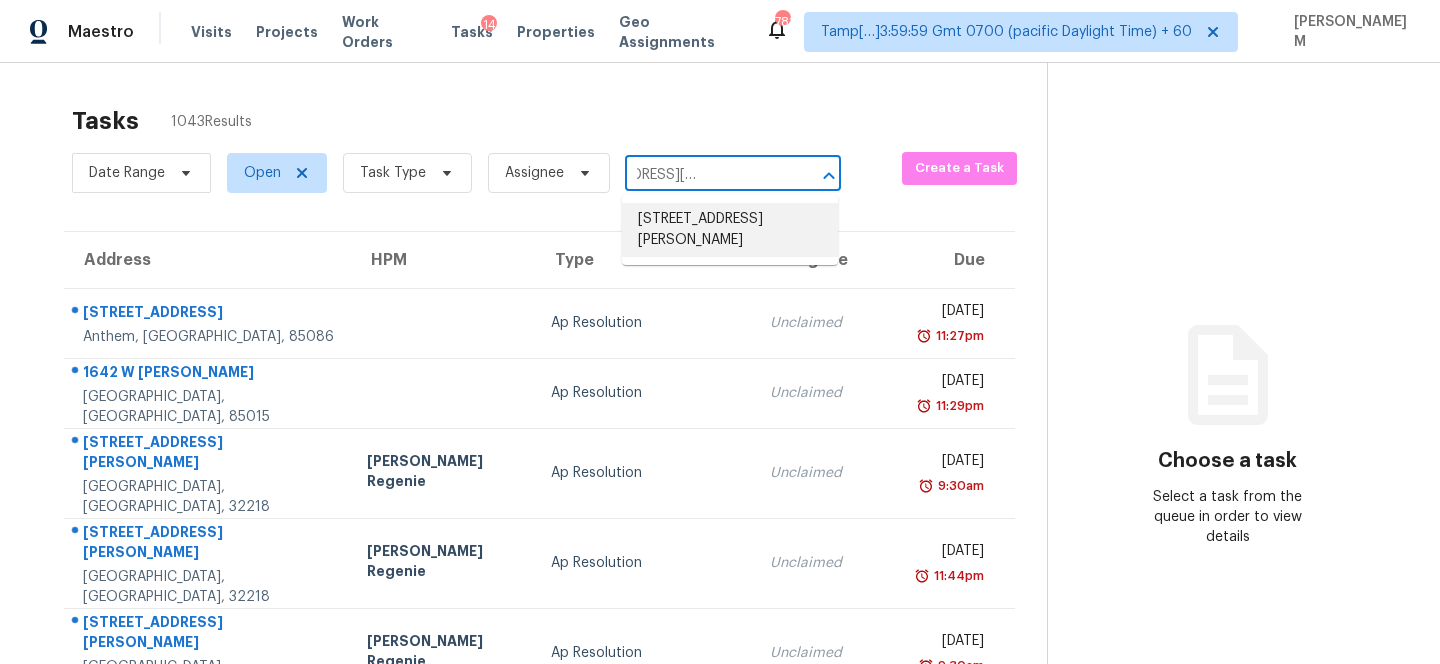 click on "871 Evening Shade Dr, Adkins, TX 78101" at bounding box center [730, 230] 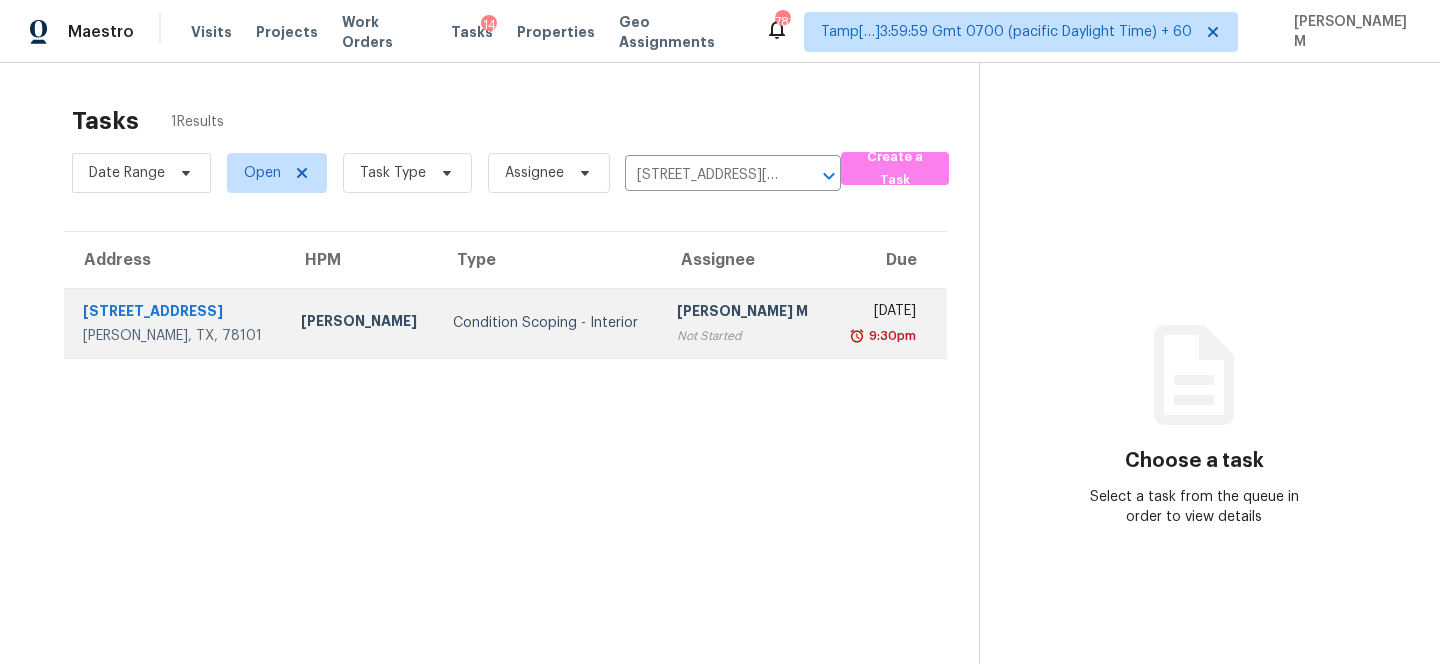 click on "[PERSON_NAME] M" at bounding box center [745, 313] 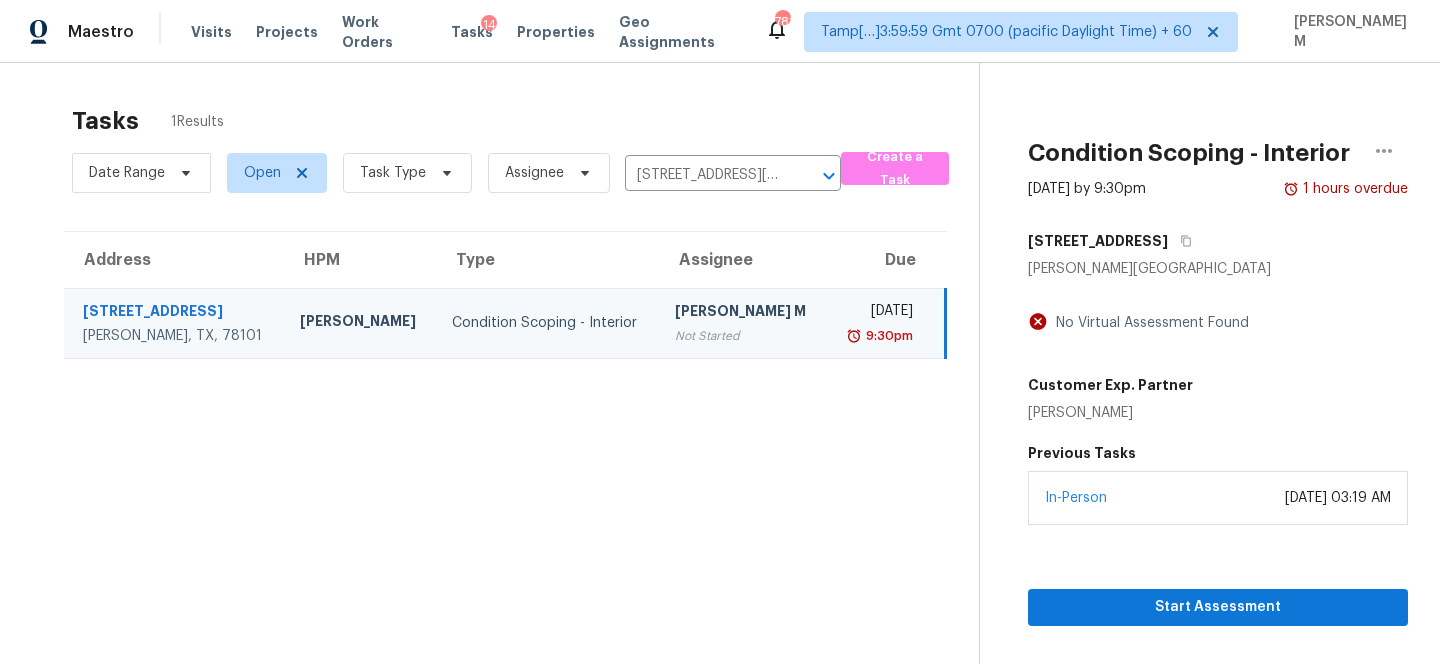 scroll, scrollTop: 63, scrollLeft: 0, axis: vertical 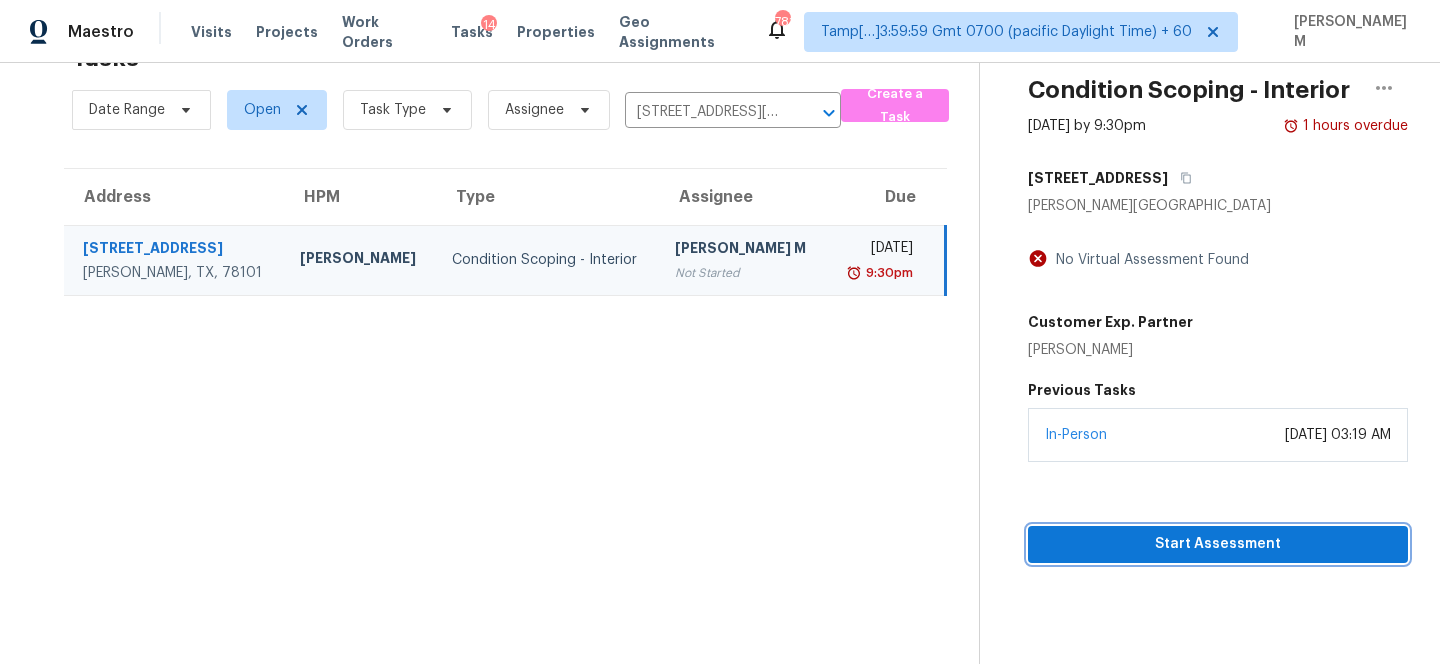 click on "Start Assessment" at bounding box center (1218, 544) 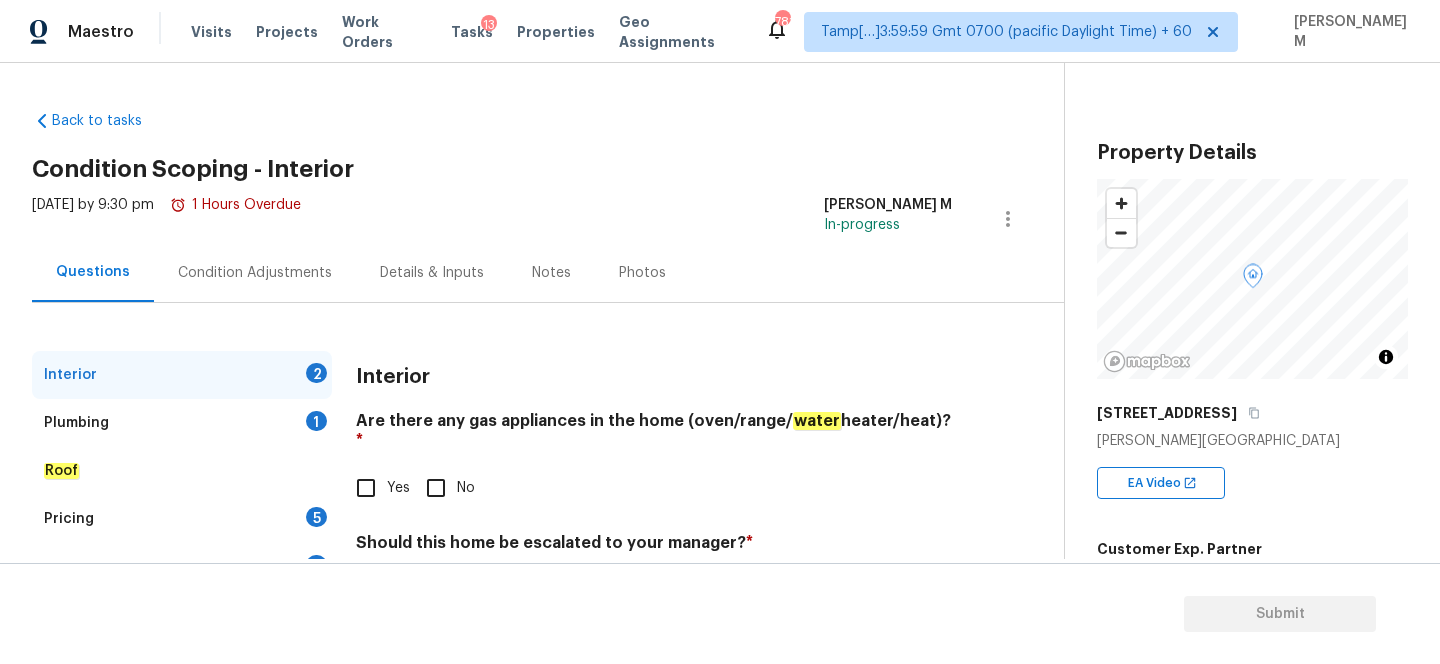 scroll, scrollTop: 86, scrollLeft: 0, axis: vertical 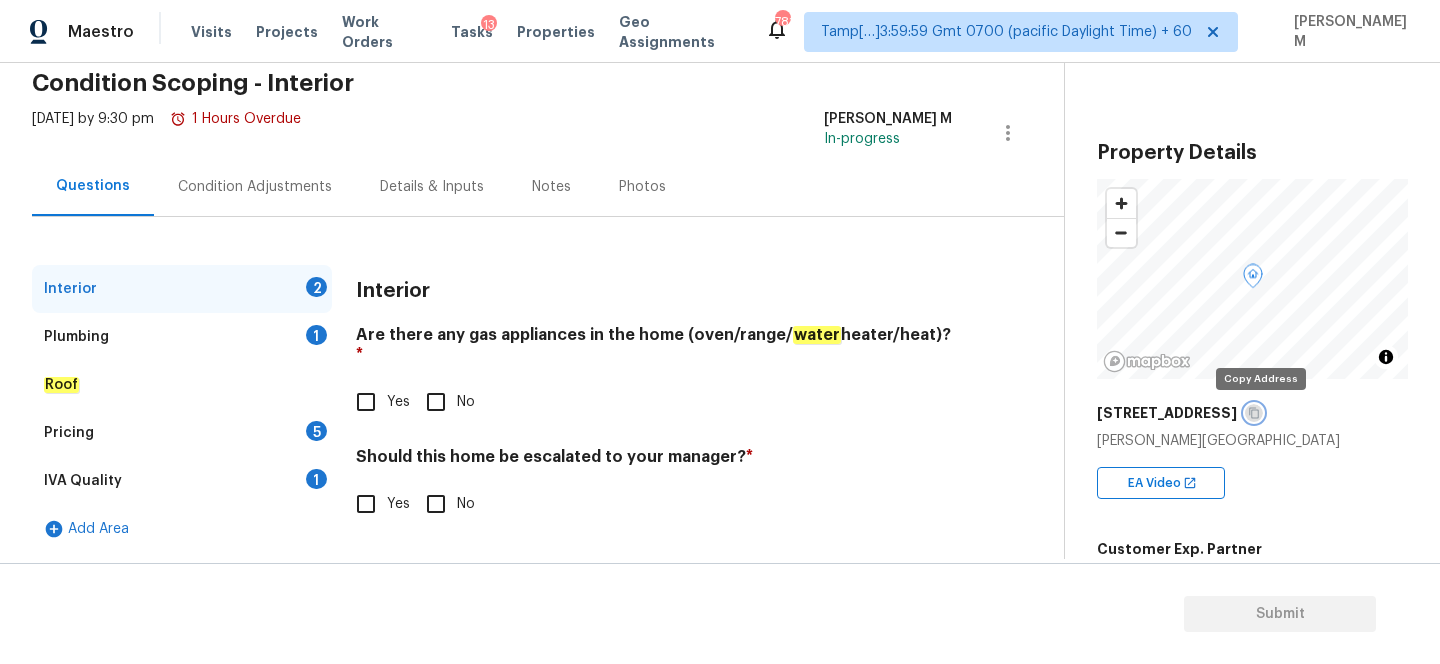 click 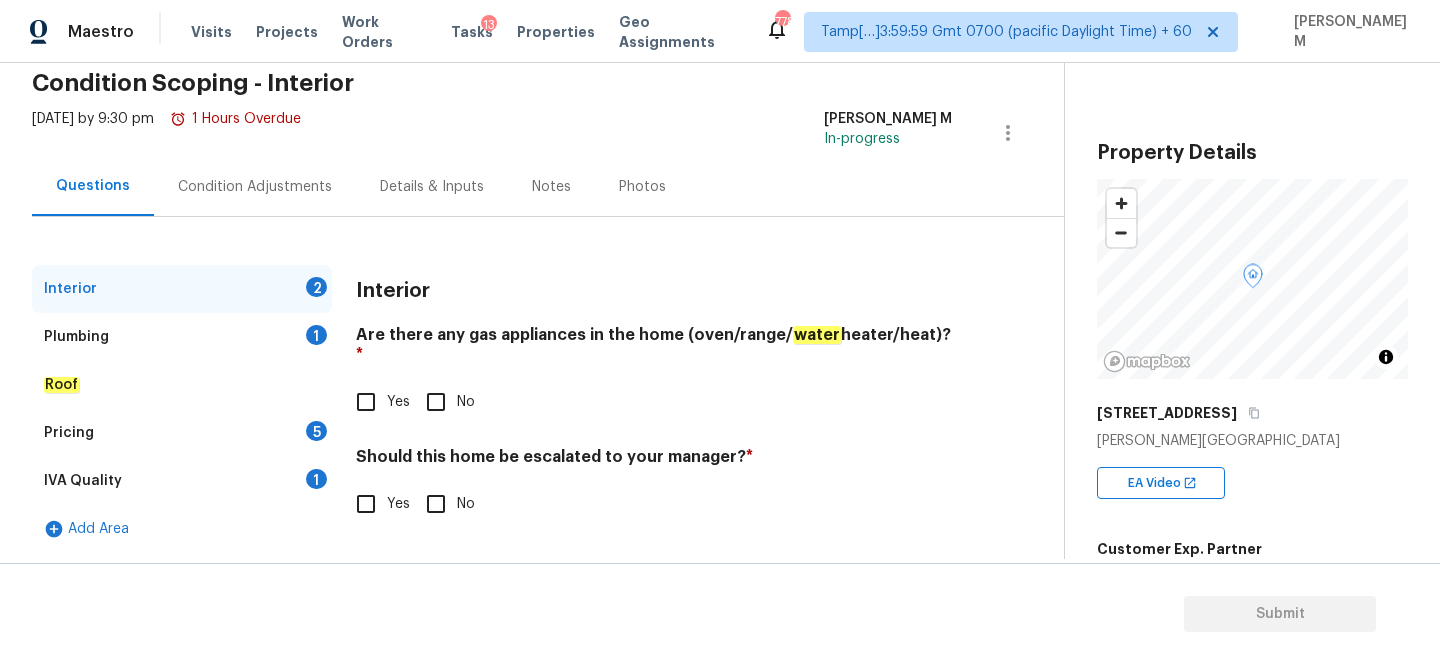 click on "Condition Adjustments" at bounding box center (255, 187) 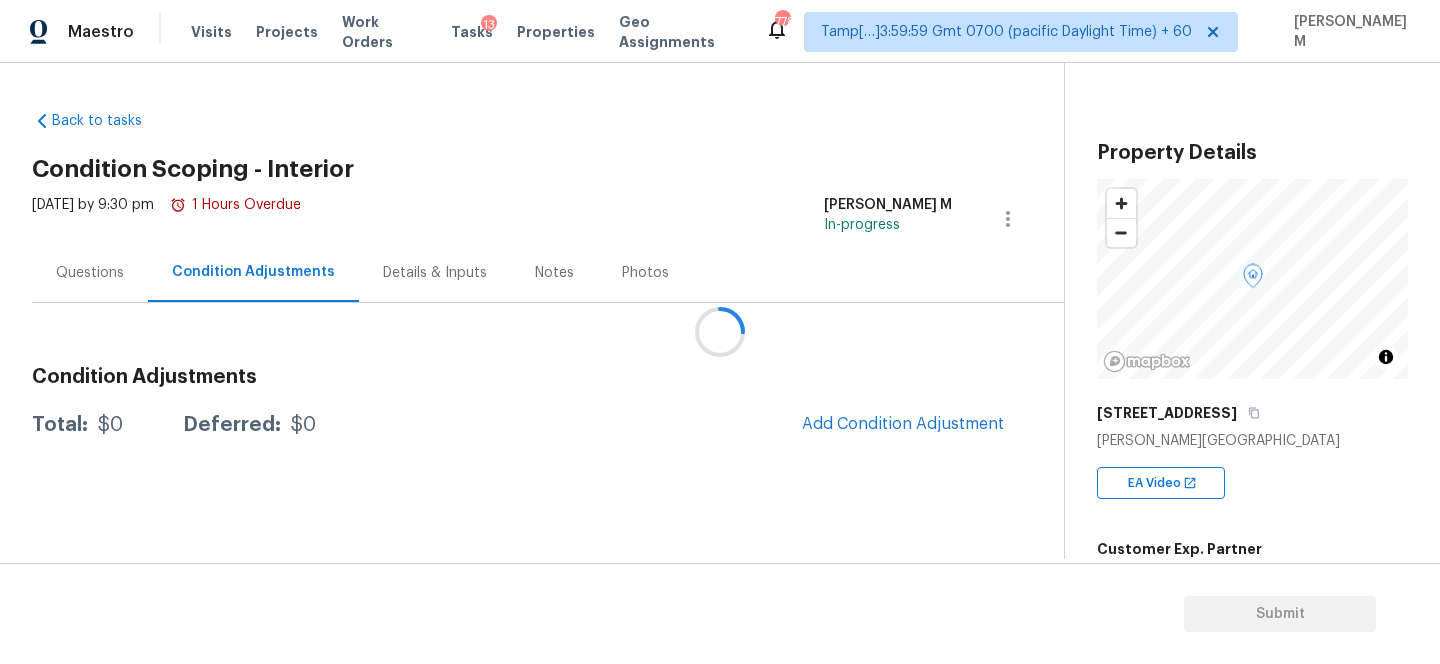scroll, scrollTop: 0, scrollLeft: 0, axis: both 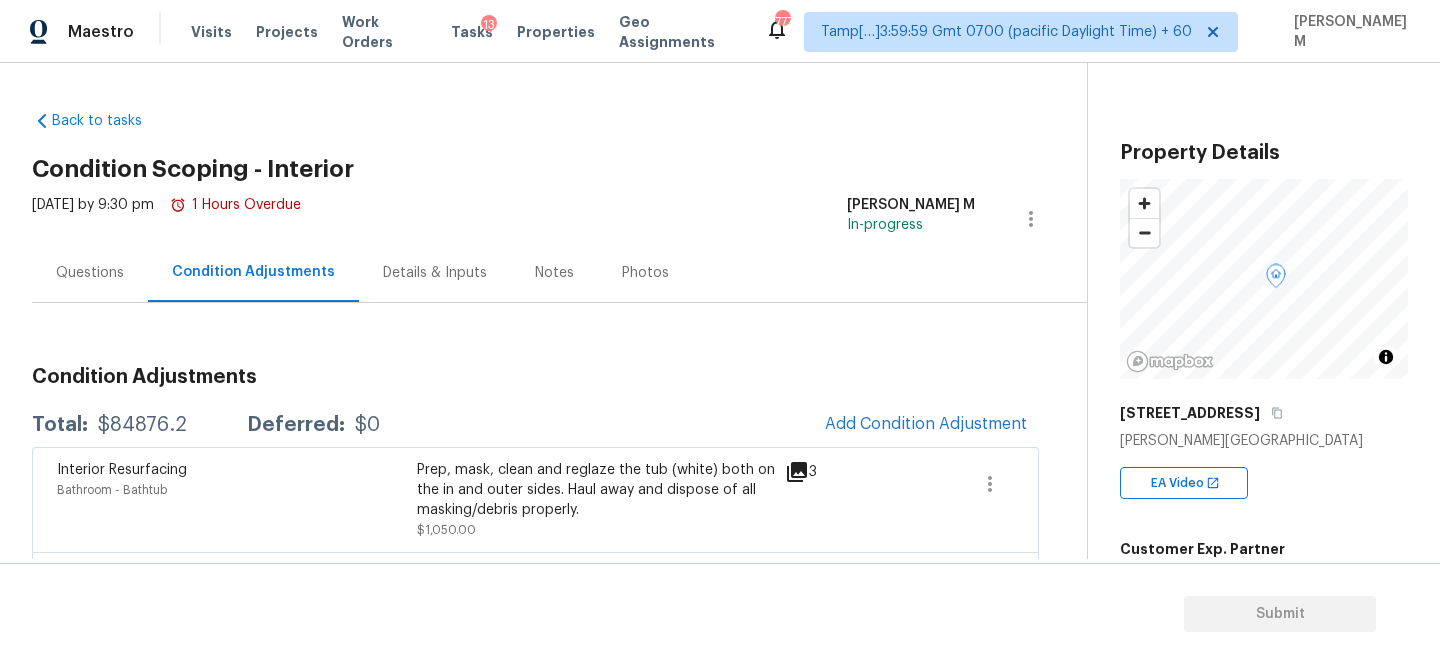 click 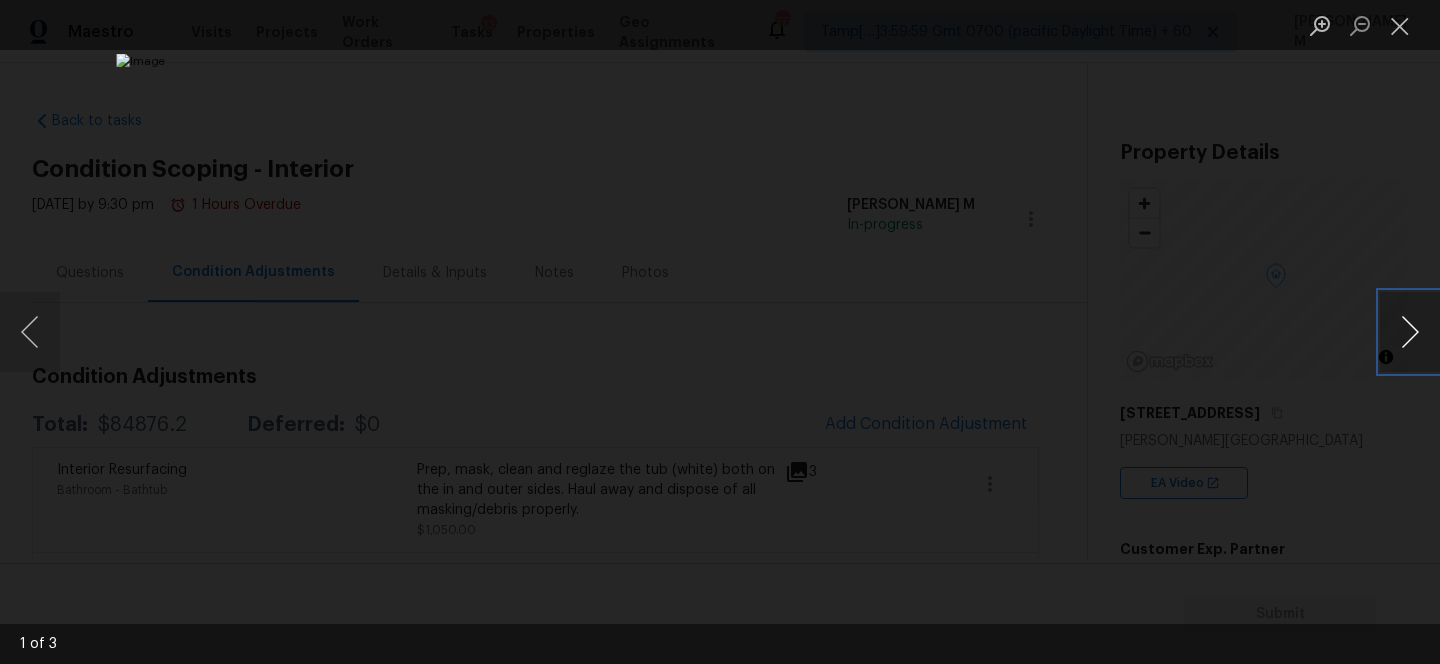 click at bounding box center (1410, 332) 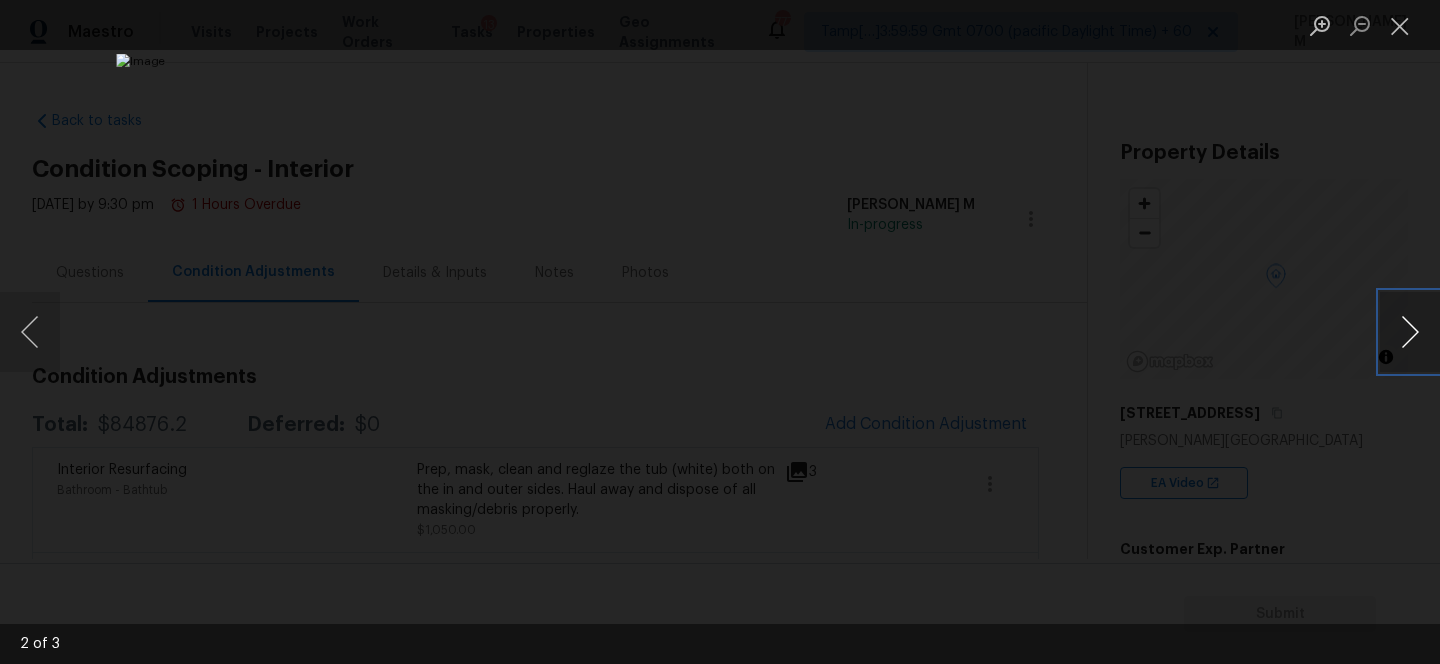 click at bounding box center [1410, 332] 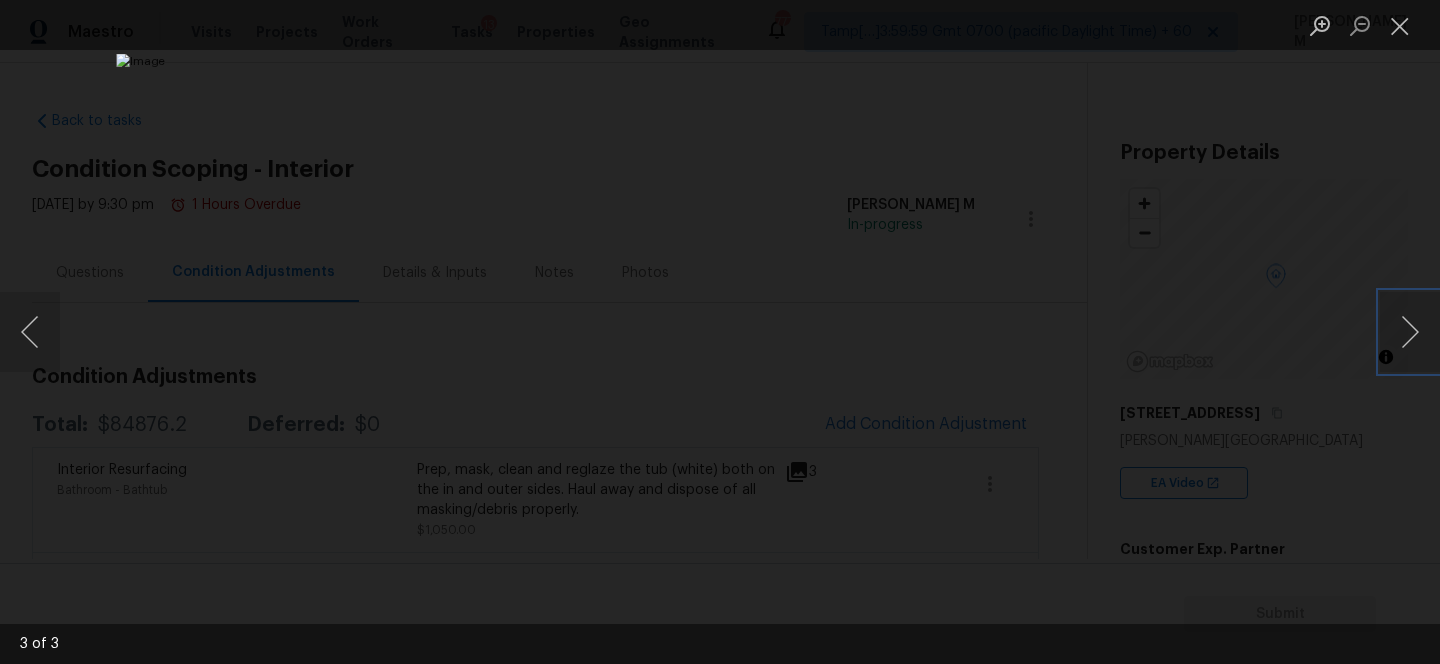 type 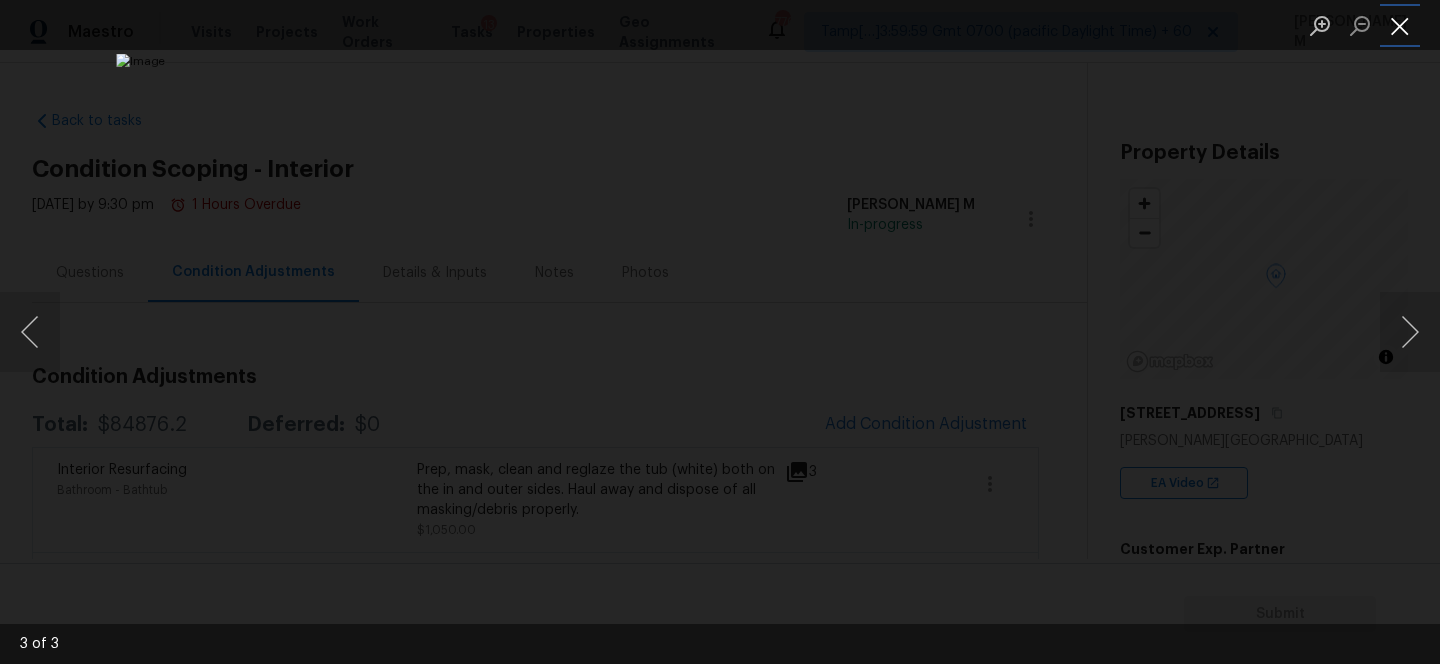 click at bounding box center [1400, 25] 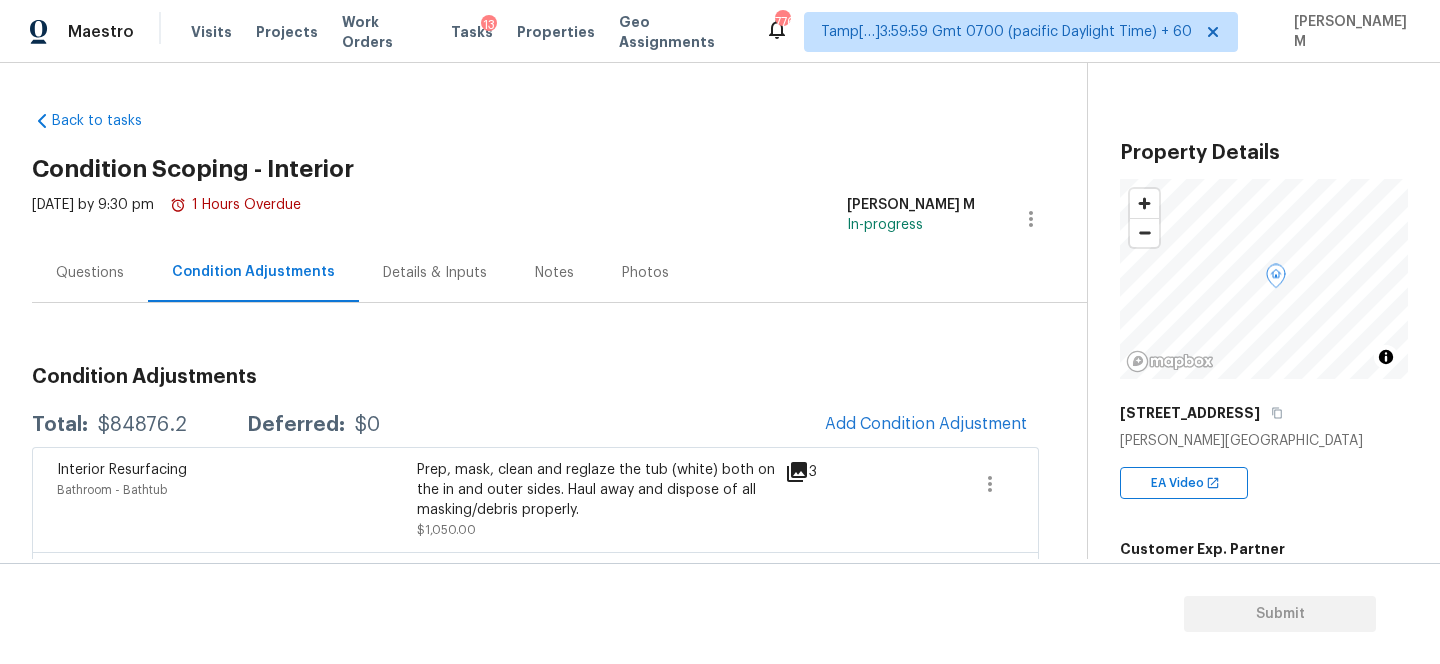 click on "Questions" at bounding box center (90, 272) 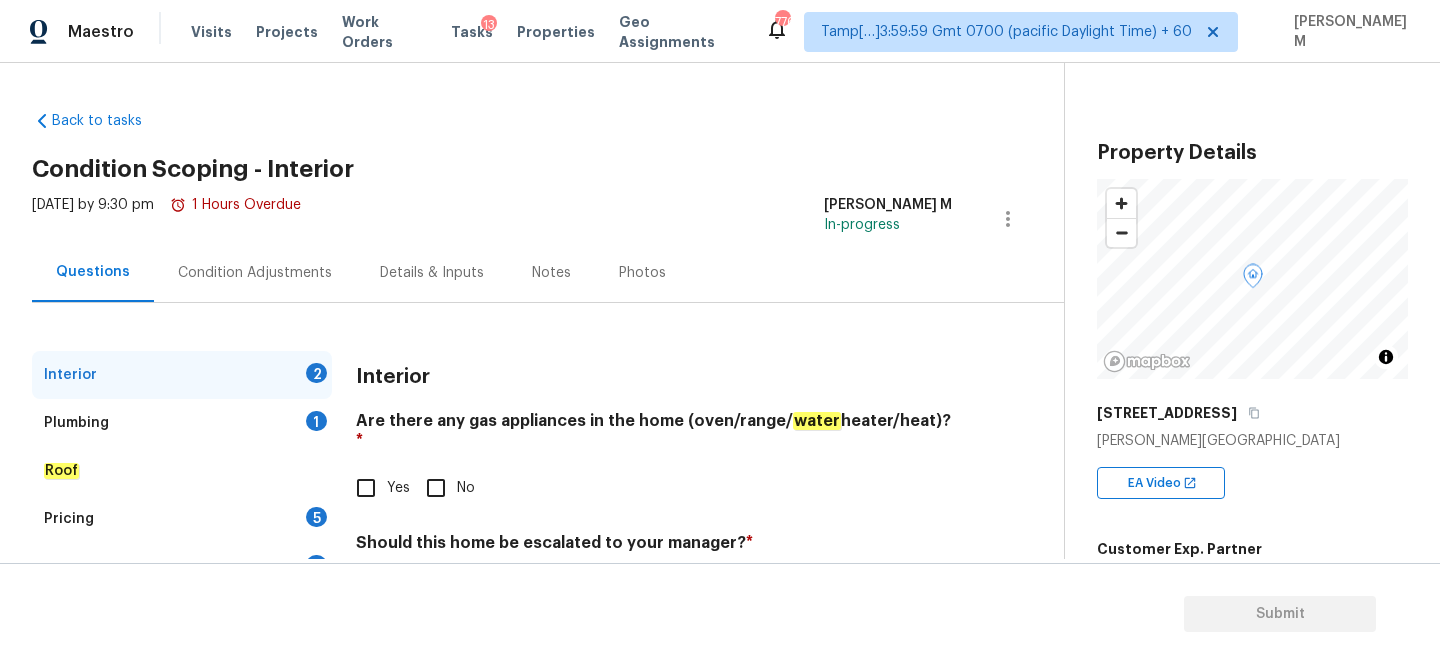 scroll, scrollTop: 86, scrollLeft: 0, axis: vertical 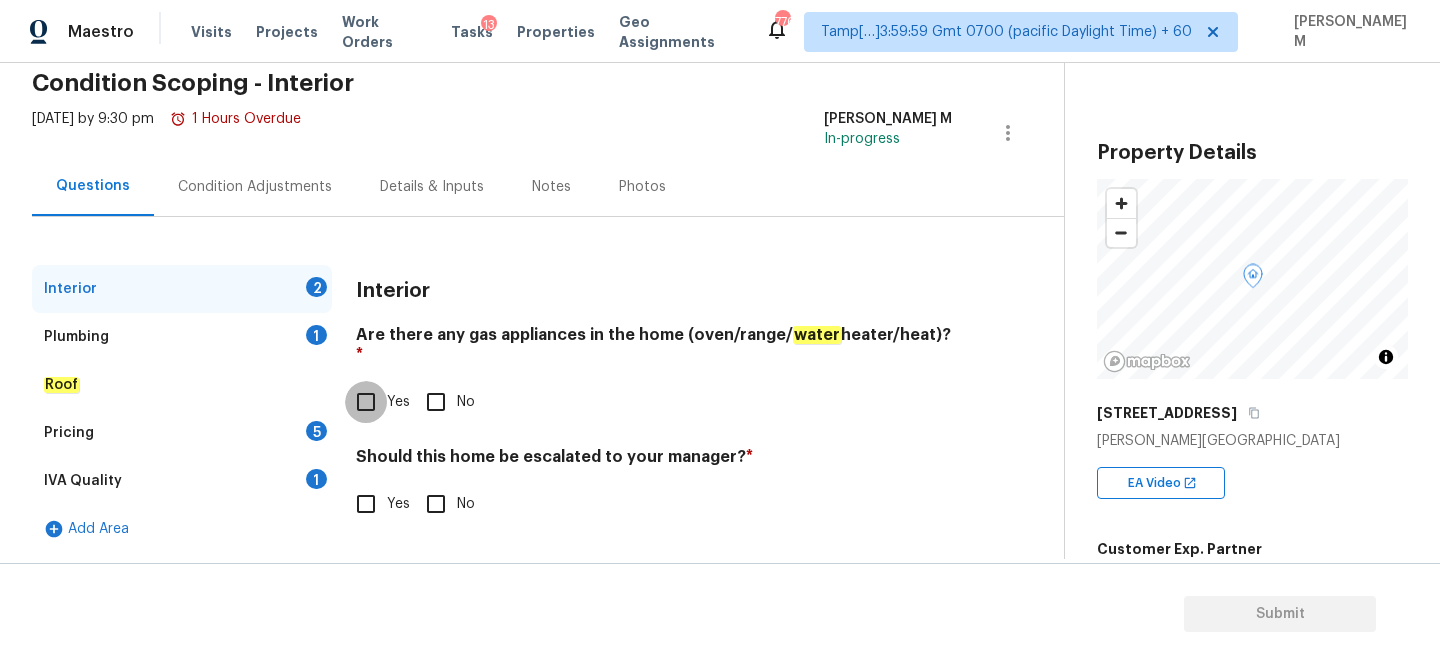 click on "Yes" at bounding box center (366, 402) 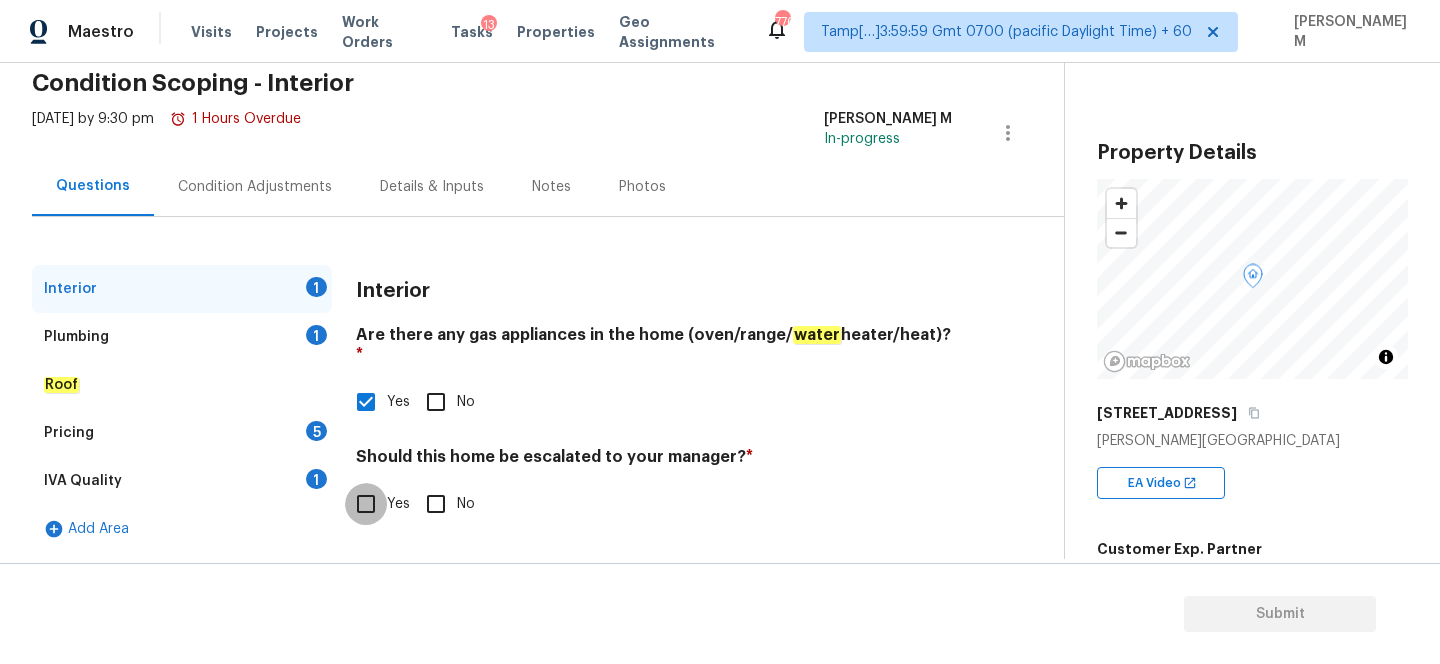 click on "Yes" at bounding box center [366, 504] 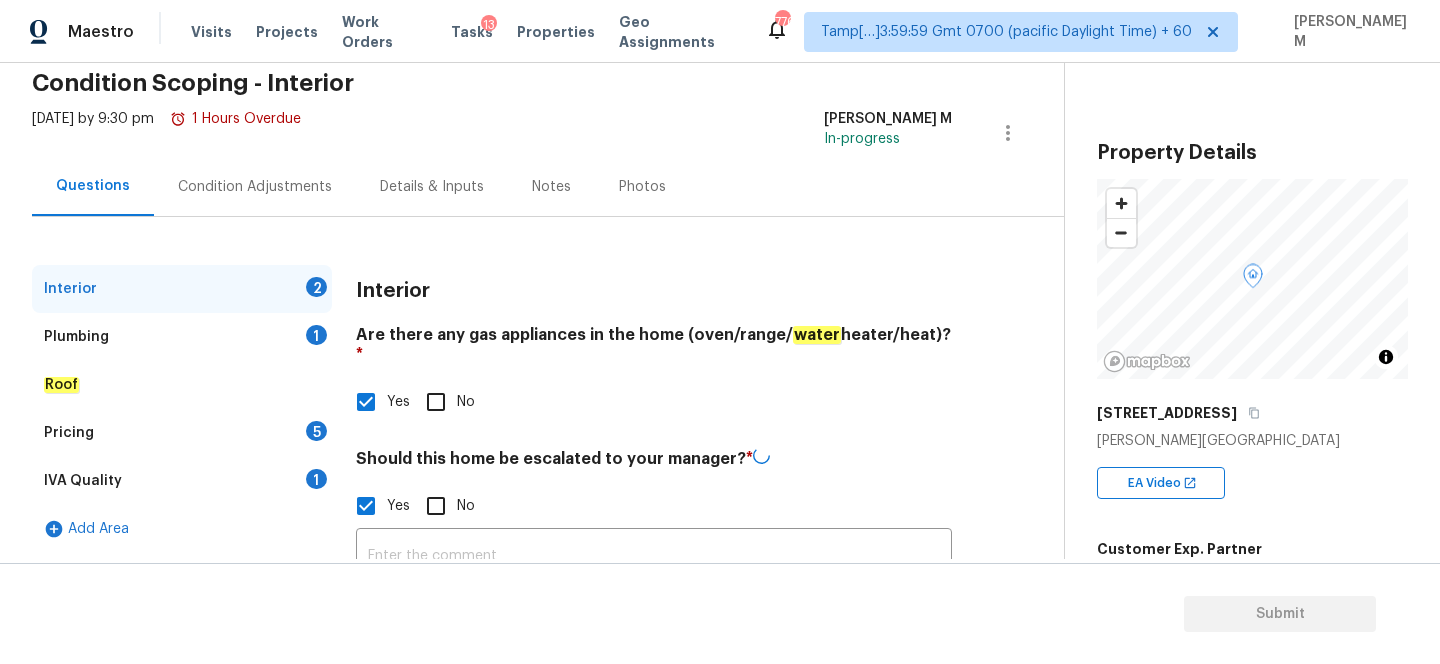 click on "Plumbing 1" at bounding box center (182, 337) 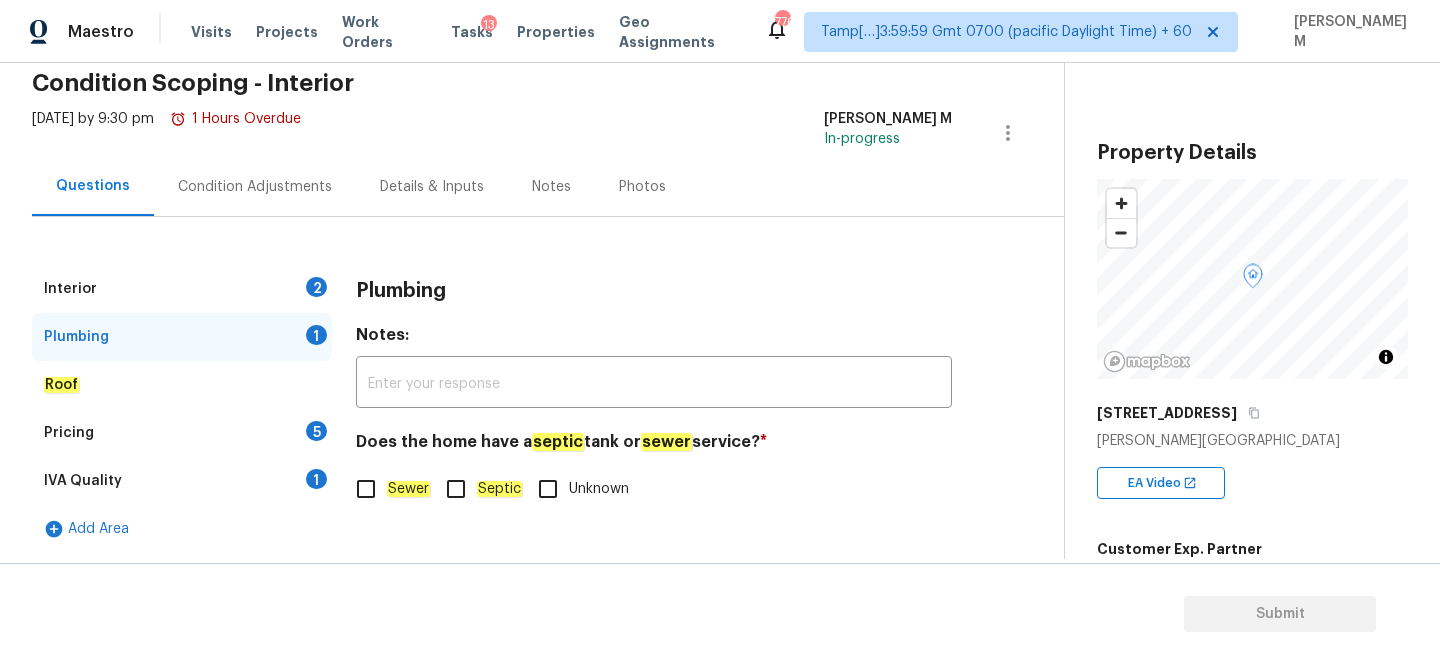 click on "Septic" at bounding box center (456, 489) 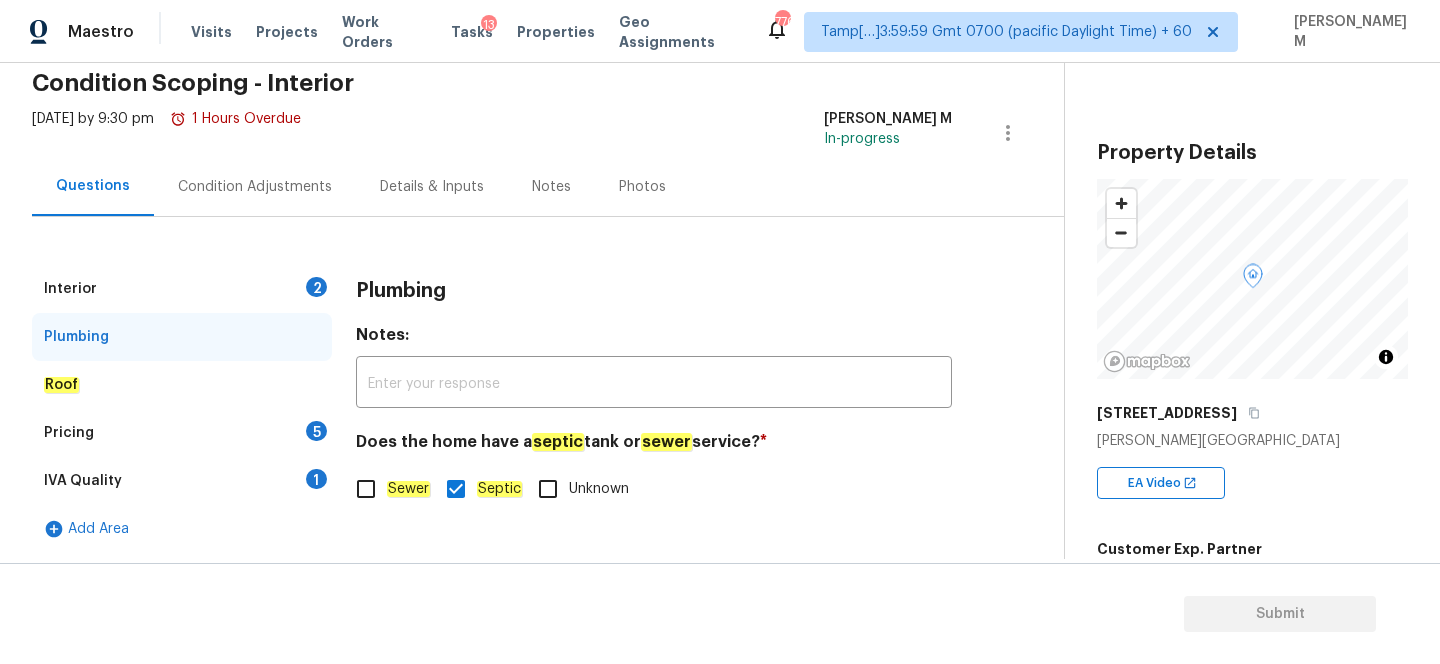 click on "Pricing 5" at bounding box center (182, 433) 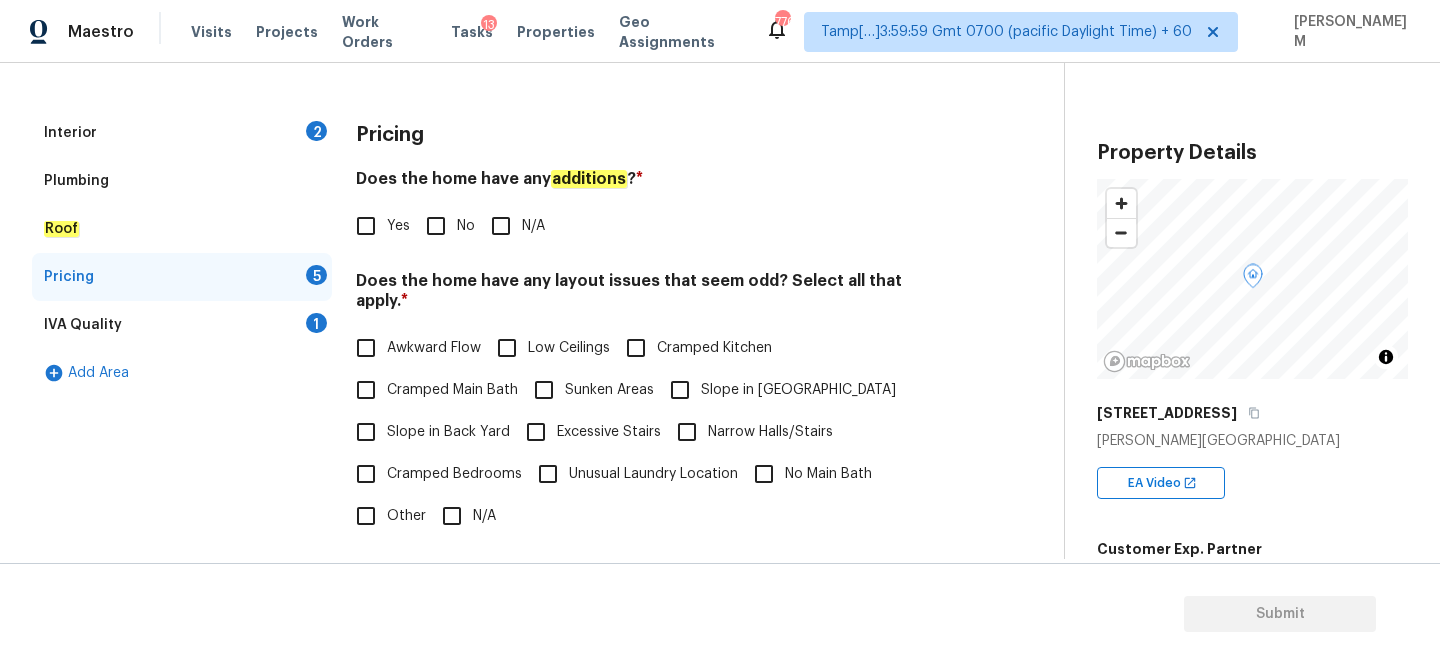 scroll, scrollTop: 255, scrollLeft: 0, axis: vertical 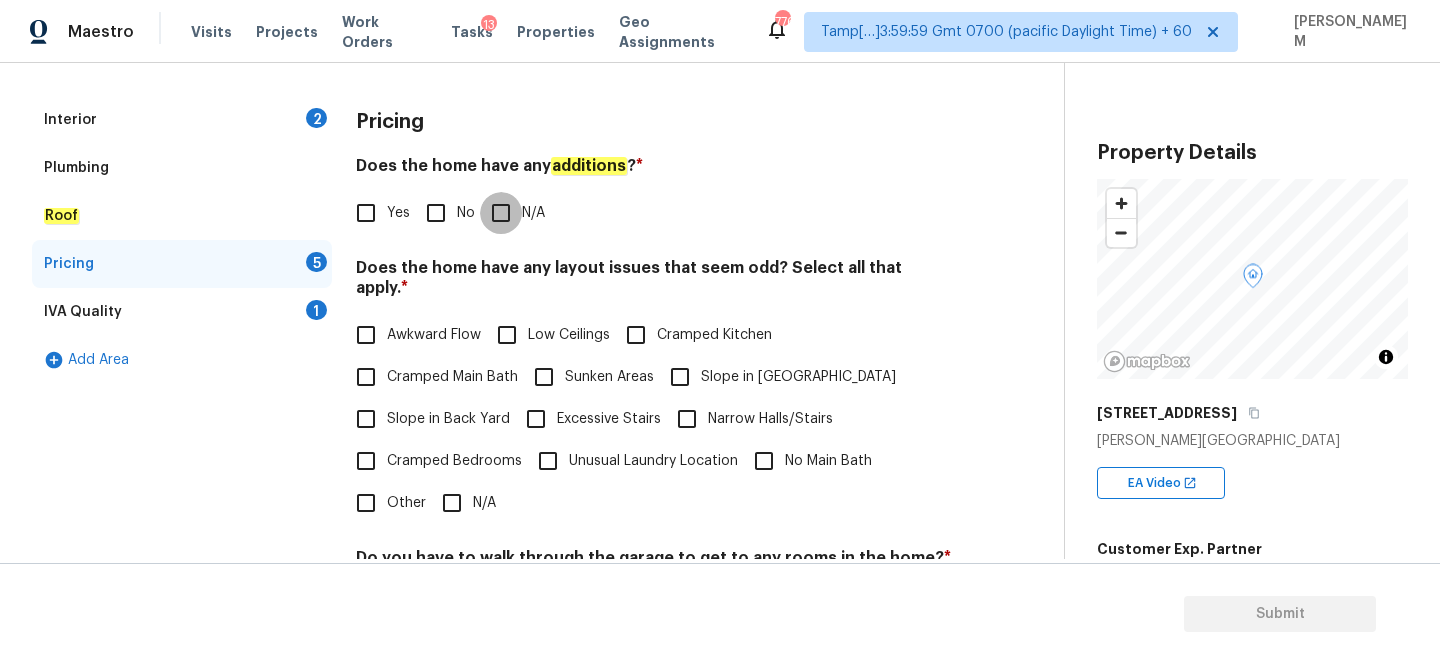 click on "N/A" at bounding box center [501, 213] 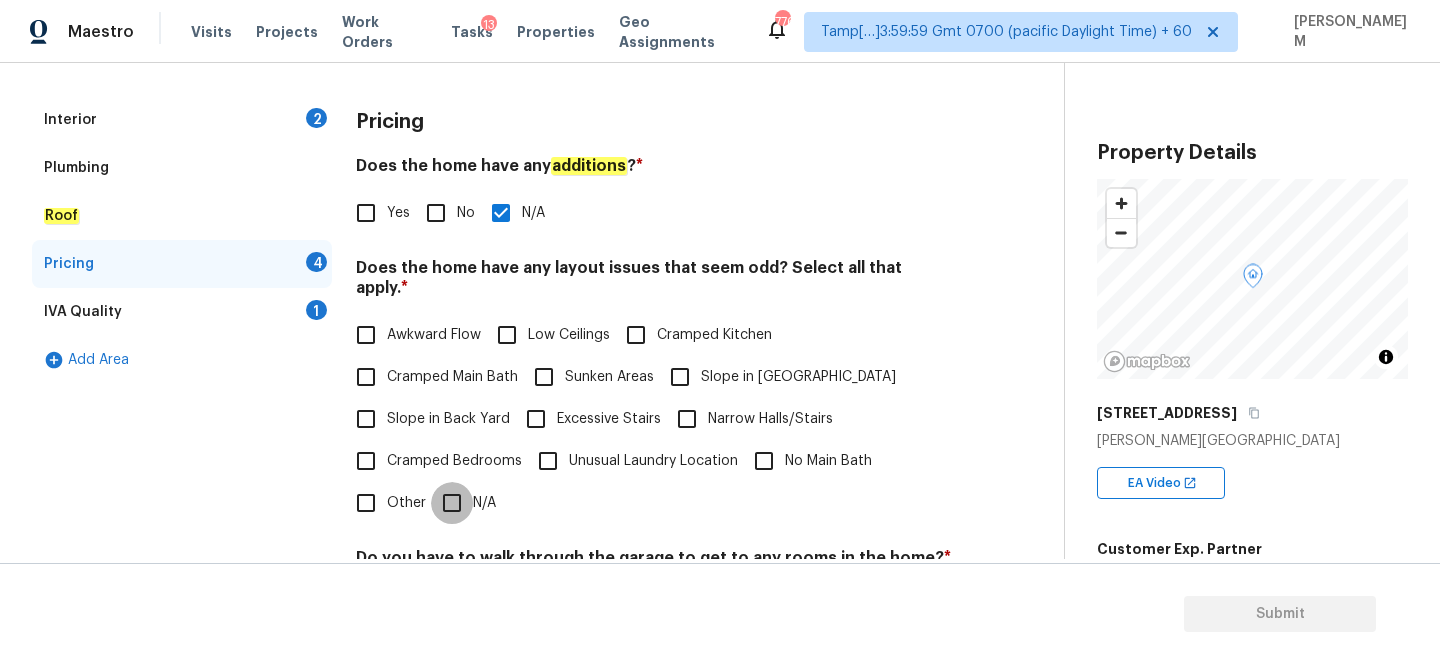 click on "N/A" at bounding box center [452, 503] 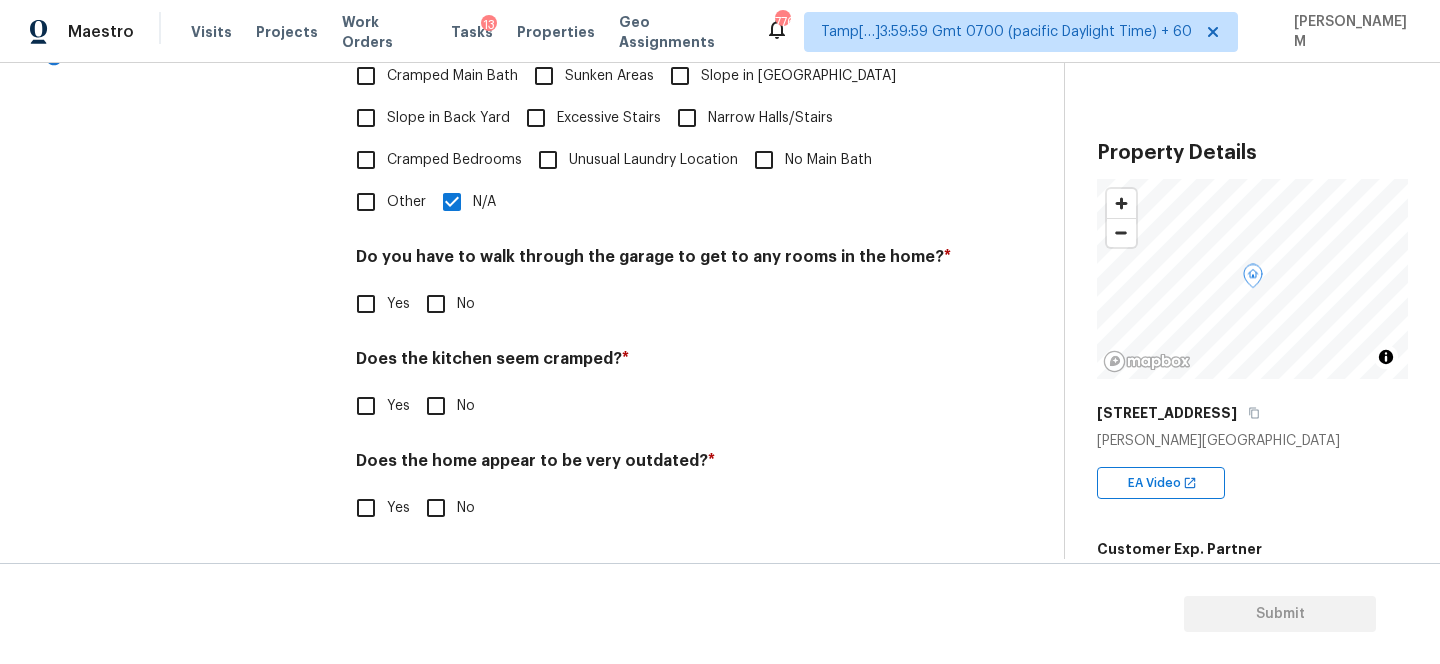 scroll, scrollTop: 536, scrollLeft: 0, axis: vertical 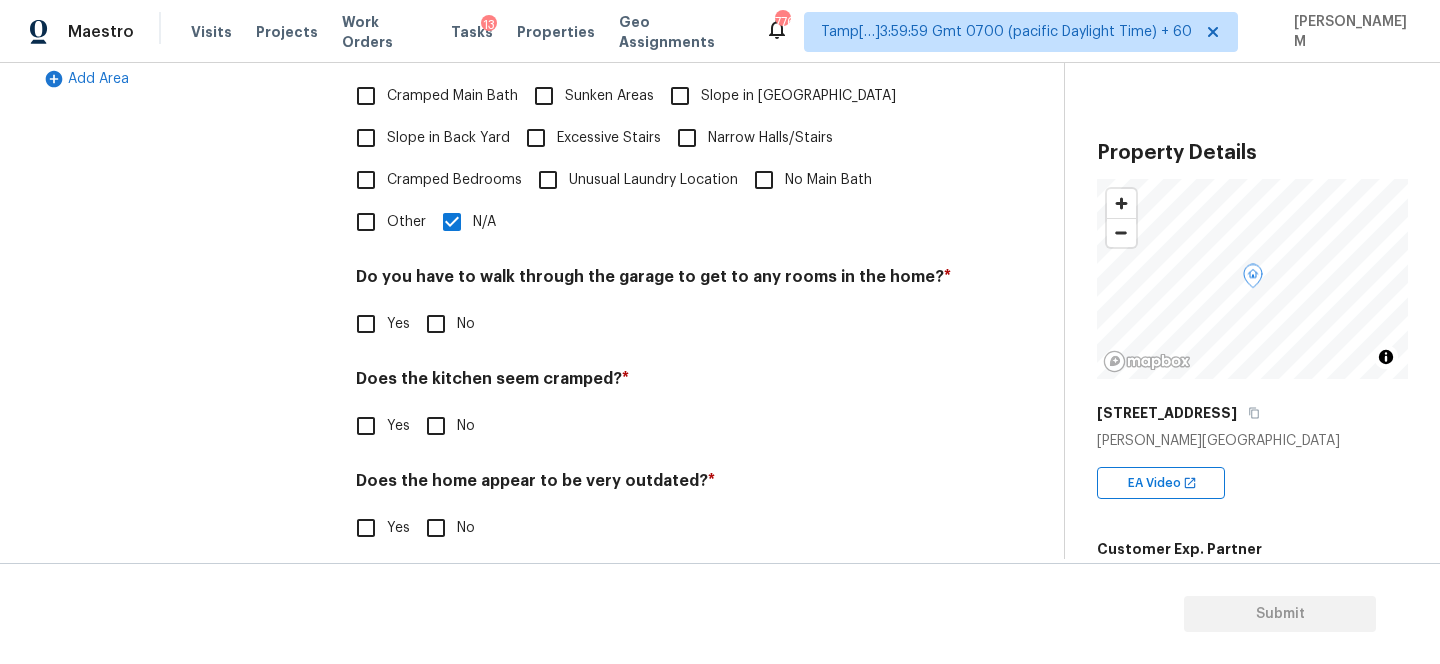 click on "No" at bounding box center [436, 324] 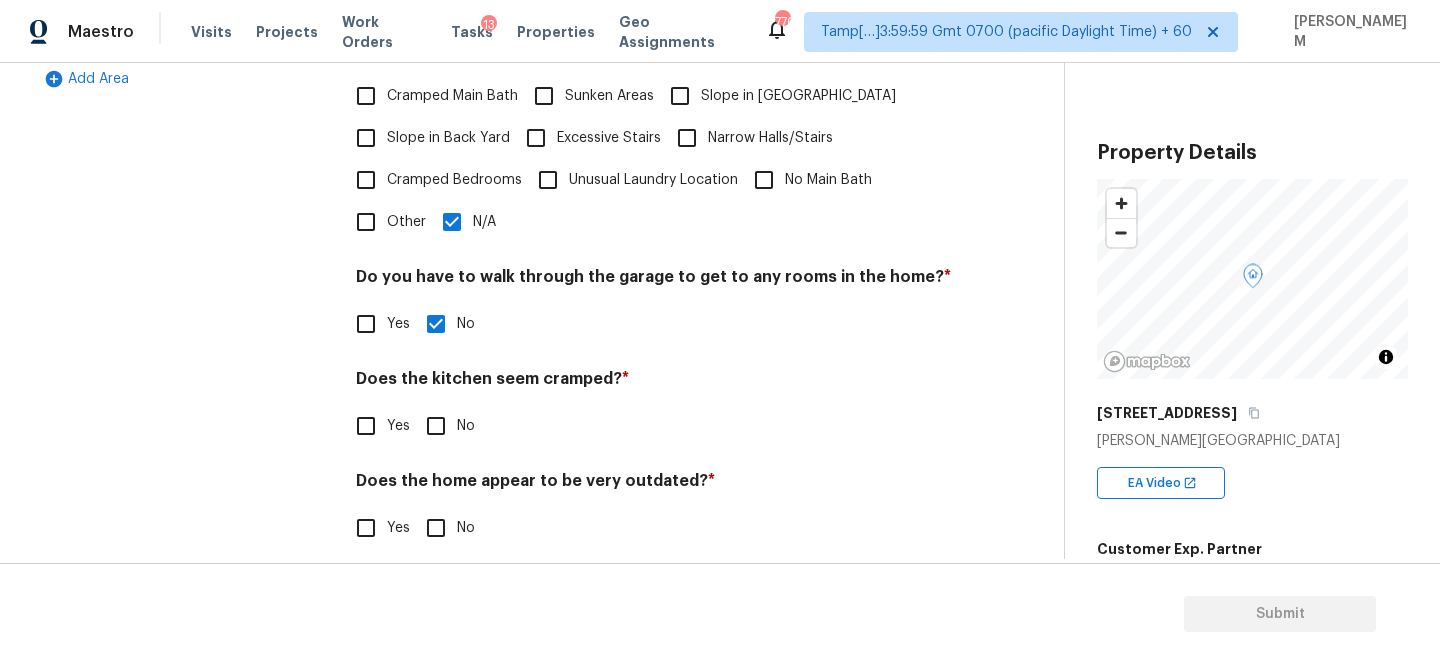 click on "No" at bounding box center (436, 426) 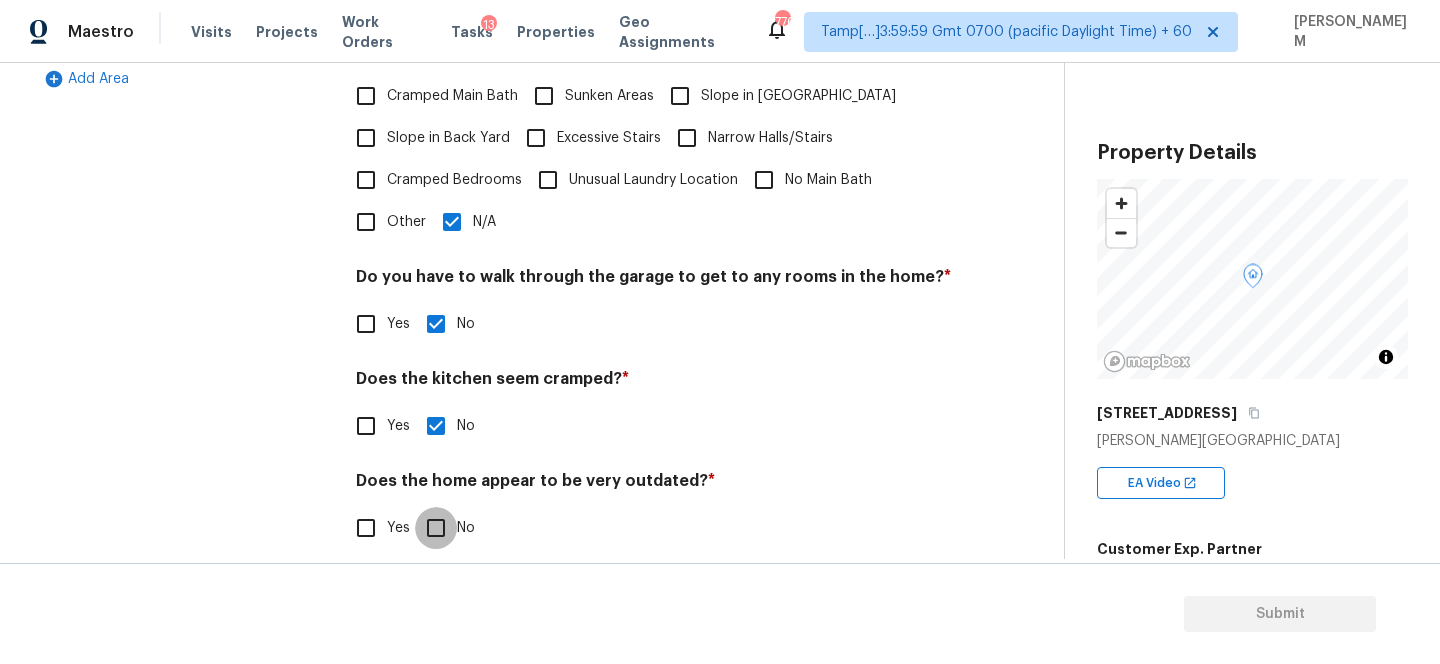 click on "No" at bounding box center (436, 528) 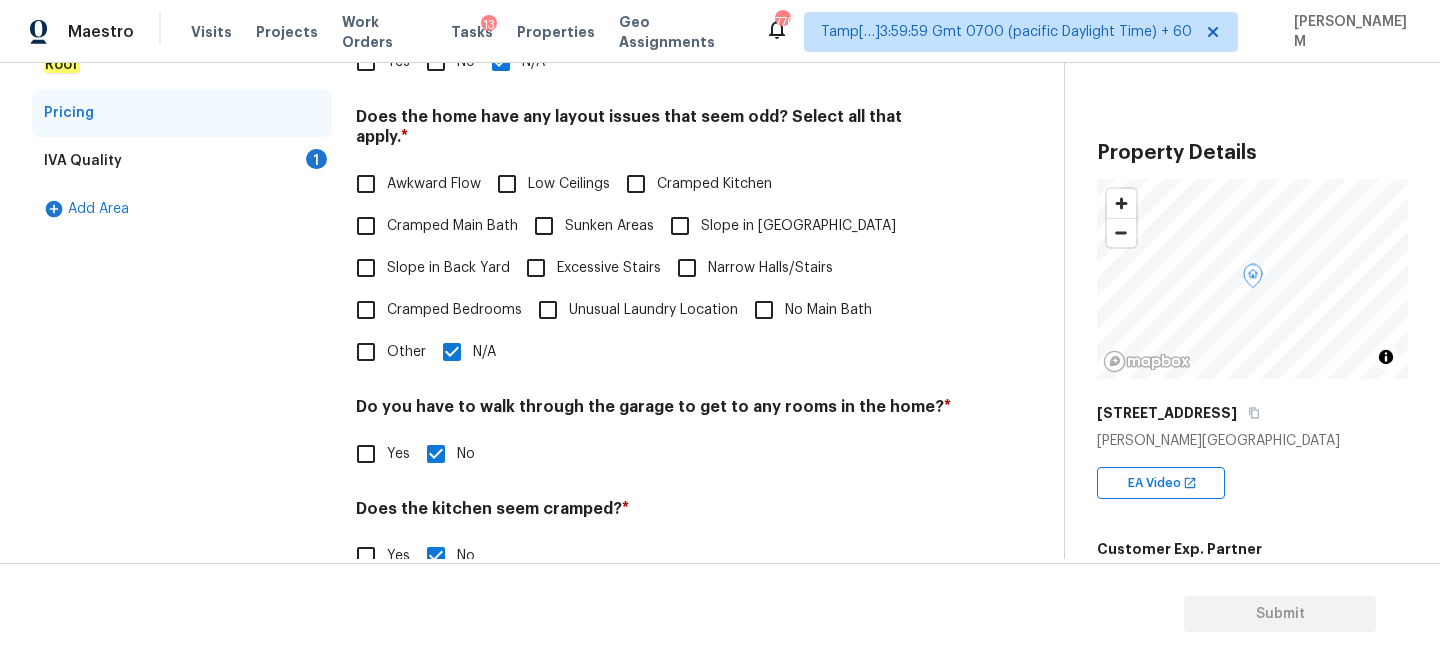 click on "IVA Quality 1" at bounding box center (182, 161) 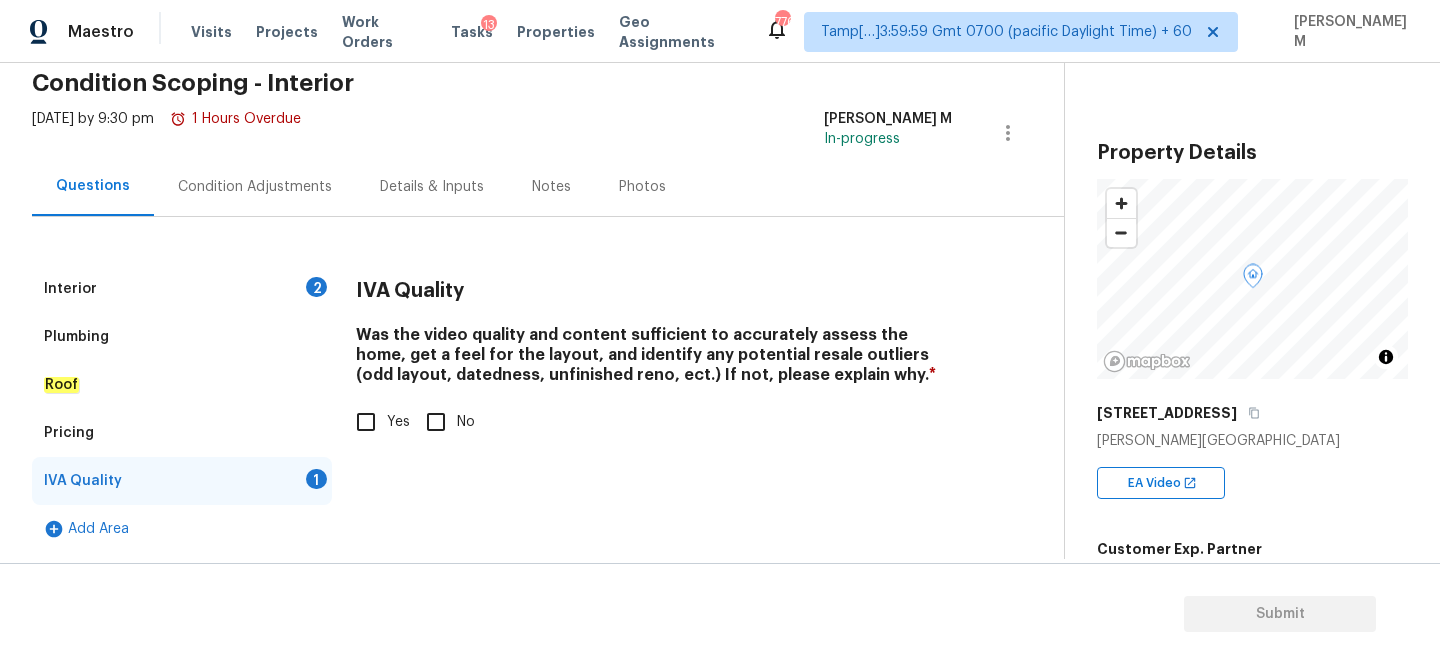 click on "Yes" at bounding box center [366, 422] 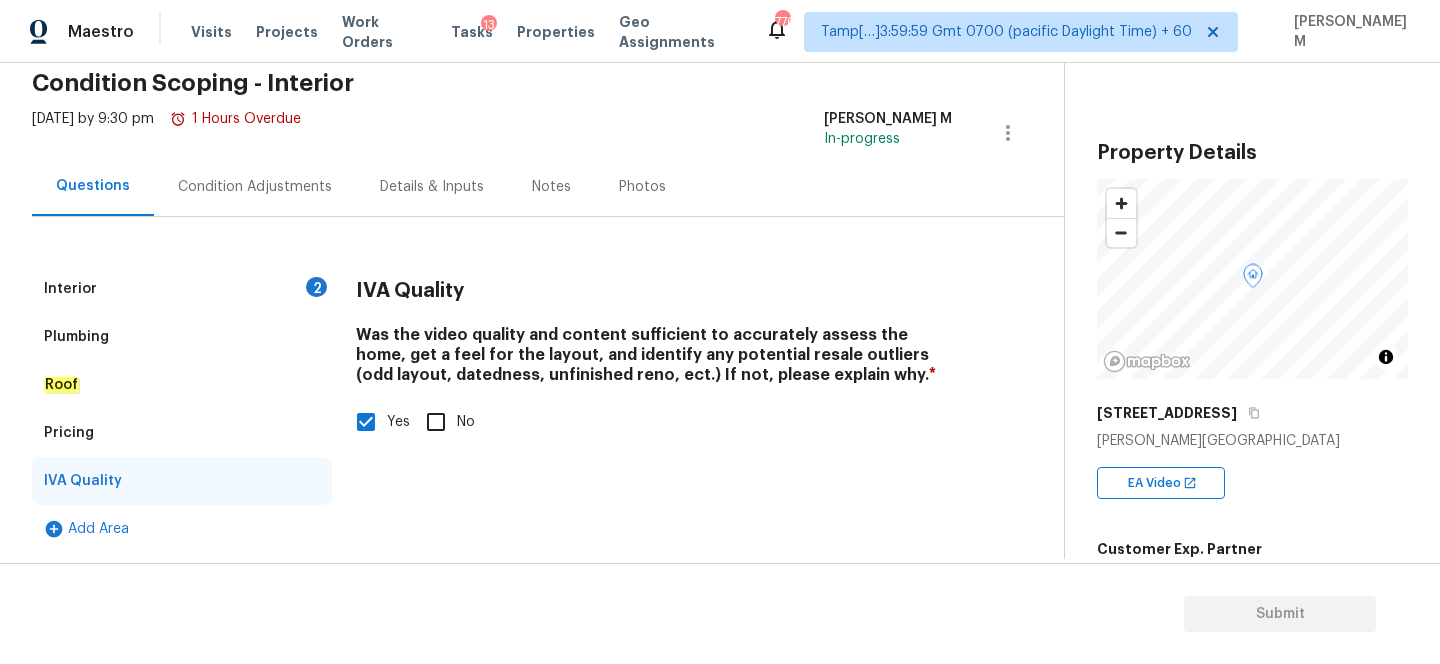 click on "Interior 2" at bounding box center [182, 289] 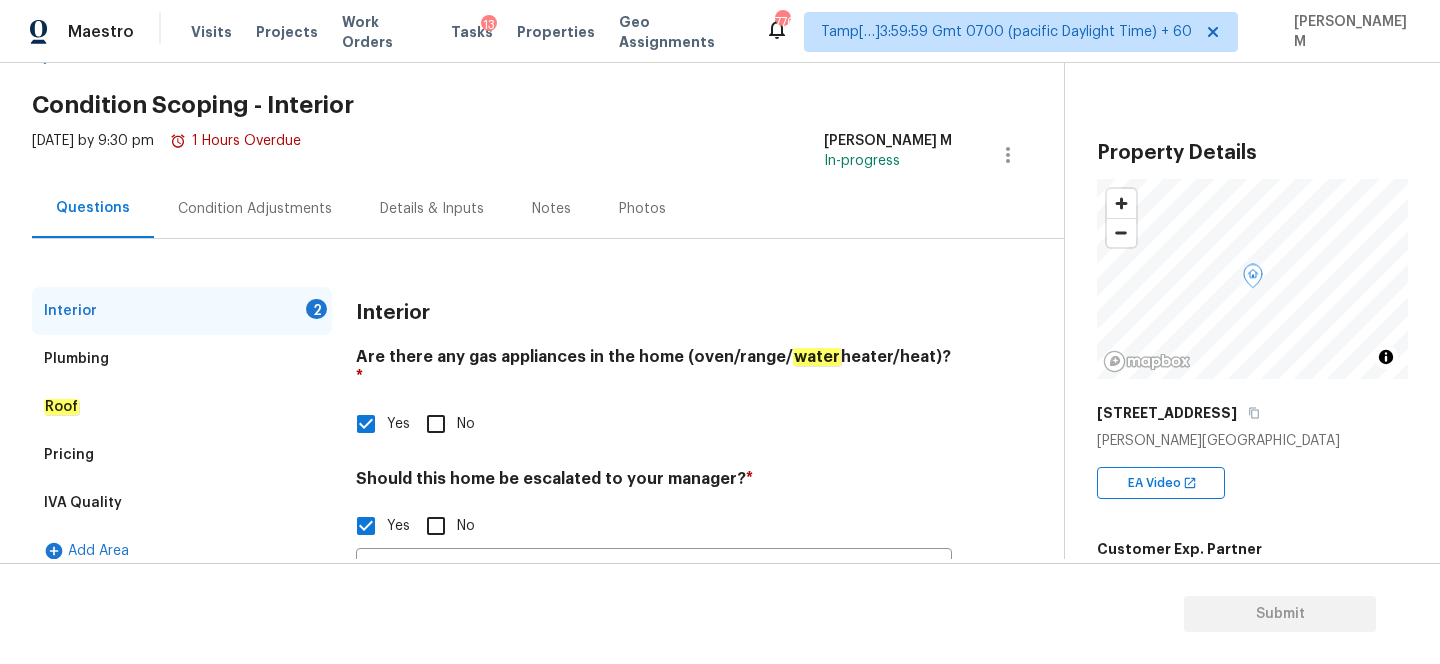 scroll, scrollTop: 0, scrollLeft: 0, axis: both 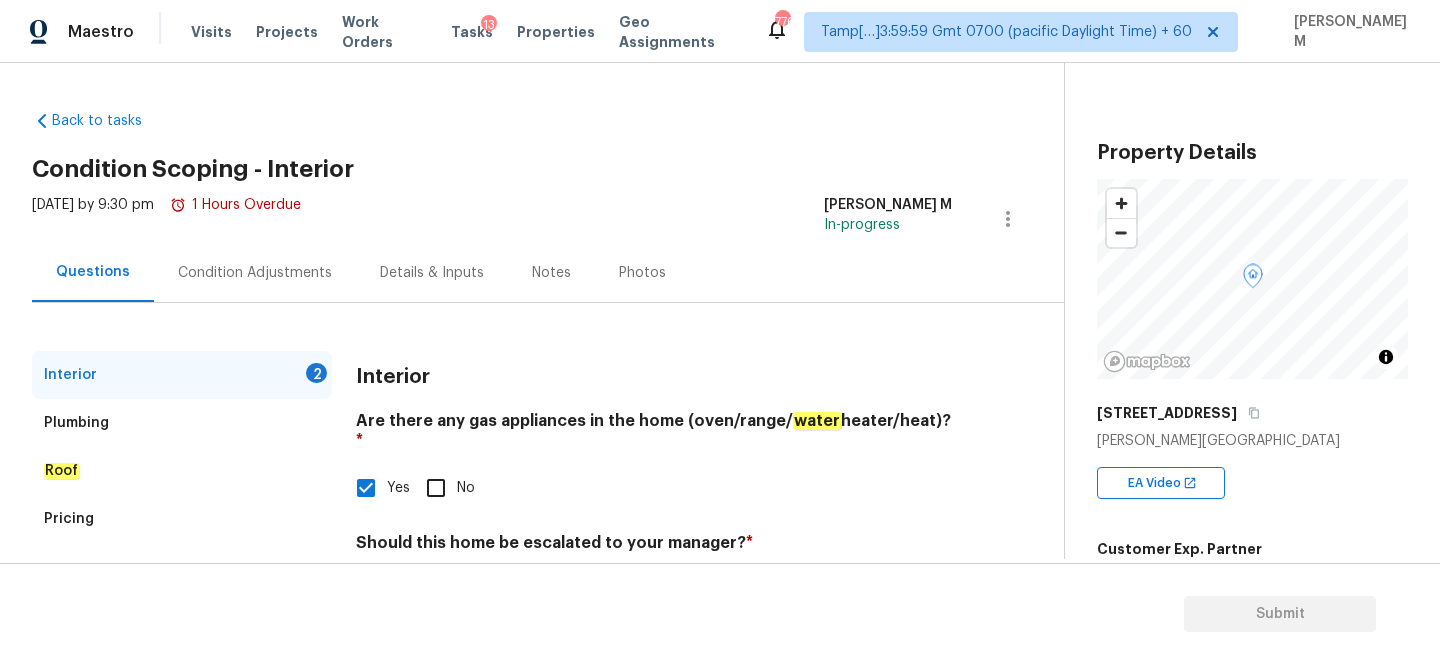 click on "[STREET_ADDRESS]" at bounding box center [1252, 413] 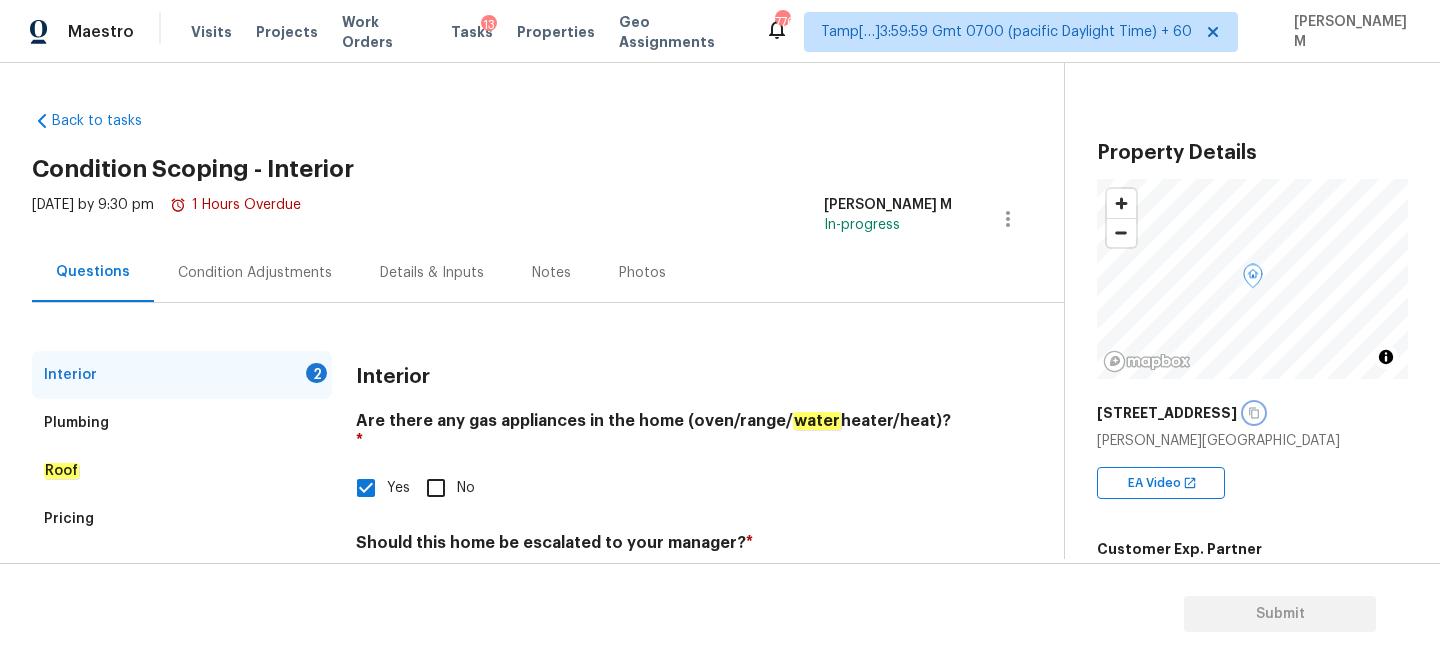 click 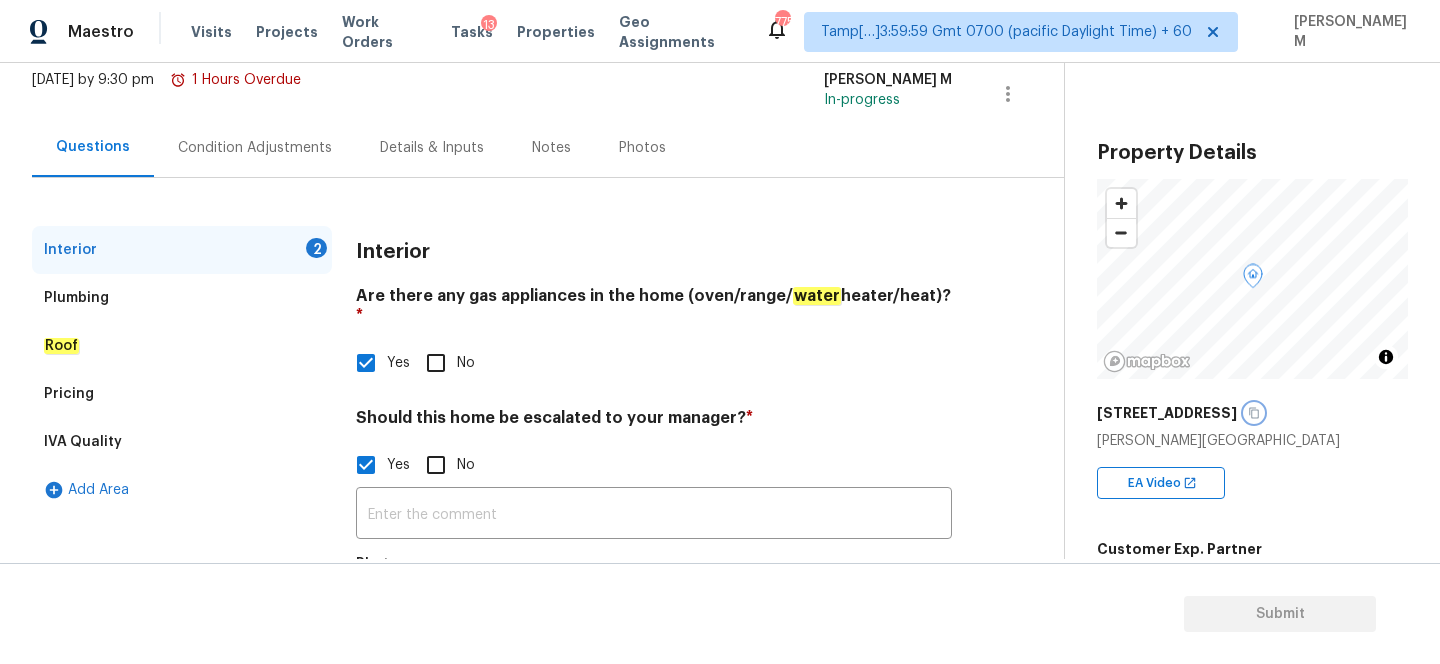 scroll, scrollTop: 251, scrollLeft: 0, axis: vertical 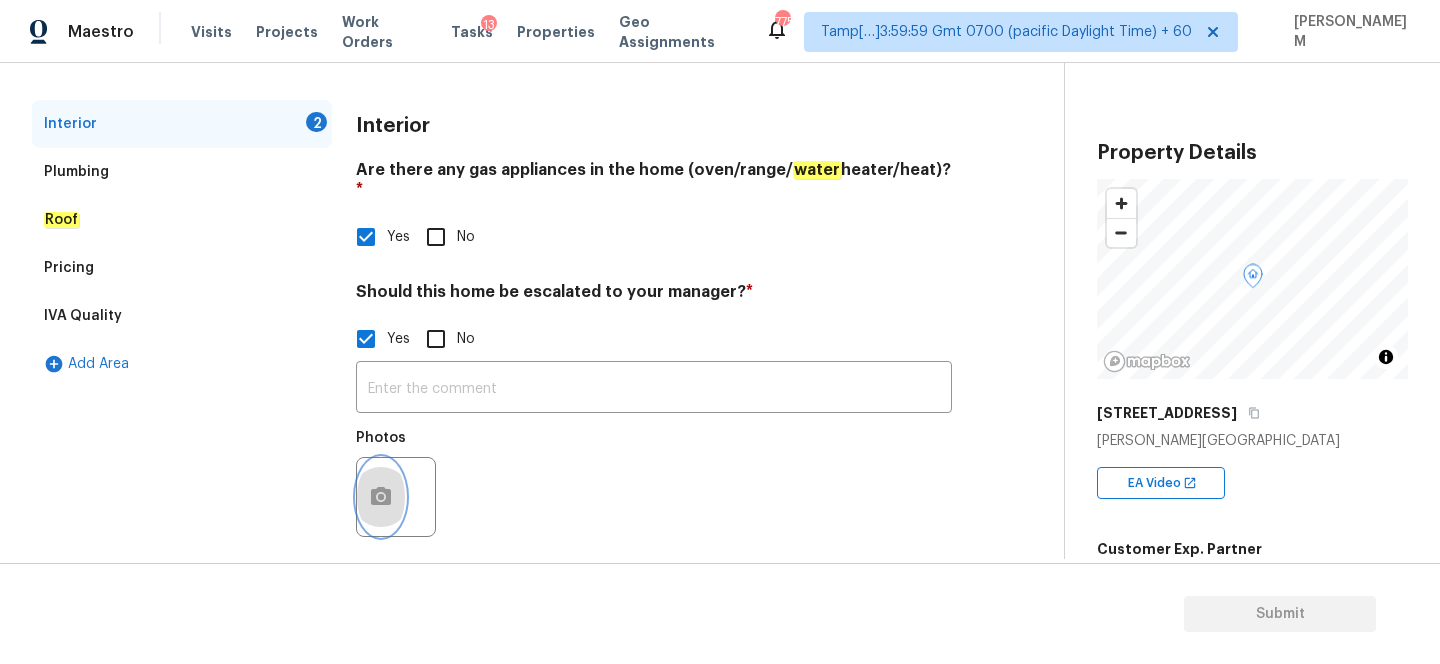 click at bounding box center [381, 497] 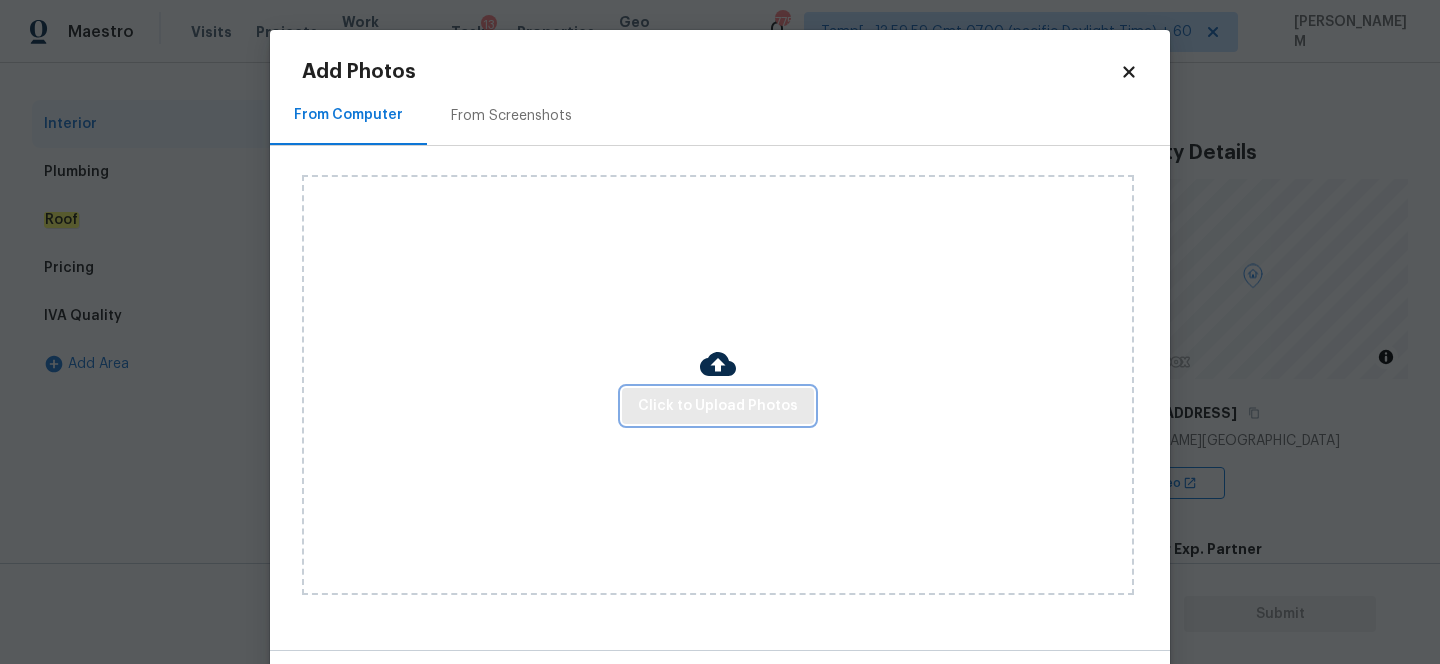 click on "Click to Upload Photos" at bounding box center (718, 406) 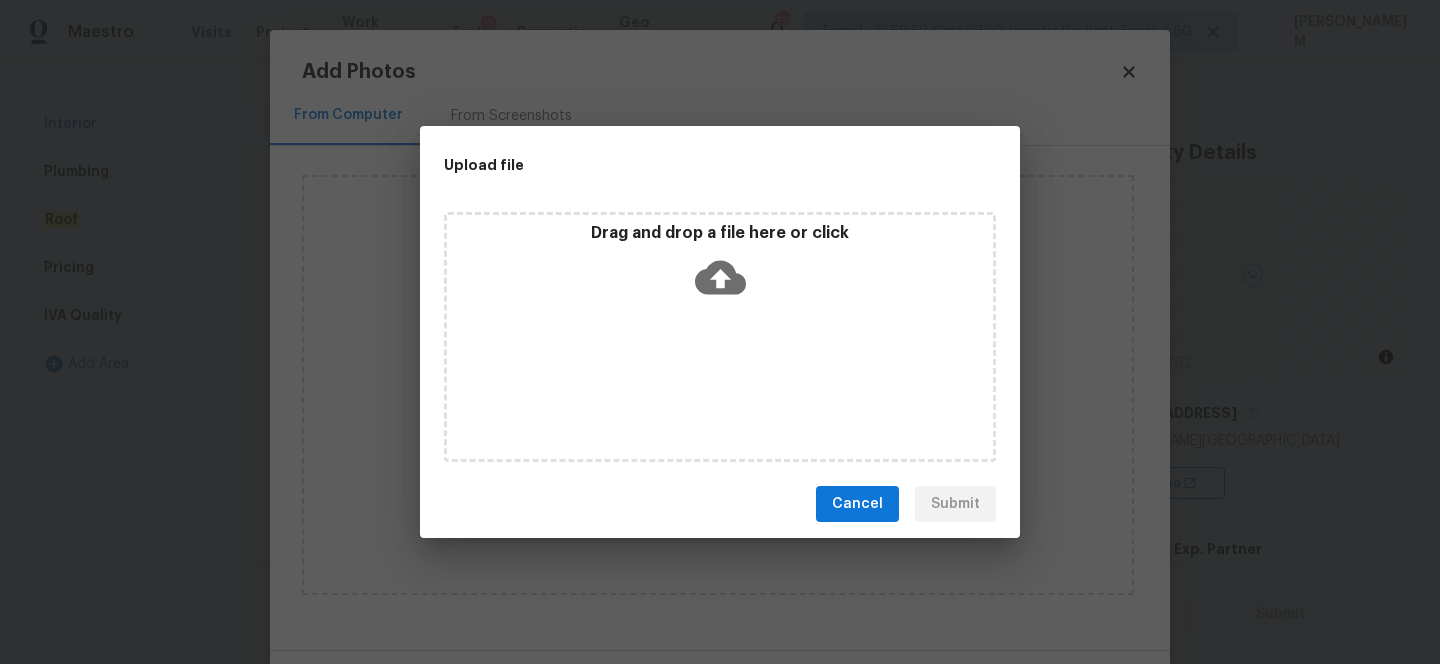 click 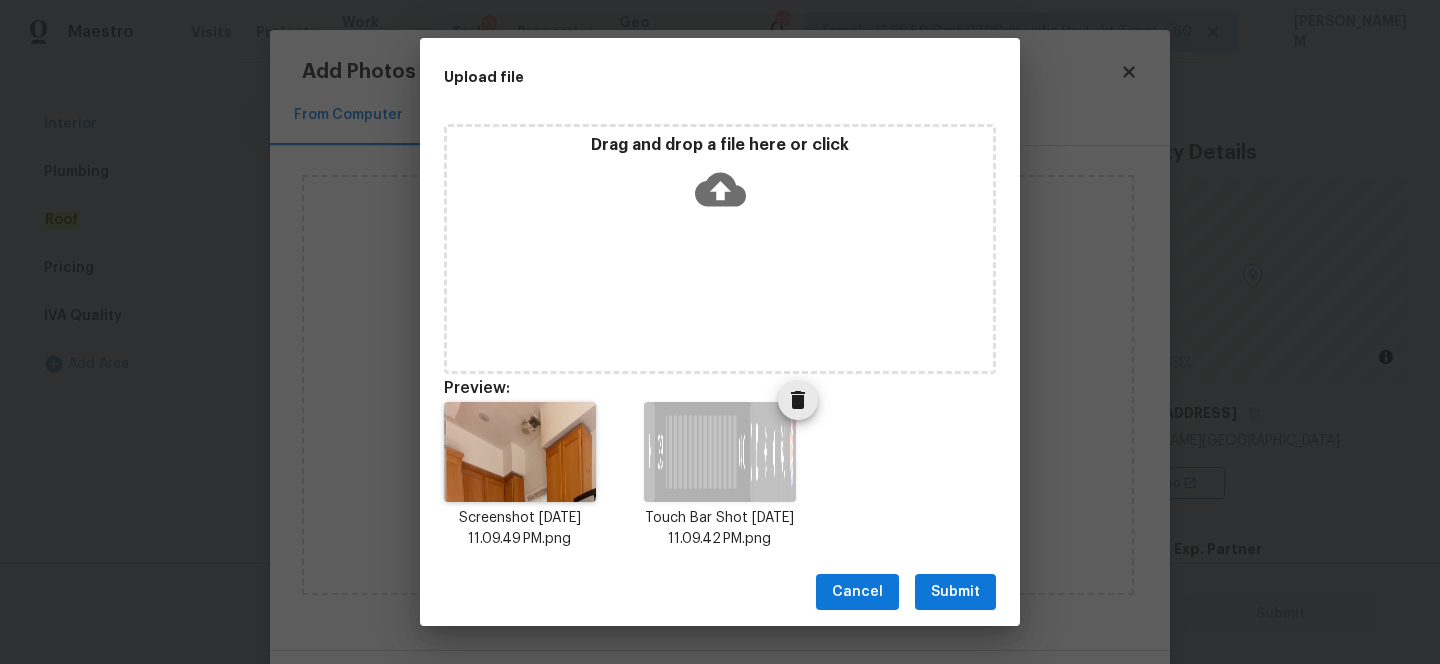 click at bounding box center [798, 400] 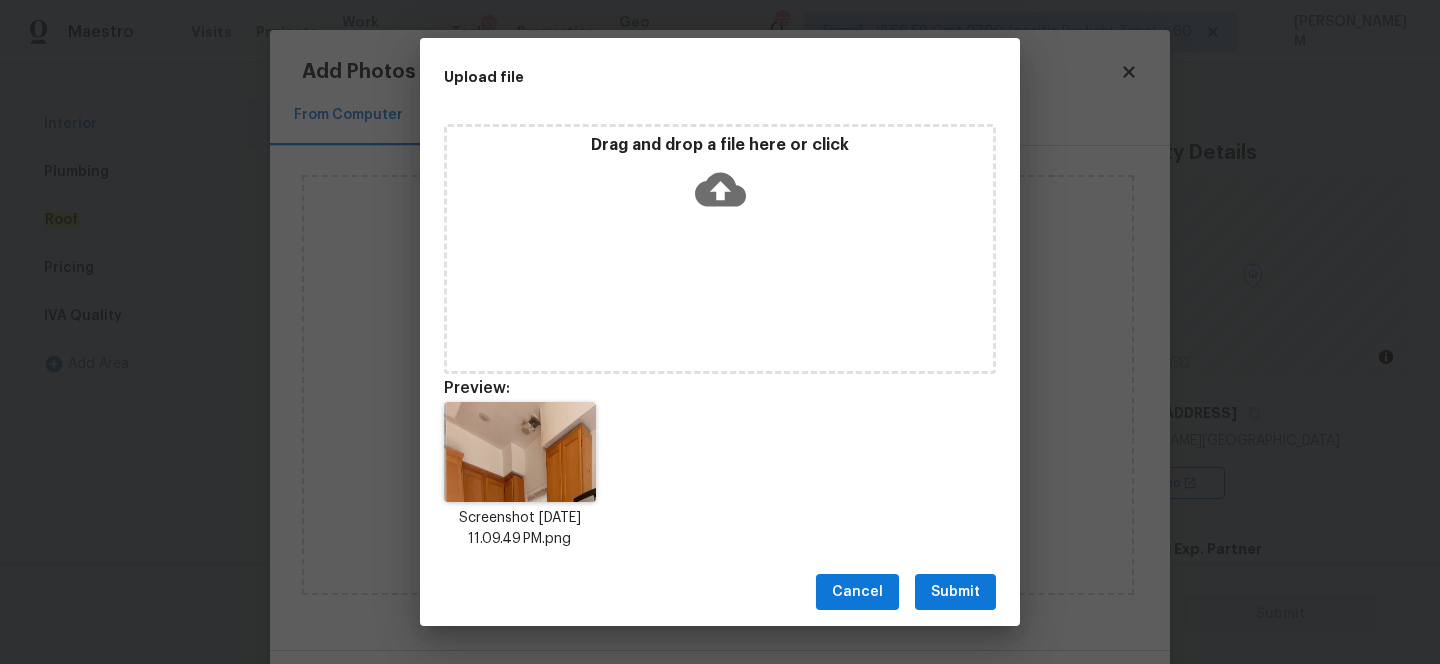 click on "Submit" at bounding box center (955, 592) 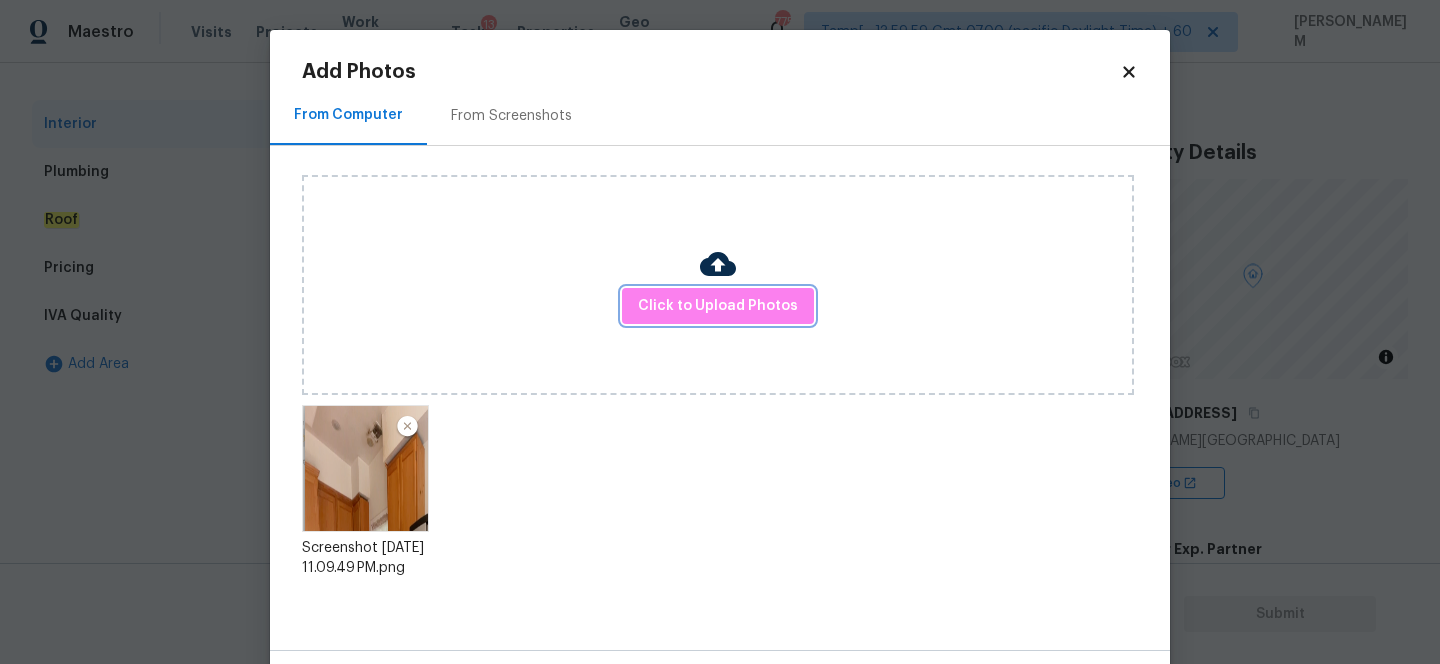 scroll, scrollTop: 76, scrollLeft: 0, axis: vertical 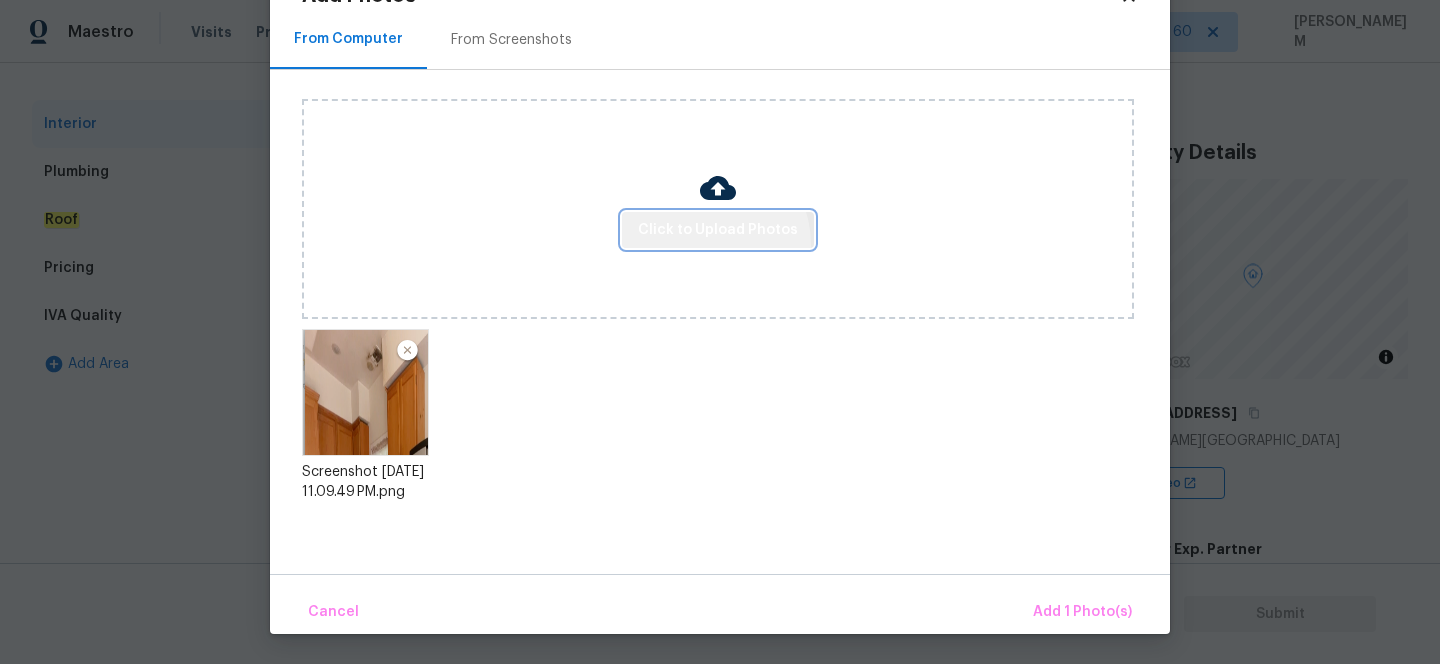 click on "Click to Upload Photos" at bounding box center [718, 230] 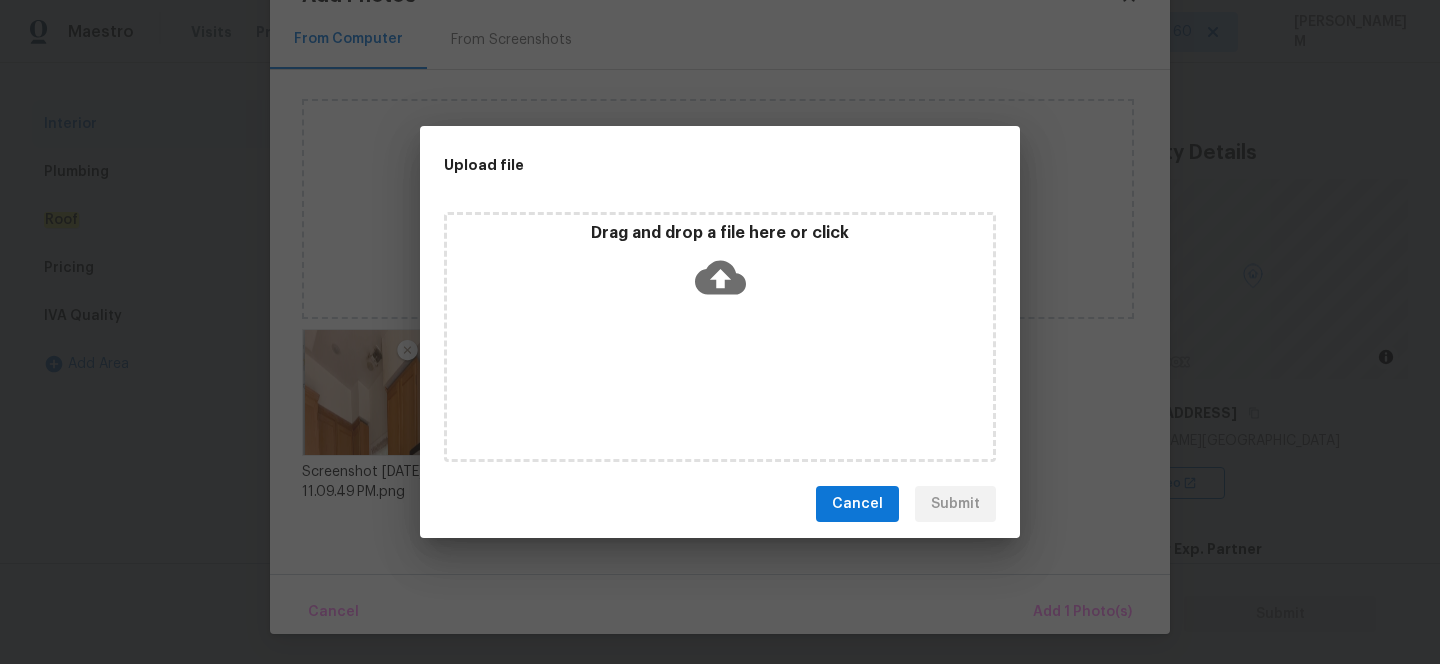 click 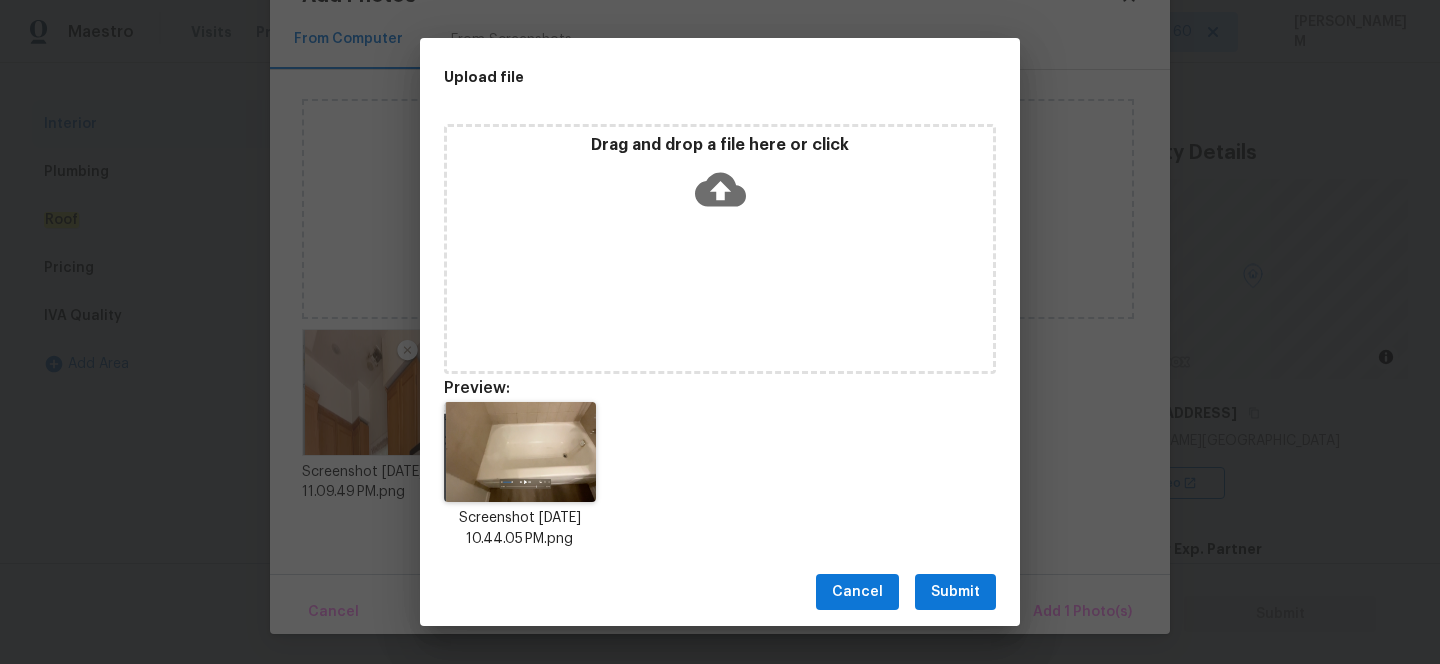 click on "Cancel" at bounding box center [857, 592] 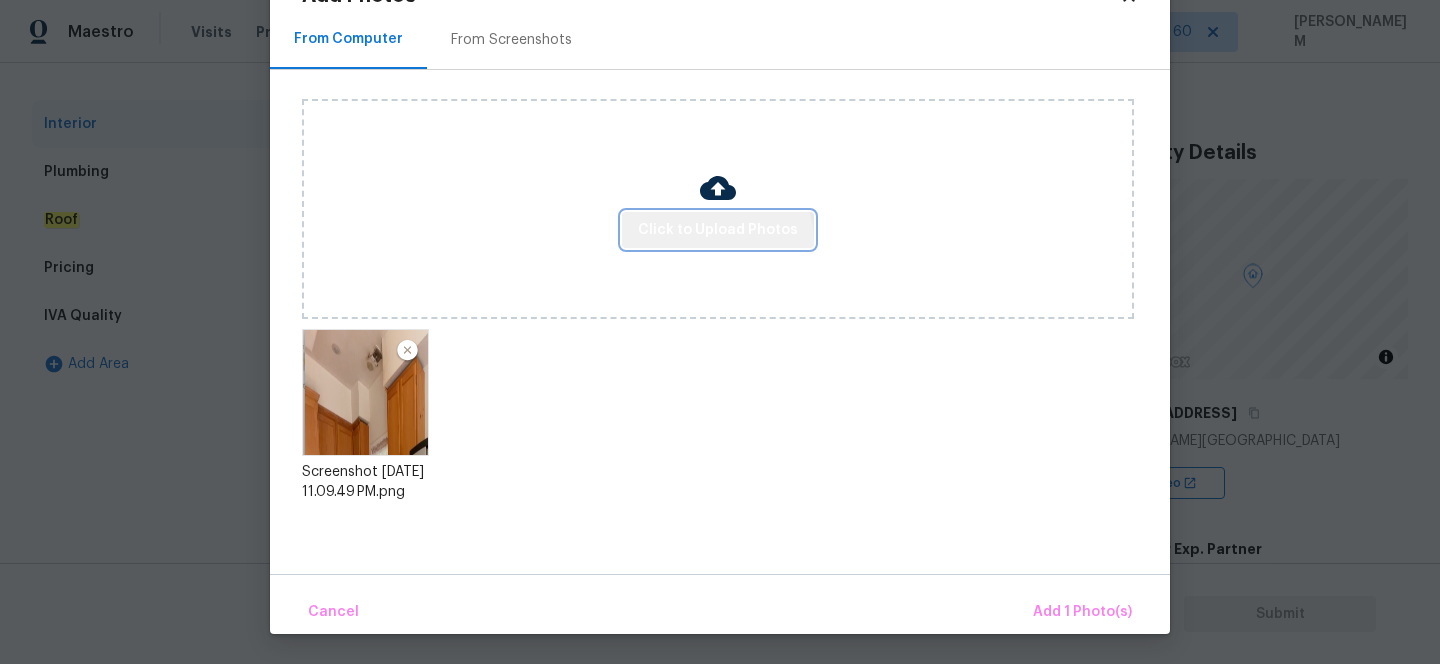 click on "Click to Upload Photos" at bounding box center [718, 230] 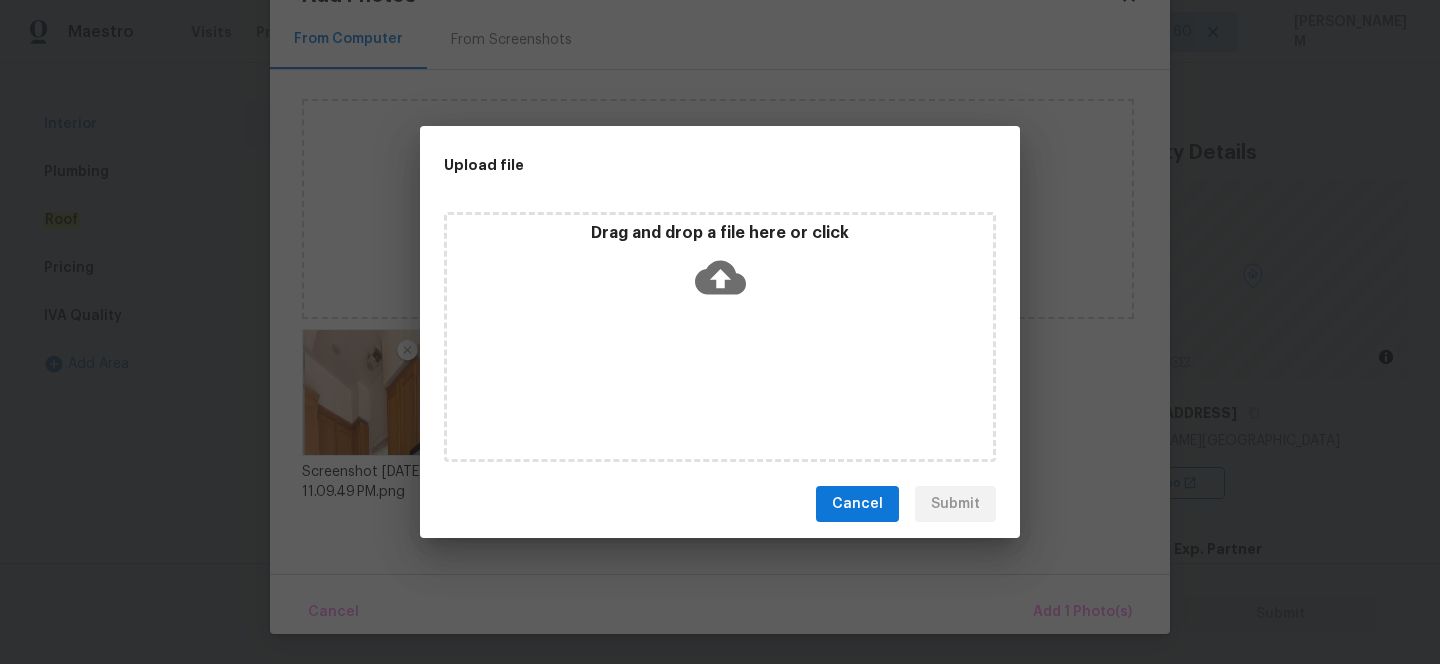 click 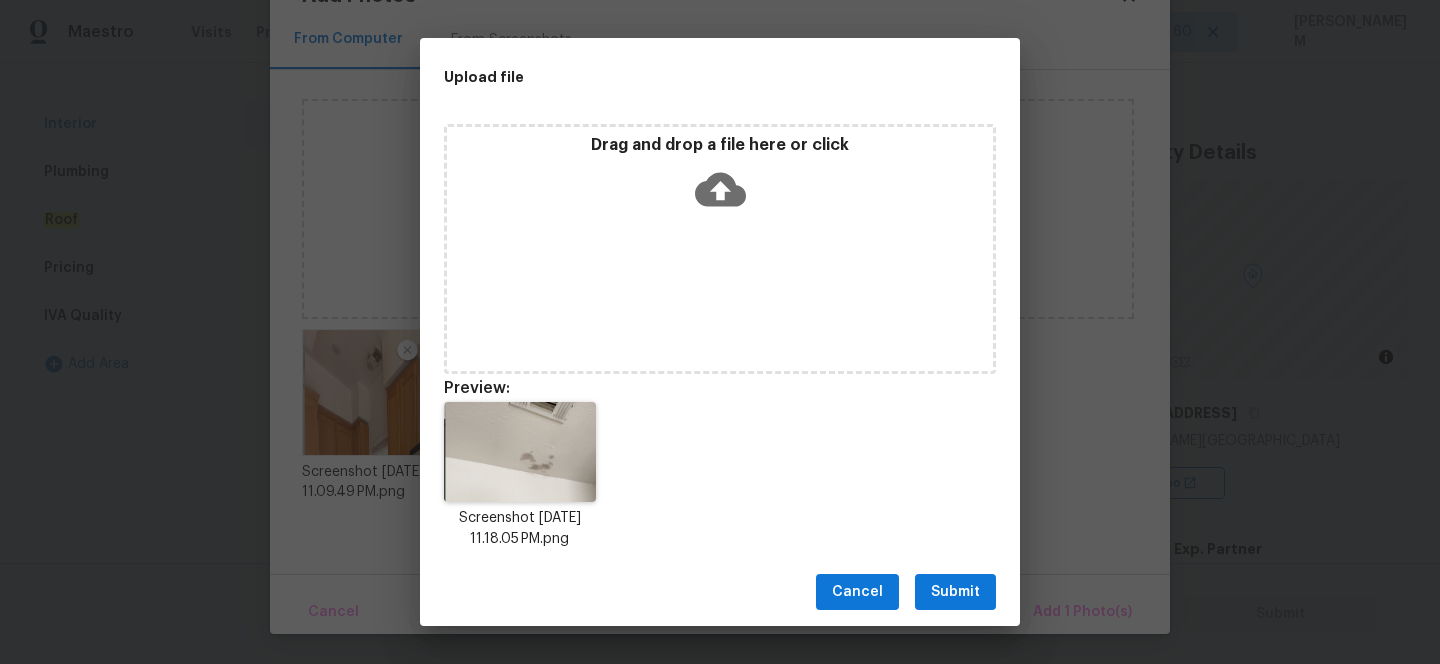 click on "Submit" at bounding box center [955, 592] 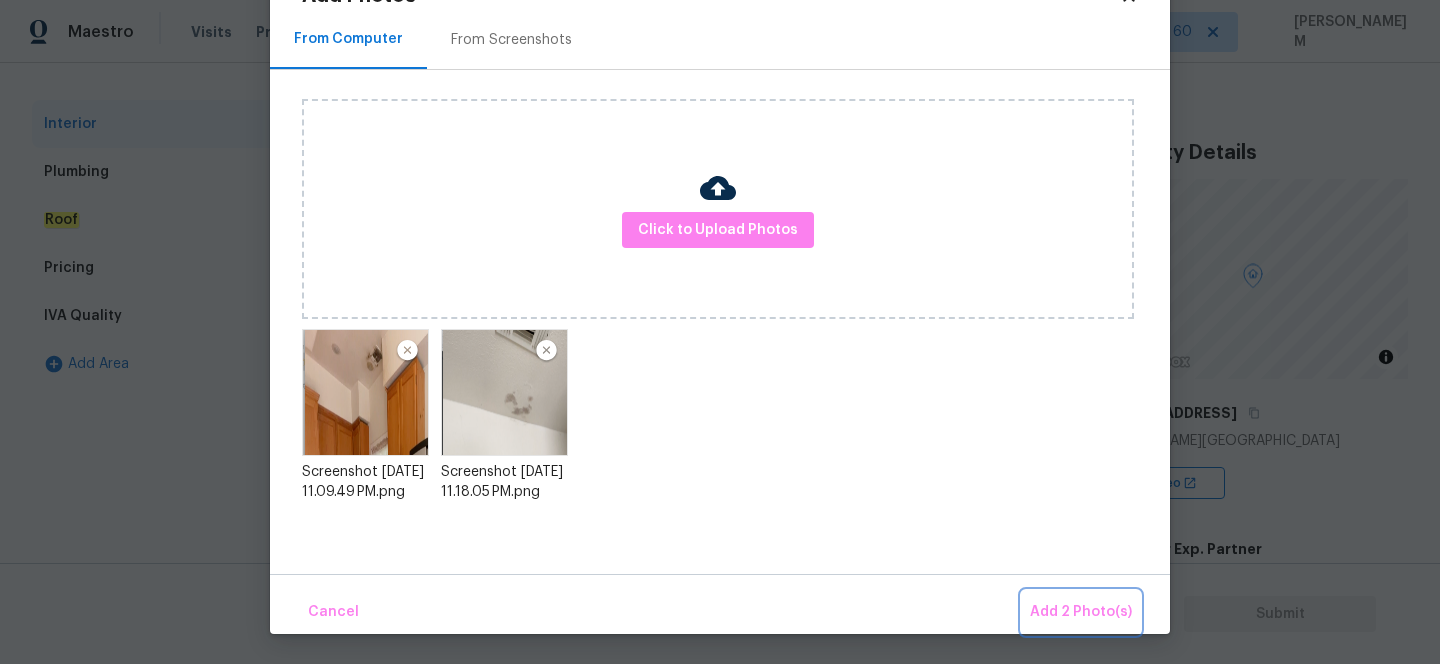 click on "Add 2 Photo(s)" at bounding box center (1081, 612) 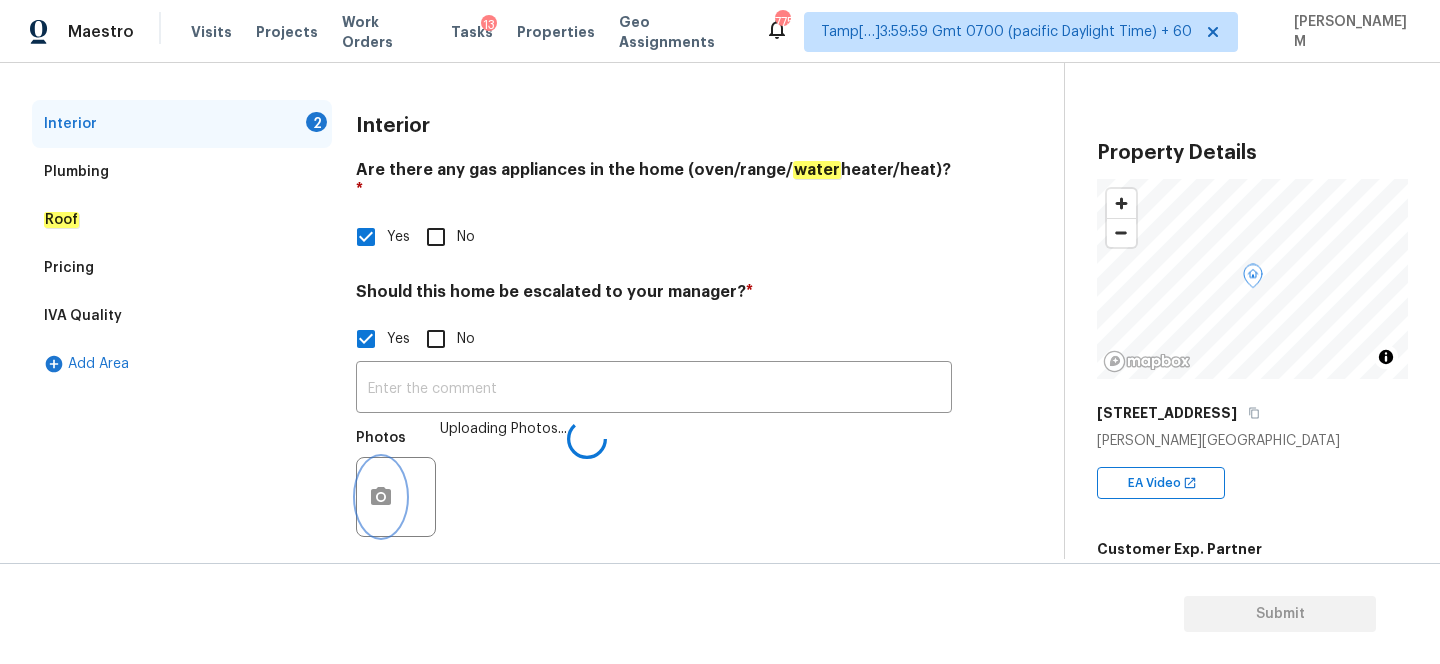 scroll, scrollTop: 0, scrollLeft: 0, axis: both 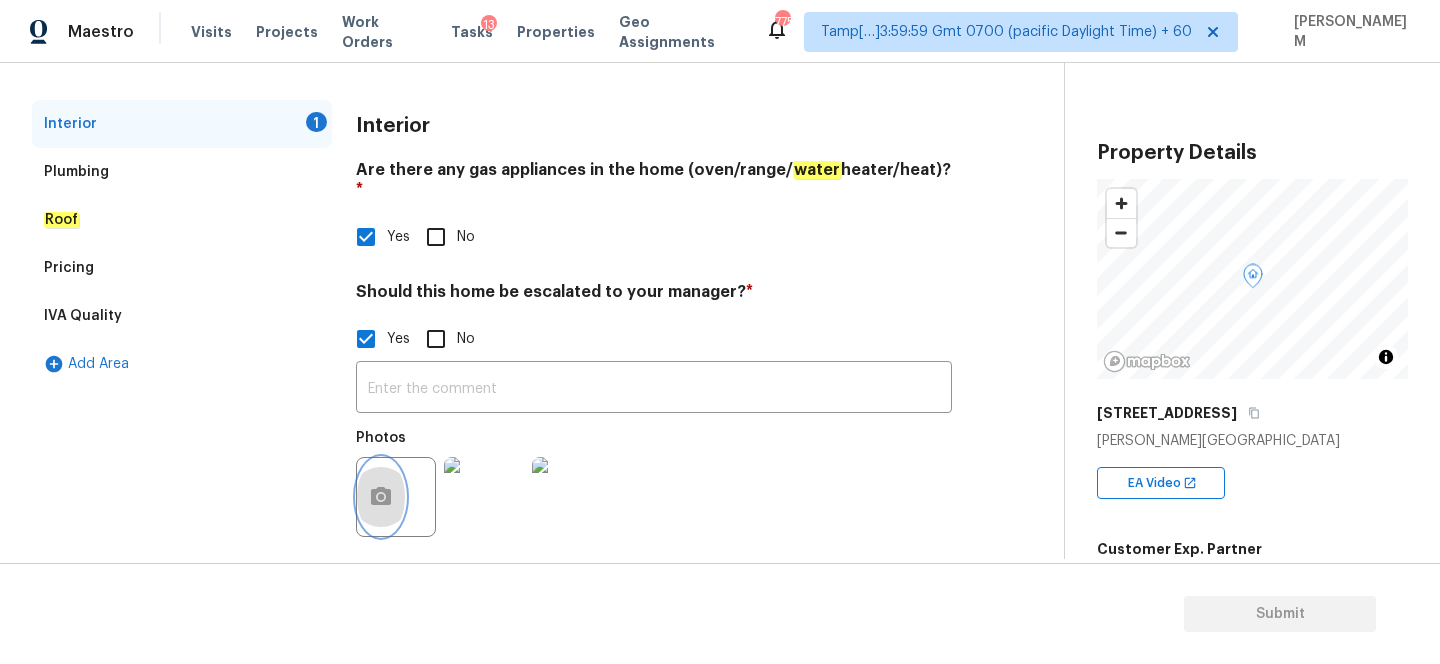 click 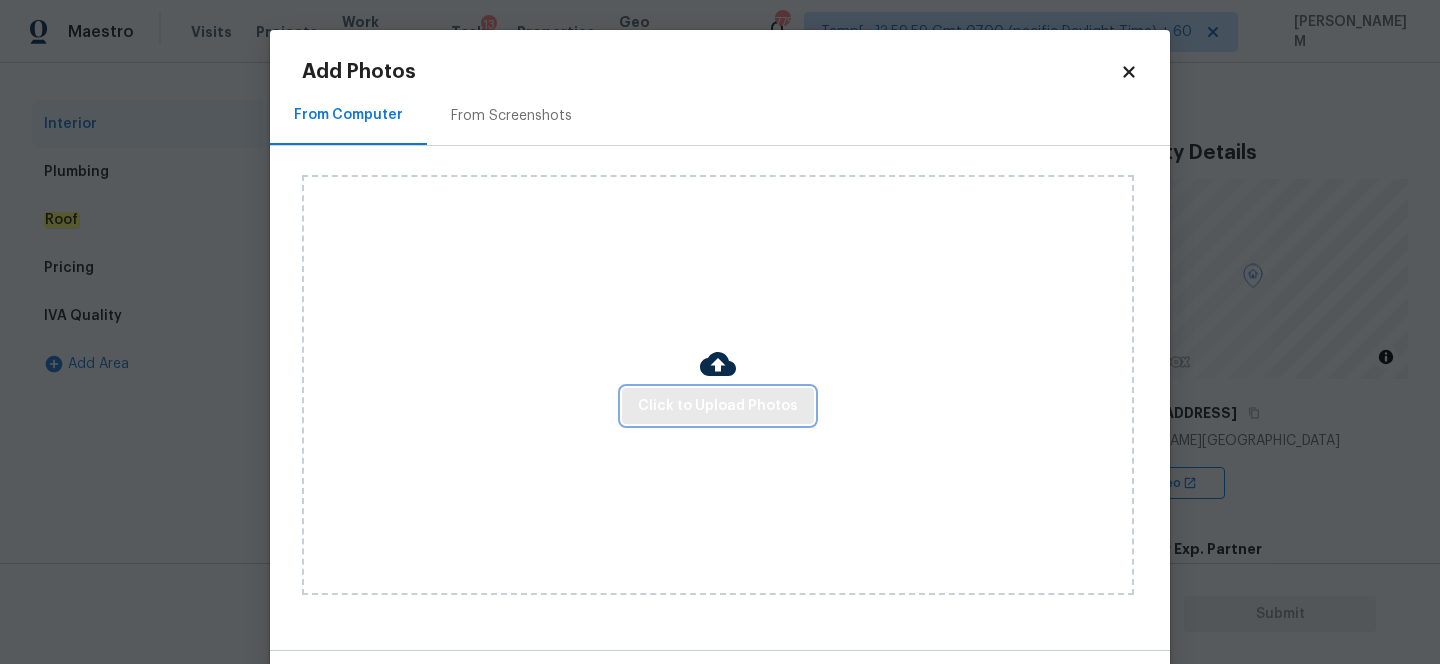 click on "Click to Upload Photos" at bounding box center [718, 406] 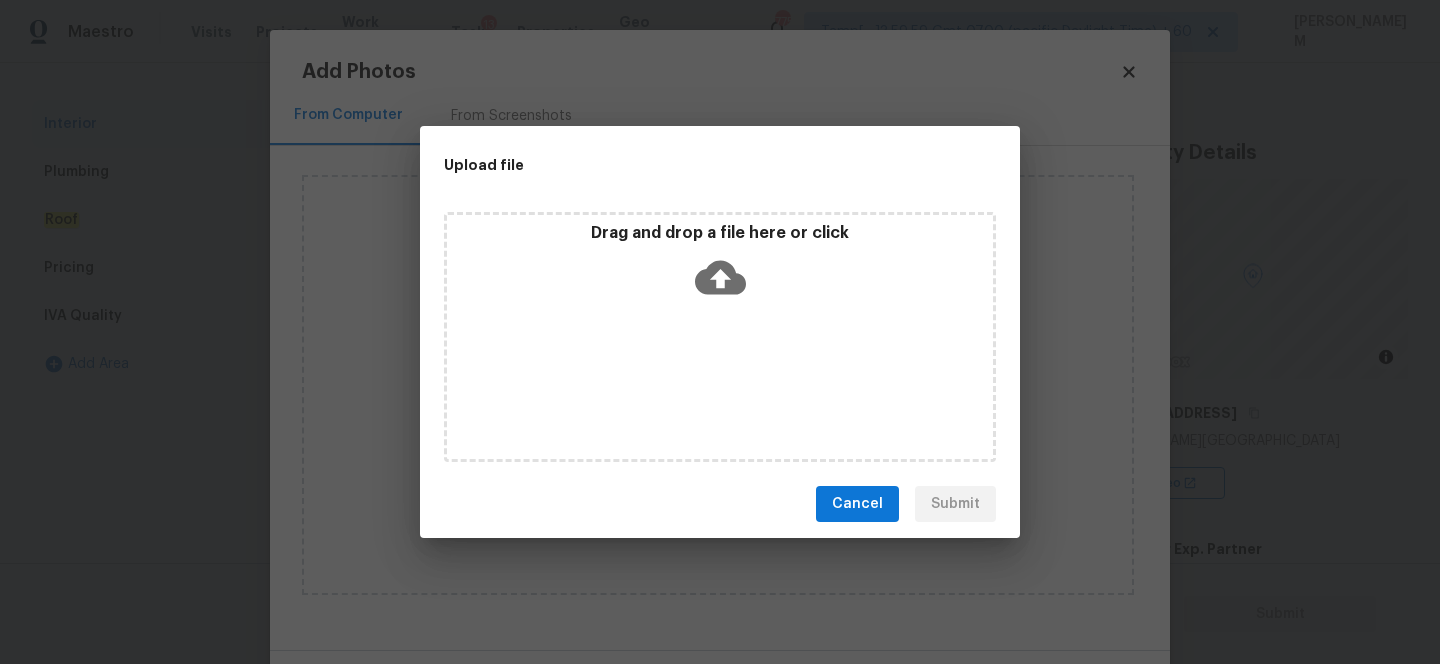 click 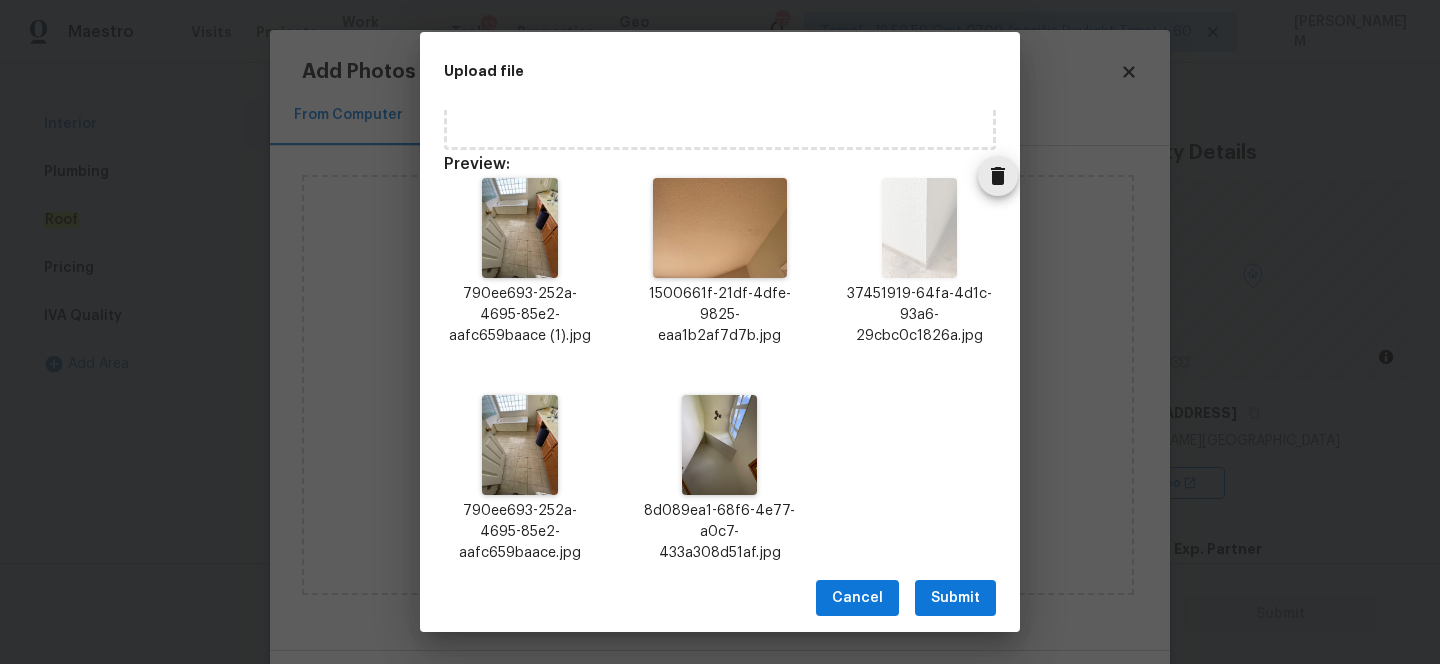 scroll, scrollTop: 242, scrollLeft: 0, axis: vertical 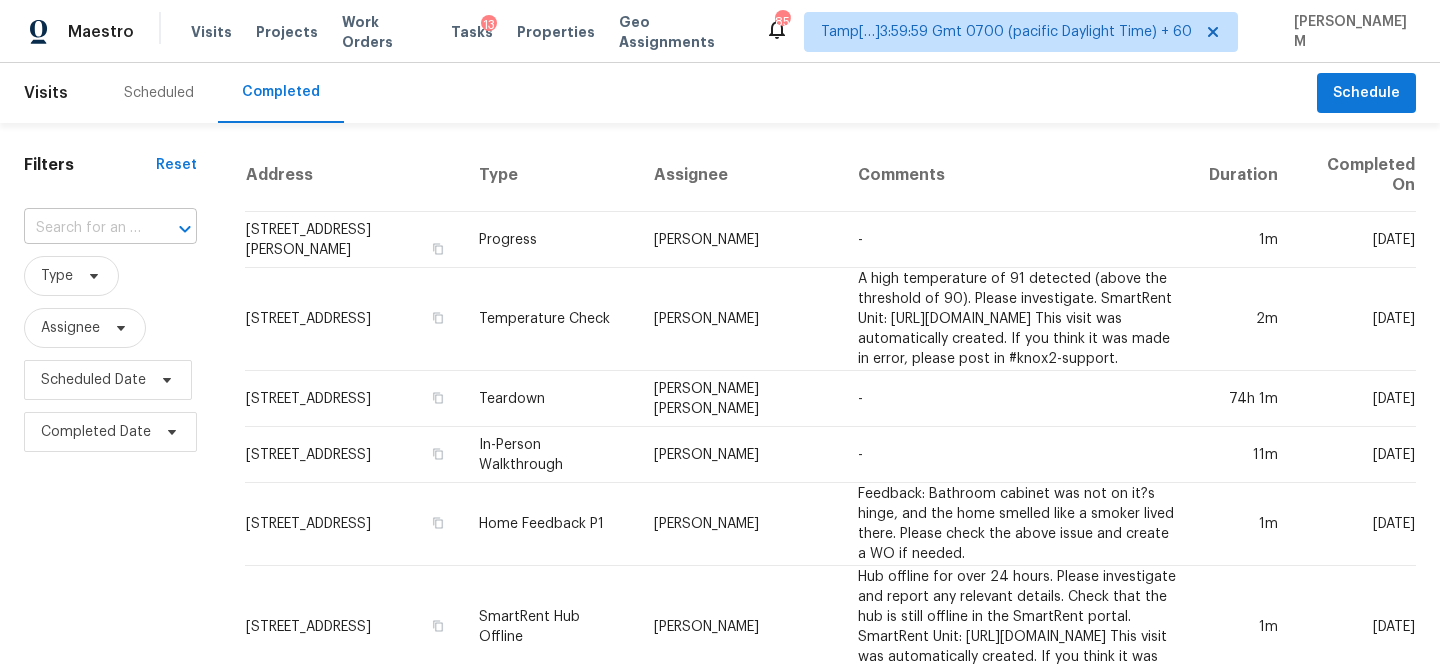 click on "​" at bounding box center [110, 228] 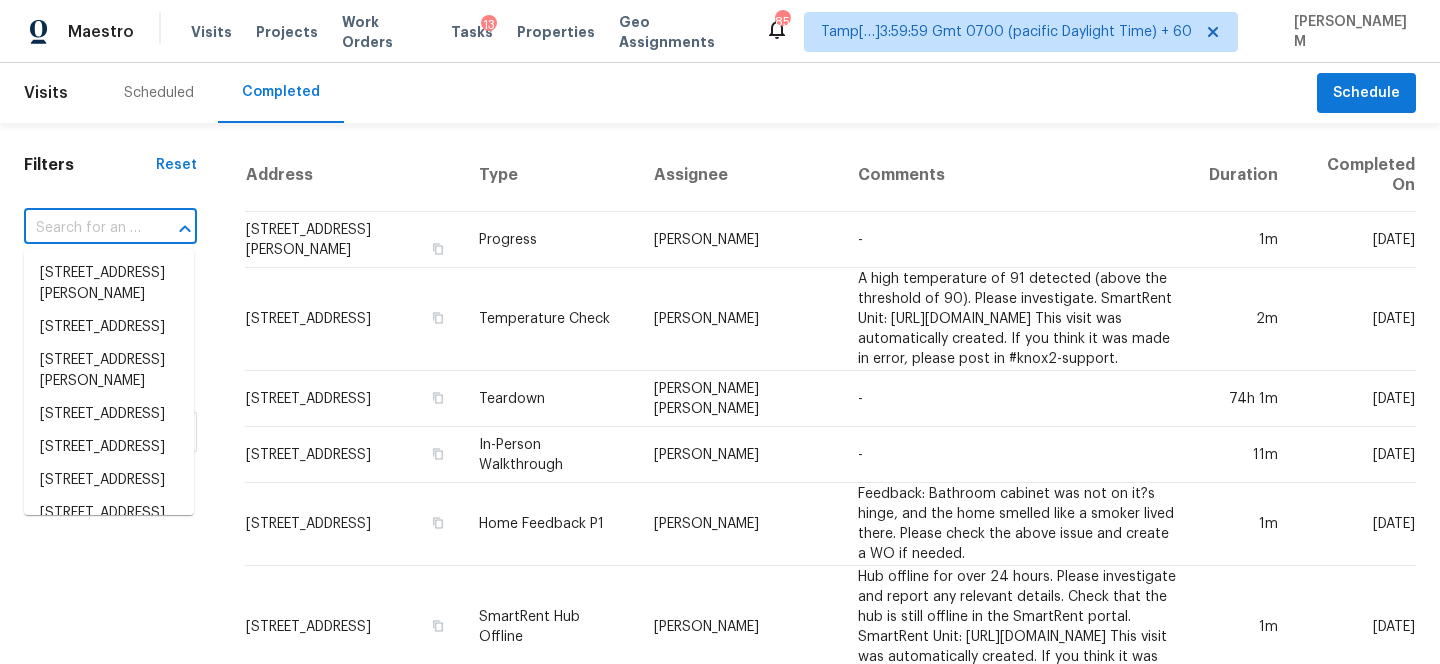 paste on "[STREET_ADDRESS][PERSON_NAME]" 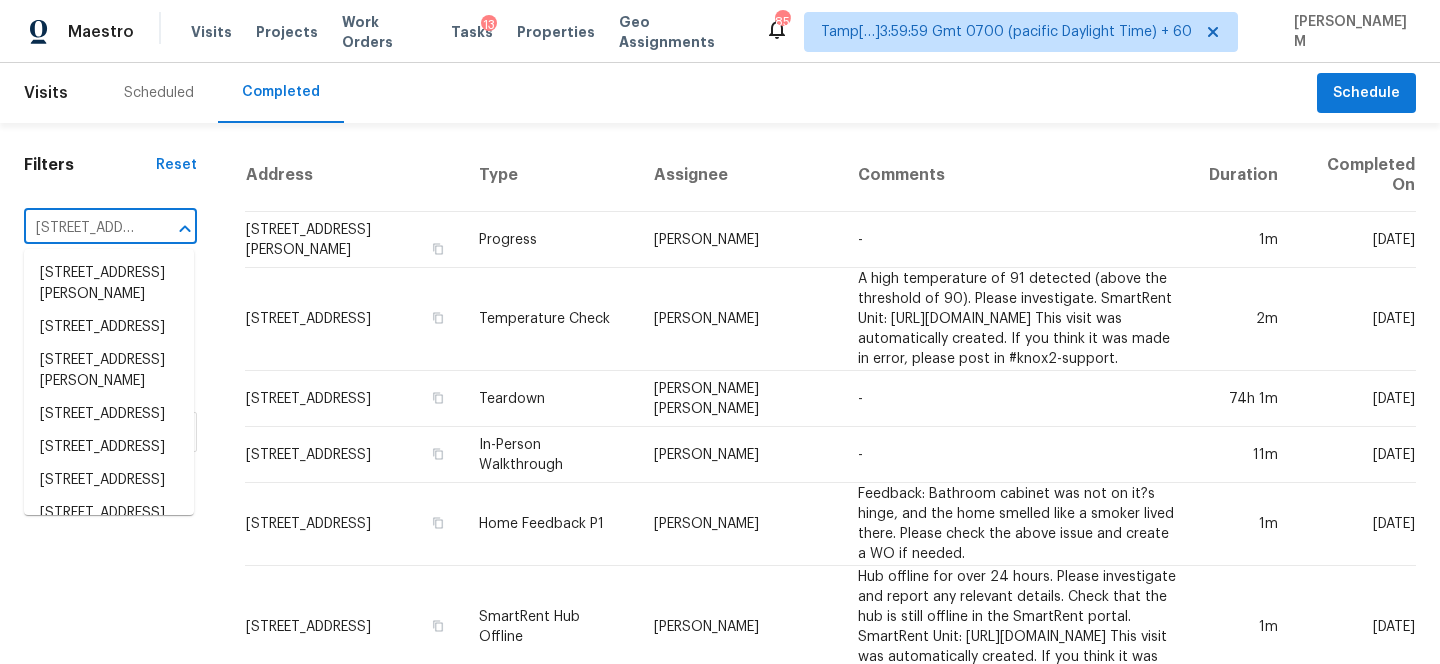 scroll, scrollTop: 0, scrollLeft: 153, axis: horizontal 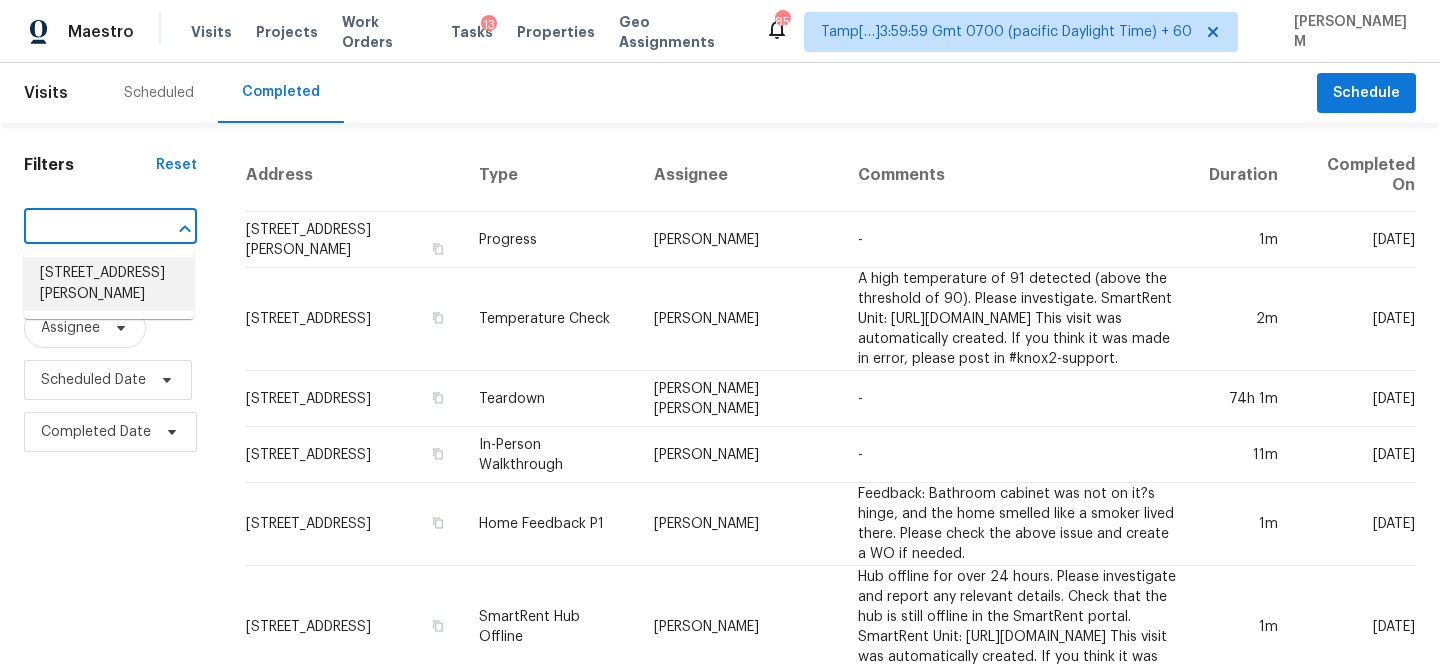 click on "[STREET_ADDRESS][PERSON_NAME]" at bounding box center (109, 284) 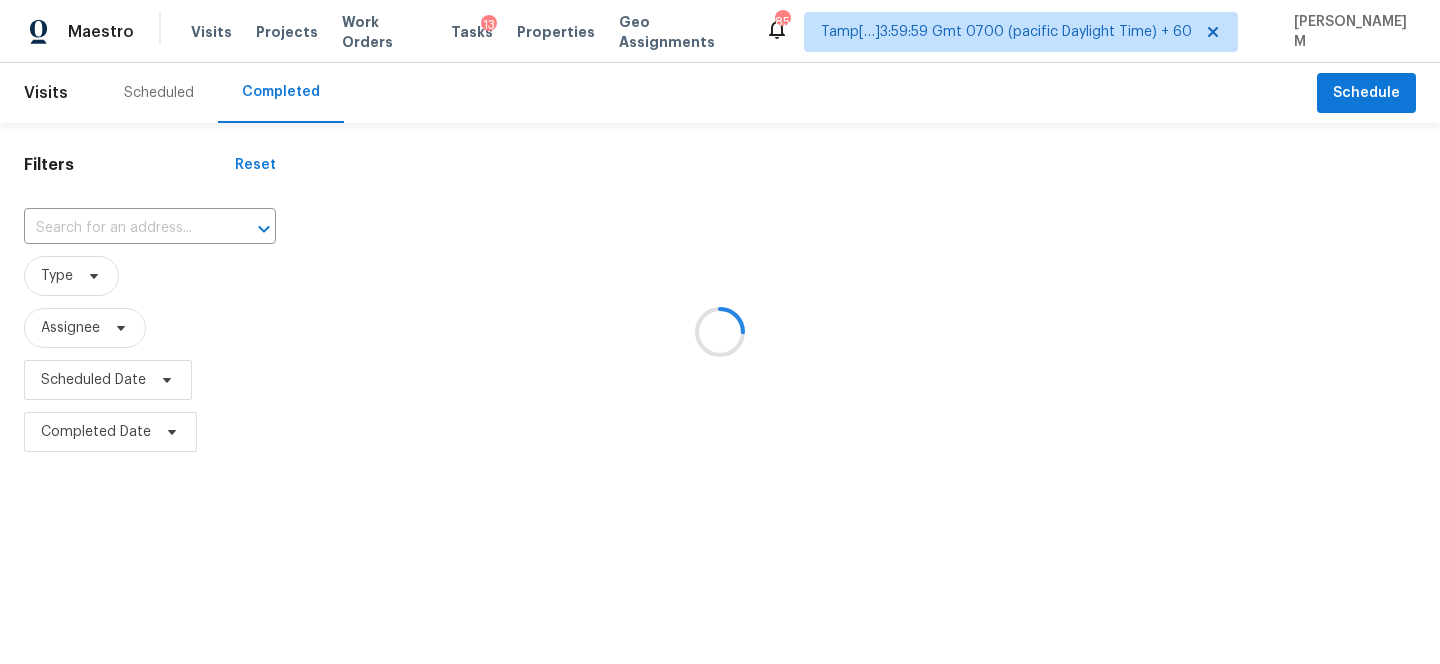 type on "[STREET_ADDRESS][PERSON_NAME]" 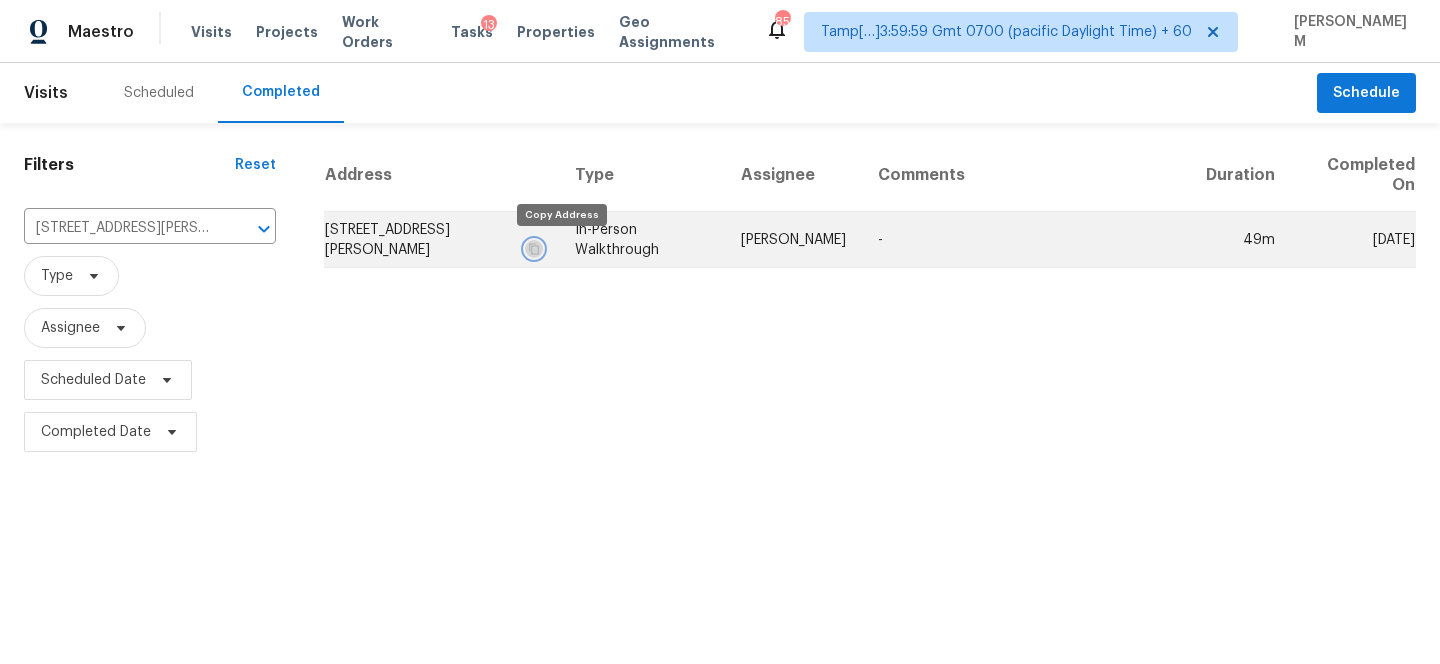 click at bounding box center (534, 249) 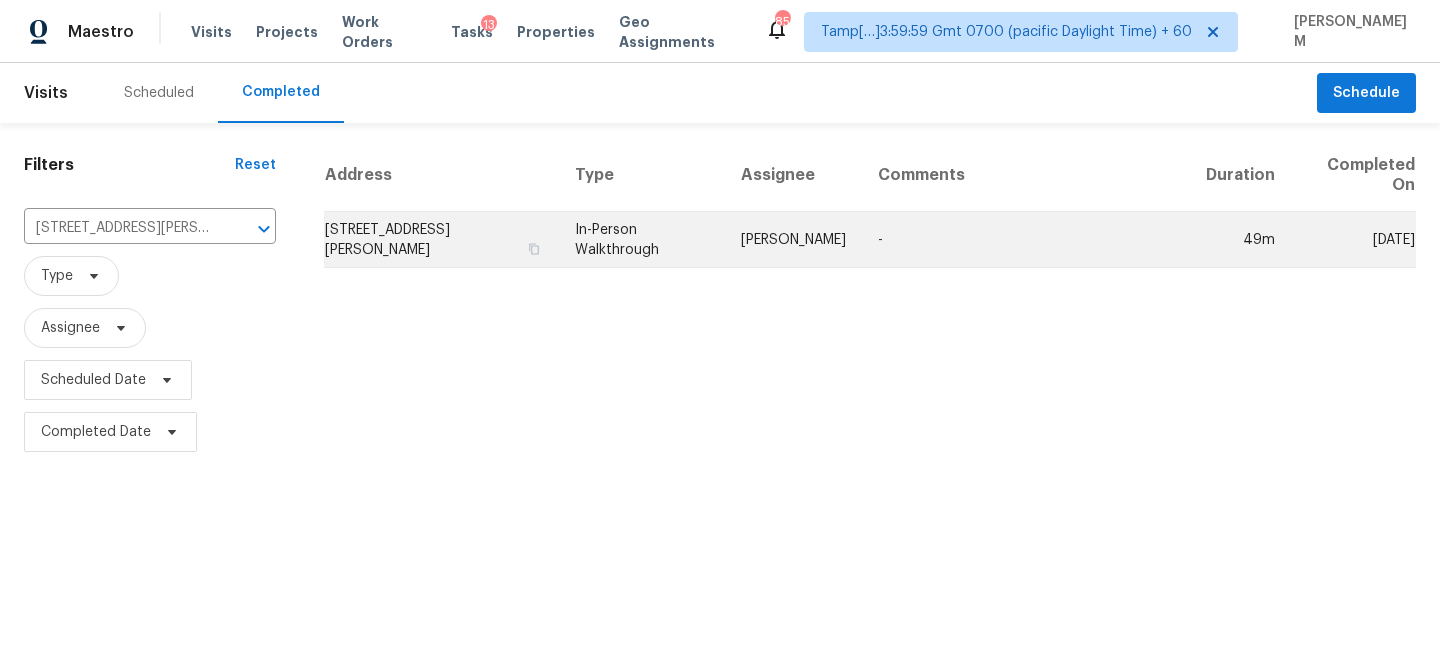click on "In-Person Walkthrough" at bounding box center [642, 240] 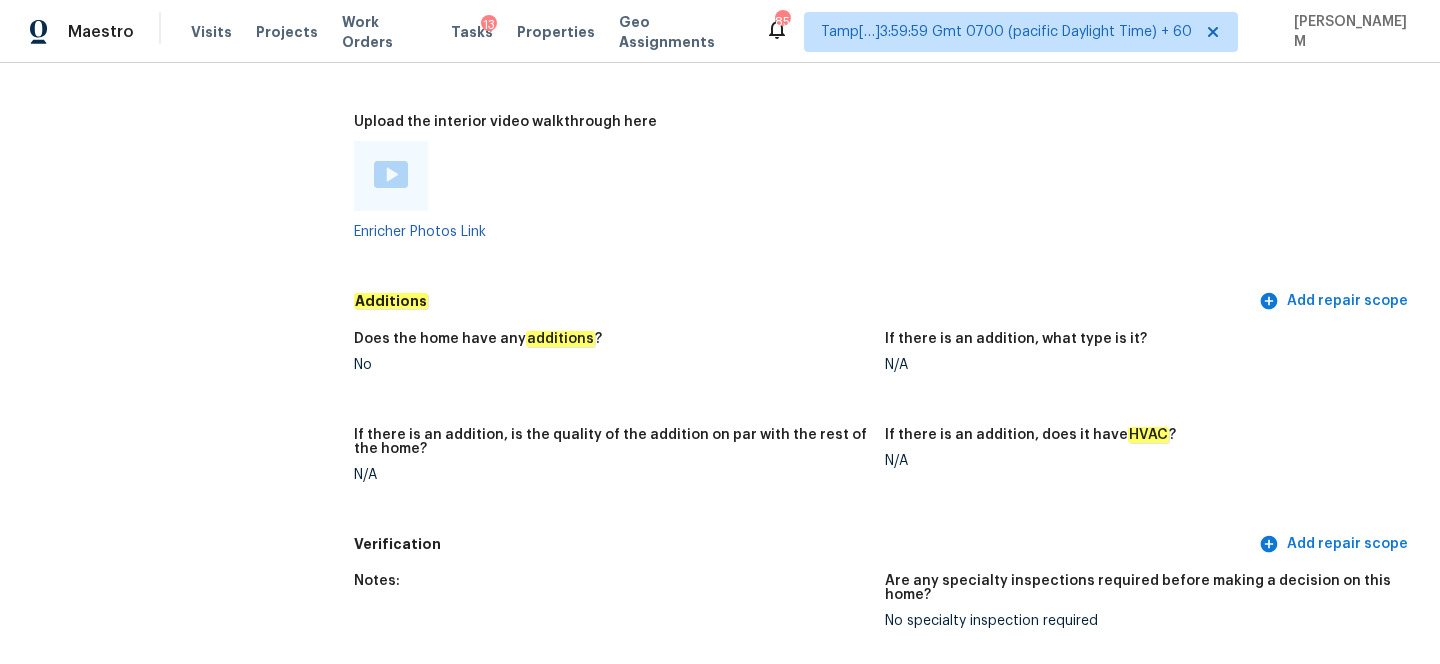 scroll, scrollTop: 5462, scrollLeft: 0, axis: vertical 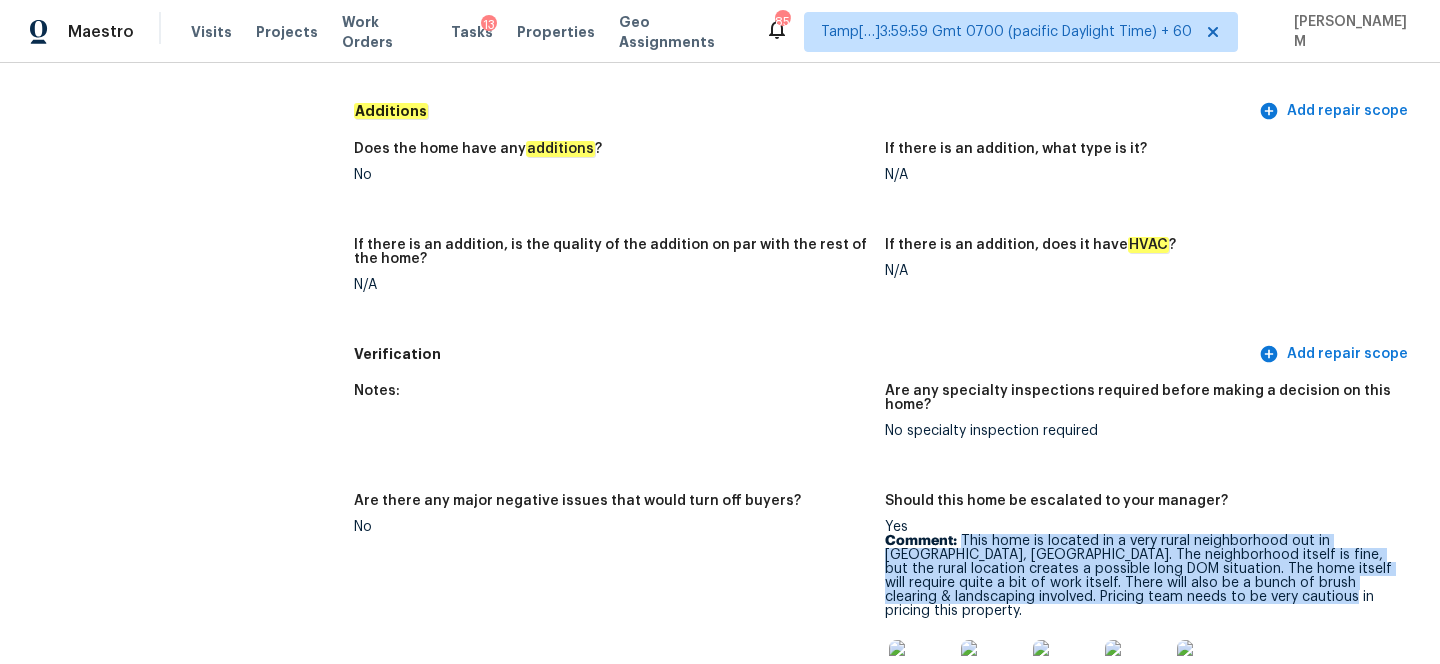 drag, startPoint x: 962, startPoint y: 514, endPoint x: 1215, endPoint y: 564, distance: 257.8934 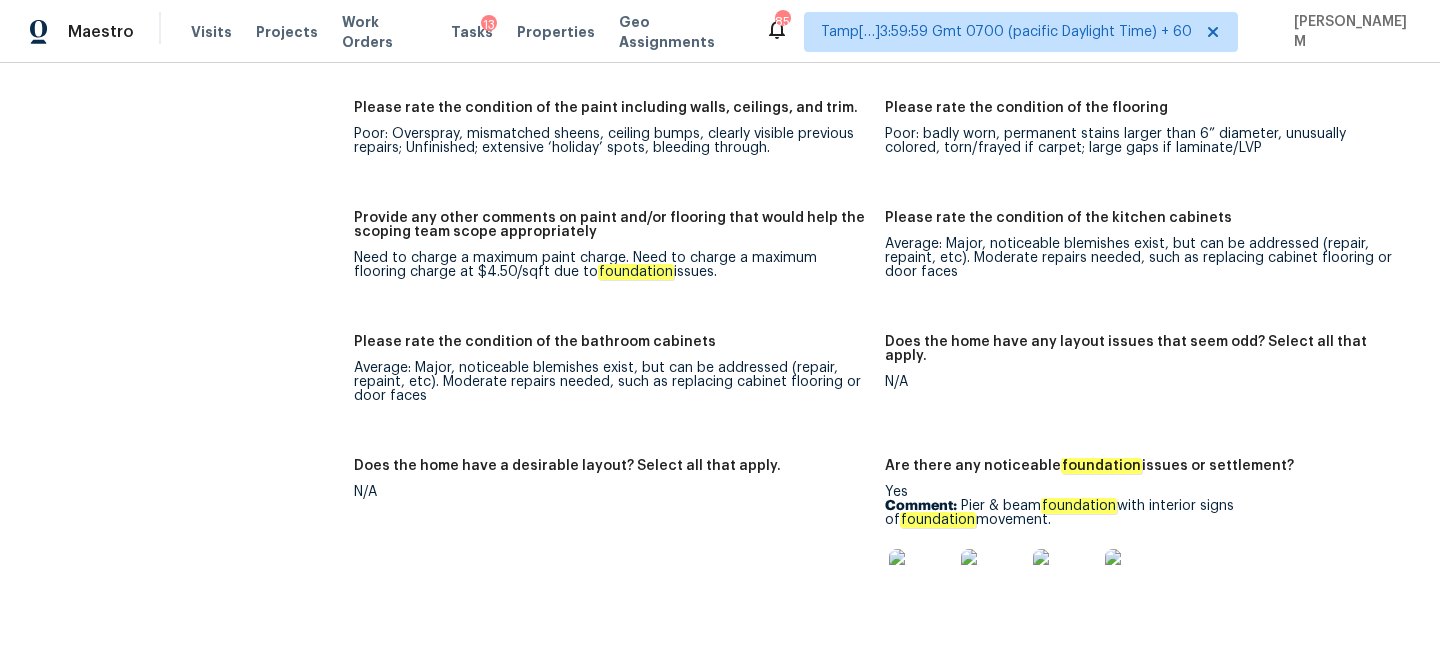 scroll, scrollTop: 3912, scrollLeft: 0, axis: vertical 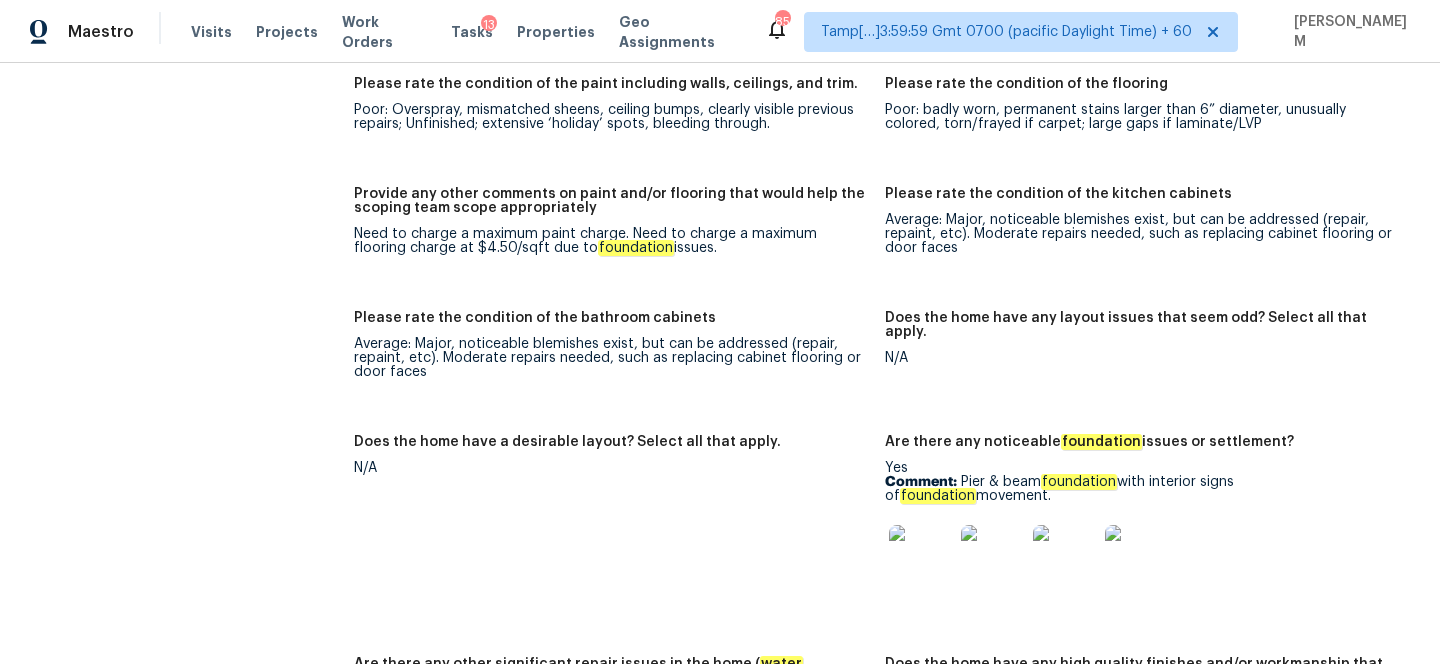 click at bounding box center (993, 557) 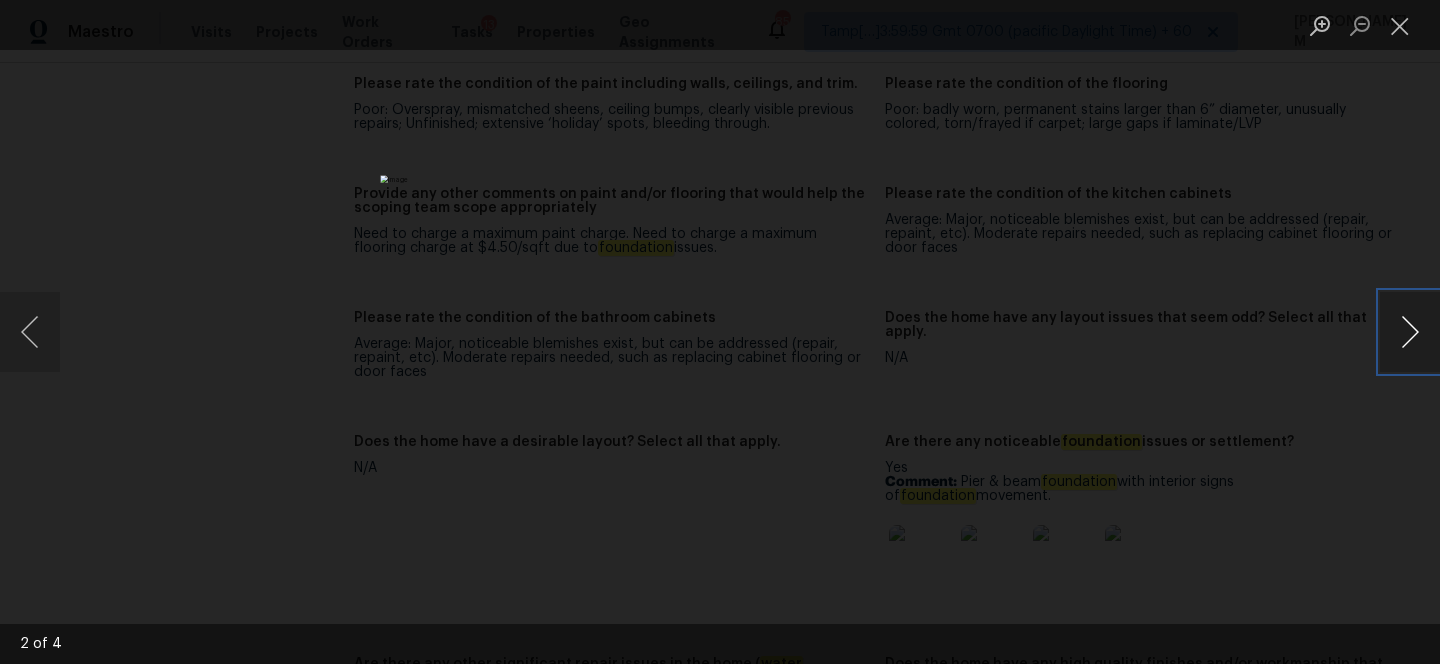 click at bounding box center (1410, 332) 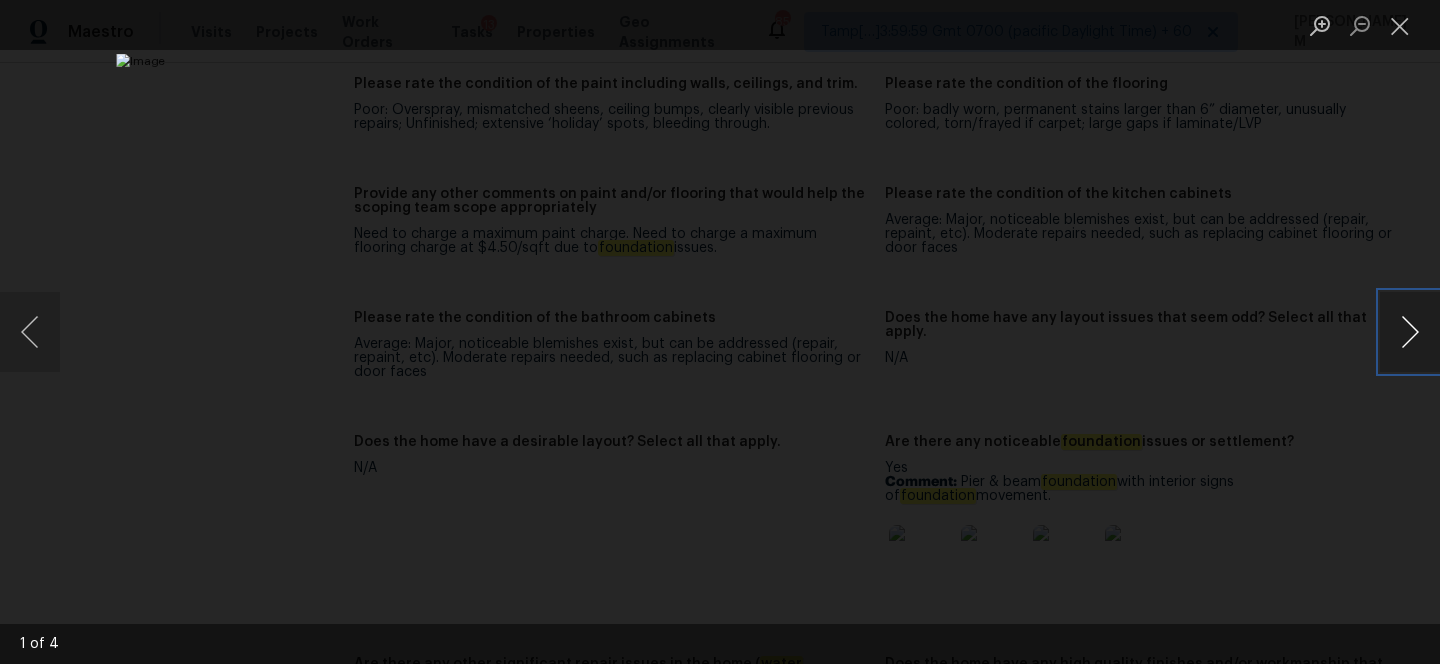click at bounding box center (1410, 332) 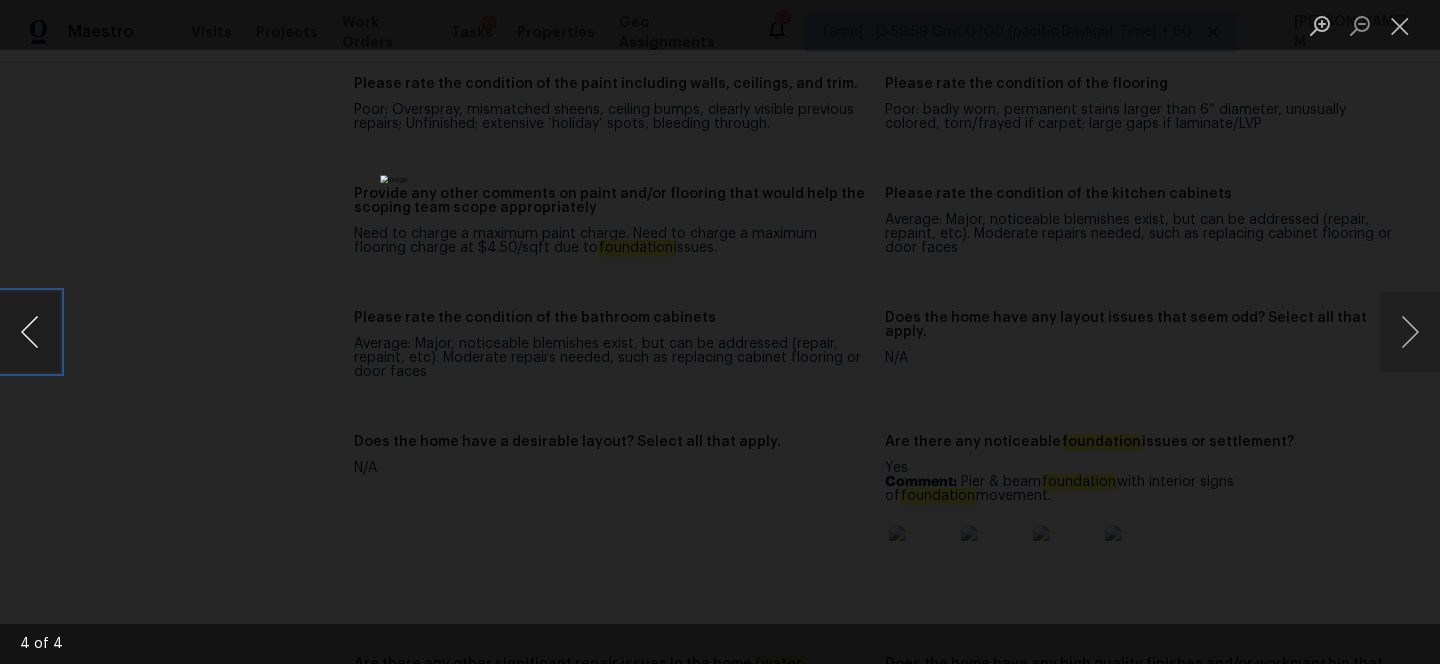click at bounding box center (30, 332) 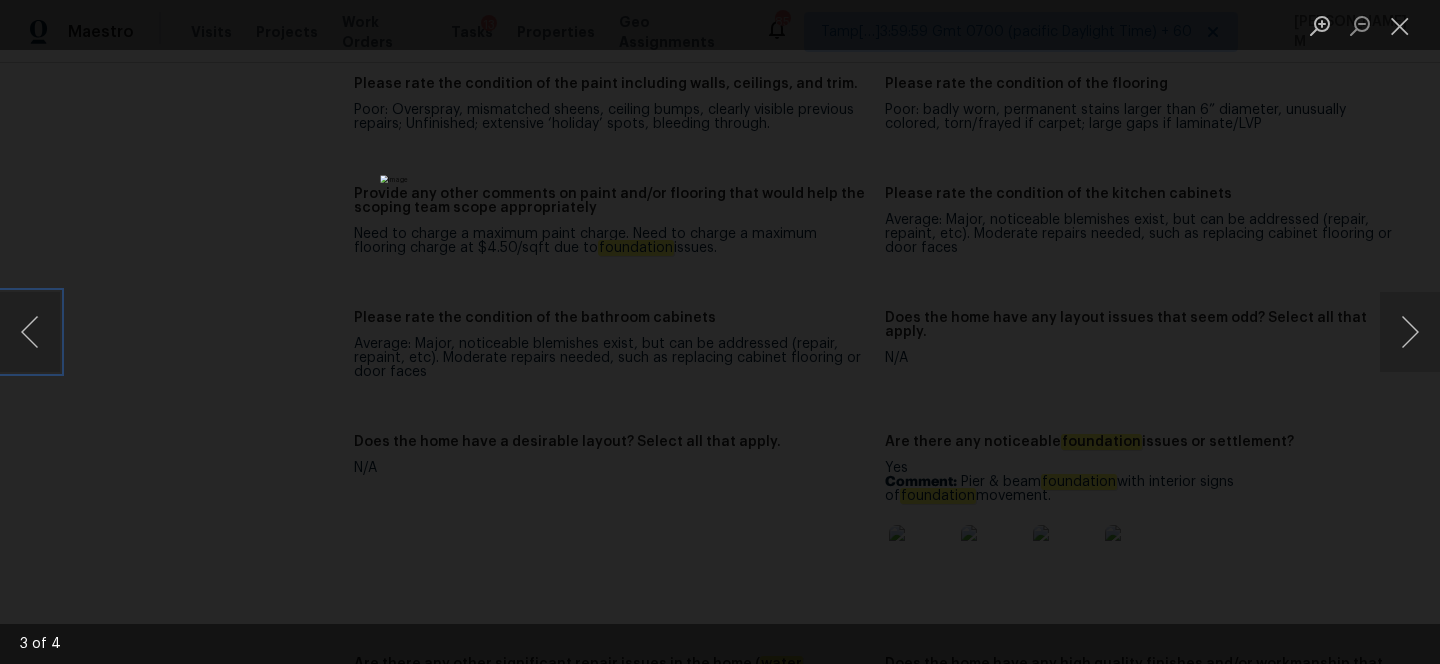 click at bounding box center (719, 331) 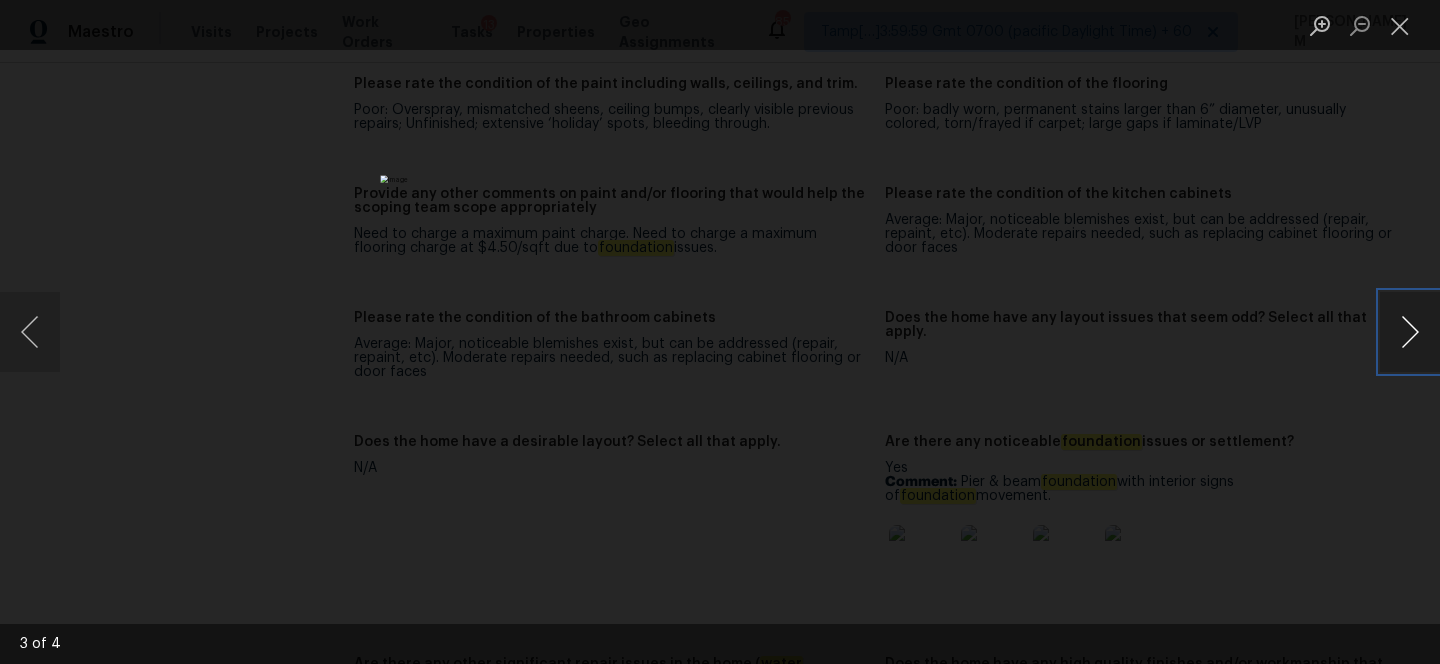 click at bounding box center [1410, 332] 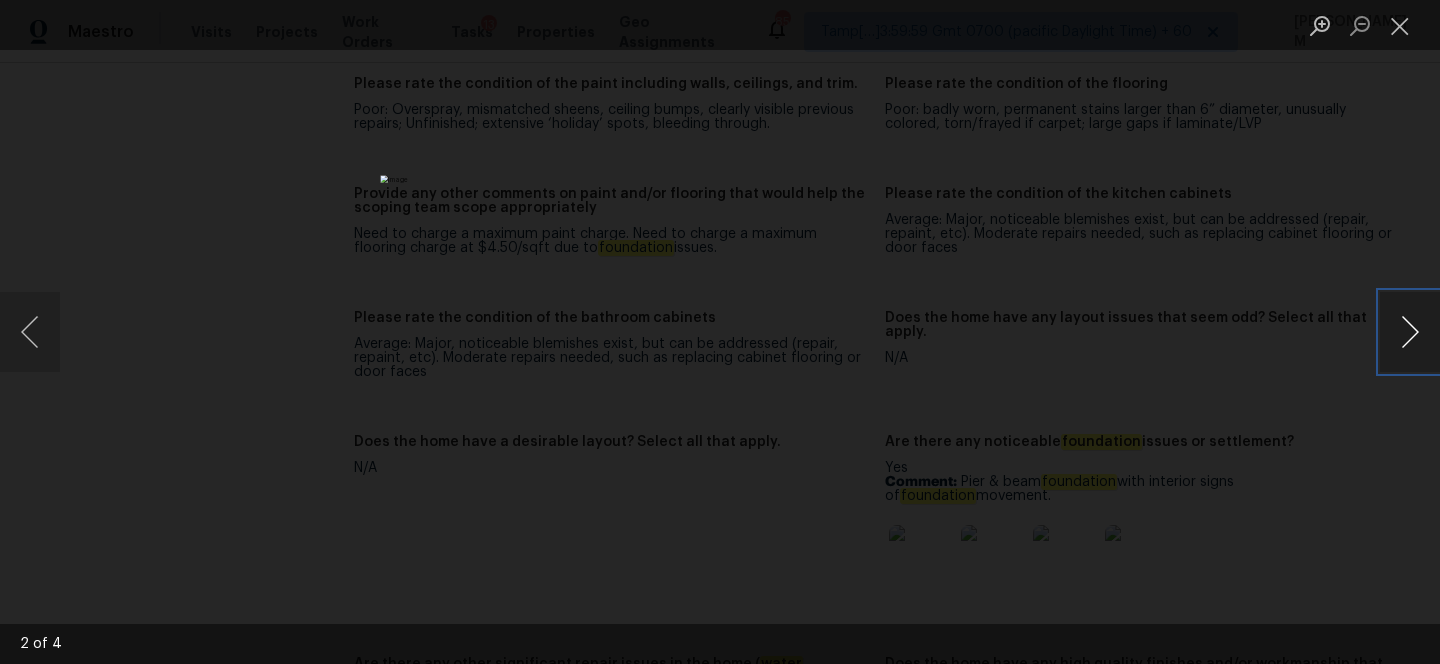 click at bounding box center [1410, 332] 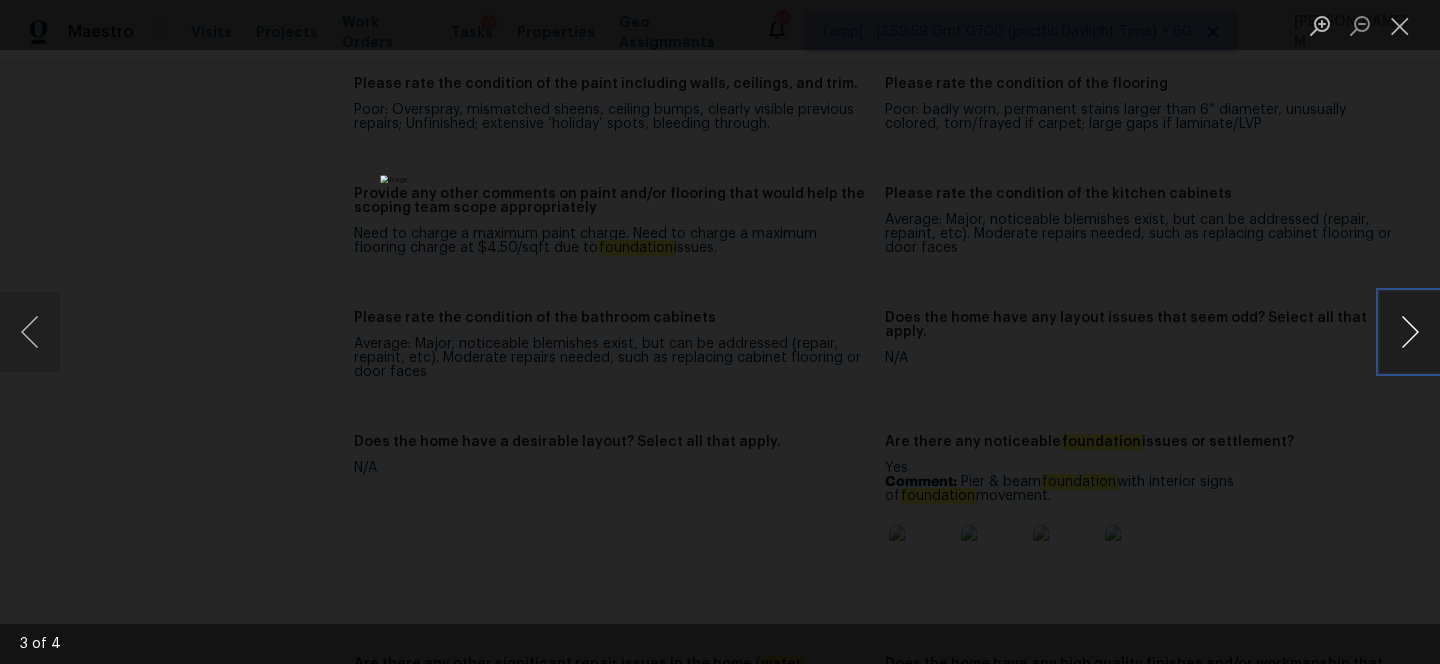 click at bounding box center [1410, 332] 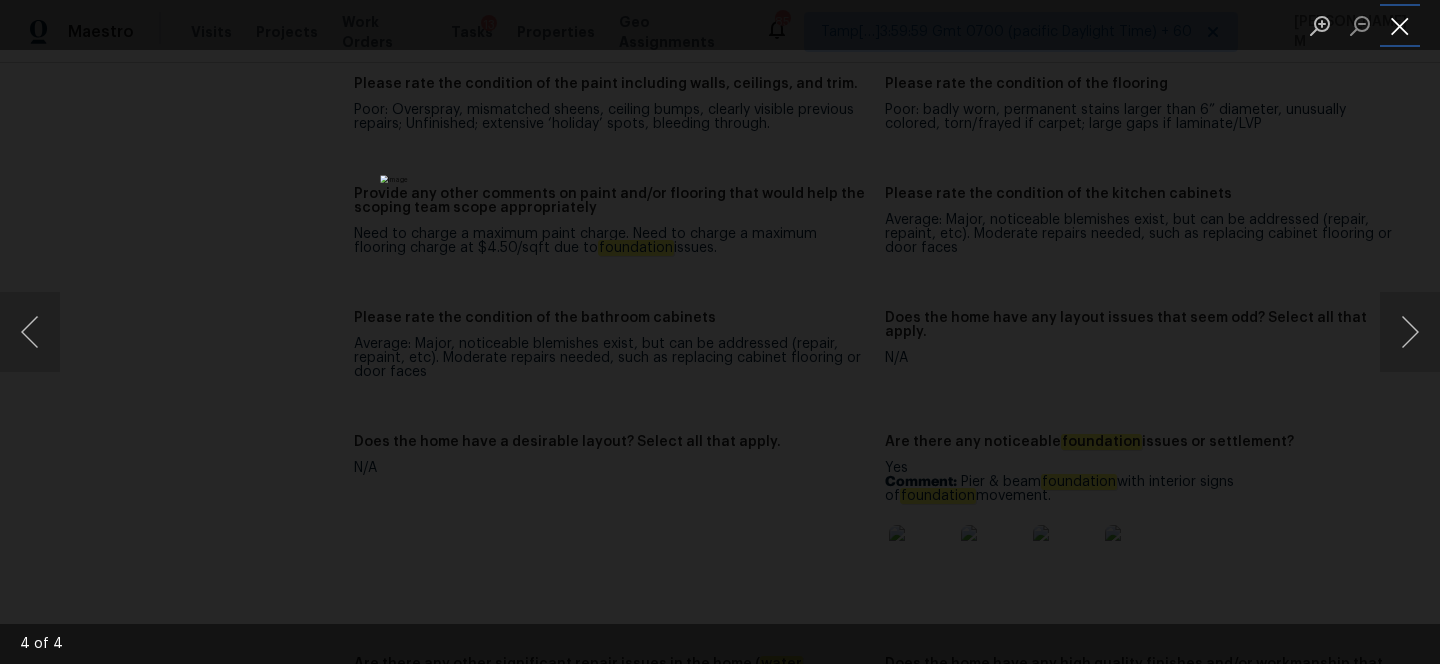 click at bounding box center [1400, 25] 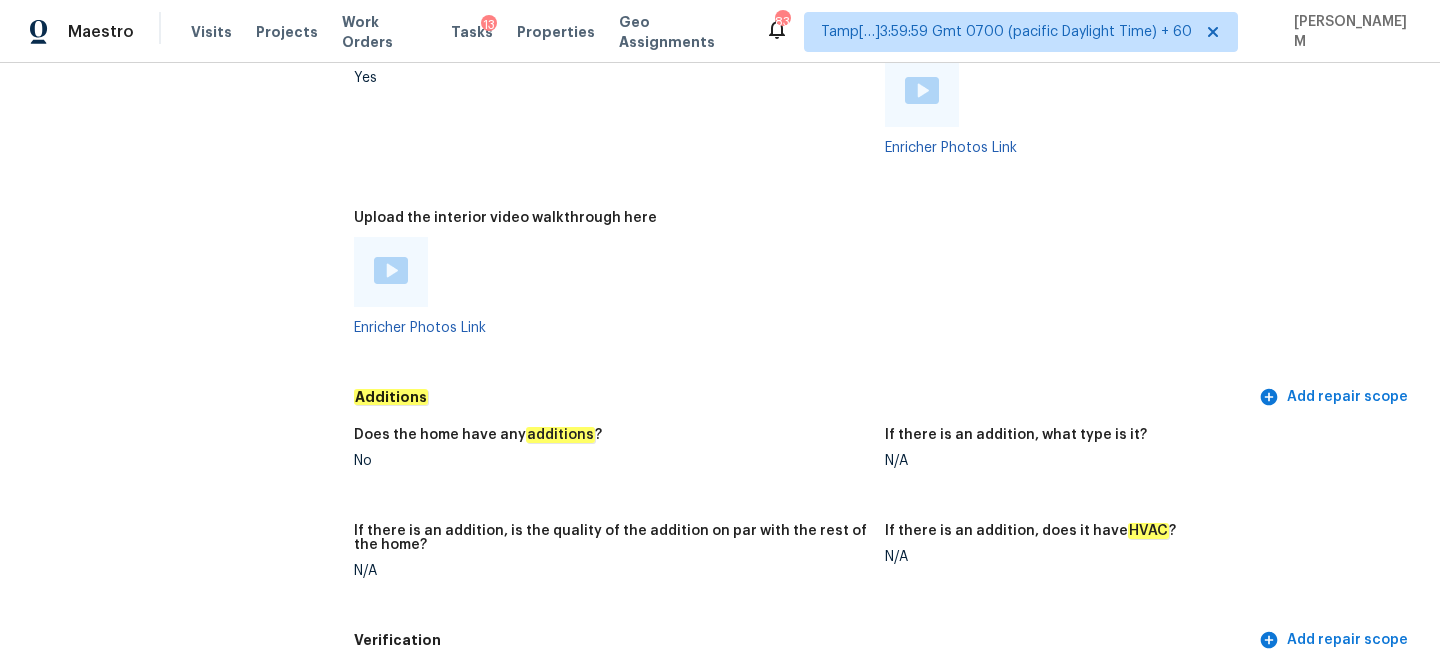 scroll, scrollTop: 4297, scrollLeft: 0, axis: vertical 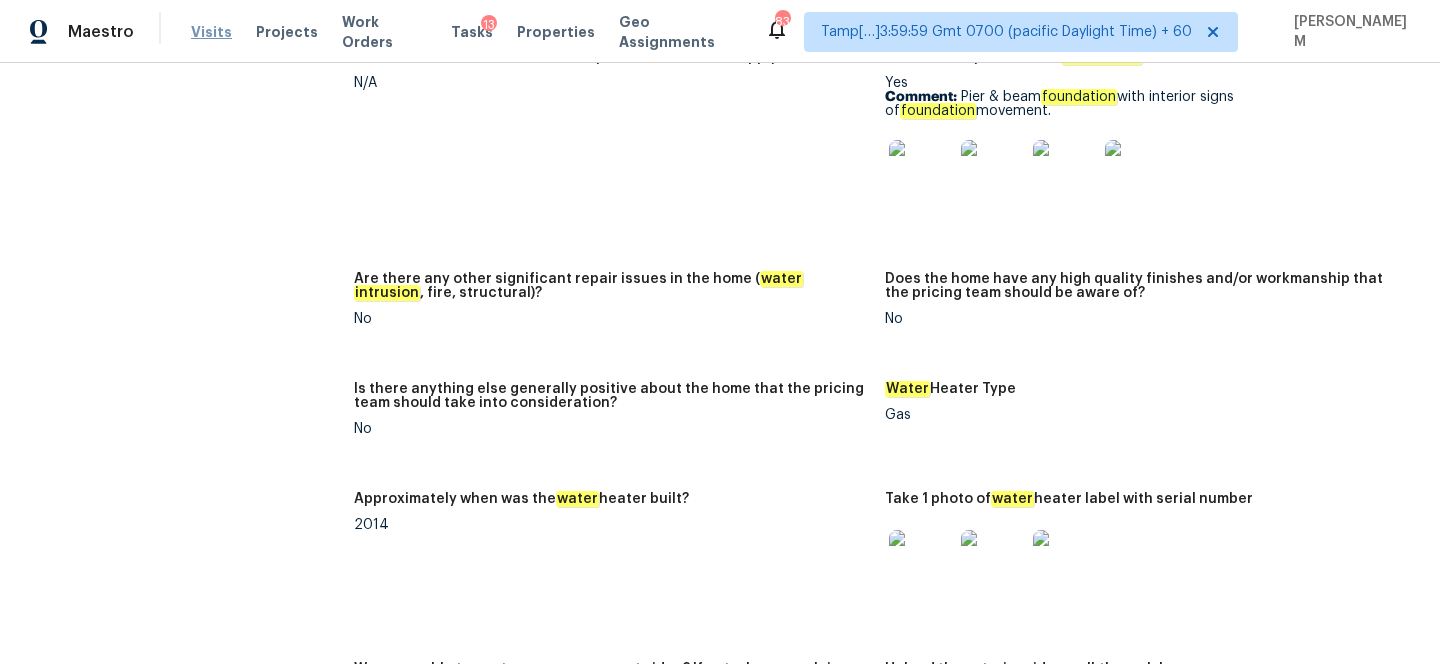 click on "Visits" at bounding box center [211, 32] 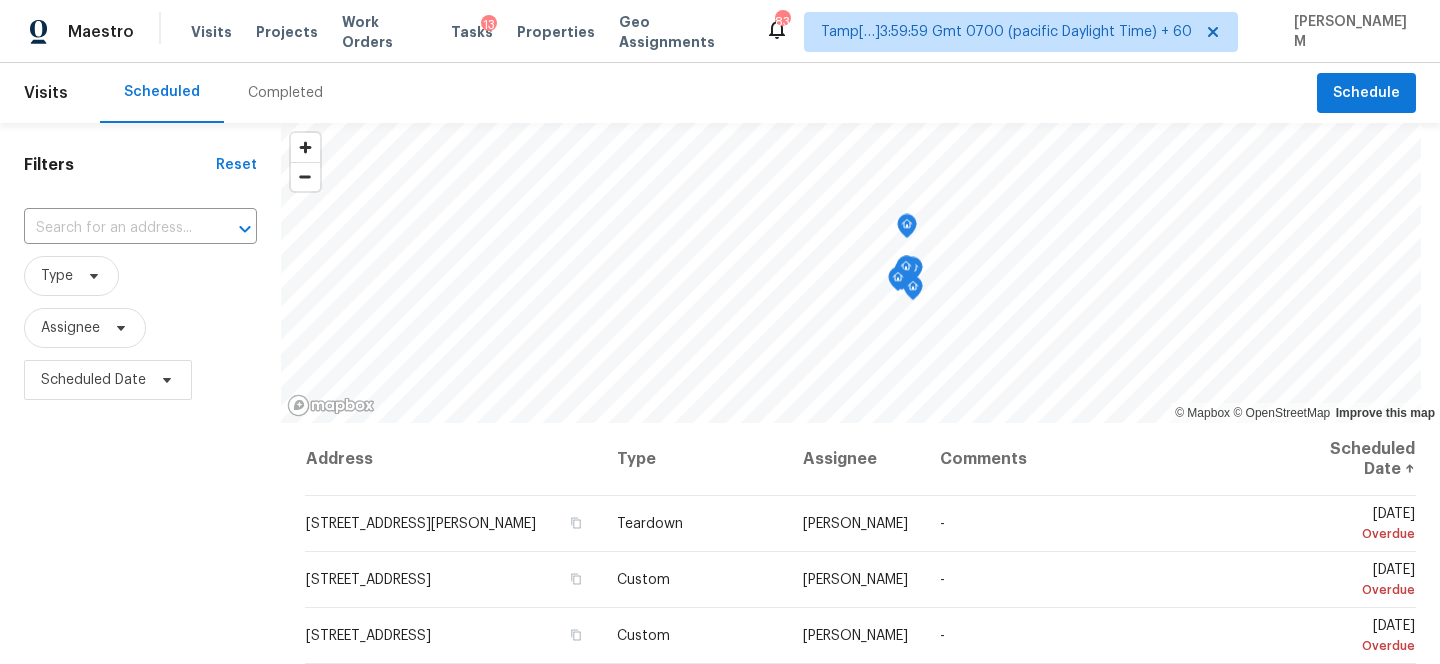click on "Completed" at bounding box center (285, 93) 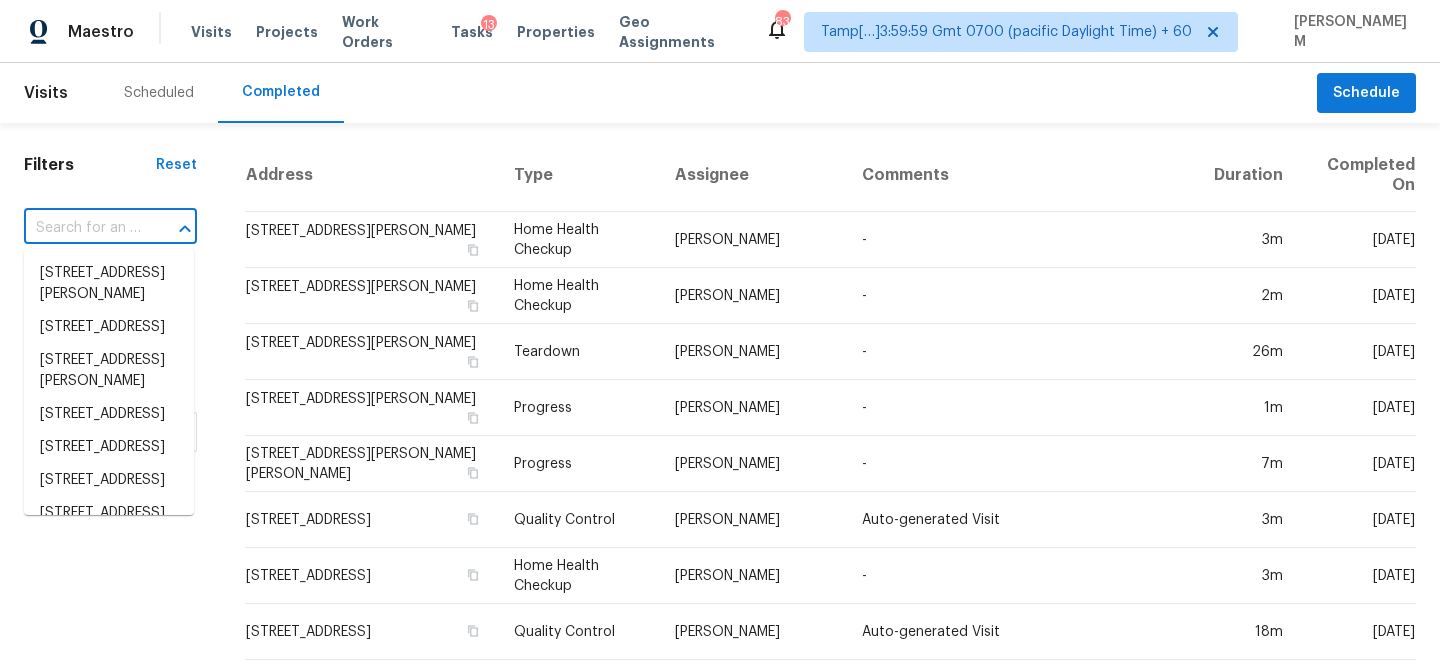click at bounding box center (82, 228) 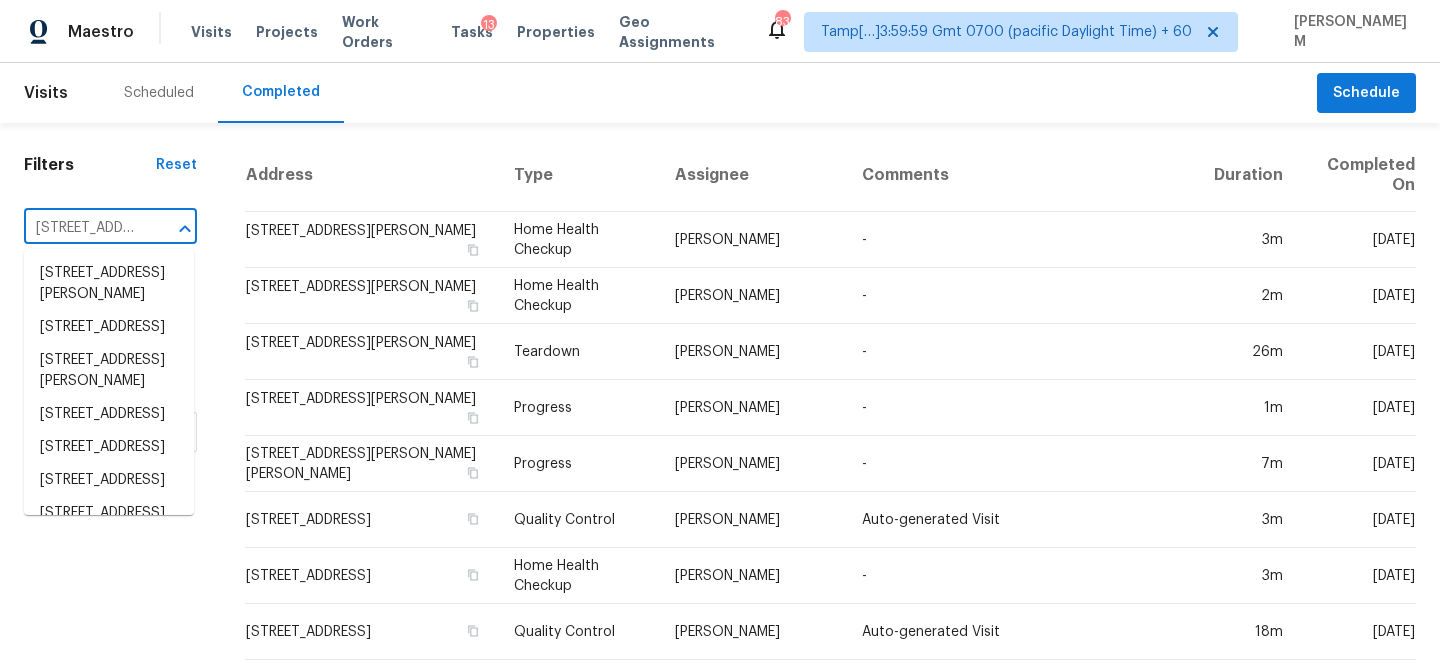 scroll, scrollTop: 0, scrollLeft: 169, axis: horizontal 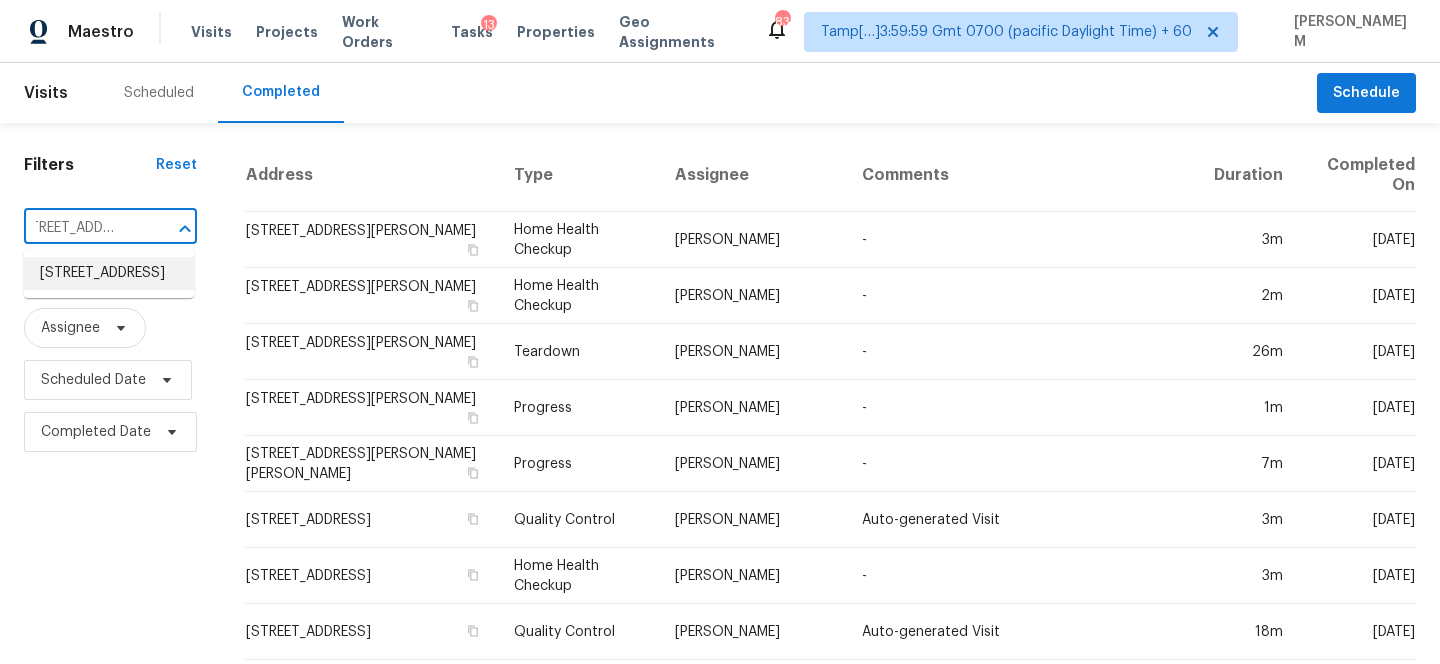 click on "[STREET_ADDRESS]" at bounding box center [109, 273] 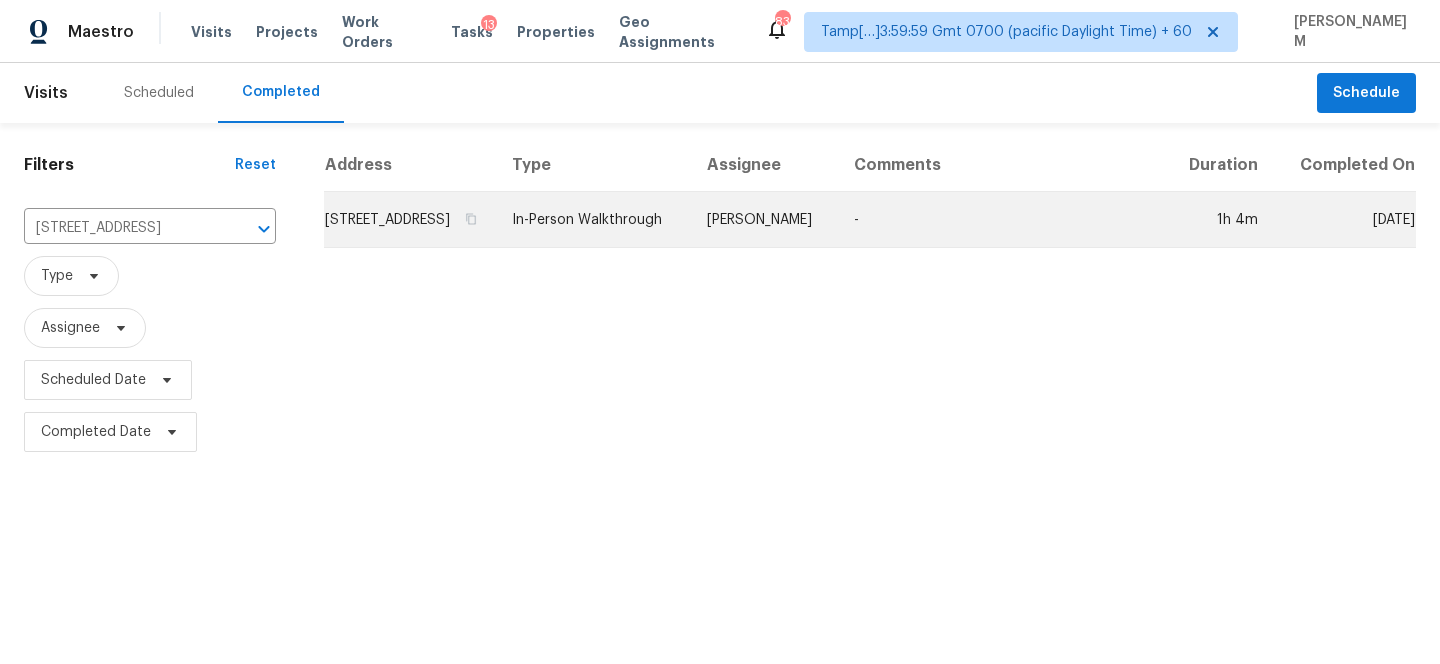 click on "[STREET_ADDRESS]" at bounding box center (410, 220) 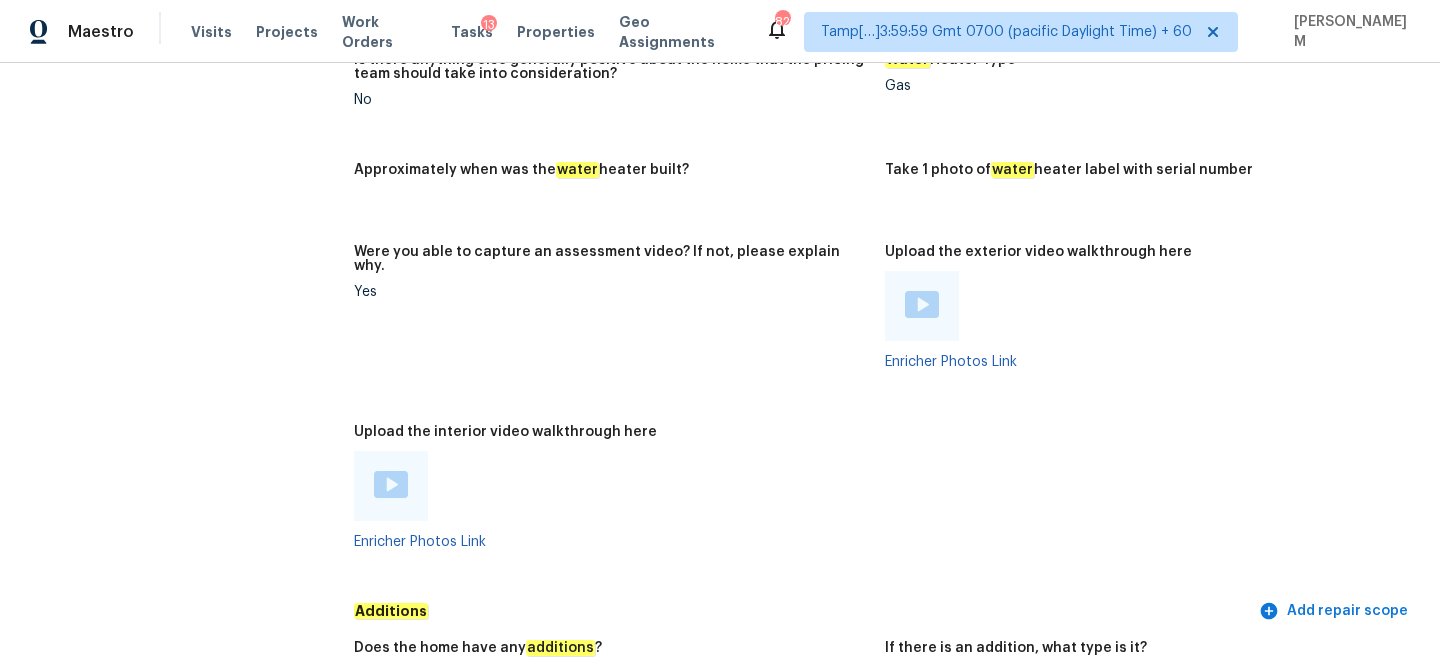 scroll, scrollTop: 3386, scrollLeft: 0, axis: vertical 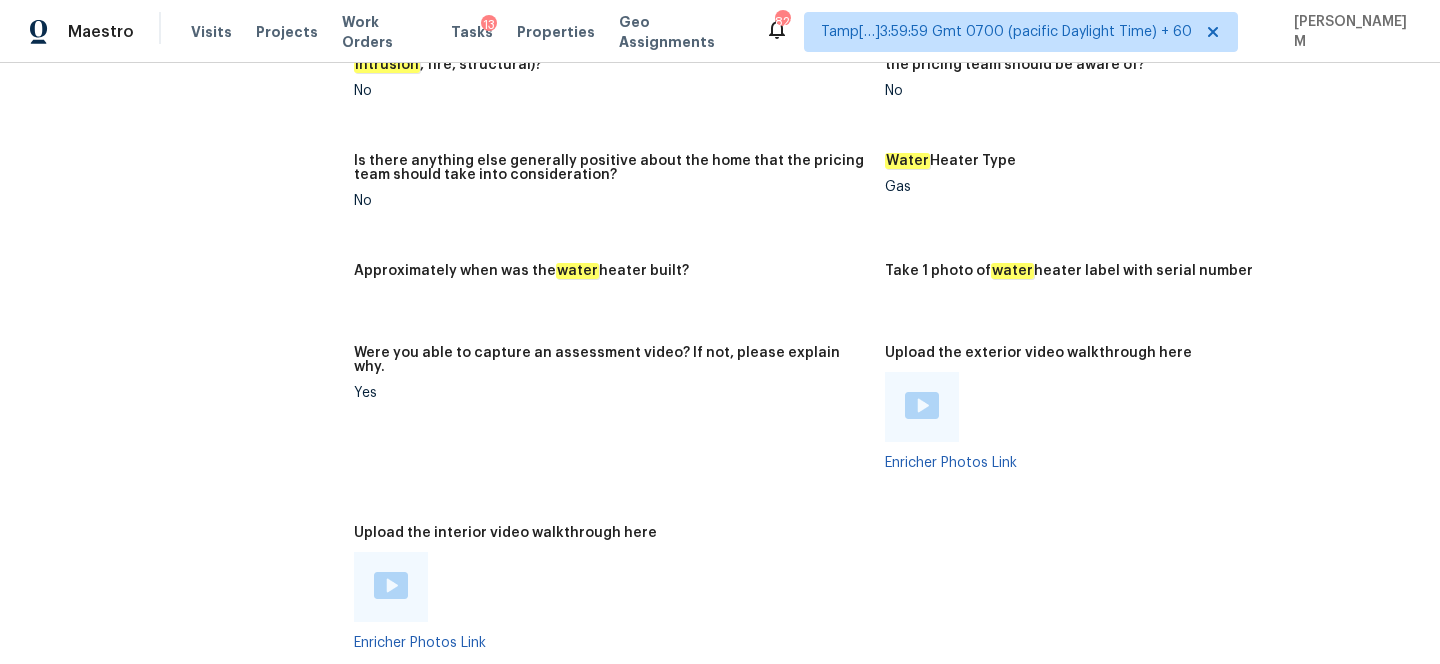 click at bounding box center (391, 587) 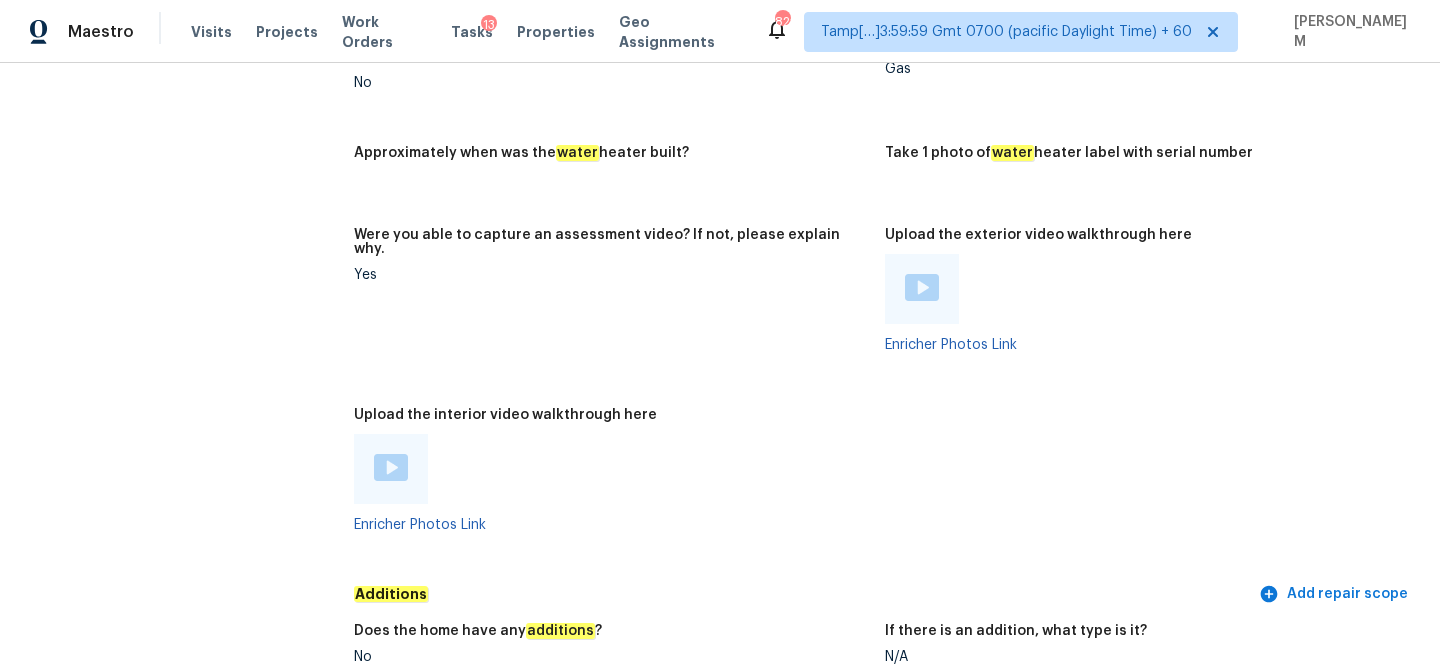 scroll, scrollTop: 3668, scrollLeft: 0, axis: vertical 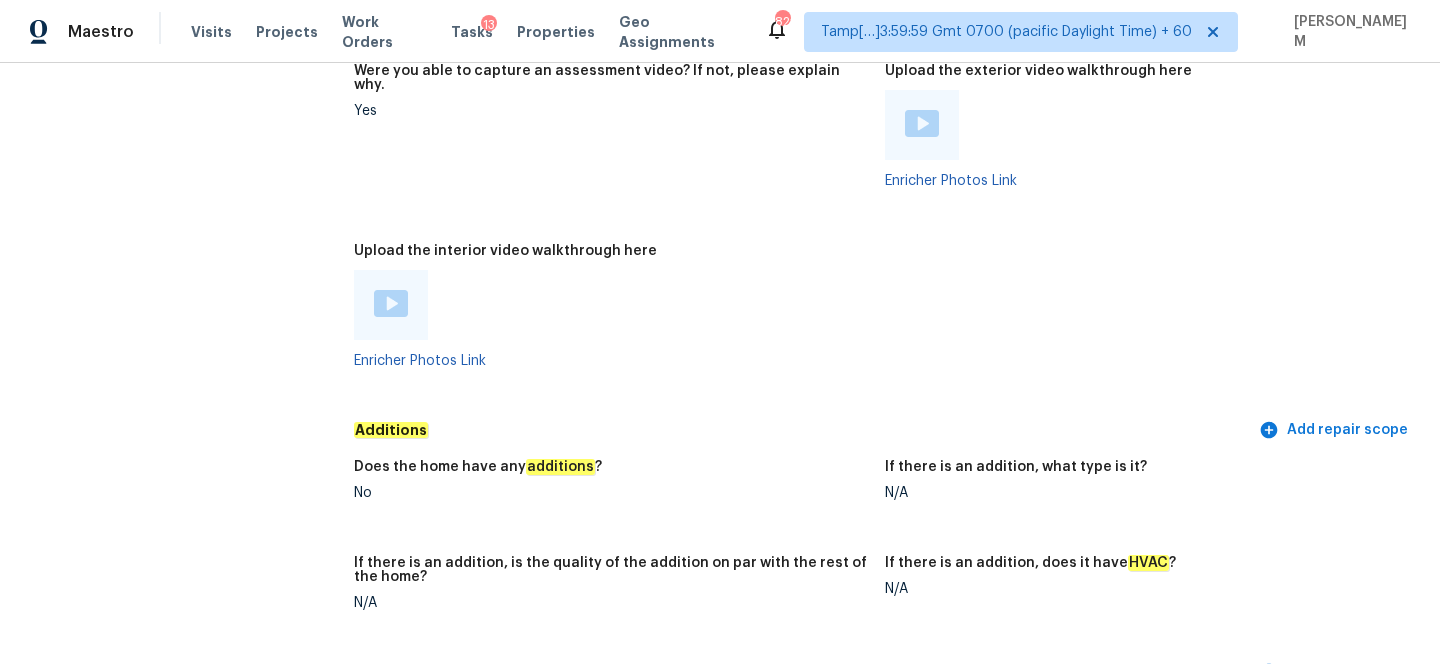 click at bounding box center (922, 125) 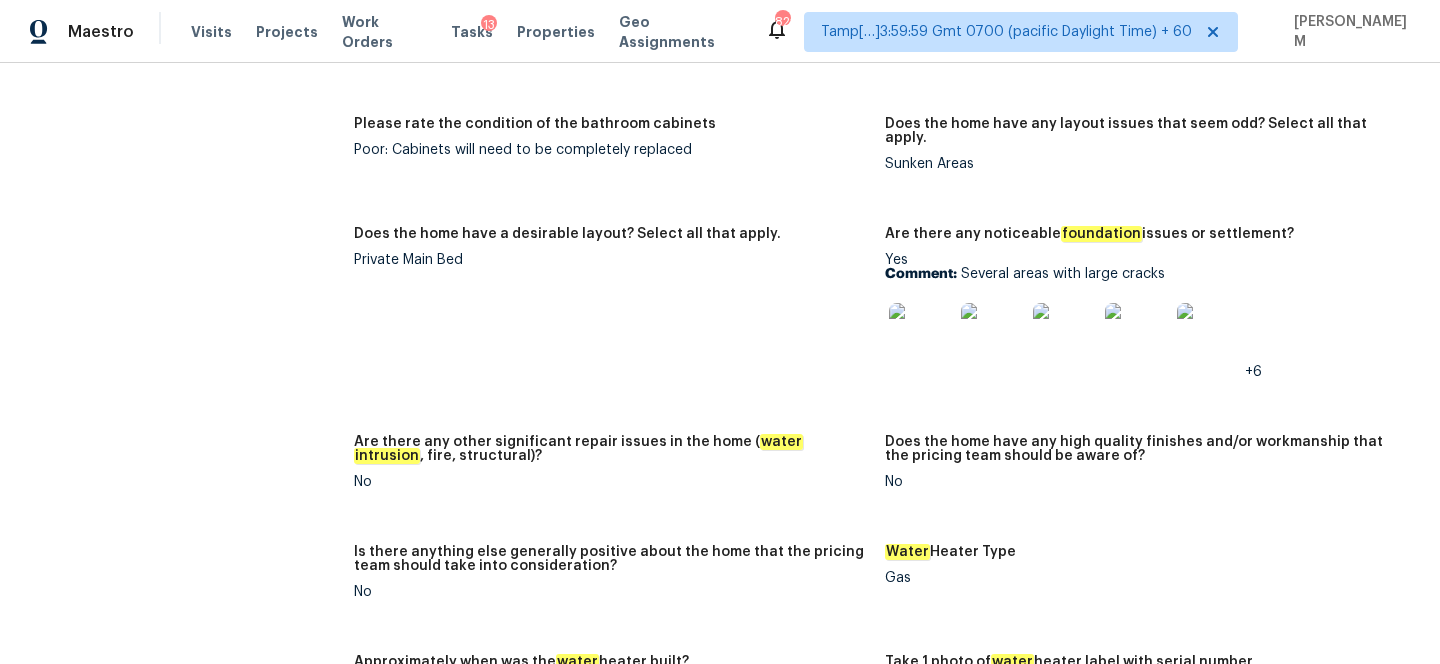 scroll, scrollTop: 2794, scrollLeft: 0, axis: vertical 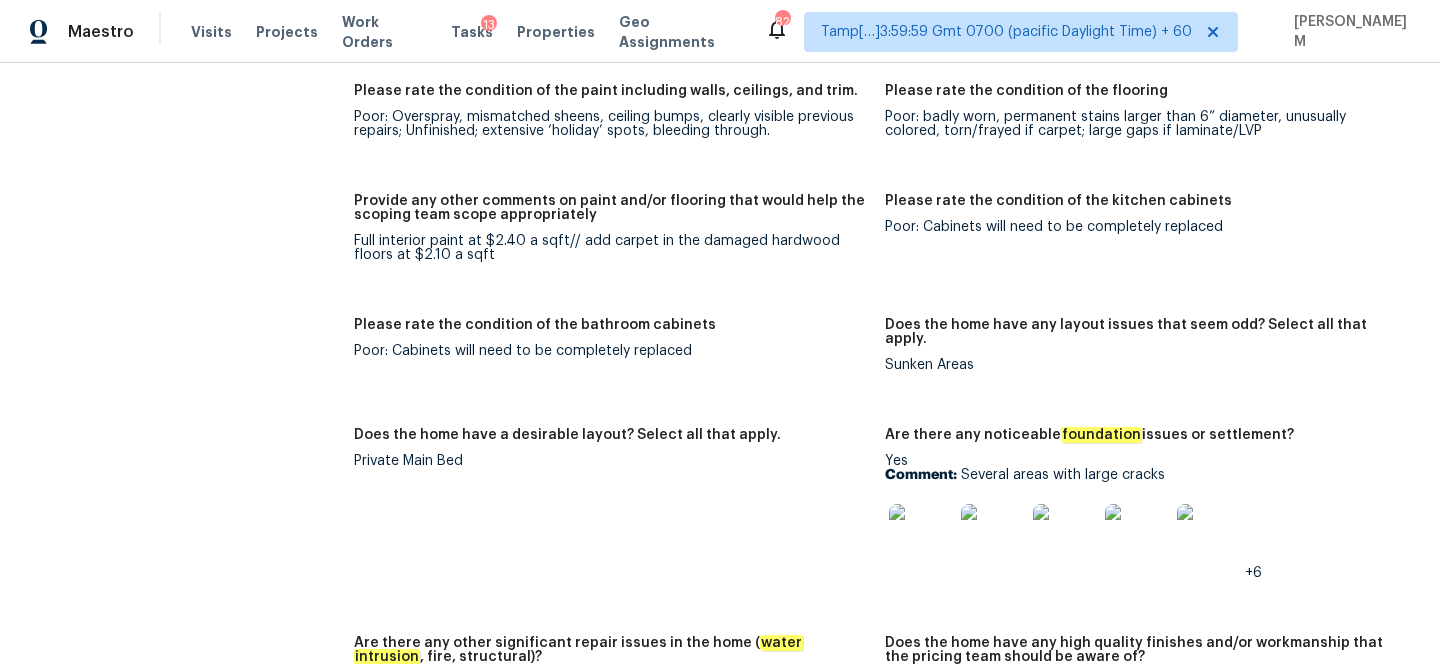 click at bounding box center [921, 536] 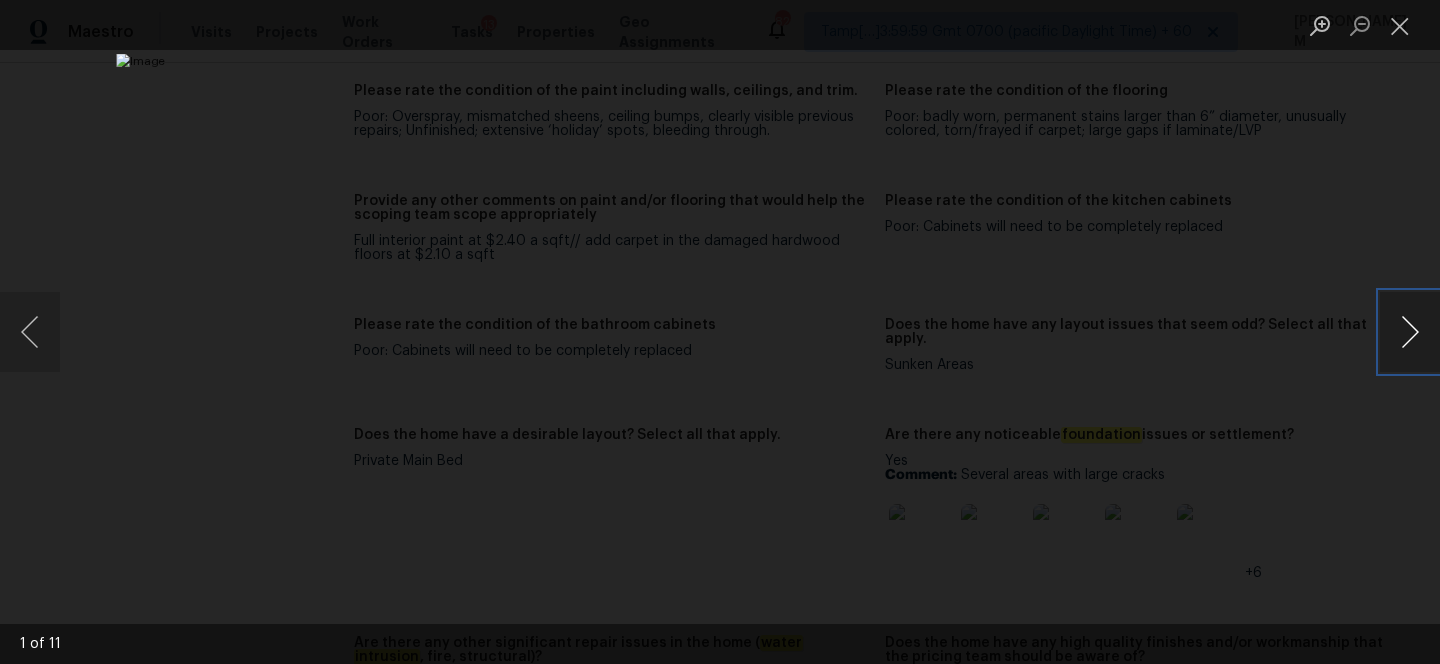 click at bounding box center (1410, 332) 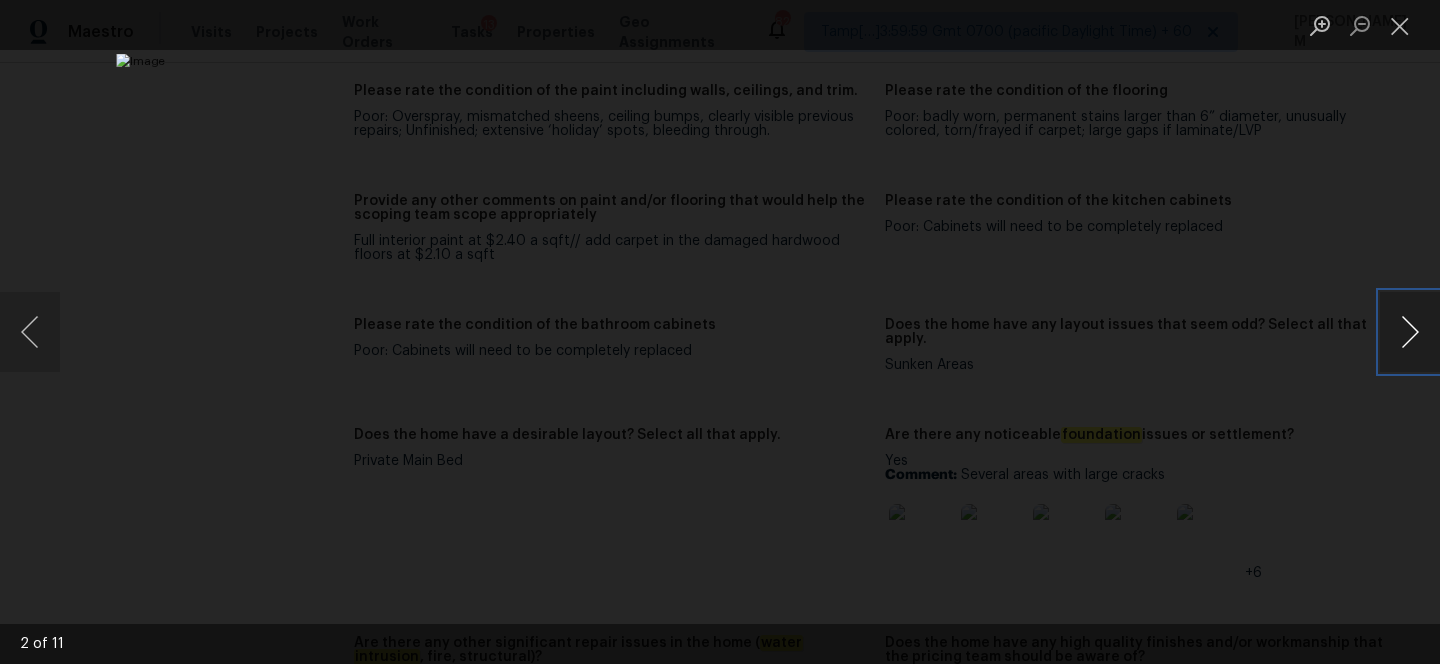 click at bounding box center [1410, 332] 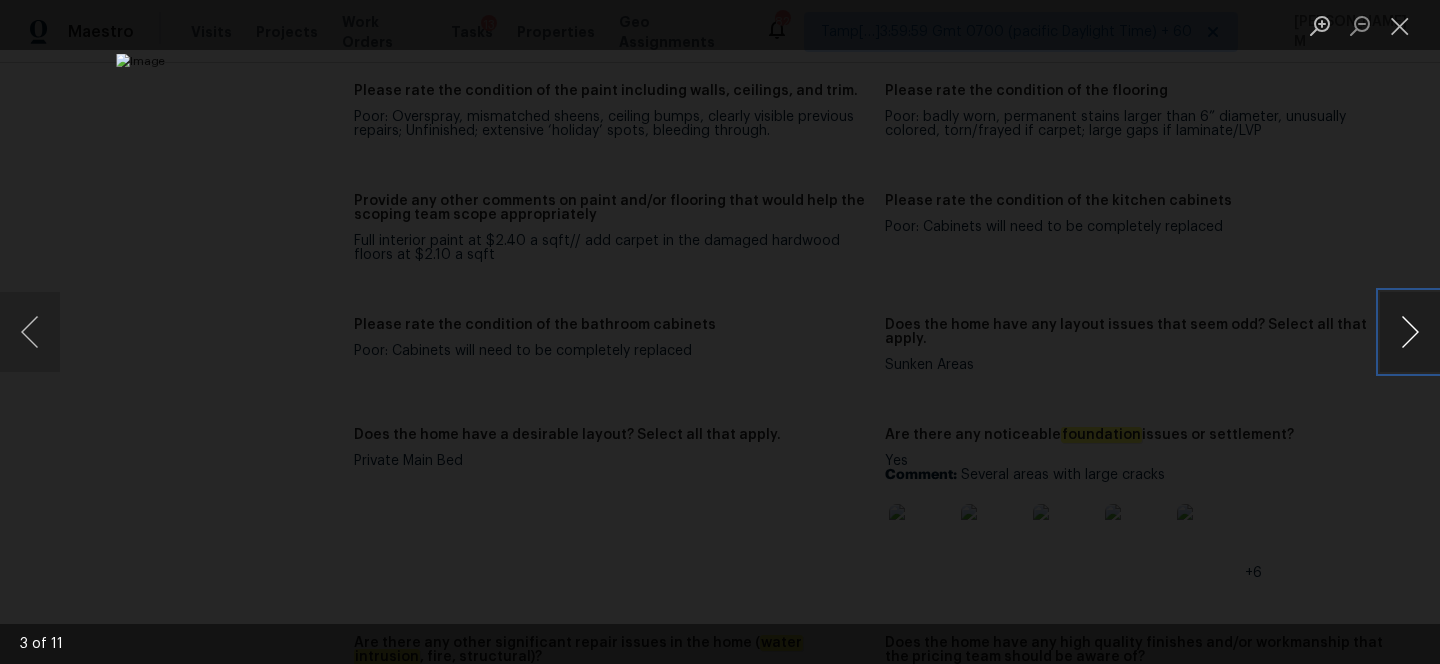 click at bounding box center (1410, 332) 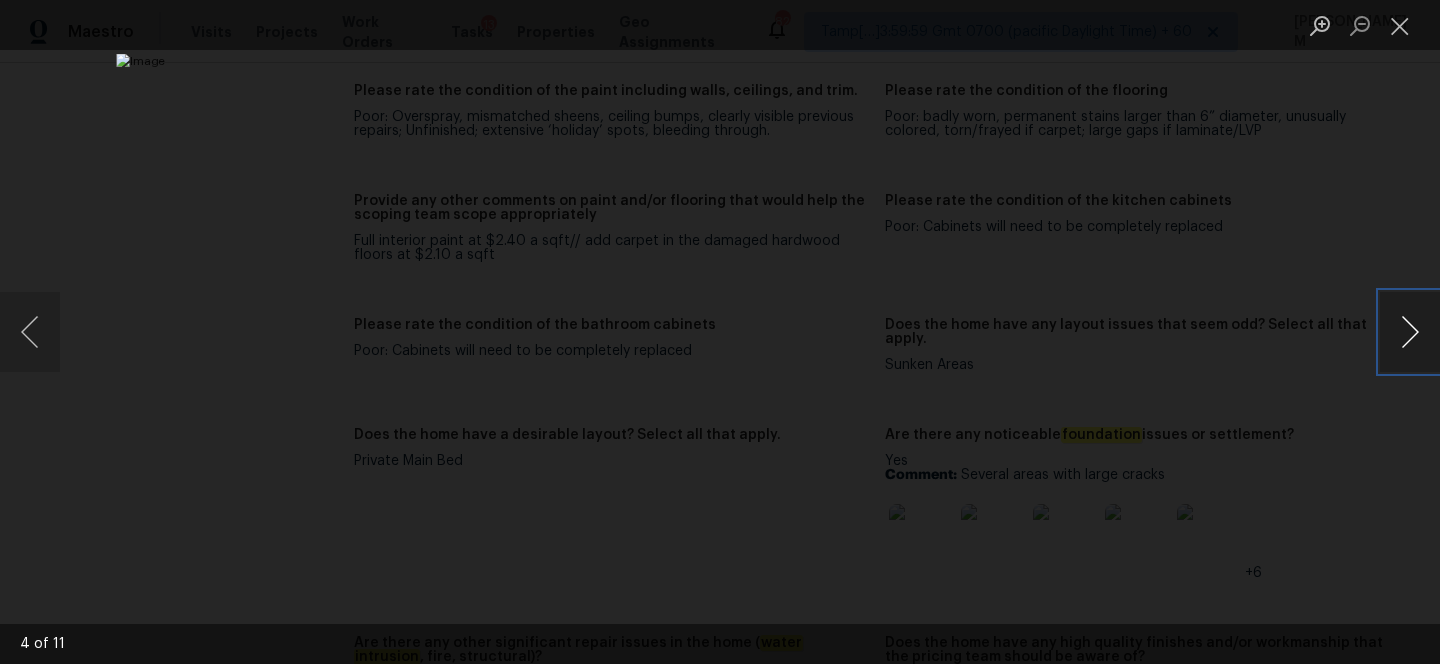 click at bounding box center (1410, 332) 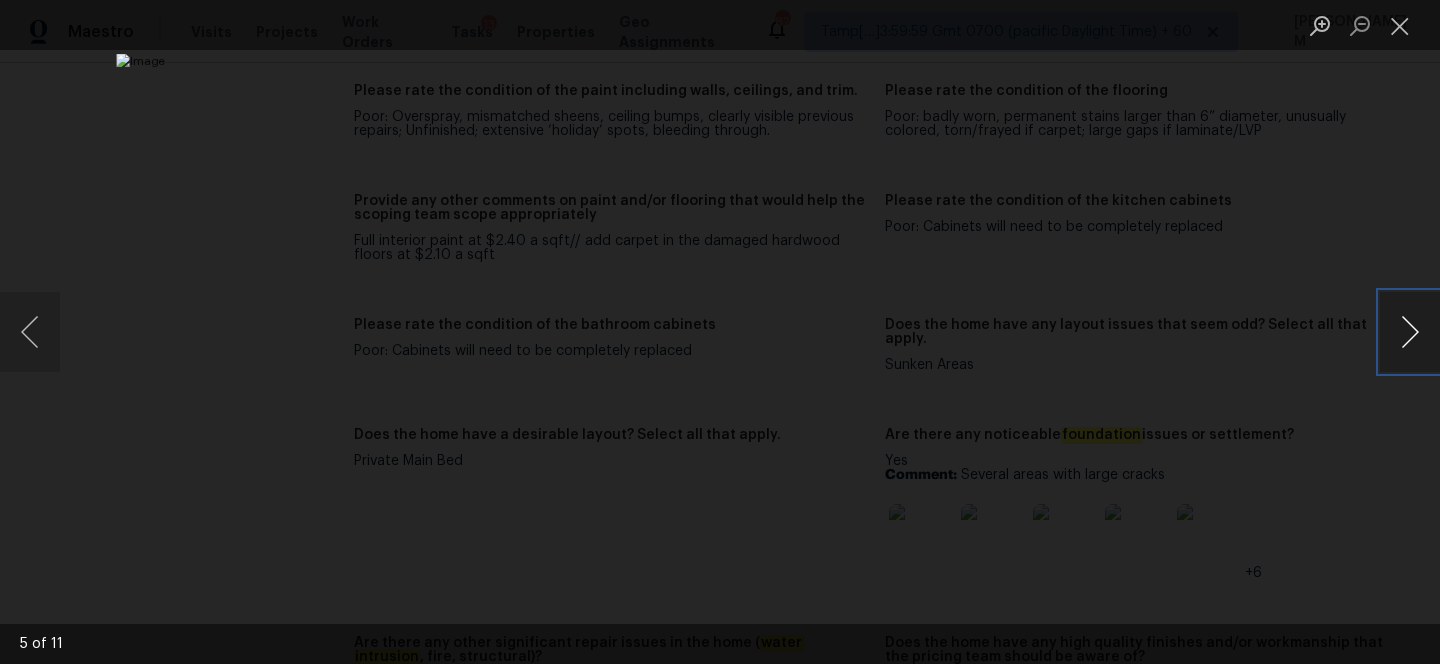 click at bounding box center [1410, 332] 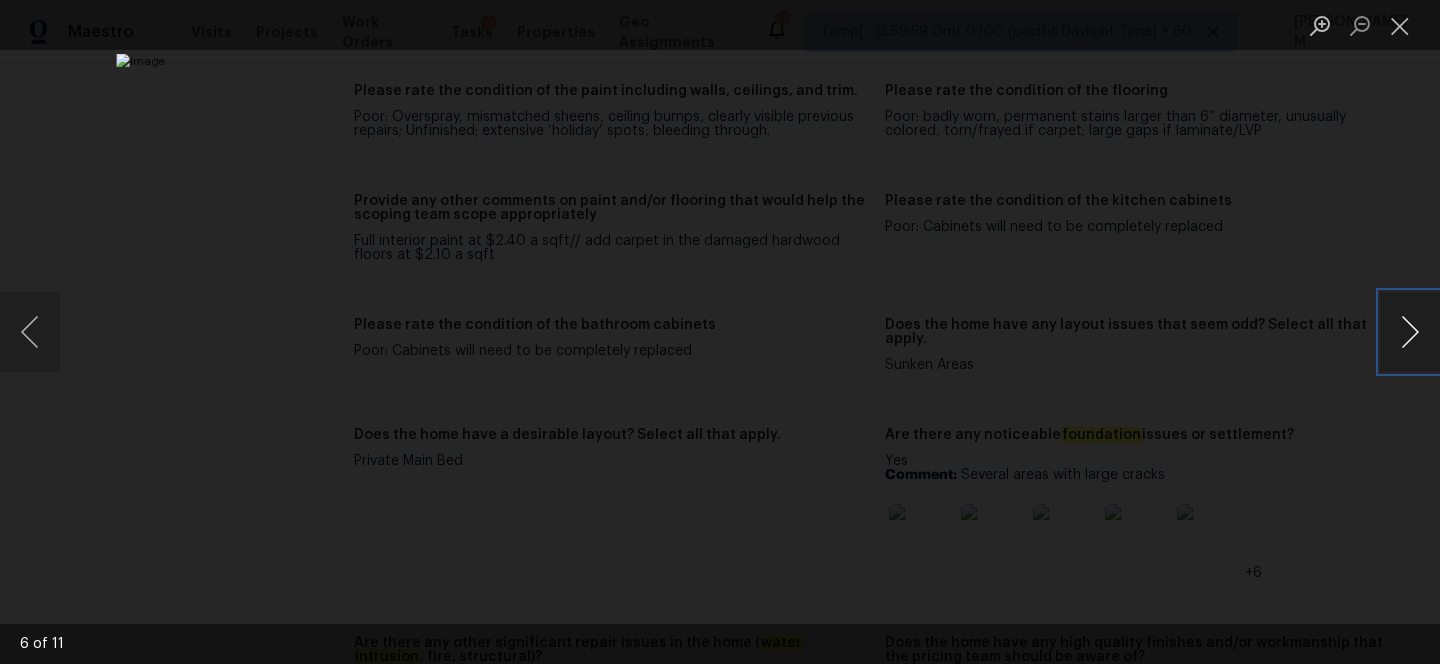 click at bounding box center (1410, 332) 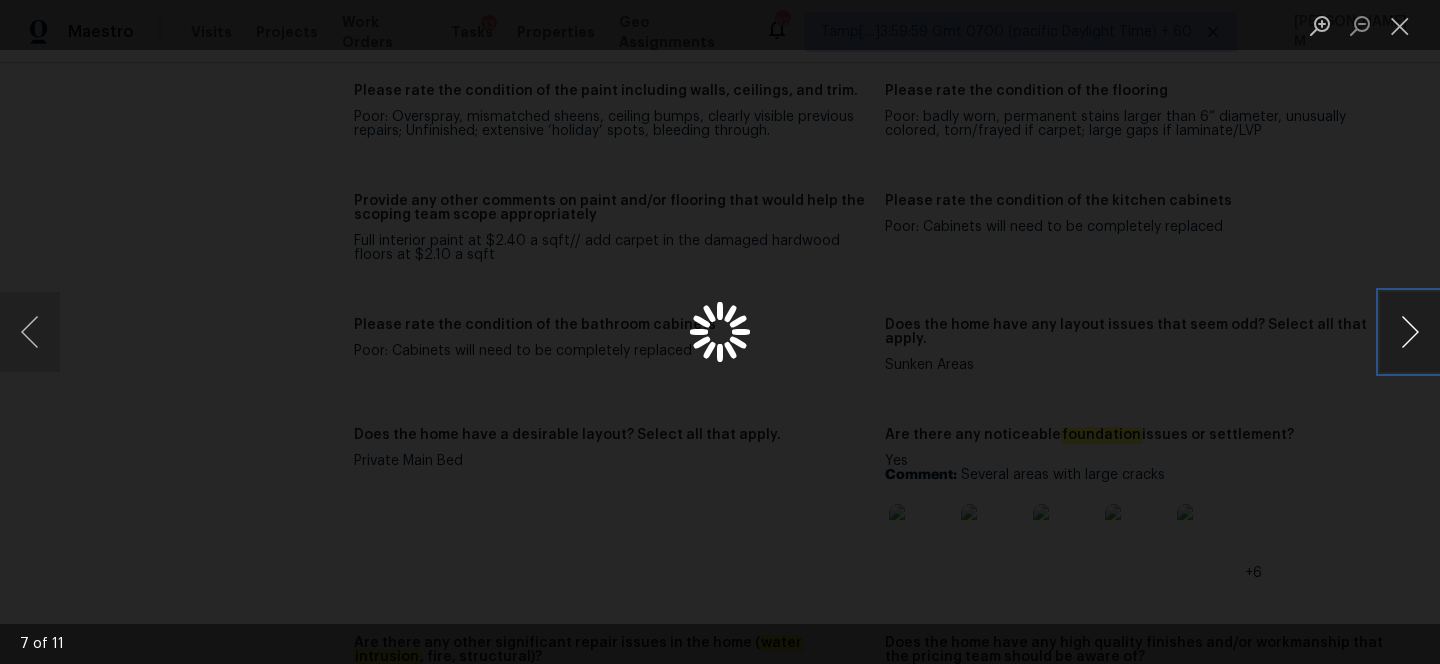 click at bounding box center (1410, 332) 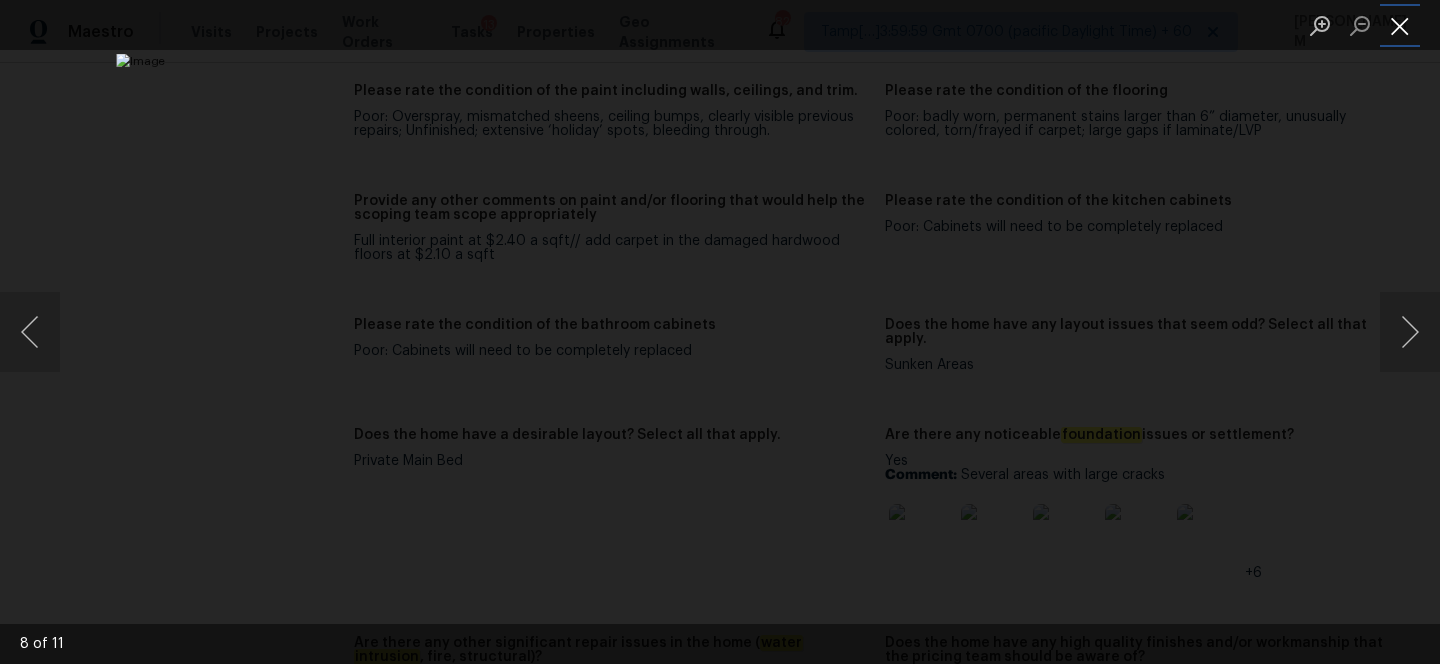 click at bounding box center [1400, 25] 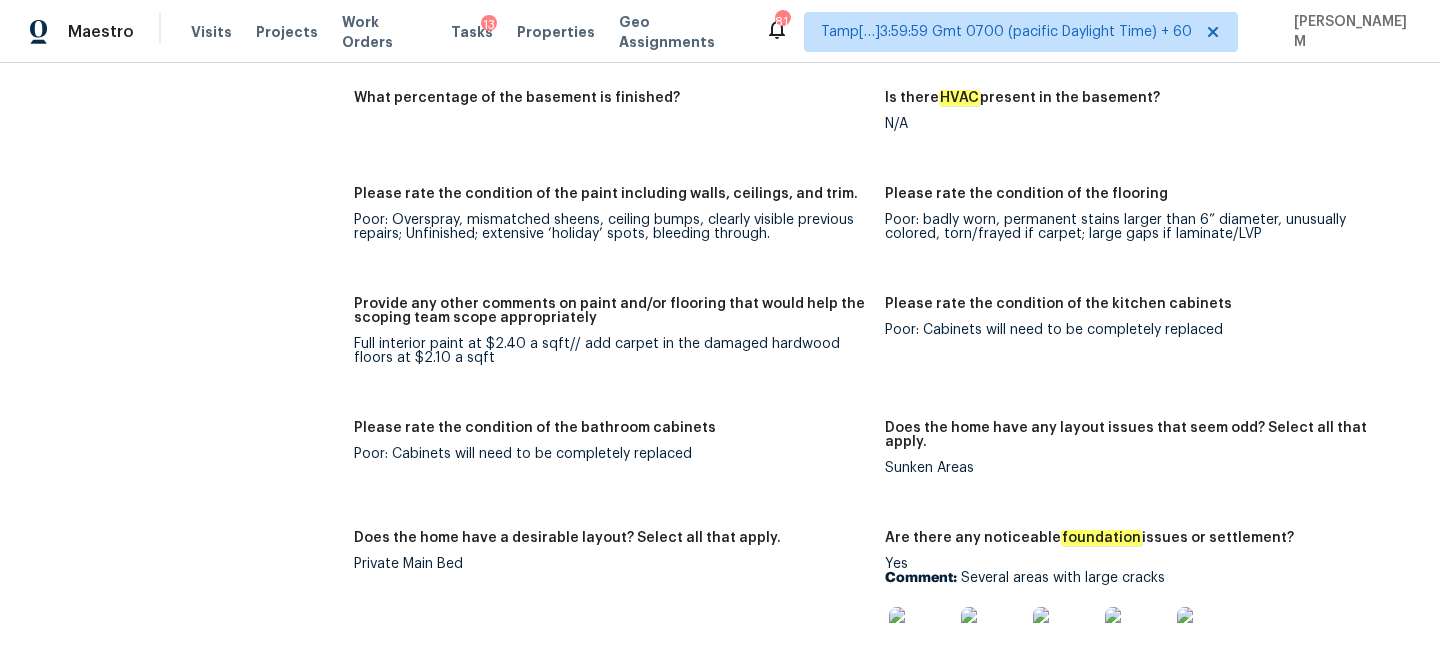 scroll, scrollTop: 2693, scrollLeft: 0, axis: vertical 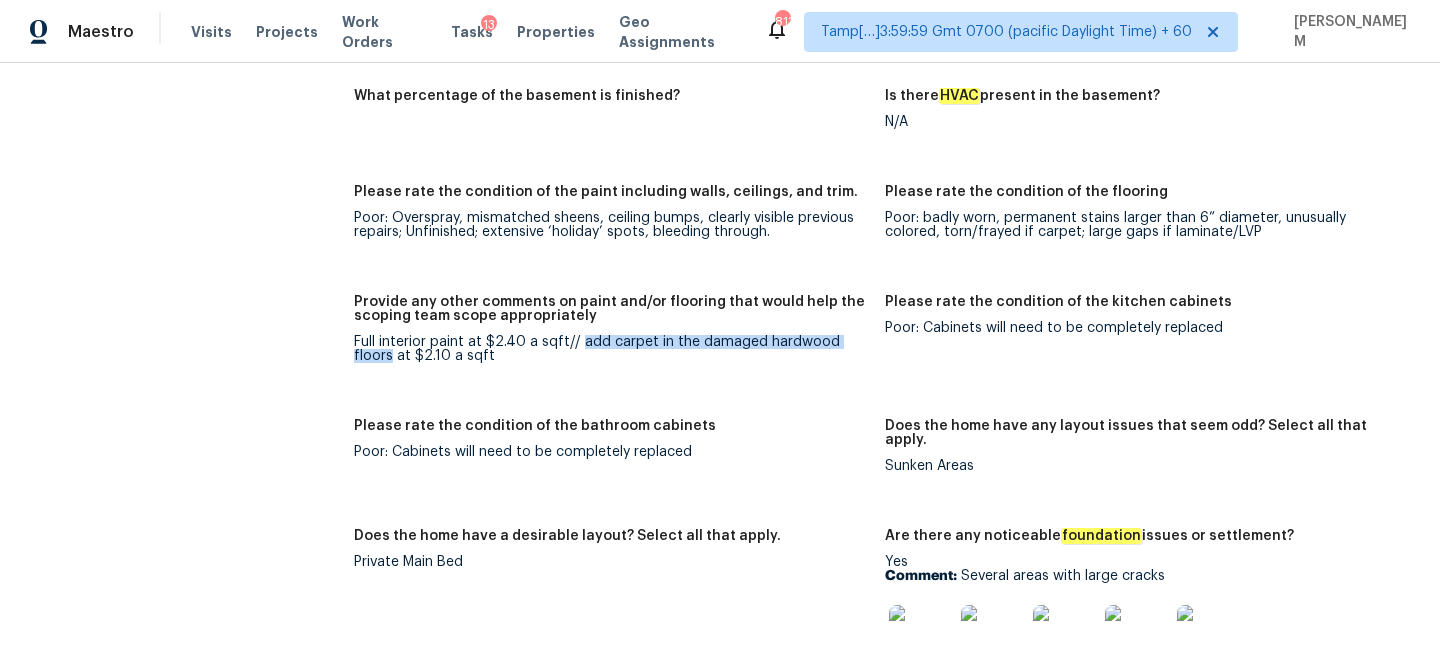 copy on "add carpet in the damaged hardwood floors" 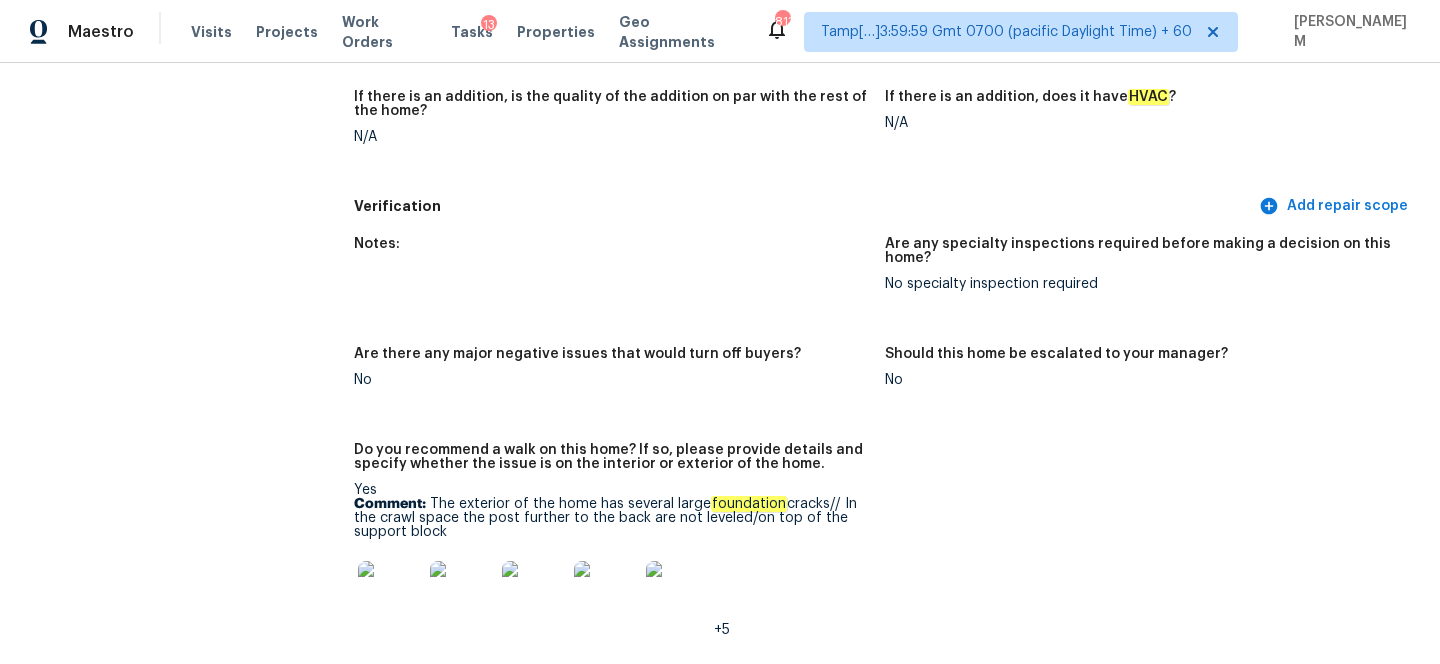 scroll, scrollTop: 4232, scrollLeft: 0, axis: vertical 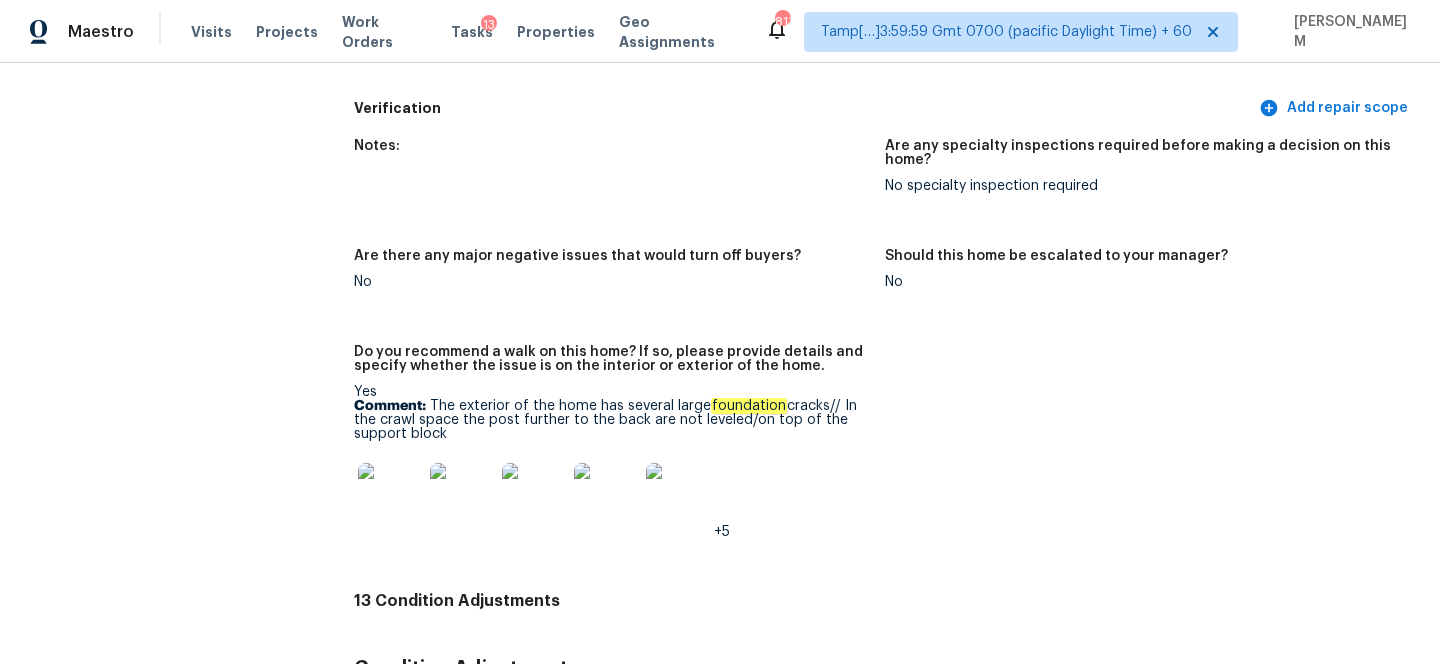 drag, startPoint x: 432, startPoint y: 364, endPoint x: 544, endPoint y: 398, distance: 117.047 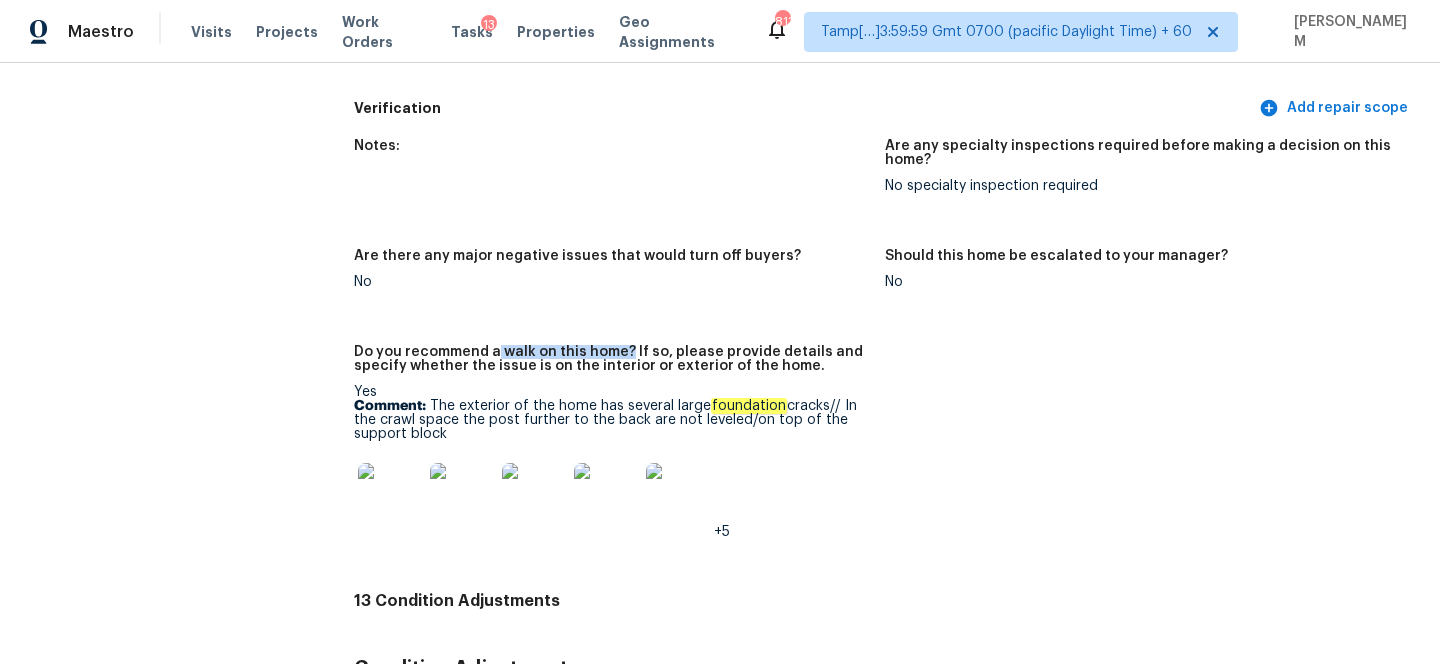 drag, startPoint x: 496, startPoint y: 311, endPoint x: 624, endPoint y: 306, distance: 128.09763 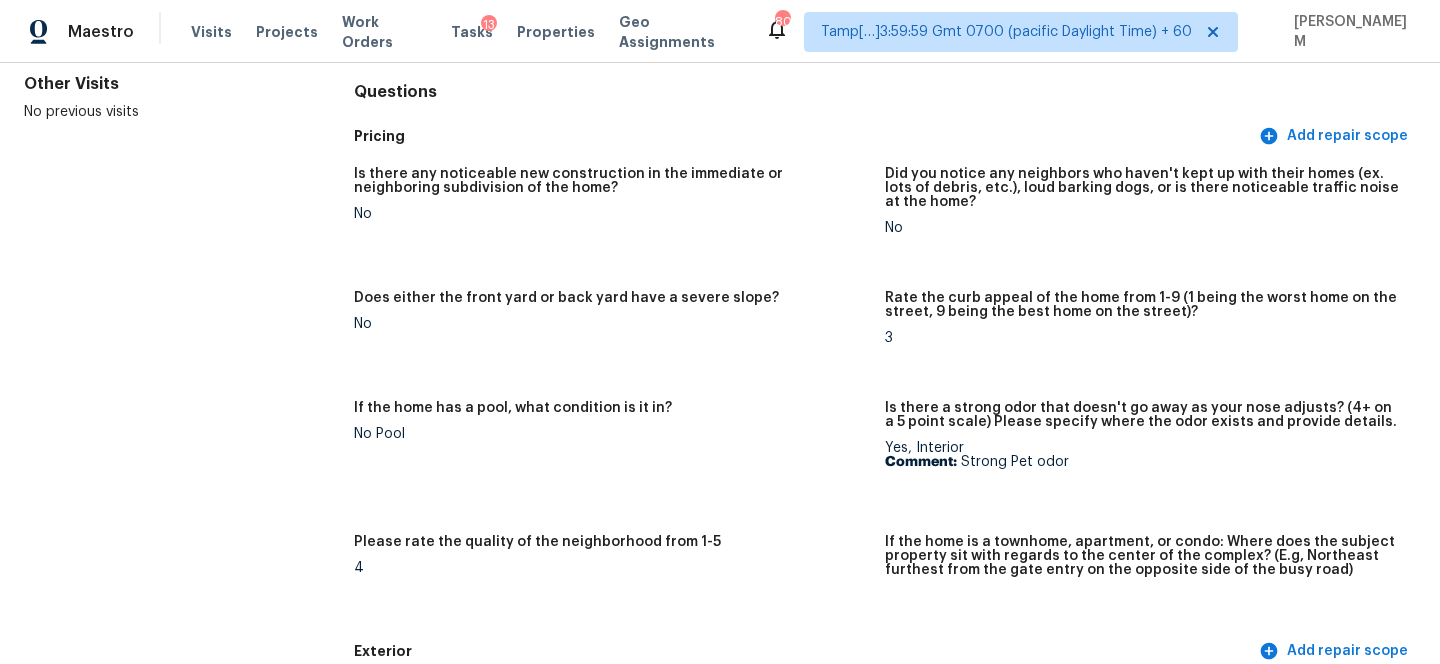 scroll, scrollTop: 0, scrollLeft: 0, axis: both 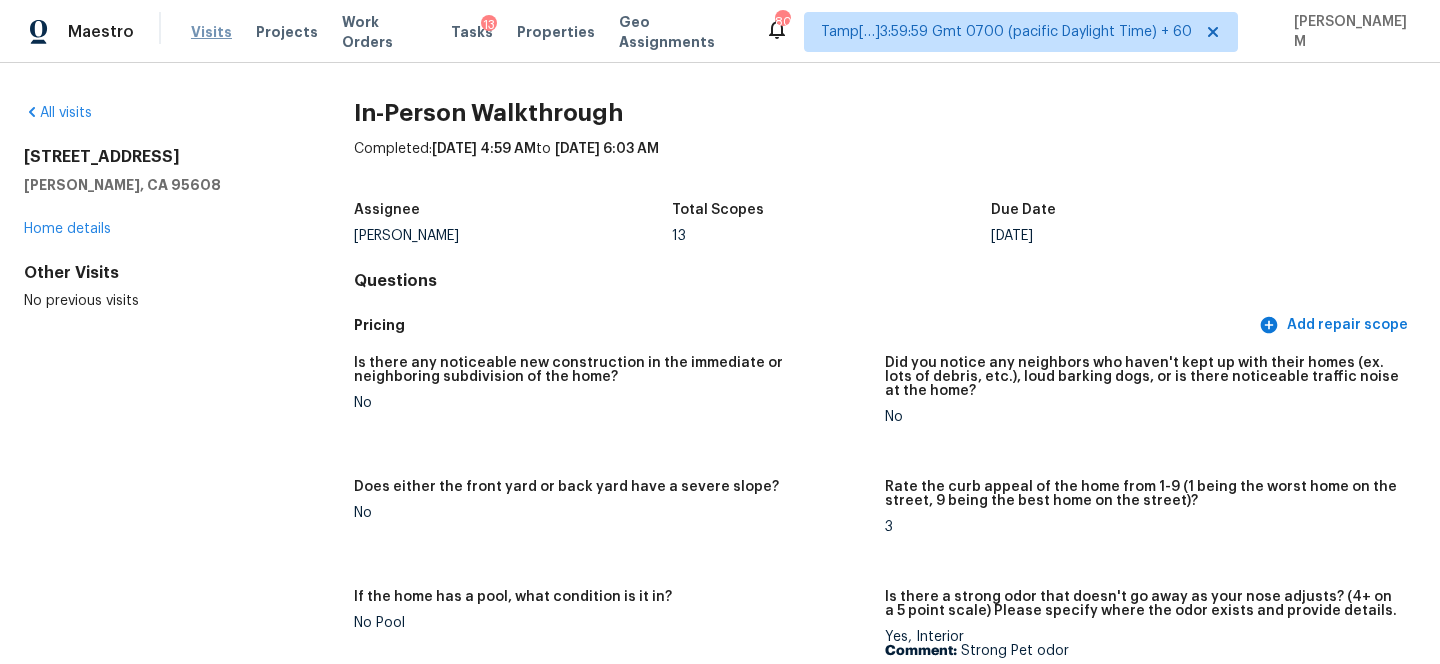 click on "Visits" at bounding box center [211, 32] 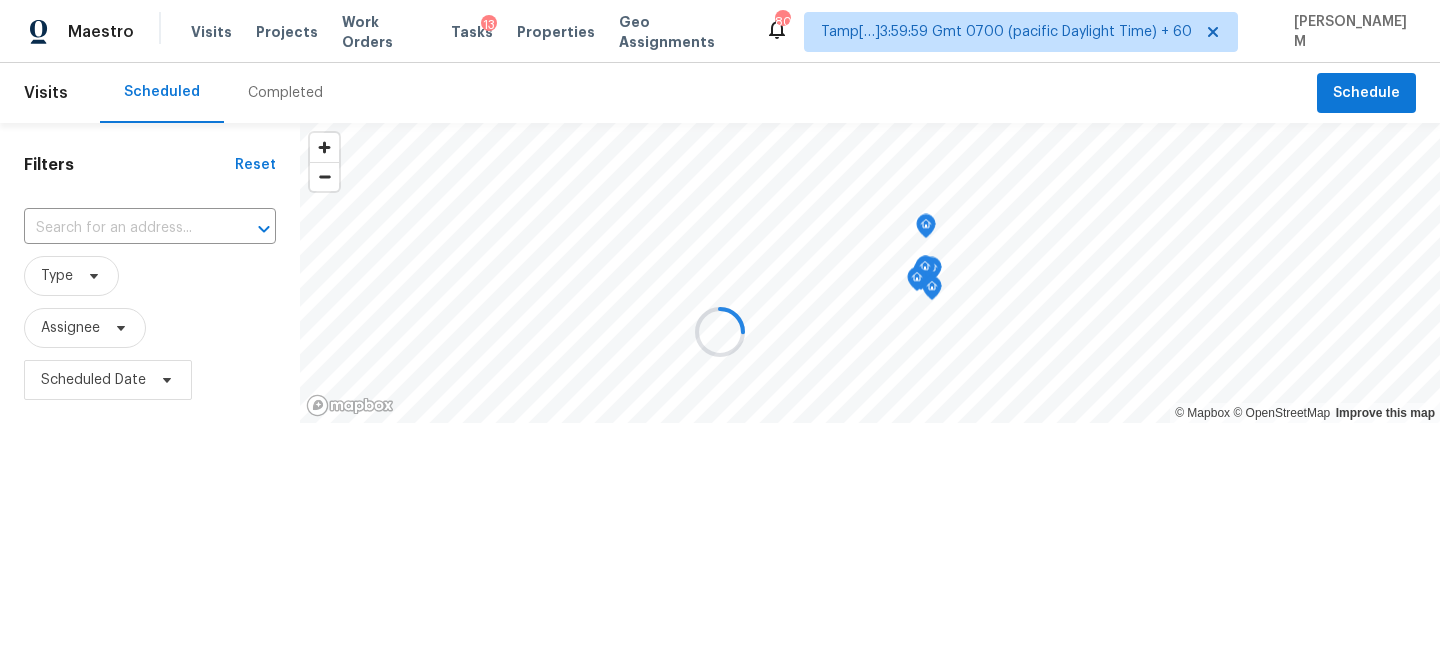 click at bounding box center (720, 332) 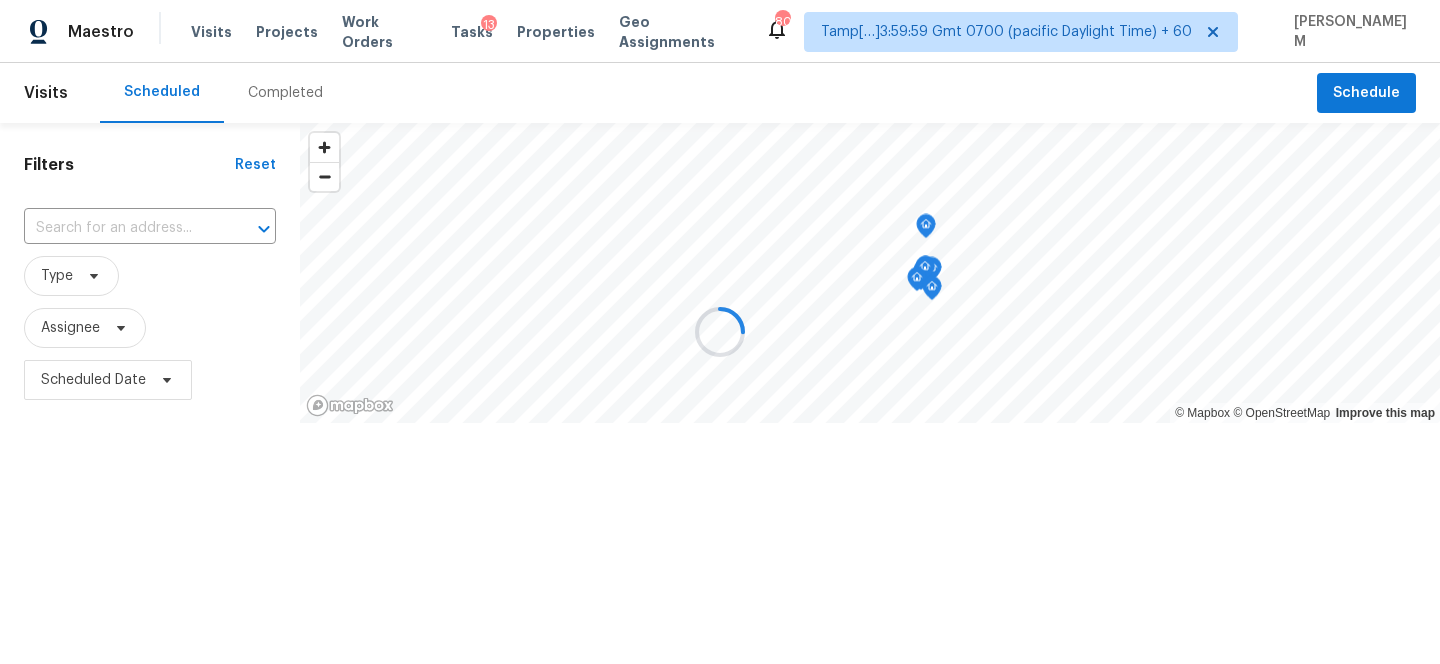 click at bounding box center (720, 332) 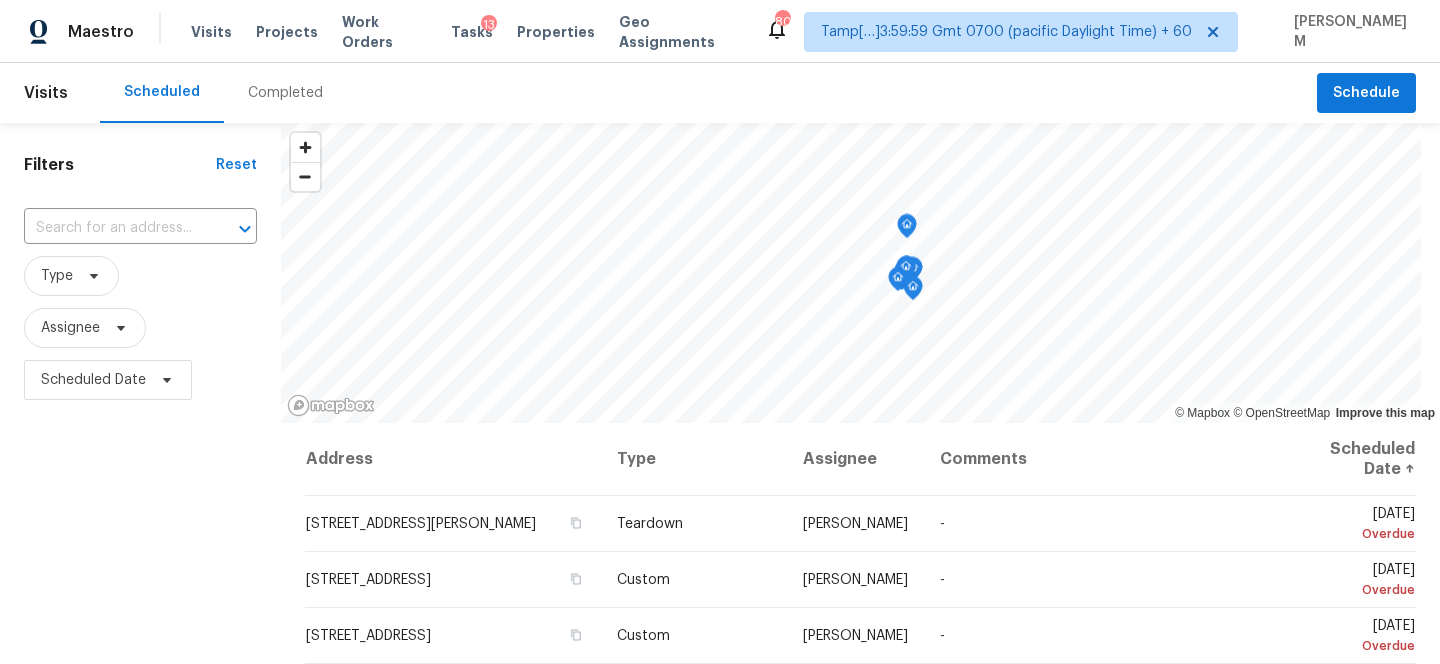 click on "Completed" at bounding box center [285, 93] 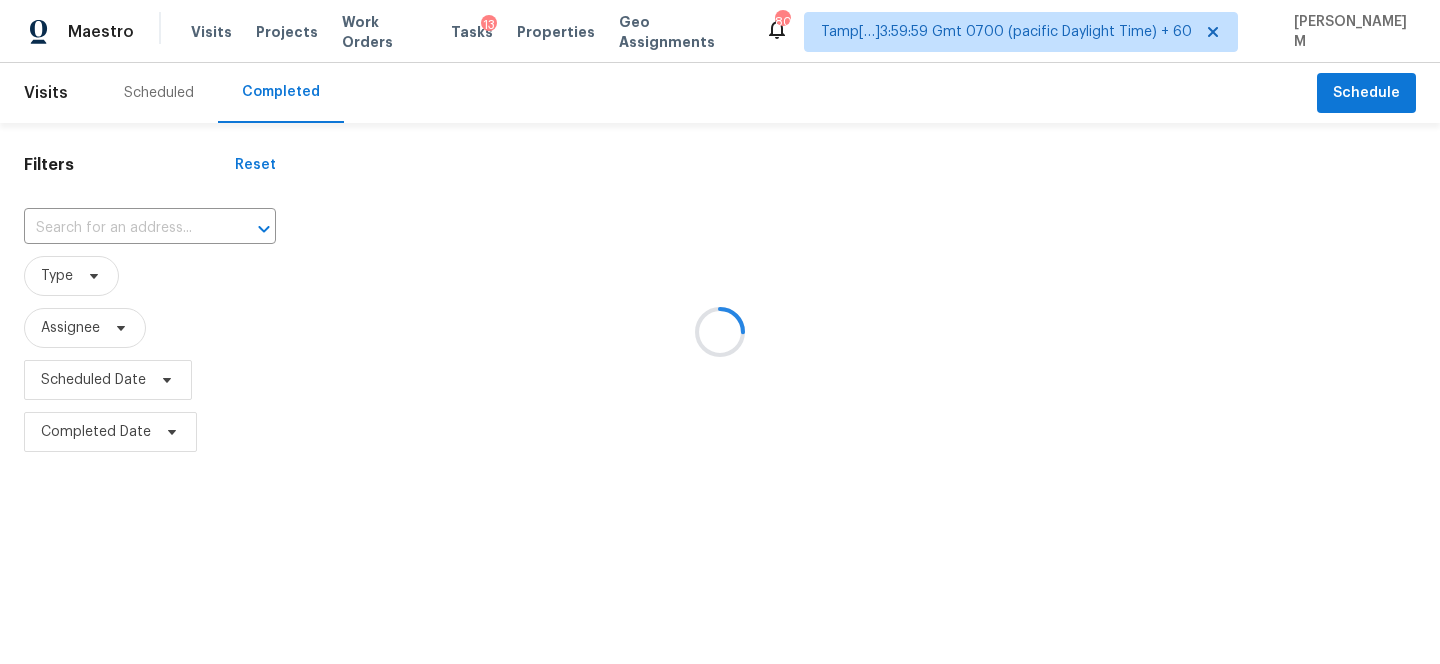 click at bounding box center [720, 332] 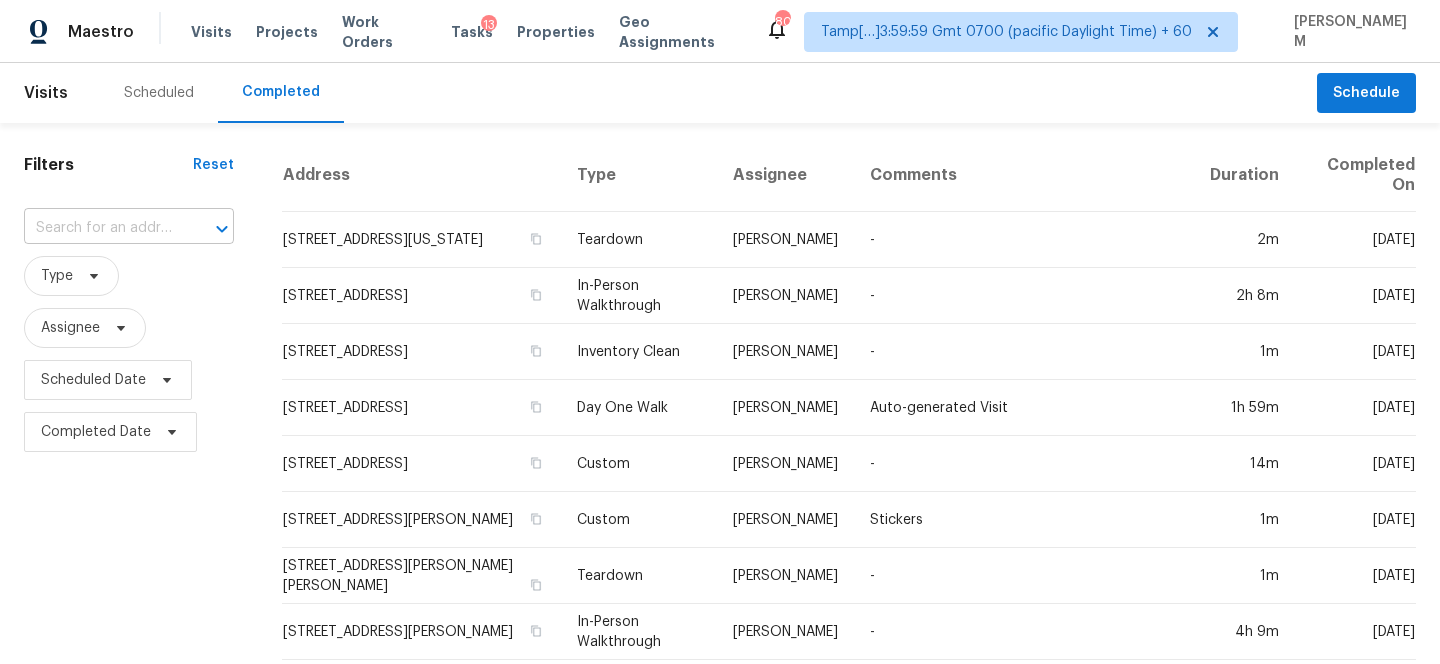 click at bounding box center (101, 228) 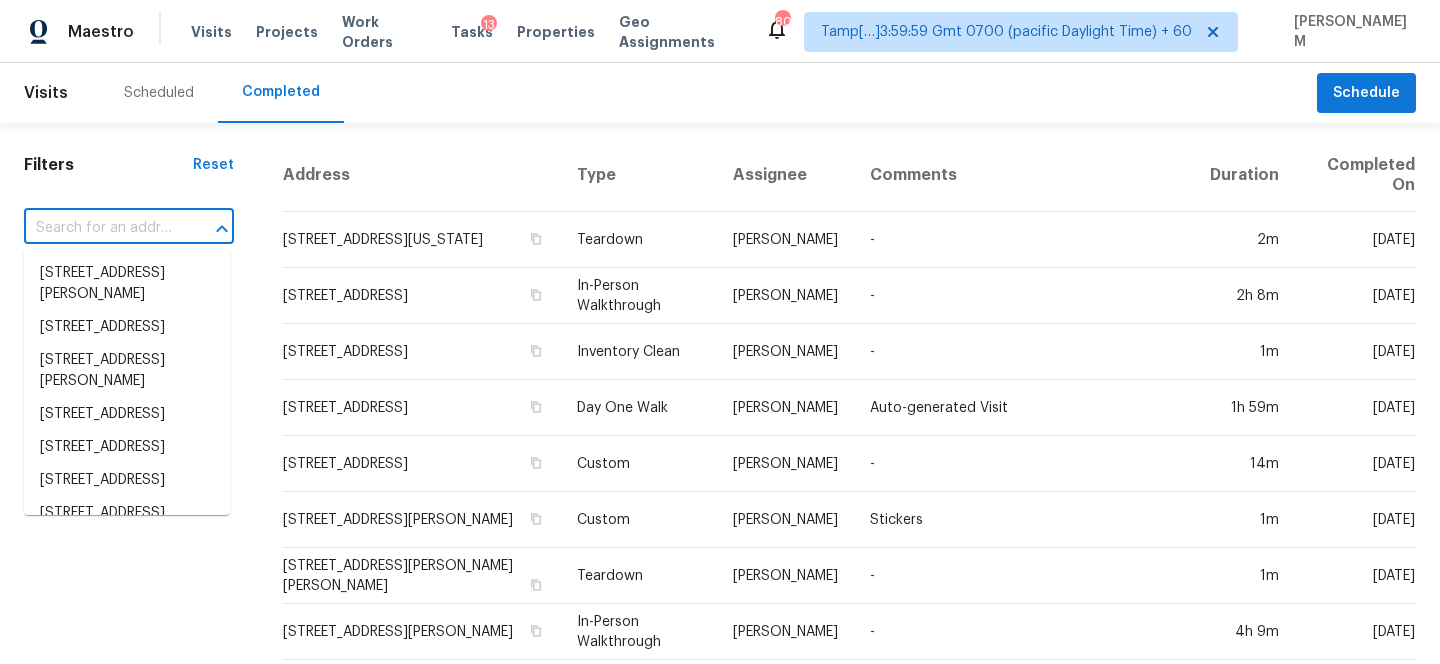 paste on "12605 Moss Hollow St, San Antonio, TX 78233" 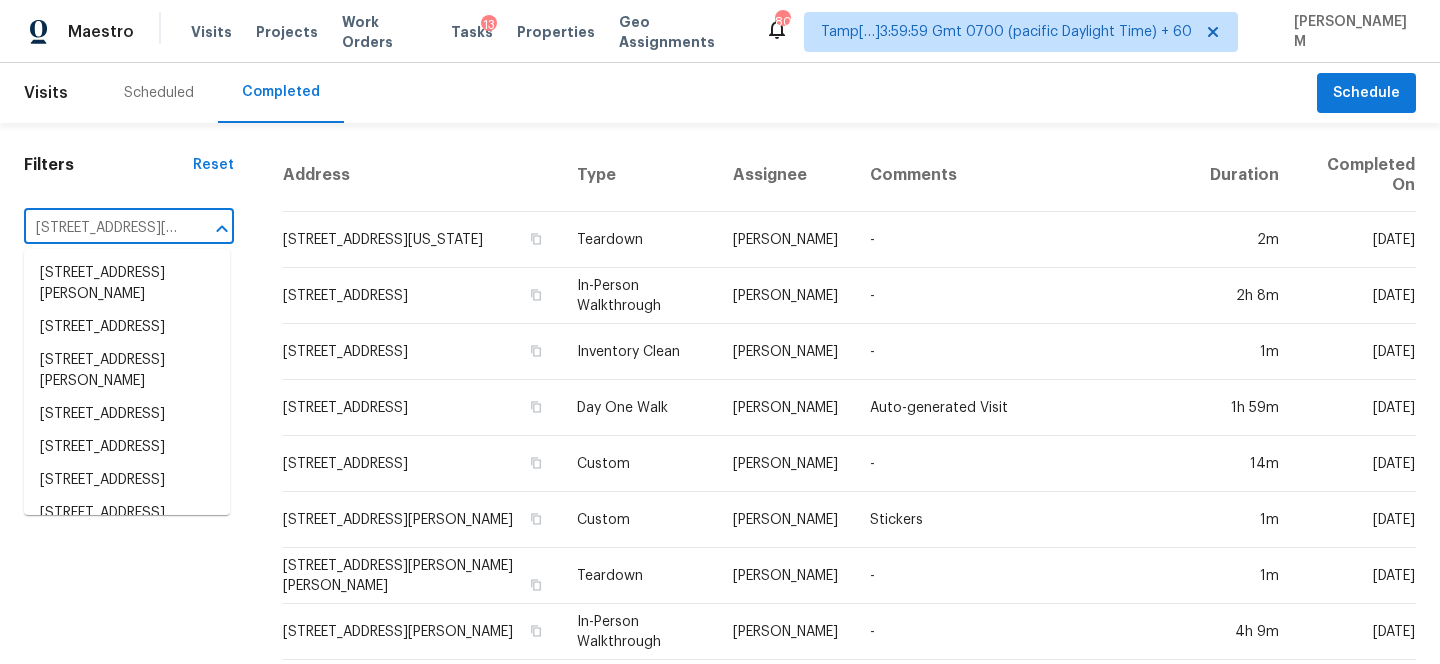 scroll, scrollTop: 0, scrollLeft: 161, axis: horizontal 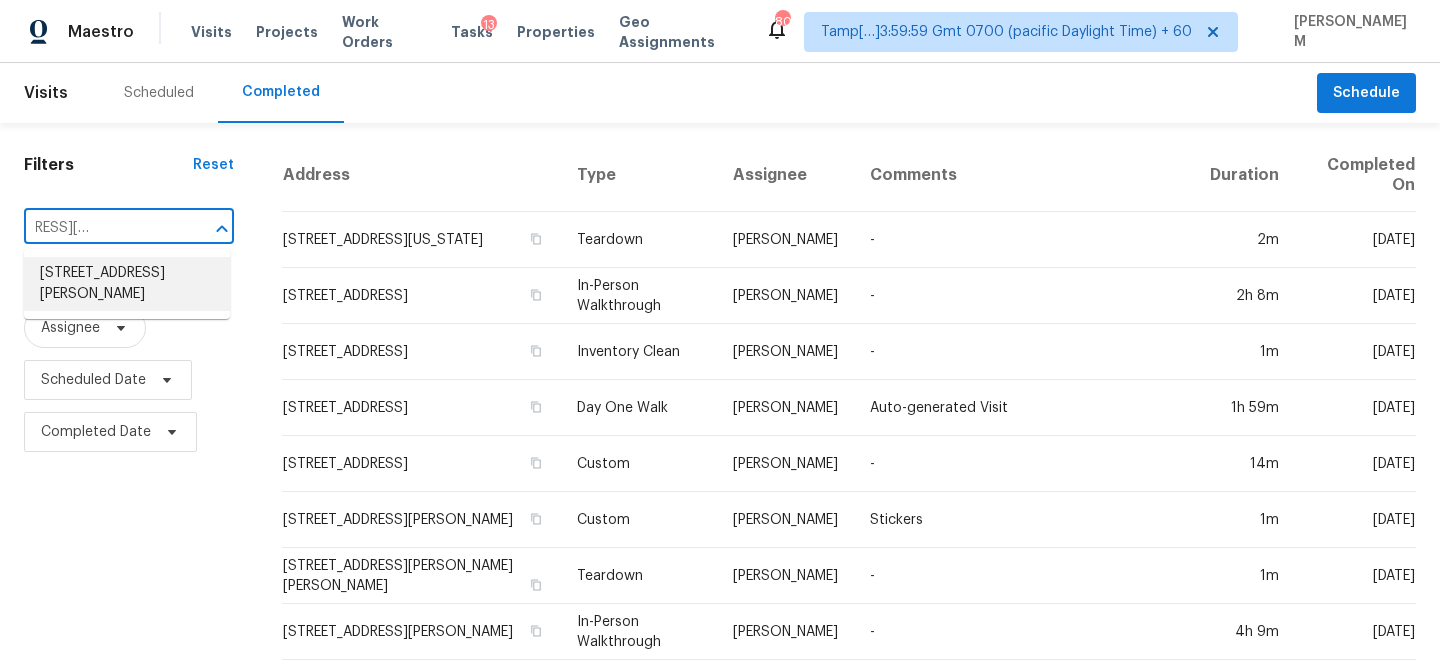 click on "12605 Moss Hollow St, San Antonio, TX 78233" at bounding box center [127, 284] 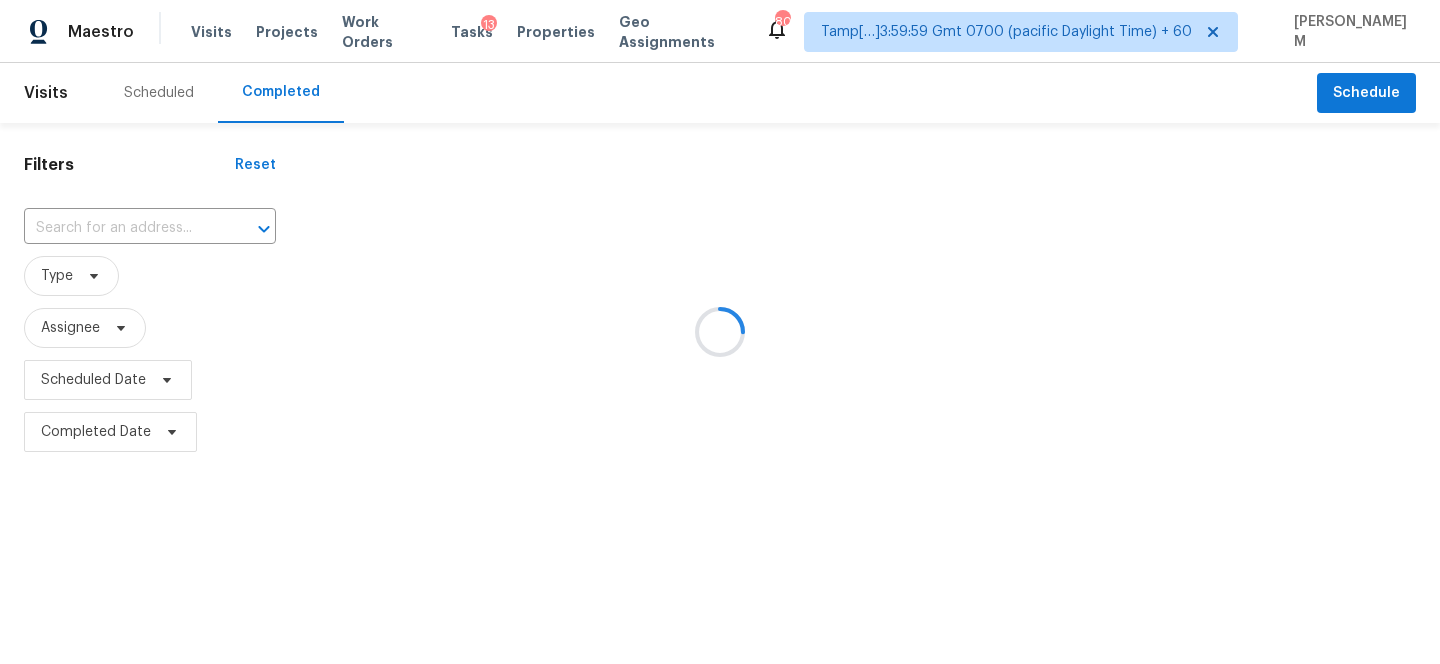 type on "12605 Moss Hollow St, San Antonio, TX 78233" 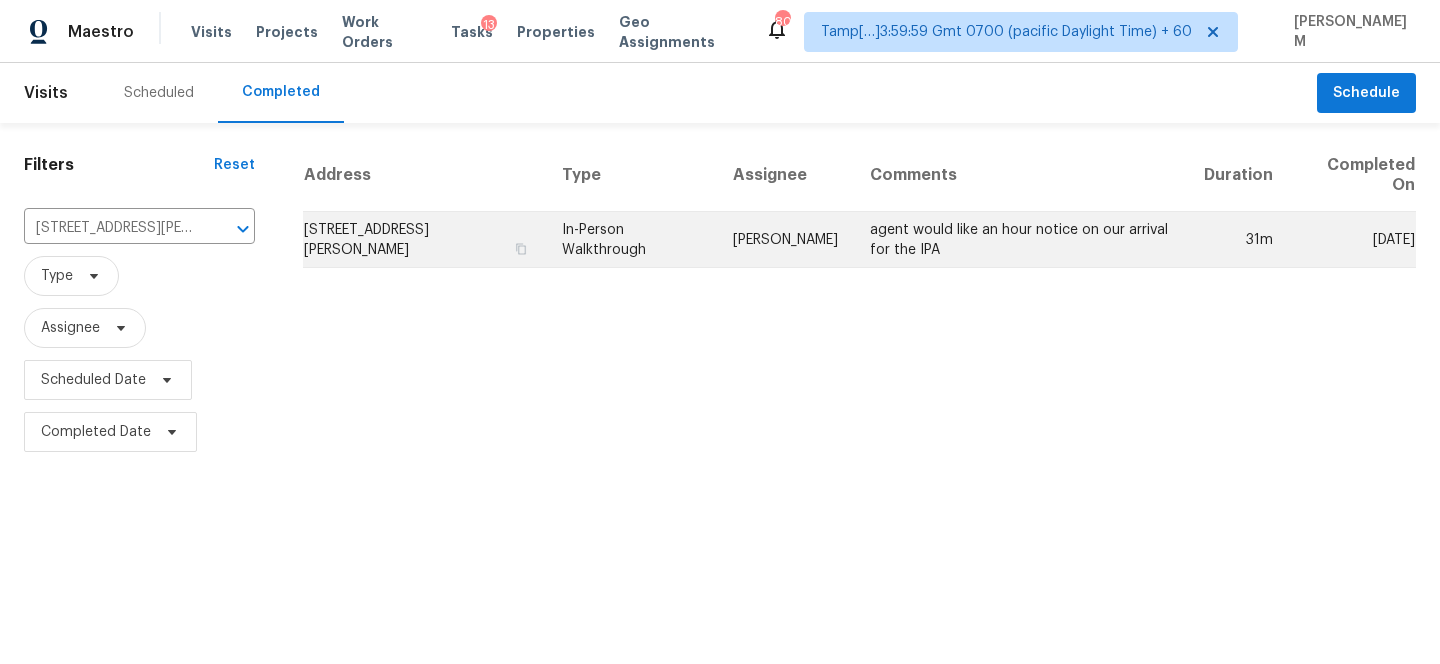 click on "12605 Moss Hollow St, San Antonio, TX 78233" at bounding box center (425, 240) 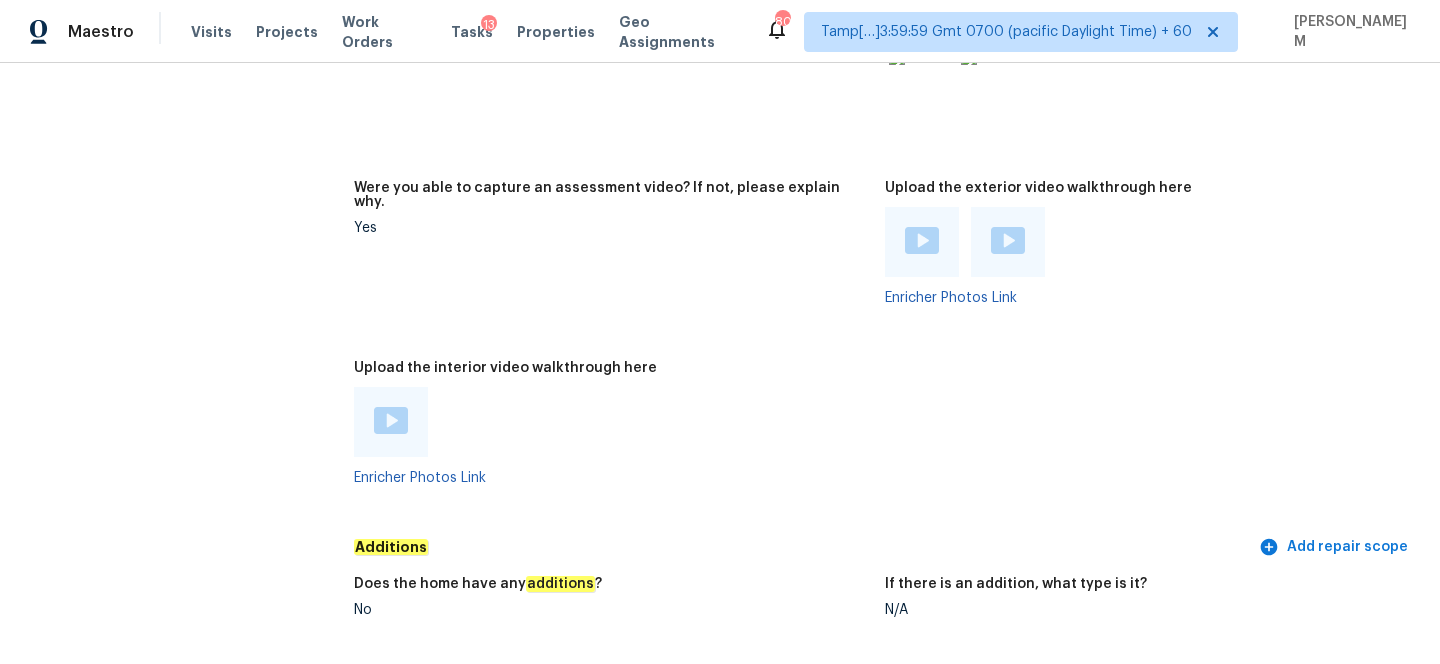 scroll, scrollTop: 3745, scrollLeft: 0, axis: vertical 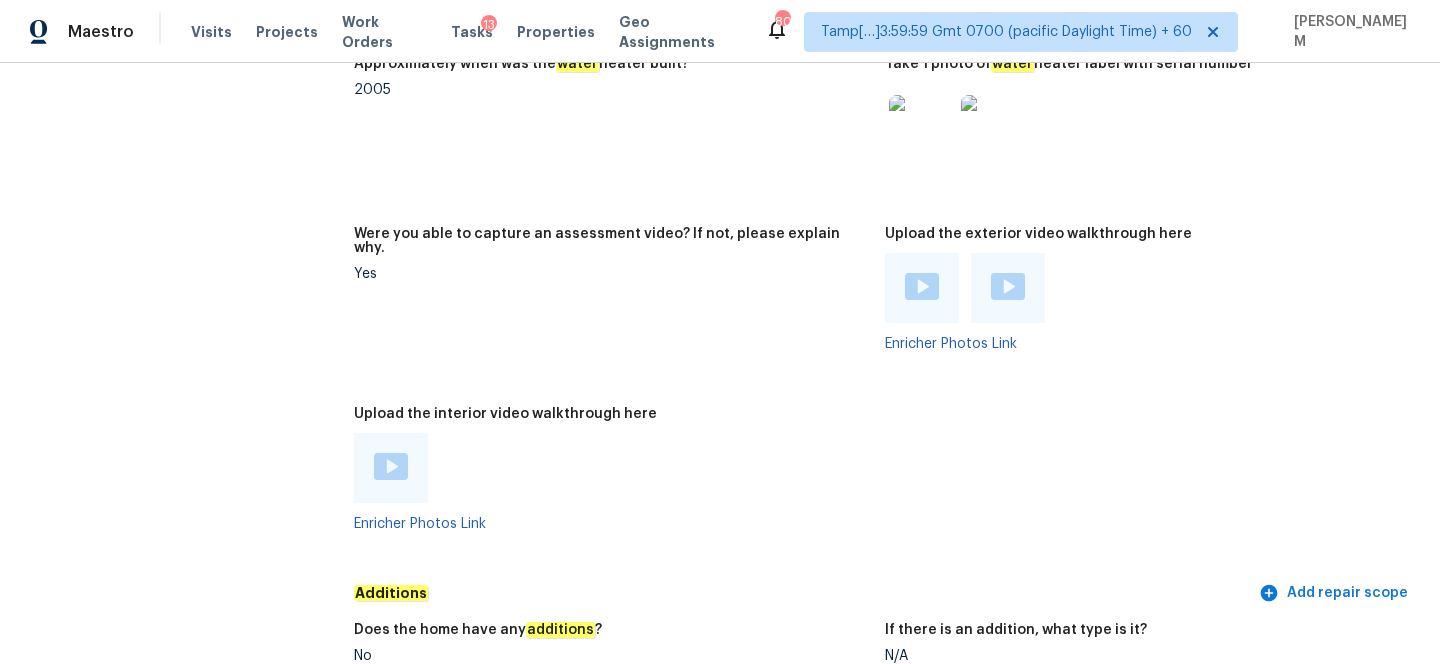 click at bounding box center [391, 466] 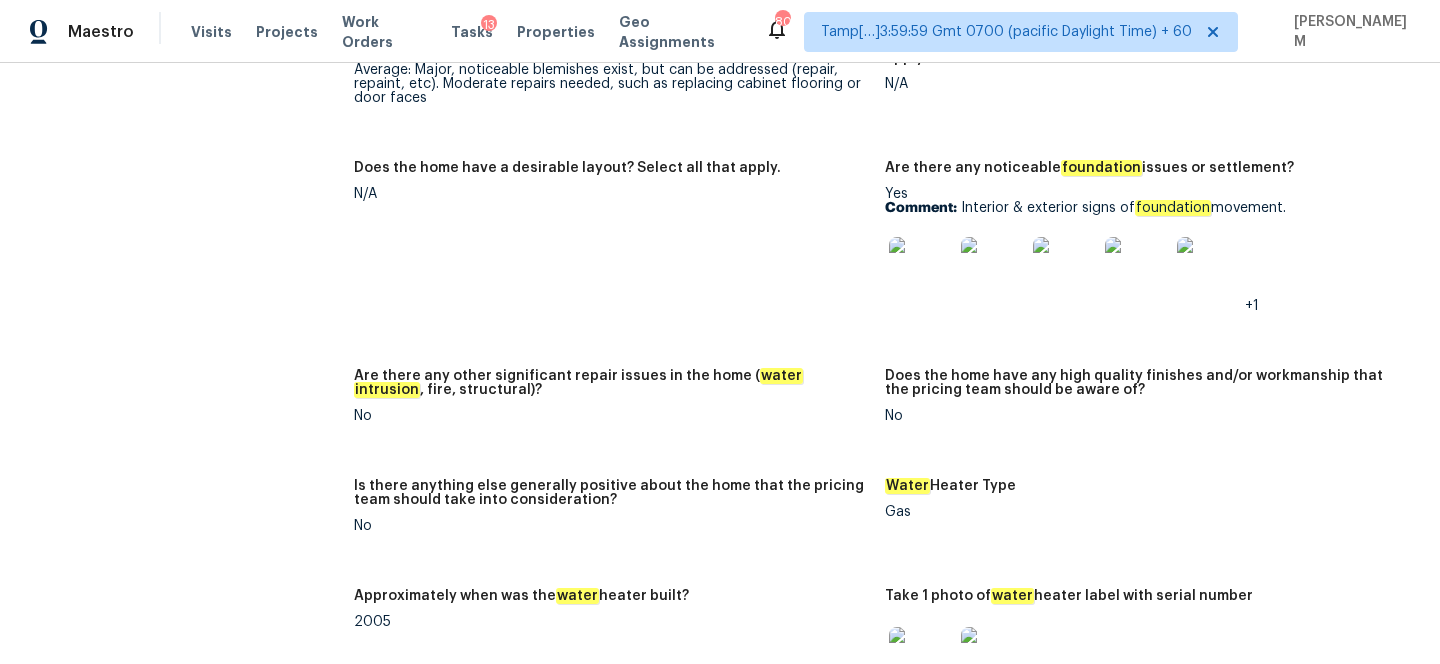scroll, scrollTop: 3196, scrollLeft: 0, axis: vertical 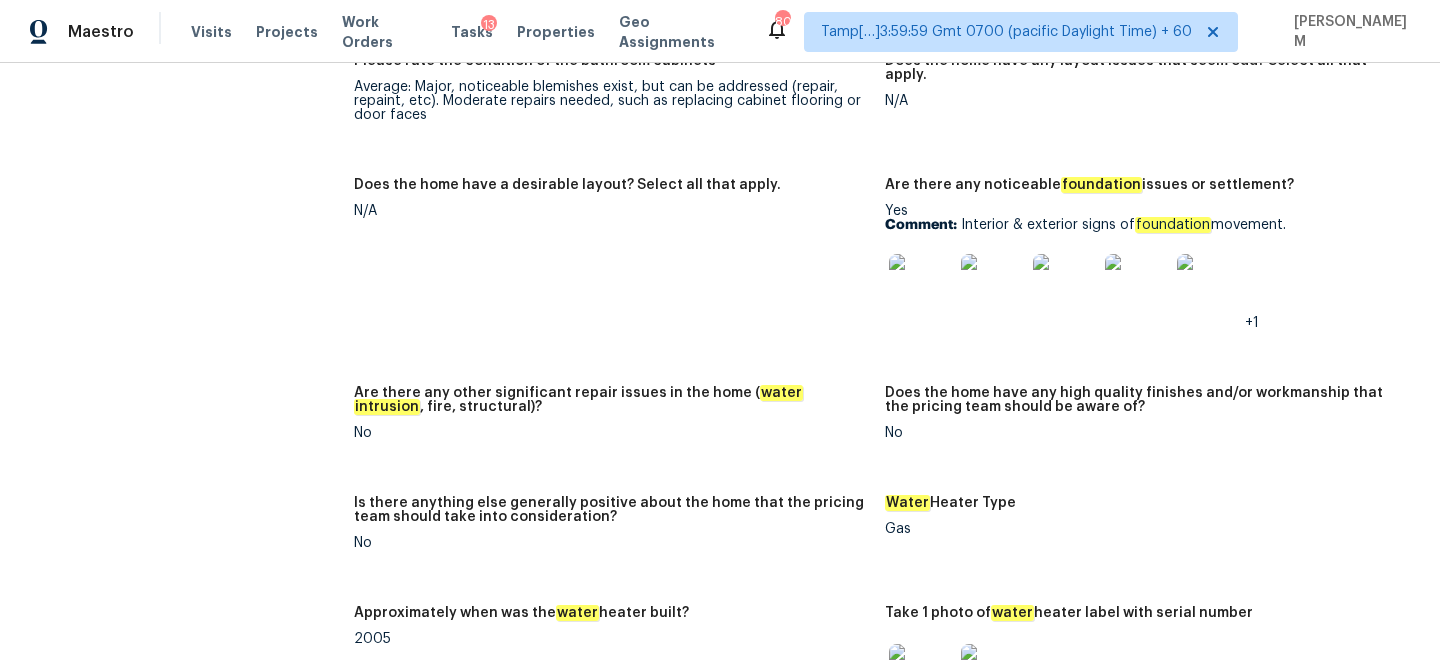 click at bounding box center [921, 286] 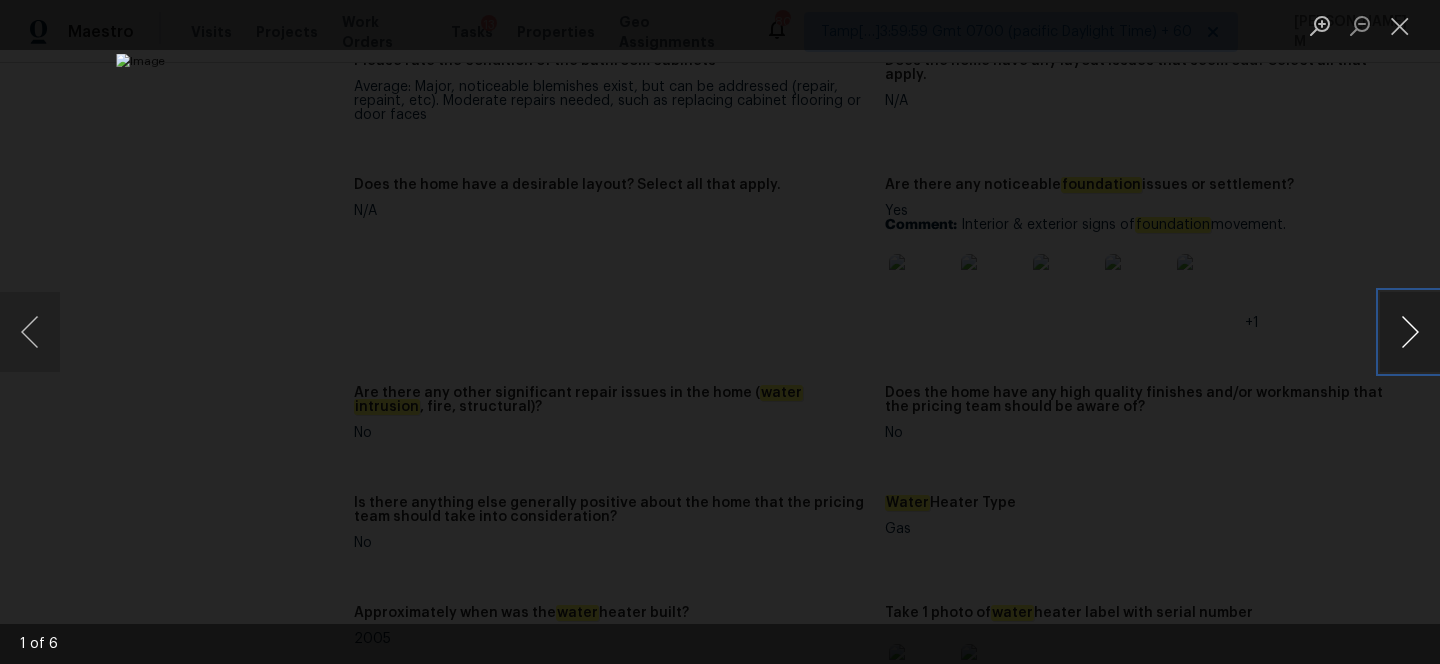 click at bounding box center (1410, 332) 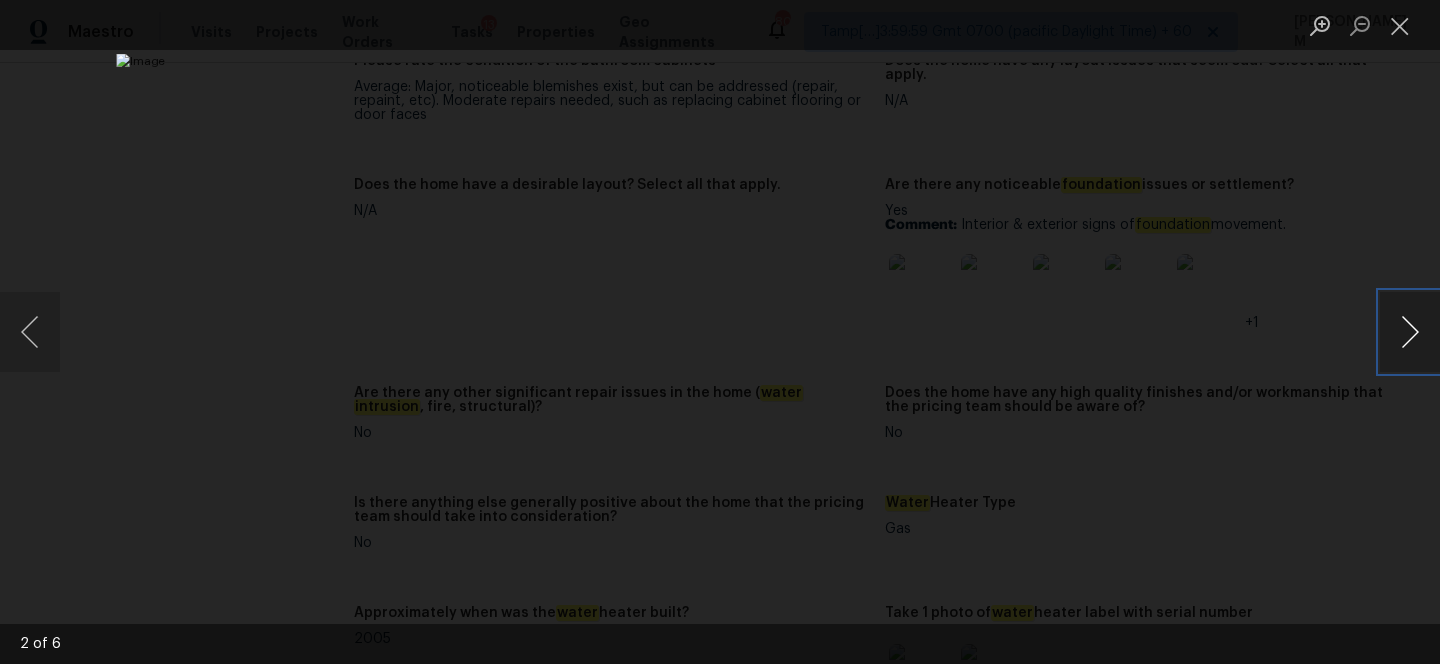 click at bounding box center [1410, 332] 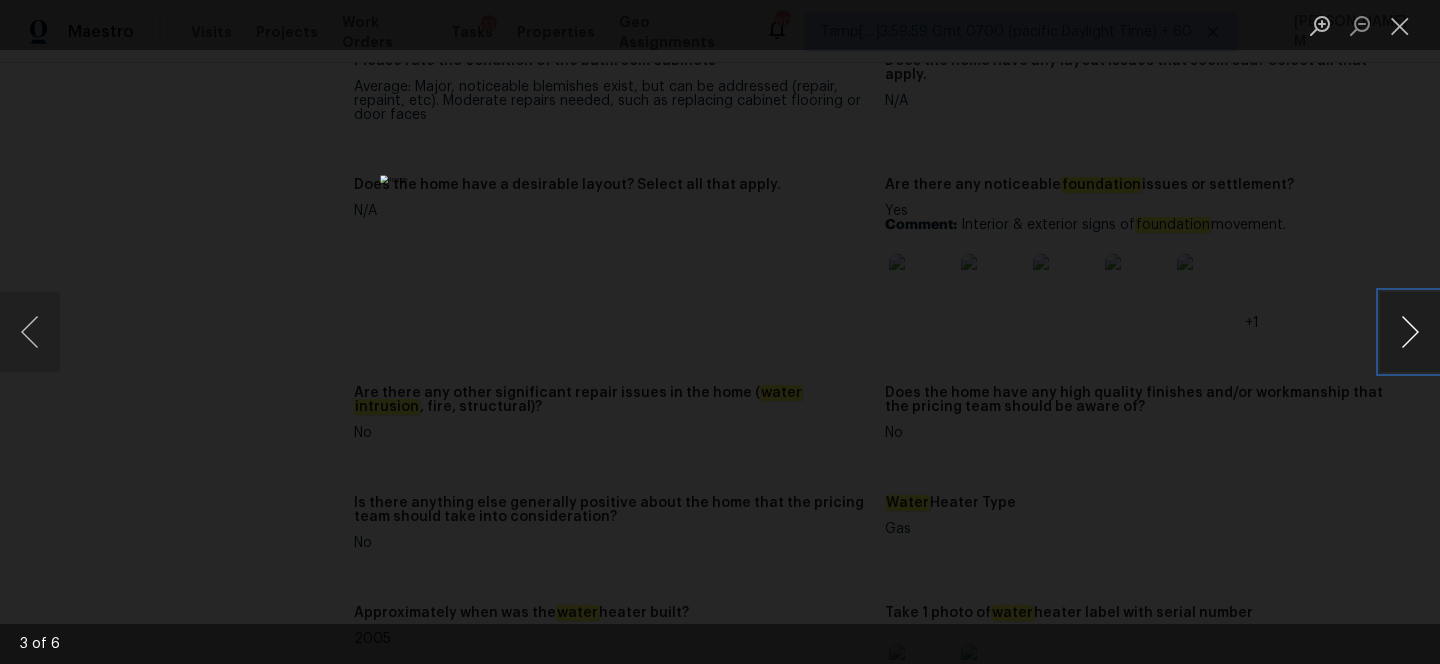 click at bounding box center [1410, 332] 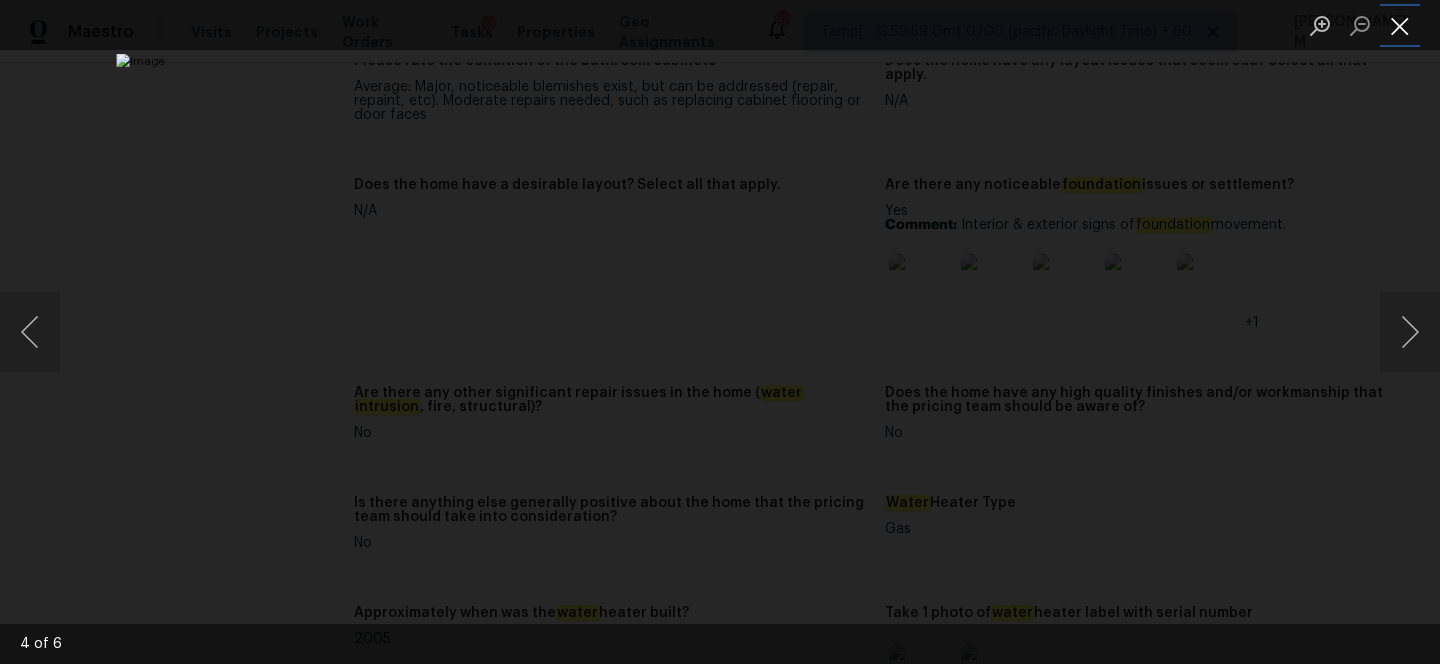 click at bounding box center [1400, 25] 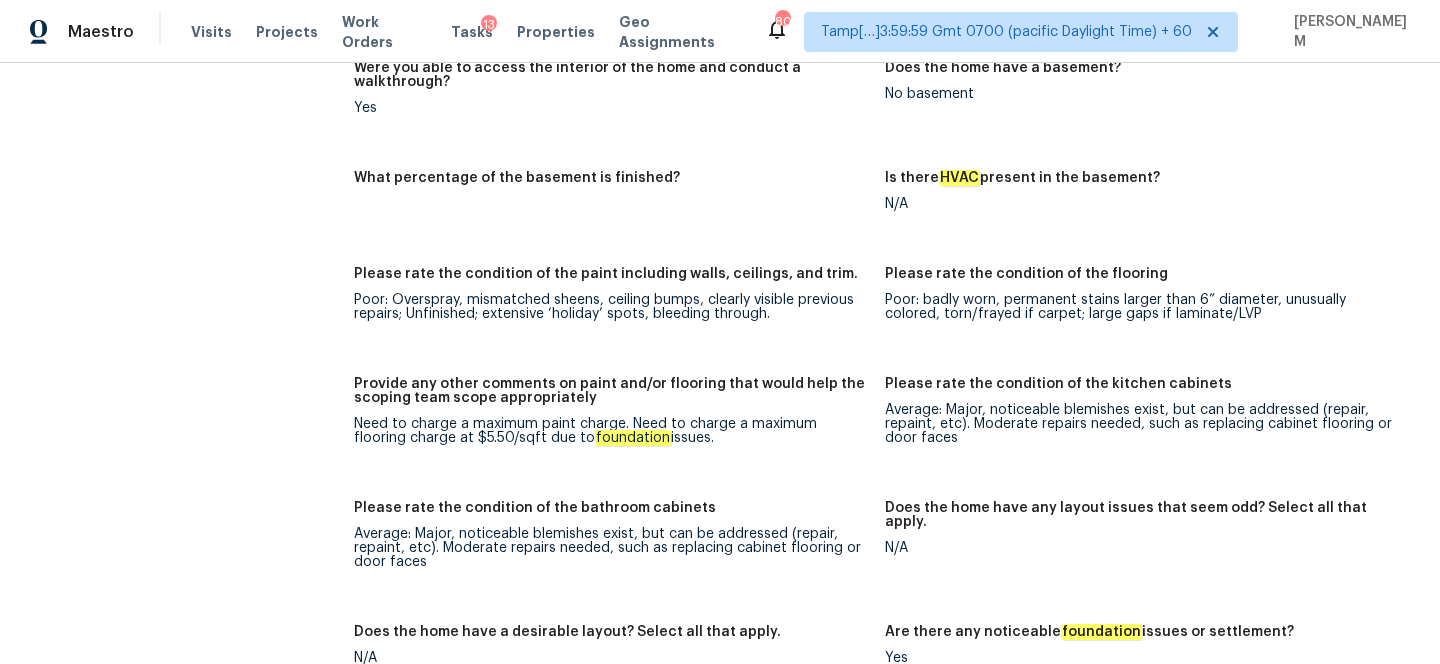 scroll, scrollTop: 2747, scrollLeft: 0, axis: vertical 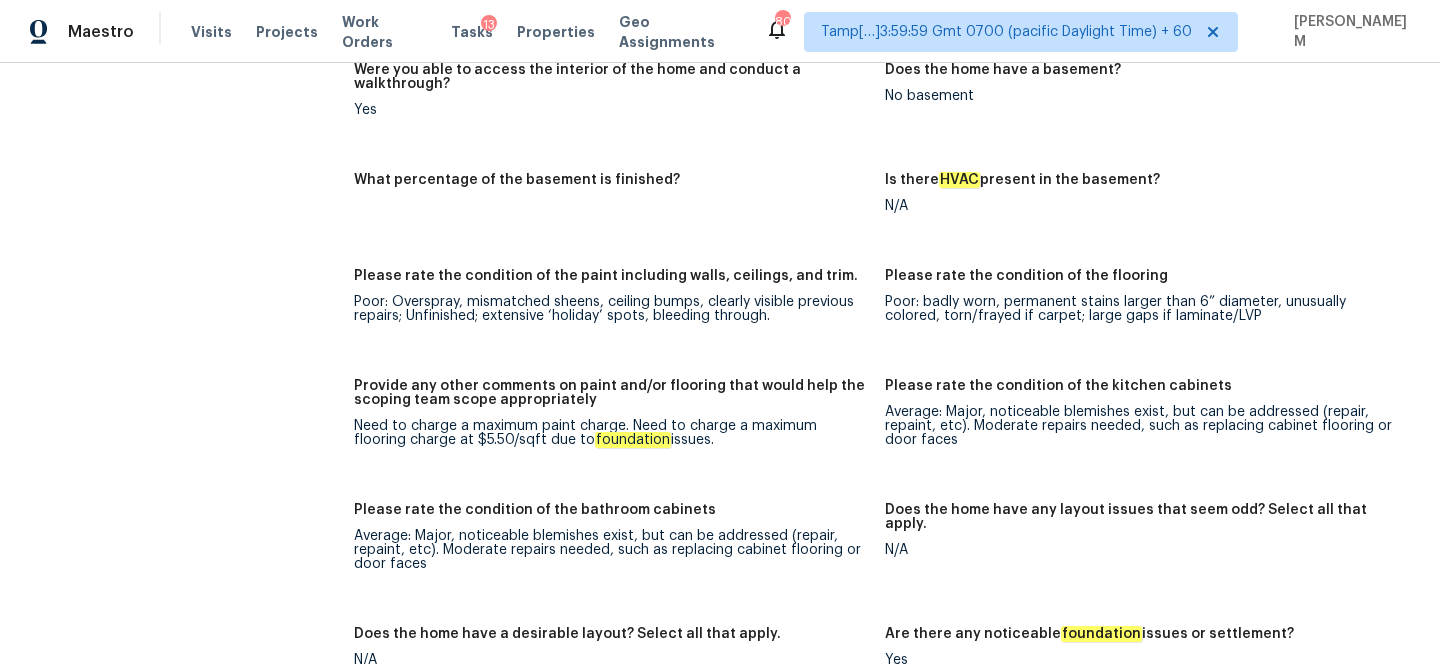 click on "Please rate the condition of the paint including walls, ceilings, and trim. Poor: Overspray, mismatched sheens, ceiling bumps, clearly visible previous repairs; Unfinished; extensive ‘holiday’ spots, bleeding through." at bounding box center [619, 312] 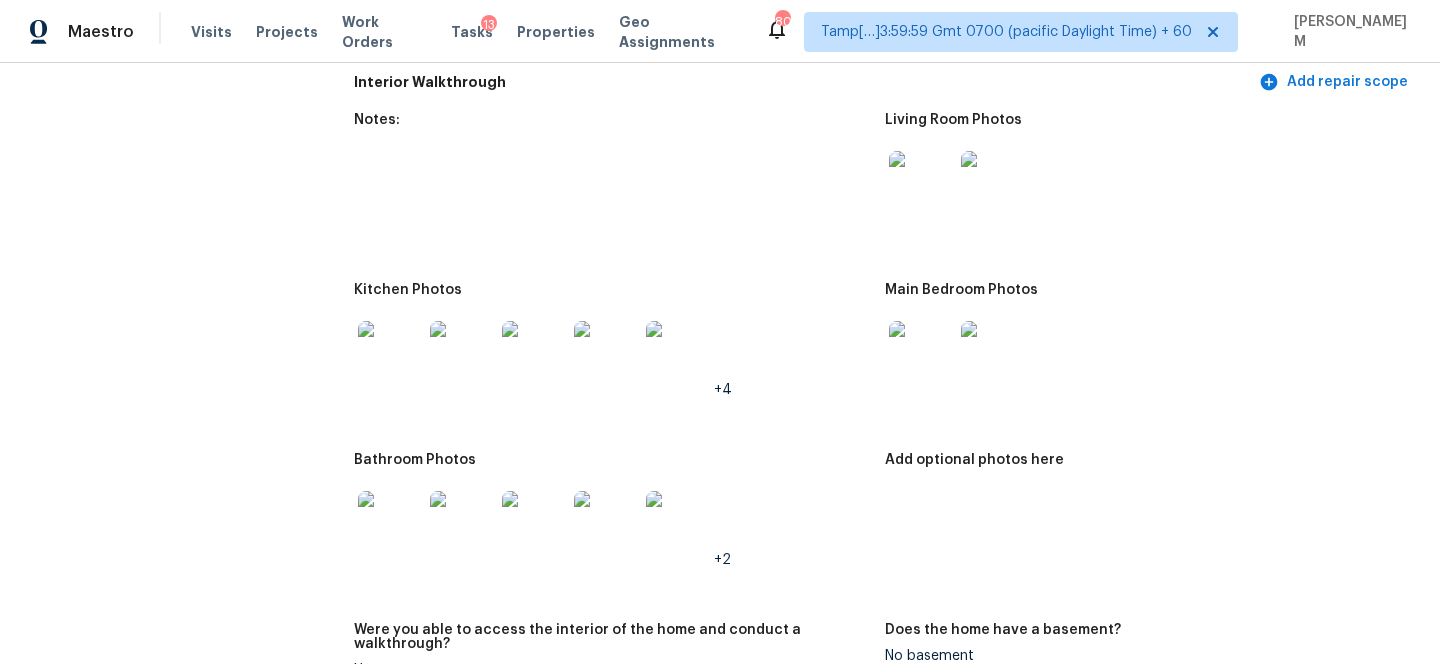 scroll, scrollTop: 2176, scrollLeft: 0, axis: vertical 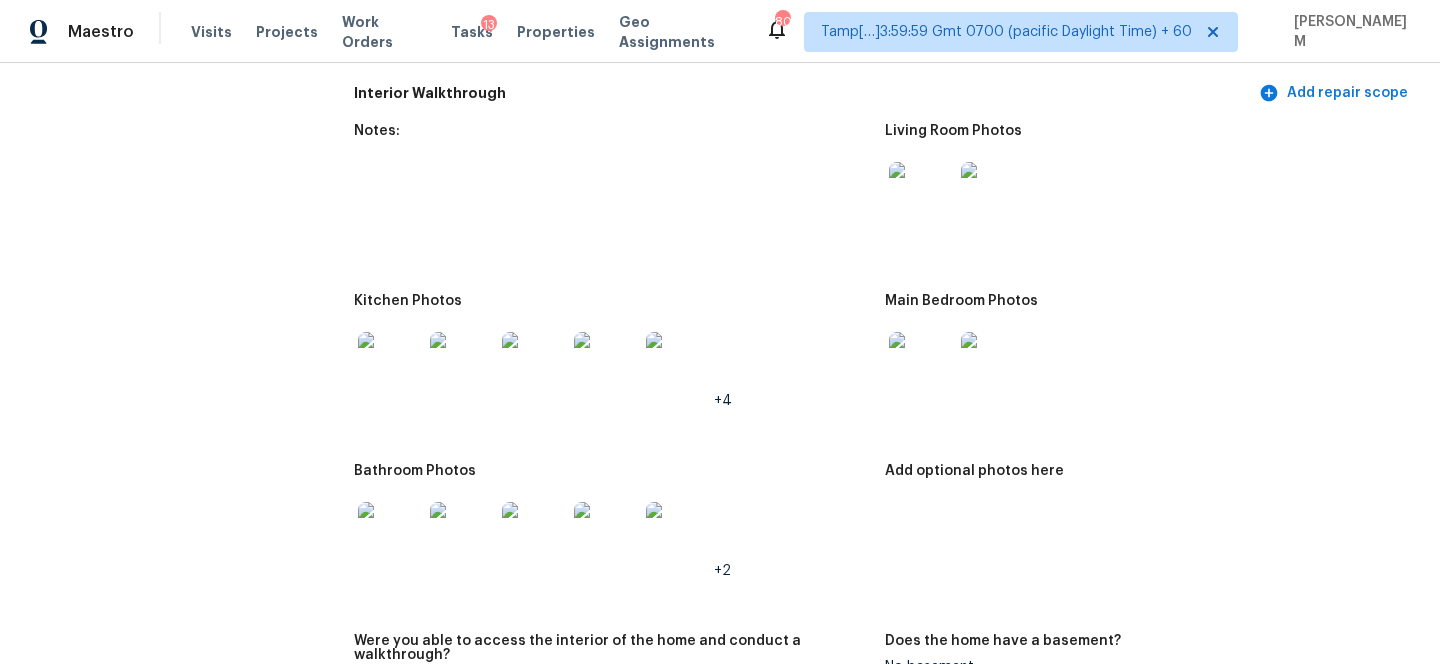 click at bounding box center [390, 364] 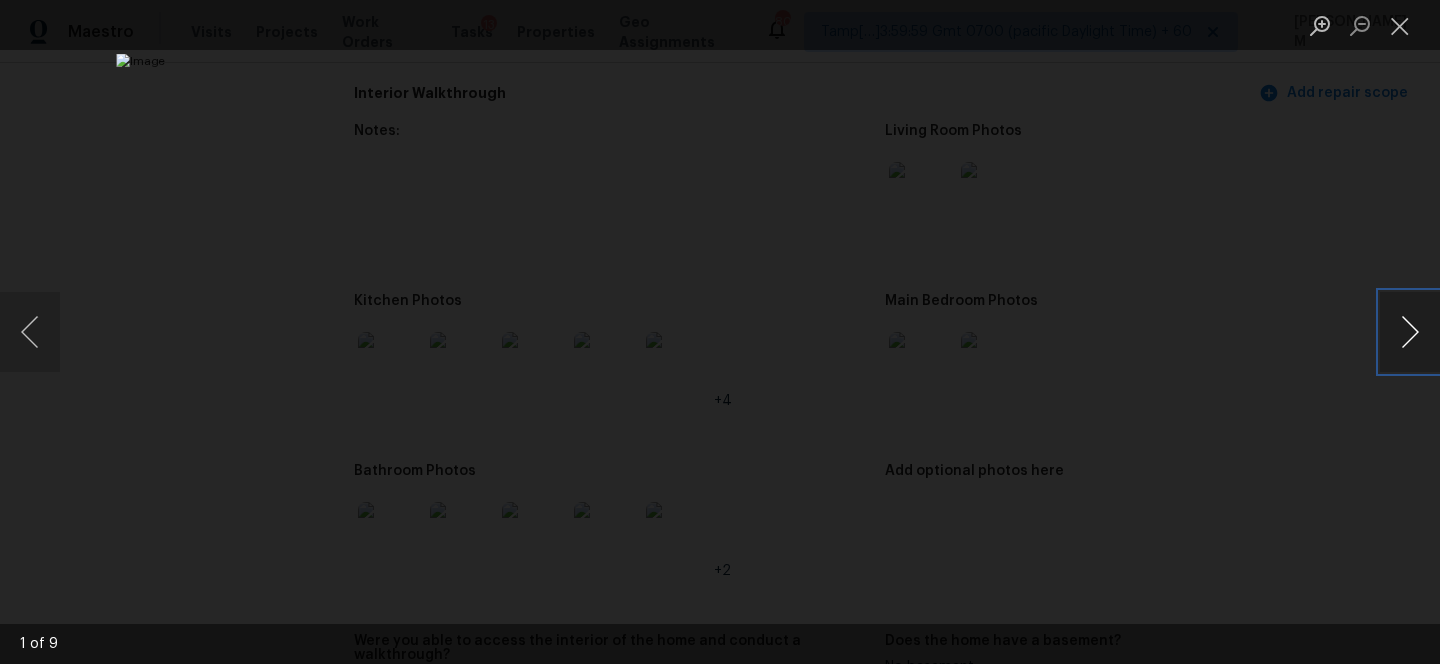 click at bounding box center [1410, 332] 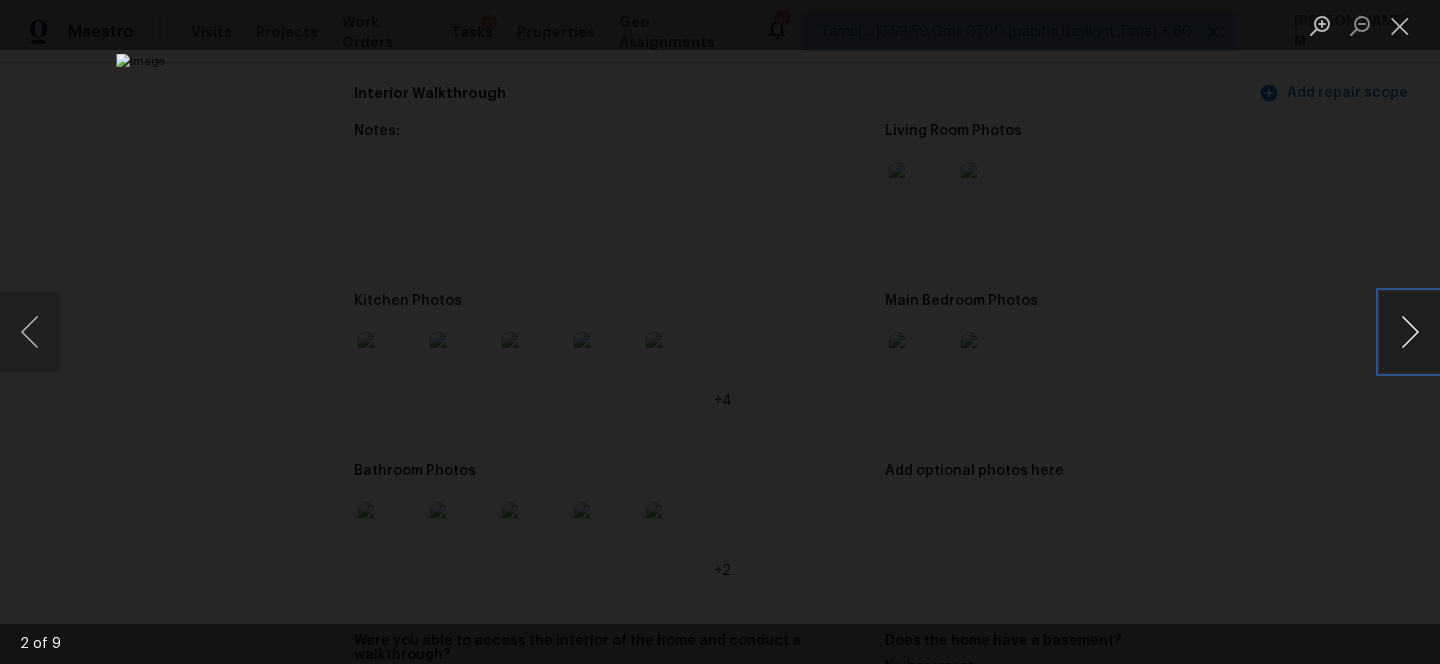 click at bounding box center (1410, 332) 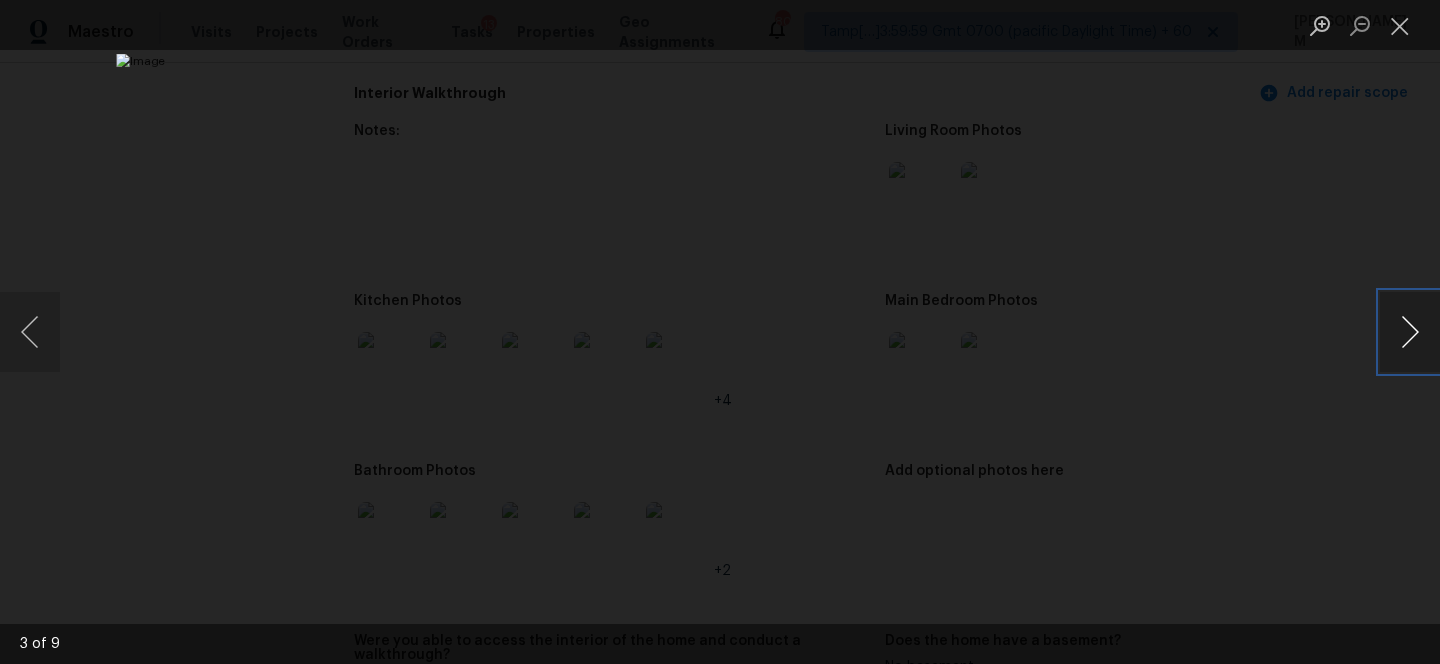 click at bounding box center (1410, 332) 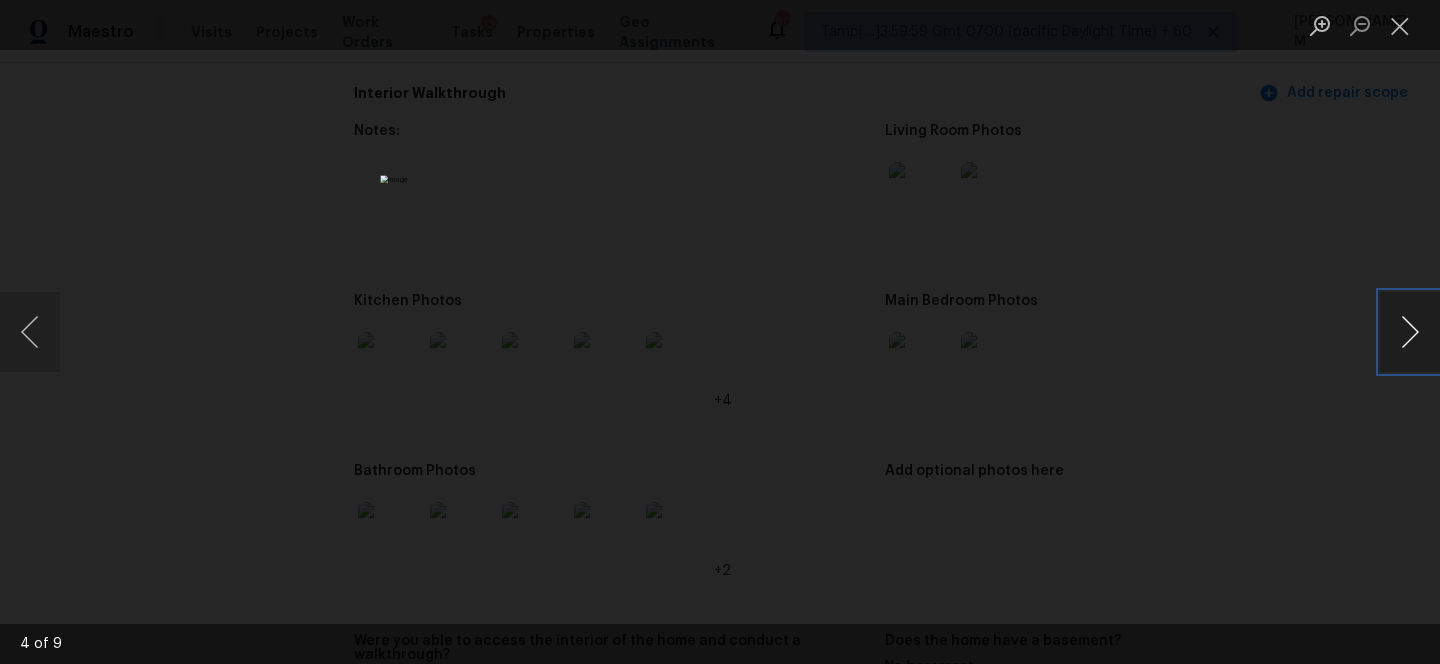 click at bounding box center (1410, 332) 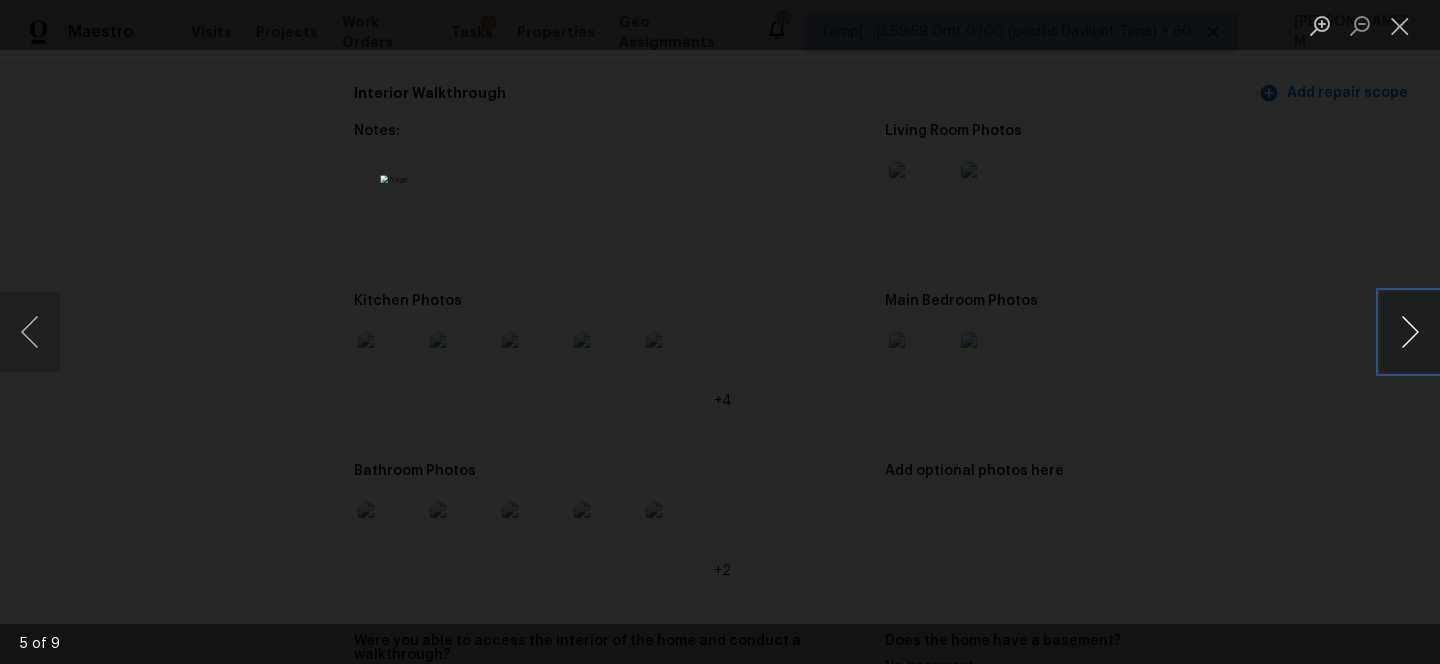 click at bounding box center (1410, 332) 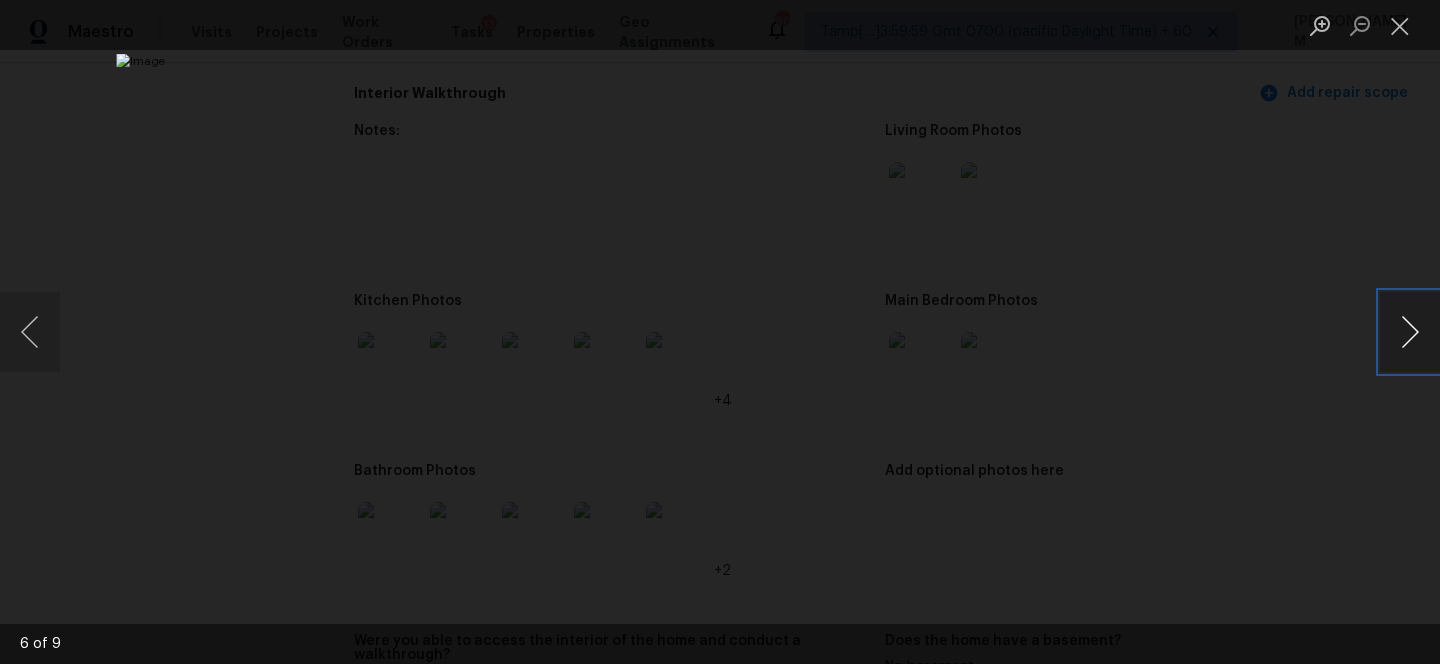 click at bounding box center [1410, 332] 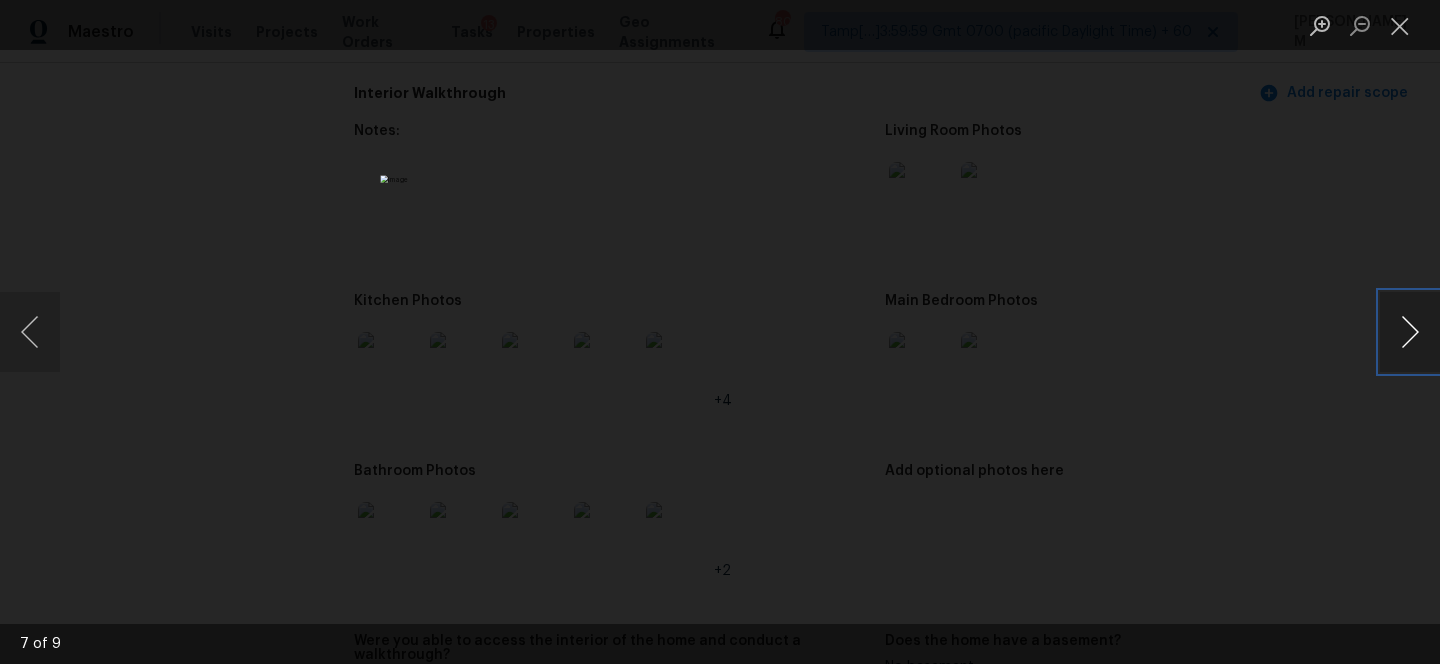 click at bounding box center [1410, 332] 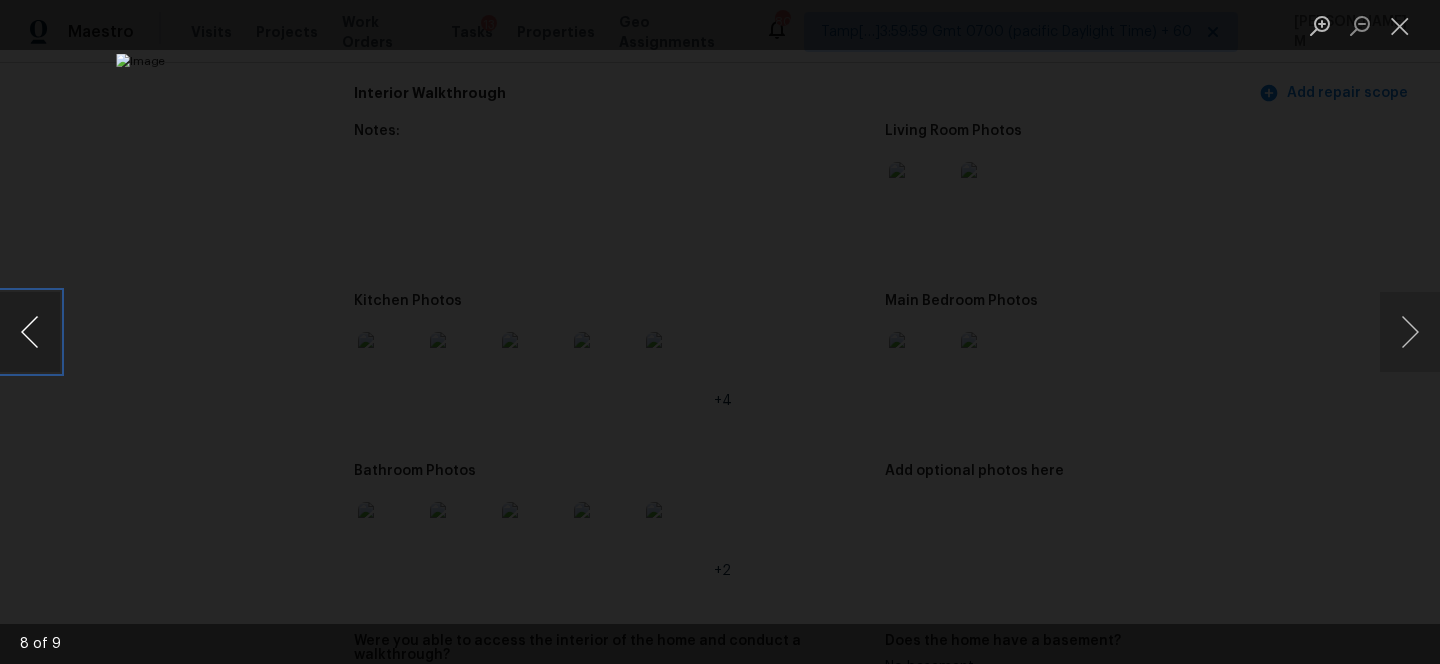 click at bounding box center (30, 332) 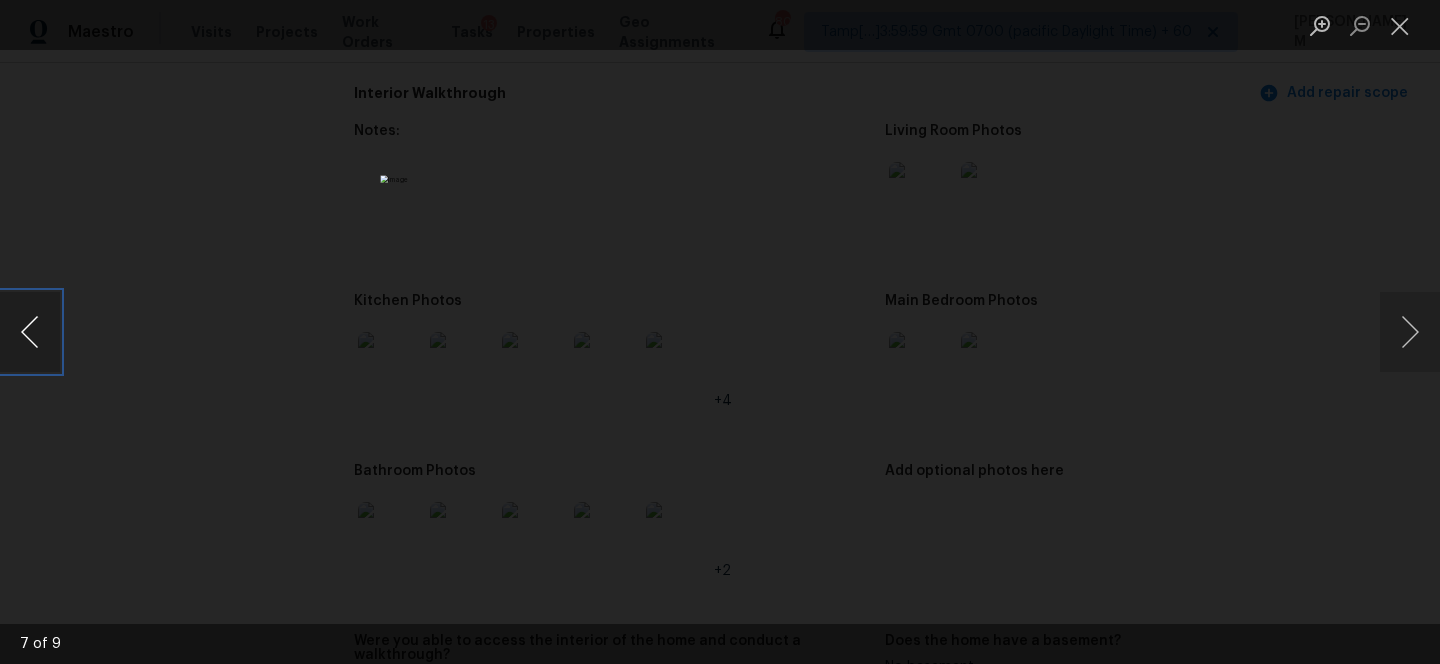 click at bounding box center [30, 332] 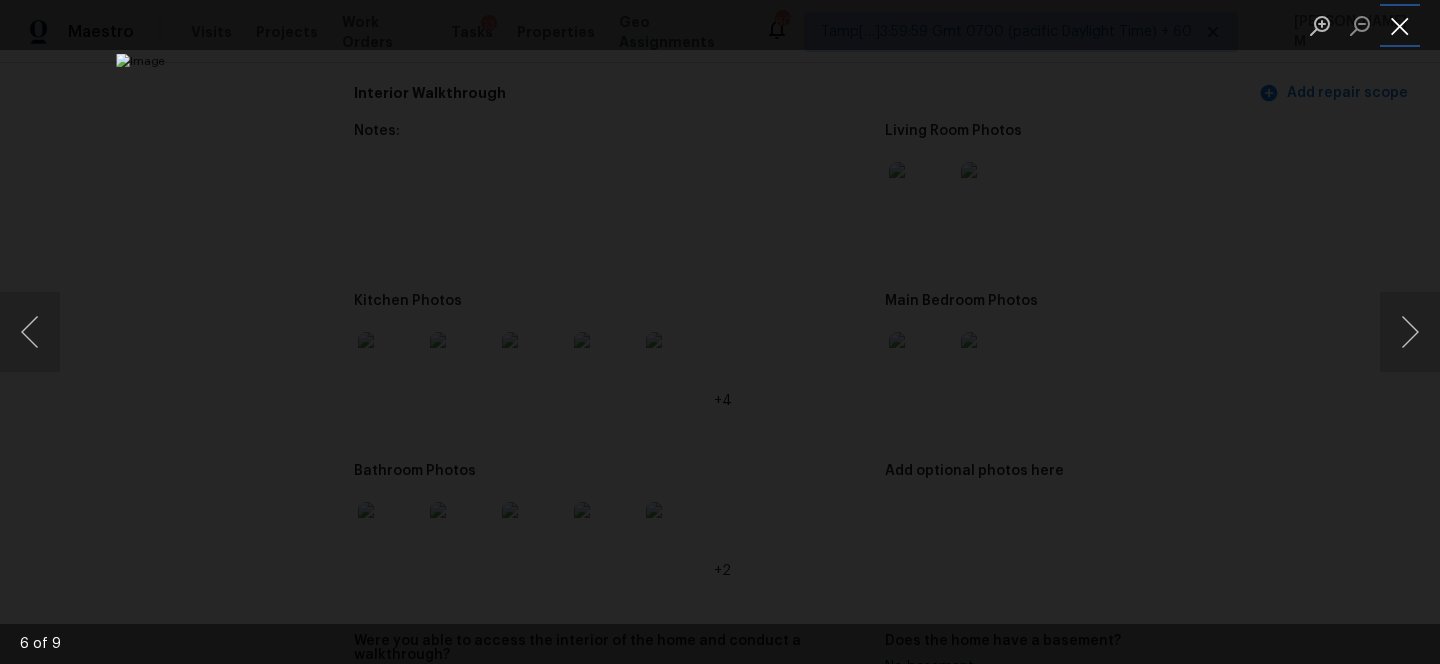 click at bounding box center [1400, 25] 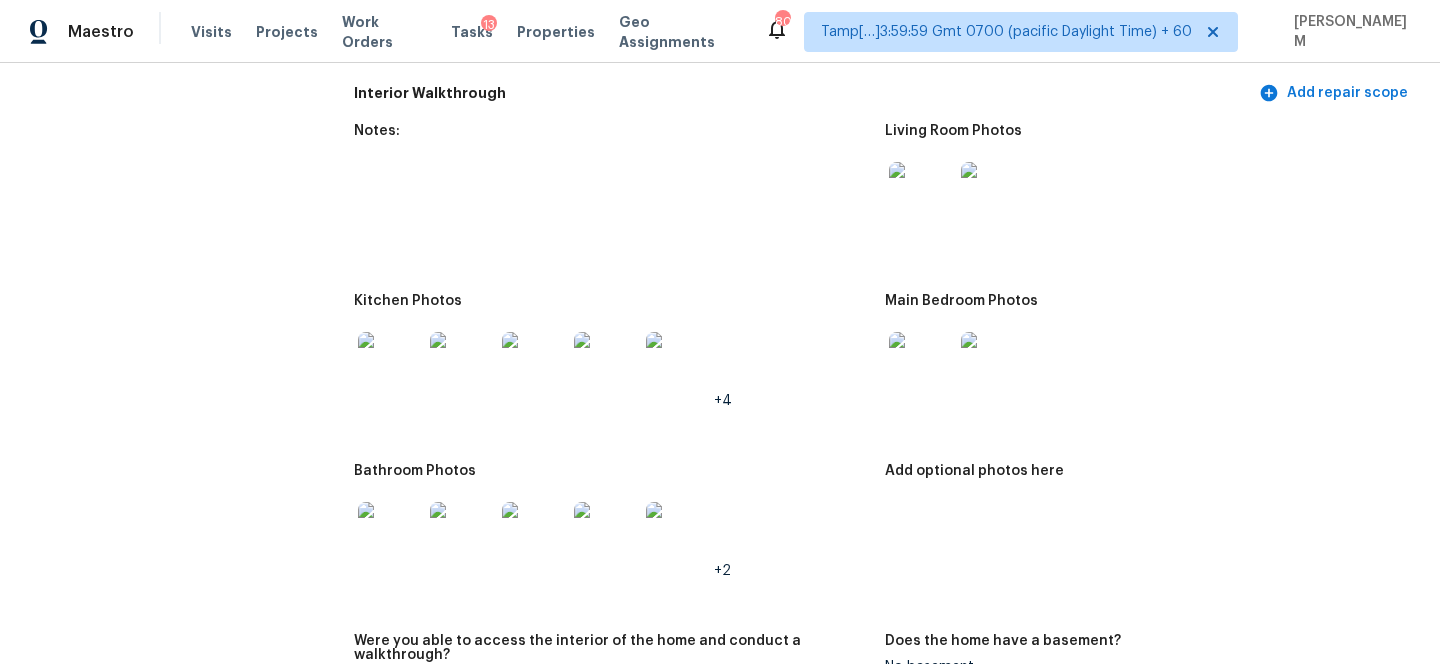 click at bounding box center (390, 534) 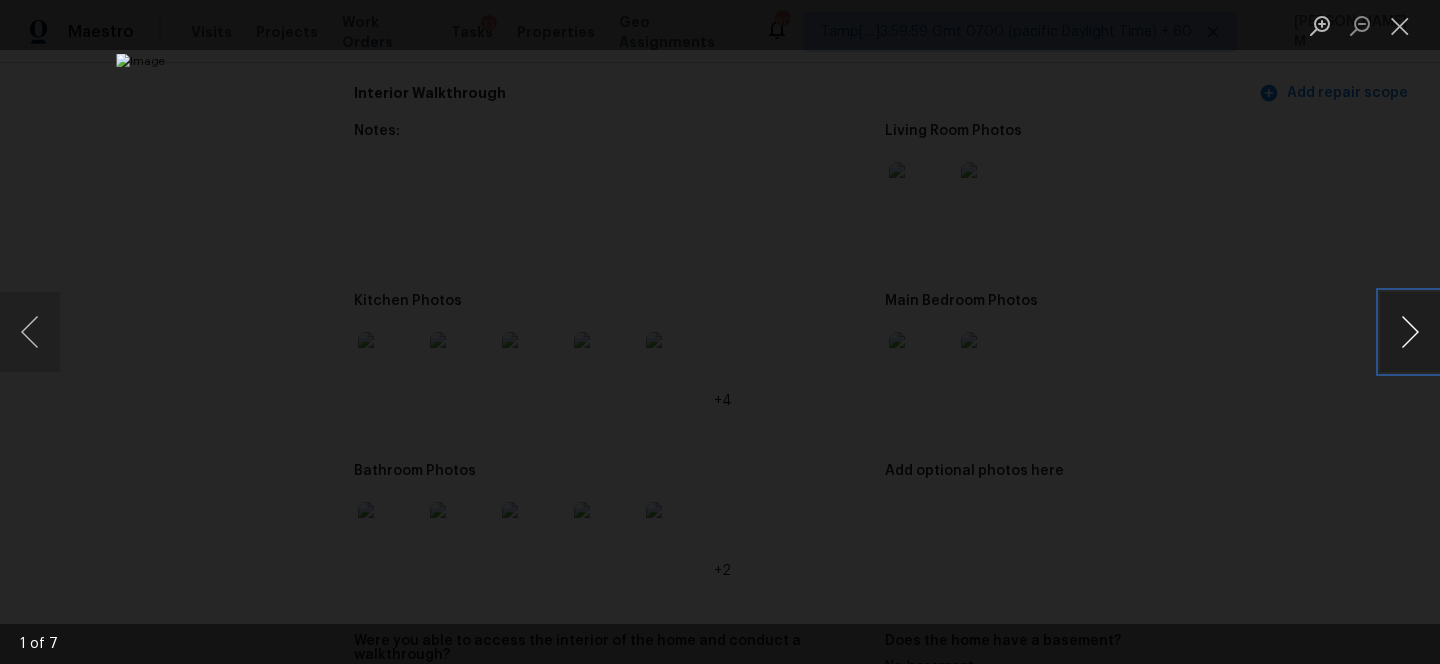click at bounding box center [1410, 332] 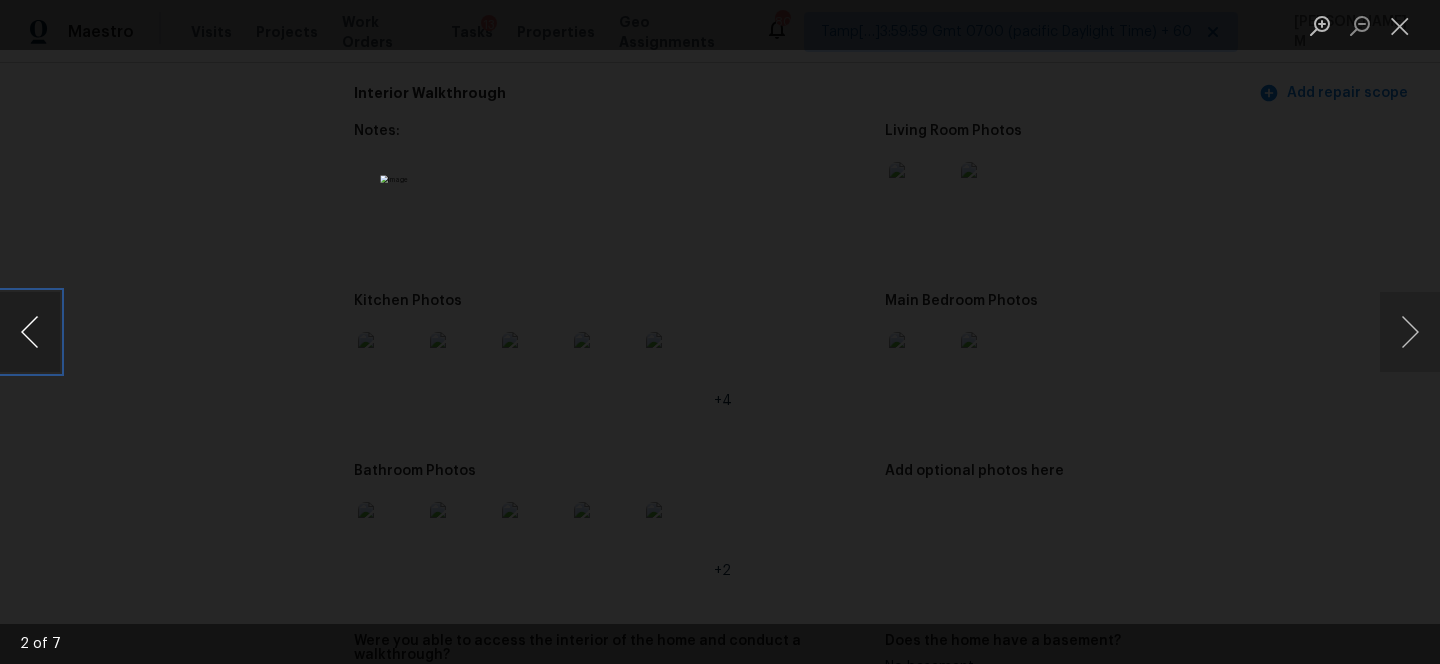 click at bounding box center [30, 332] 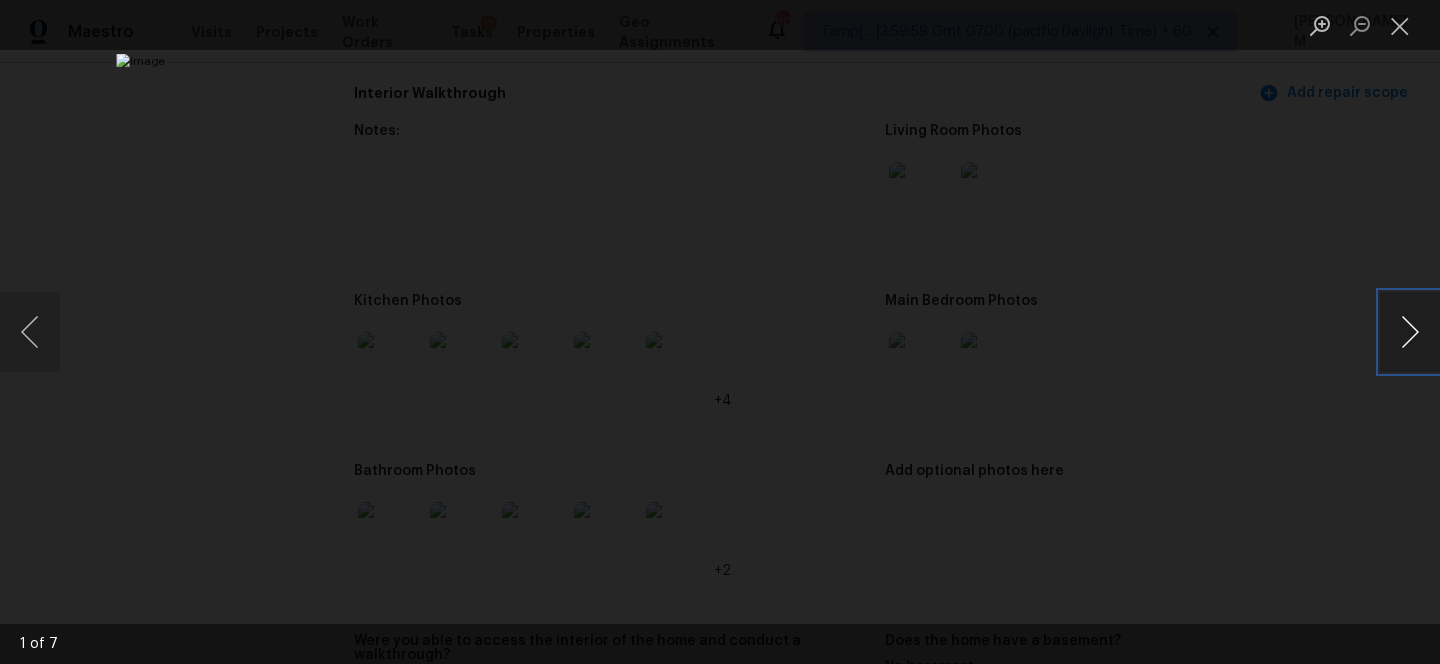 click at bounding box center [1410, 332] 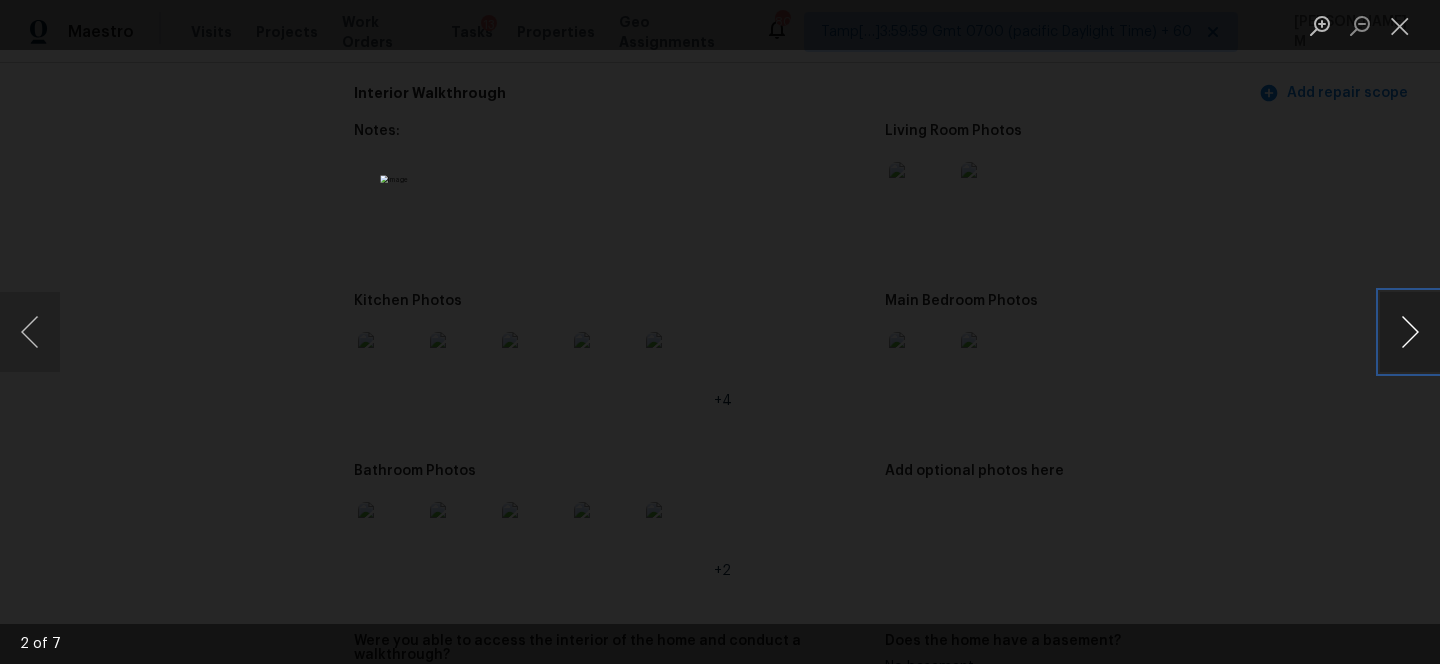 click at bounding box center (1410, 332) 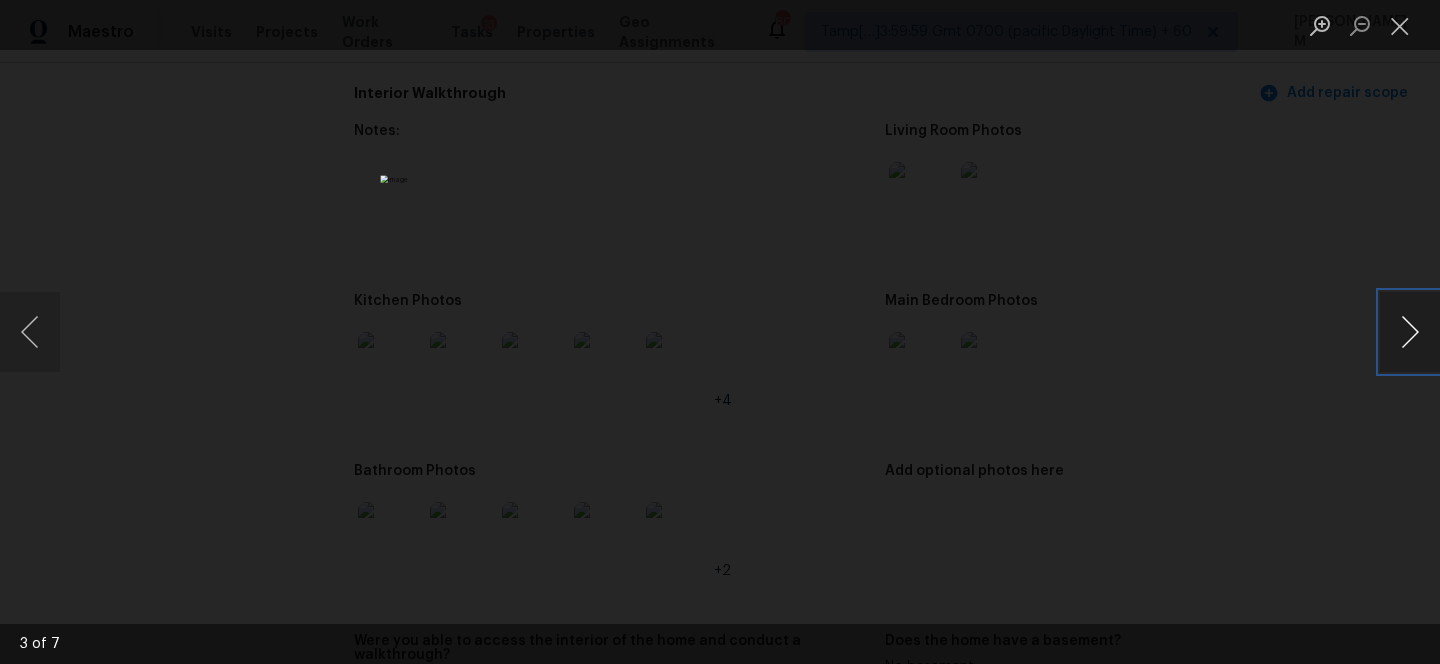 click at bounding box center (1410, 332) 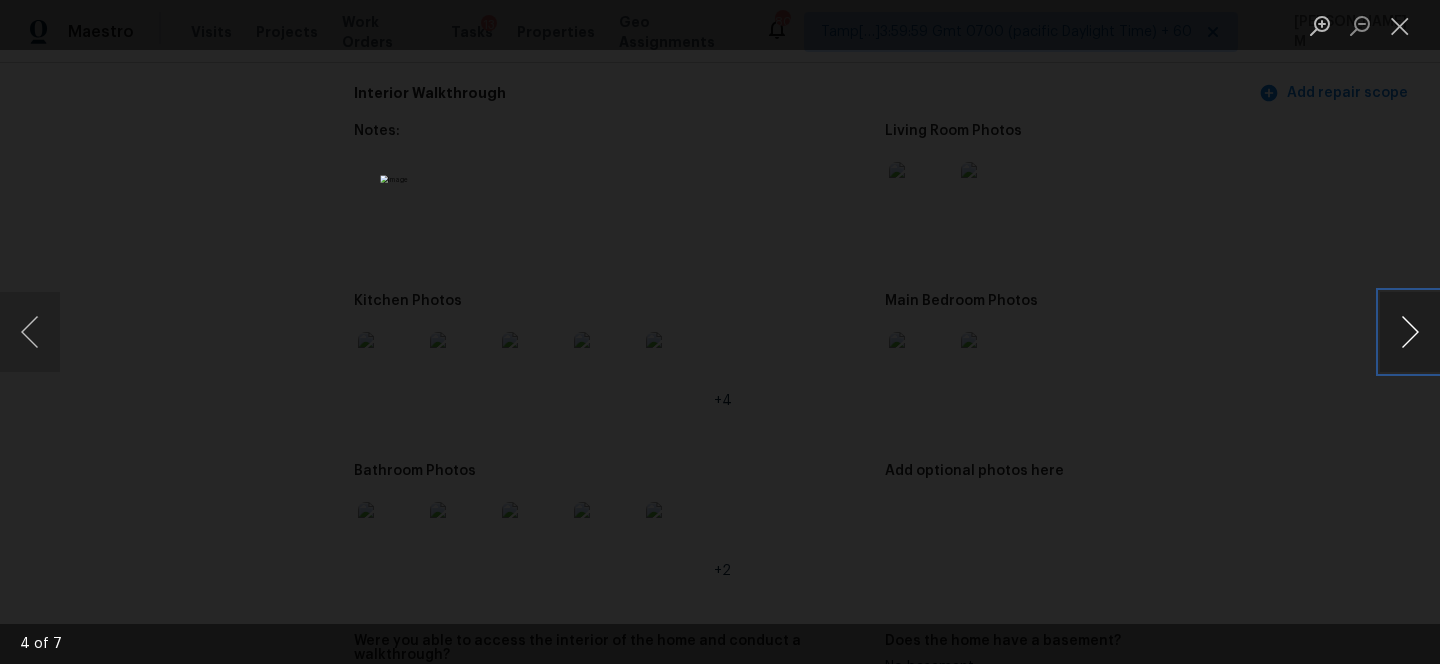 click at bounding box center (1410, 332) 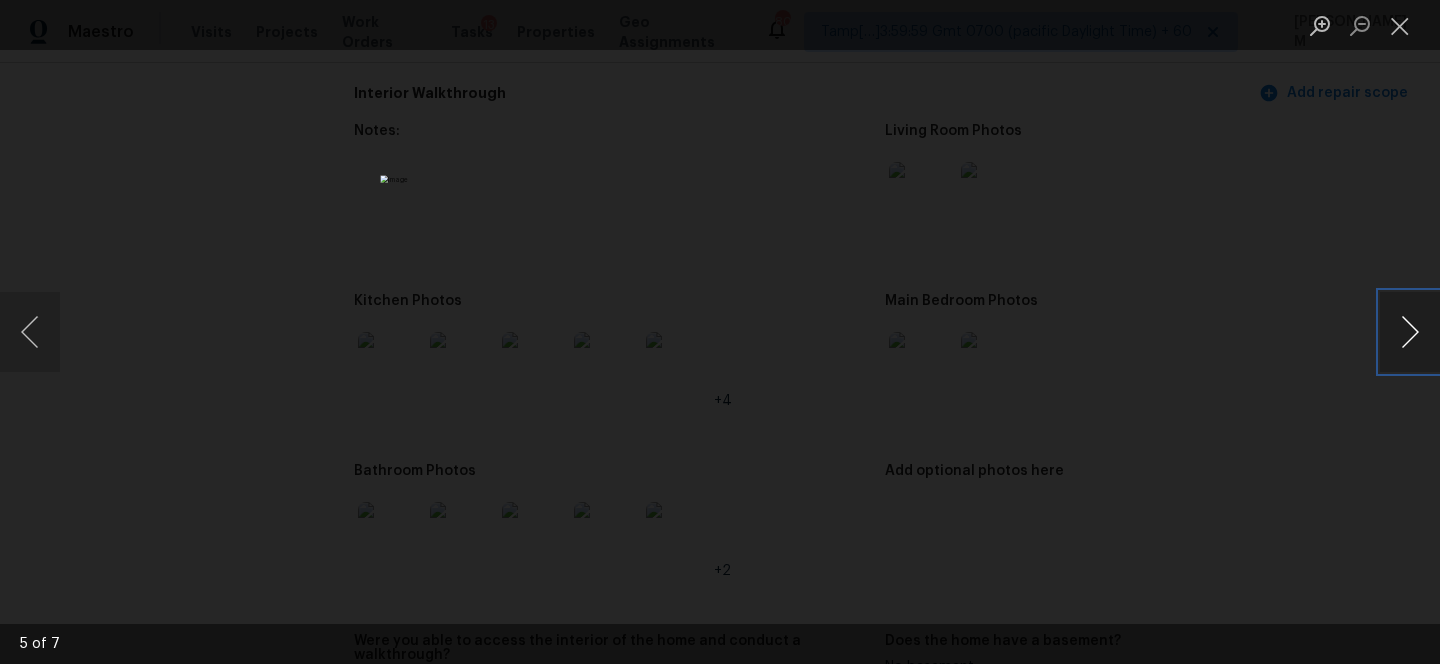 click at bounding box center (1410, 332) 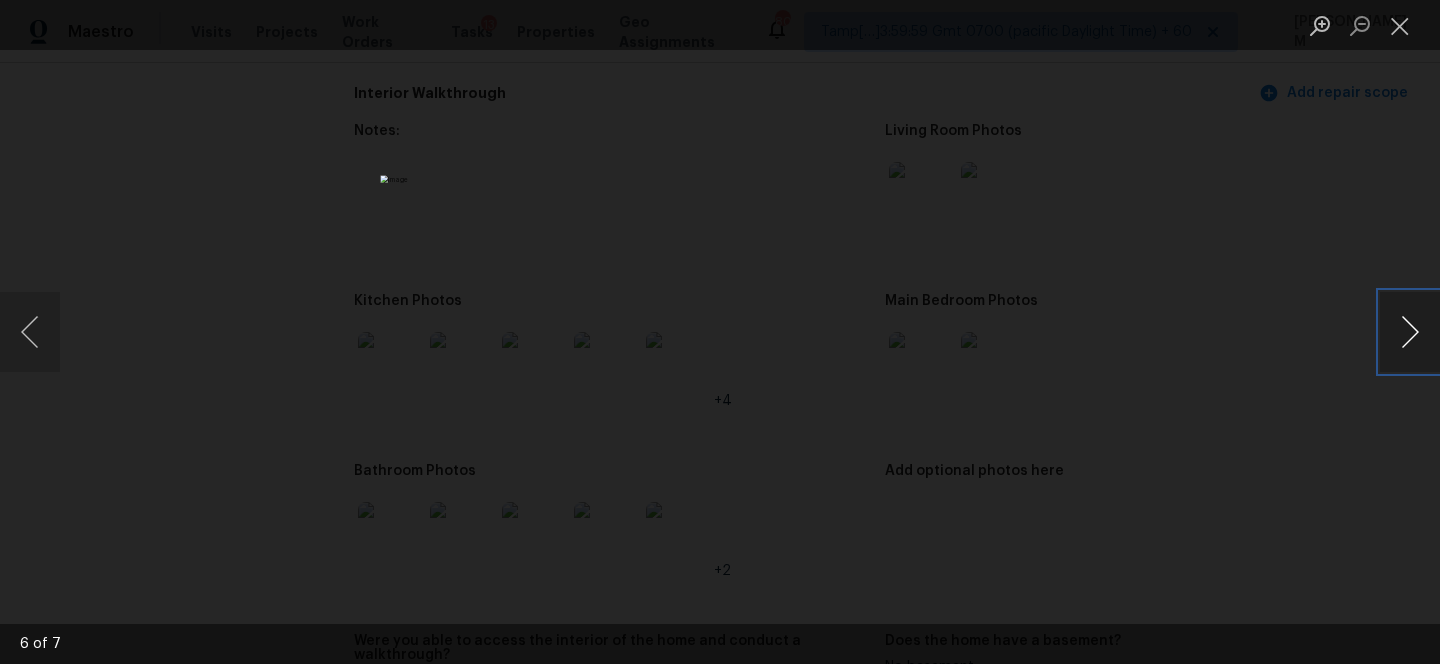 click at bounding box center [1410, 332] 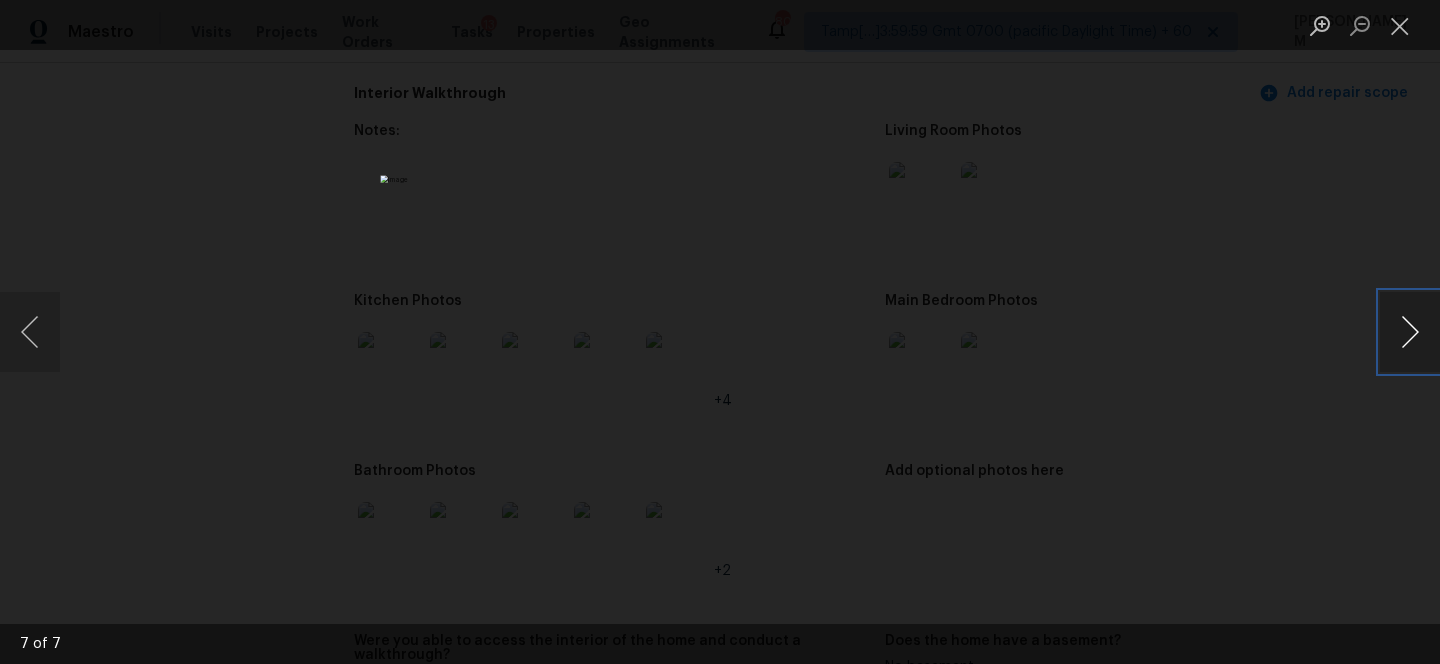 click at bounding box center (1410, 332) 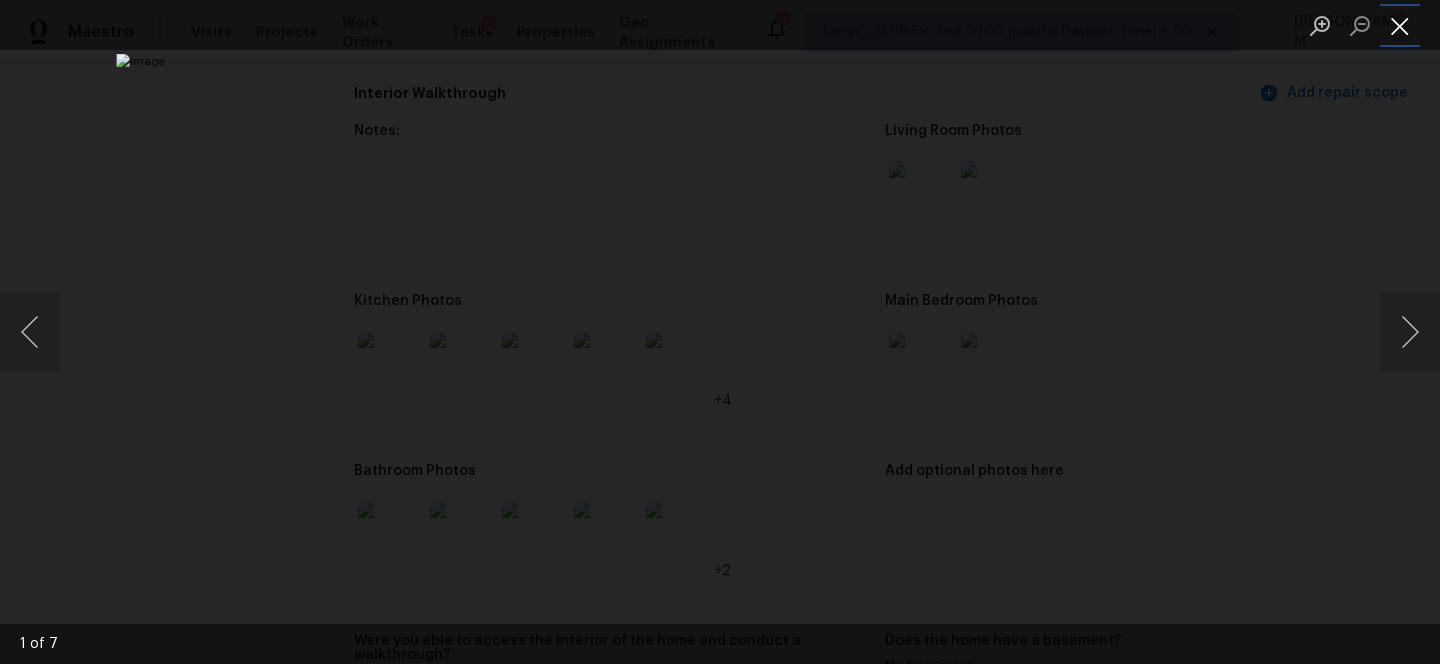 click at bounding box center [1400, 25] 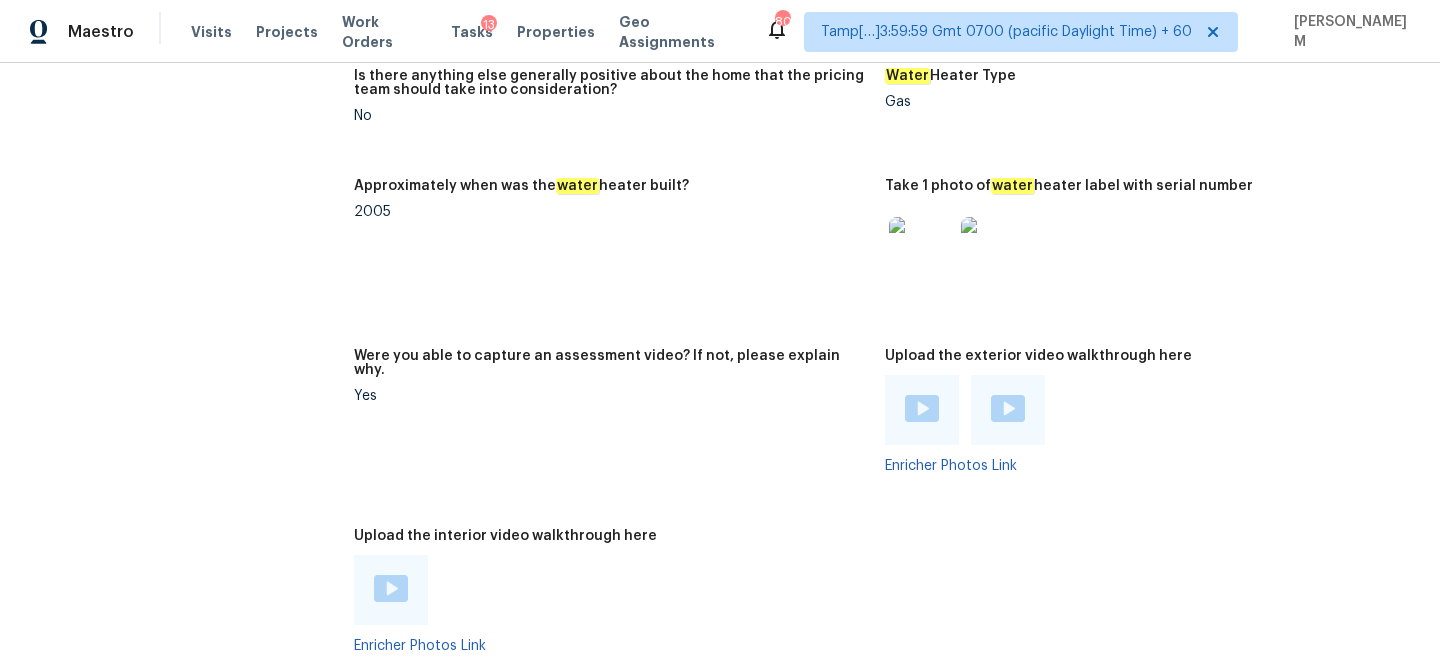 scroll, scrollTop: 3490, scrollLeft: 0, axis: vertical 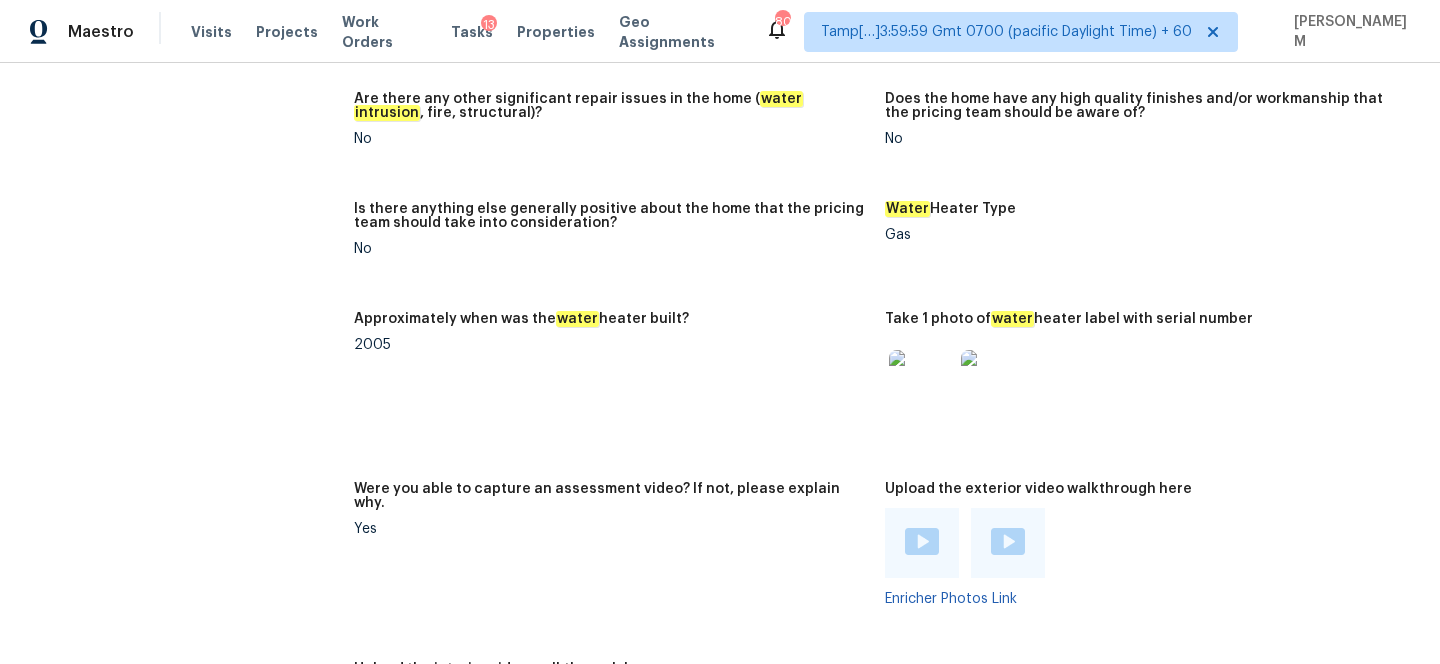 click at bounding box center (922, 541) 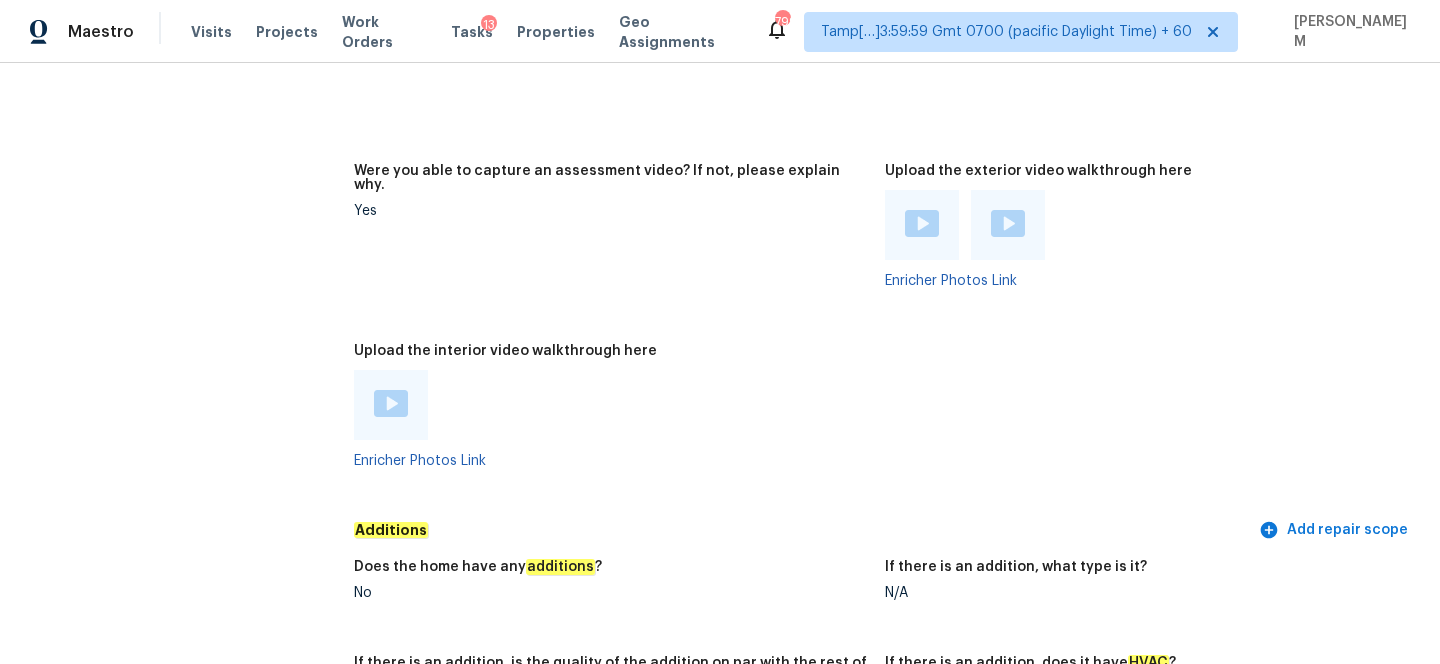 scroll, scrollTop: 3752, scrollLeft: 0, axis: vertical 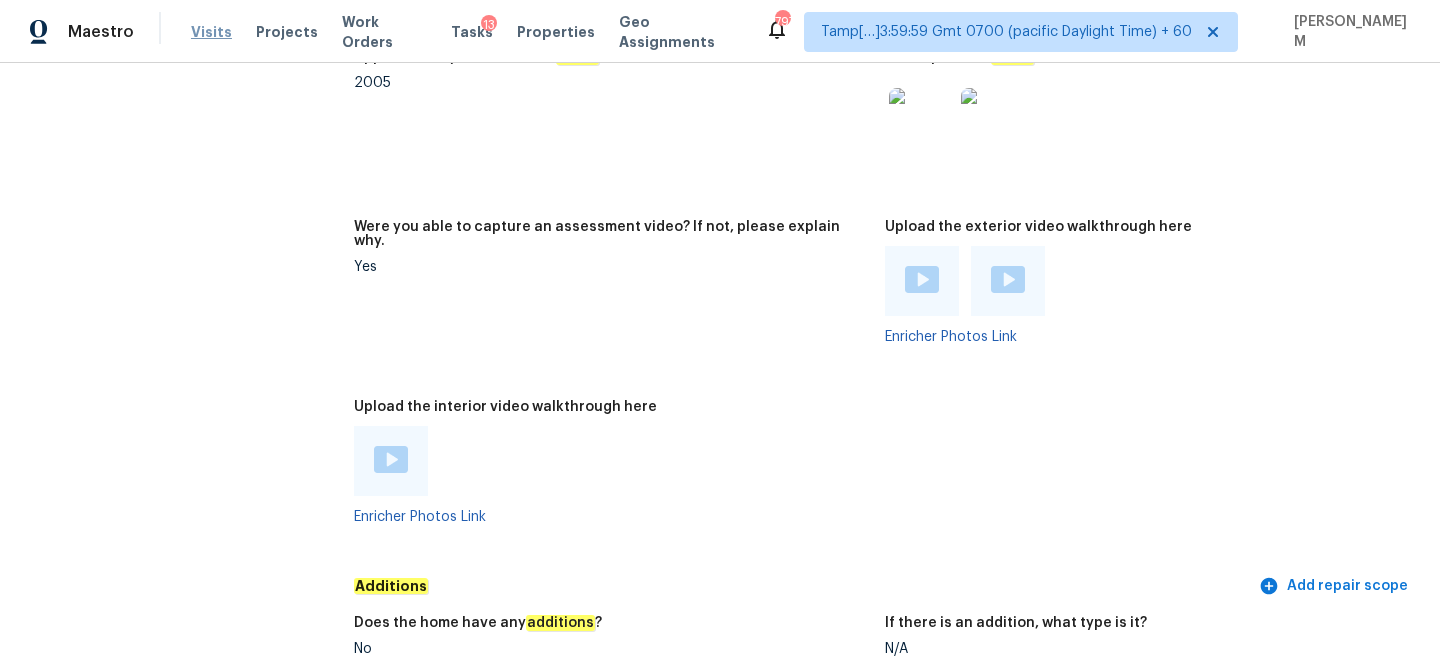 click on "Visits" at bounding box center [211, 32] 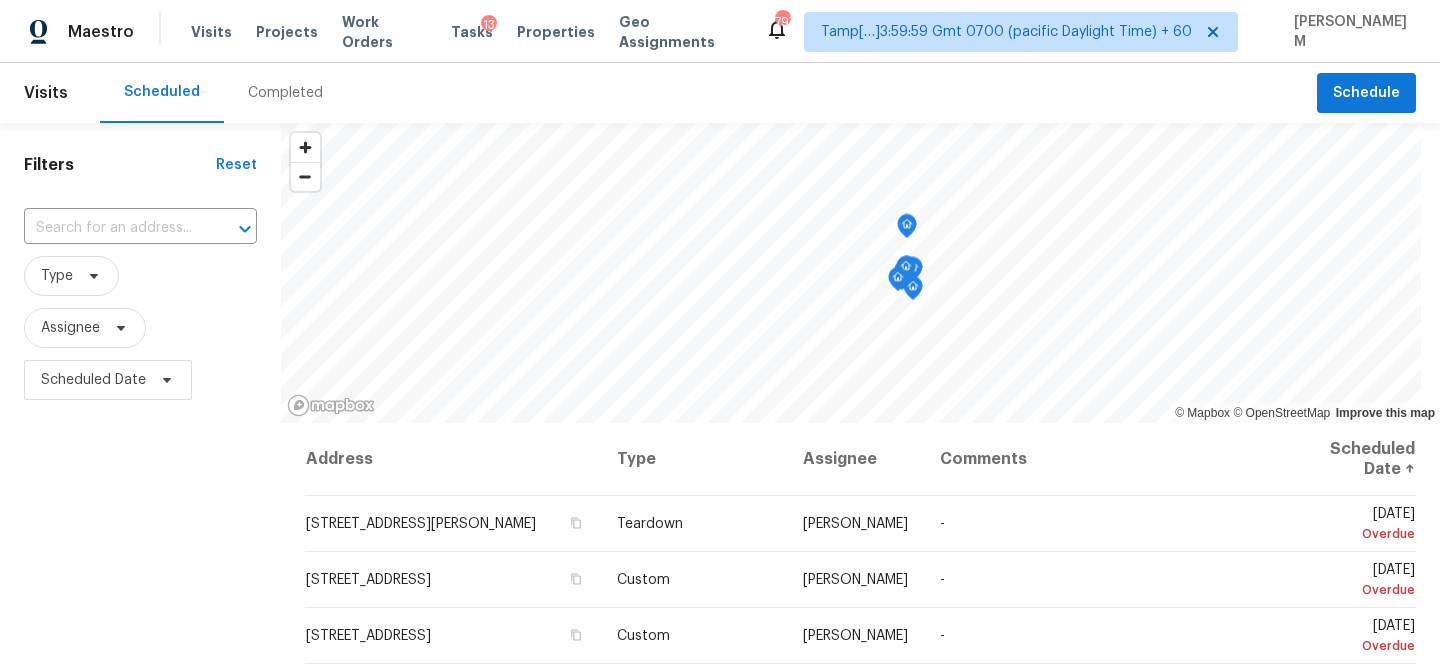 click on "Completed" at bounding box center (285, 93) 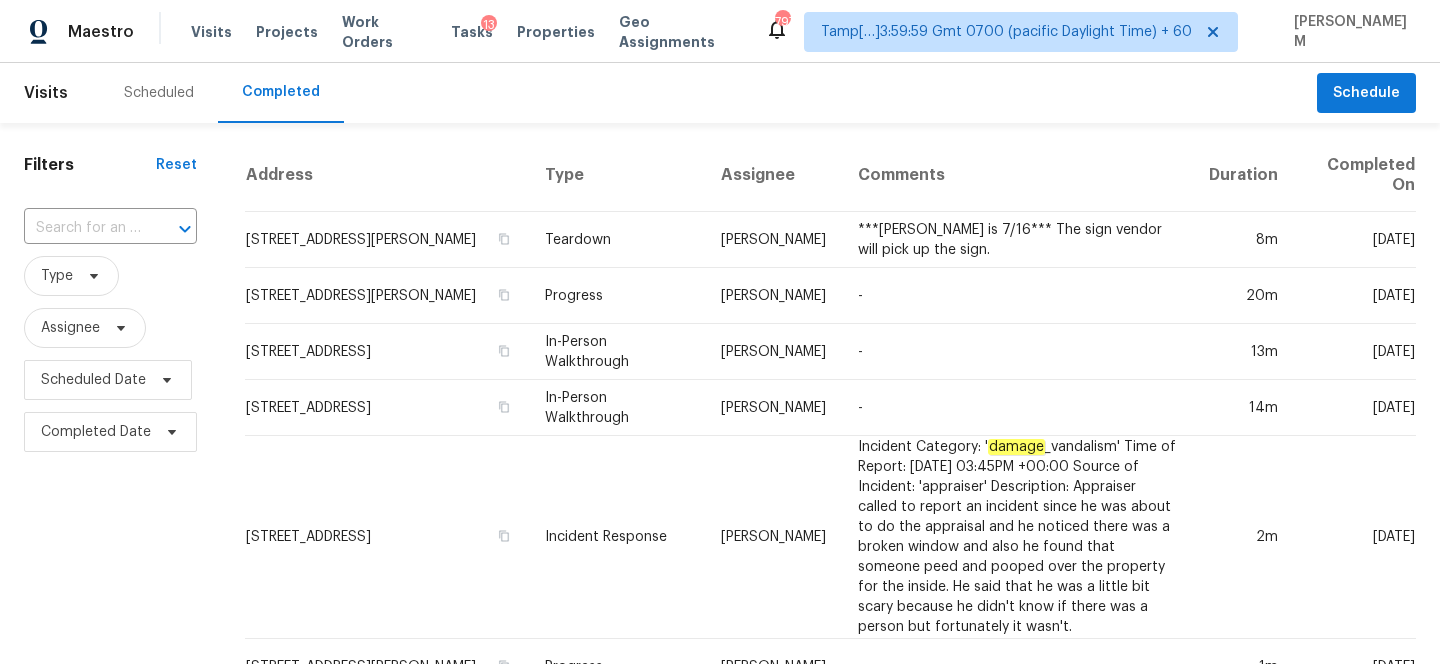 click at bounding box center [82, 228] 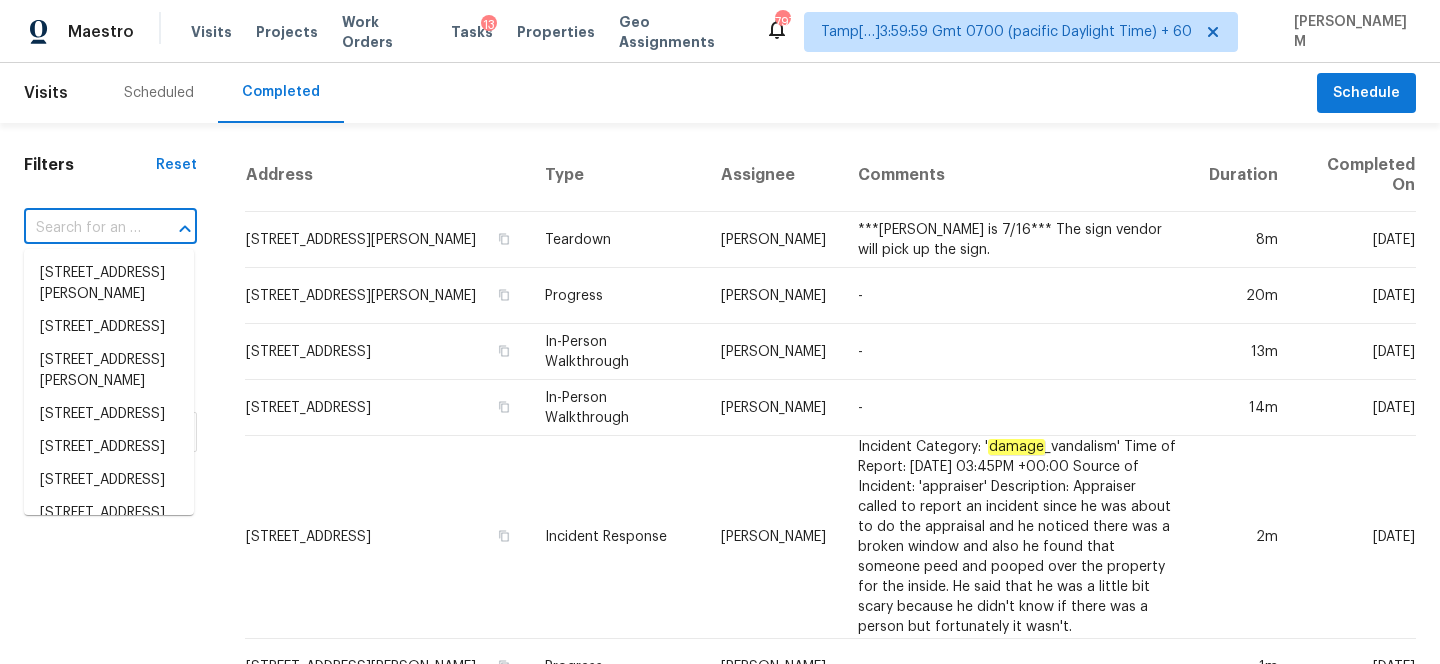 paste on "312 Magnolia St Little Elm, TX, 75068" 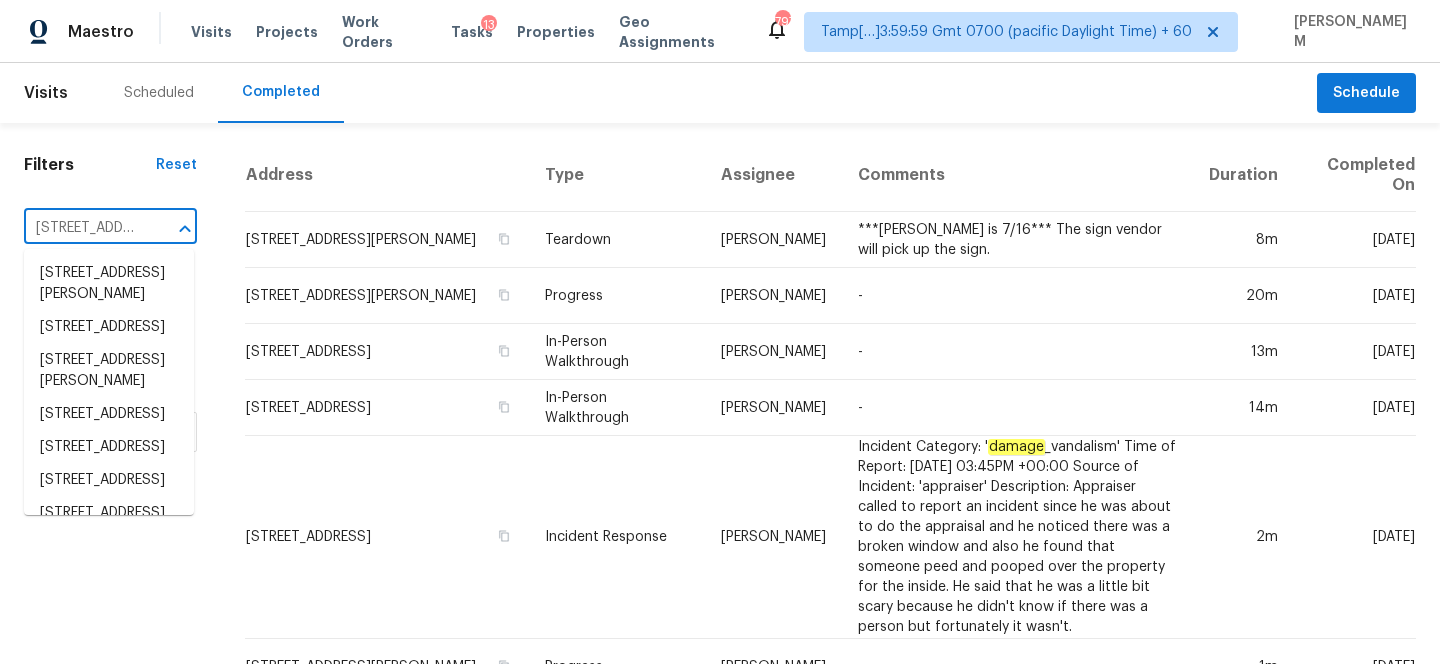 scroll, scrollTop: 0, scrollLeft: 138, axis: horizontal 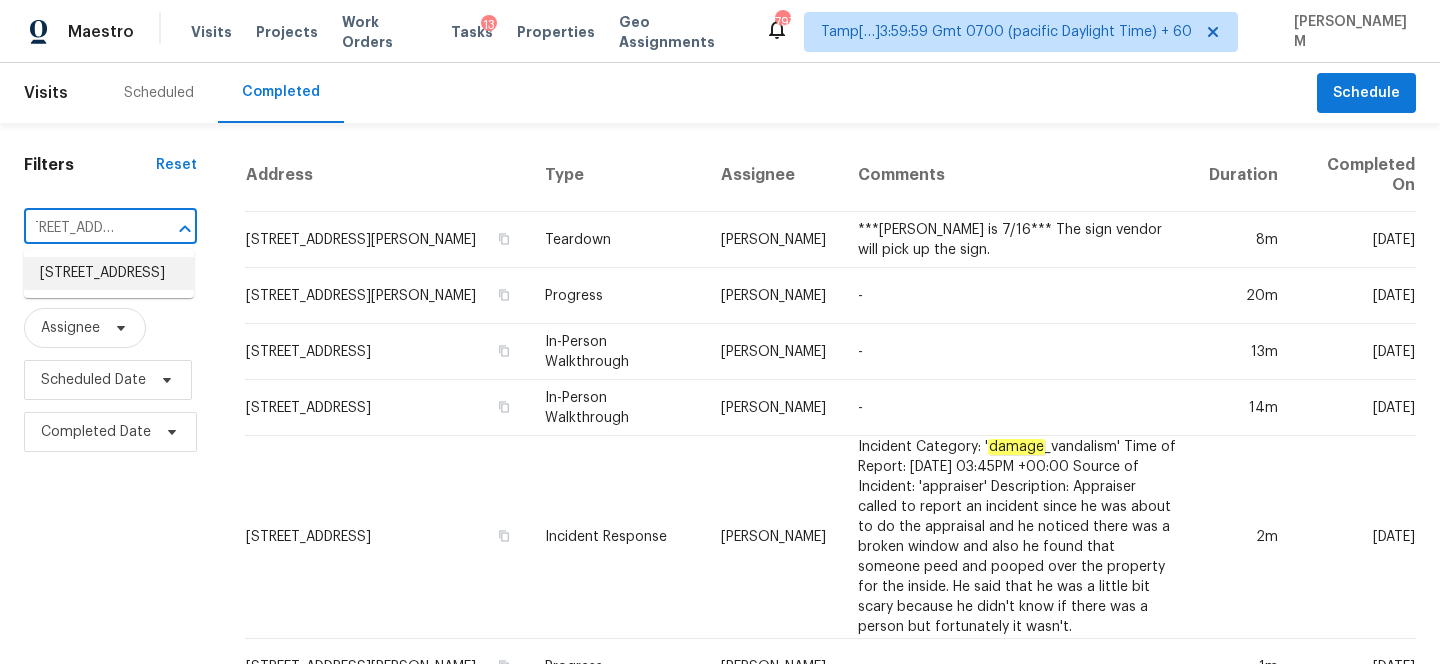 click on "312 Magnolia St, Little Elm, TX 75068" at bounding box center (109, 273) 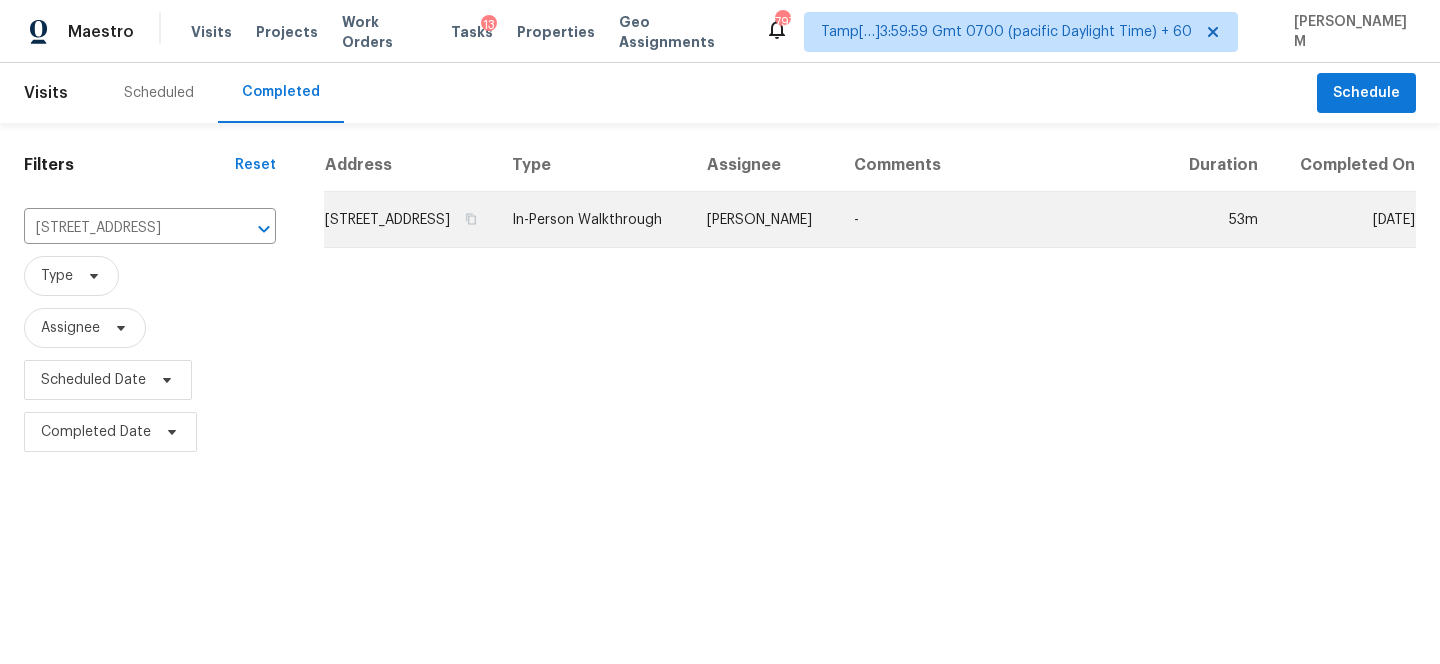 click on "In-Person Walkthrough" at bounding box center [593, 220] 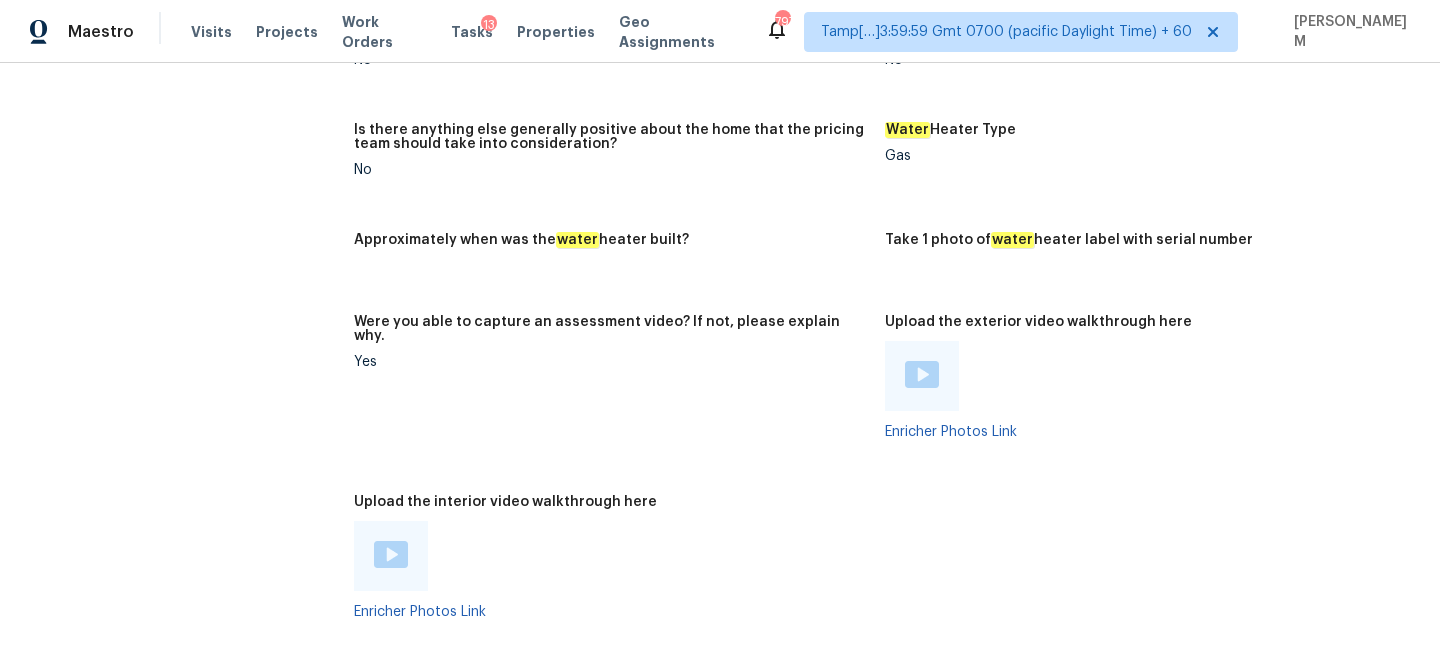 scroll, scrollTop: 3356, scrollLeft: 0, axis: vertical 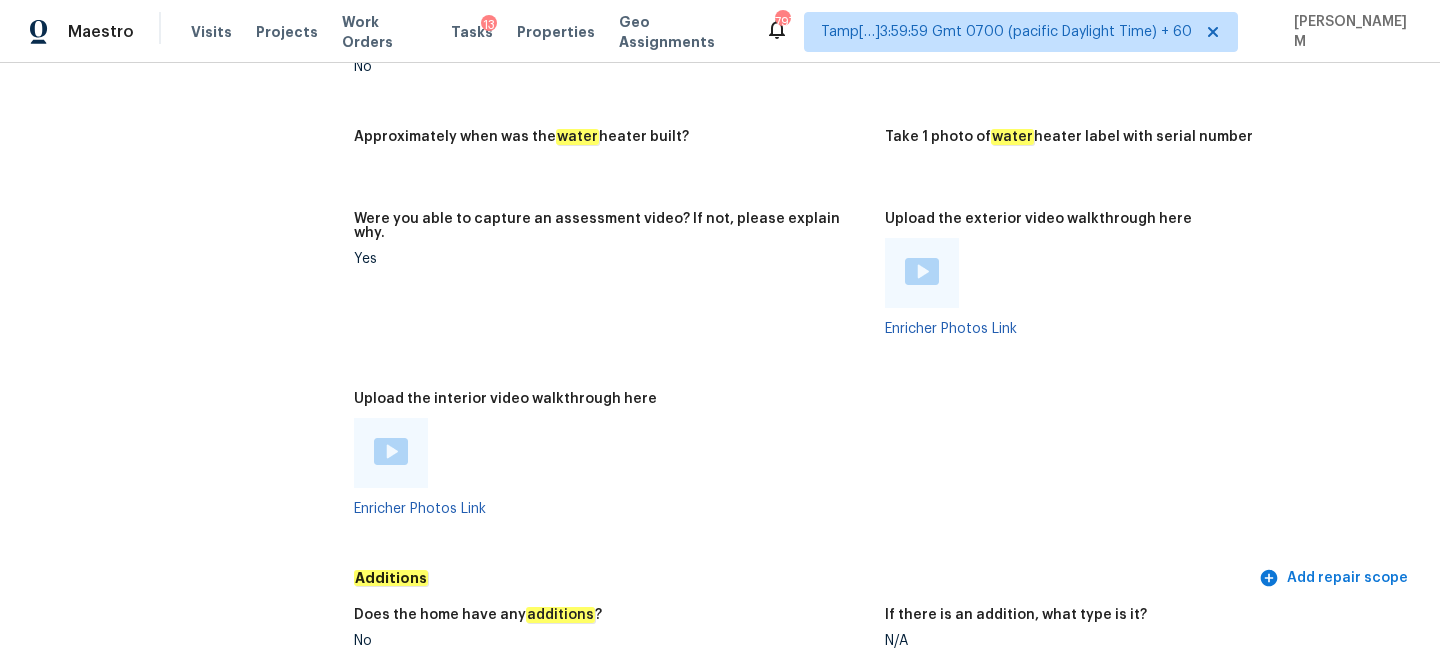 click at bounding box center (391, 453) 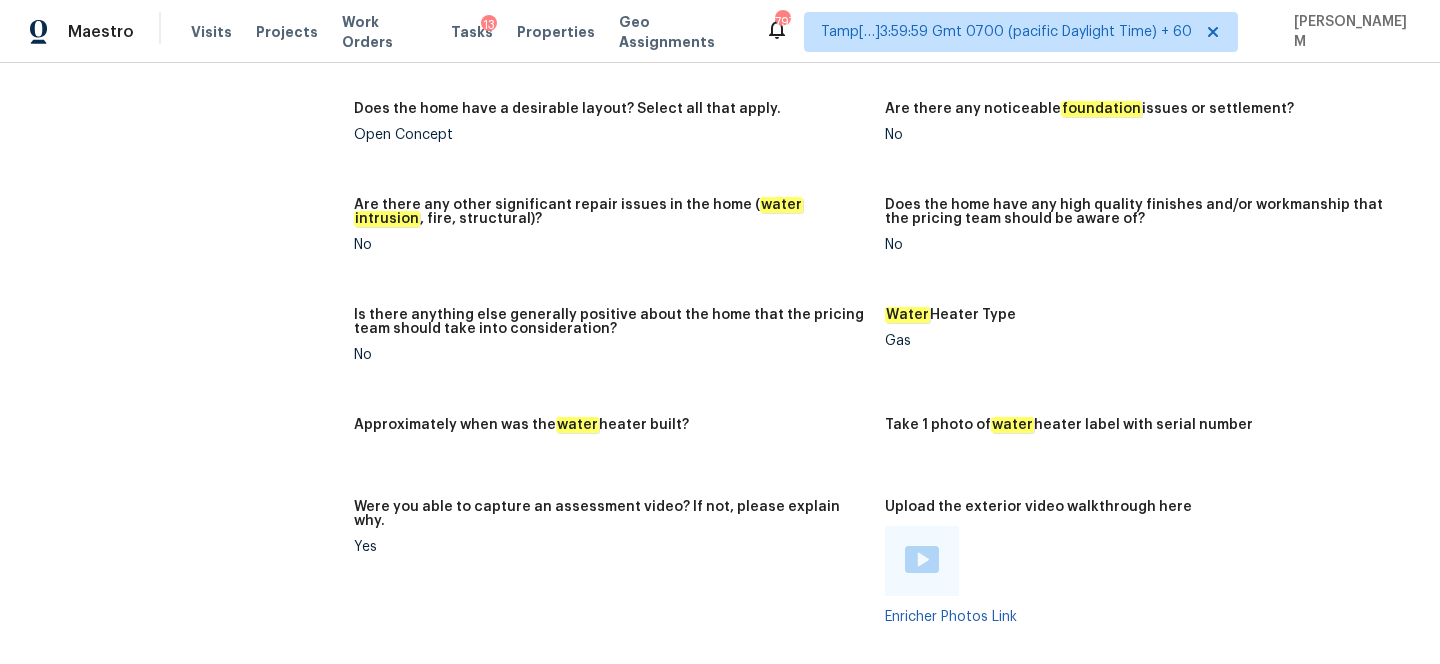 scroll, scrollTop: 3060, scrollLeft: 0, axis: vertical 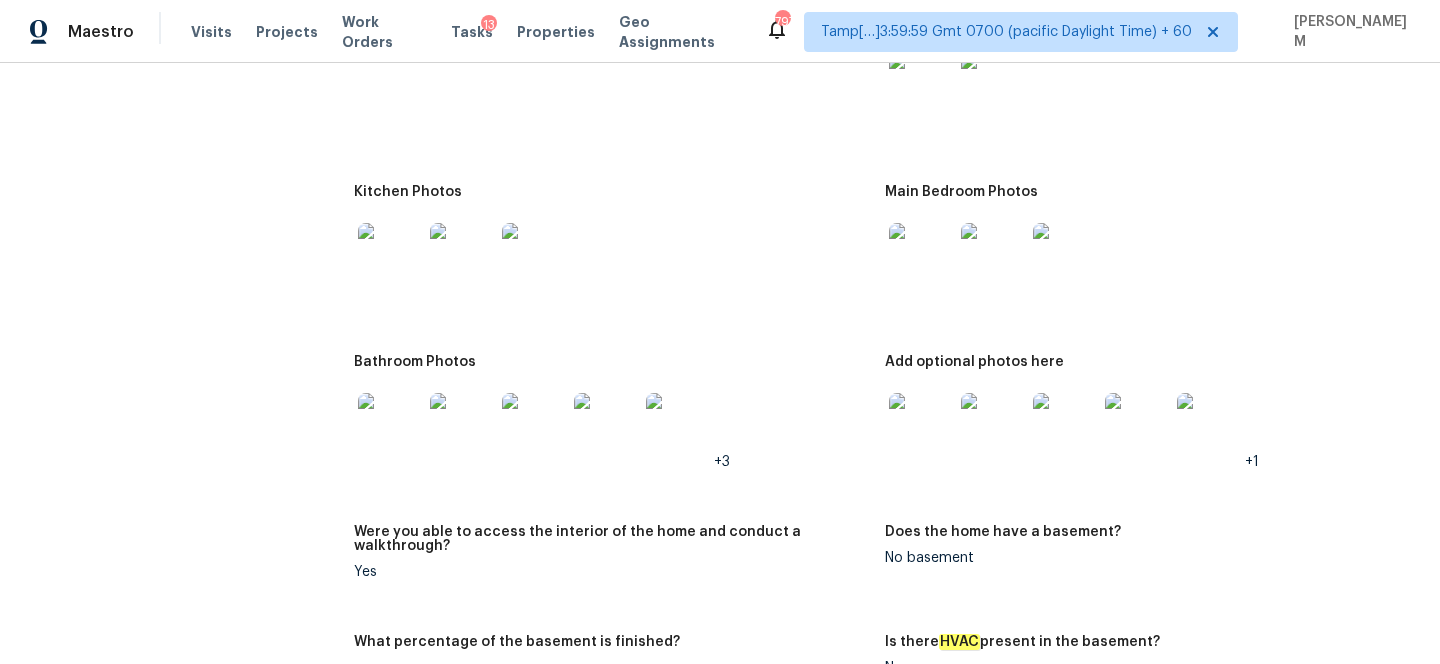 click at bounding box center (390, 255) 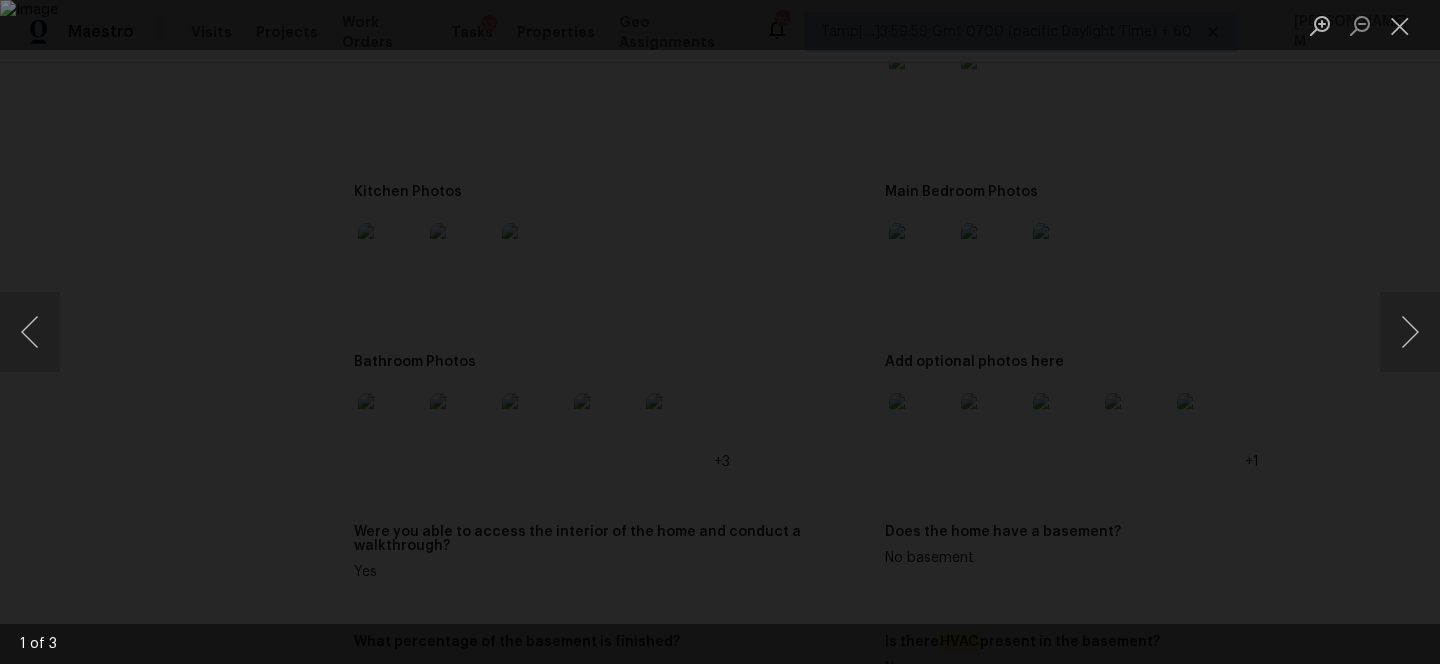 click at bounding box center [720, 332] 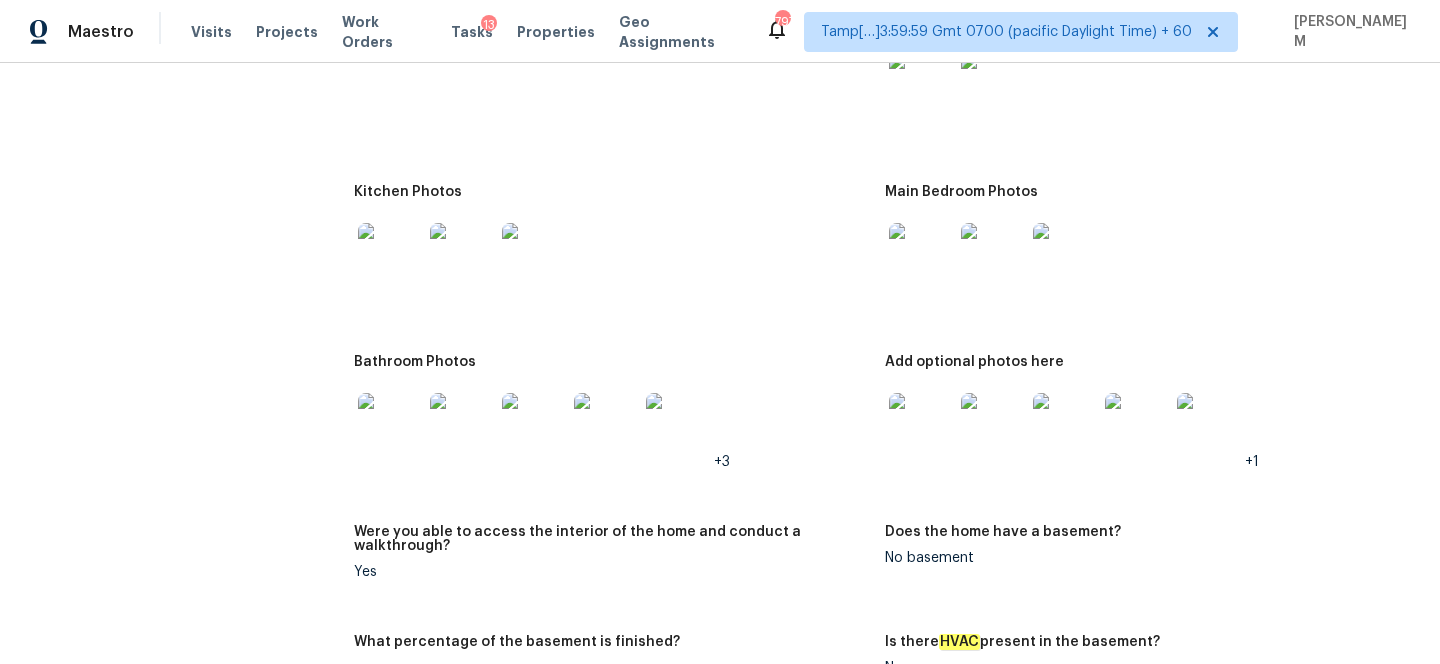 click at bounding box center [390, 255] 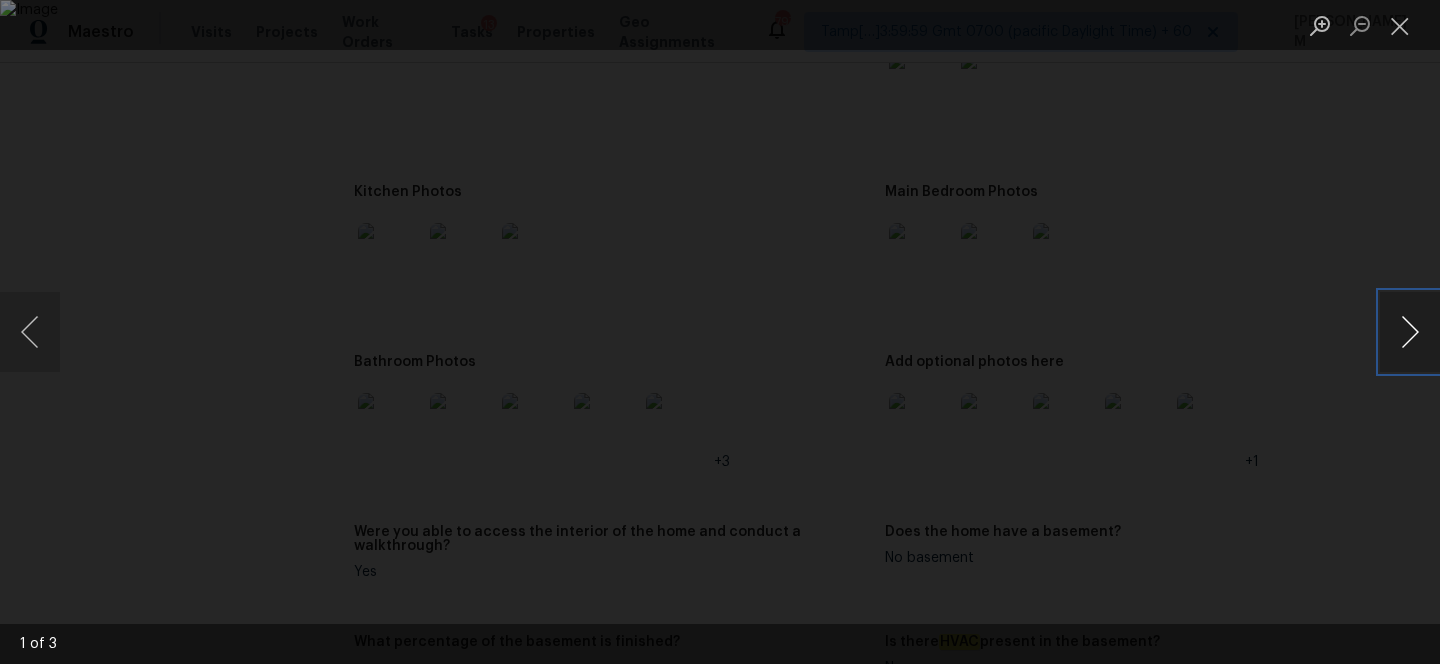 click at bounding box center (1410, 332) 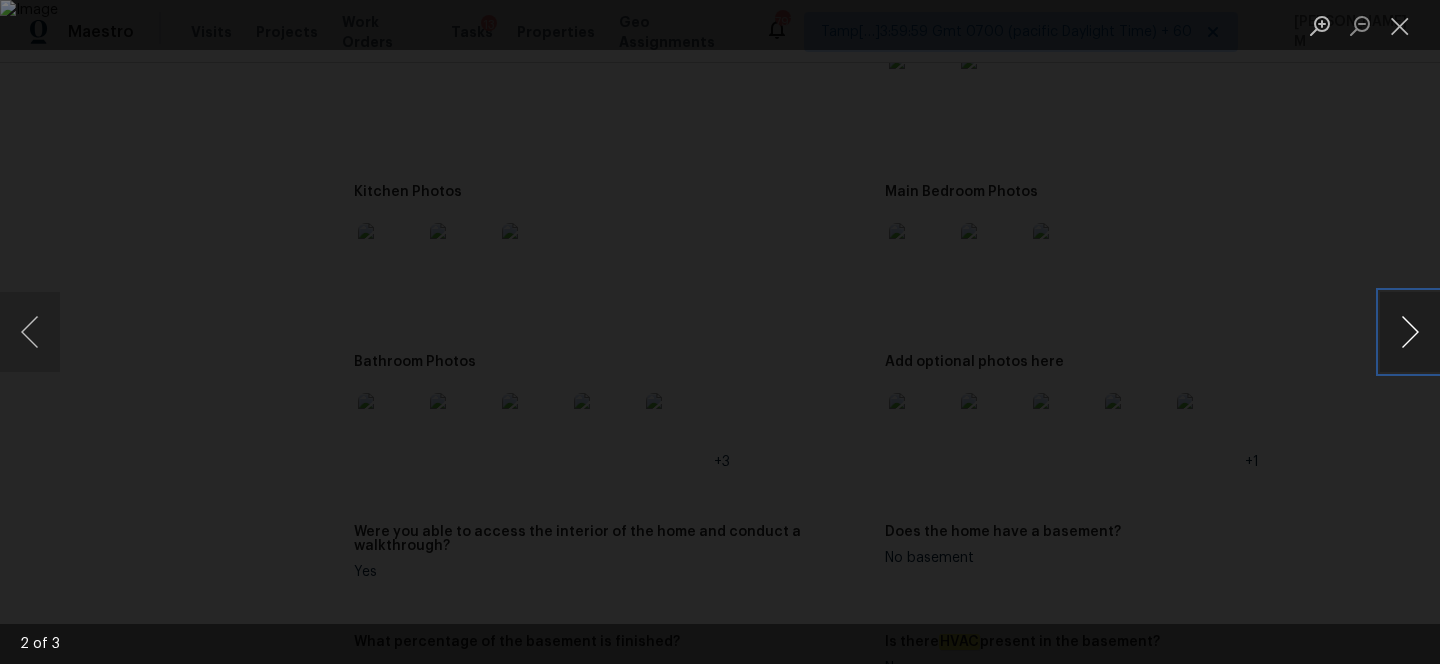 click at bounding box center (1410, 332) 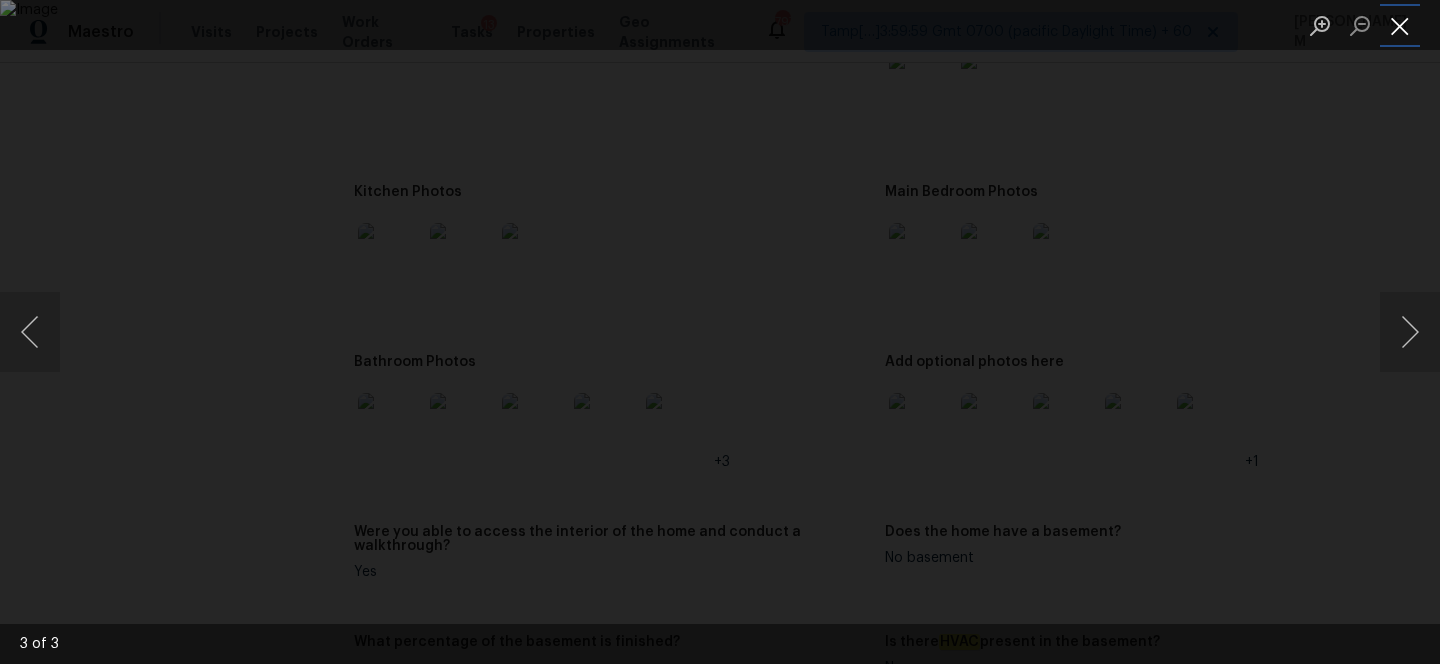 click at bounding box center [1400, 25] 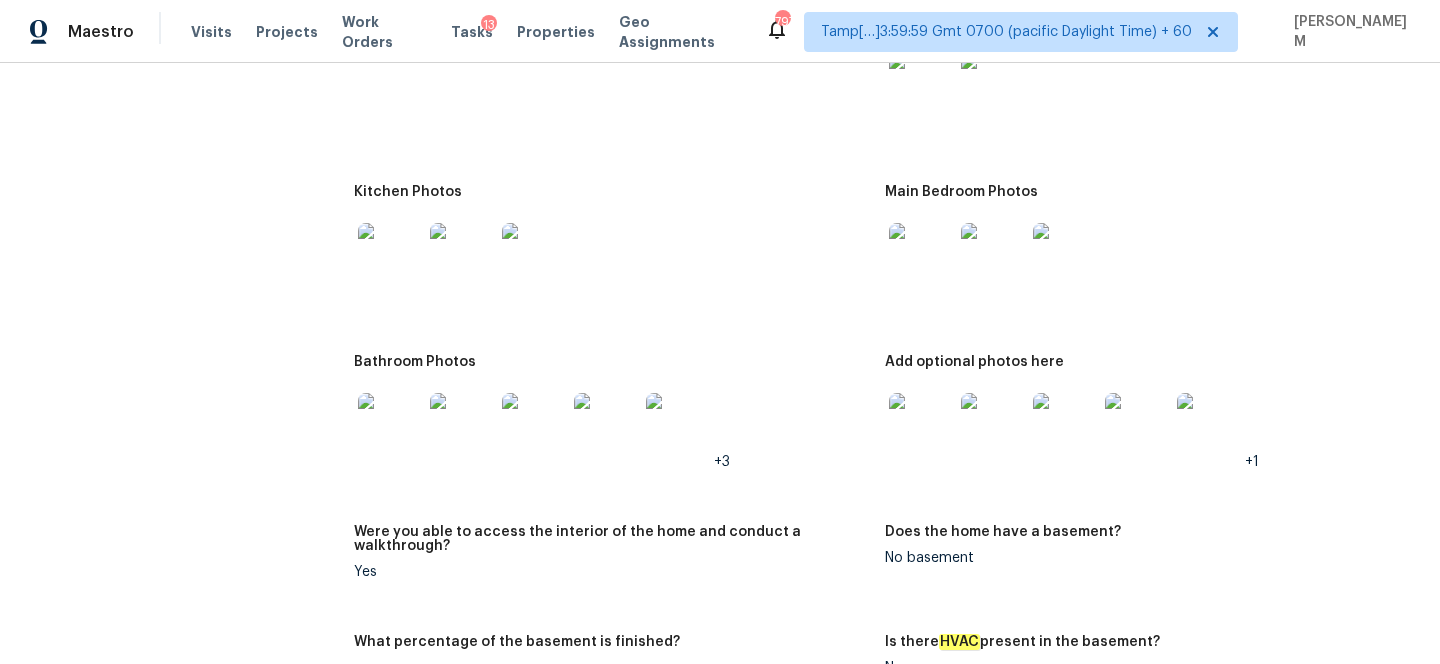 click at bounding box center (390, 425) 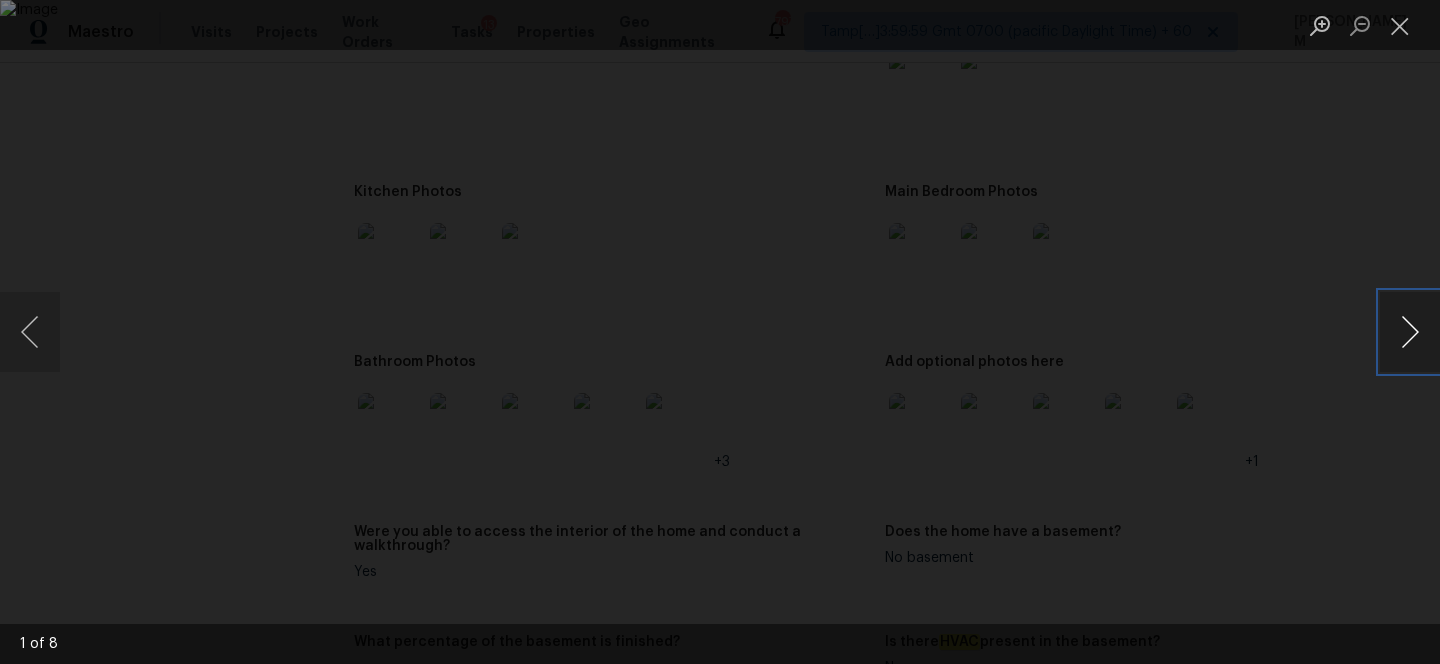 click at bounding box center (1410, 332) 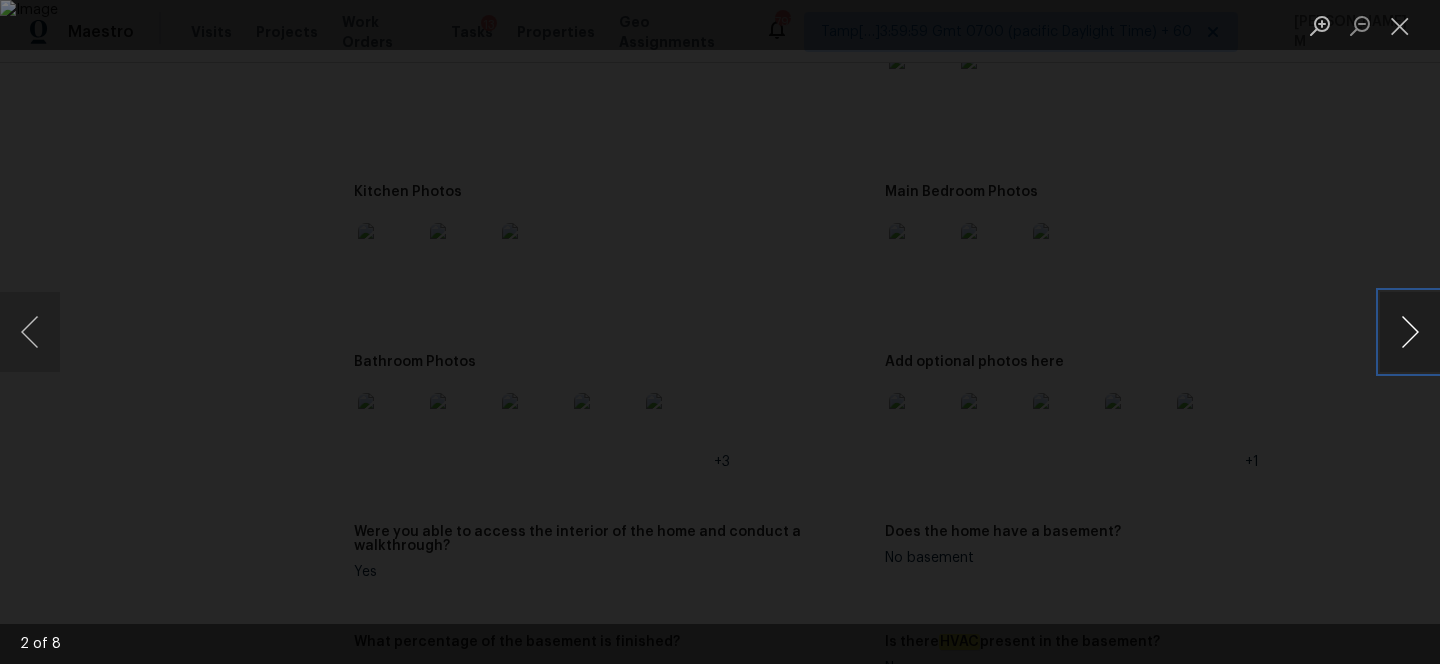 click at bounding box center (1410, 332) 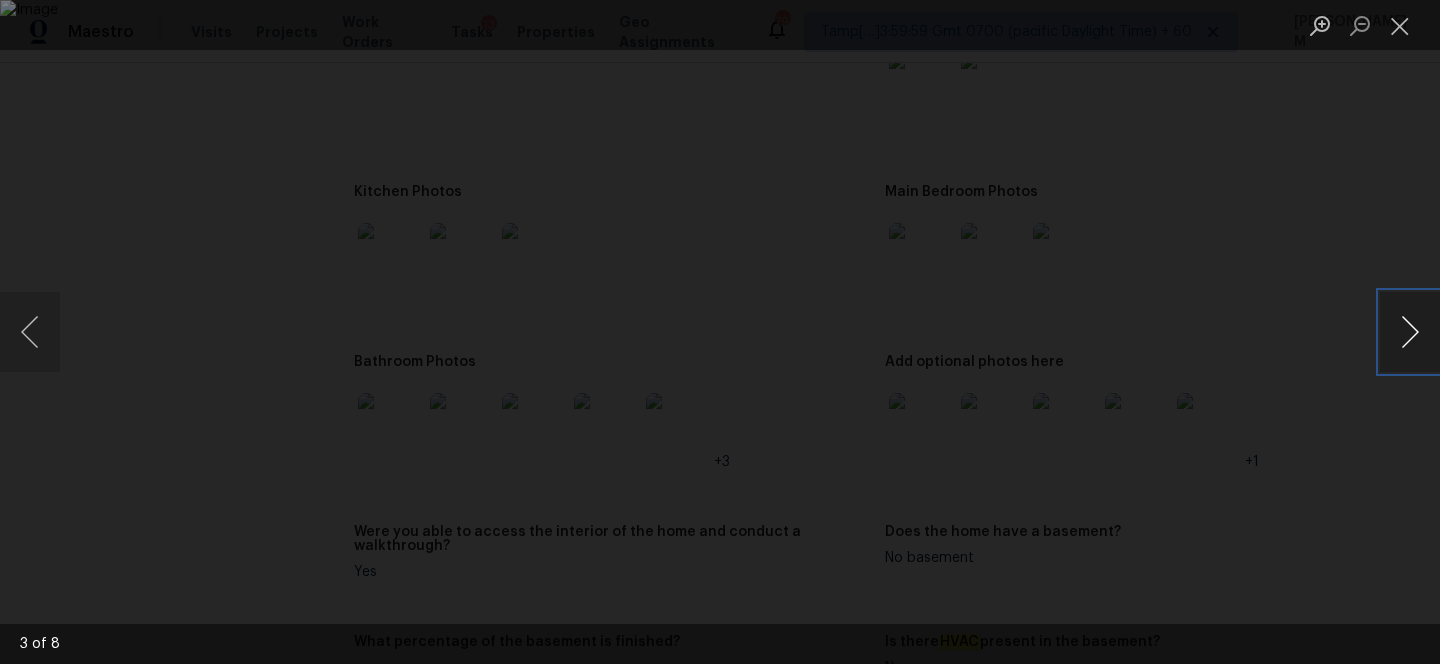 click at bounding box center (1410, 332) 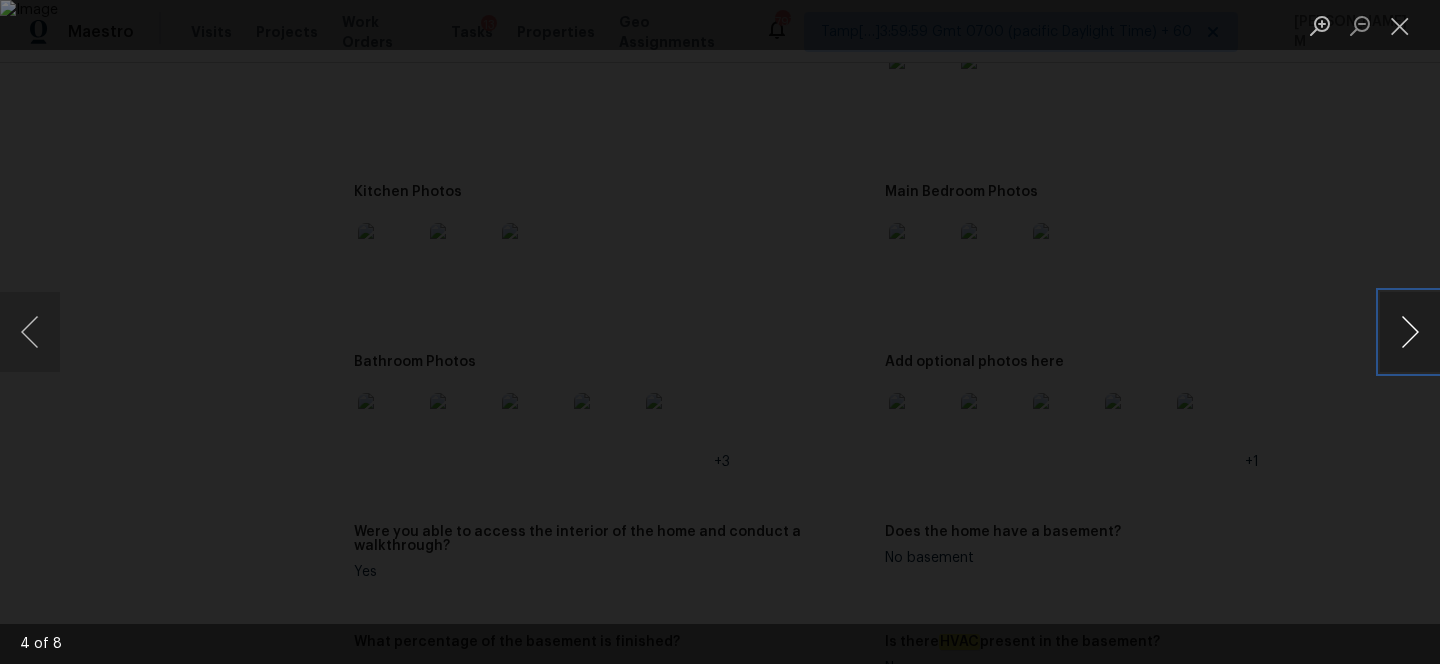click at bounding box center [1410, 332] 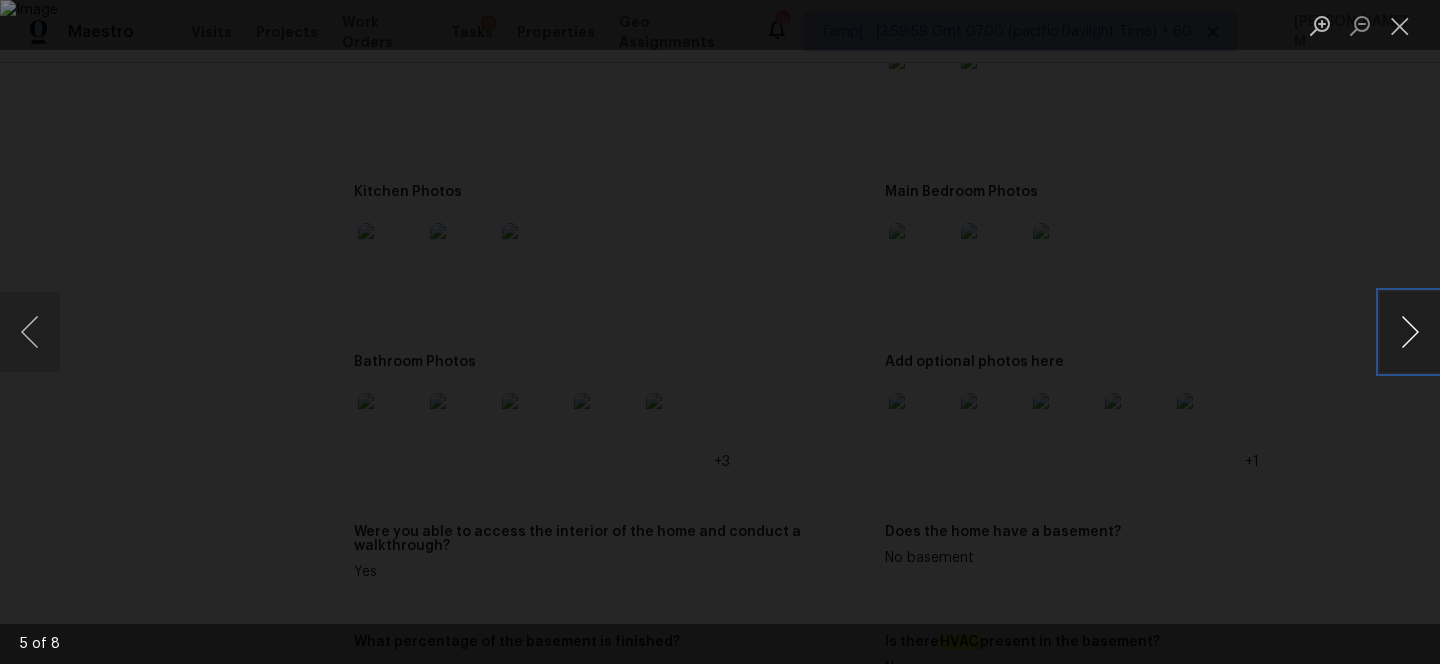 click at bounding box center [1410, 332] 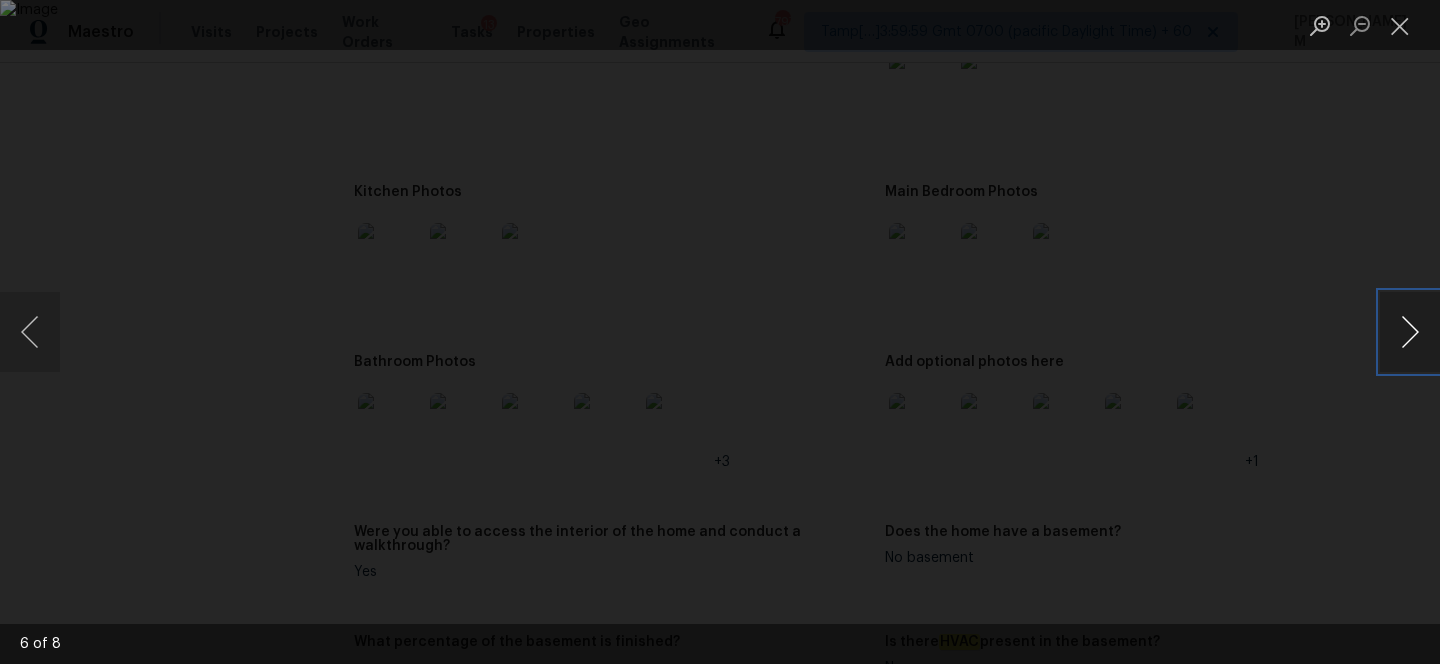 click at bounding box center (1410, 332) 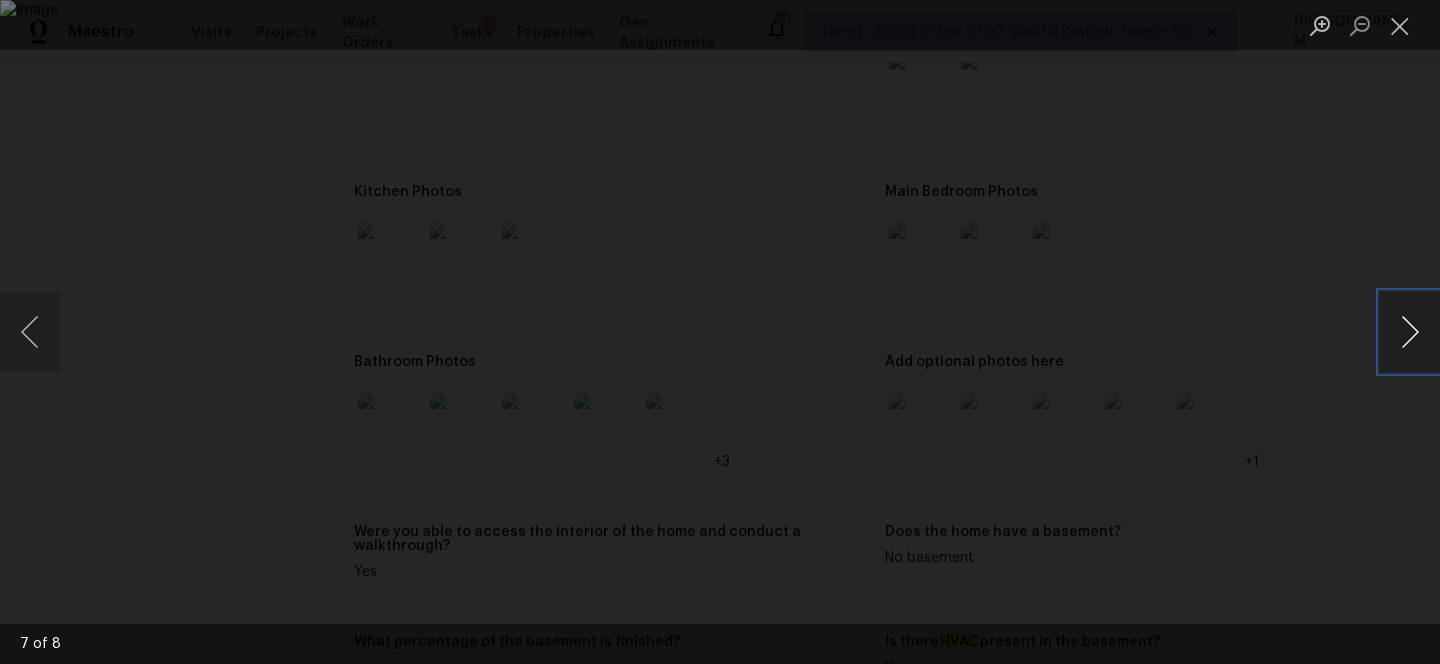 click at bounding box center (1410, 332) 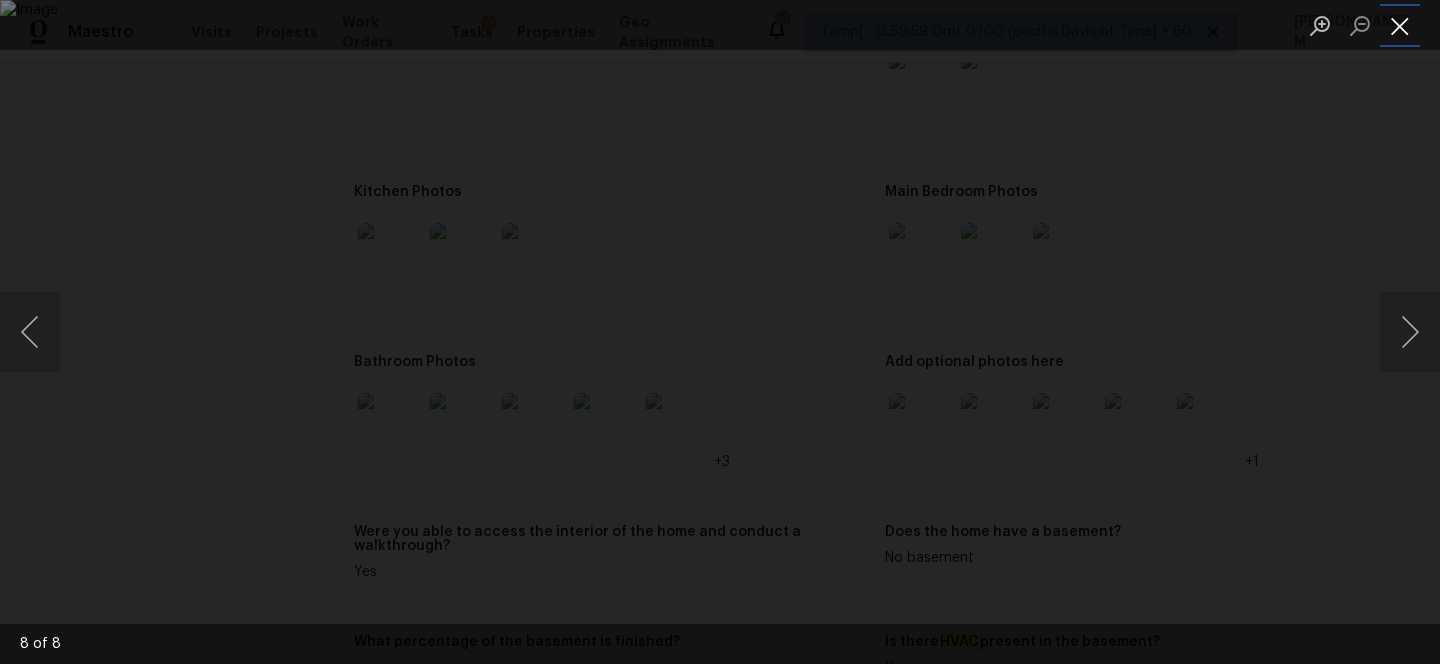 click at bounding box center (1400, 25) 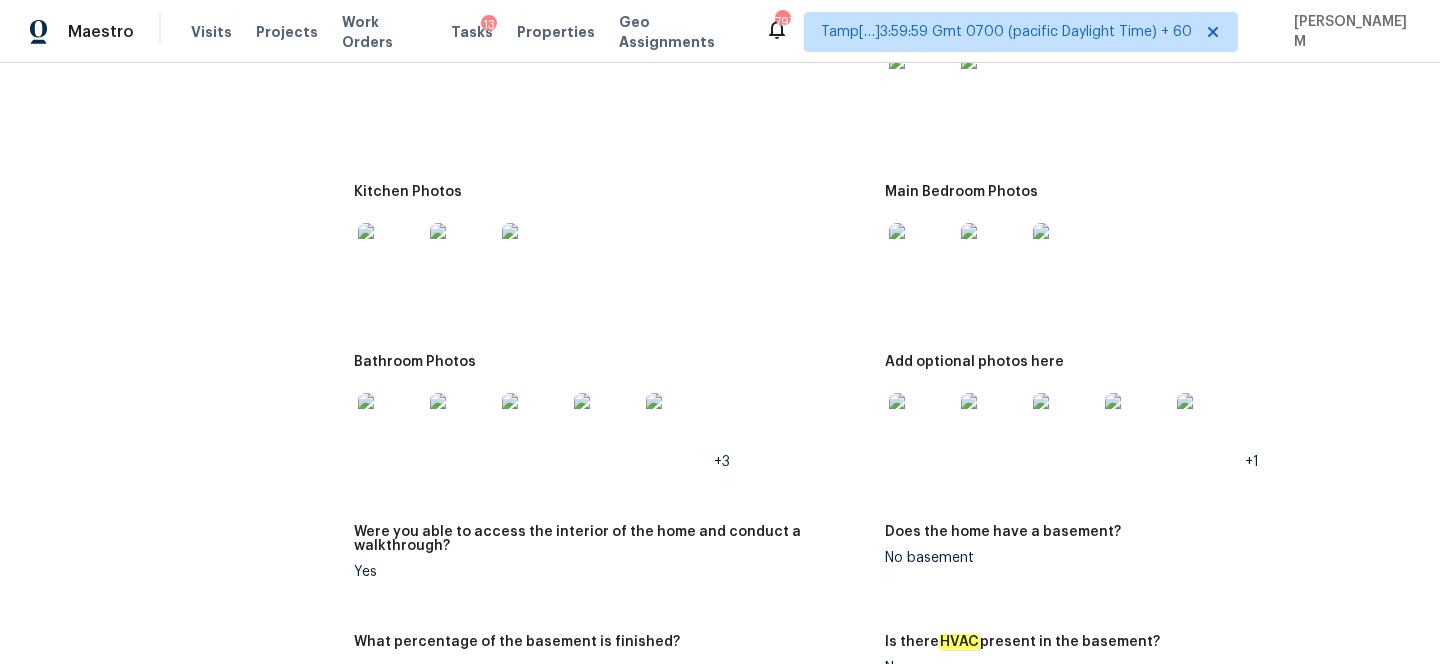 click at bounding box center (390, 255) 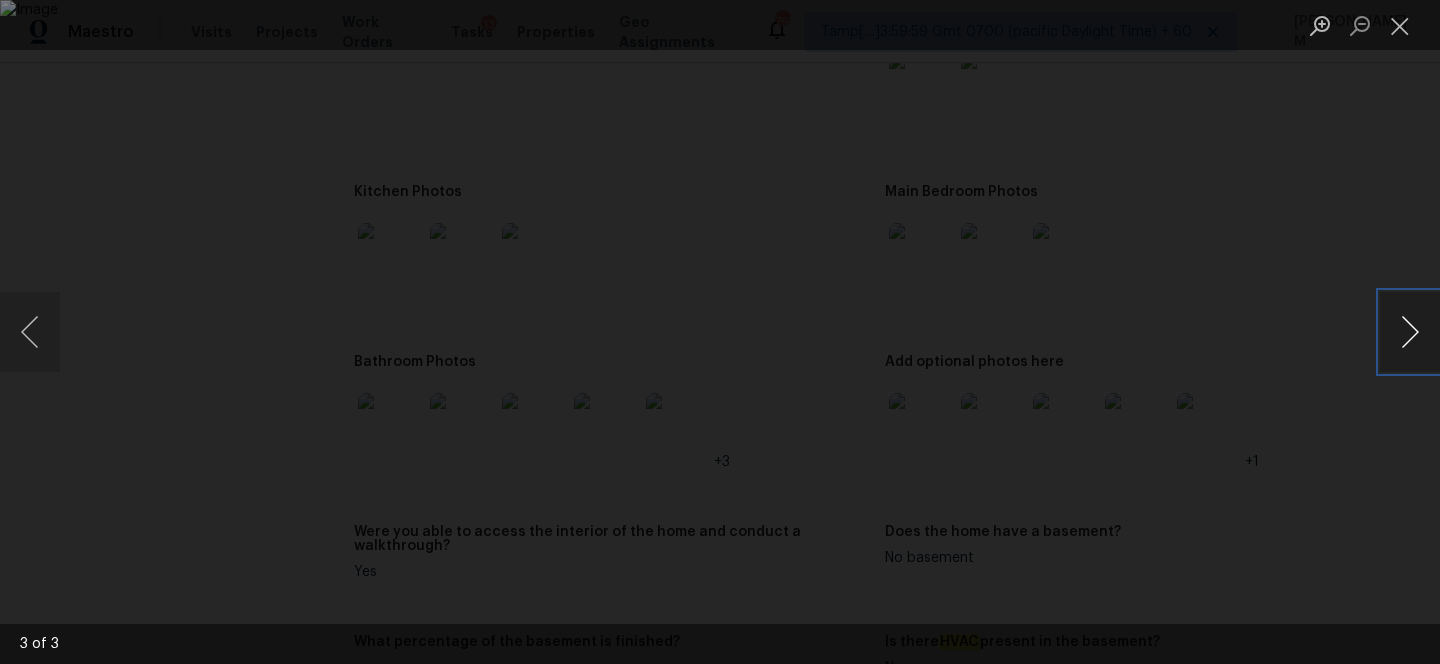 click at bounding box center (1410, 332) 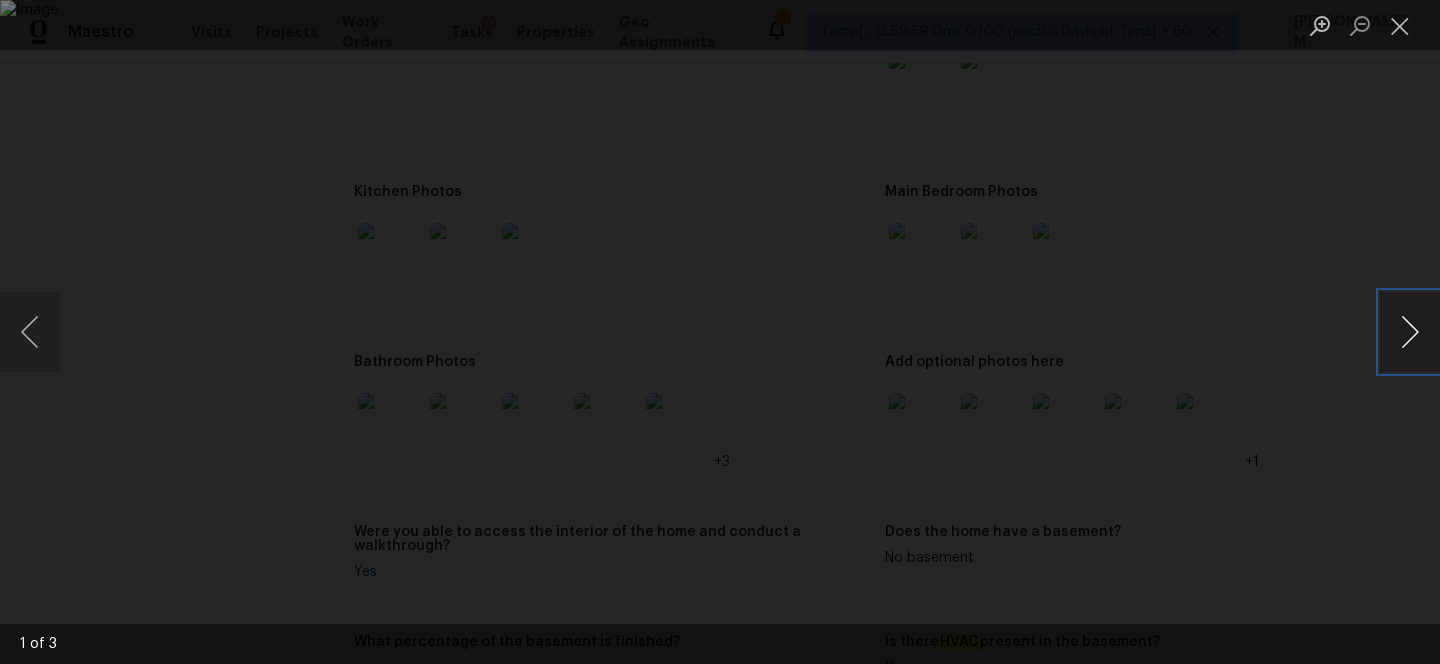 click at bounding box center [1410, 332] 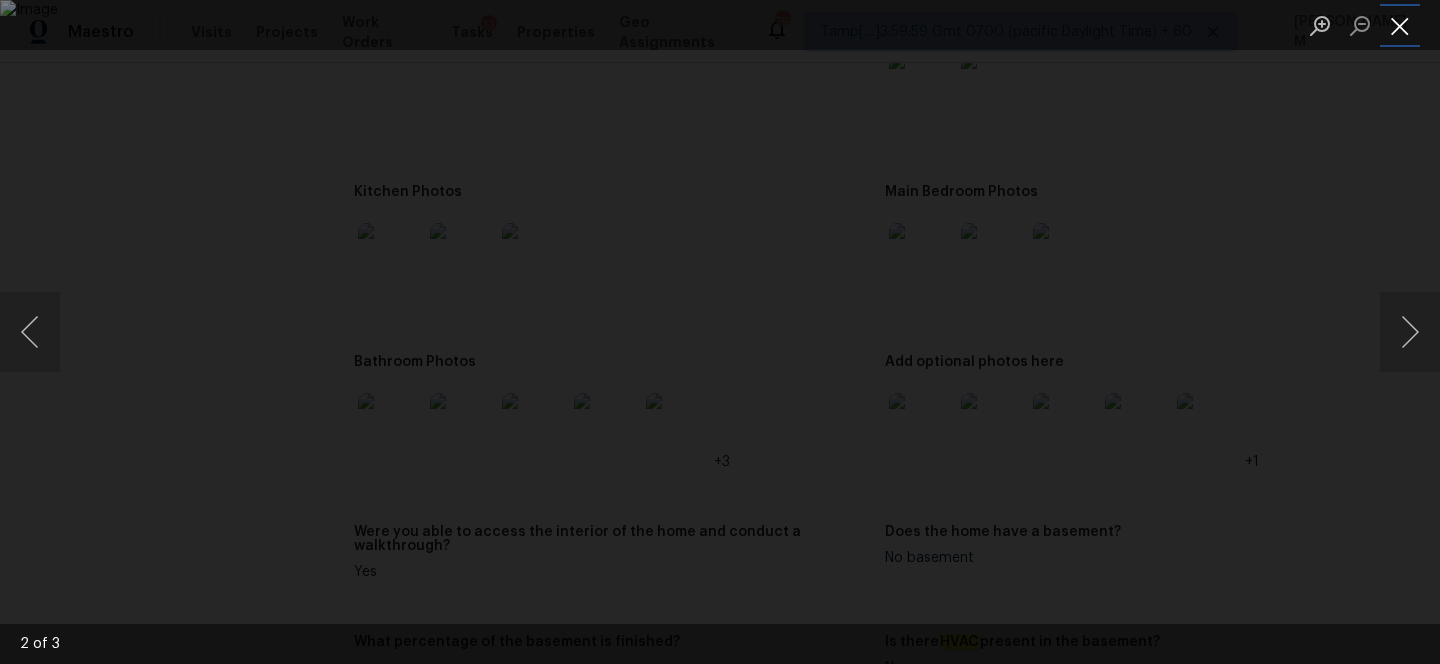 click at bounding box center [1400, 25] 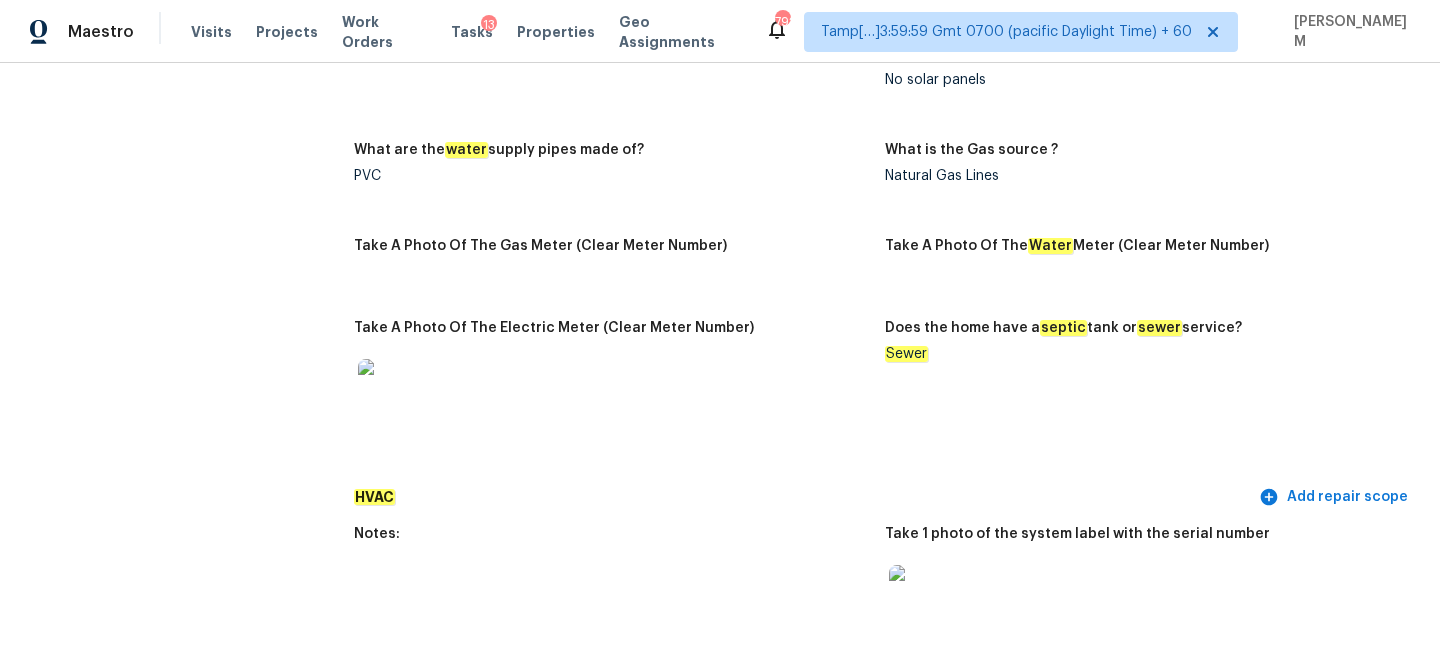 scroll, scrollTop: 1134, scrollLeft: 0, axis: vertical 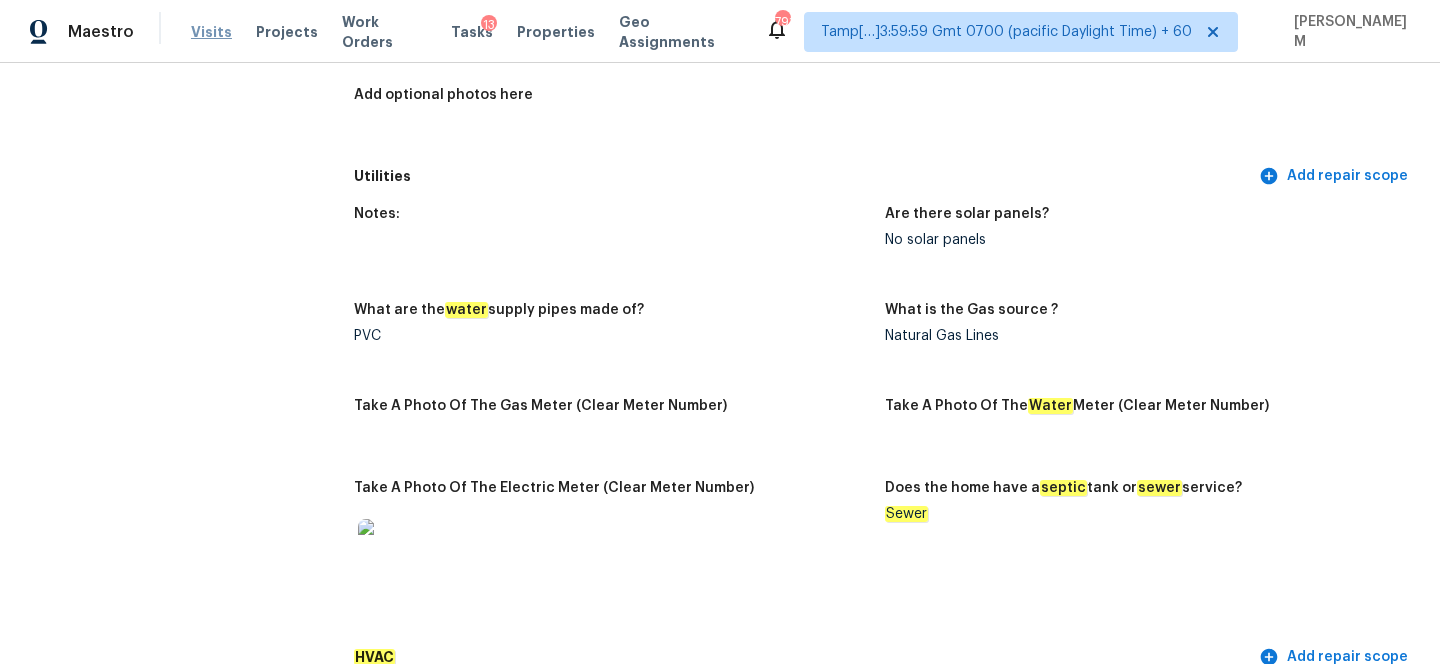 click on "Visits" at bounding box center [211, 32] 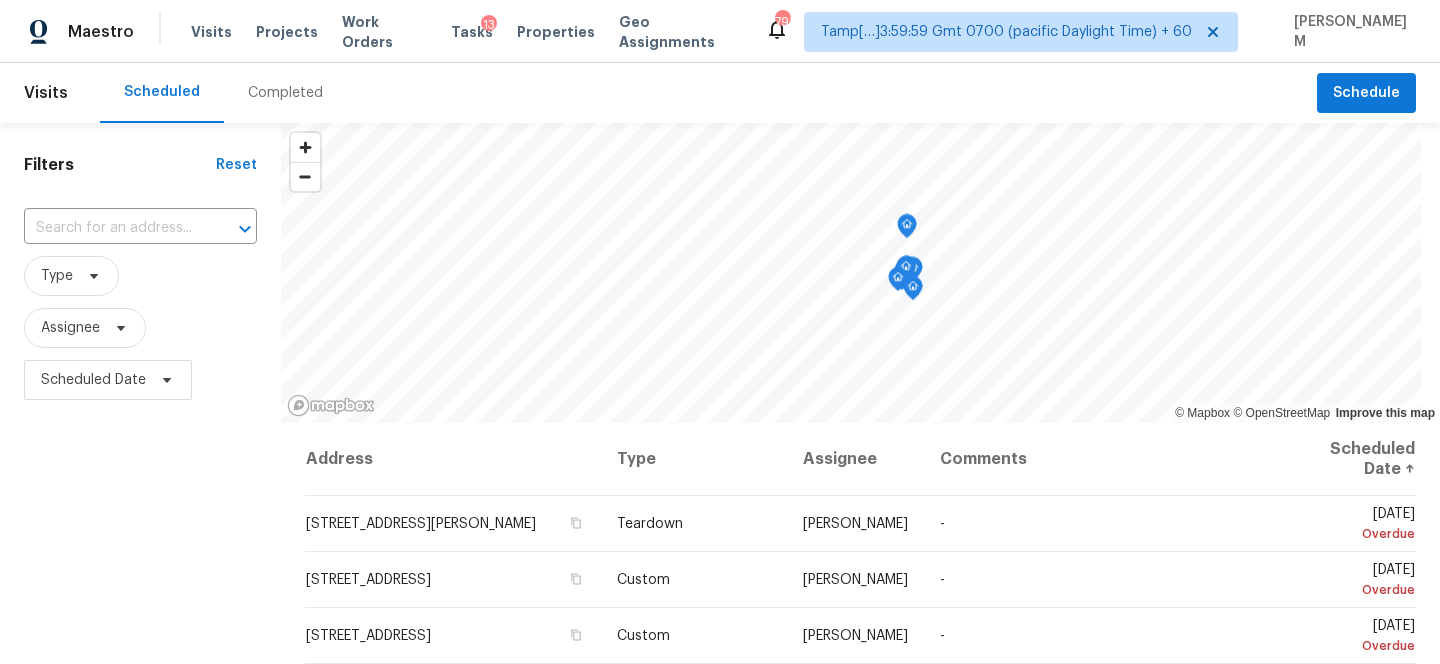 click on "Completed" at bounding box center [285, 93] 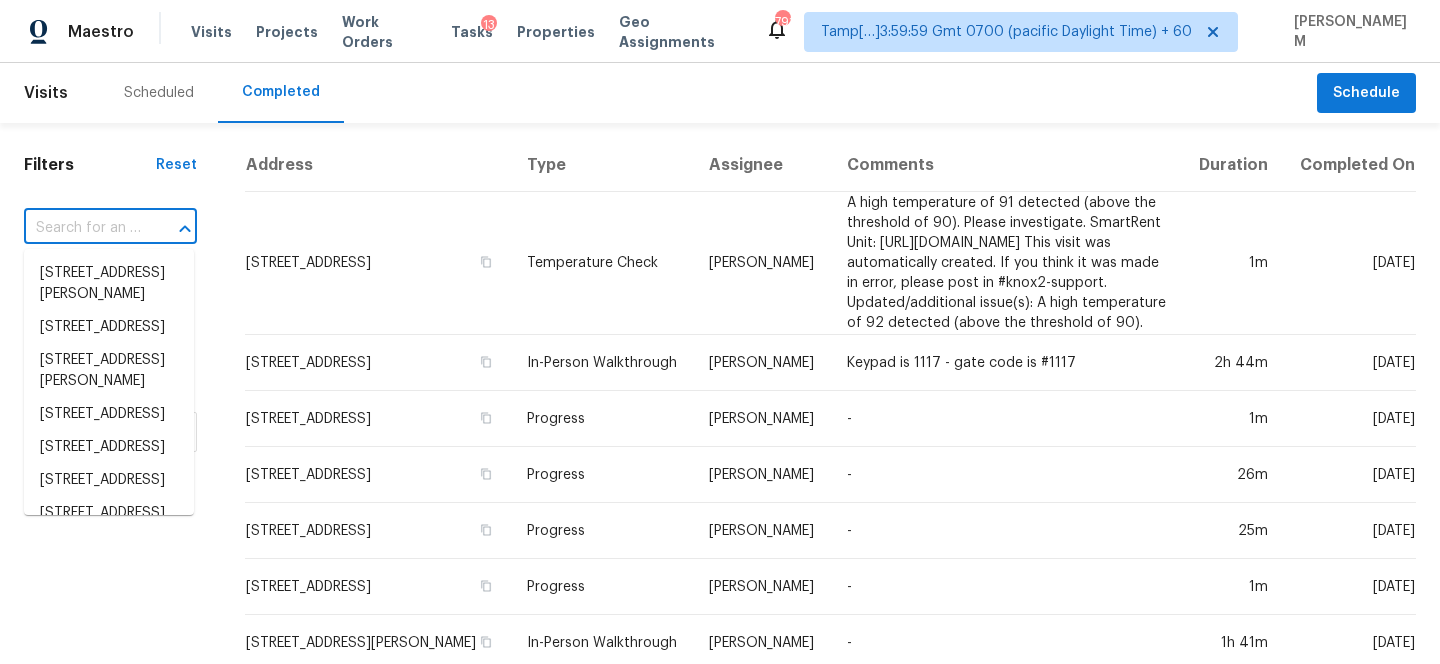 click at bounding box center [82, 228] 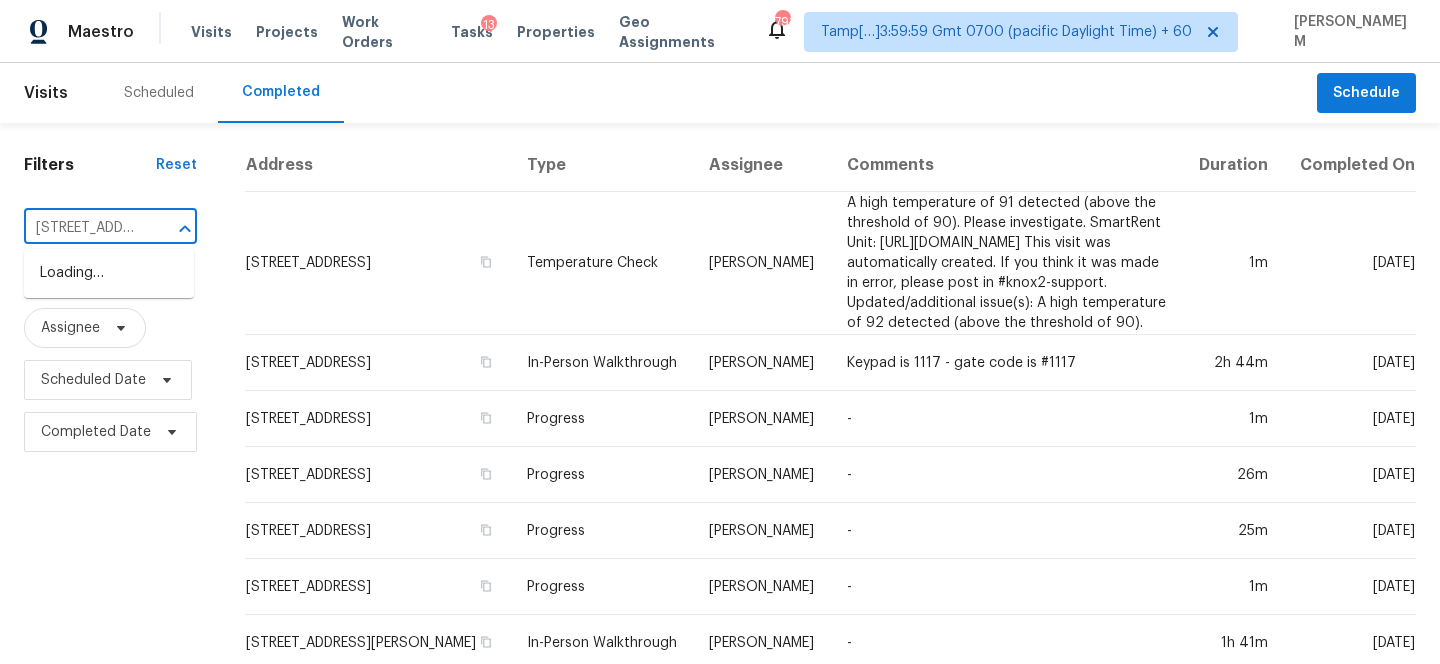 scroll, scrollTop: 0, scrollLeft: 191, axis: horizontal 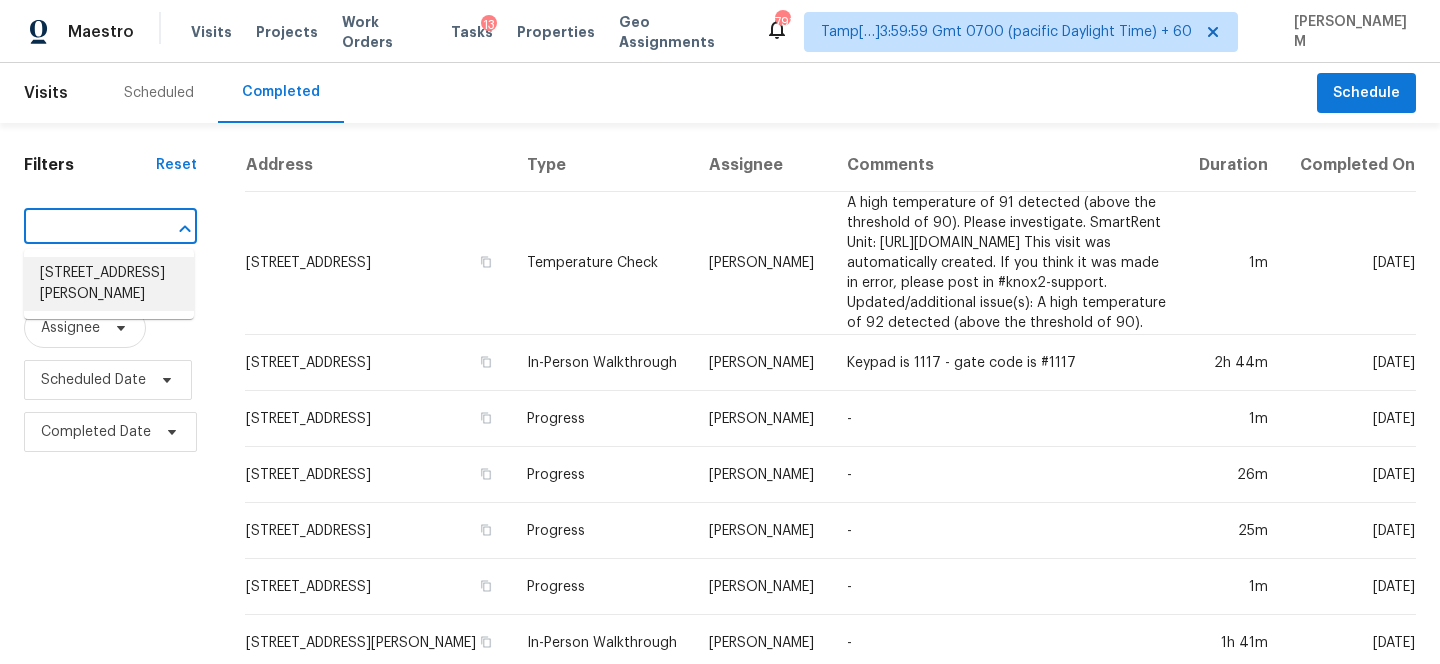click on "2301 Harvest Moon Dr, Greenwood, IN 46143" at bounding box center (109, 284) 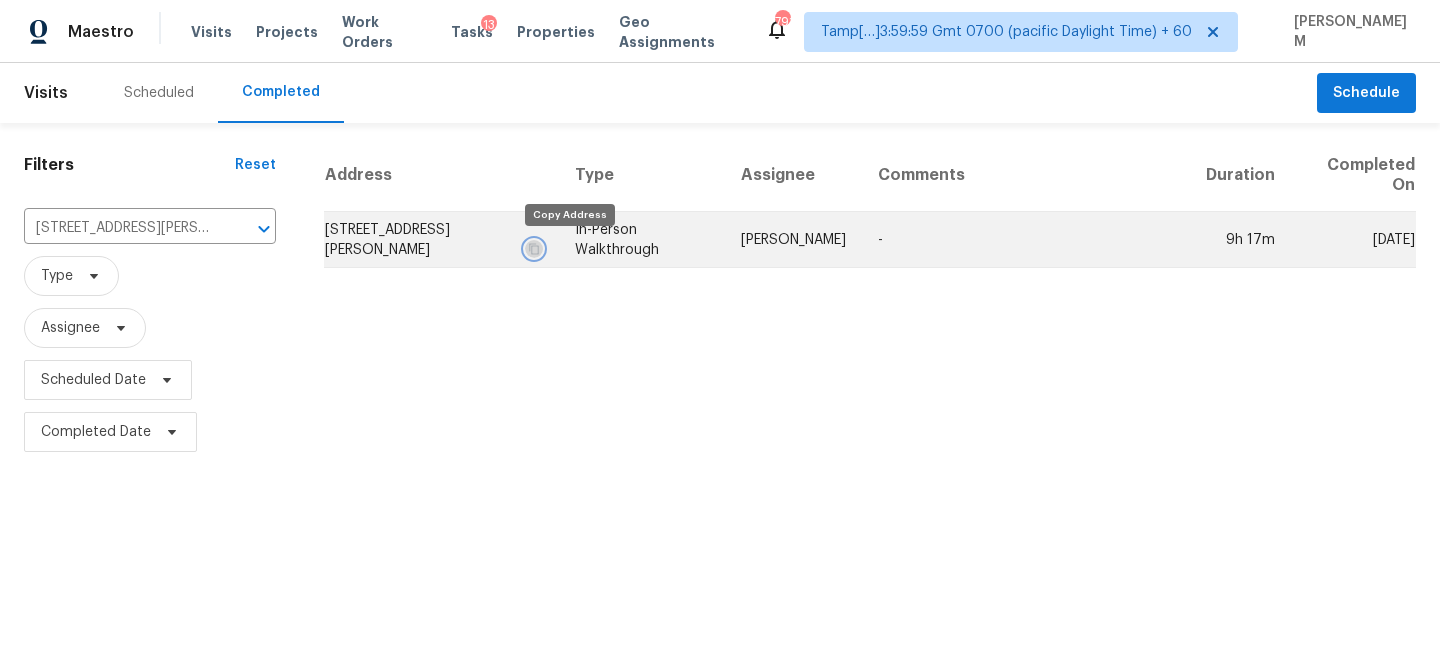click at bounding box center (534, 249) 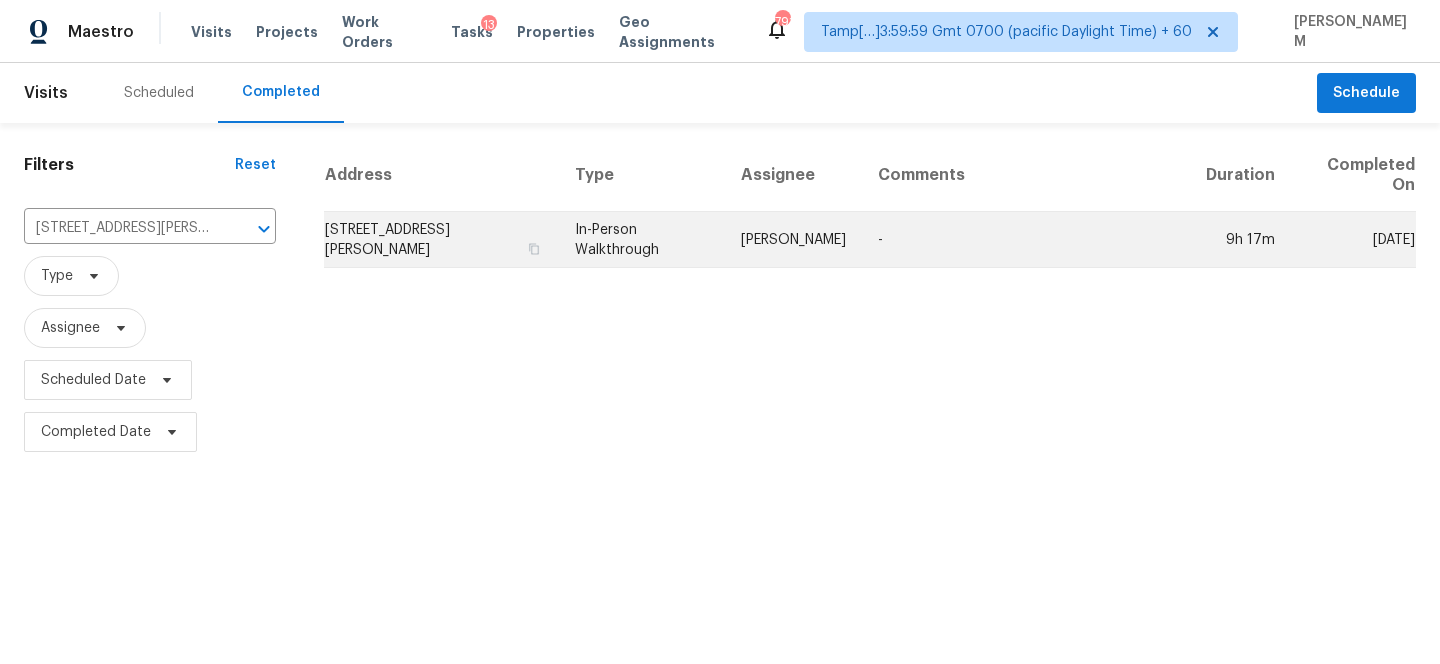 click on "In-Person Walkthrough" at bounding box center [642, 240] 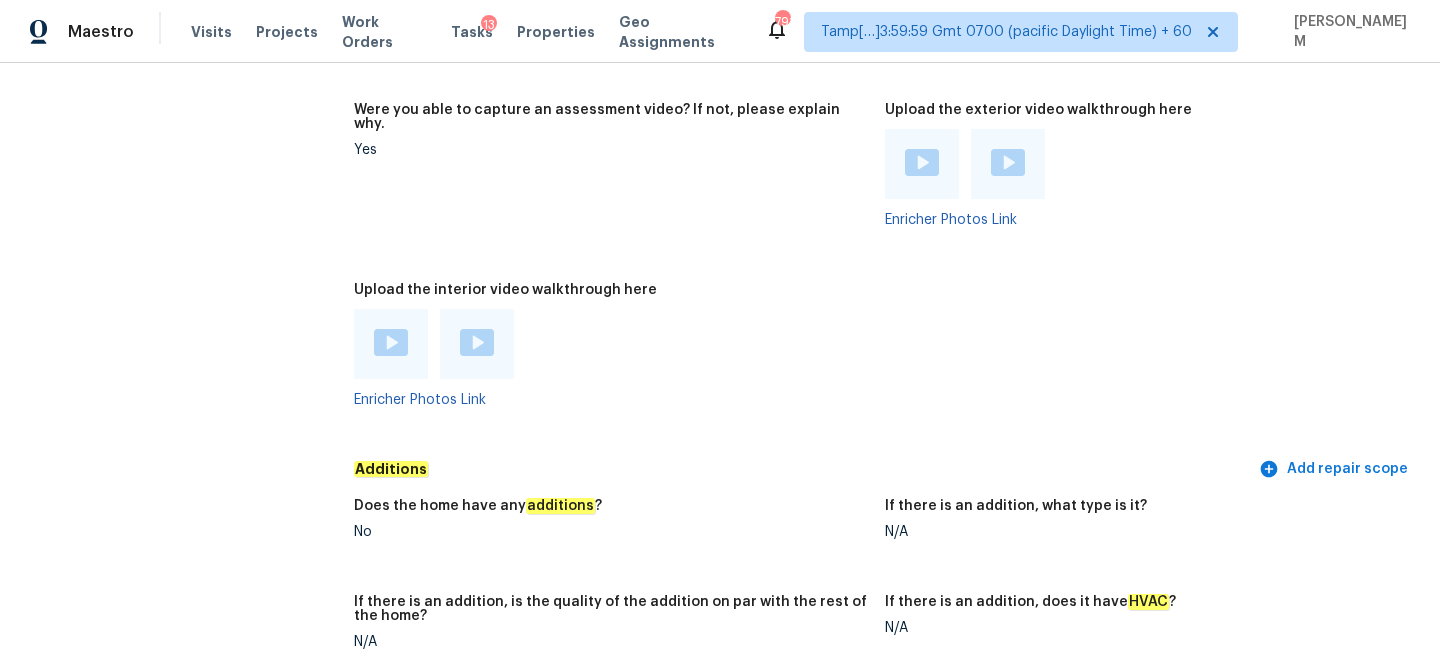 scroll, scrollTop: 4054, scrollLeft: 0, axis: vertical 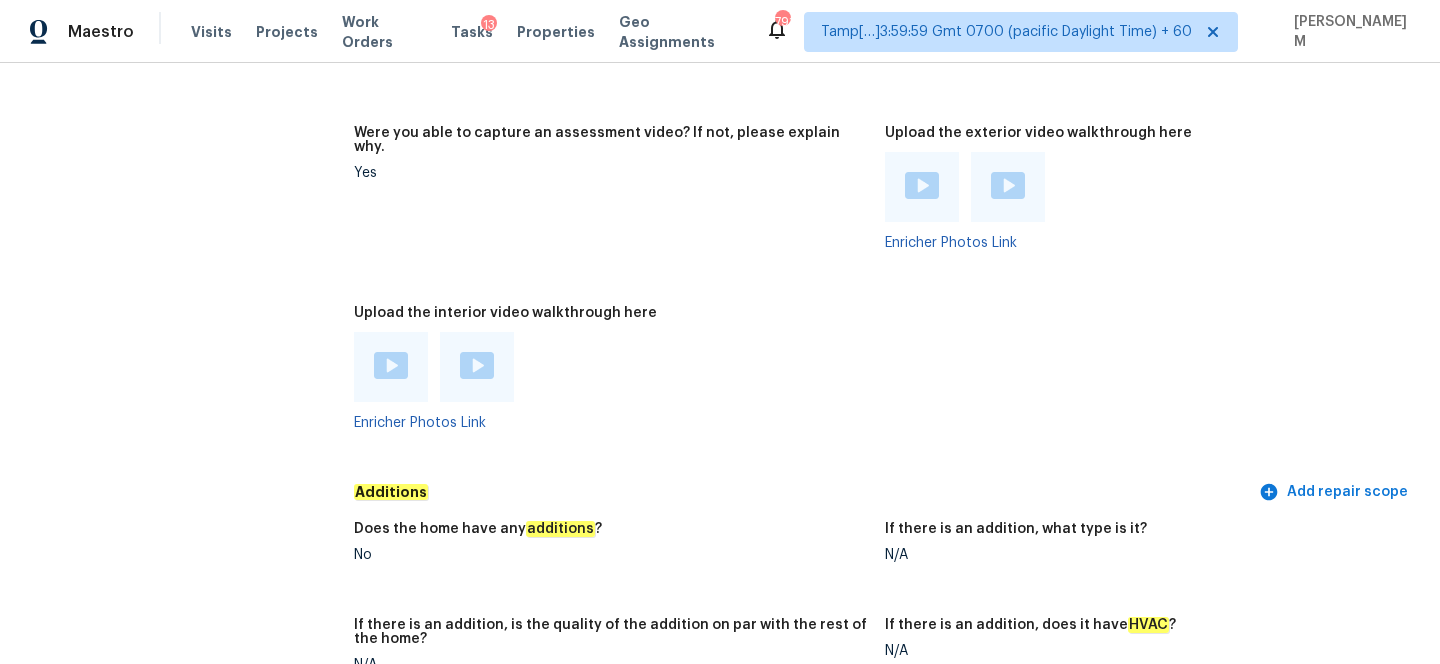click at bounding box center [391, 365] 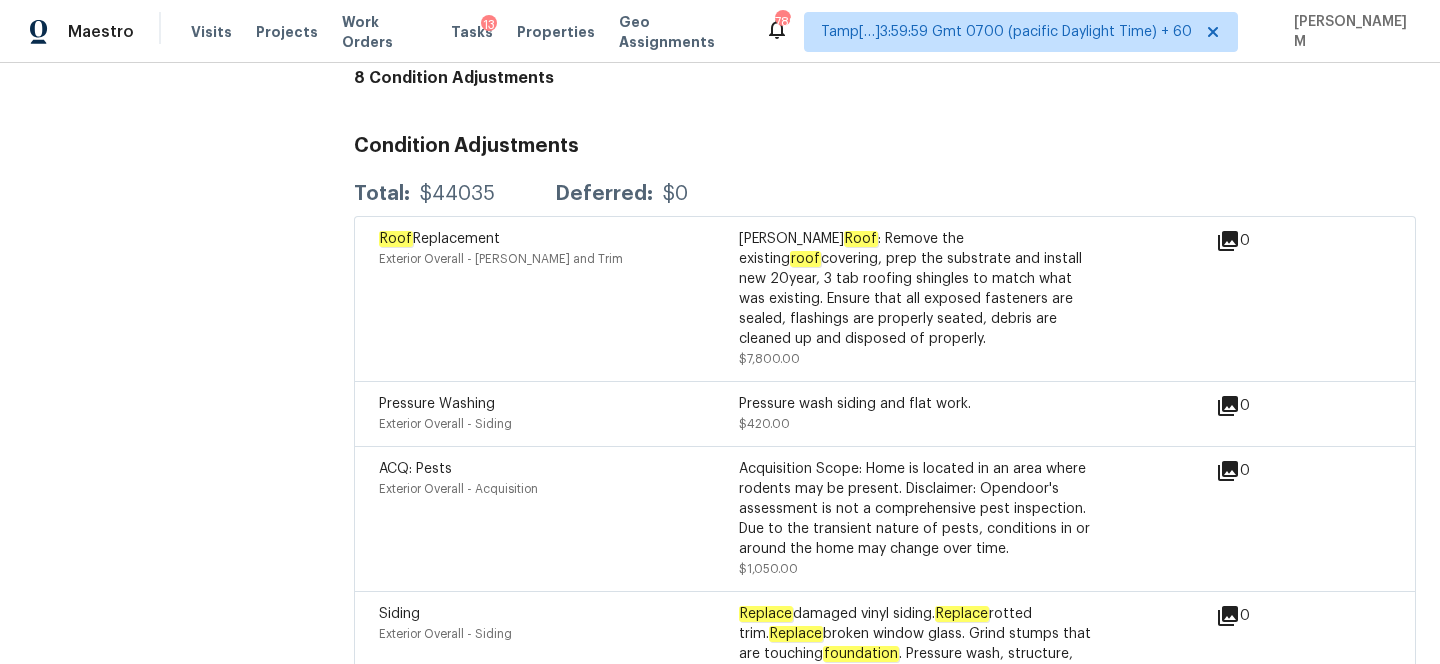 scroll, scrollTop: 5454, scrollLeft: 0, axis: vertical 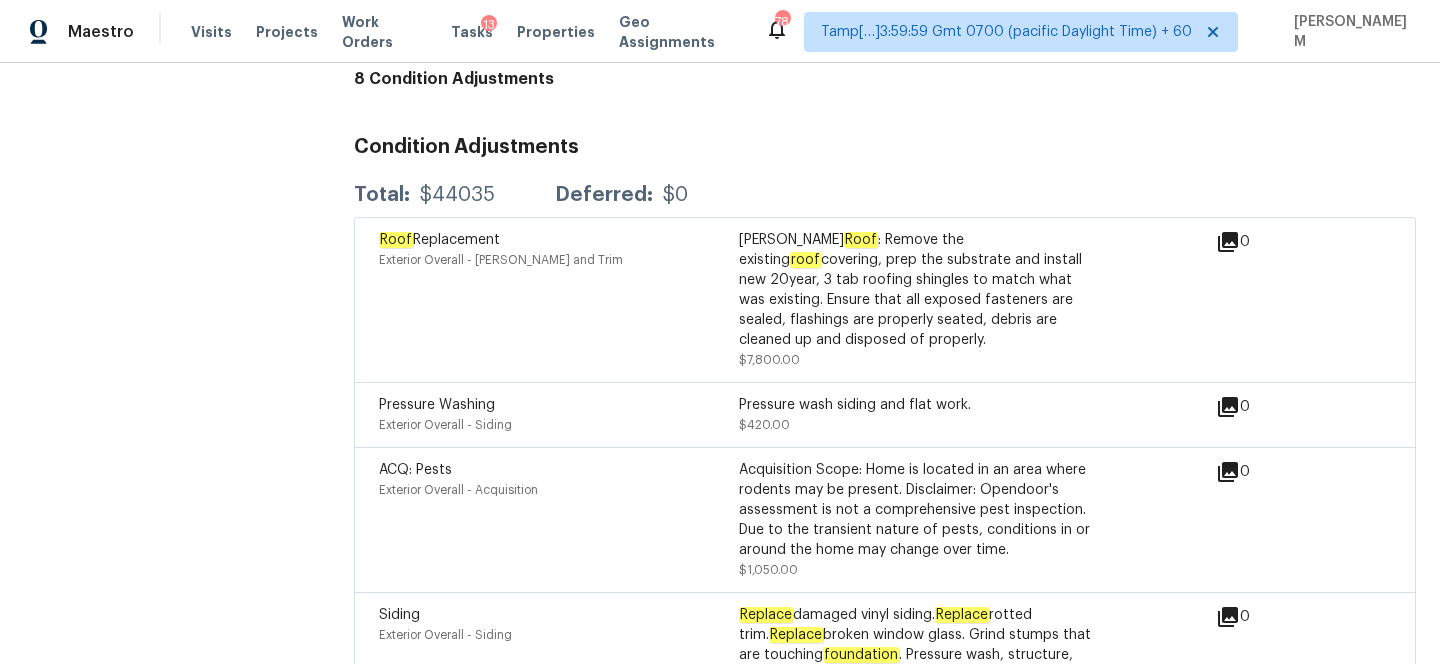 click on "Total:  $44035 Deferred:  $0" at bounding box center (885, 195) 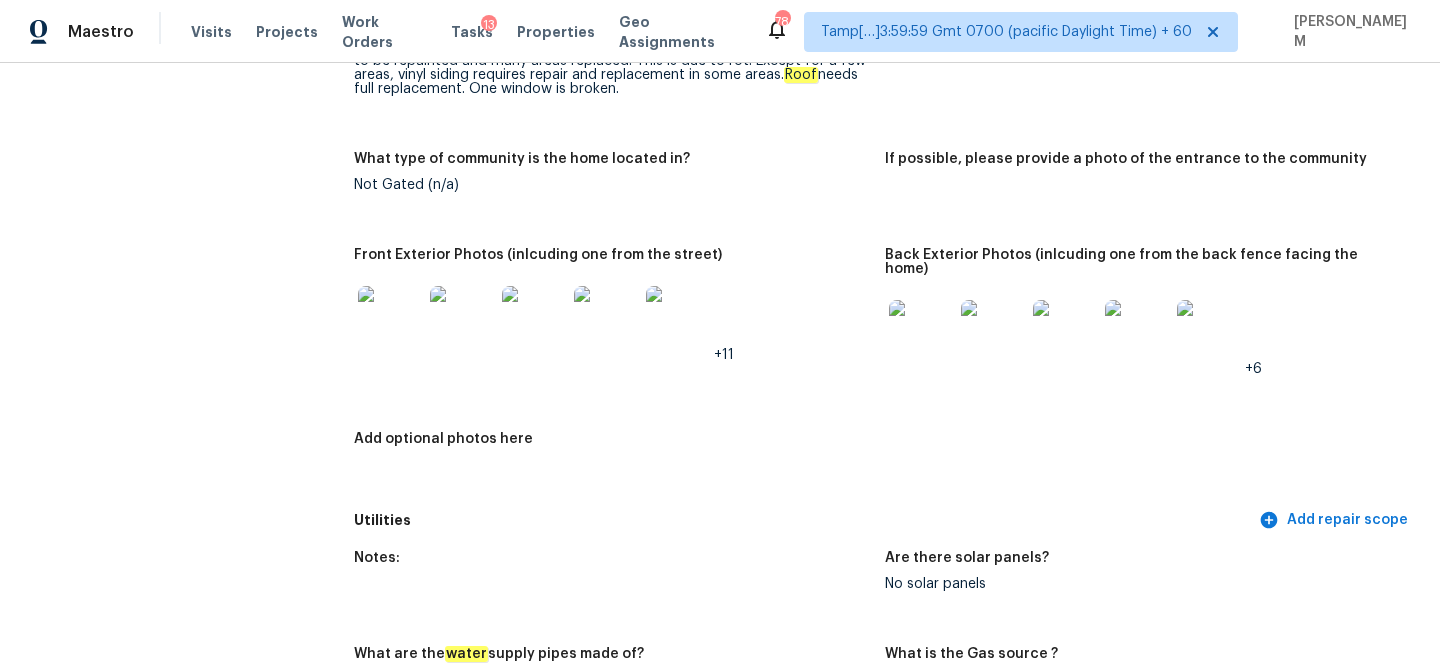 scroll, scrollTop: 791, scrollLeft: 0, axis: vertical 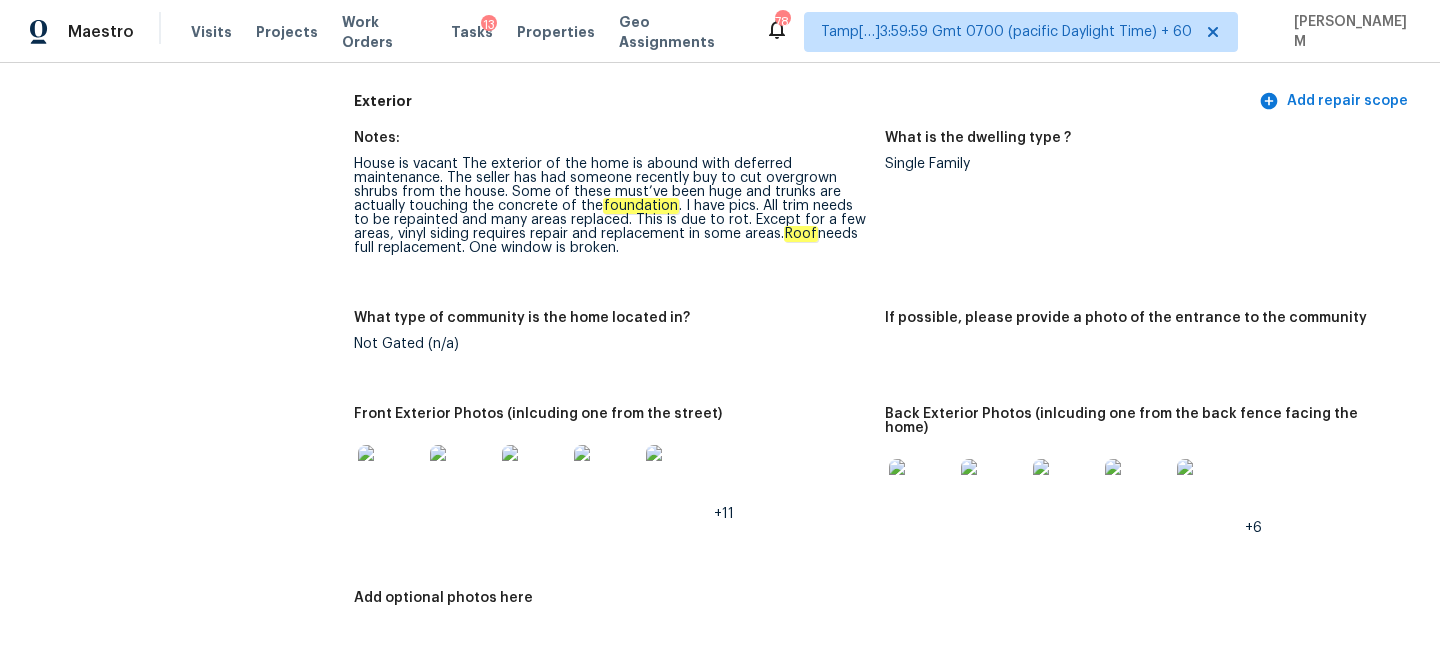 click on "Notes: House is vacant
The exterior of the home is abound with deferred maintenance. The seller has had someone recently buy to cut overgrown shrubs from the house. Some of these must’ve been huge and trunks are actually touching the concrete of the  foundation . I have pics.
All trim needs to be repainted and many areas replaced. This is due to rot. Except for a few areas, vinyl siding requires repair and replacement in some areas.
Roof  needs full replacement.
One window is broken." at bounding box center (619, 209) 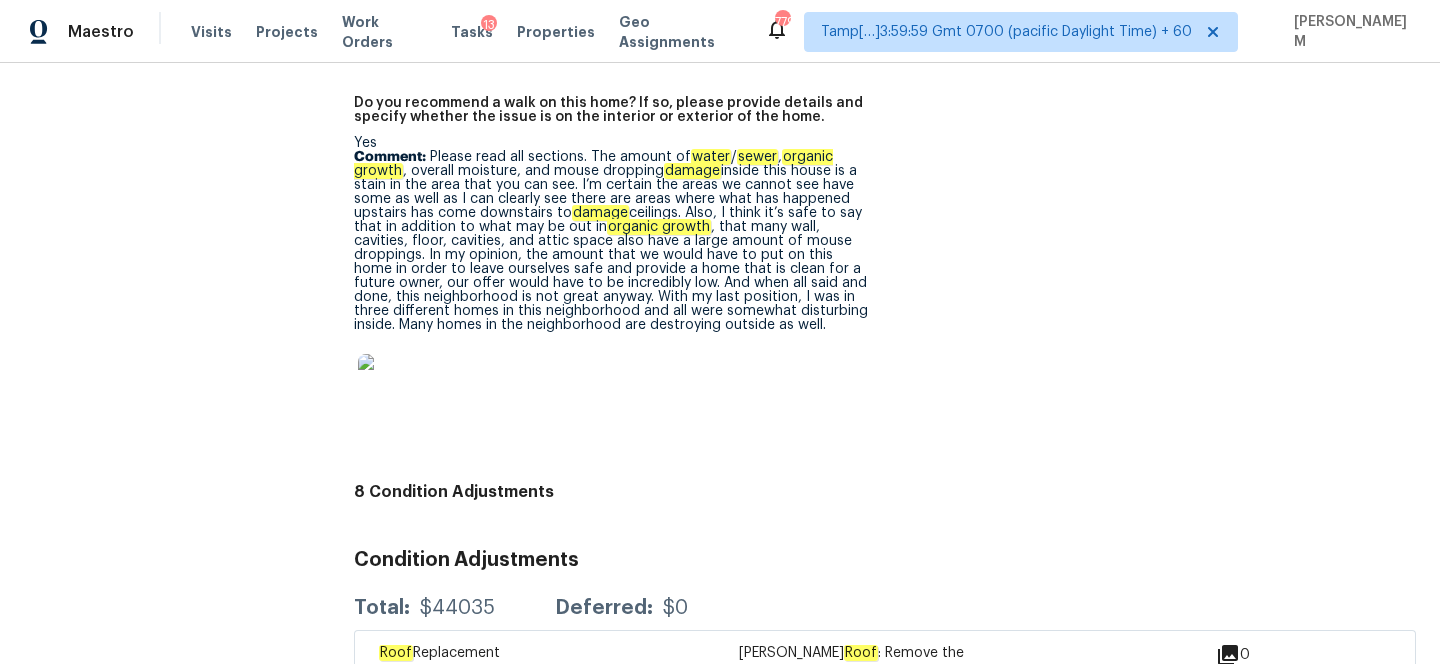 scroll, scrollTop: 5031, scrollLeft: 0, axis: vertical 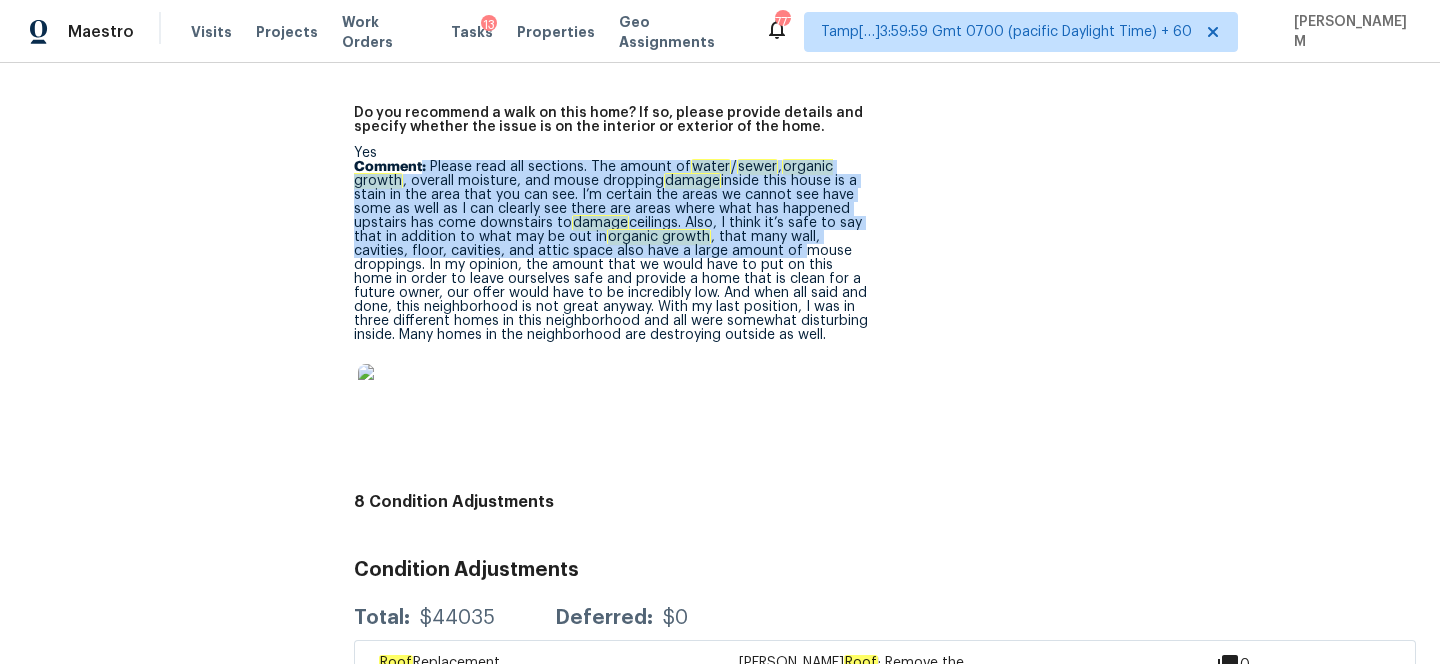drag, startPoint x: 421, startPoint y: 130, endPoint x: 738, endPoint y: 203, distance: 325.29678 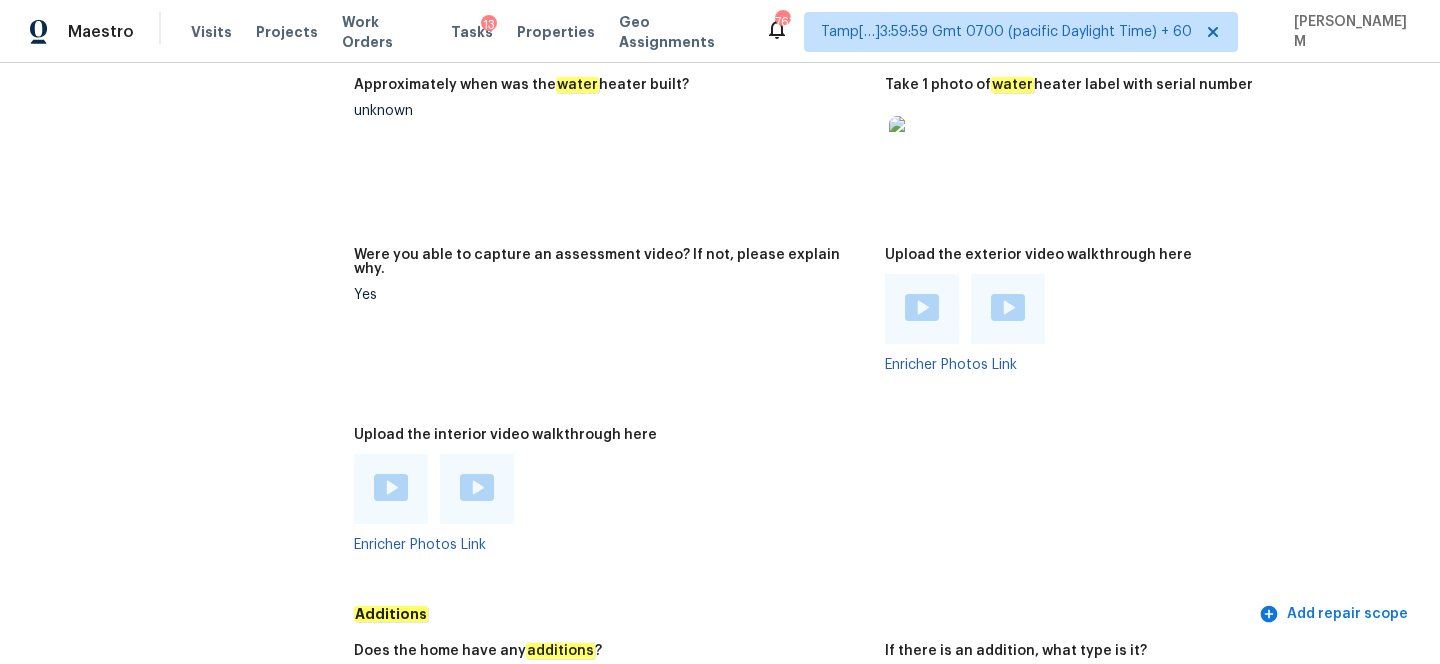 scroll, scrollTop: 3828, scrollLeft: 0, axis: vertical 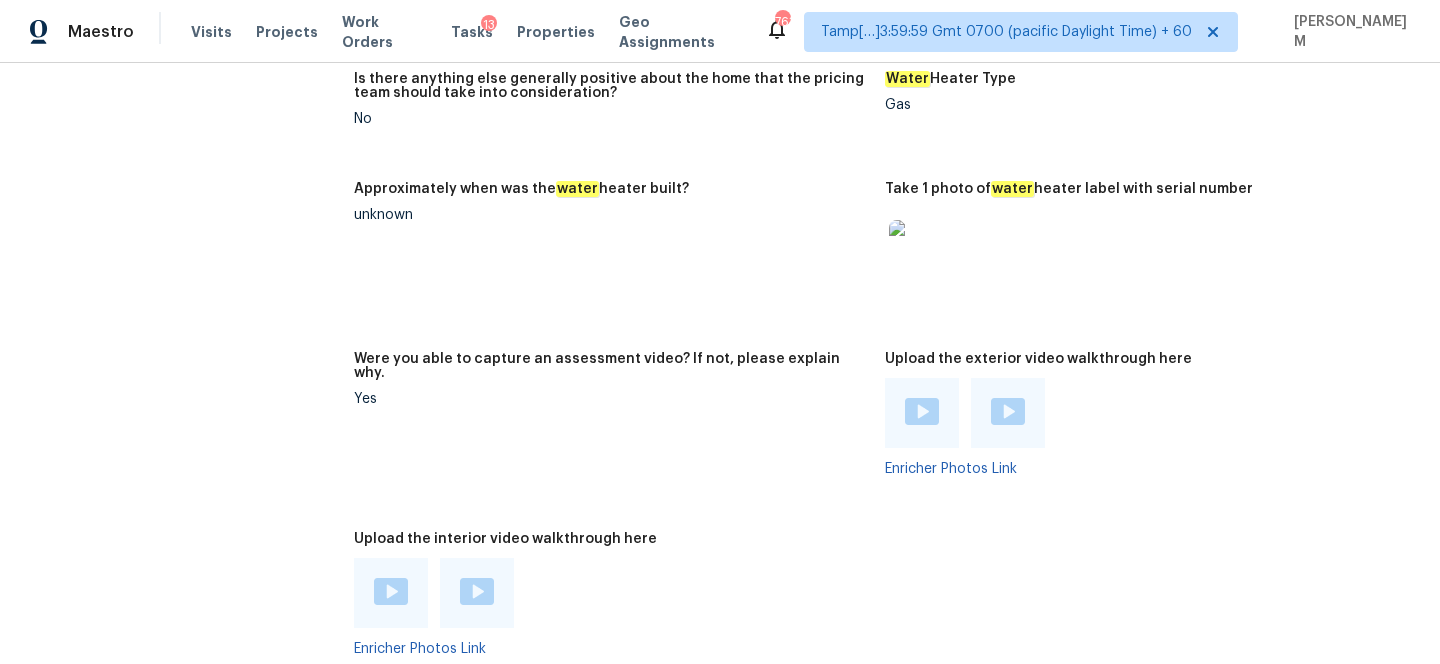 click at bounding box center (922, 413) 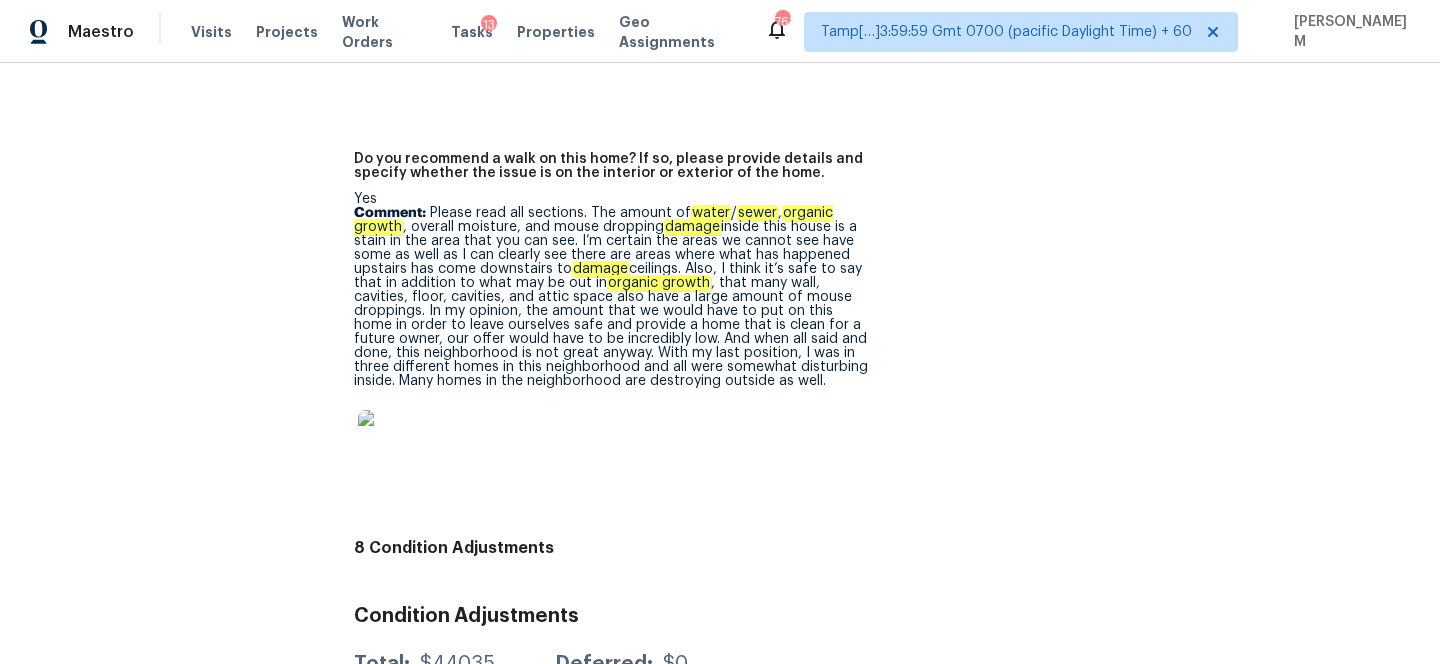 scroll, scrollTop: 4962, scrollLeft: 0, axis: vertical 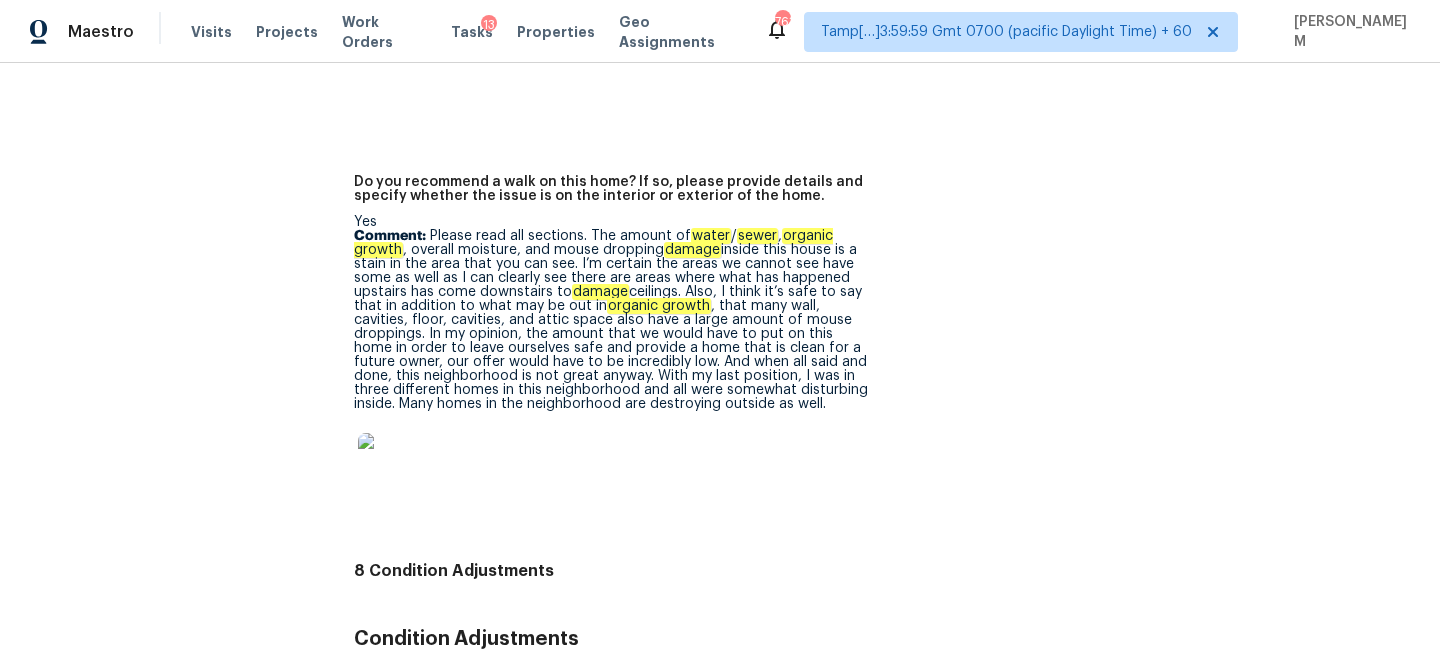 drag, startPoint x: 433, startPoint y: 195, endPoint x: 827, endPoint y: 315, distance: 411.8689 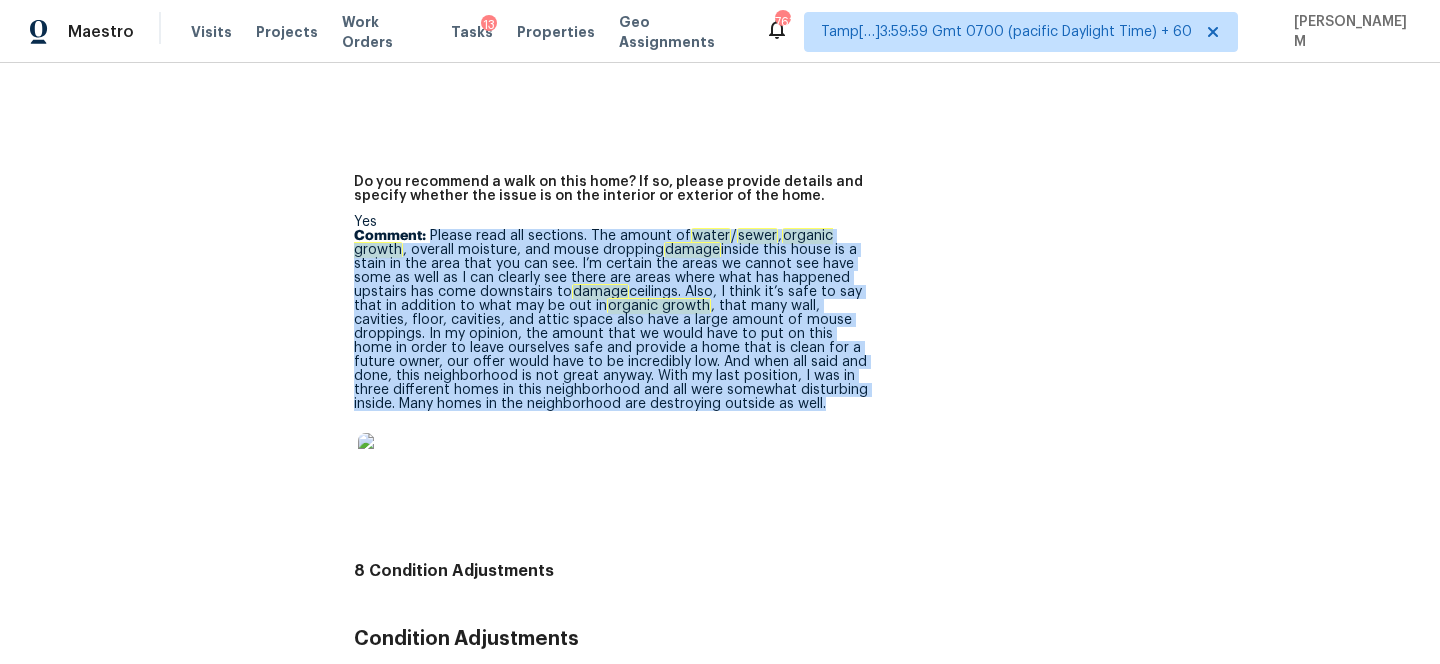 drag, startPoint x: 806, startPoint y: 363, endPoint x: 430, endPoint y: 194, distance: 412.23416 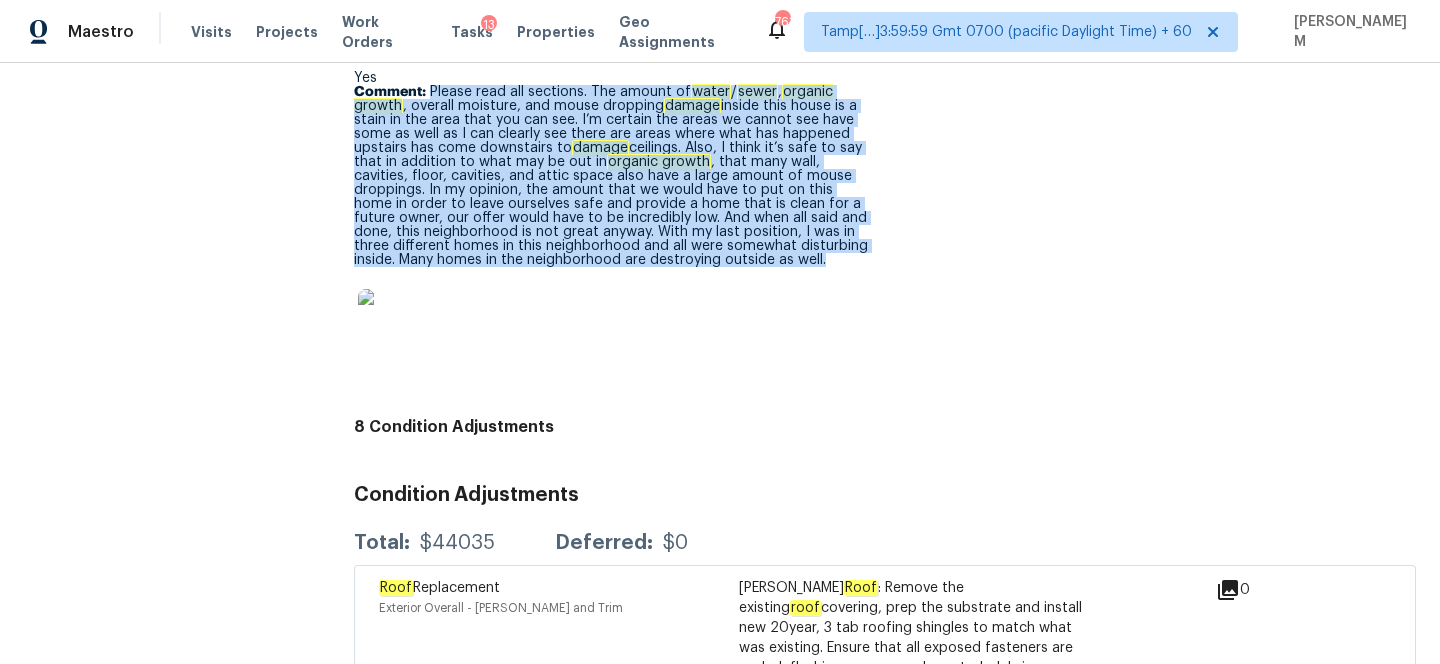 scroll, scrollTop: 5034, scrollLeft: 0, axis: vertical 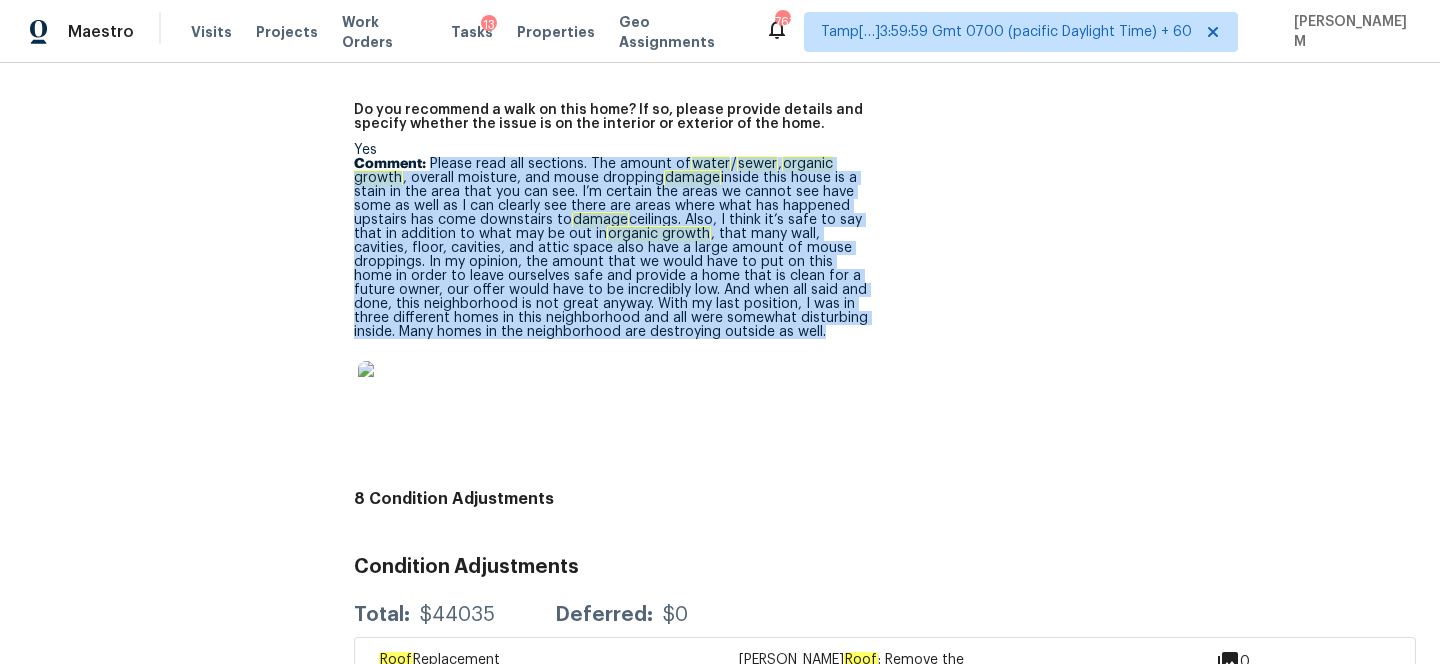 copy on "Please read all sections.
The amount of  water / sewer ,  organic growth , overall moisture, and mouse dropping  damage  inside this house is a stain in the area that you can see. I’m certain the areas we cannot see have some as well as I can clearly see there are areas where what has happened upstairs has come downstairs to  damage  ceilings. Also, I think it’s safe to say that in addition to what may be out in  organic growth , that many wall, cavities, floor, cavities, and attic space also have a large amount of mouse droppings.
In my opinion, the amount that we would have to put on this home in order to leave ourselves safe and provide a home that is clean for a future owner, our offer would have to be incredibly low.  And when all said and done, this neighborhood is not great anyway. With my last position, I was in three different homes in this neighborhood and all were somewhat disturbing inside. Many homes in the neighborhood are destroying outside as well." 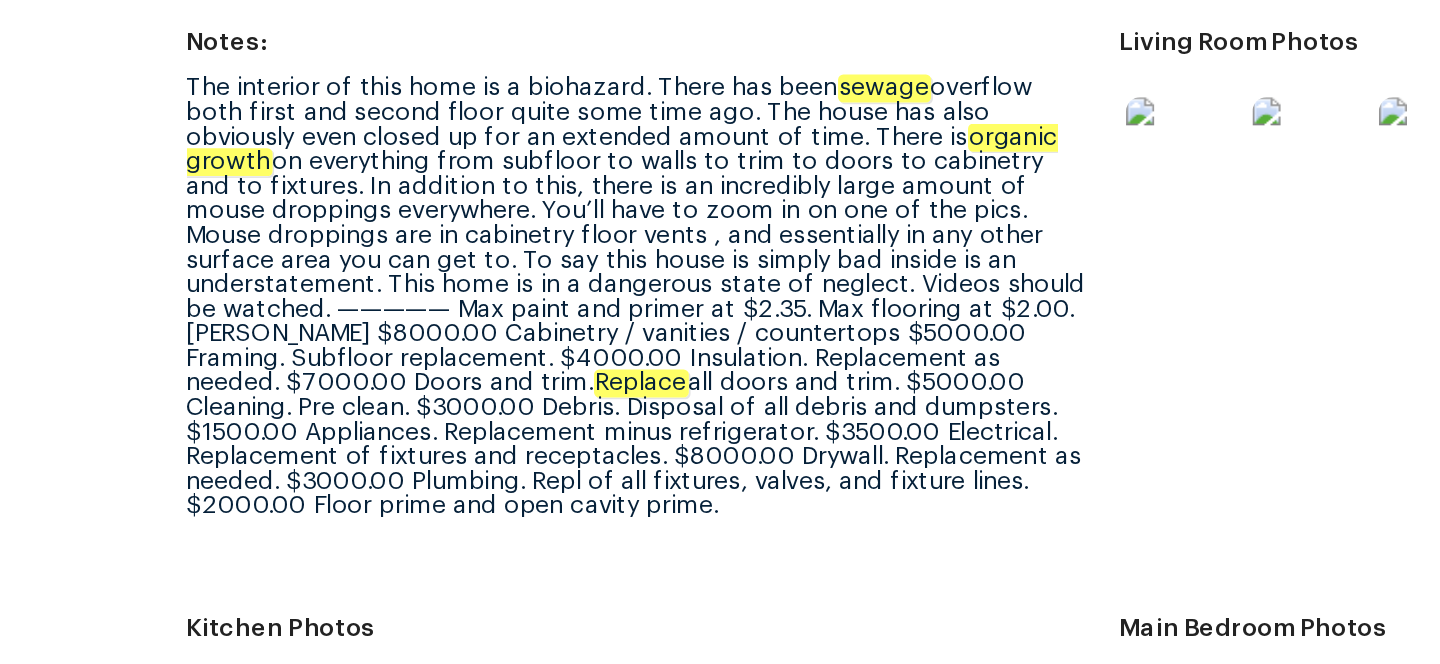 scroll, scrollTop: 2210, scrollLeft: 0, axis: vertical 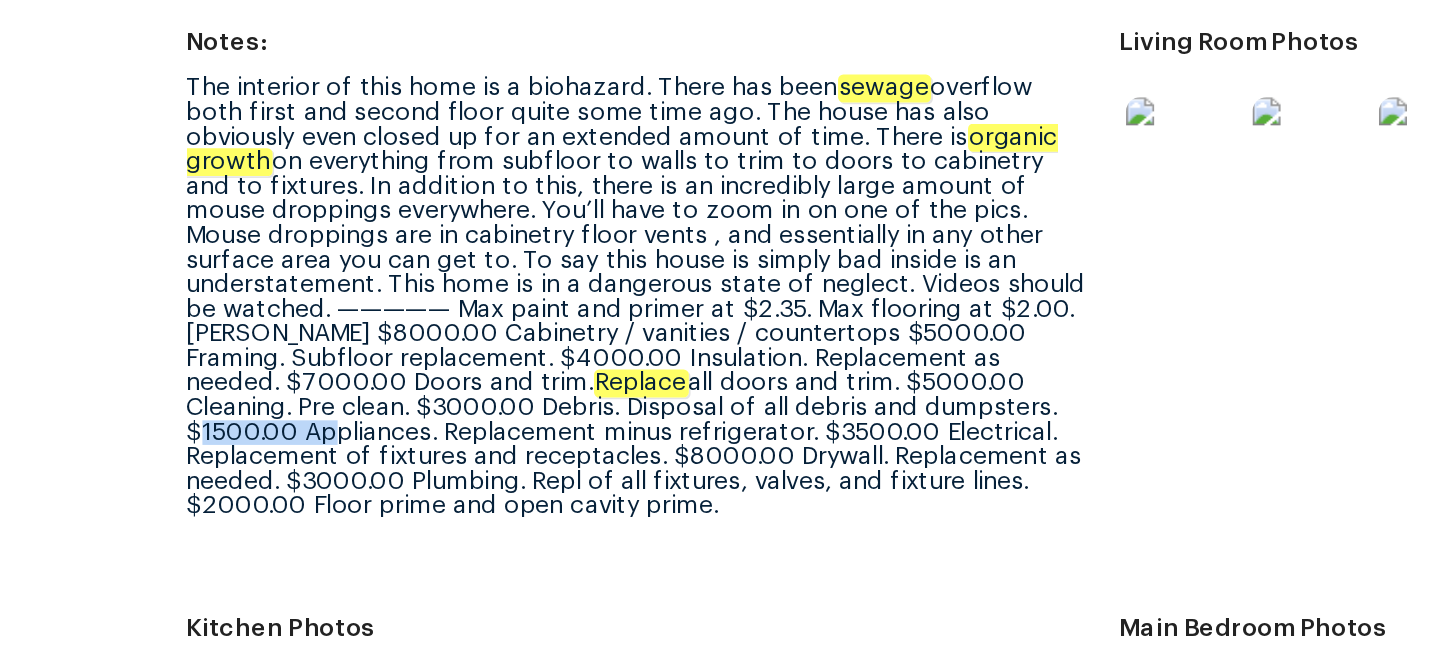drag, startPoint x: 602, startPoint y: 365, endPoint x: 672, endPoint y: 361, distance: 70.11419 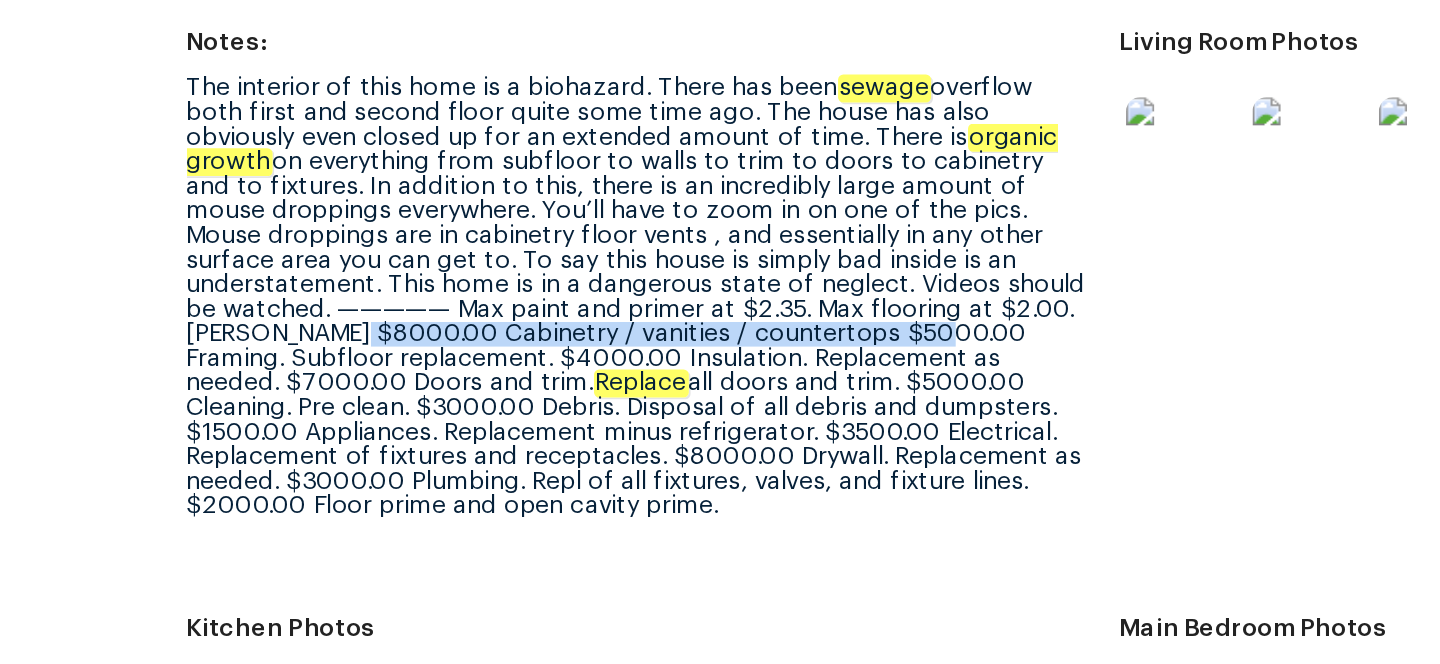 drag, startPoint x: 748, startPoint y: 306, endPoint x: 609, endPoint y: 323, distance: 140.0357 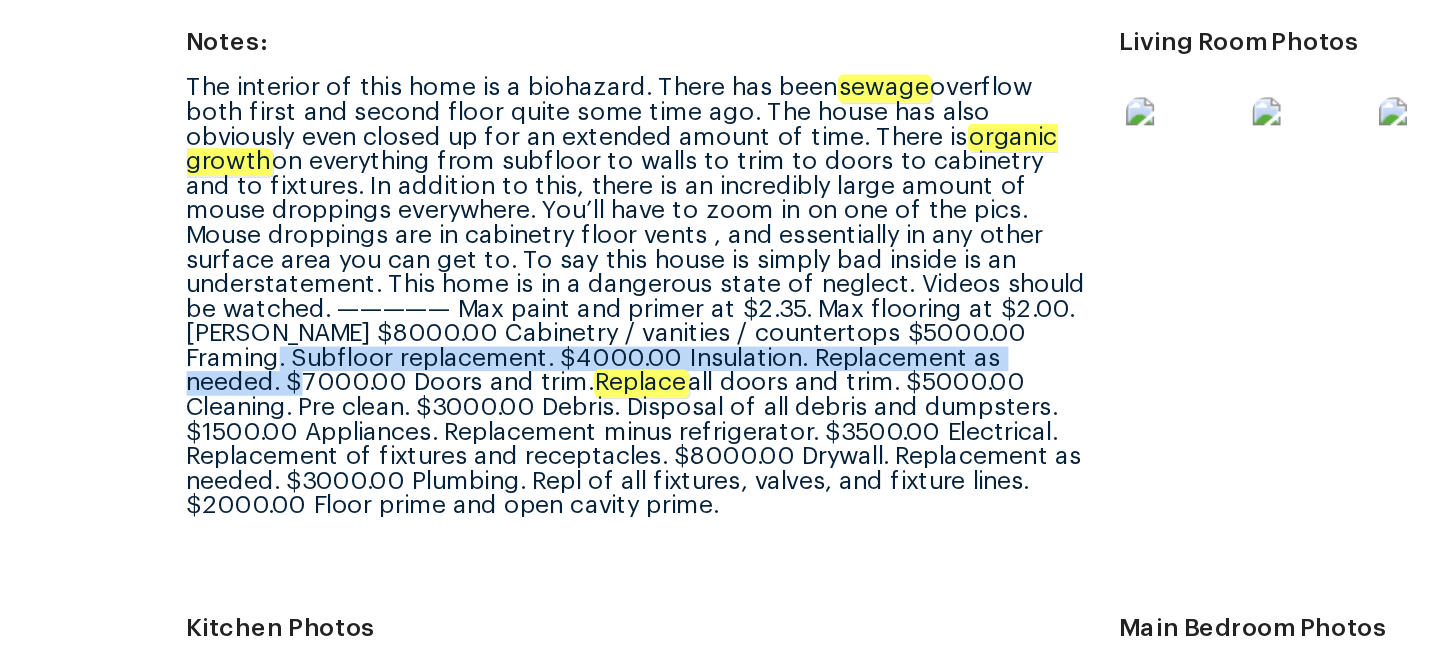 drag, startPoint x: 703, startPoint y: 322, endPoint x: 671, endPoint y: 328, distance: 32.55764 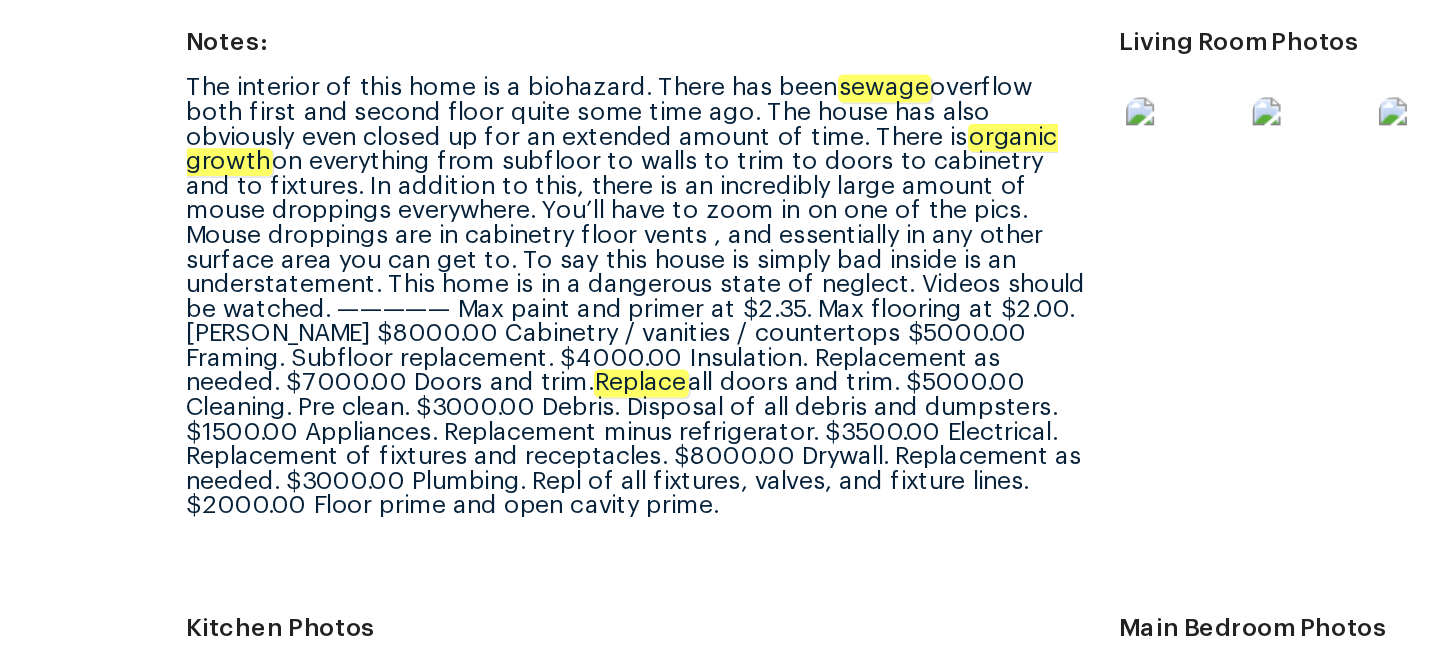 click on "The interior of this home is a biohazard. There has been  sewage  overflow both first and second floor quite some time ago. The house has also obviously even closed up for an extended amount of time.
There is  organic growth  on everything from subfloor to walls to trim to doors to cabinetry and to fixtures. In addition to this, there is an incredibly large amount of mouse droppings everywhere. You’ll have to zoom in on one of the pics. Mouse droppings are in cabinetry floor vents , and essentially in any other surface area you can get to.
To say this house is simply bad inside is an understatement. This home is in a dangerous state of neglect.
Videos should be watched.
—————
Max paint and primer at $2.35.
Max flooring at $2.00.
MAX MAX ODOR
$8000.00 Cabinetry / vanities / countertops
$5000.00 Framing. Subfloor replacement.
$4000.00 Insulation. Replacement as needed.
$7000.00 Doors and trim.  Replace" at bounding box center [611, 314] 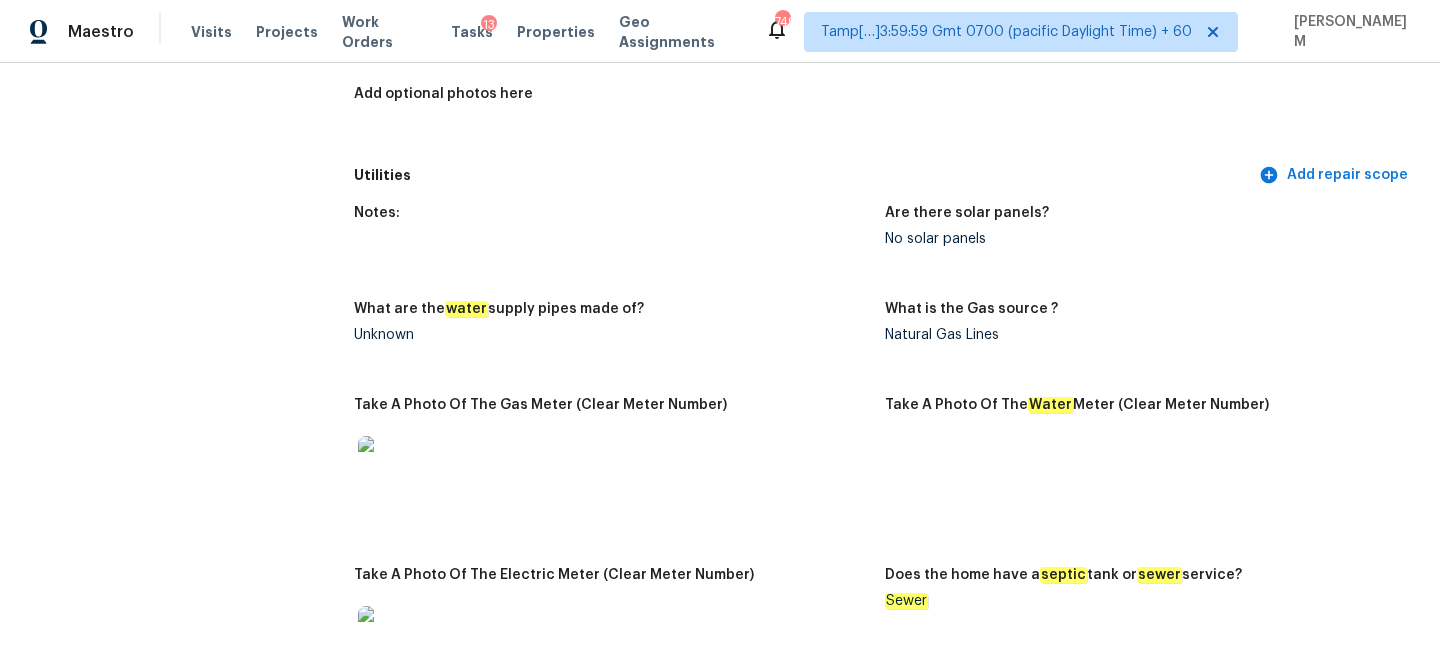scroll, scrollTop: 1155, scrollLeft: 0, axis: vertical 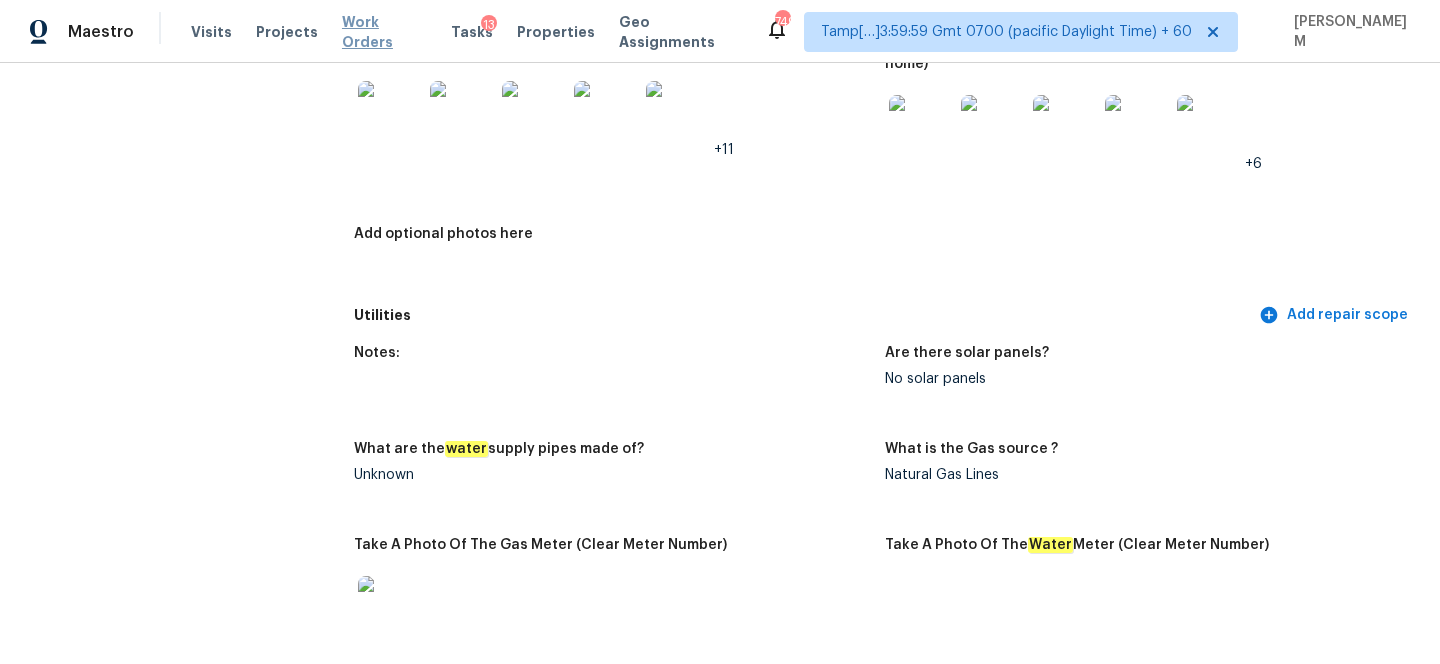 click on "Work Orders" at bounding box center (384, 32) 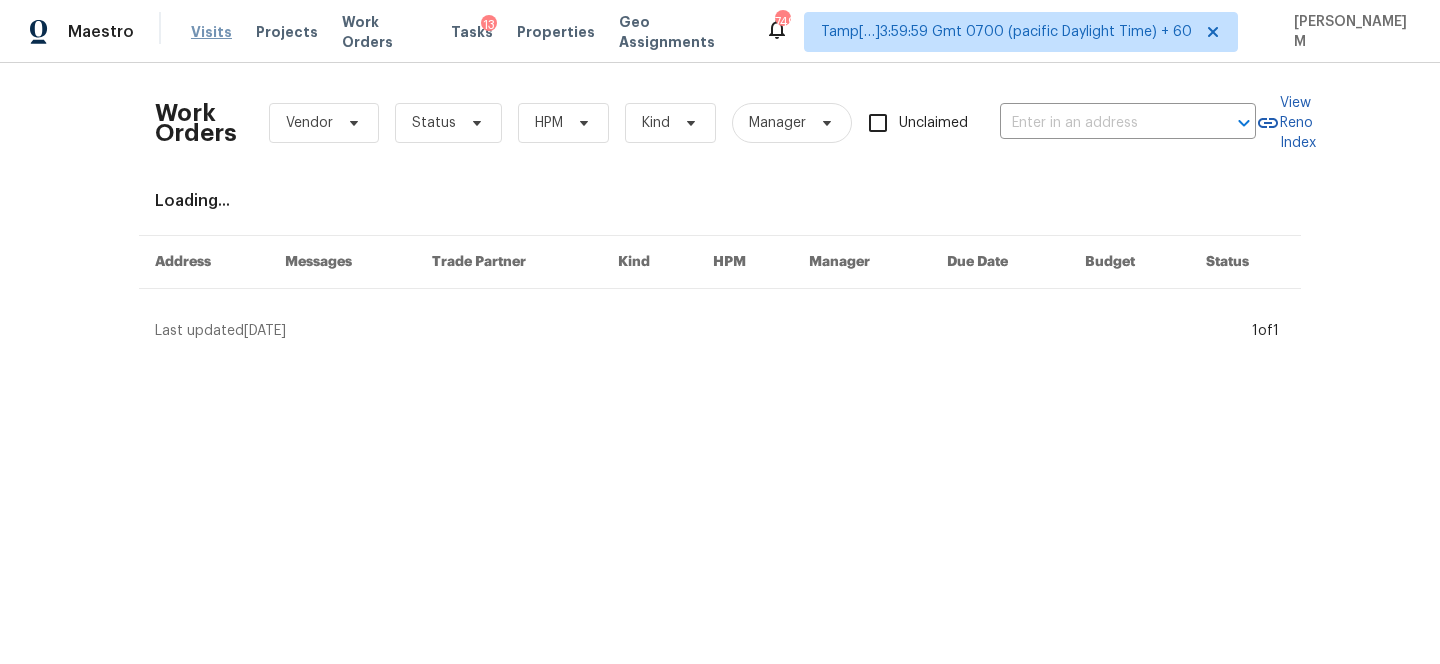 click on "Visits" at bounding box center (211, 32) 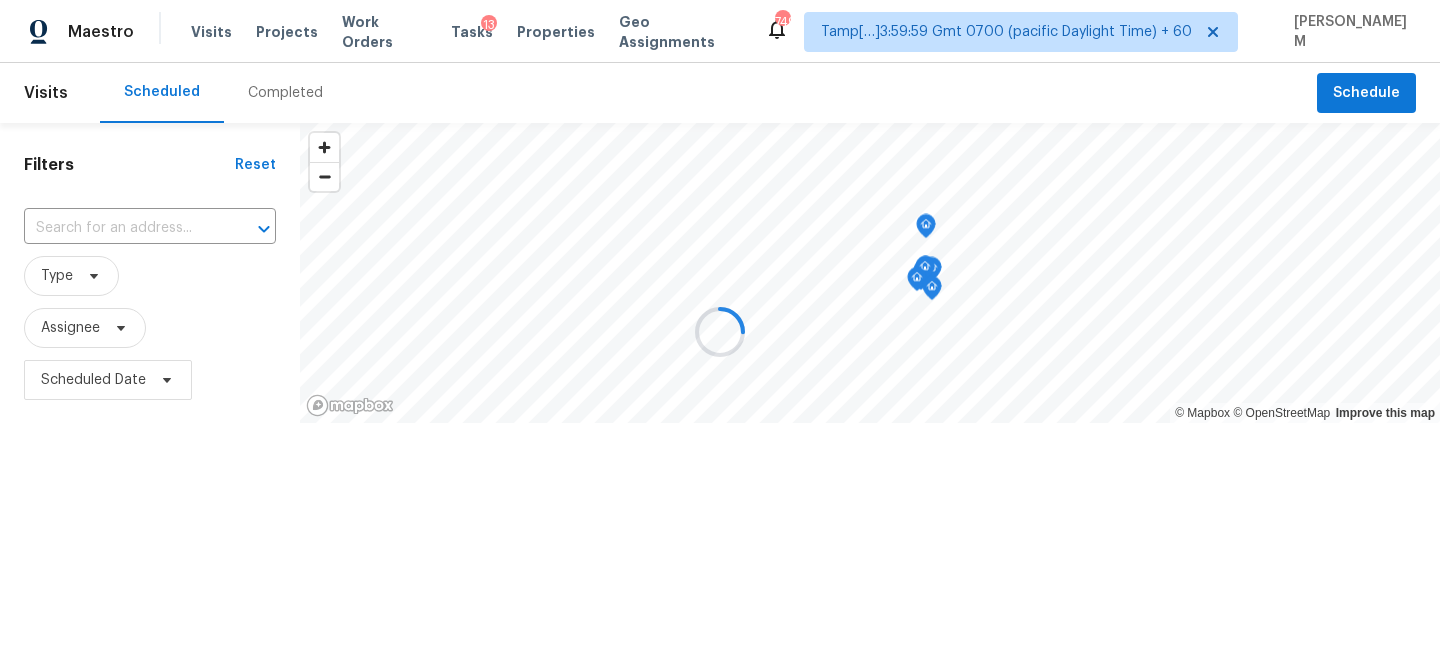 click at bounding box center (720, 332) 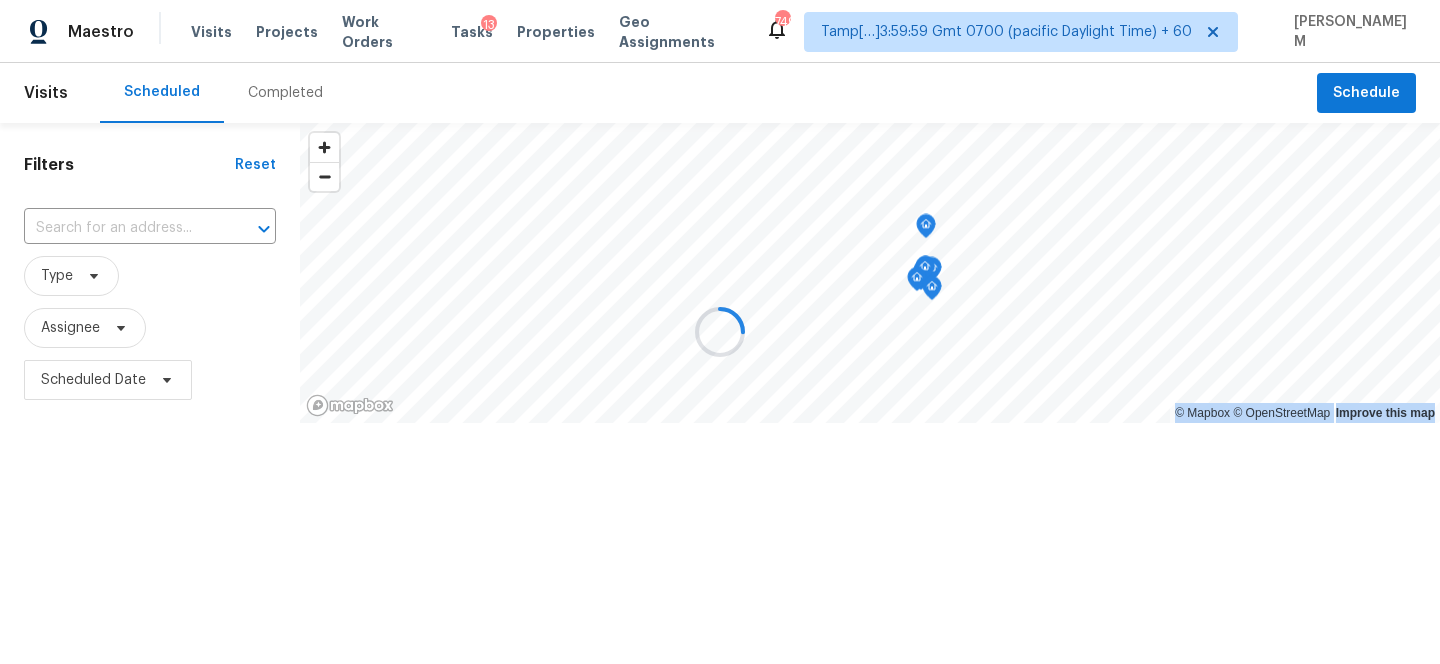 click at bounding box center [720, 332] 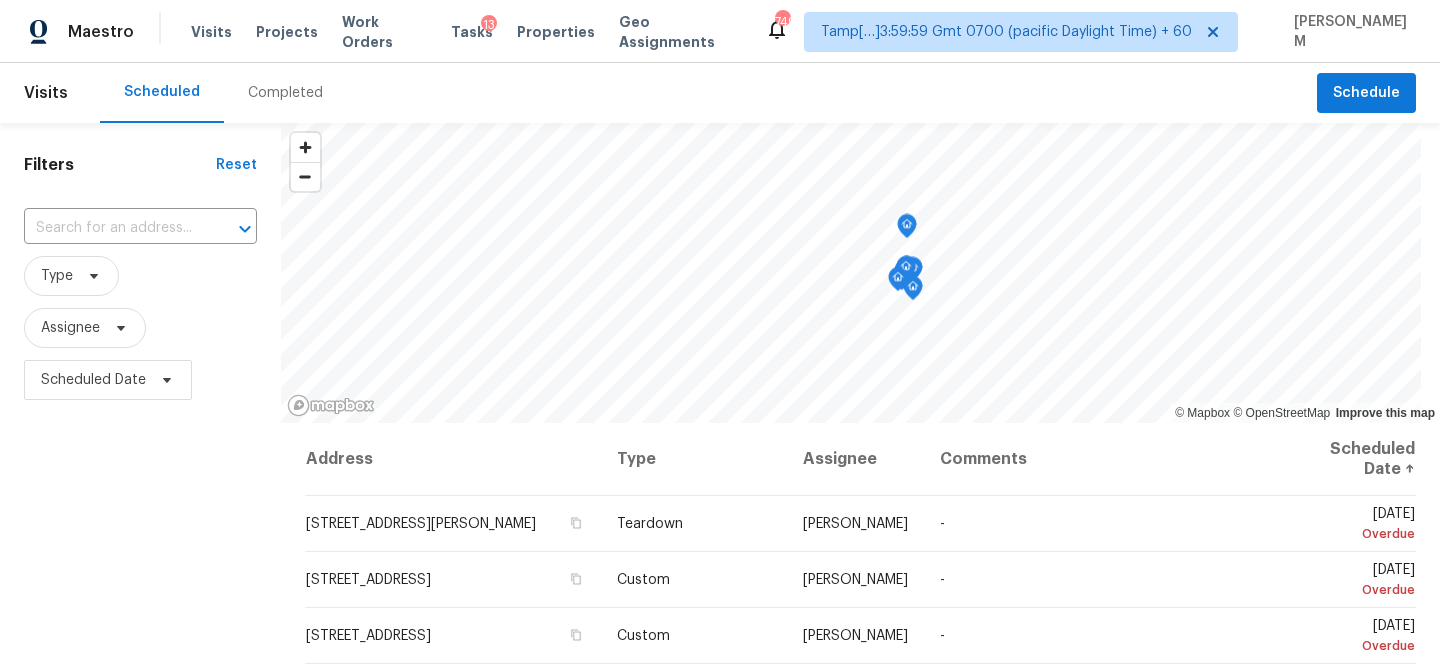 click on "Completed" at bounding box center [285, 93] 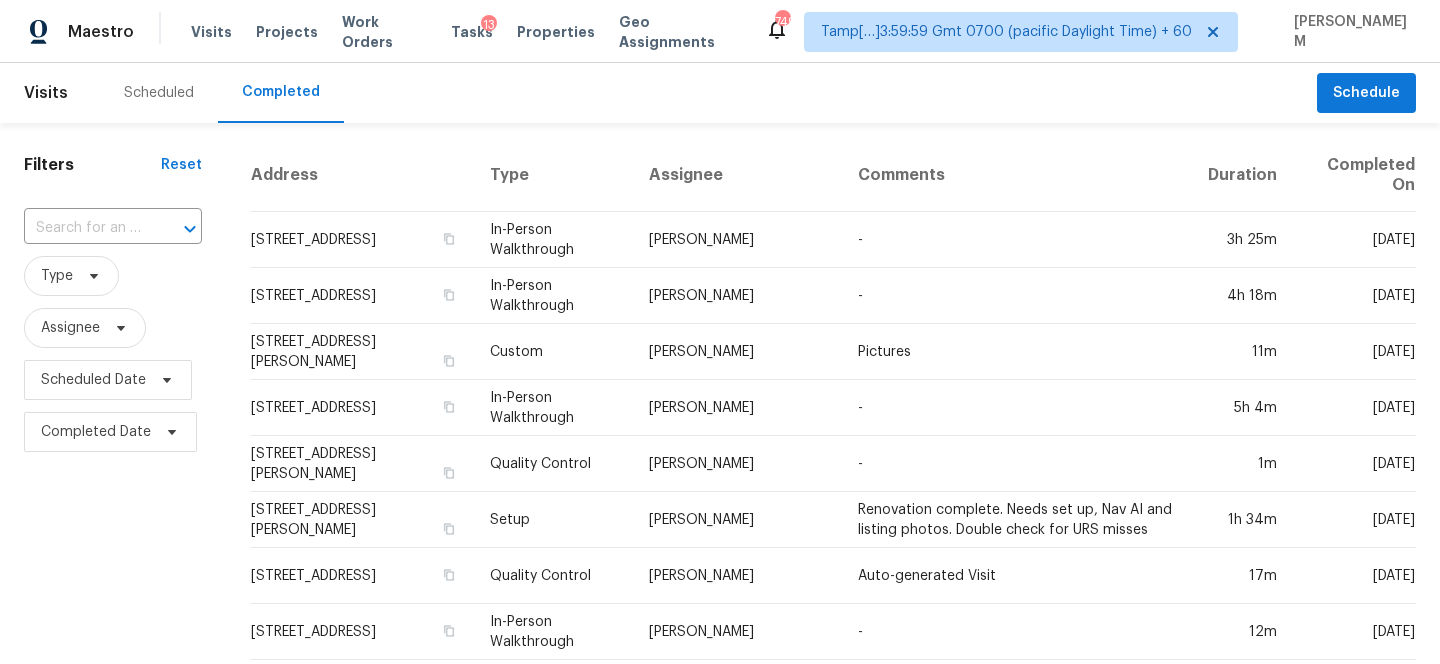 click at bounding box center (176, 229) 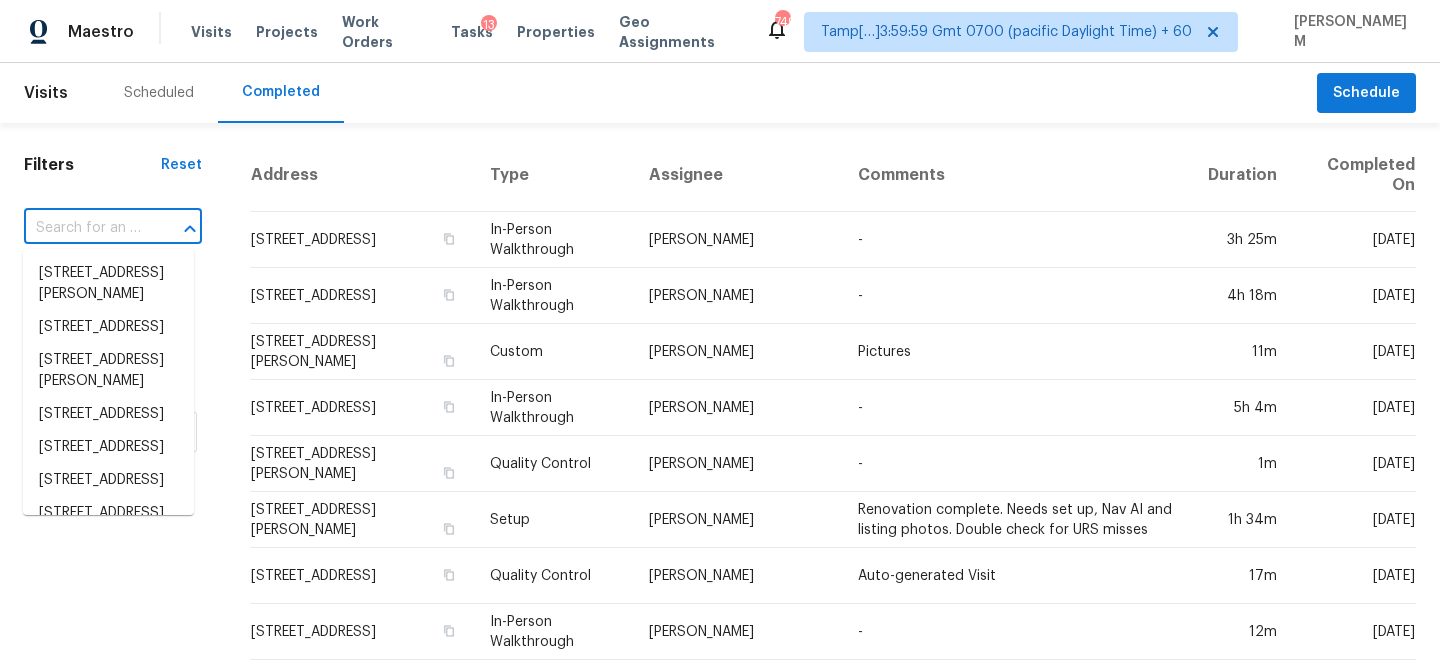paste on "2514 Clublake Trl, McKinney, TX 75072" 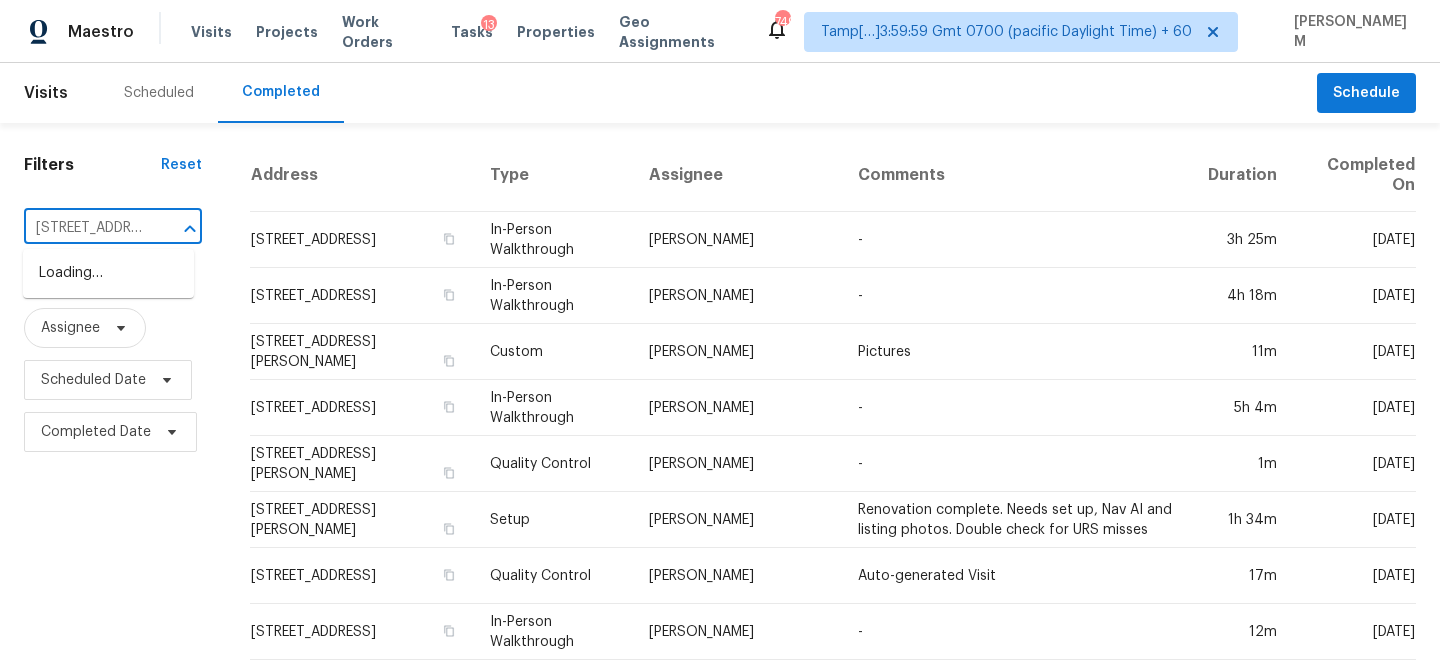 scroll, scrollTop: 0, scrollLeft: 146, axis: horizontal 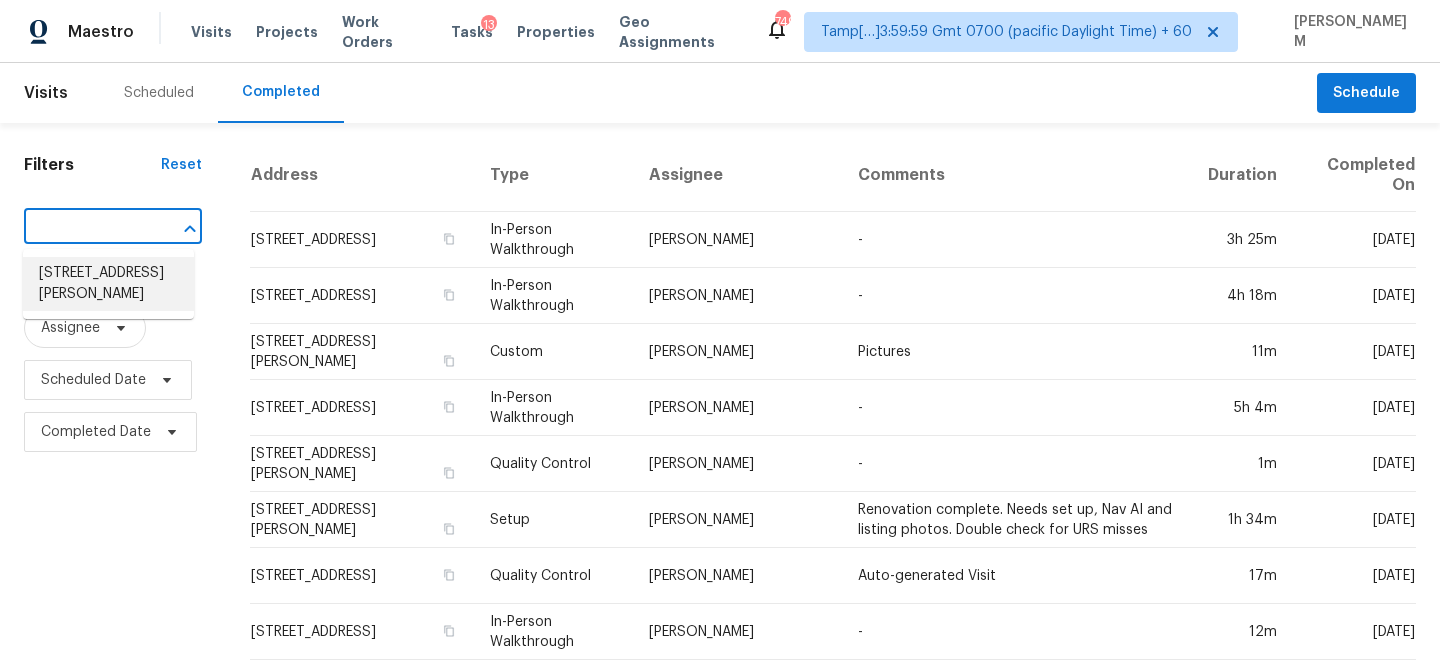 click on "2514 Clublake Trl, McKinney, TX 75072" at bounding box center [108, 284] 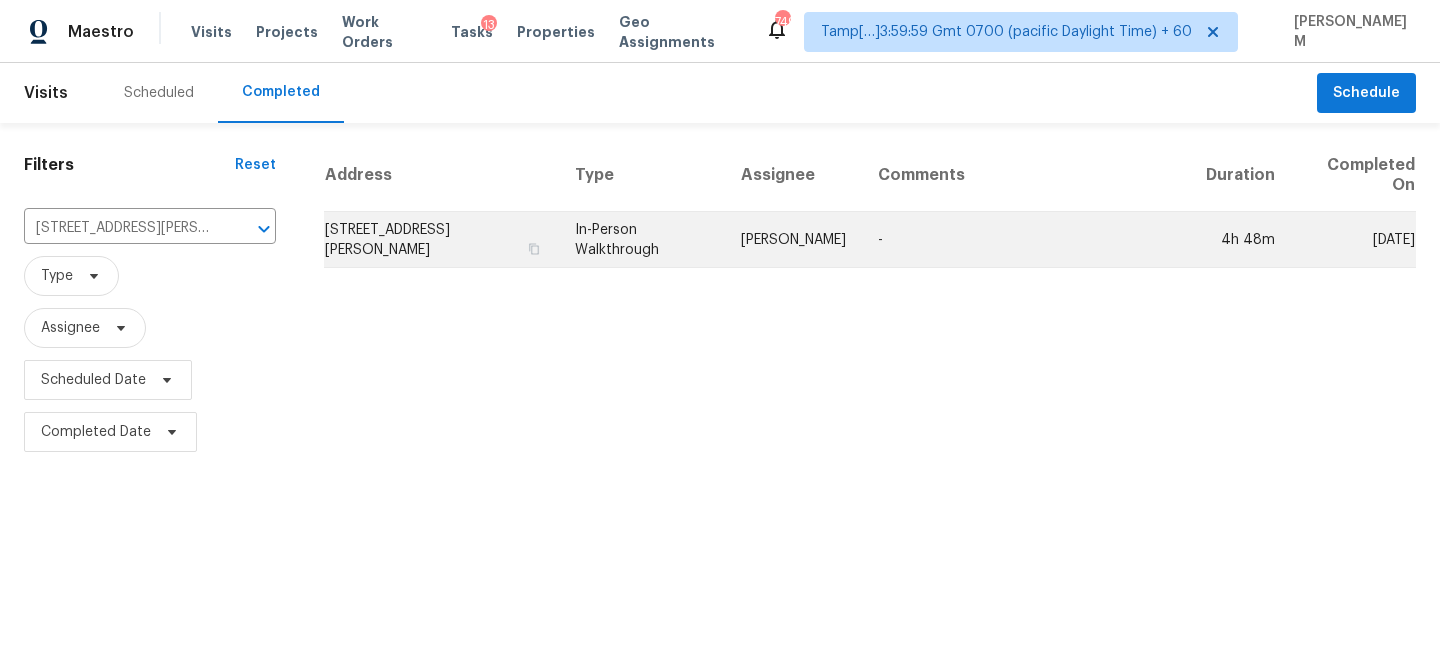 click on "2514 Clublake Trl, McKinney, TX 75072" at bounding box center (441, 240) 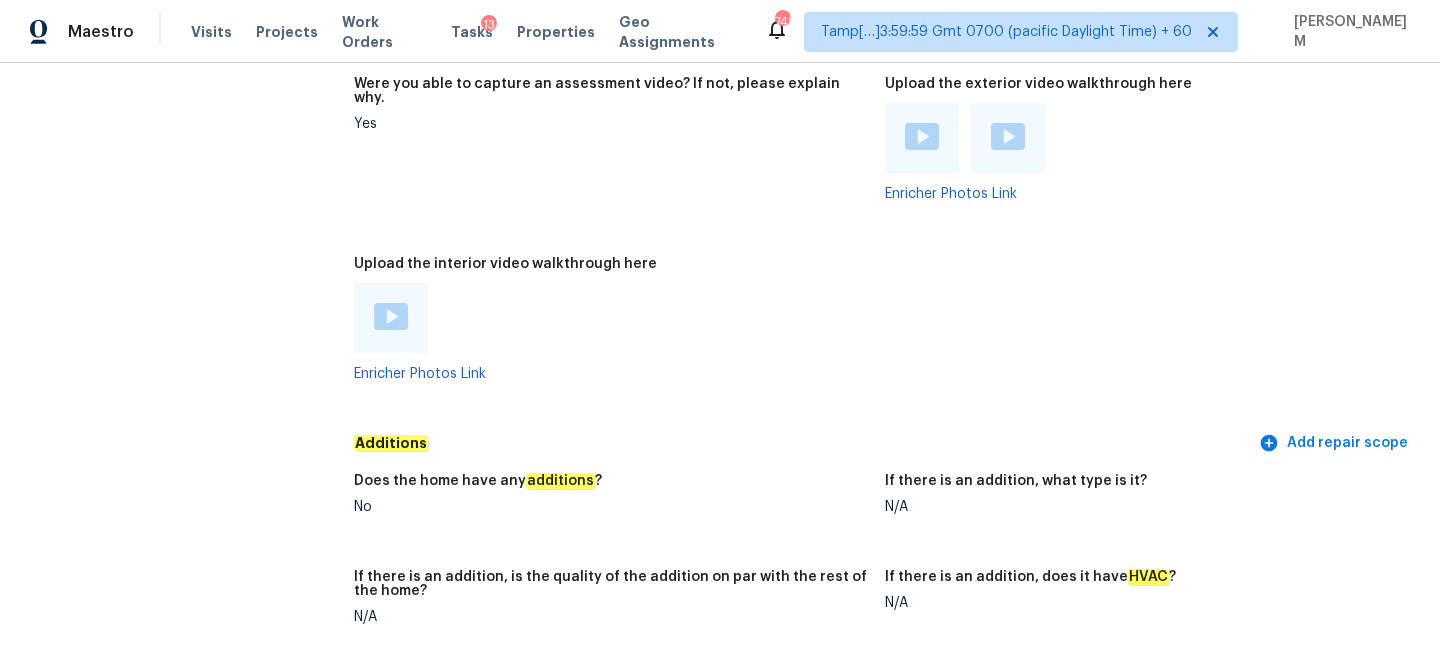 scroll, scrollTop: 4688, scrollLeft: 0, axis: vertical 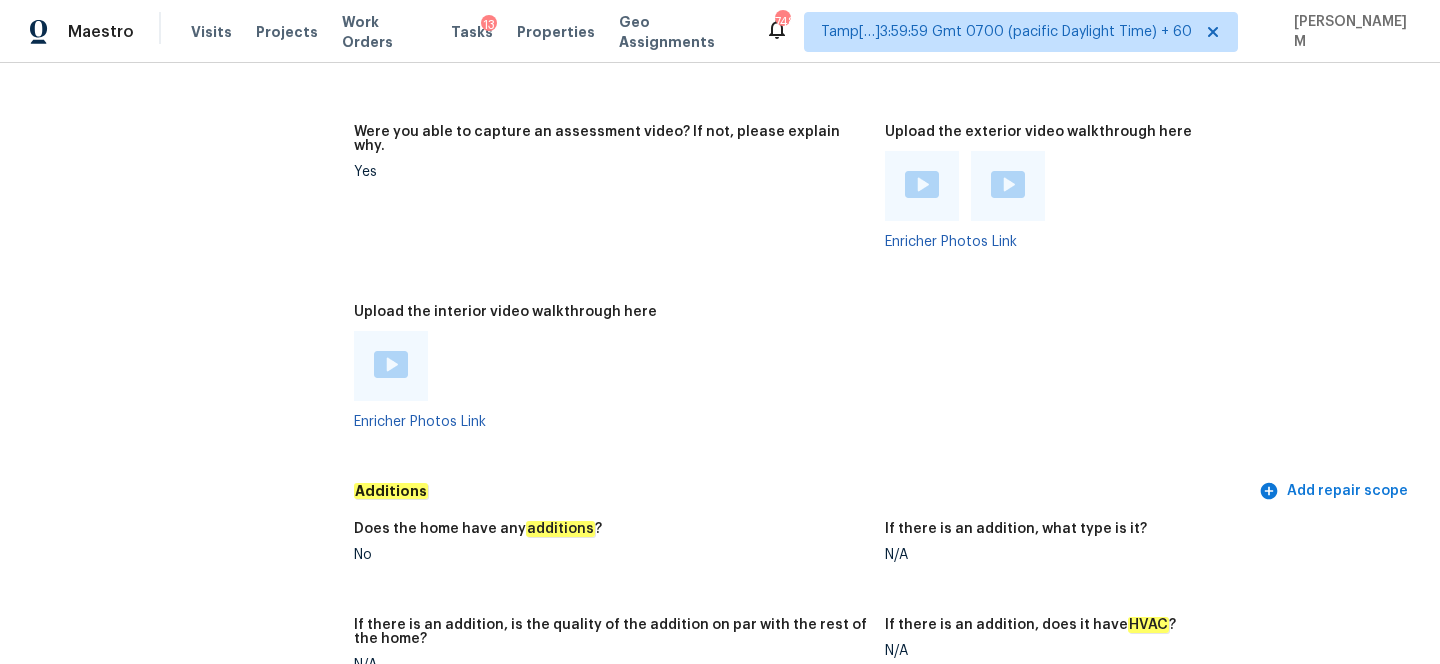 click at bounding box center (391, 366) 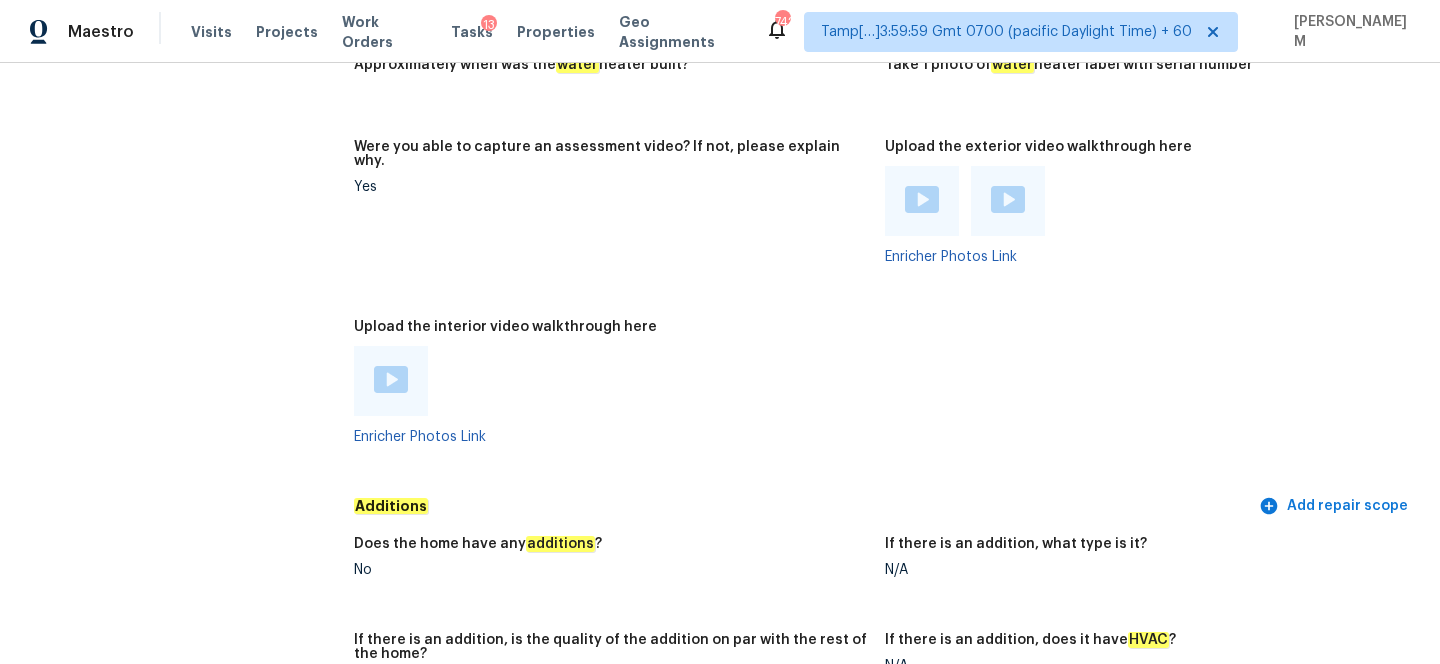 scroll, scrollTop: 4676, scrollLeft: 0, axis: vertical 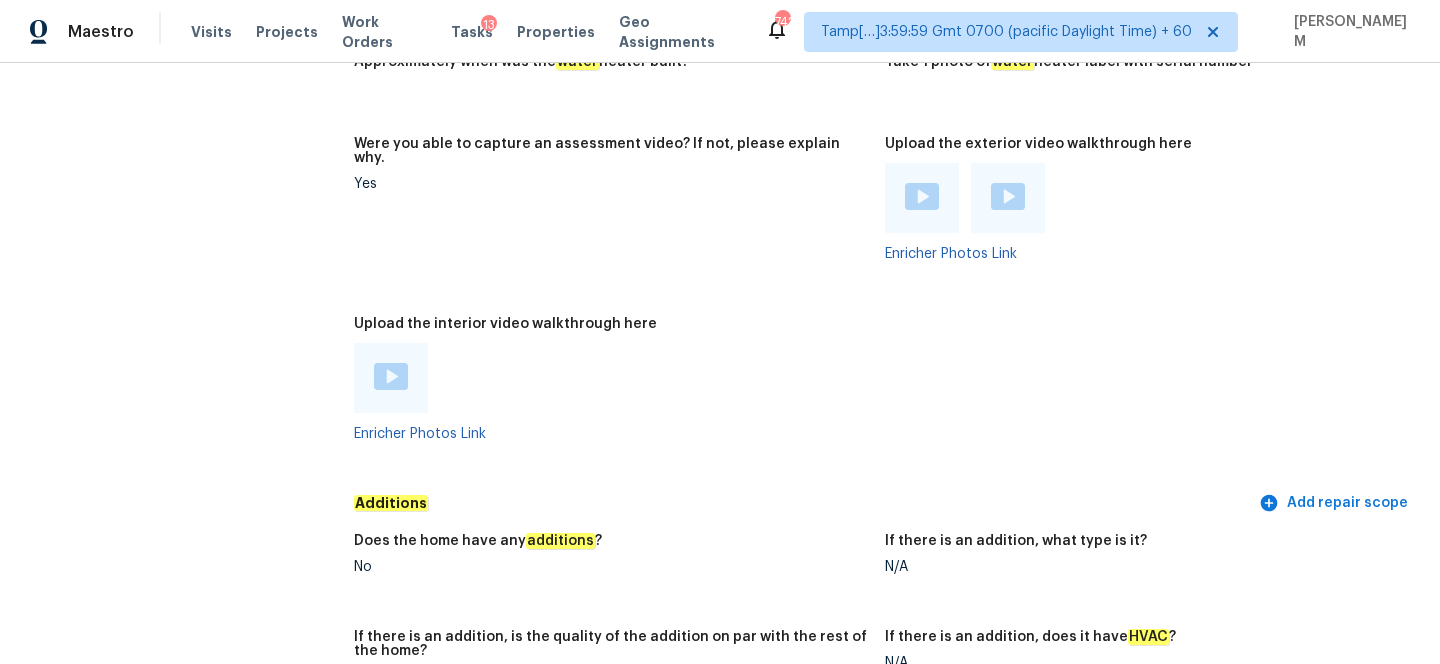 click at bounding box center (922, 198) 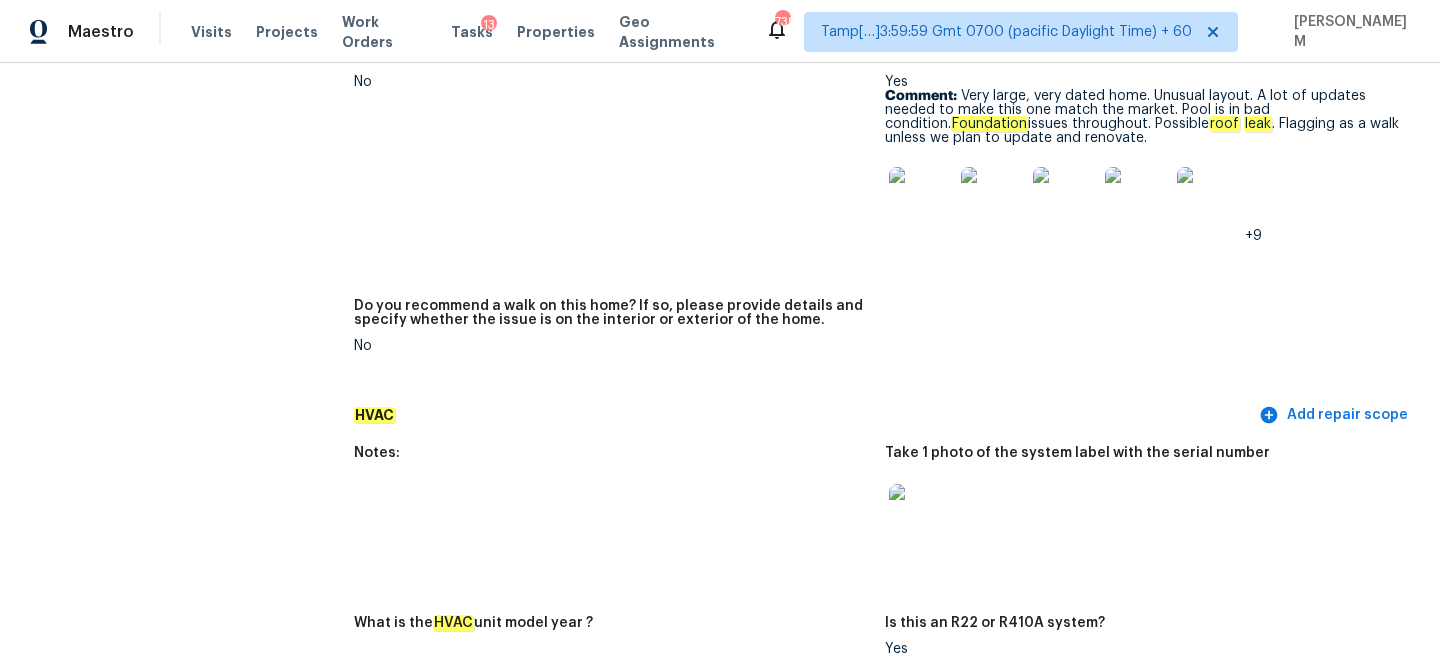 scroll, scrollTop: 5285, scrollLeft: 0, axis: vertical 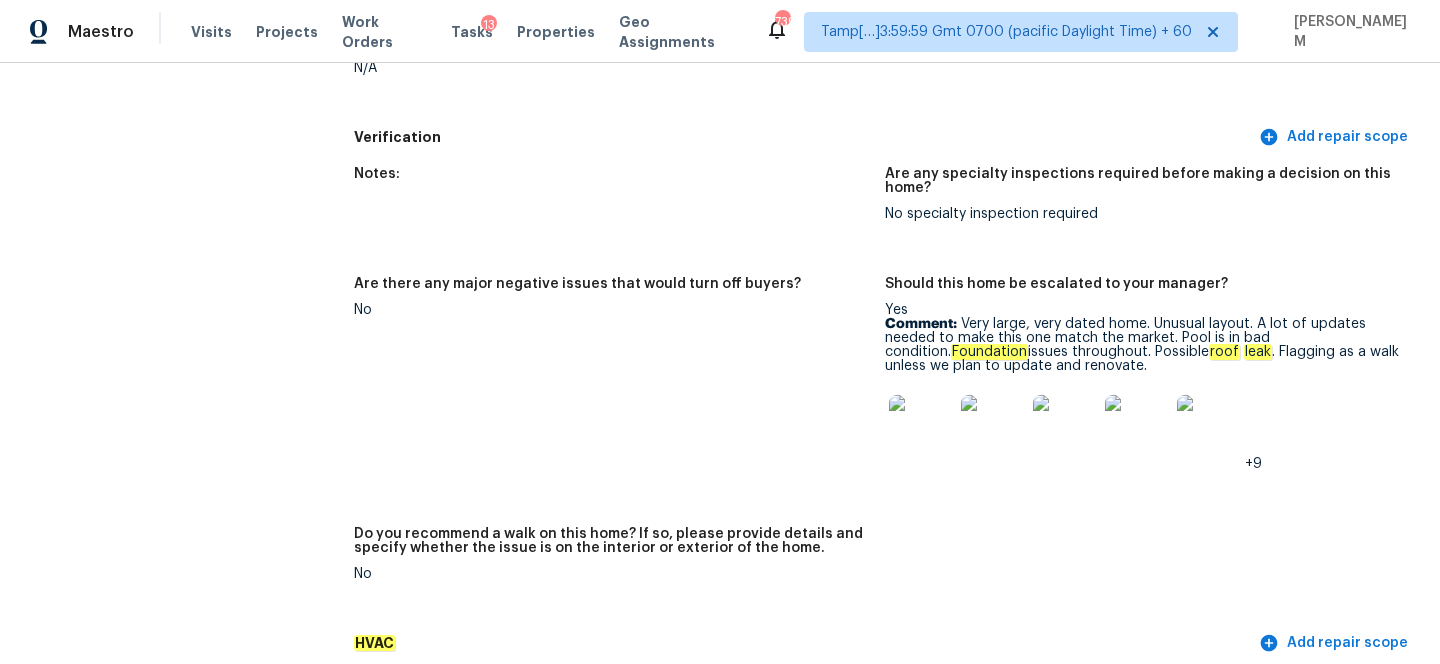click at bounding box center (921, 427) 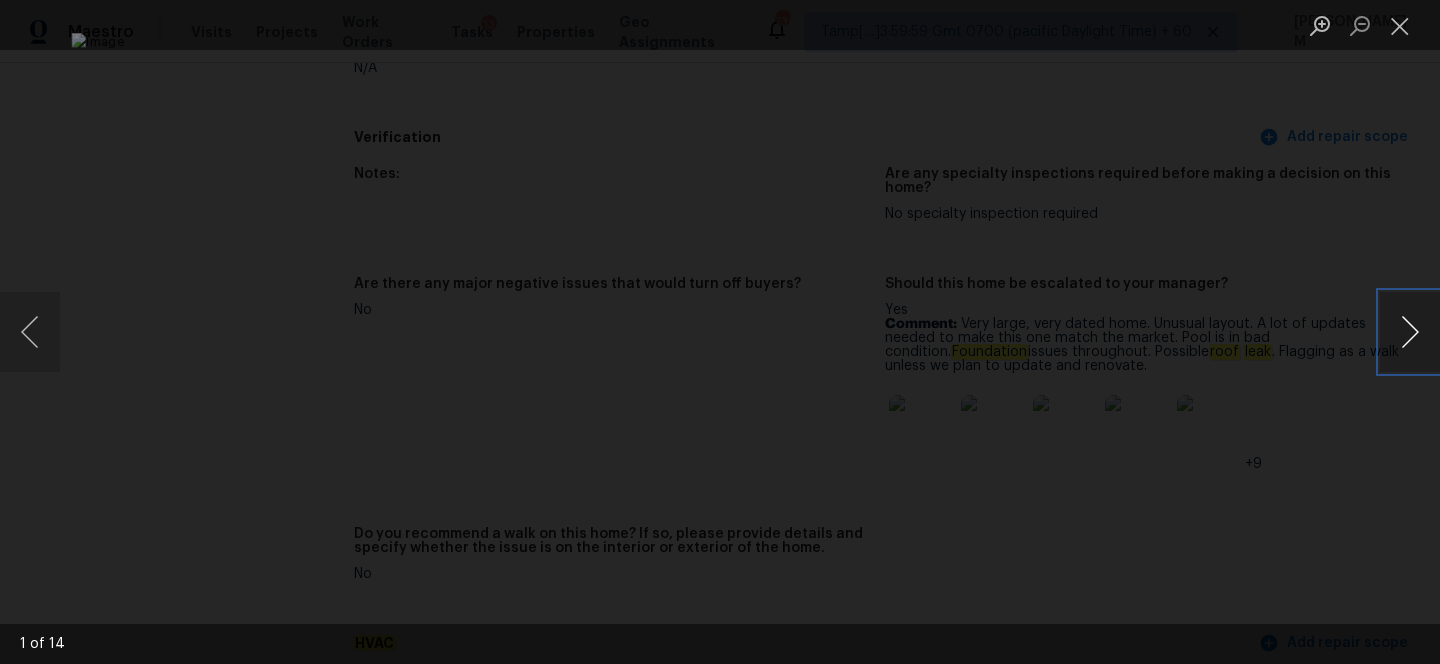 click at bounding box center [1410, 332] 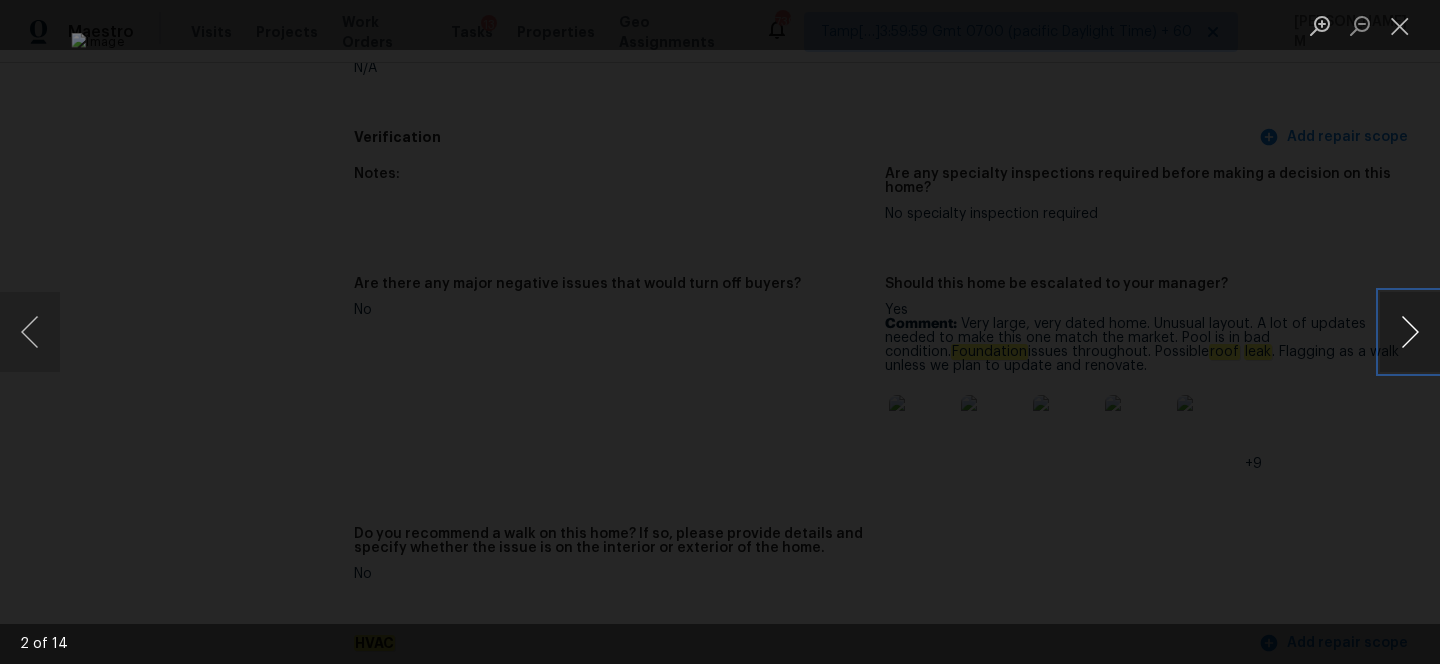 click at bounding box center [1410, 332] 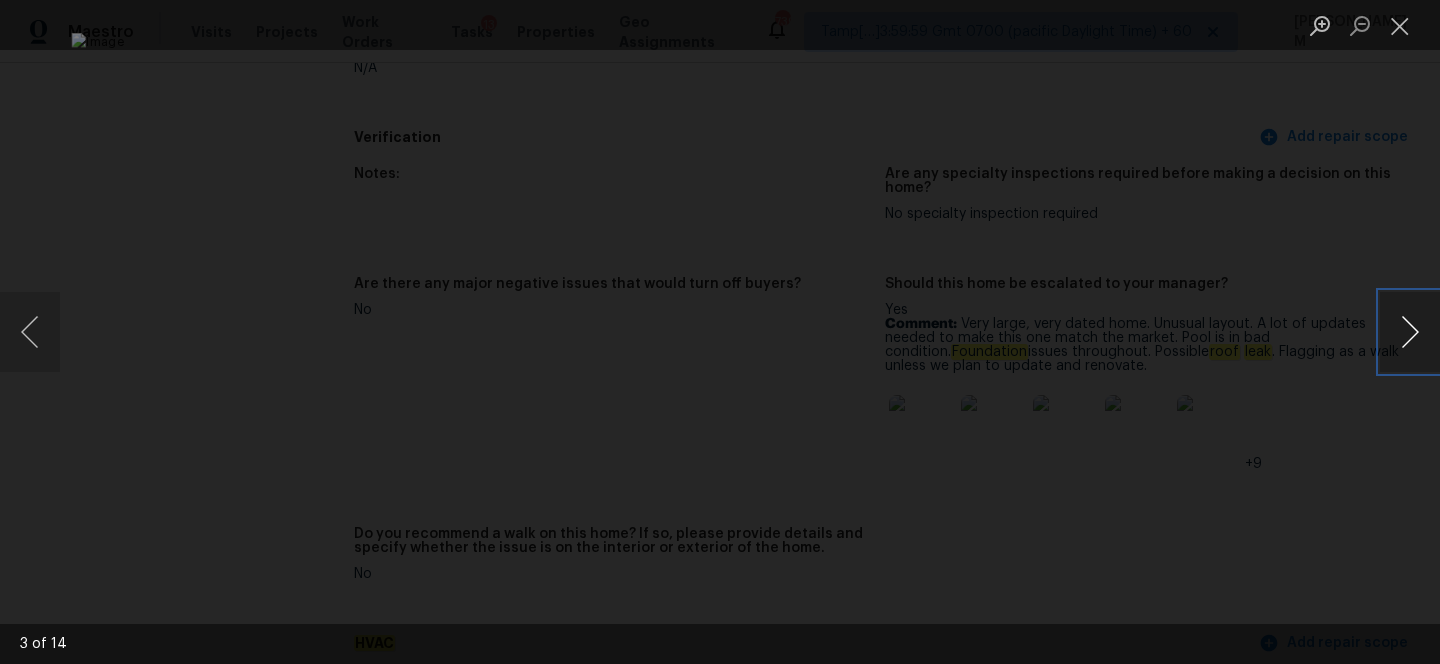 click at bounding box center [1410, 332] 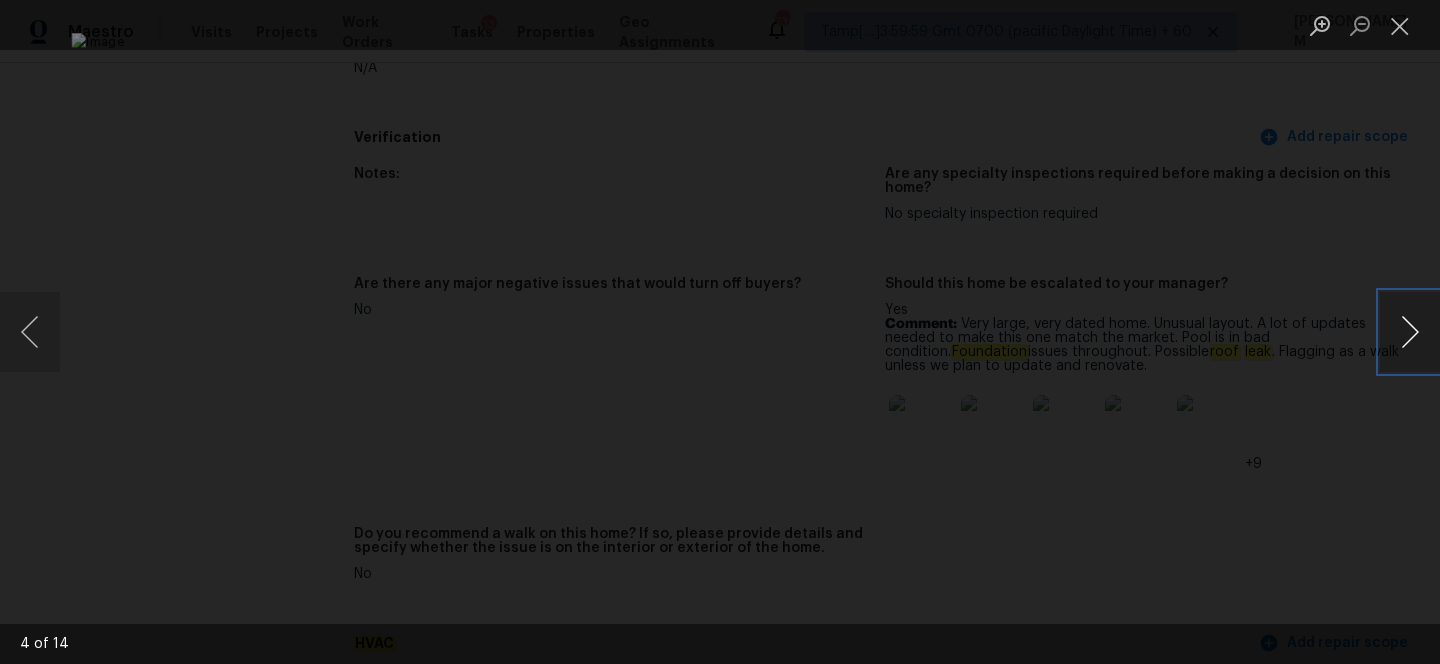 click at bounding box center [1410, 332] 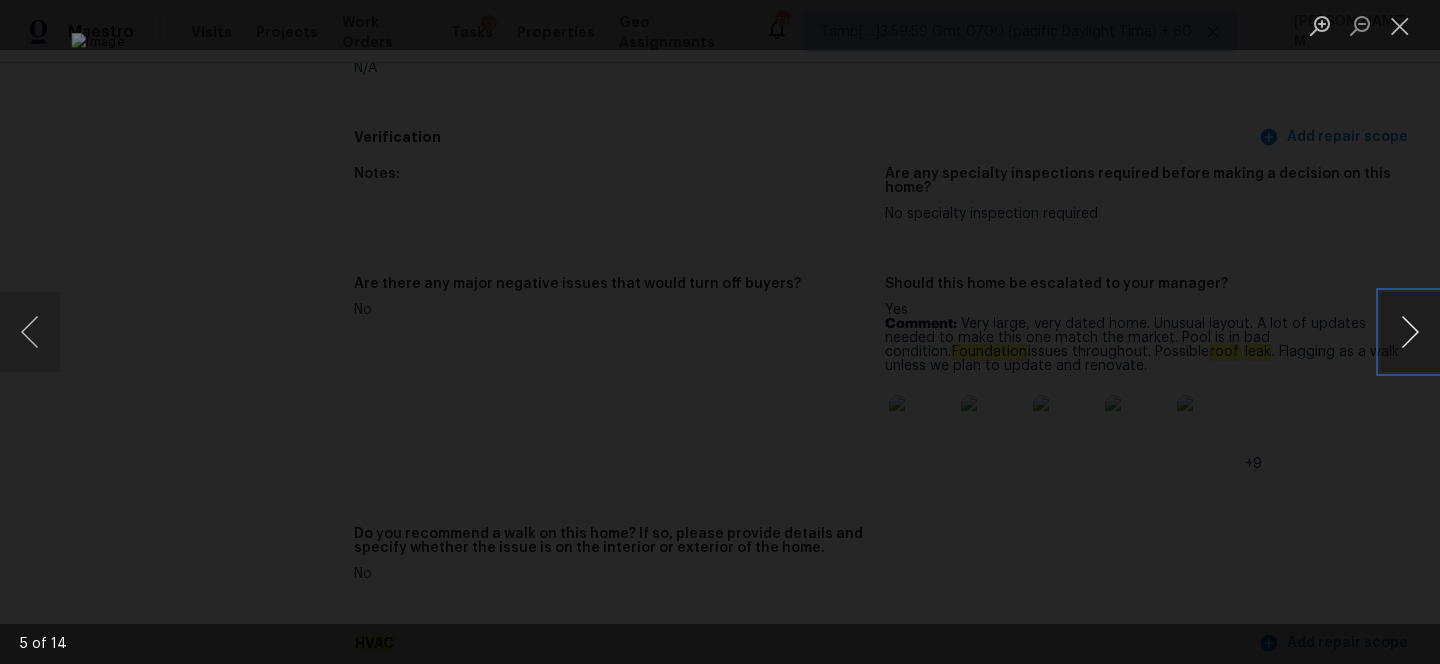 click at bounding box center [1410, 332] 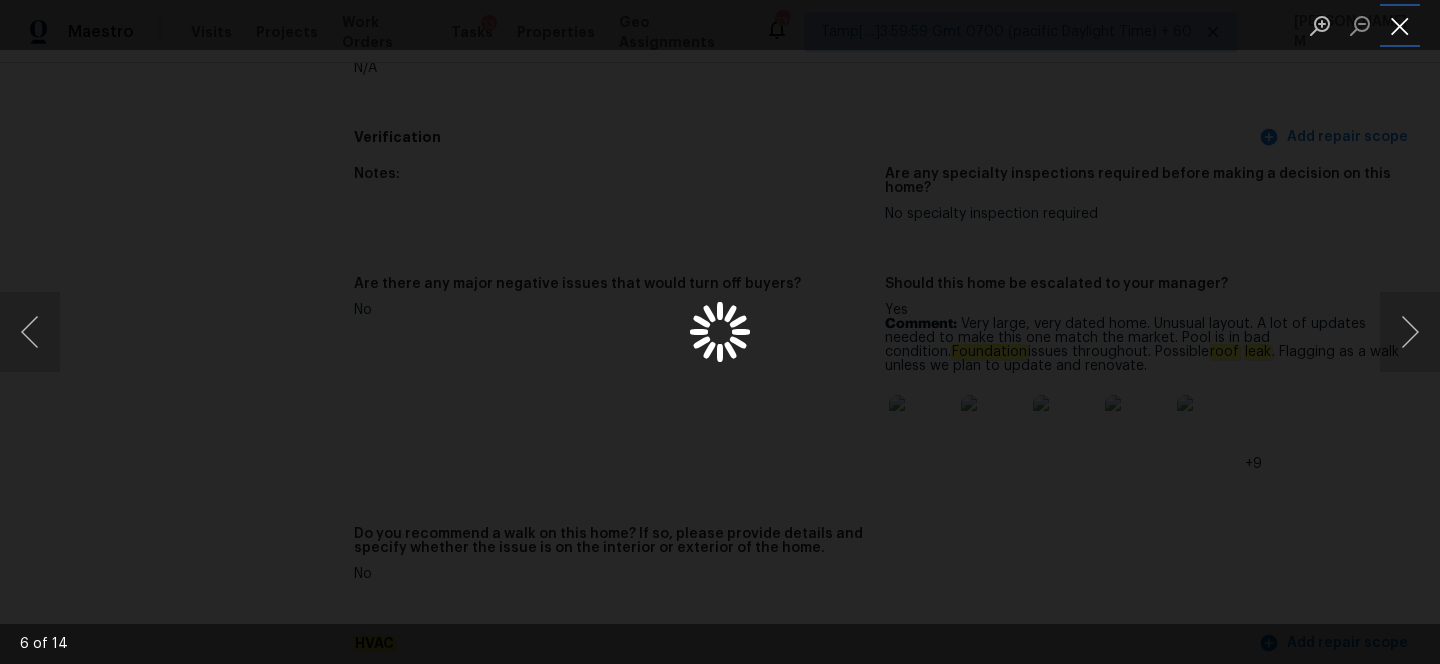 click at bounding box center (1400, 25) 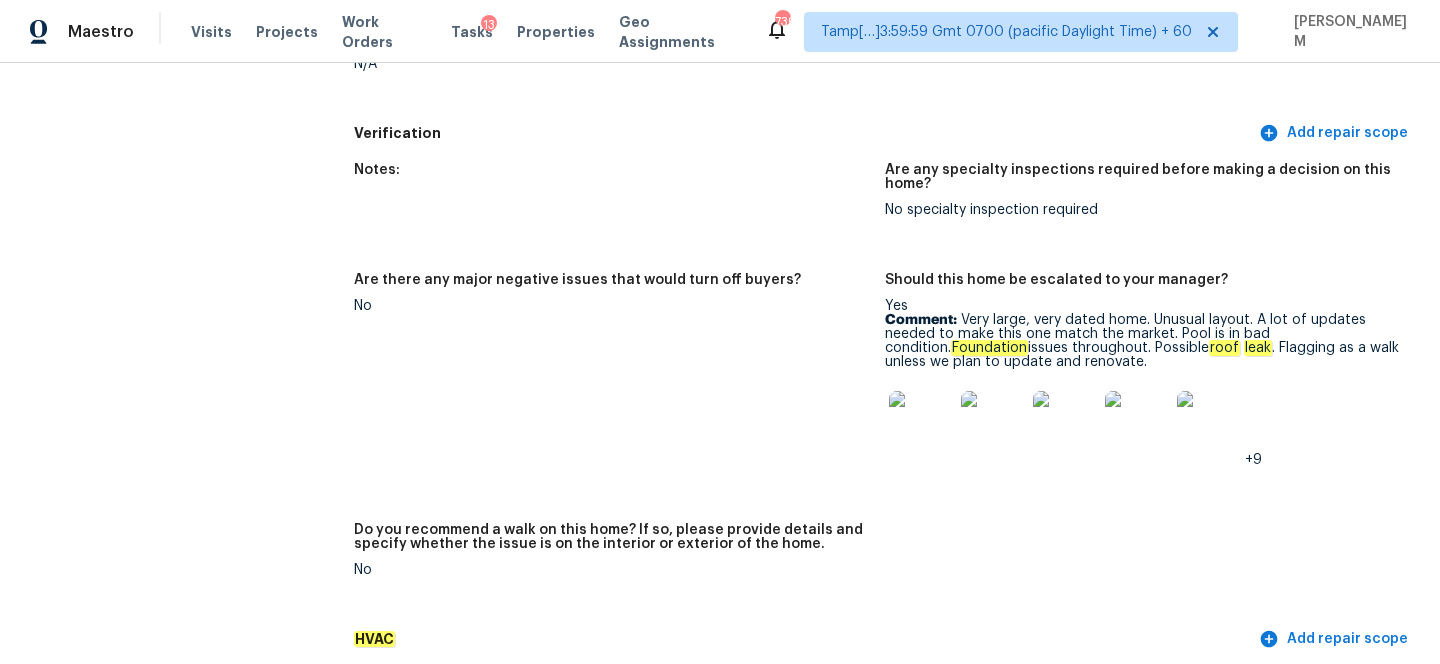 scroll, scrollTop: 5242, scrollLeft: 0, axis: vertical 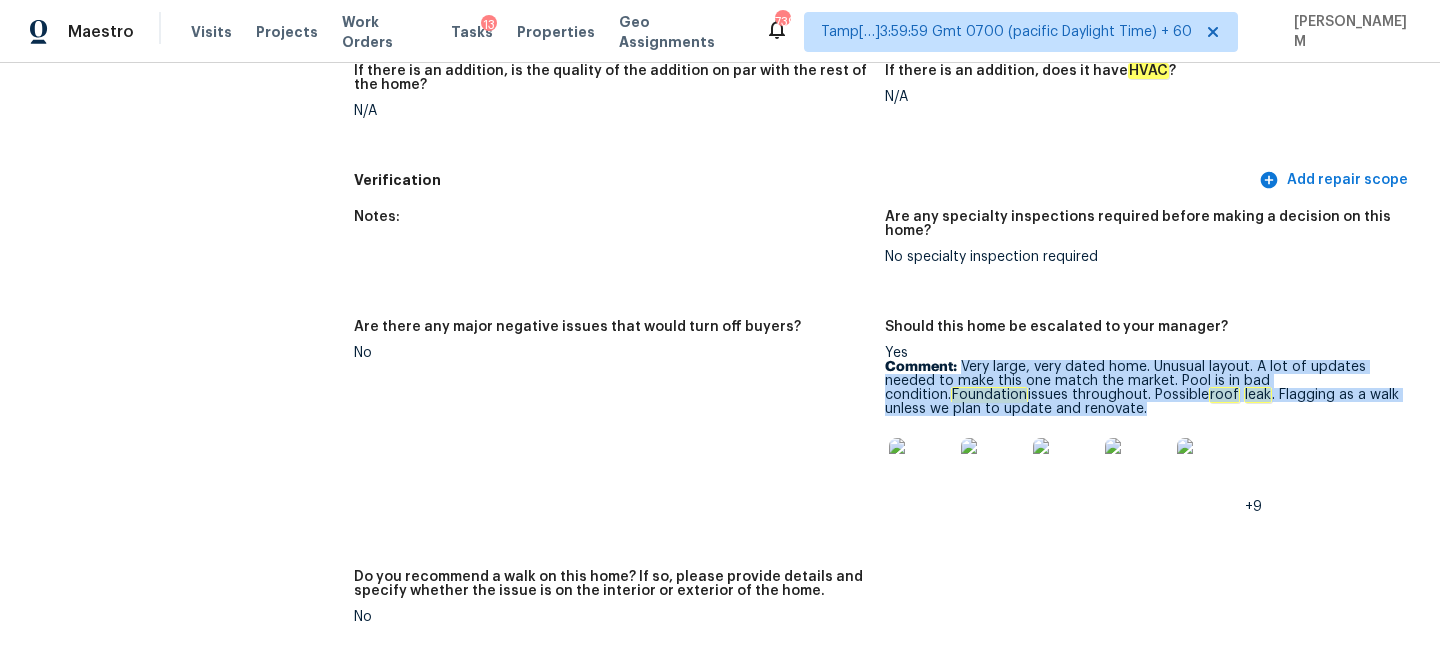 drag, startPoint x: 962, startPoint y: 338, endPoint x: 1151, endPoint y: 380, distance: 193.61043 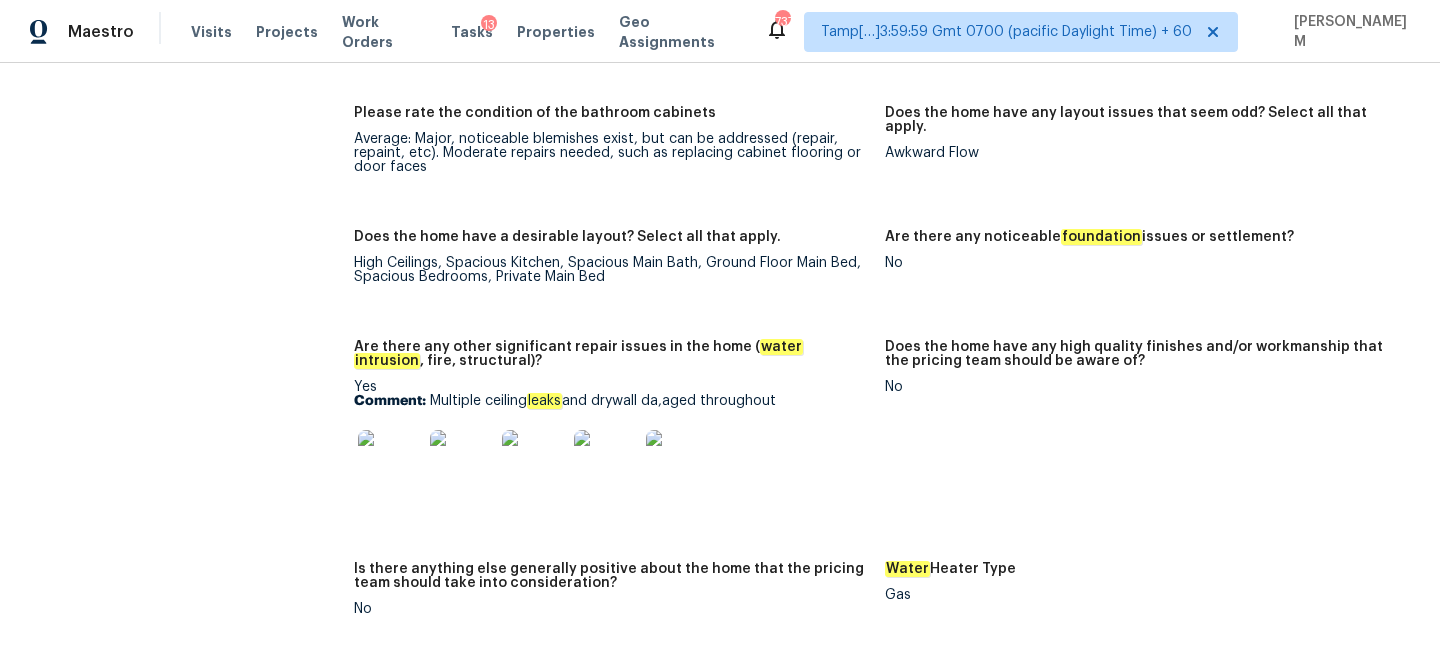 scroll, scrollTop: 4054, scrollLeft: 0, axis: vertical 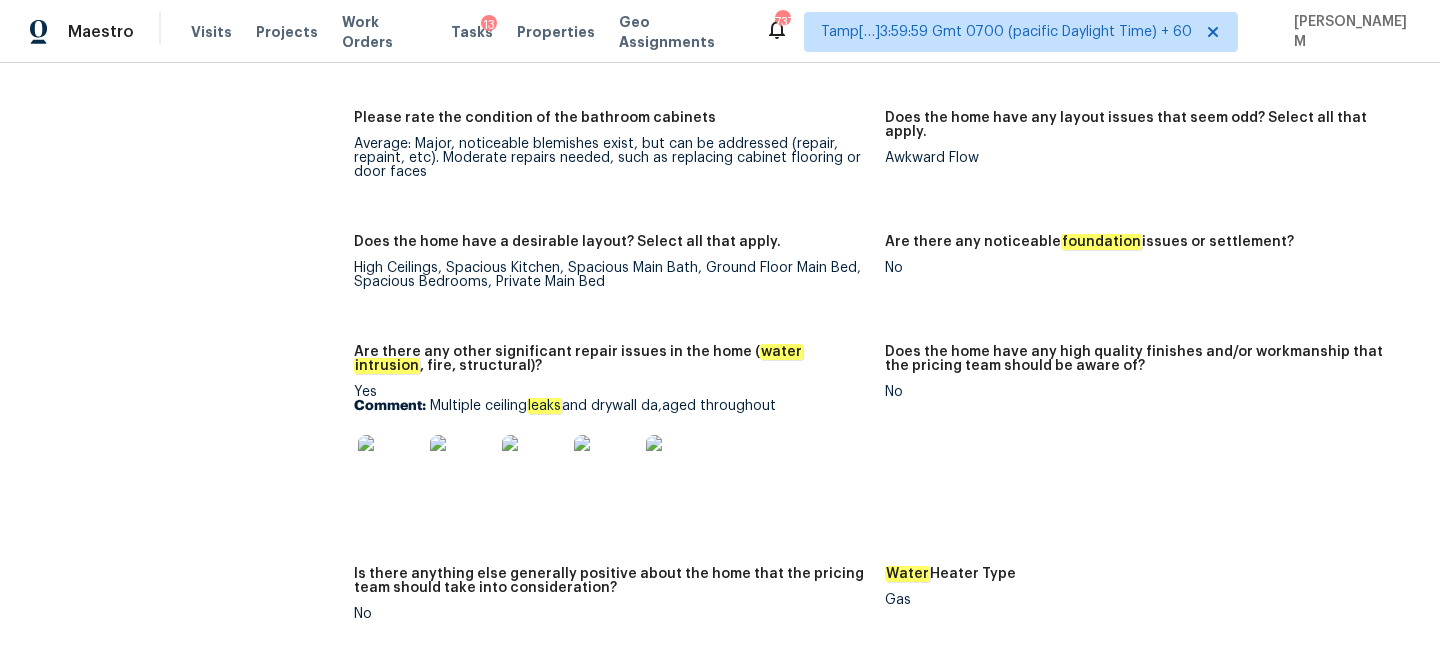 click at bounding box center (390, 467) 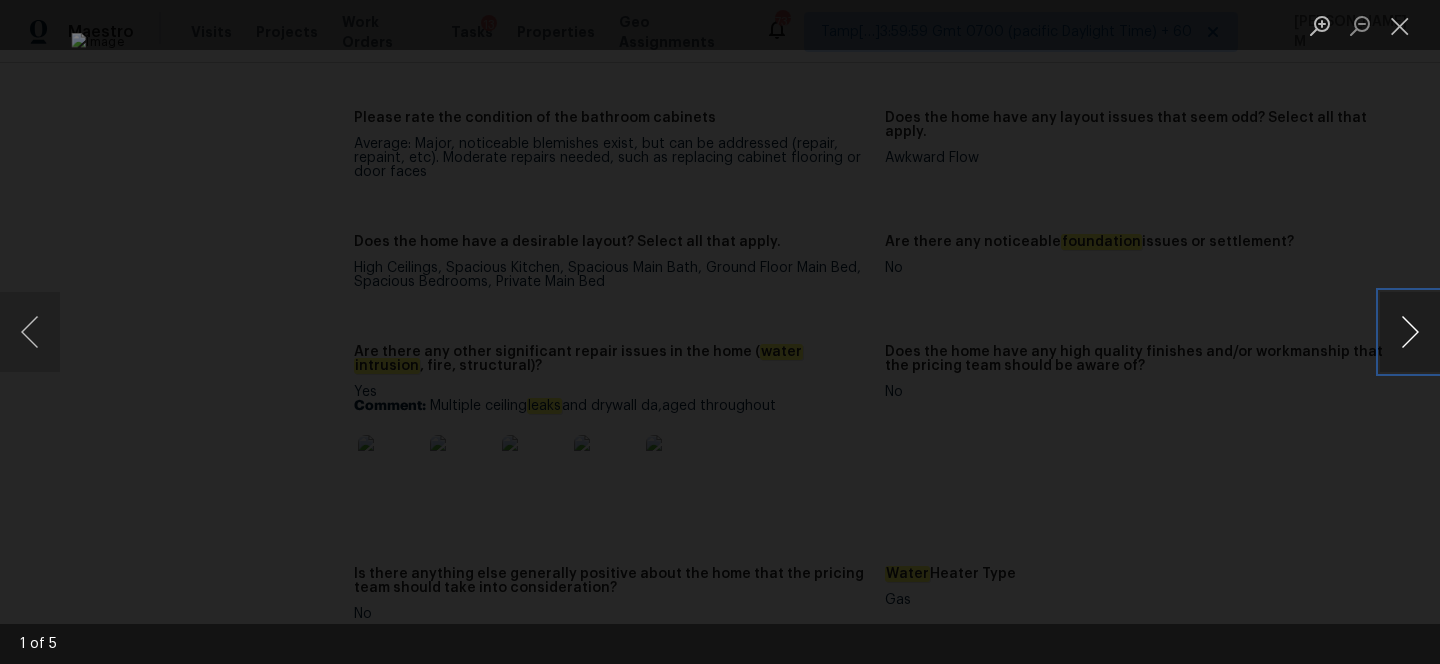 click at bounding box center (1410, 332) 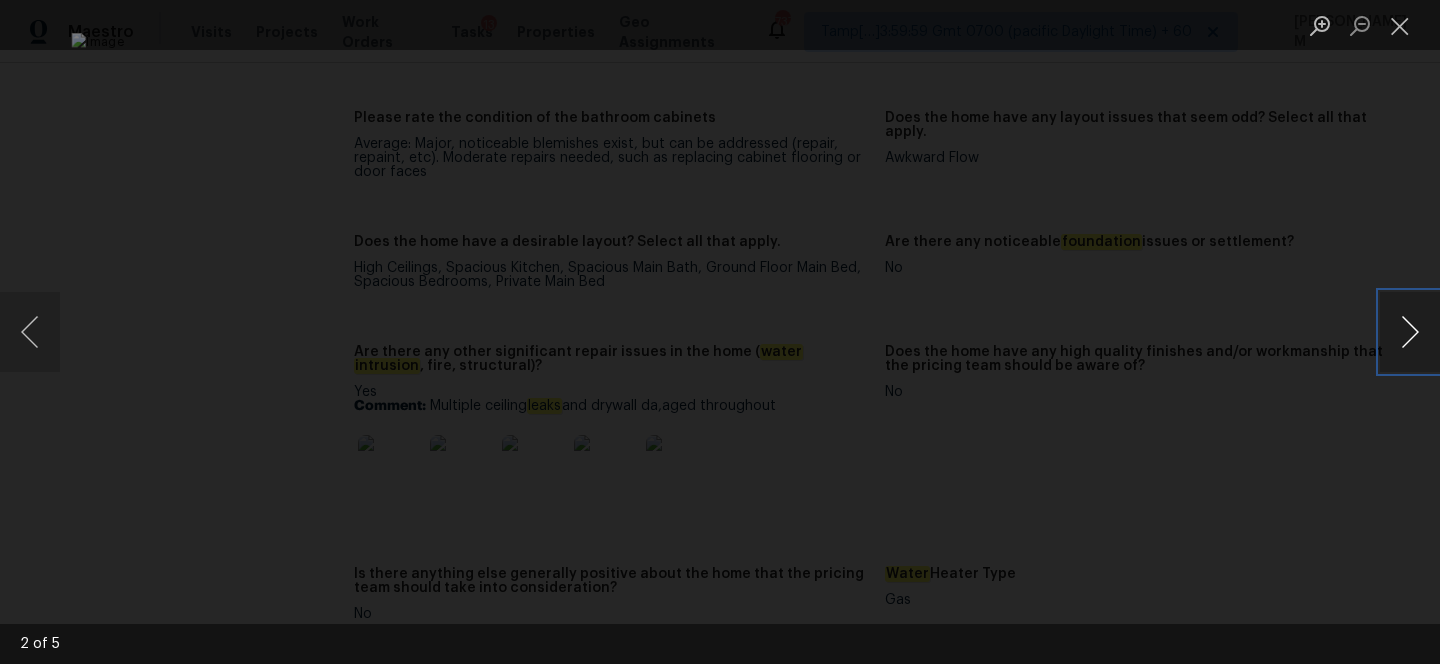 click at bounding box center (1410, 332) 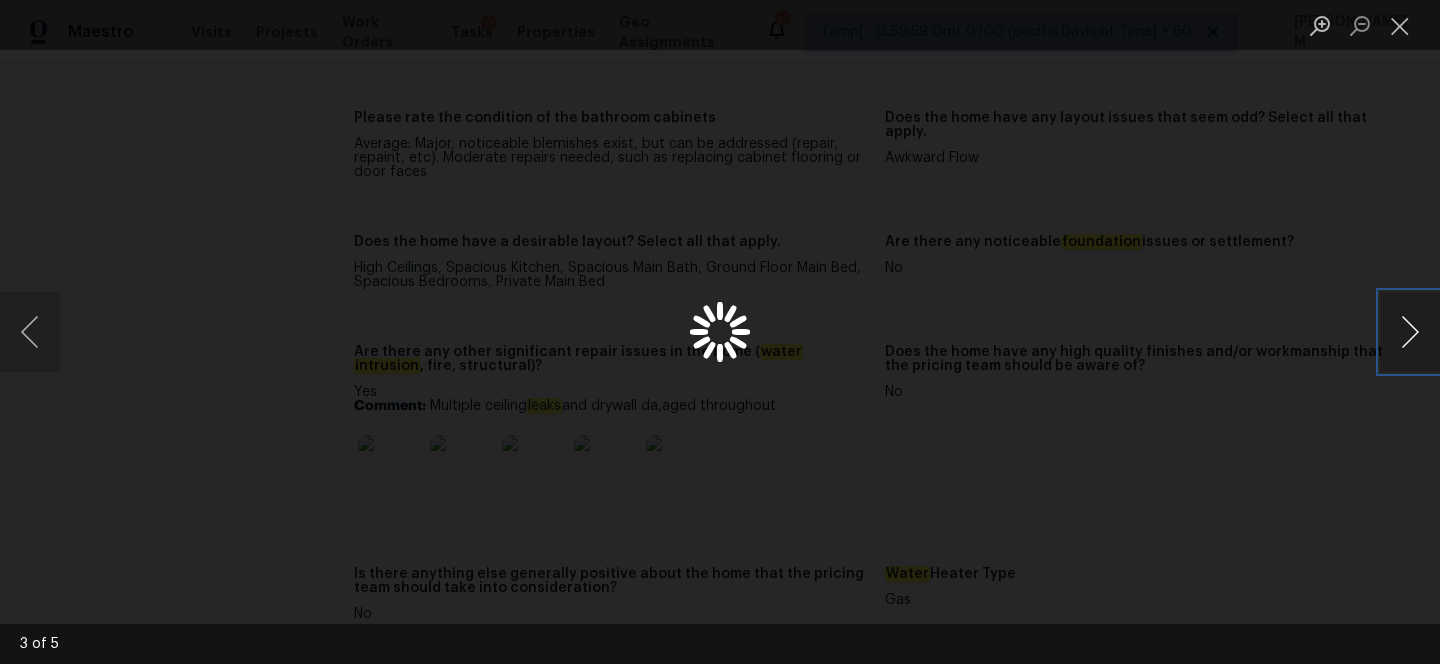 click at bounding box center [1410, 332] 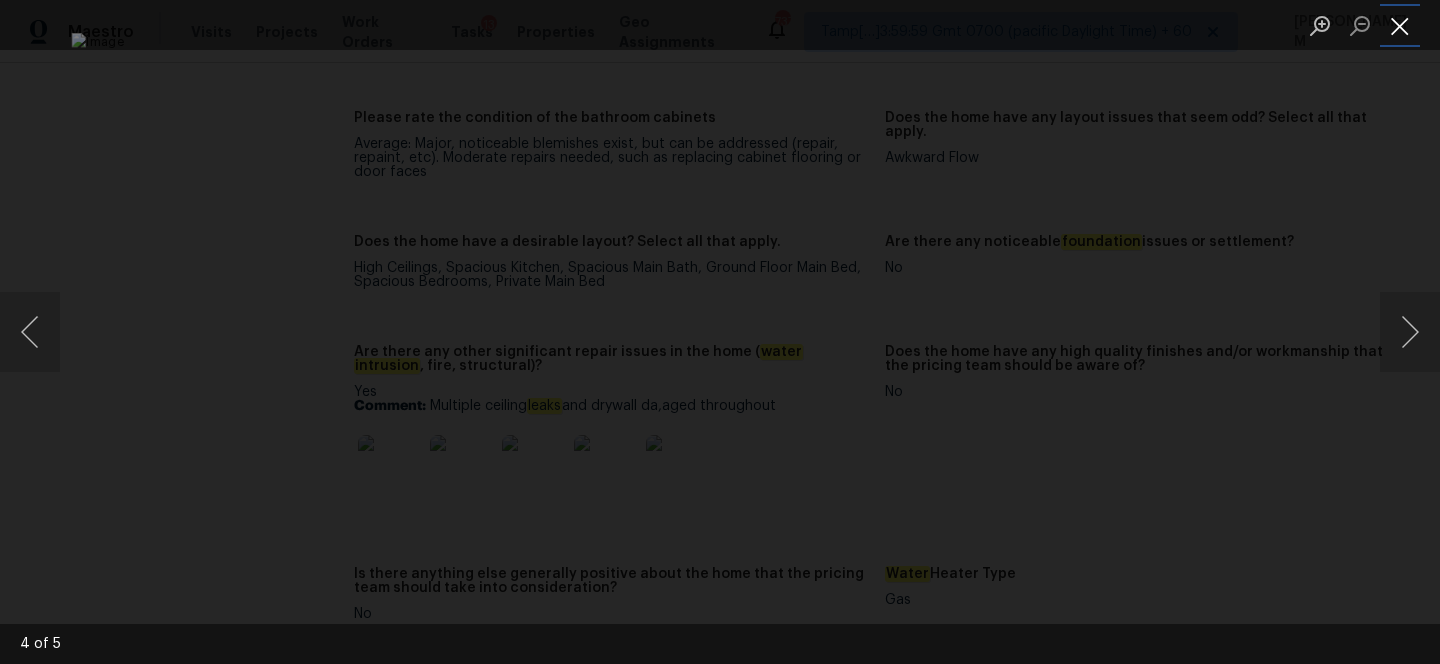 click at bounding box center (1400, 25) 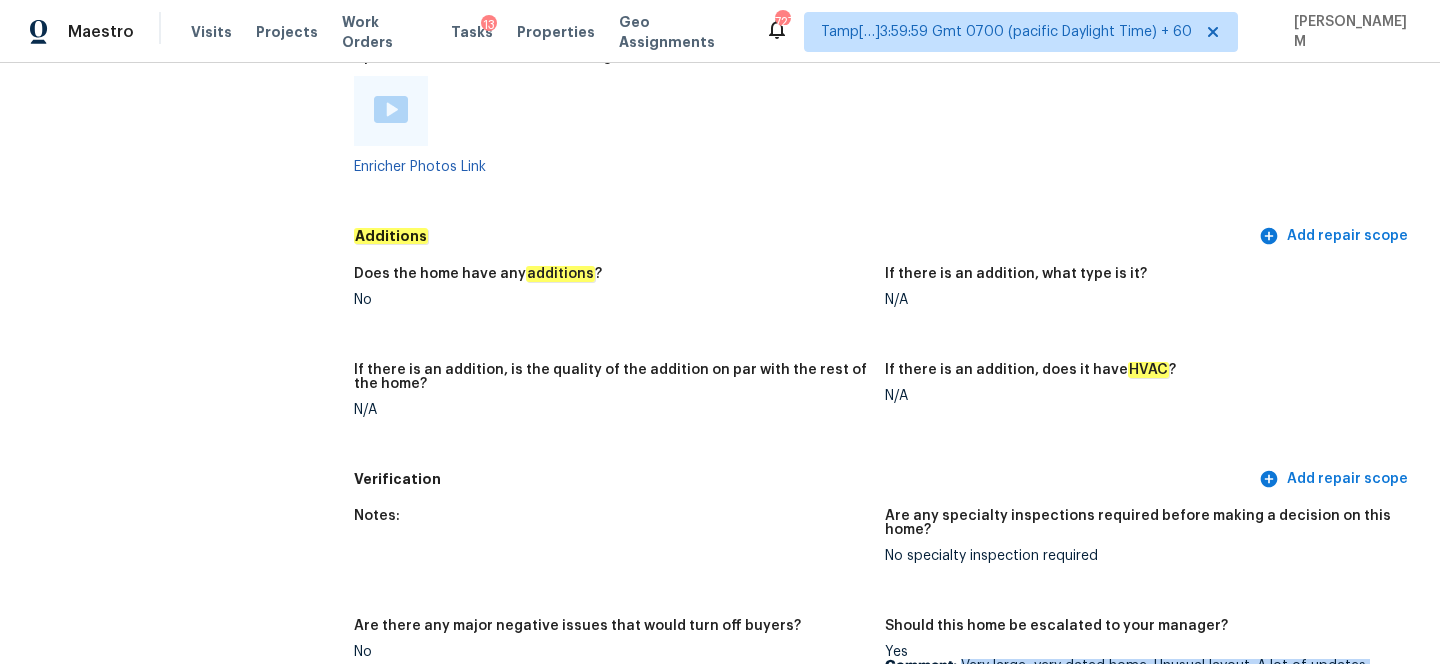 scroll, scrollTop: 4994, scrollLeft: 0, axis: vertical 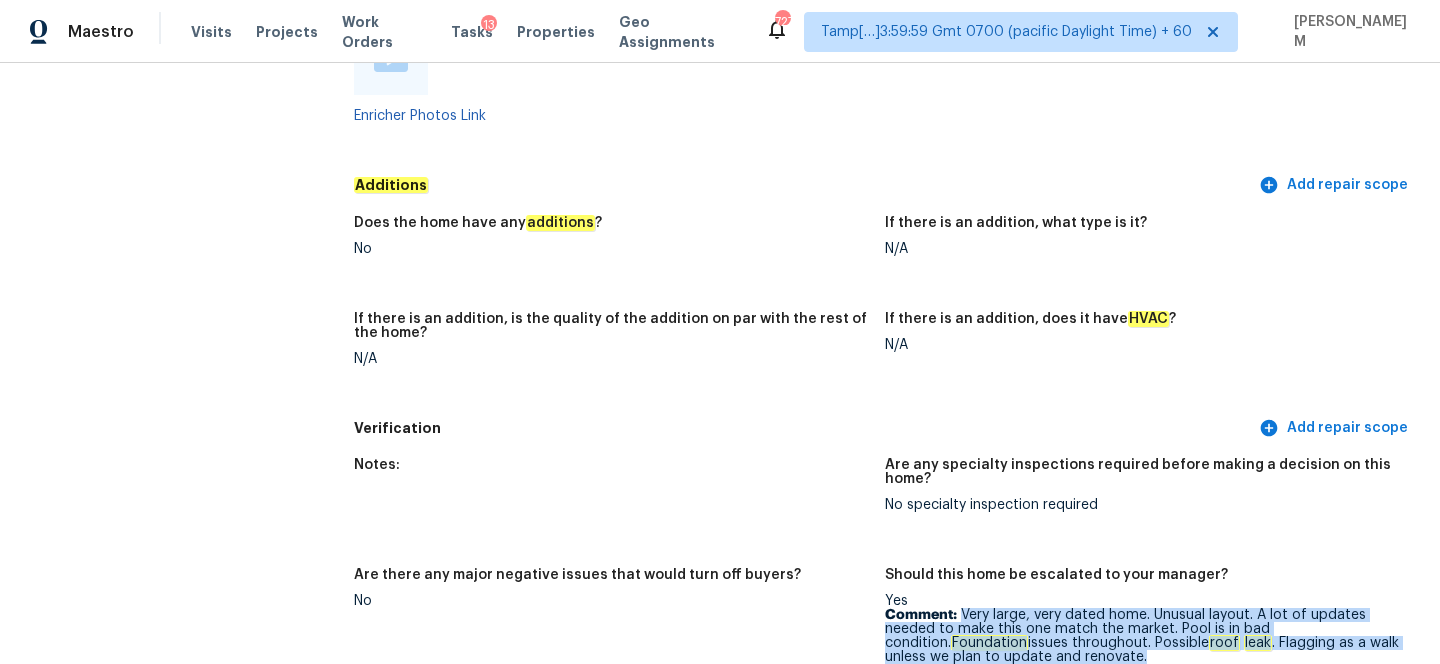 copy on "Very large, very dated home. Unusual layout. A lot of updates needed to make this one match the market. Pool is in bad condition.  Foundation  issues throughout. Possible  roof   leak . Flagging as a walk unless we plan to update and renovate." 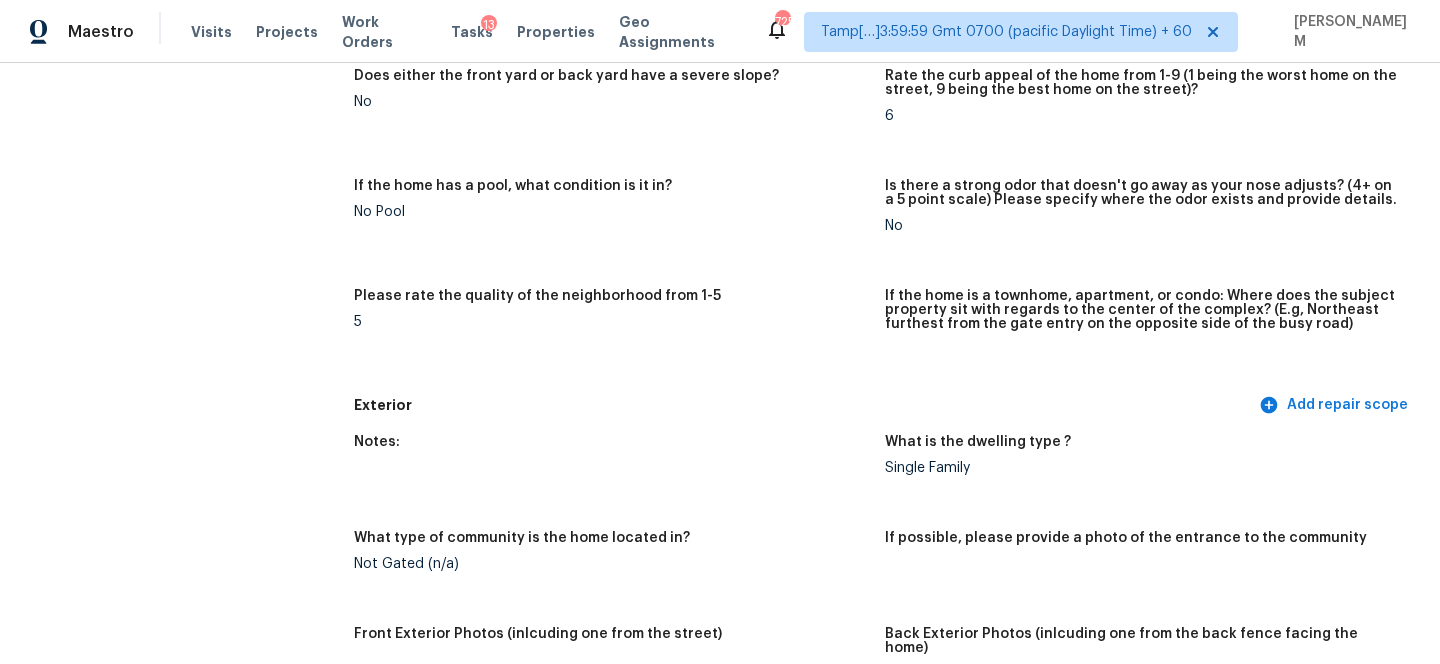 scroll, scrollTop: 0, scrollLeft: 0, axis: both 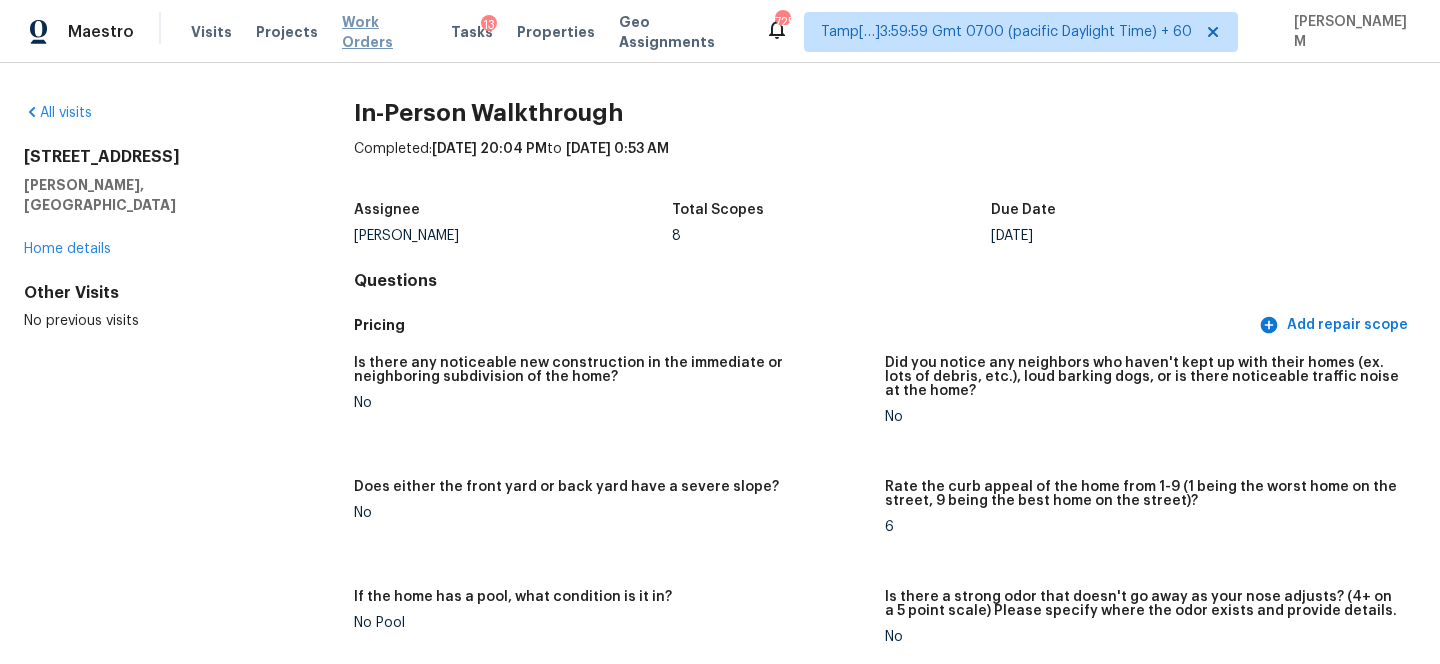 click on "Work Orders" at bounding box center [384, 32] 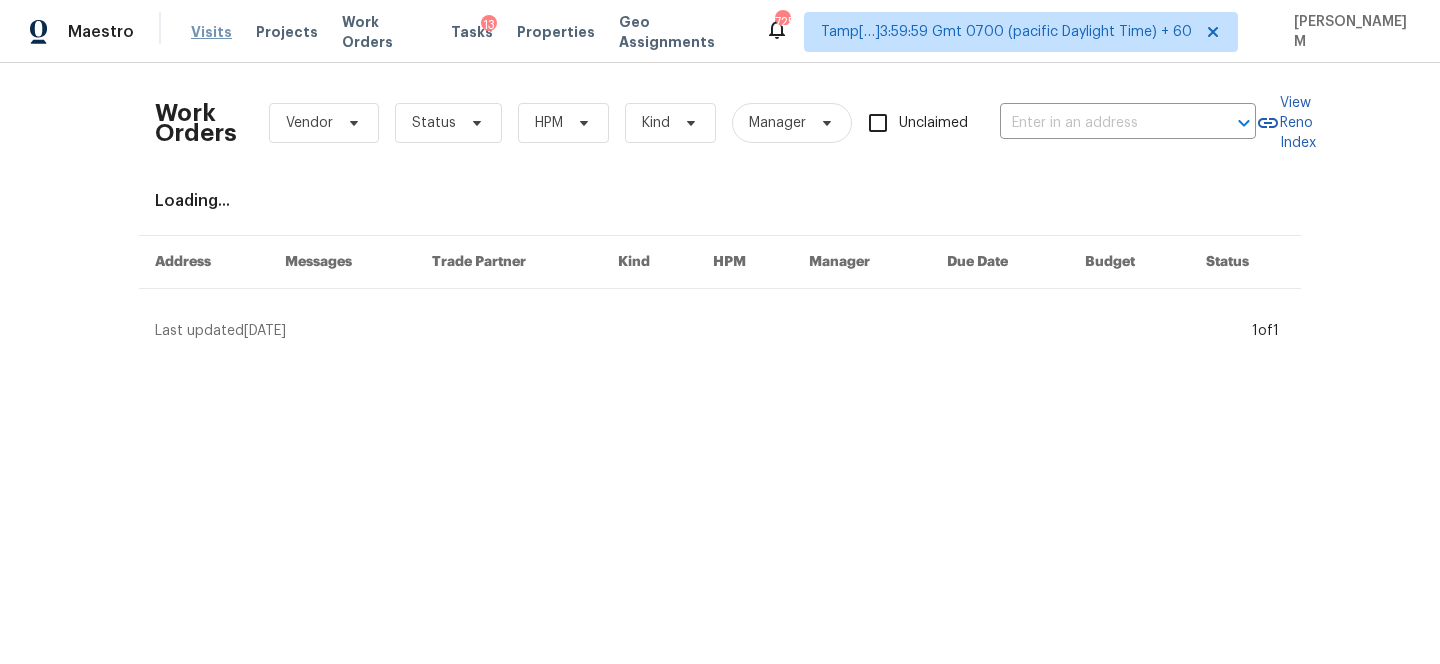click on "Visits" at bounding box center (211, 32) 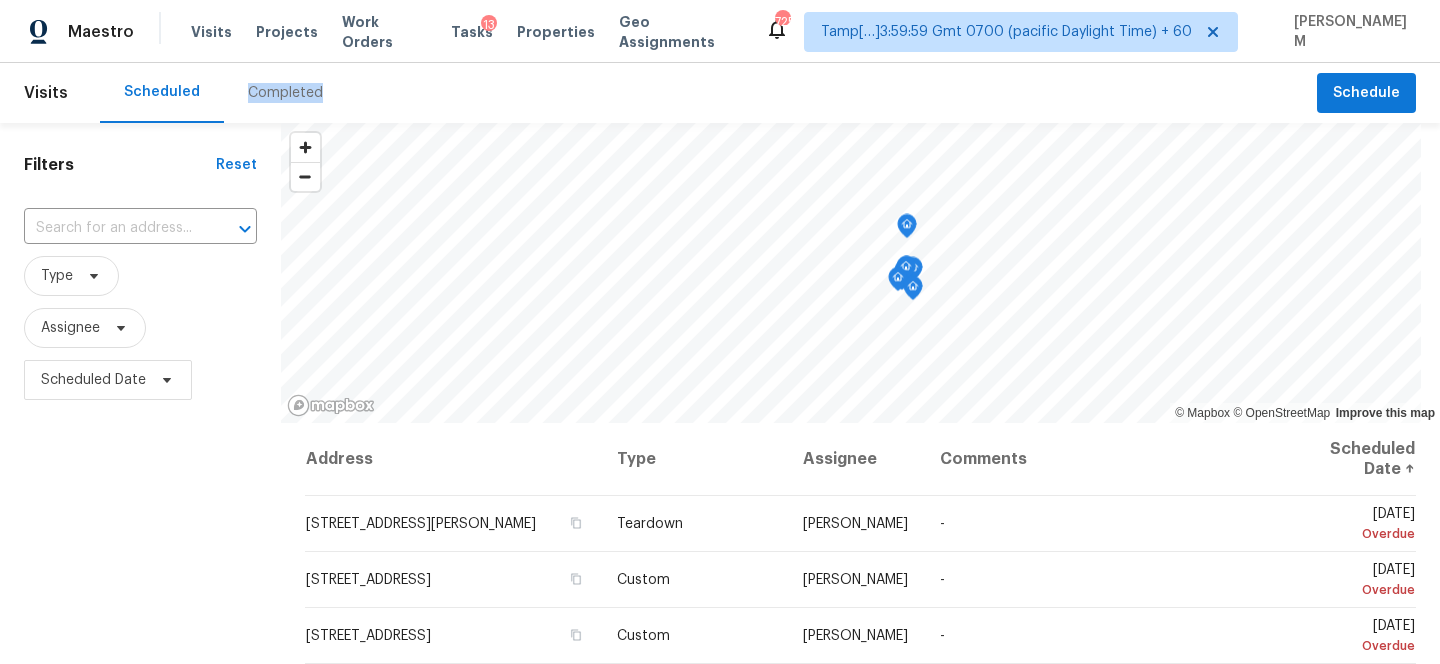 click on "Completed" at bounding box center [285, 93] 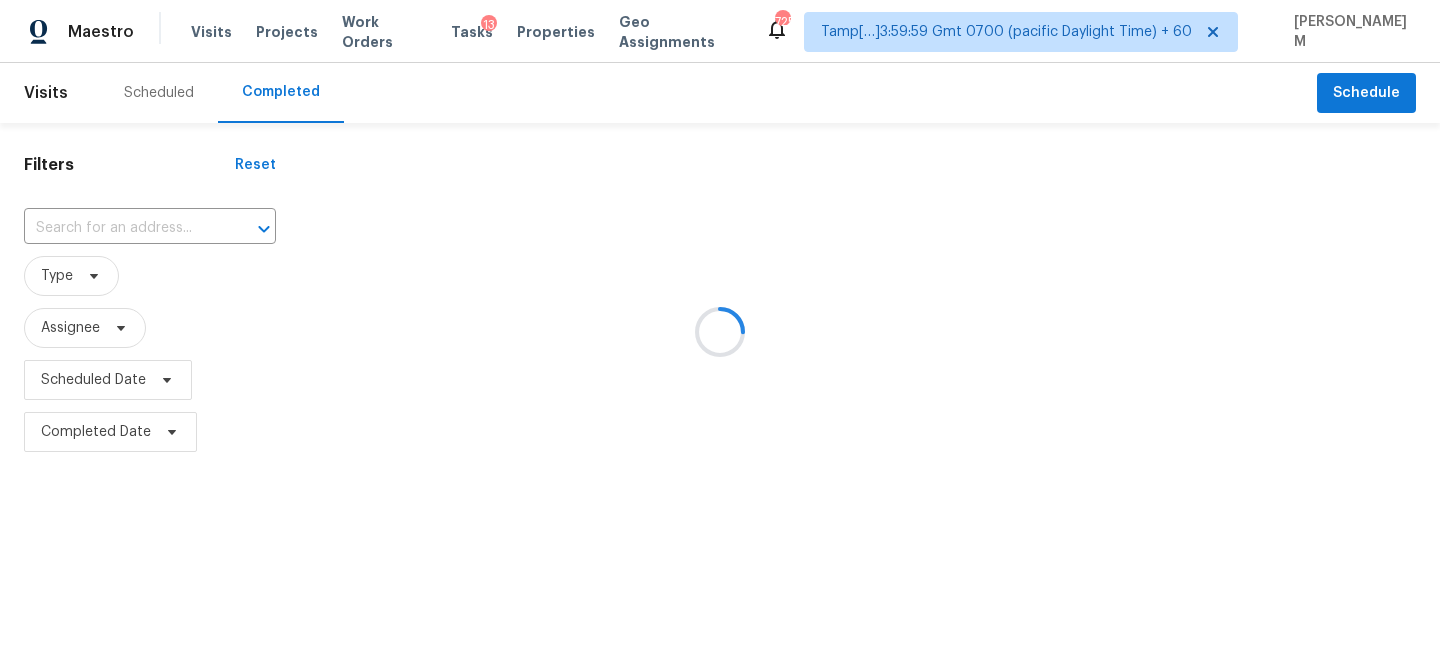 click at bounding box center [720, 332] 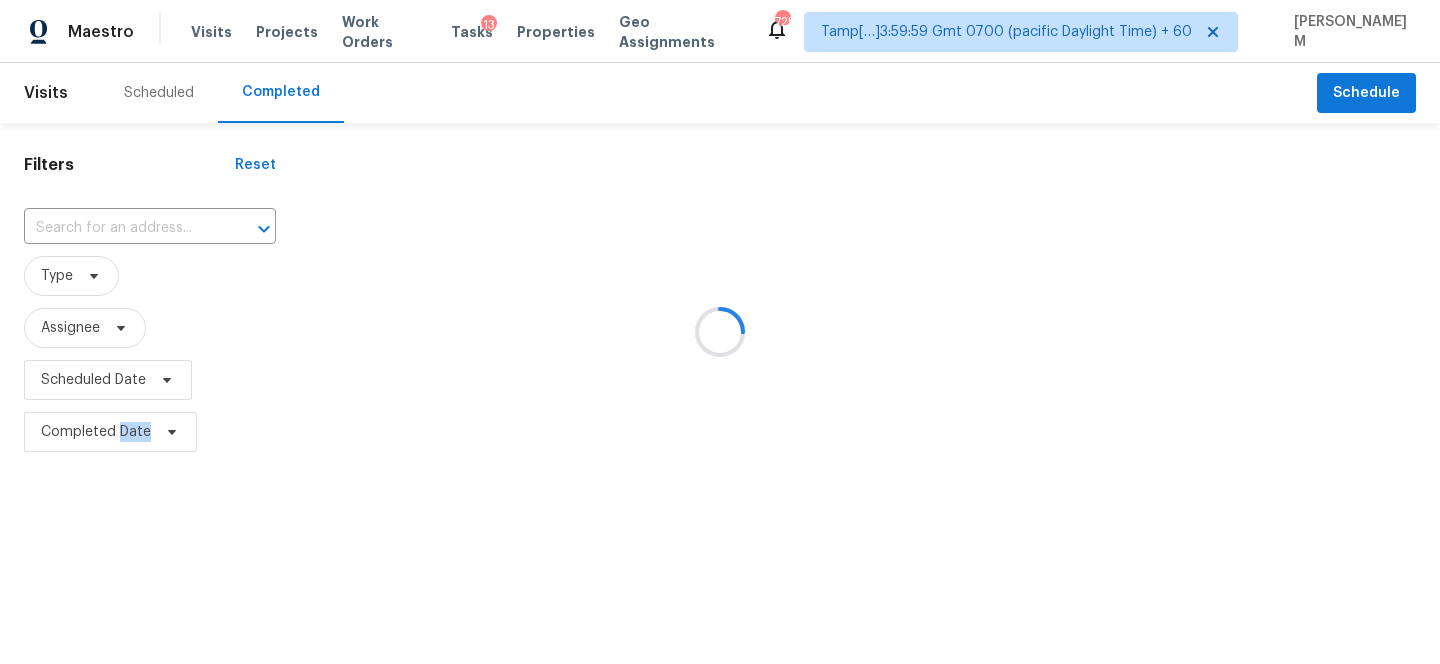 click at bounding box center (720, 332) 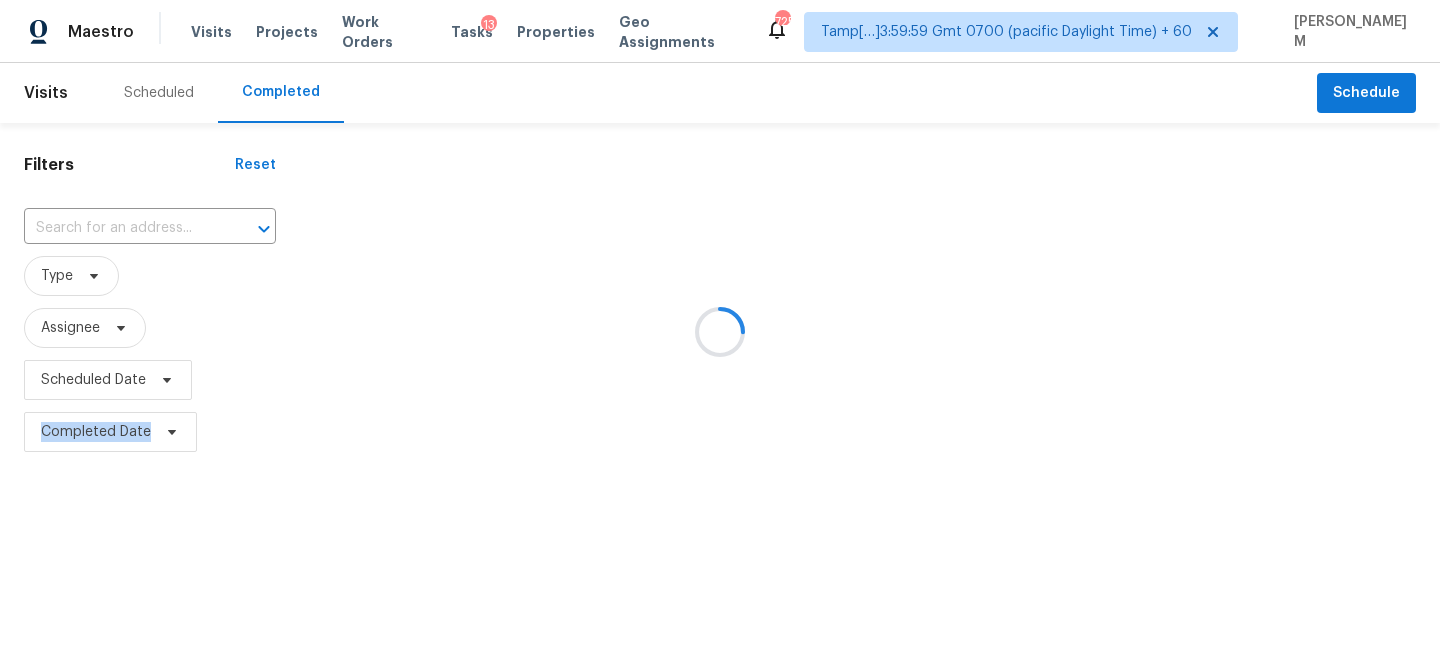 click at bounding box center (720, 332) 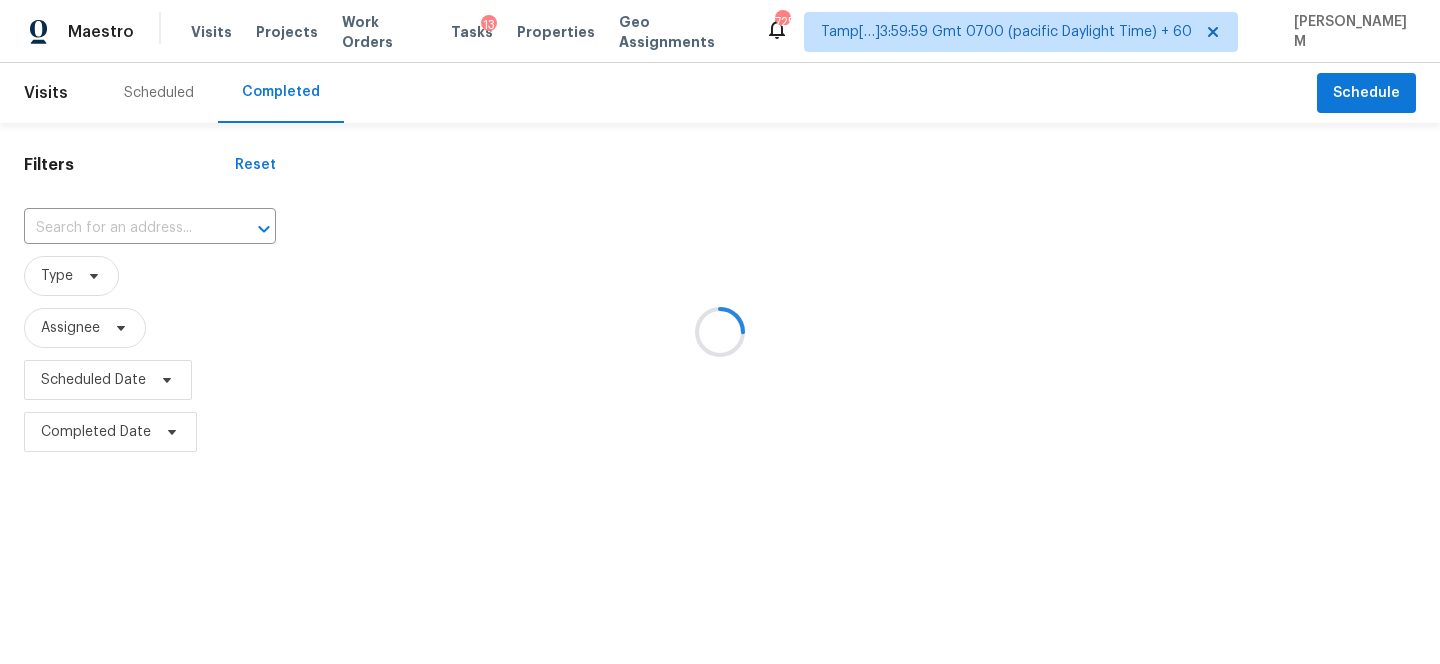 click at bounding box center (720, 332) 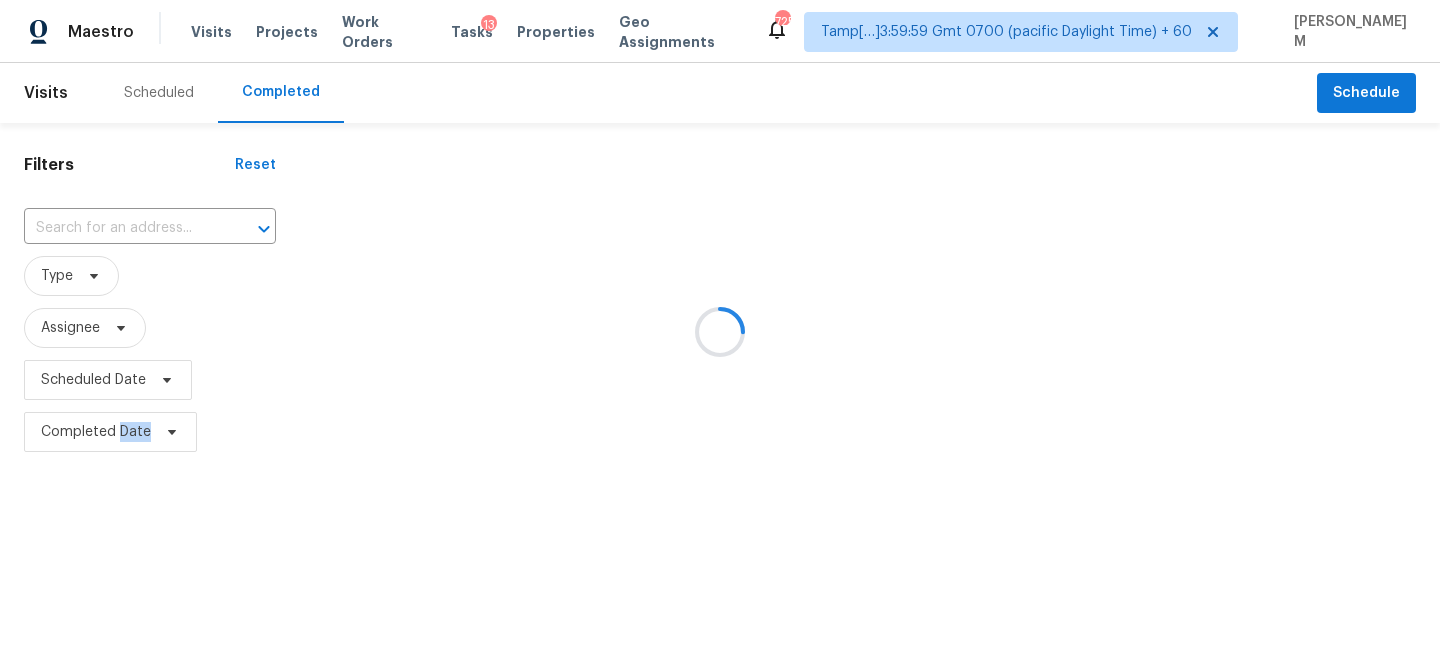 click at bounding box center [720, 332] 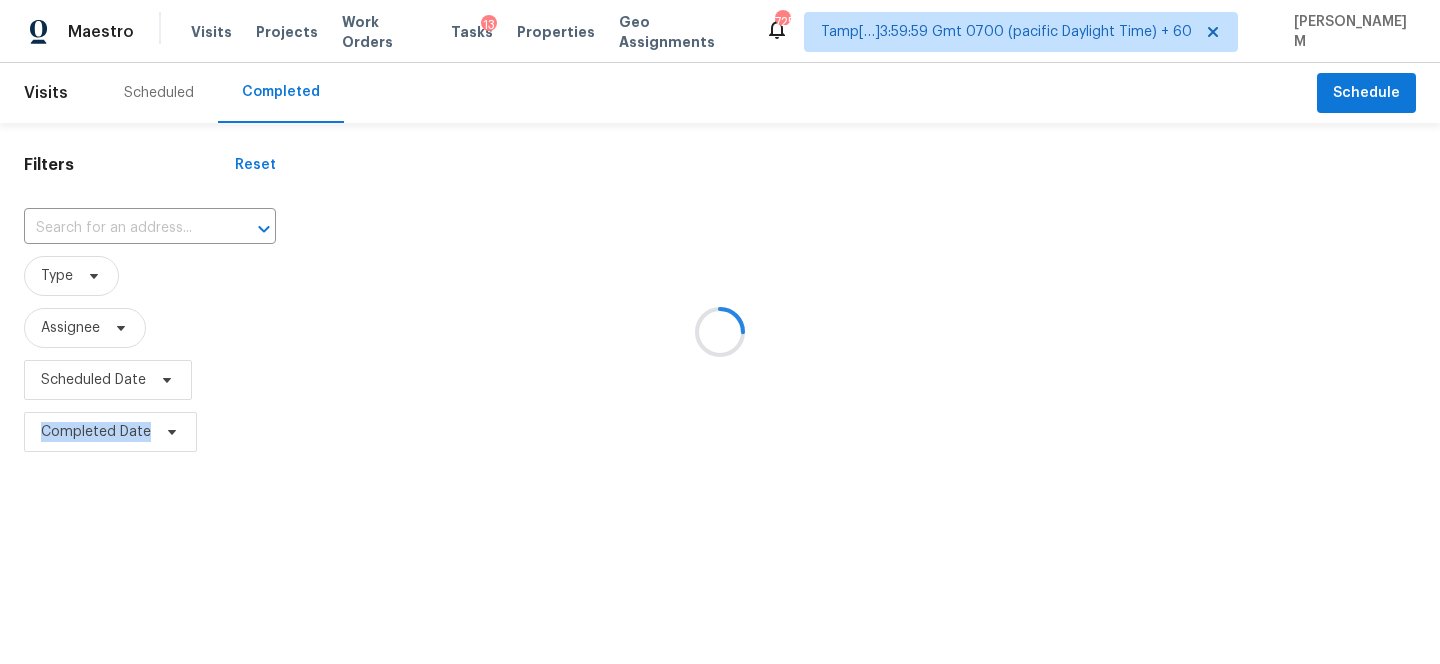 click at bounding box center [720, 332] 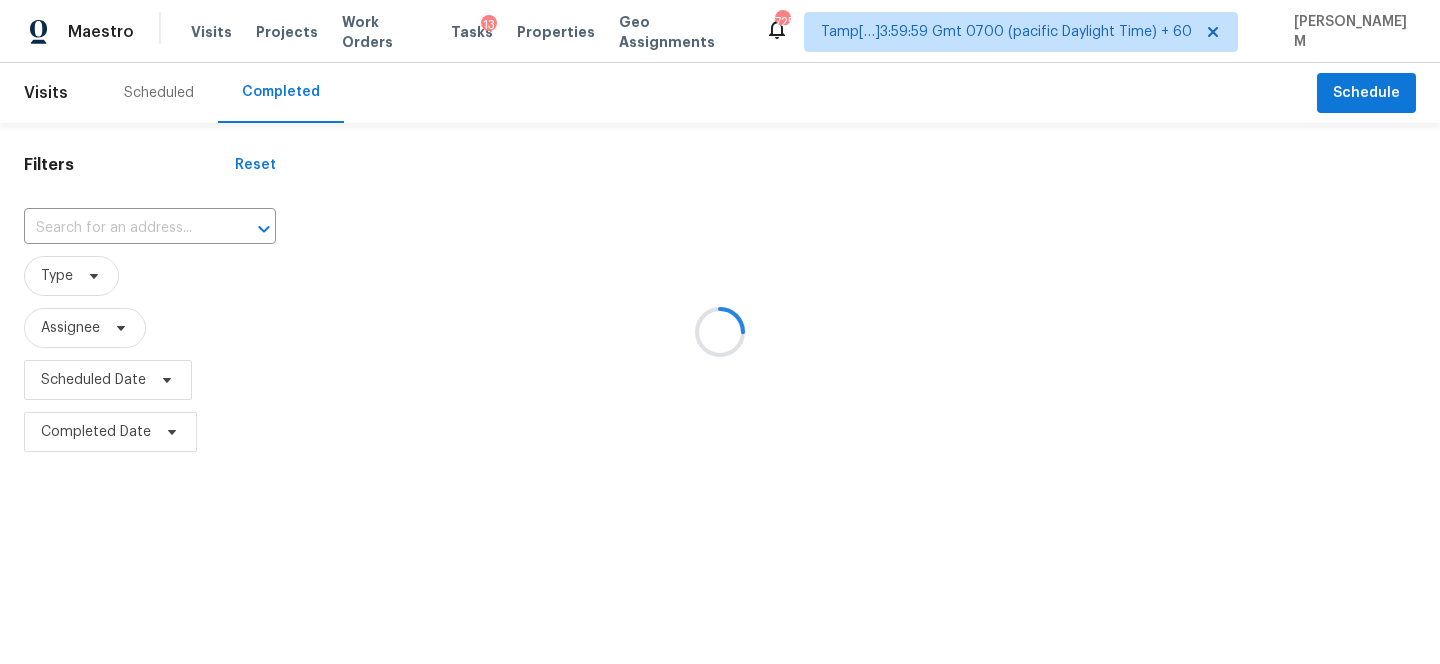 click at bounding box center [720, 332] 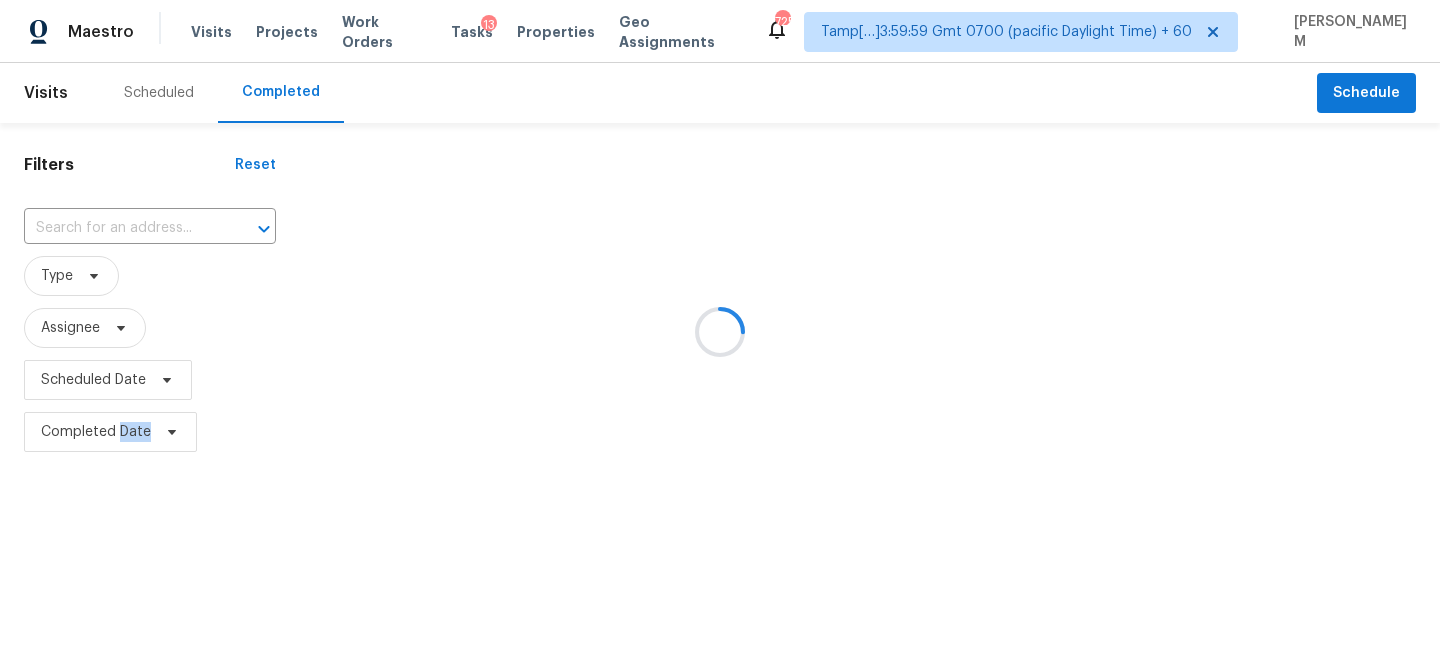 click at bounding box center [720, 332] 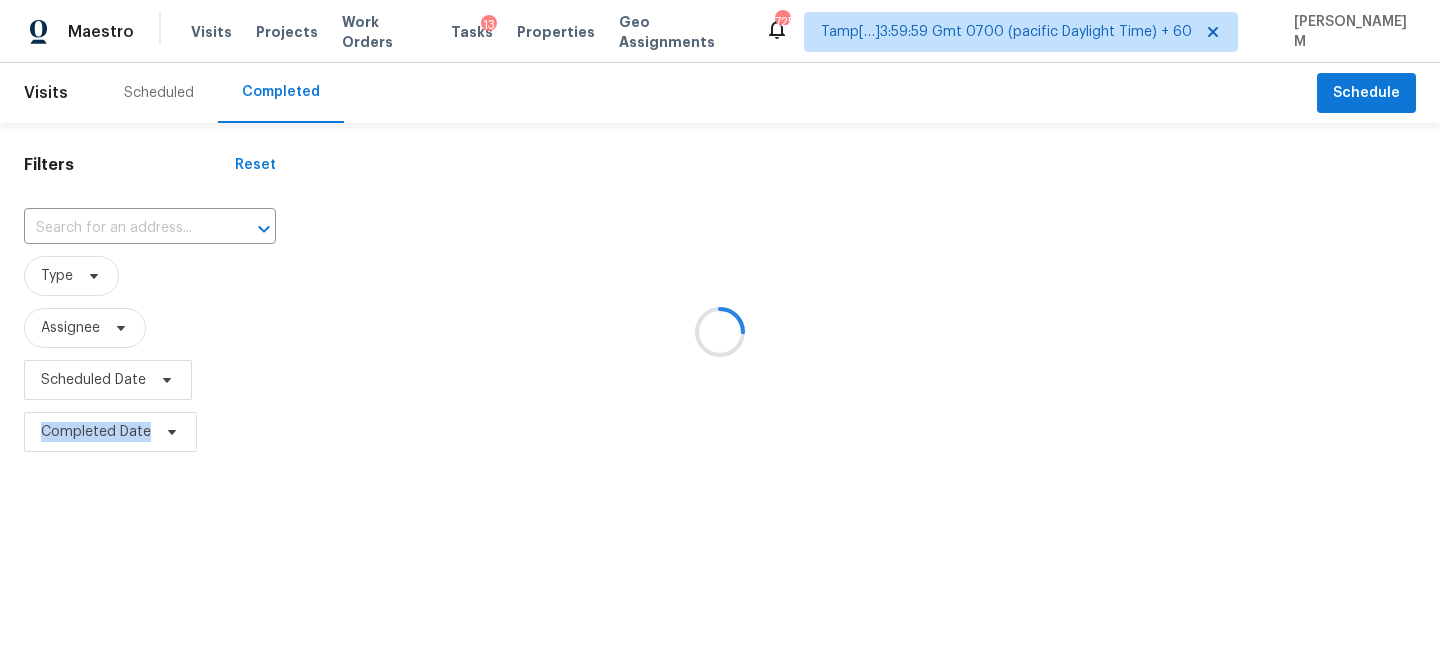 click at bounding box center [720, 332] 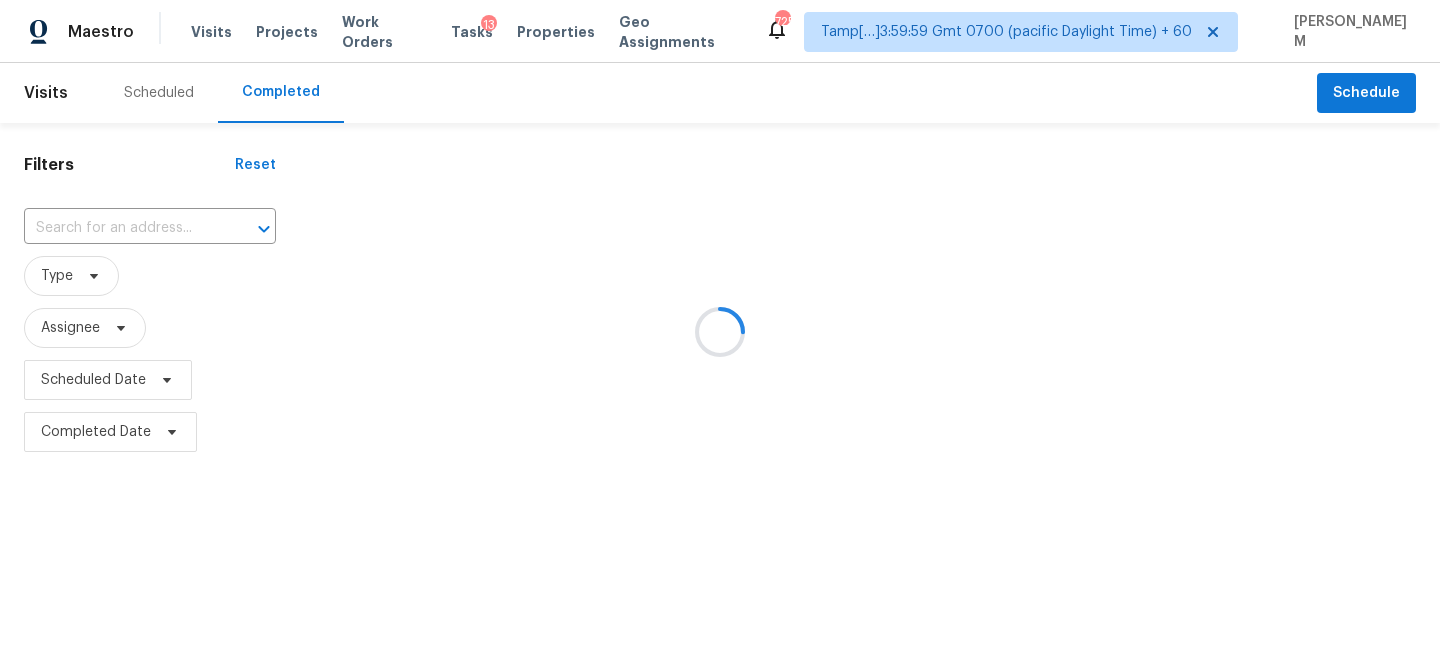 click at bounding box center (720, 332) 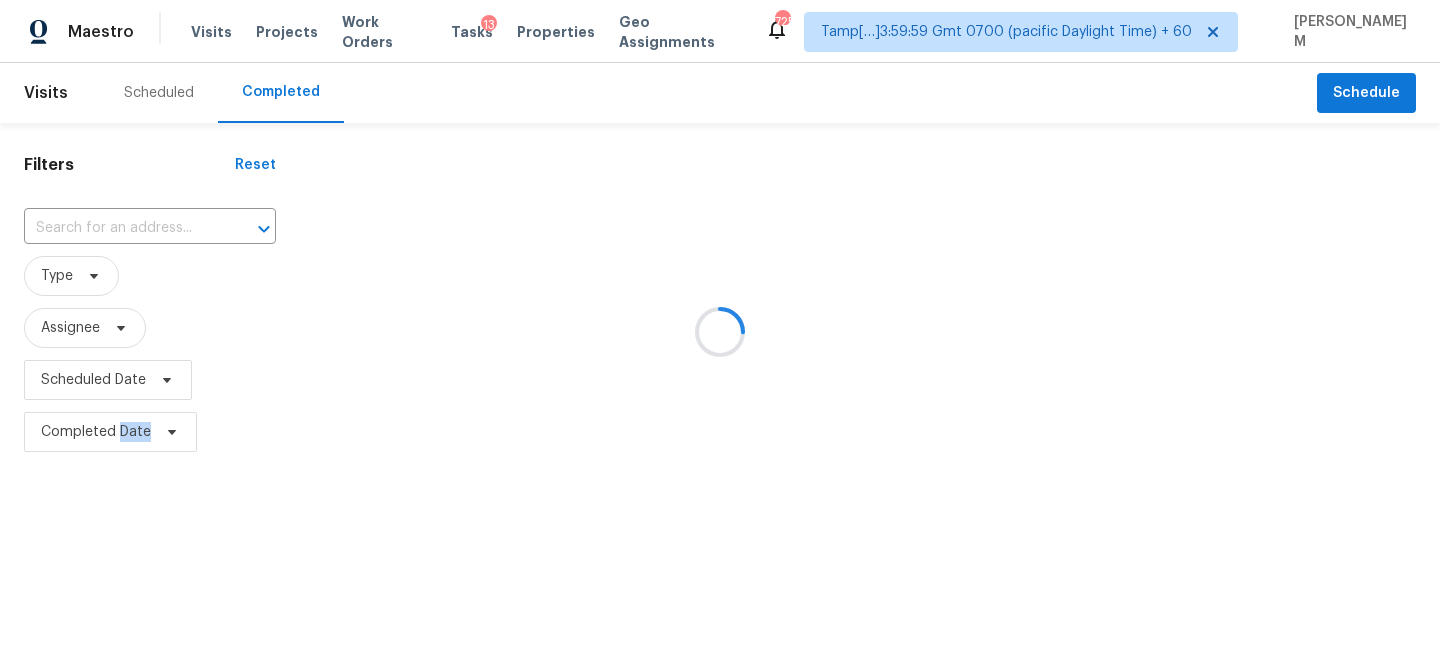 click at bounding box center (720, 332) 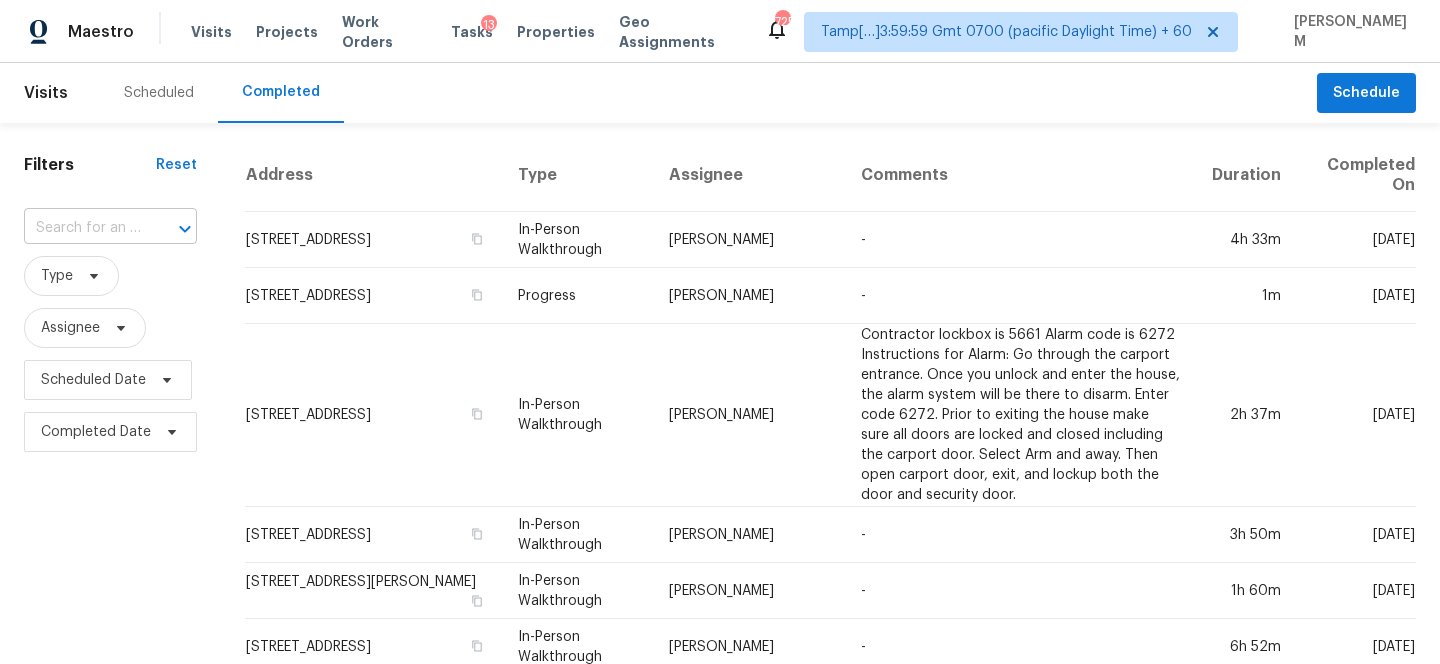 click at bounding box center (82, 228) 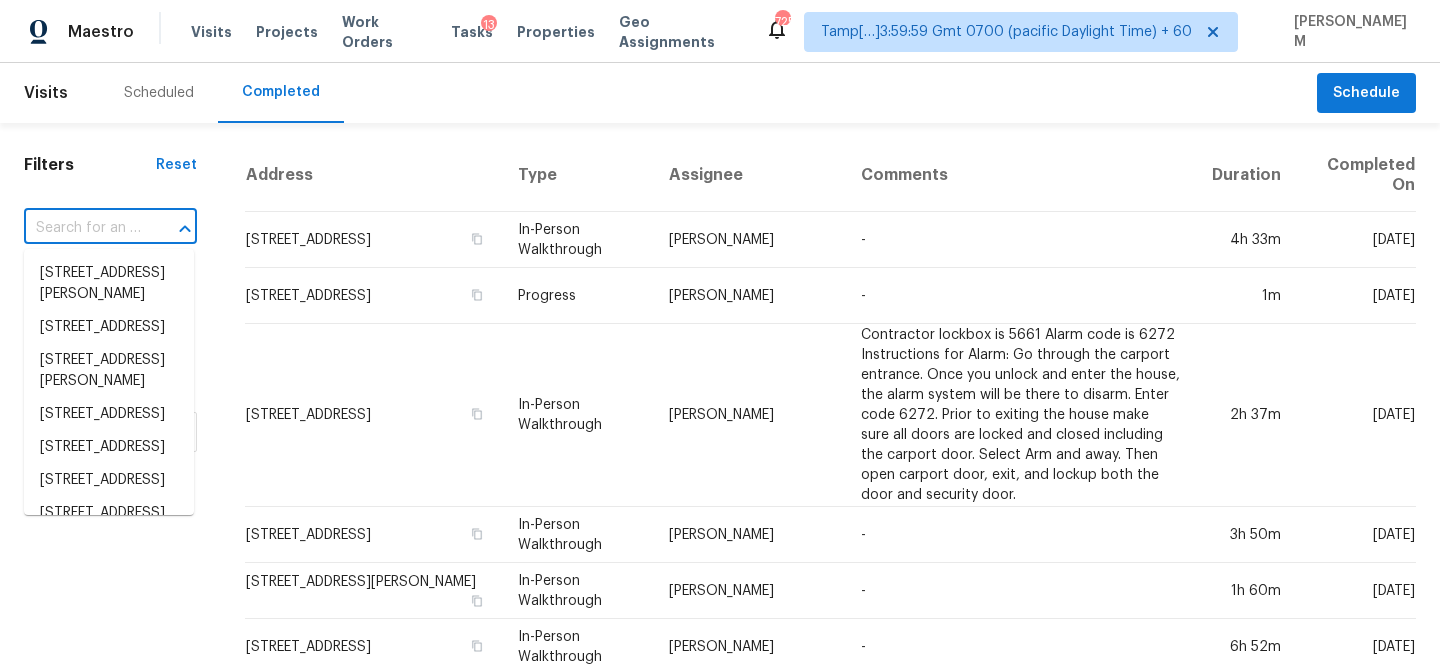 paste on "409 SE 95th Ave Vancouver, WA, 98664" 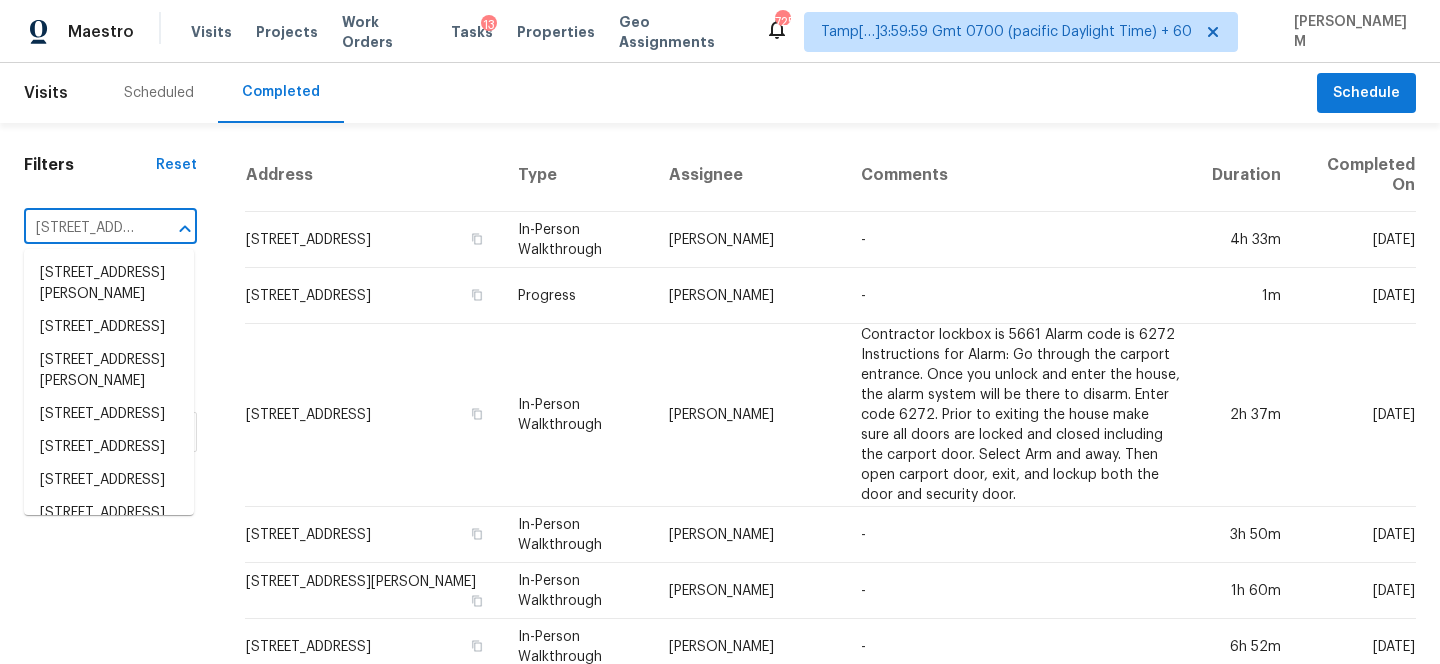 scroll, scrollTop: 0, scrollLeft: 158, axis: horizontal 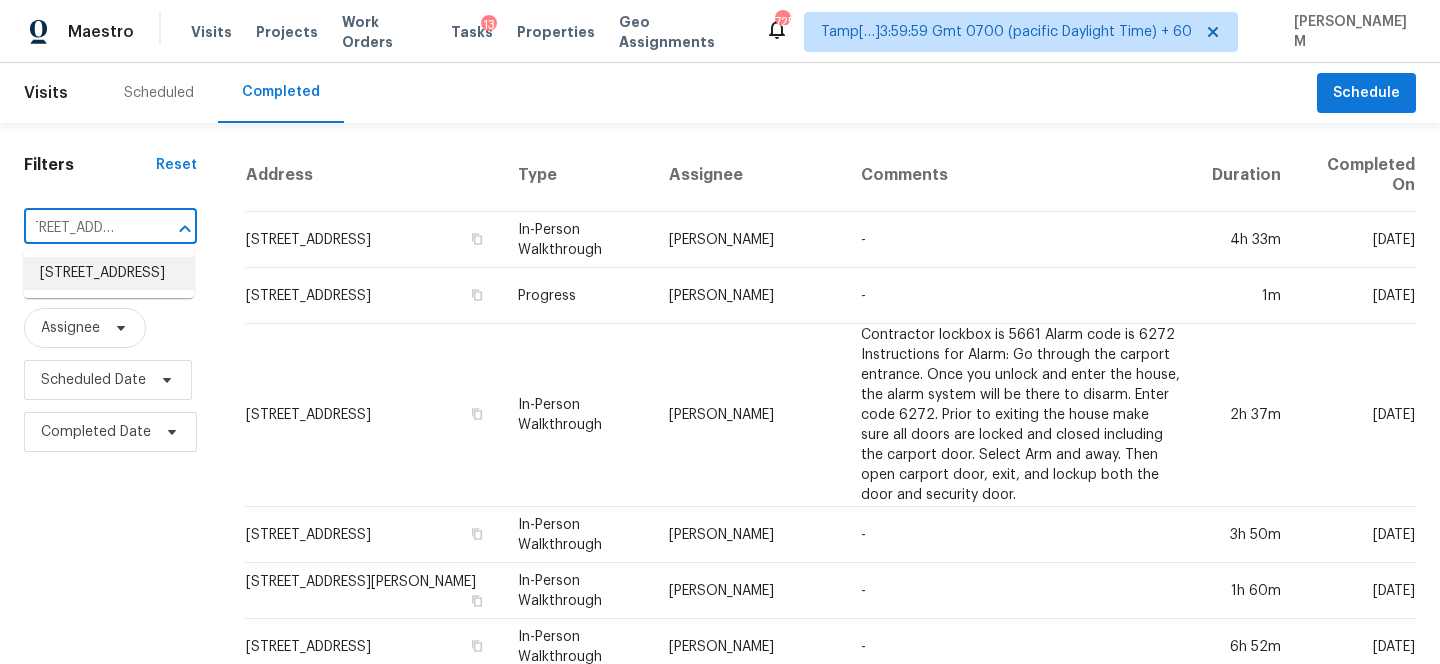 click on "409 SE 95th Ave, Vancouver, WA 98664" at bounding box center (109, 273) 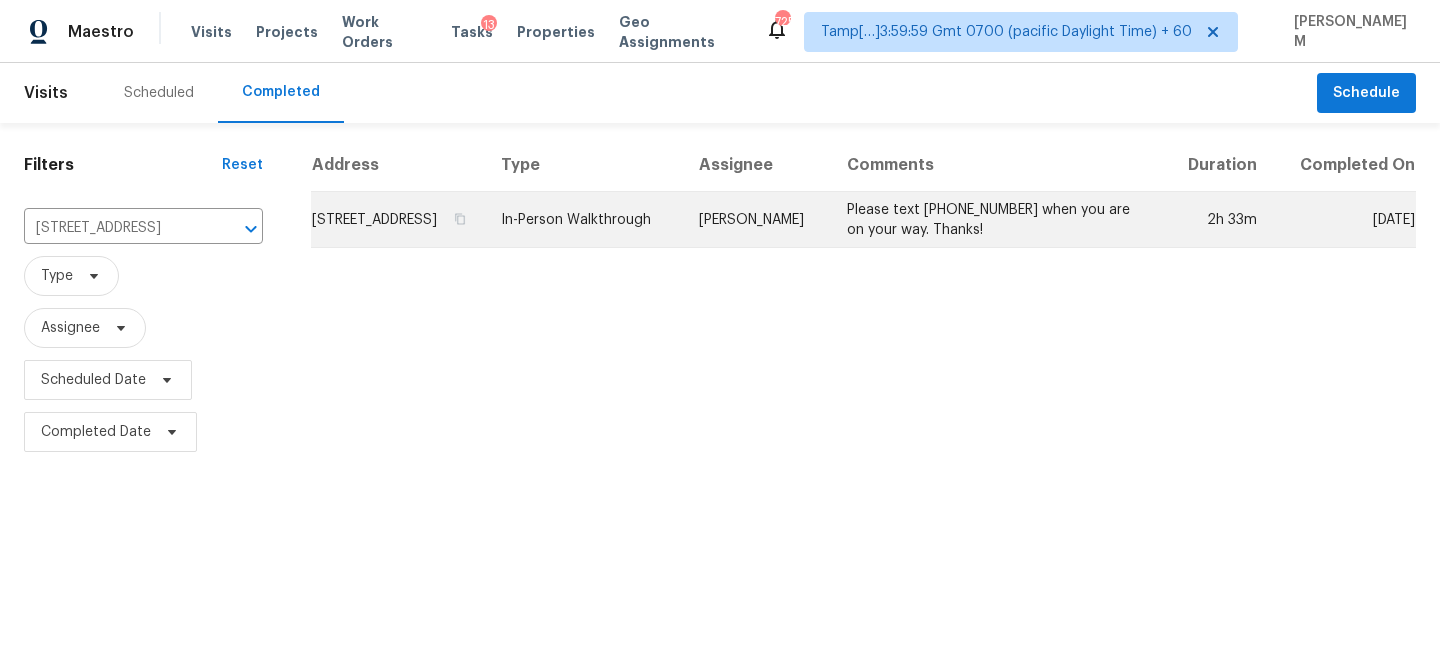 click on "In-Person Walkthrough" at bounding box center (584, 220) 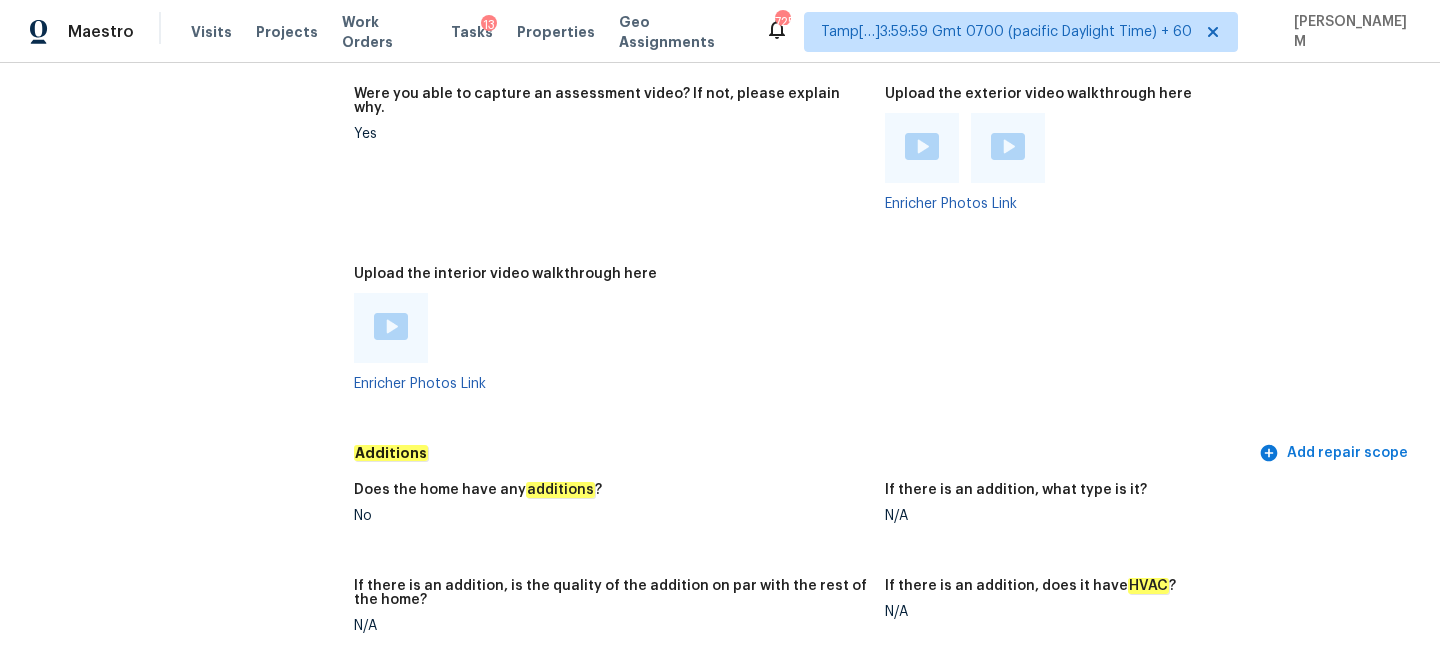 scroll, scrollTop: 3710, scrollLeft: 0, axis: vertical 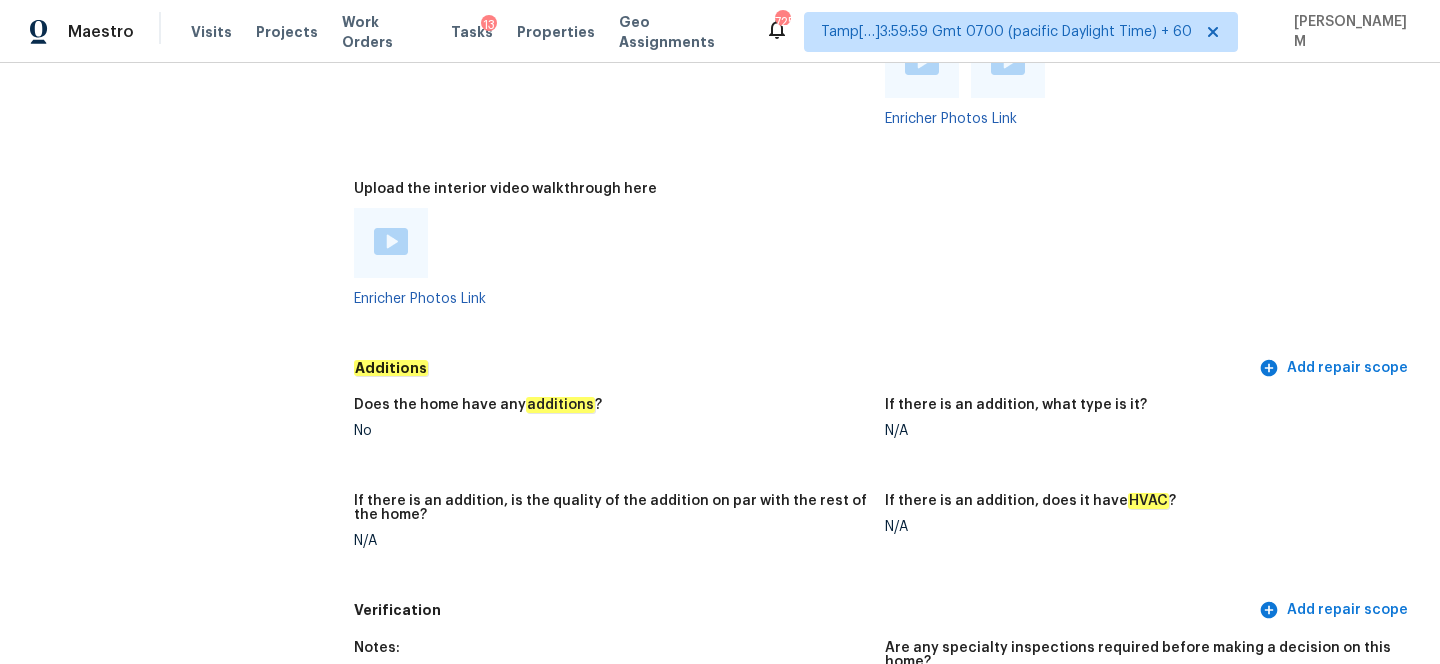 click at bounding box center [391, 241] 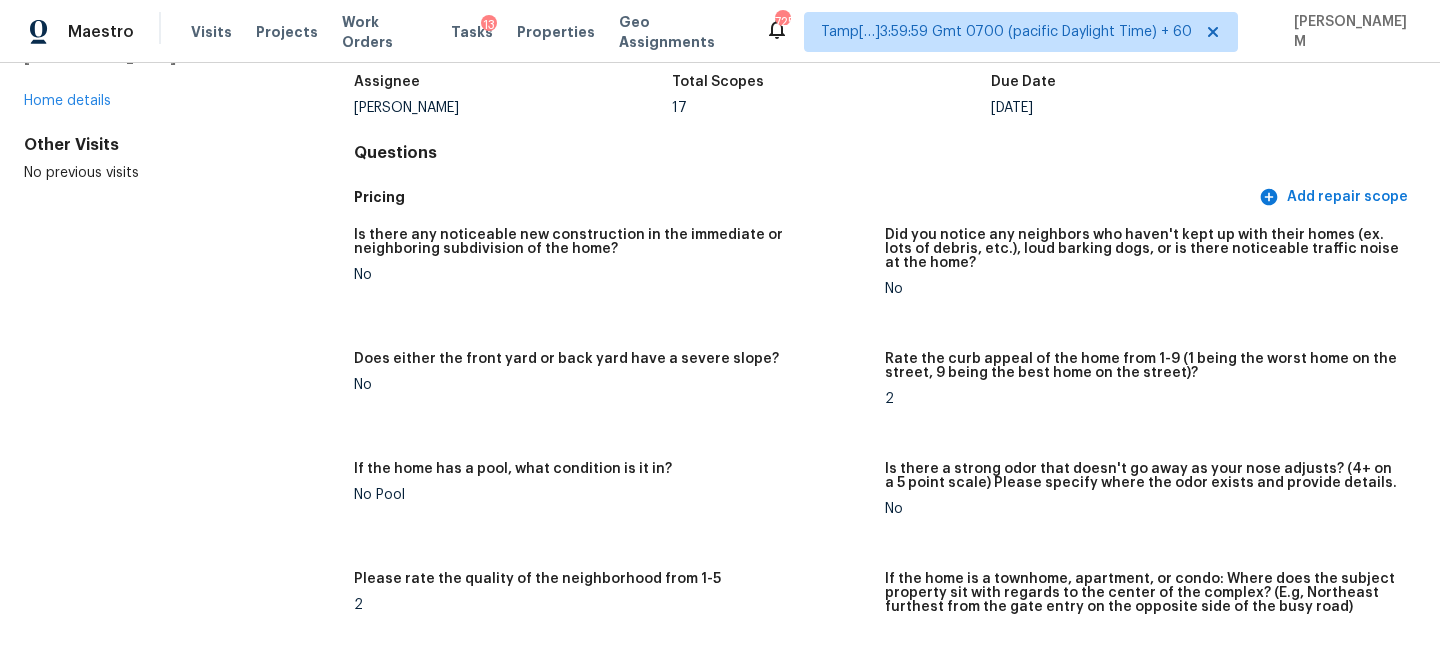 scroll, scrollTop: 16, scrollLeft: 0, axis: vertical 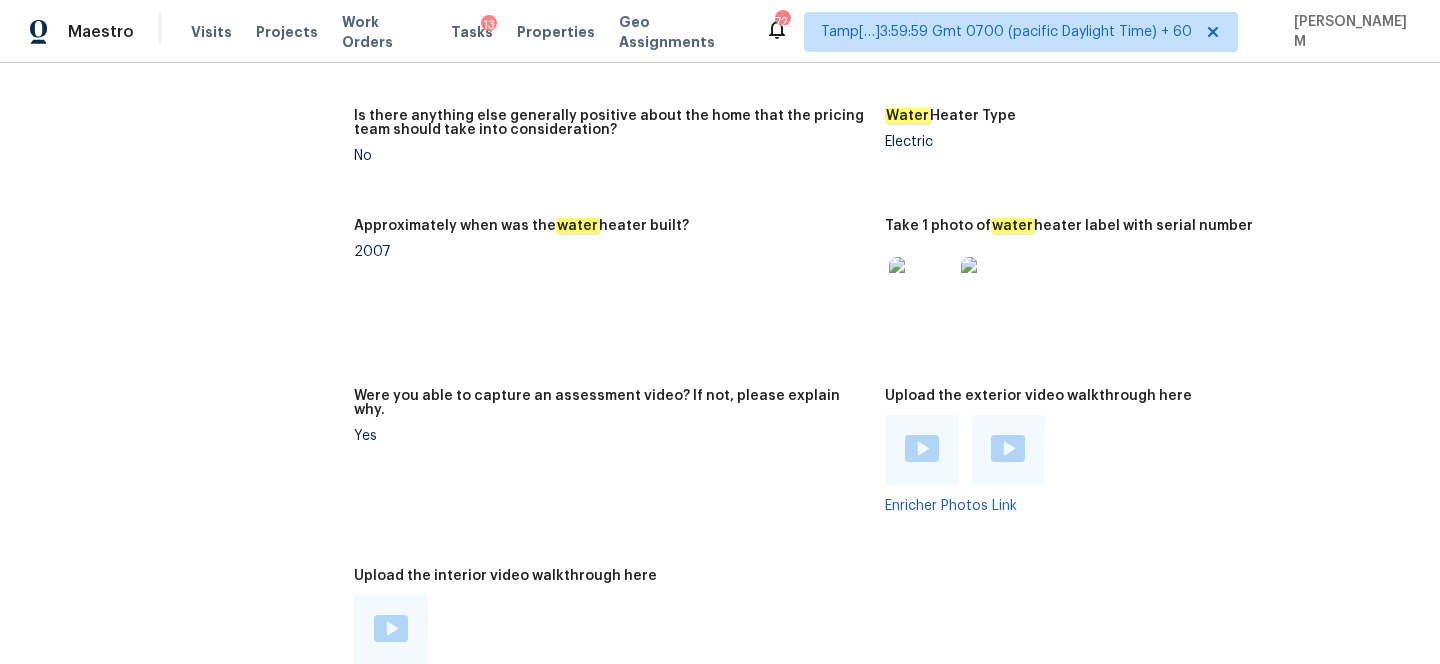 click at bounding box center [391, 630] 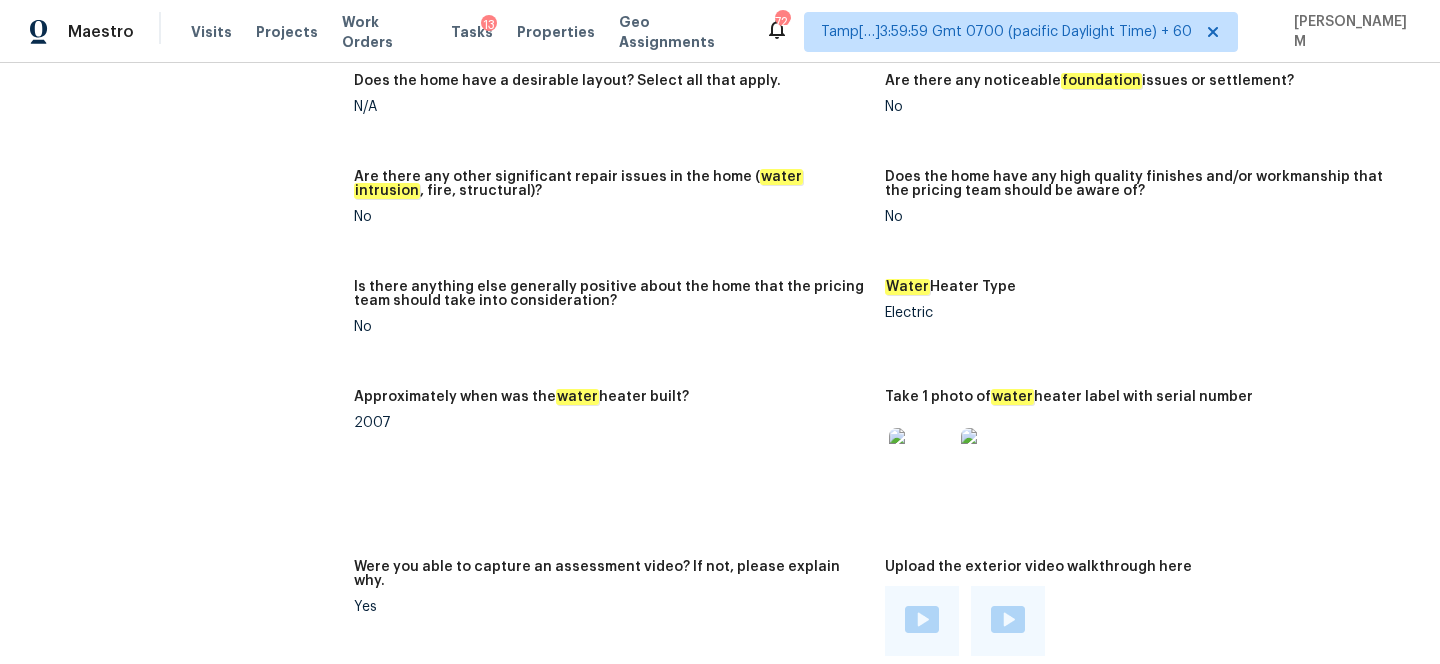 scroll, scrollTop: 3117, scrollLeft: 0, axis: vertical 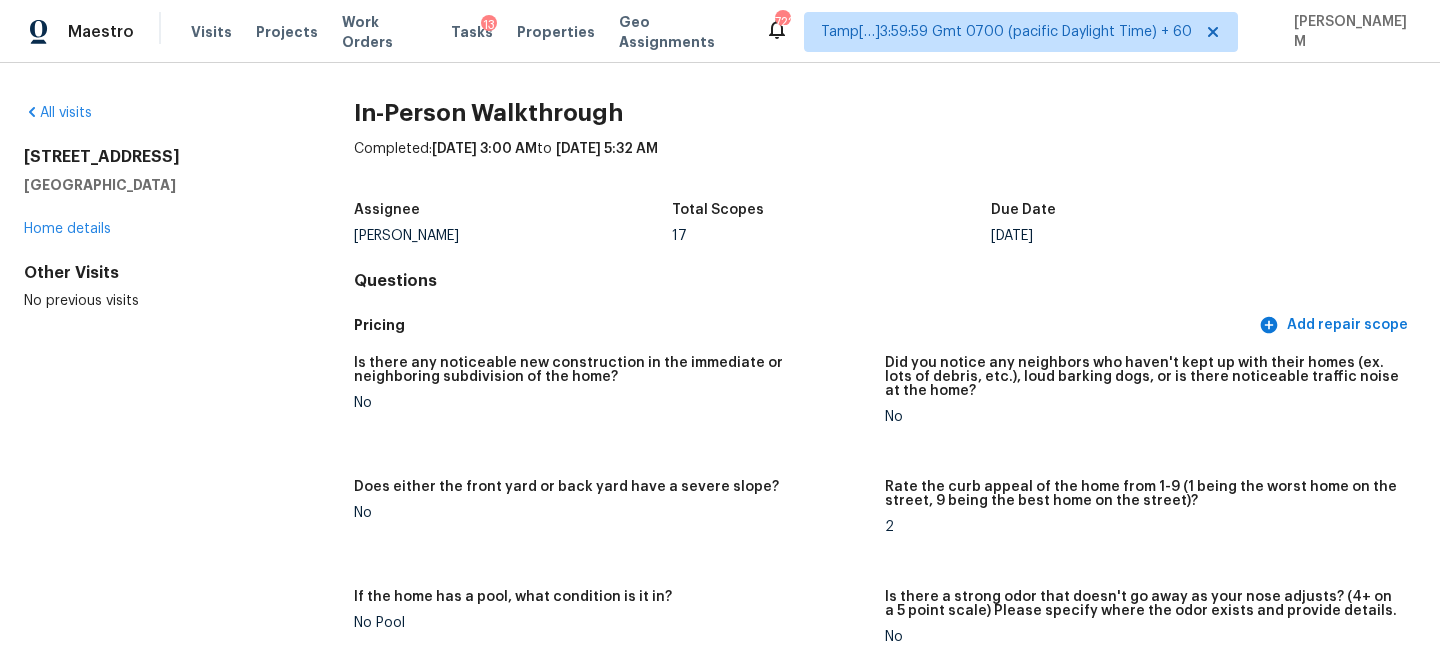 drag, startPoint x: 178, startPoint y: 182, endPoint x: 6, endPoint y: 157, distance: 173.80736 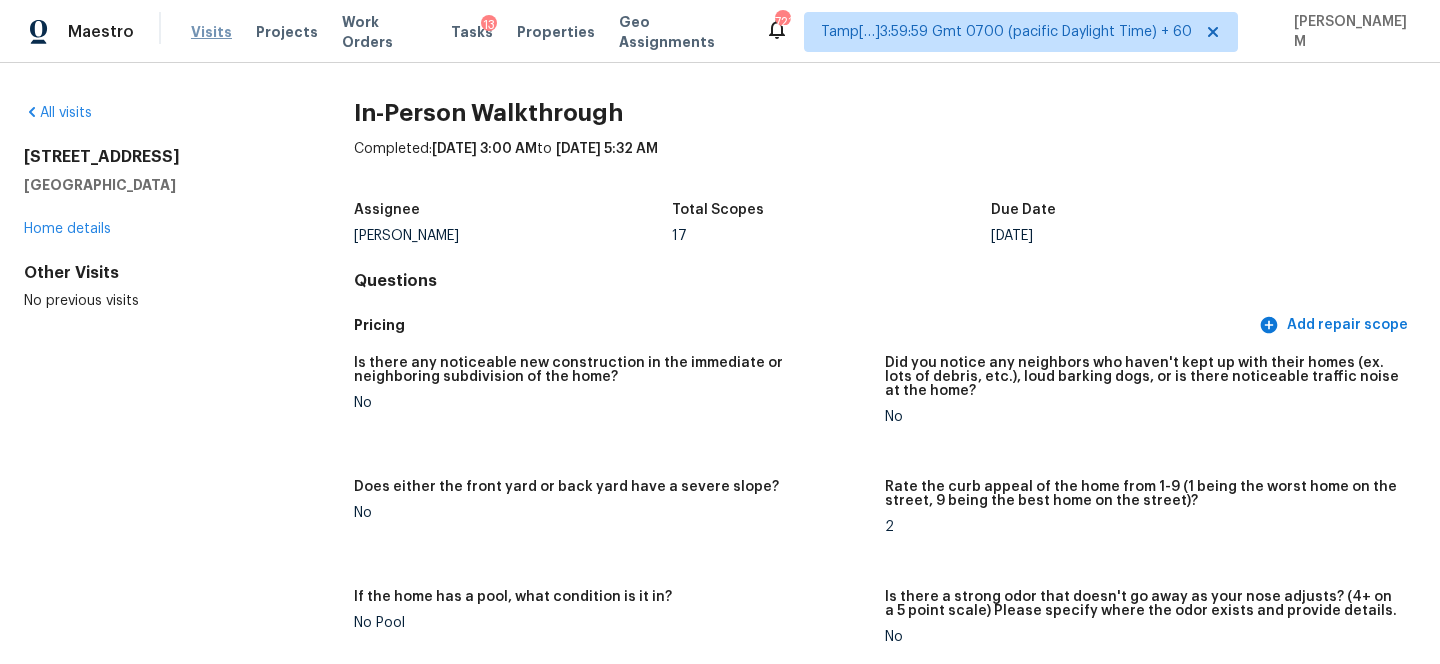 click on "Visits" at bounding box center (211, 32) 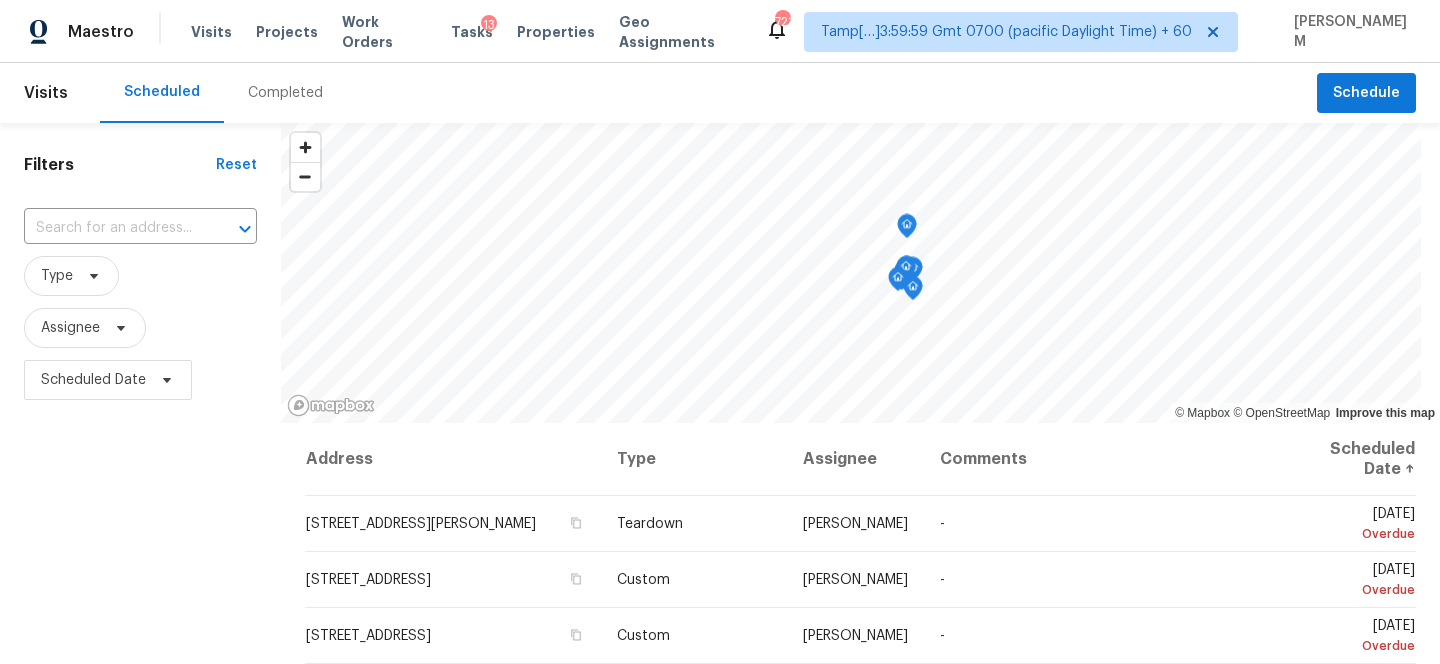 click on "Completed" at bounding box center (285, 93) 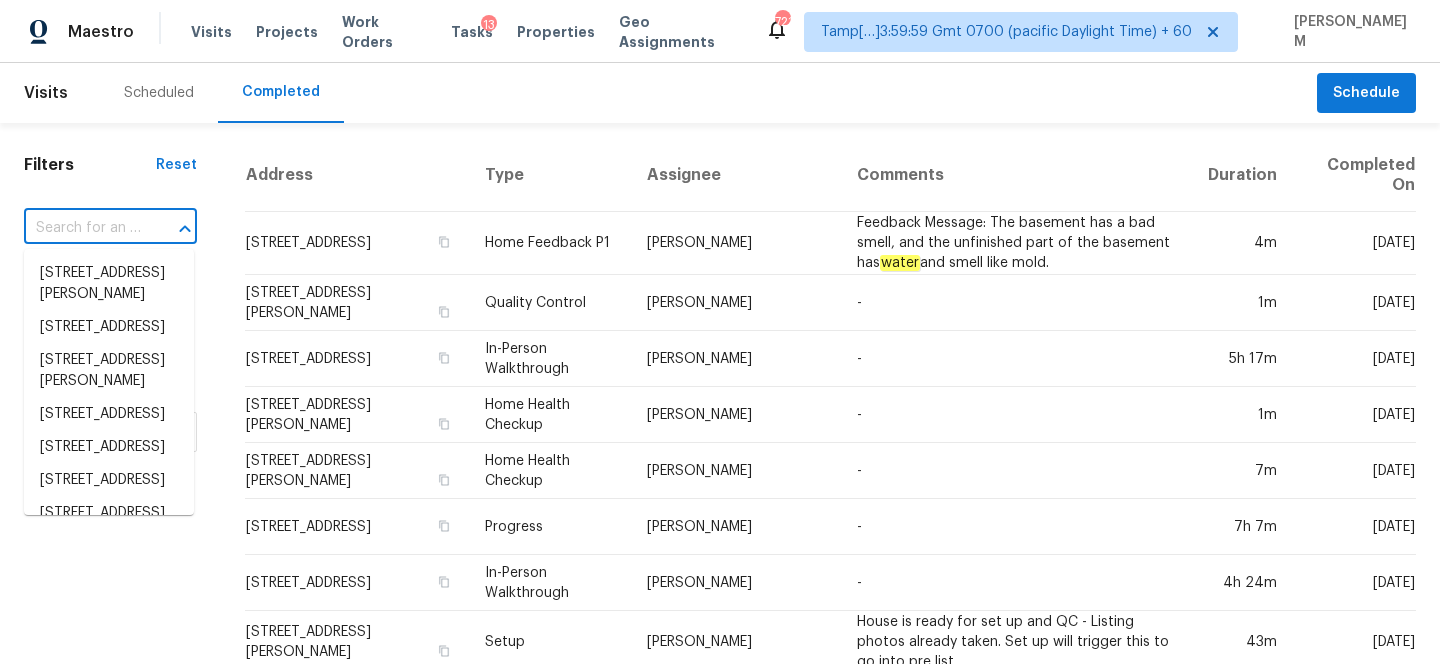 click at bounding box center (82, 228) 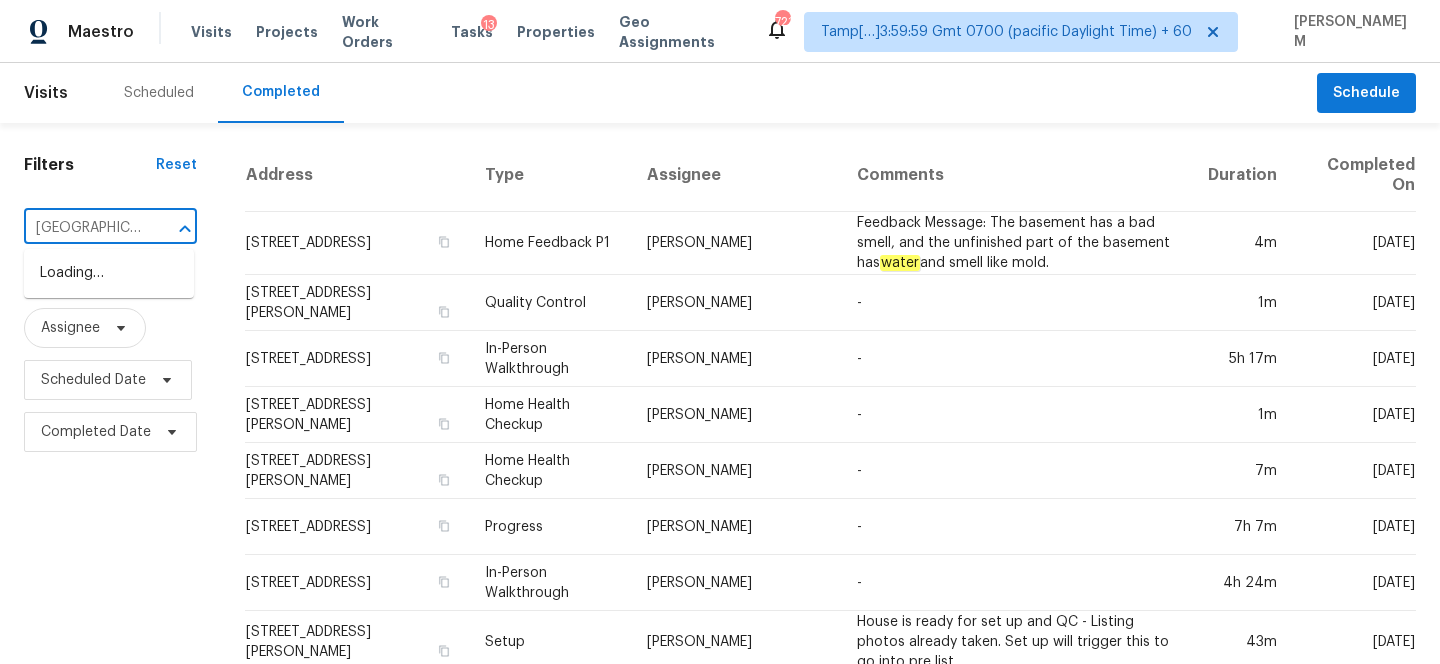 scroll, scrollTop: 0, scrollLeft: 147, axis: horizontal 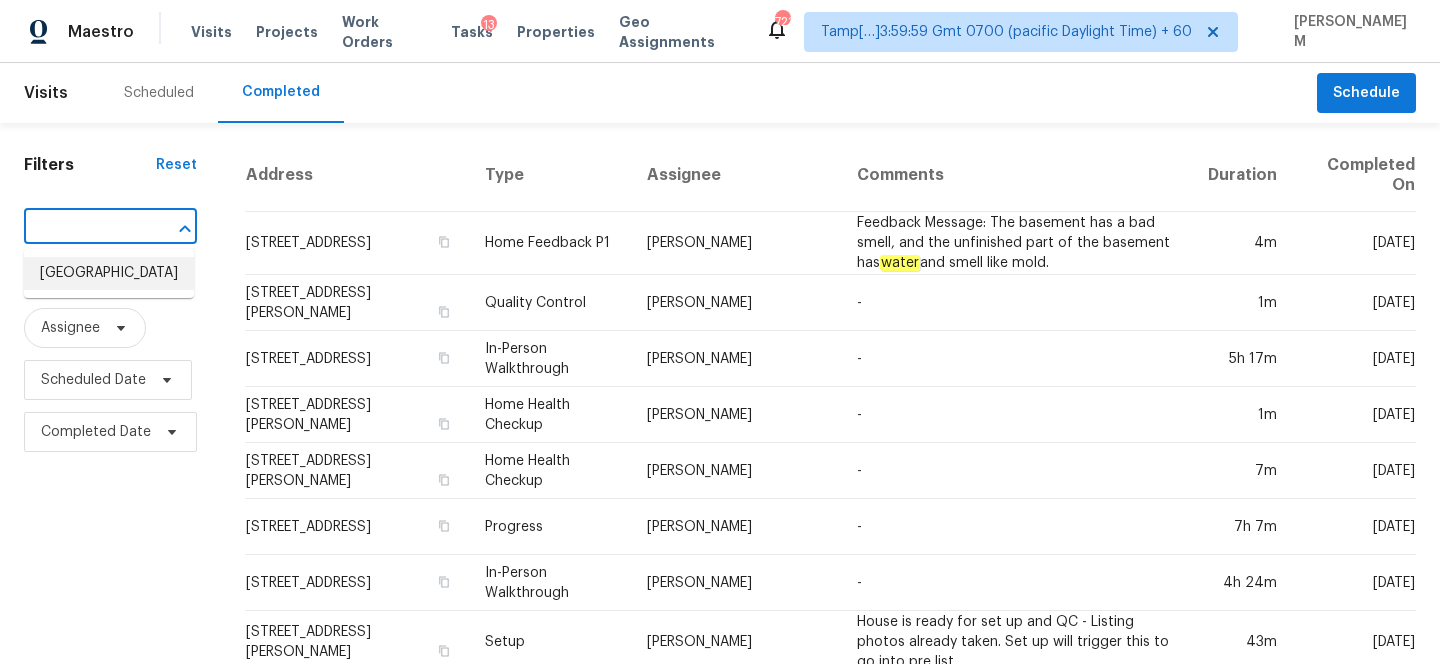 click on "1093 Gallery Dr, Oceanside, CA 92057" at bounding box center (109, 273) 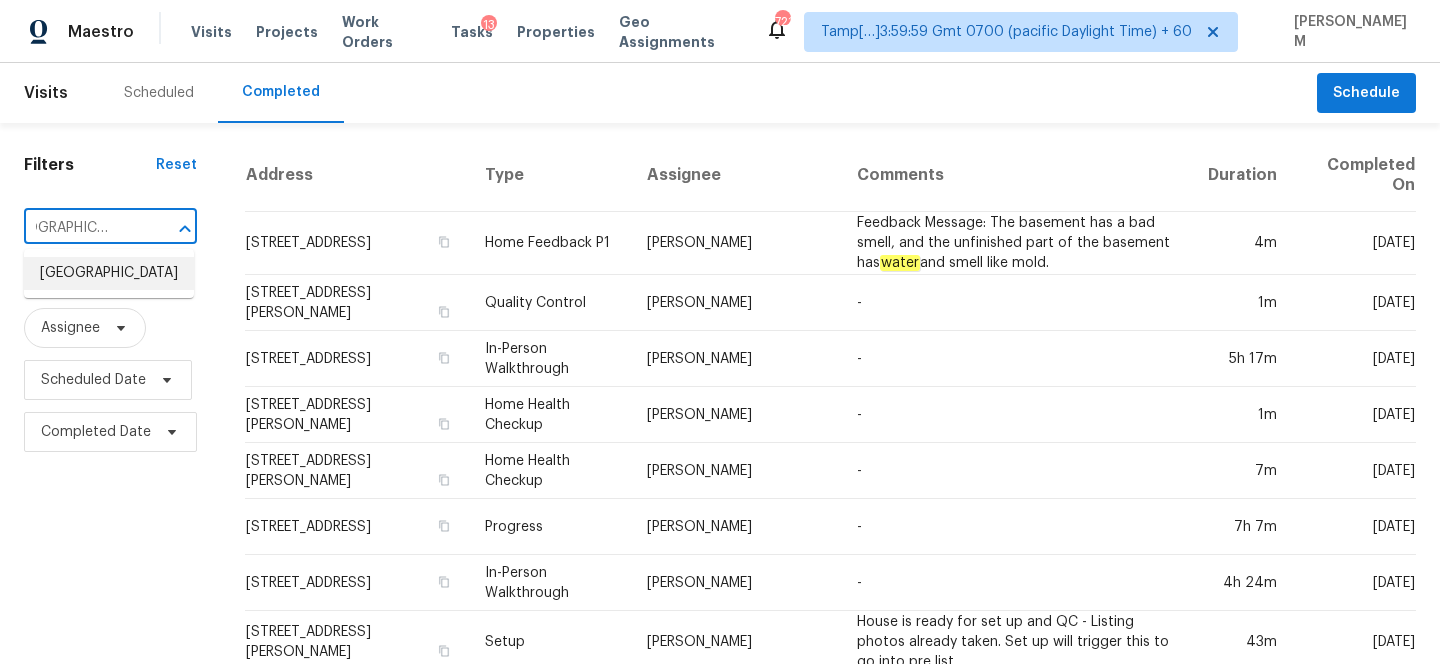 scroll, scrollTop: 0, scrollLeft: 0, axis: both 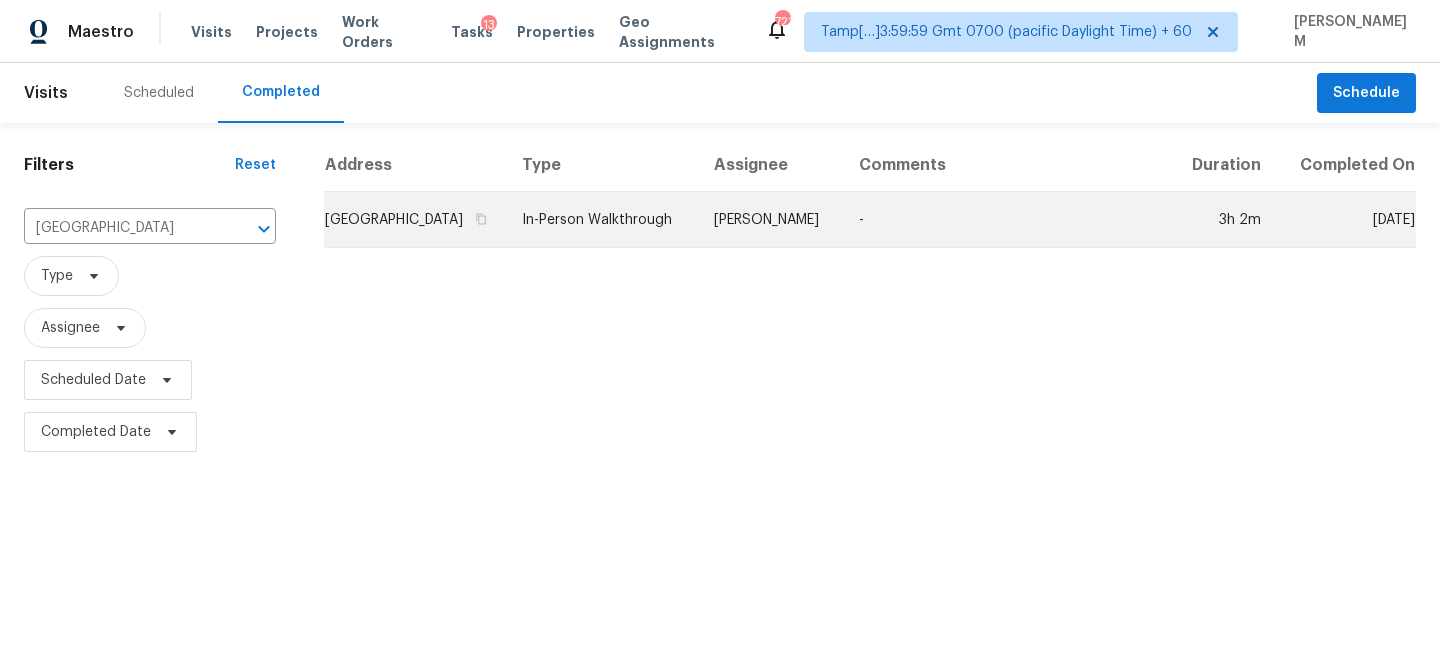 click on "In-Person Walkthrough" at bounding box center [602, 220] 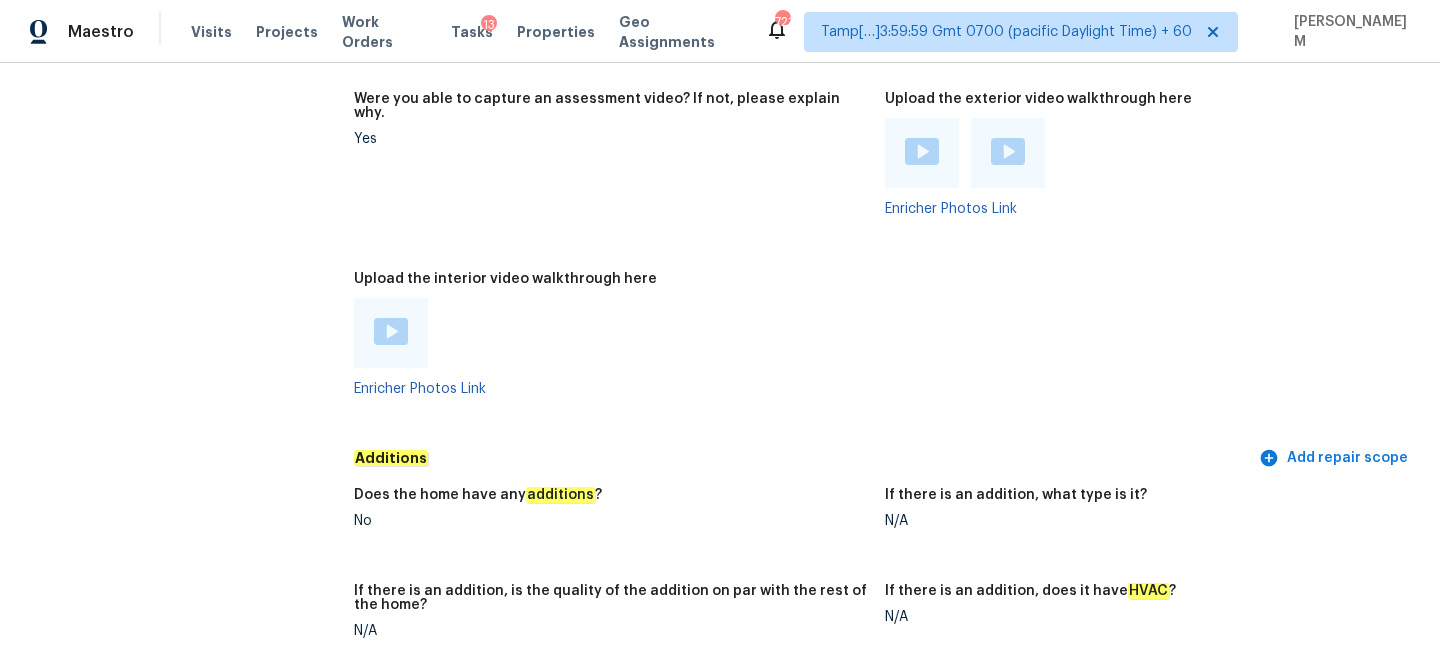 scroll, scrollTop: 3598, scrollLeft: 0, axis: vertical 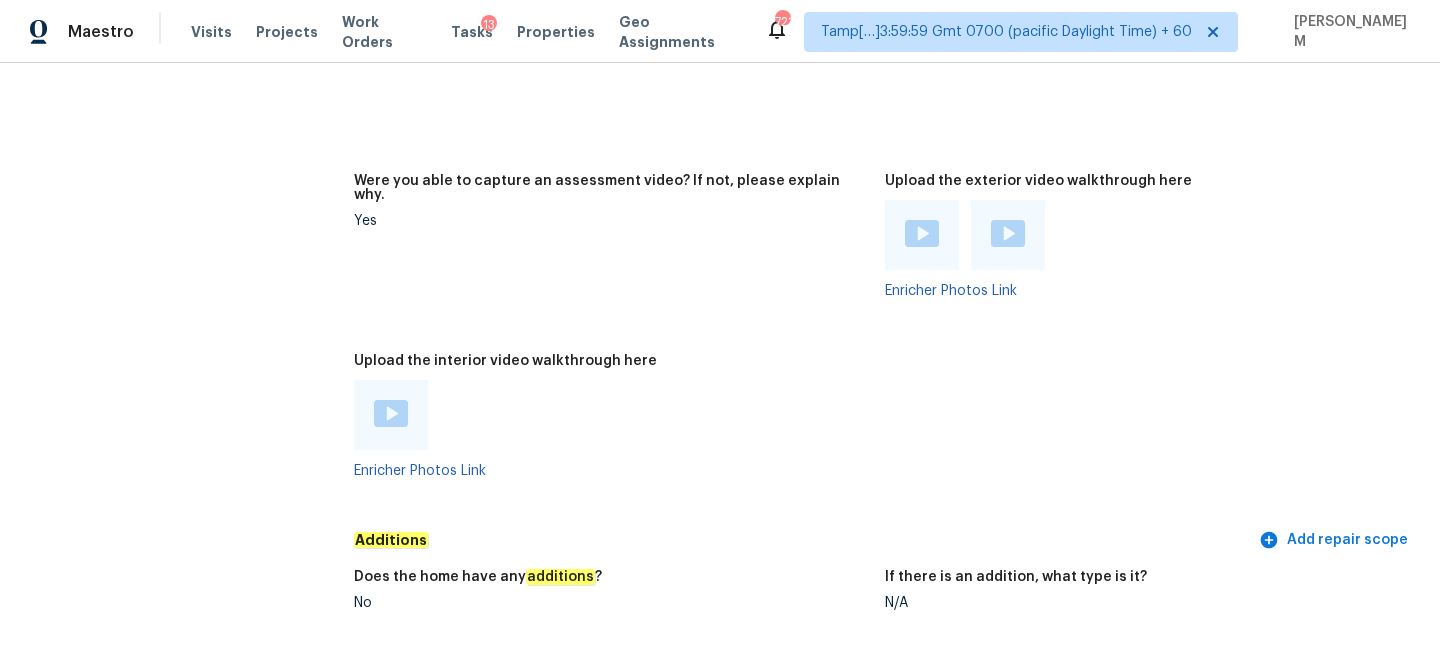 click at bounding box center [391, 413] 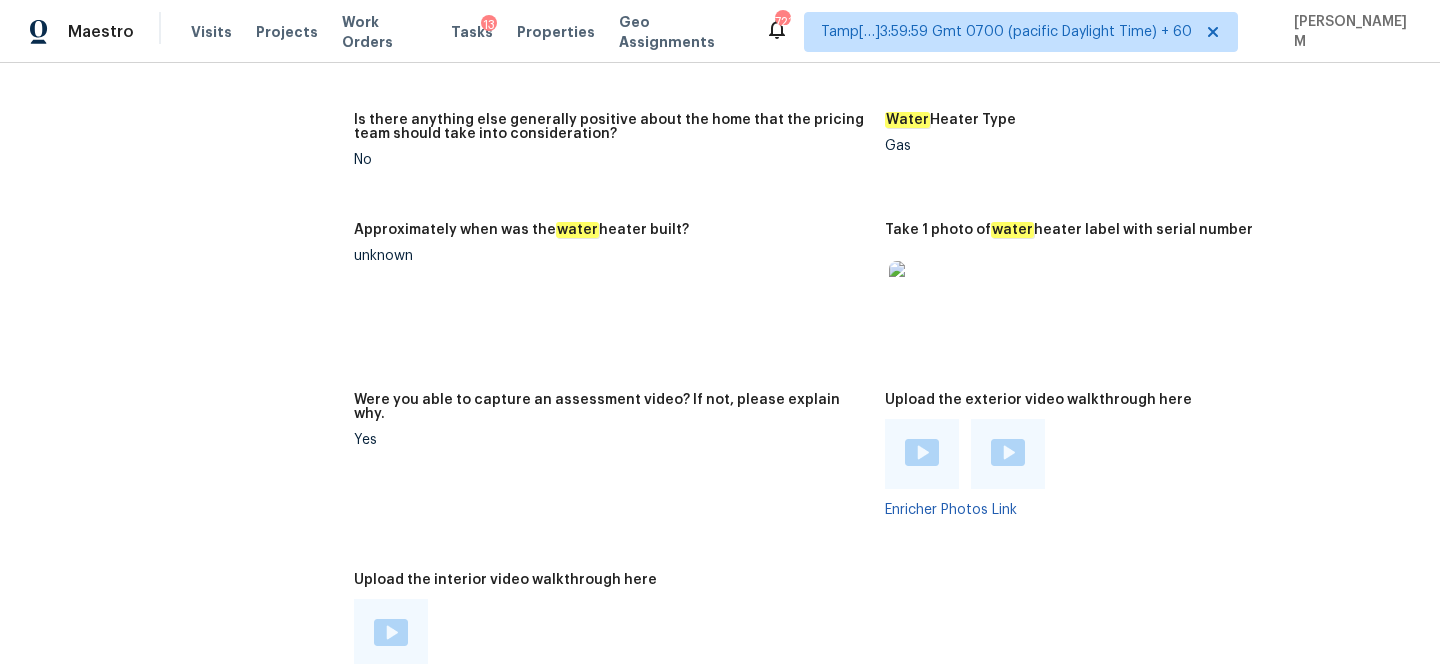scroll, scrollTop: 3389, scrollLeft: 0, axis: vertical 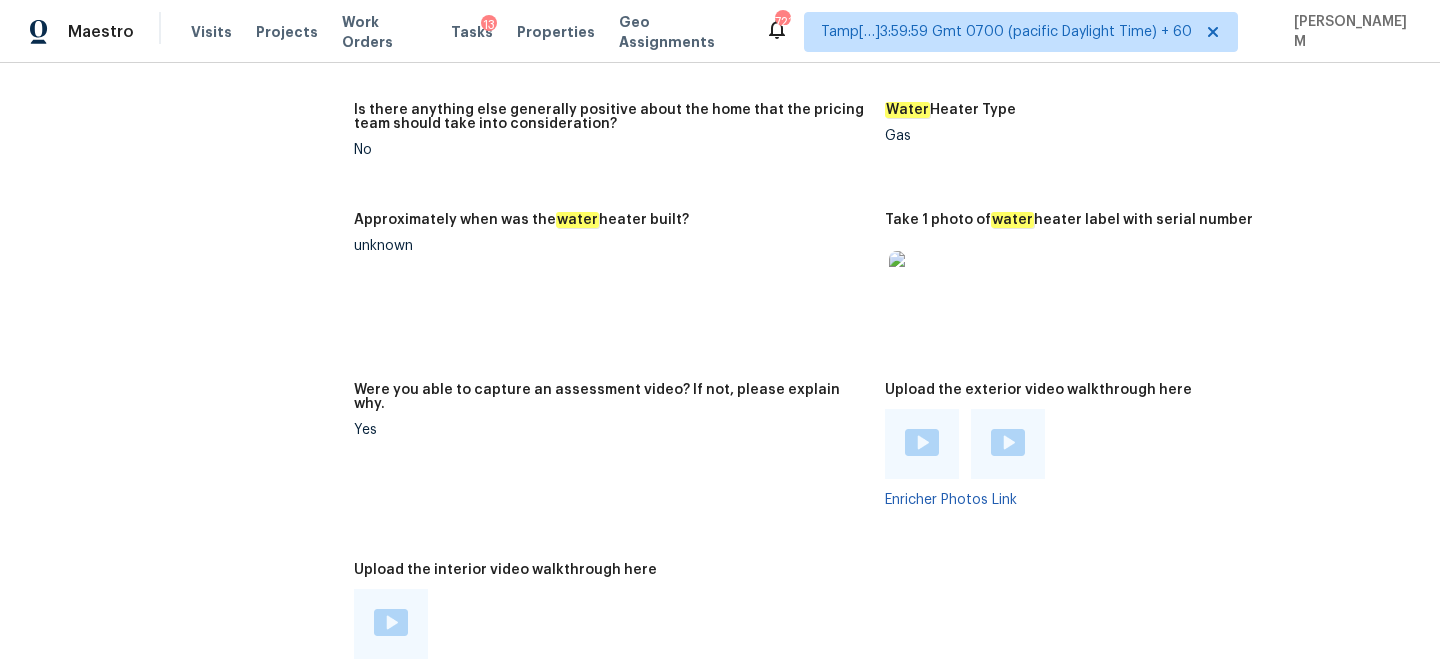 click on "Were you able to capture an assessment video? If not, please explain why. Yes" at bounding box center [619, 461] 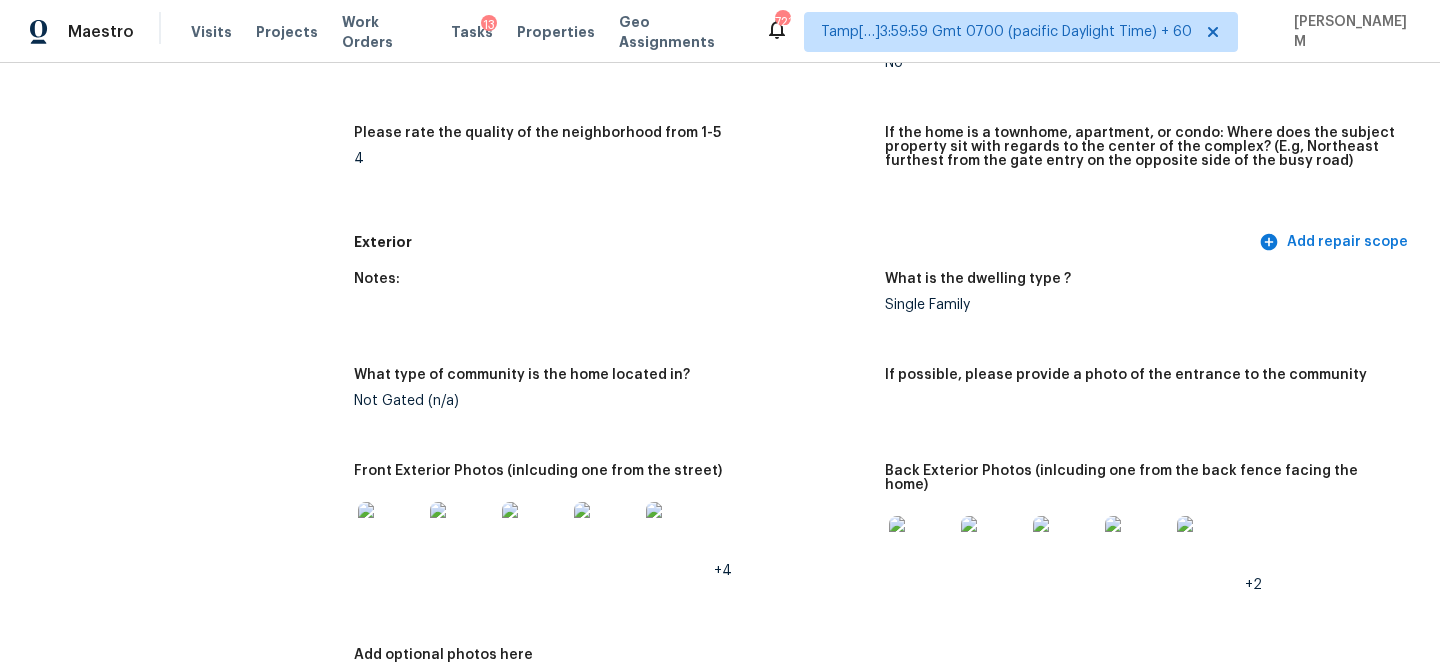 scroll, scrollTop: 0, scrollLeft: 0, axis: both 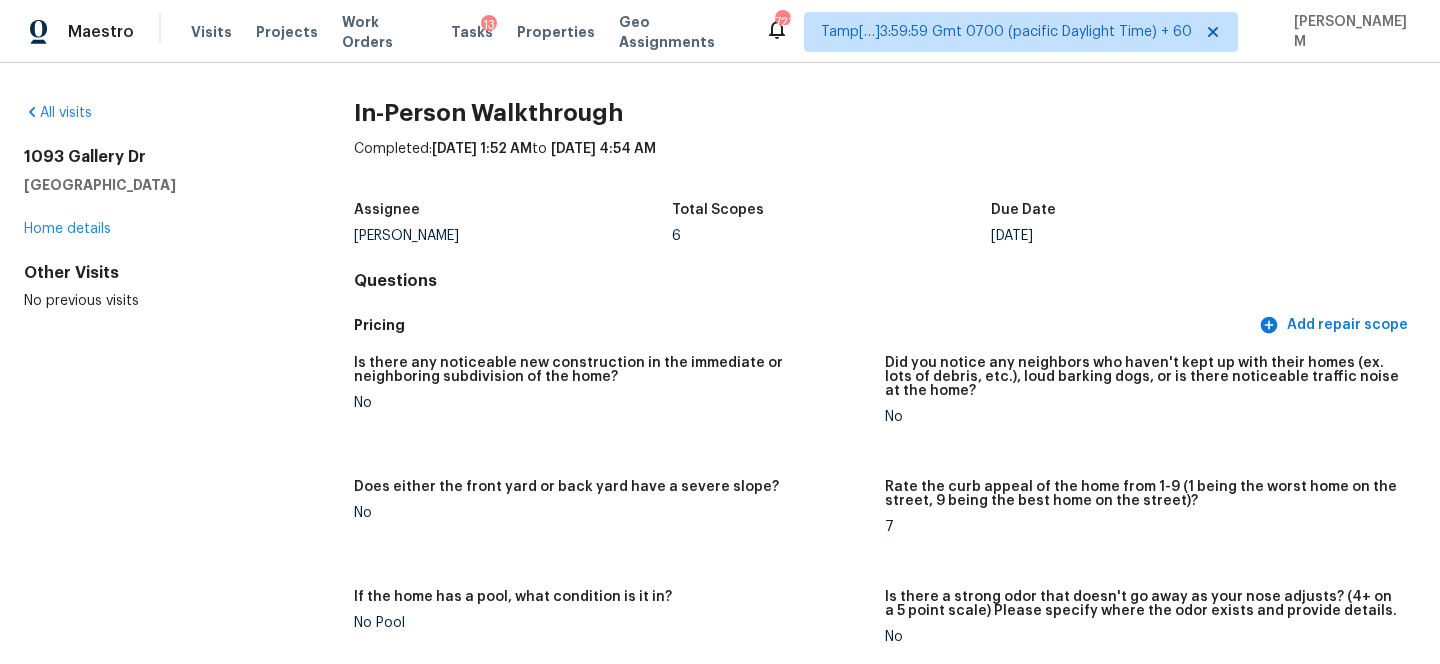 drag, startPoint x: 183, startPoint y: 188, endPoint x: 7, endPoint y: 160, distance: 178.21335 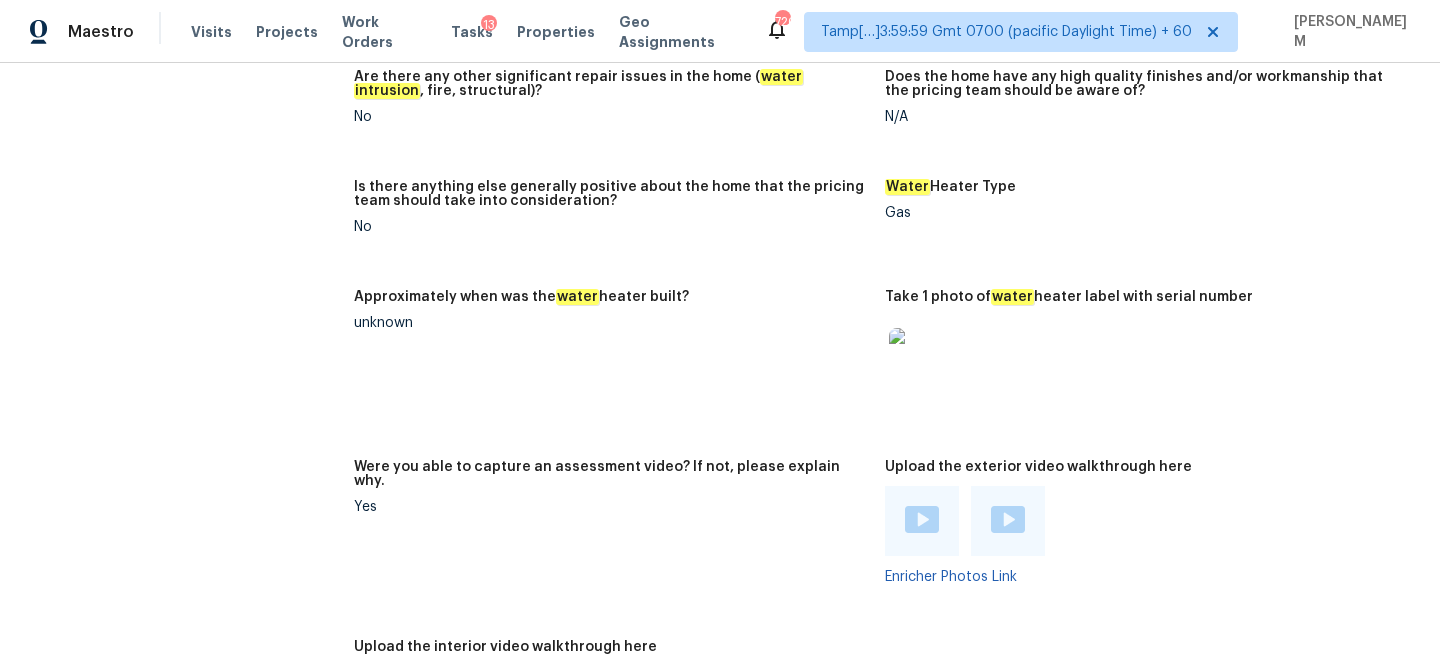 scroll, scrollTop: 3347, scrollLeft: 0, axis: vertical 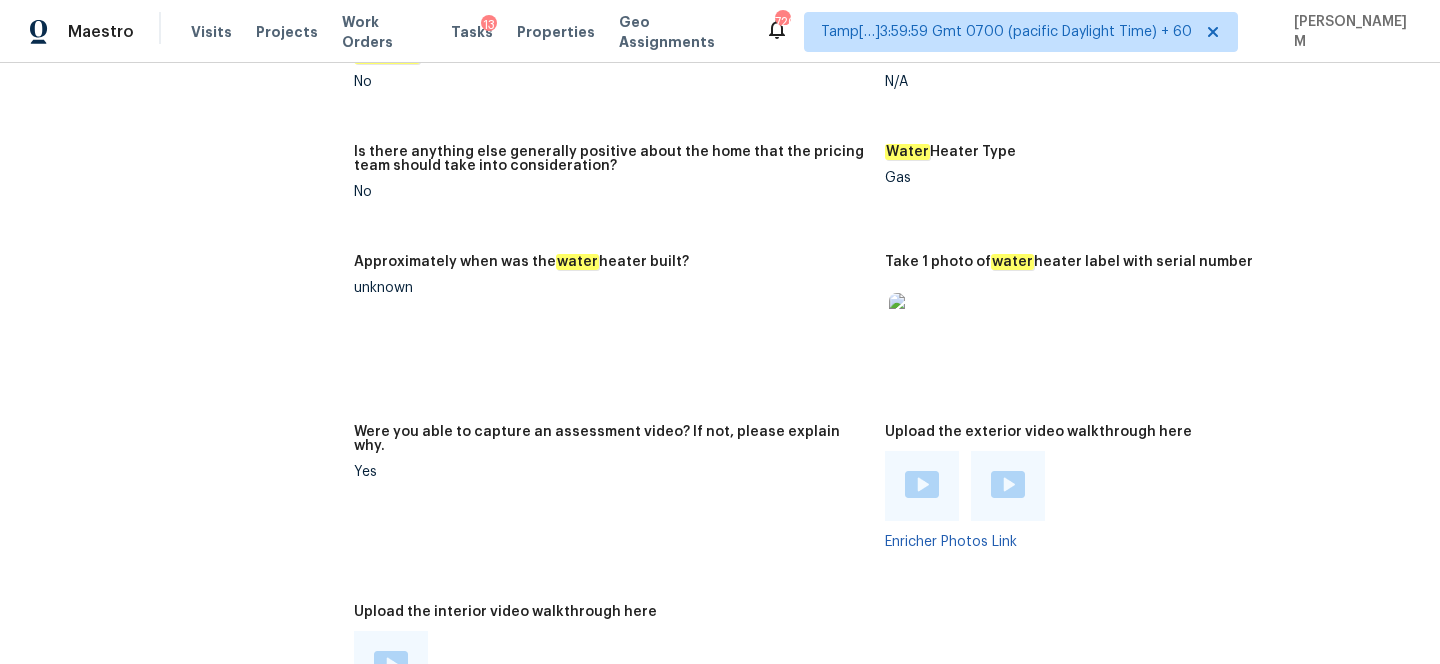 click at bounding box center [922, 484] 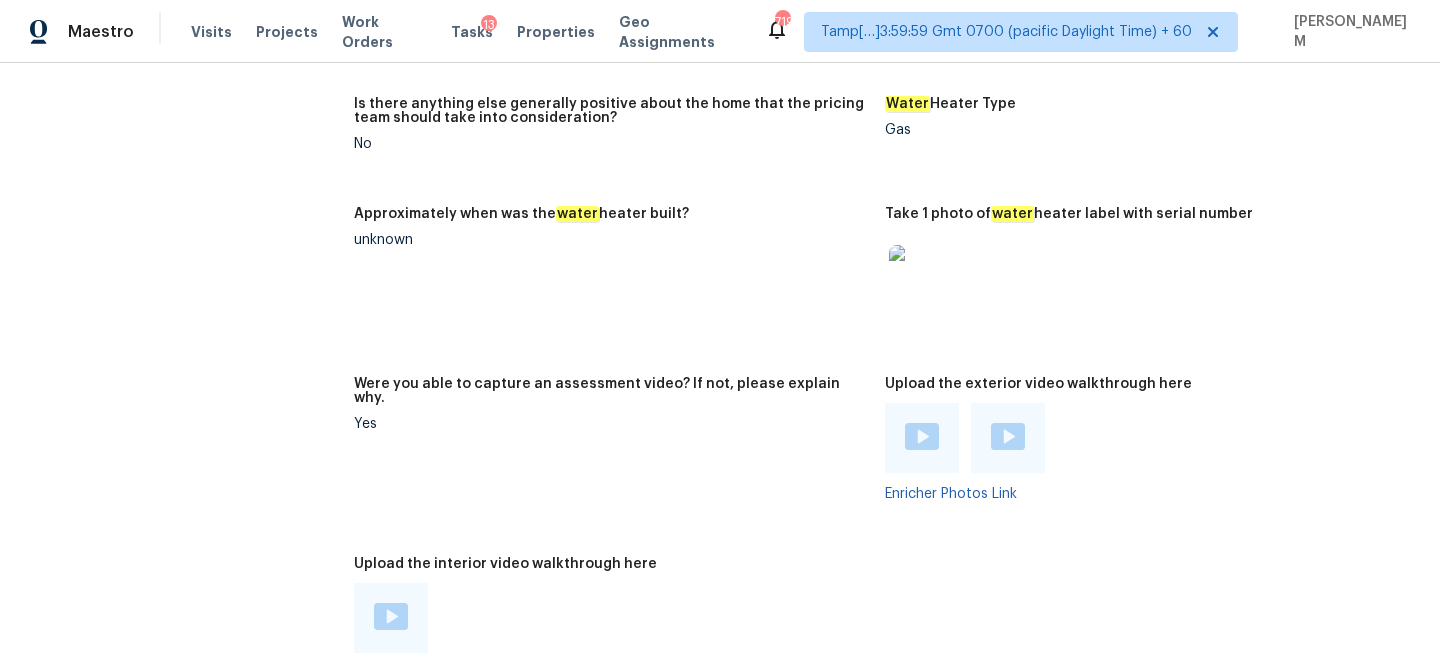 scroll, scrollTop: 3403, scrollLeft: 0, axis: vertical 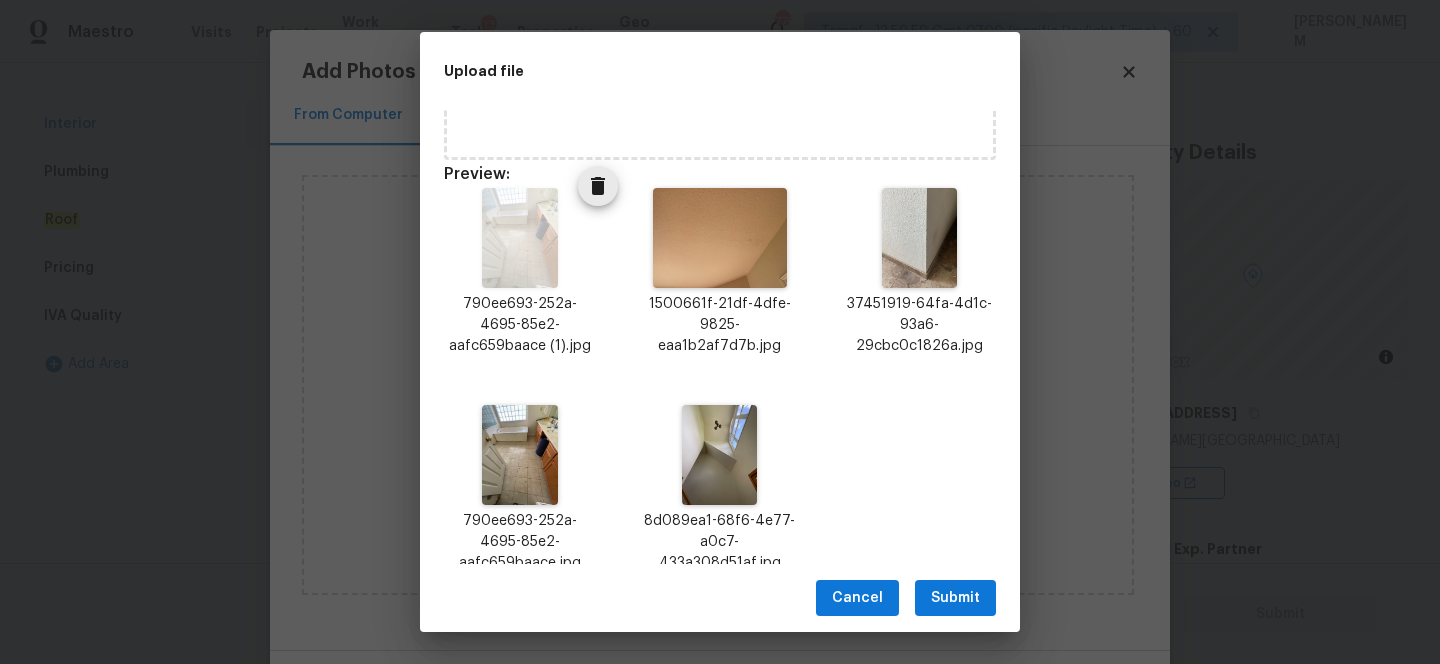 click 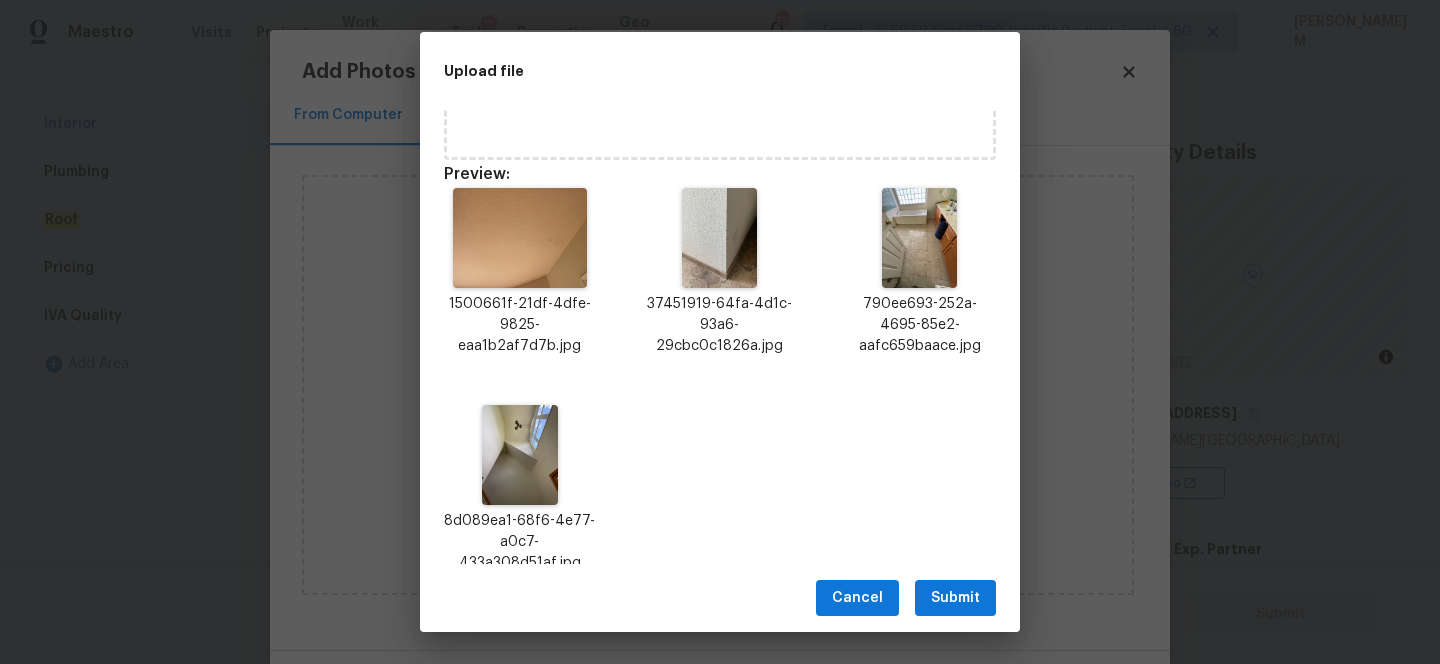 click on "Submit" at bounding box center (955, 598) 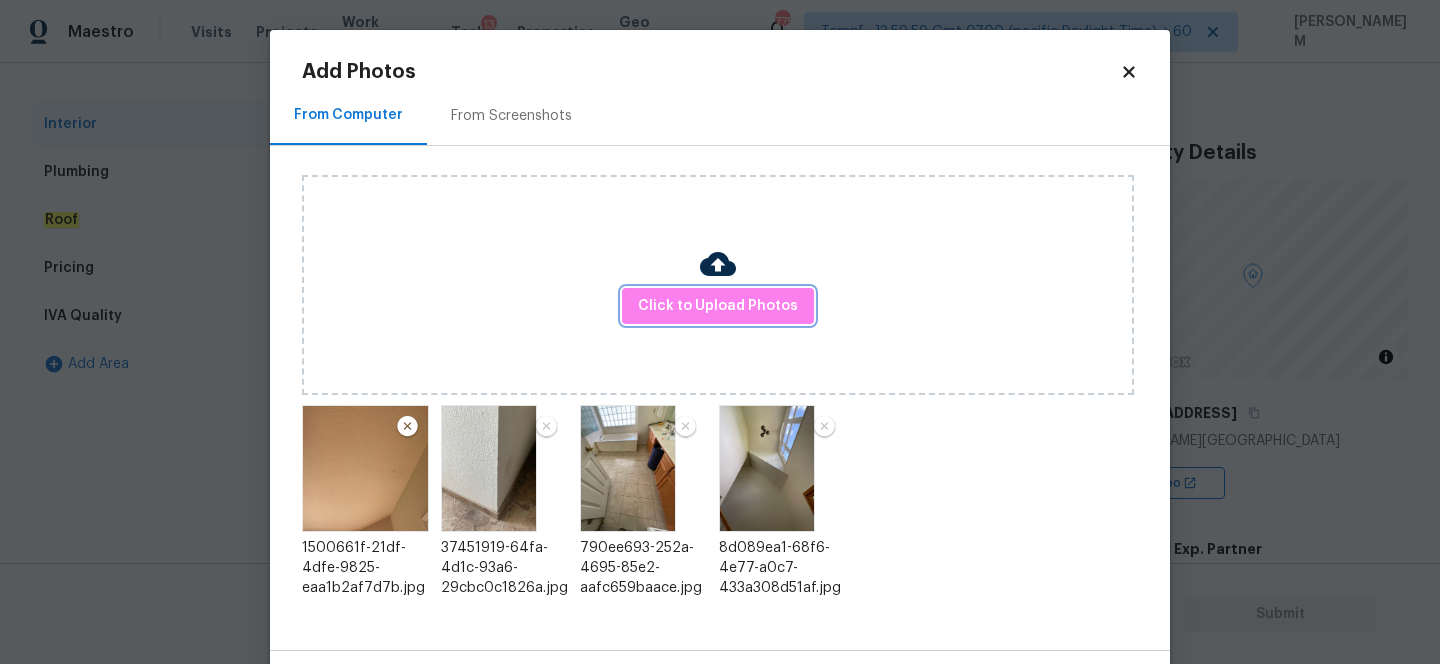 scroll, scrollTop: 0, scrollLeft: 0, axis: both 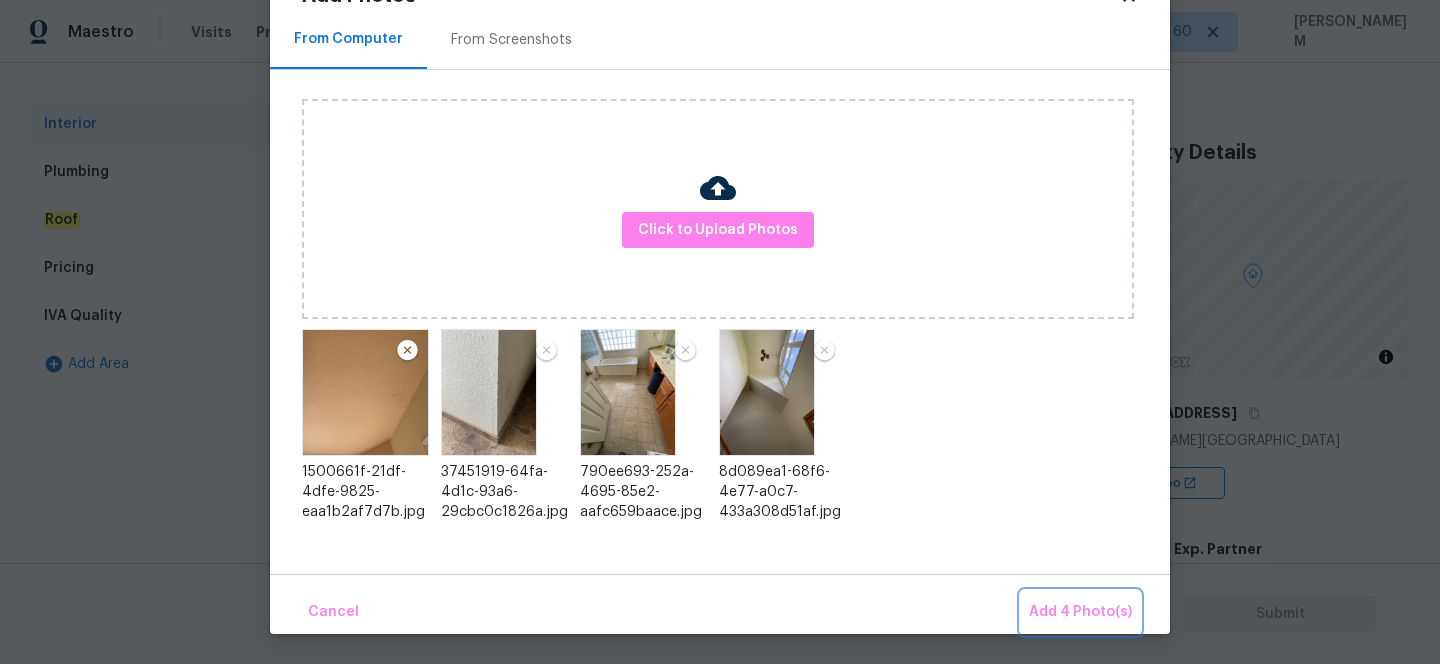 click on "Add 4 Photo(s)" at bounding box center (1080, 612) 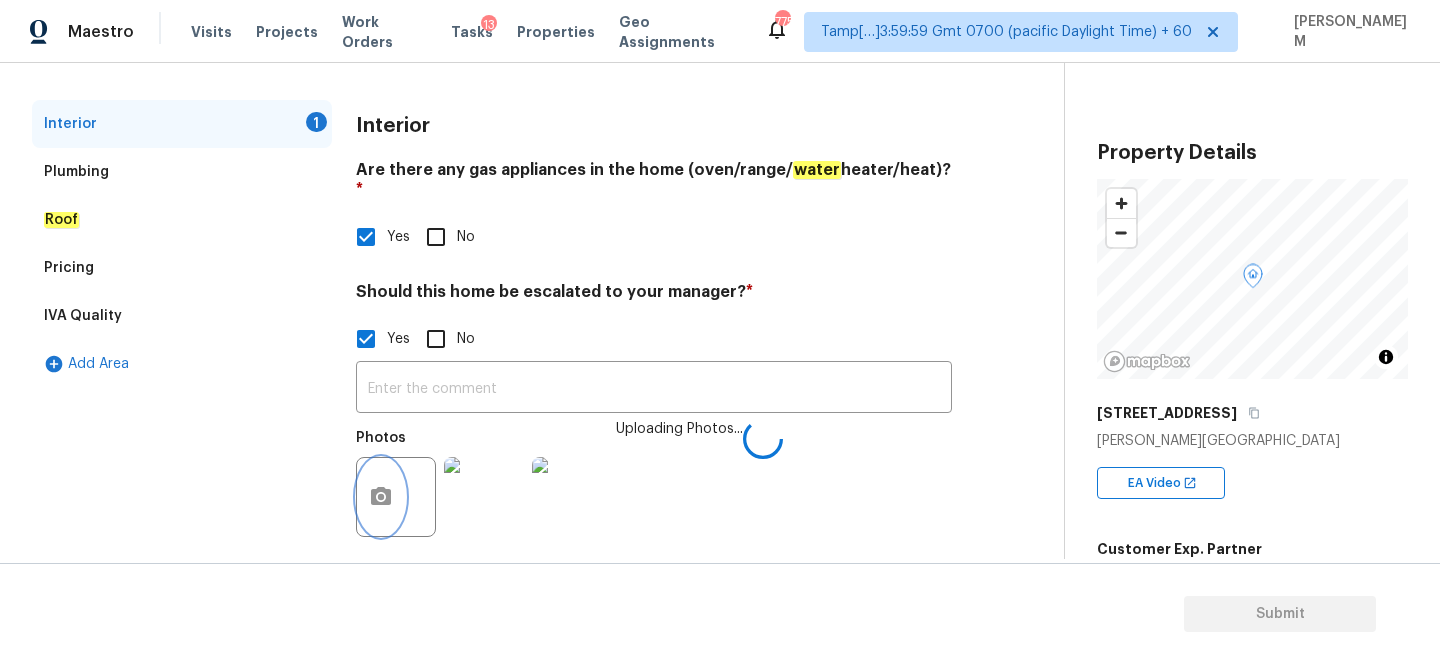 scroll, scrollTop: 0, scrollLeft: 0, axis: both 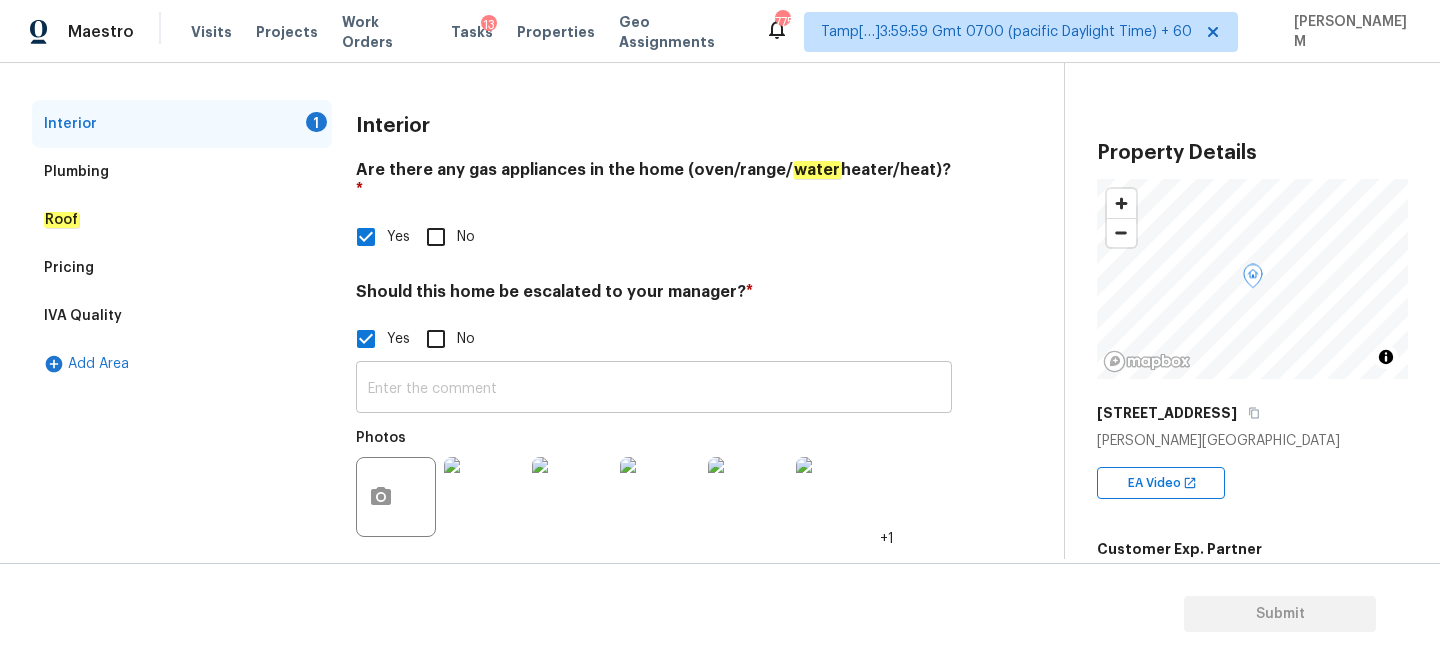 click at bounding box center (654, 389) 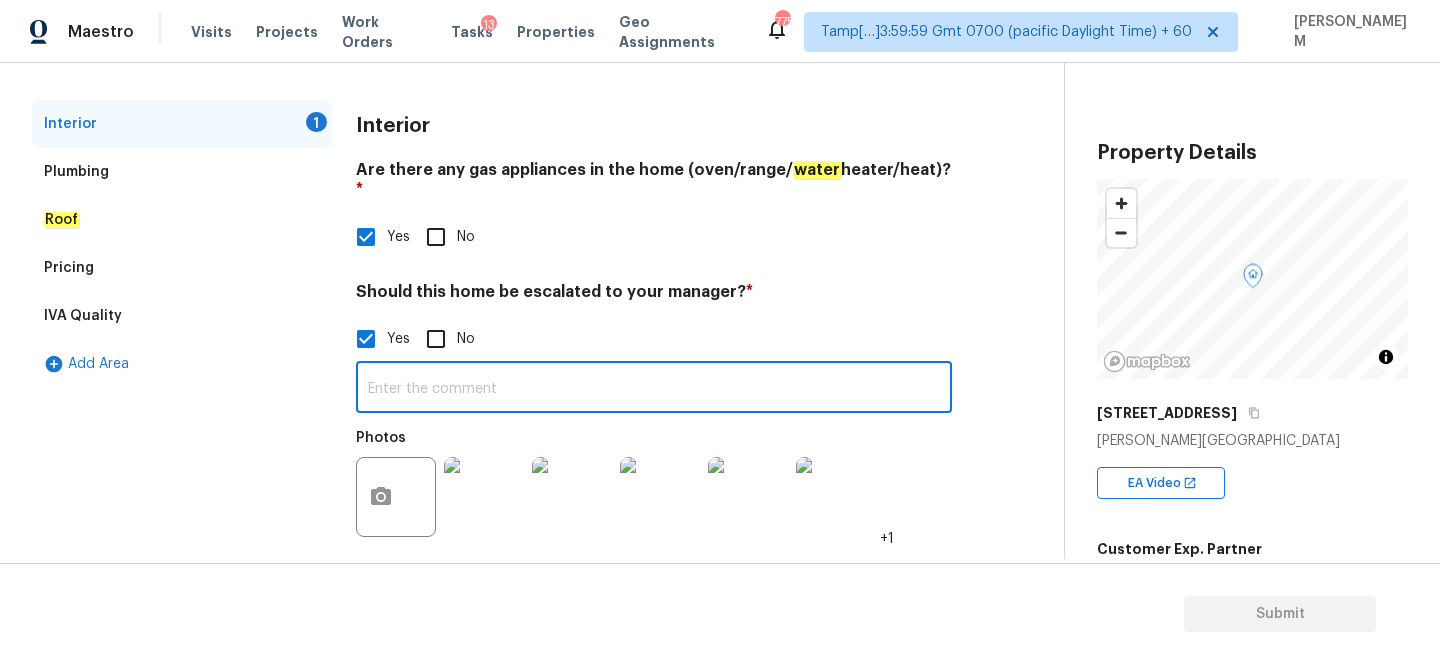 paste on "Possible water leak @00.42 @ 3.35.  As per HPM notes, This home is located in a very rural neighborhood out in [GEOGRAPHIC_DATA], [GEOGRAPHIC_DATA]. The neighborhood itself is fine, but the rural location creates a possible long DOM situation. The home itself will require quite a bit of work itself. There will also be a bunch of brush clearing & landscaping involved. Pricing team needs to be very cautious in pricing this property.Pier & beam foundation with interior signs of foundation movement." 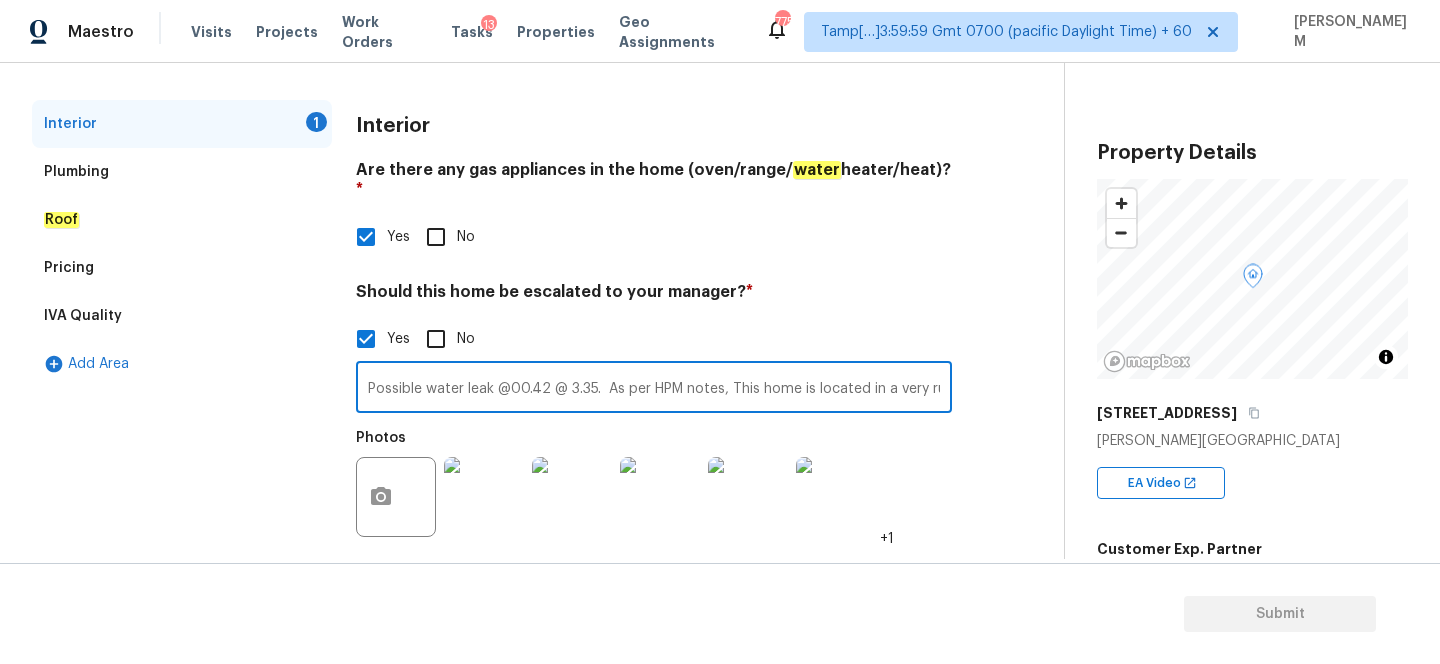 scroll, scrollTop: 0, scrollLeft: 2485, axis: horizontal 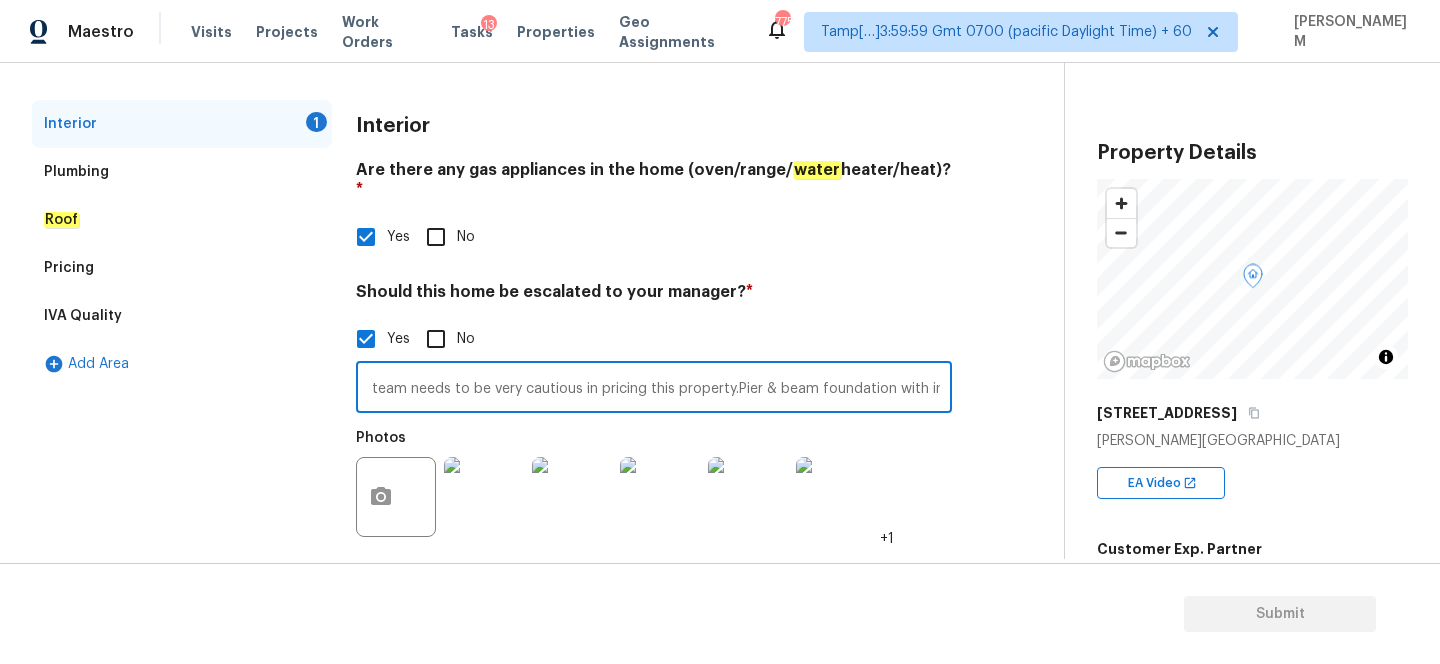 type on "Possible water leak @00.42 @ 3.35.  As per HPM notes, This home is located in a very rural neighborhood out in [GEOGRAPHIC_DATA], [GEOGRAPHIC_DATA]. The neighborhood itself is fine, but the rural location creates a possible long DOM situation. The home itself will require quite a bit of work itself. There will also be a bunch of brush clearing & landscaping involved. Pricing team needs to be very cautious in pricing this property.Pier & beam foundation with interior signs of foundation movement." 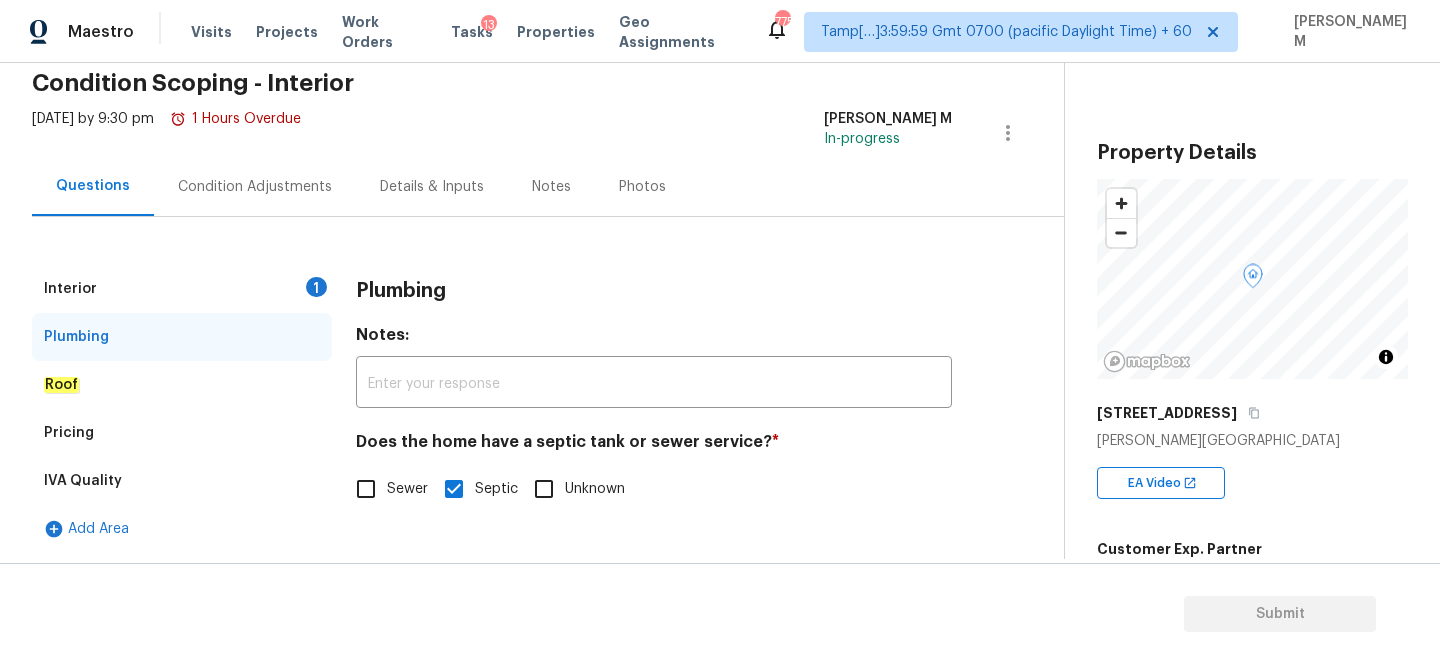 scroll, scrollTop: 86, scrollLeft: 0, axis: vertical 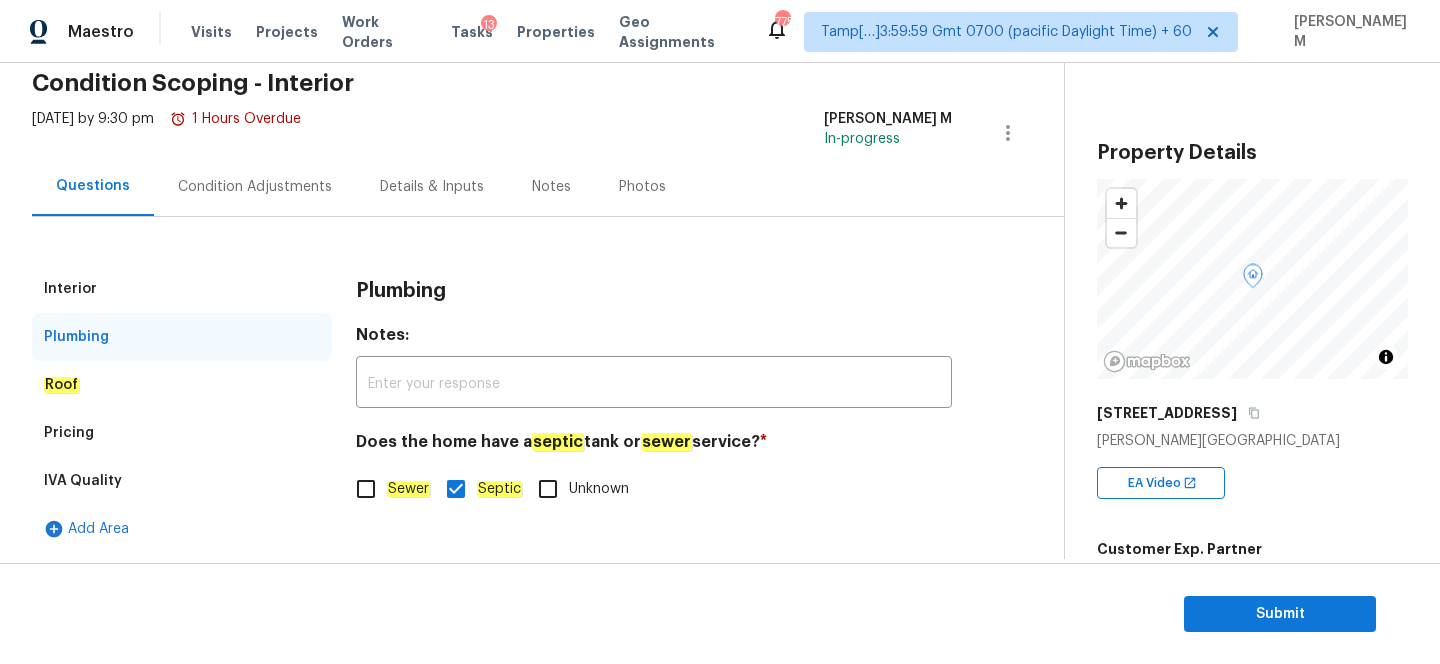 click on "Roof" at bounding box center [182, 385] 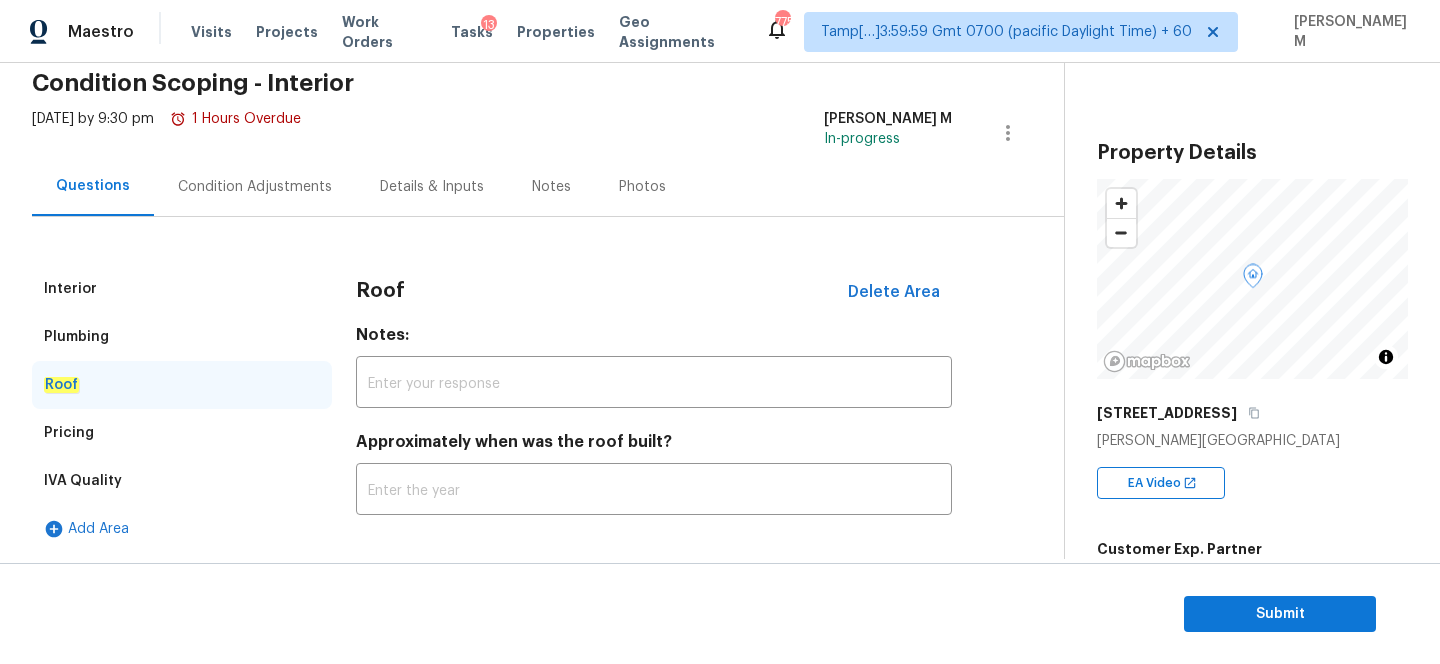 click on "Pricing" at bounding box center [182, 433] 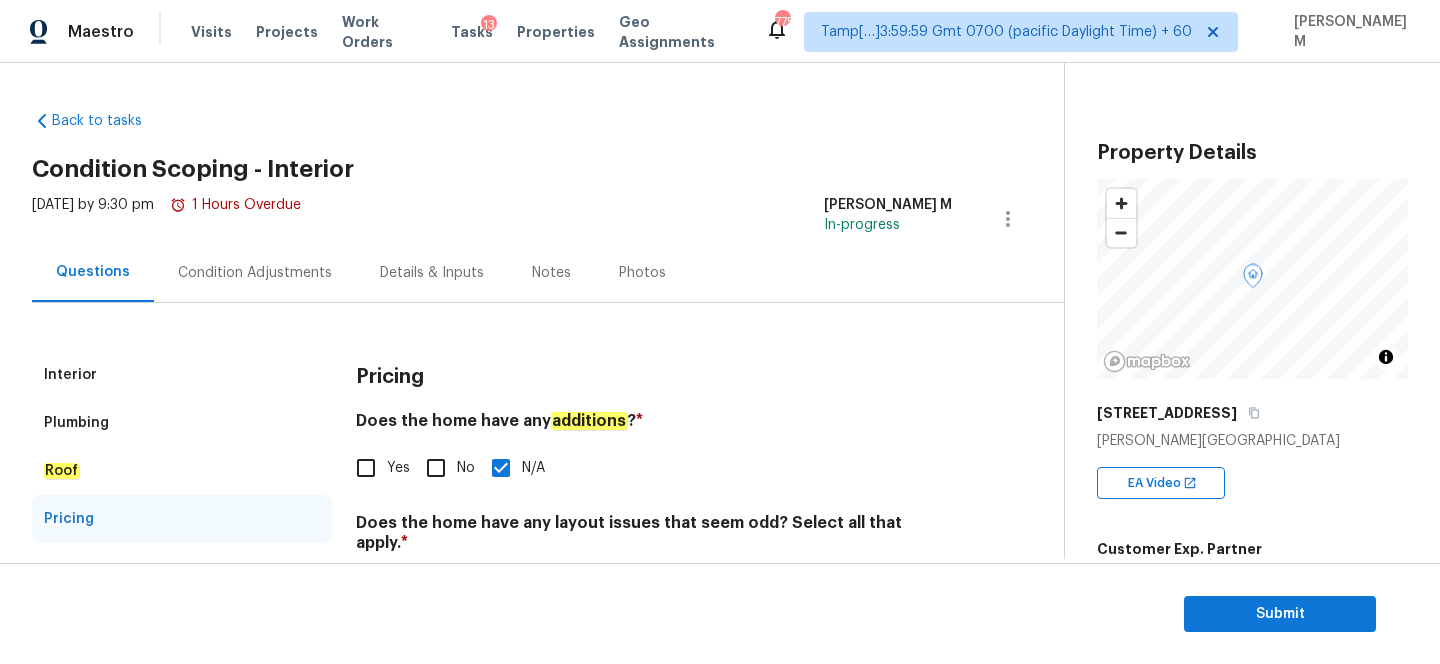 scroll, scrollTop: 3, scrollLeft: 0, axis: vertical 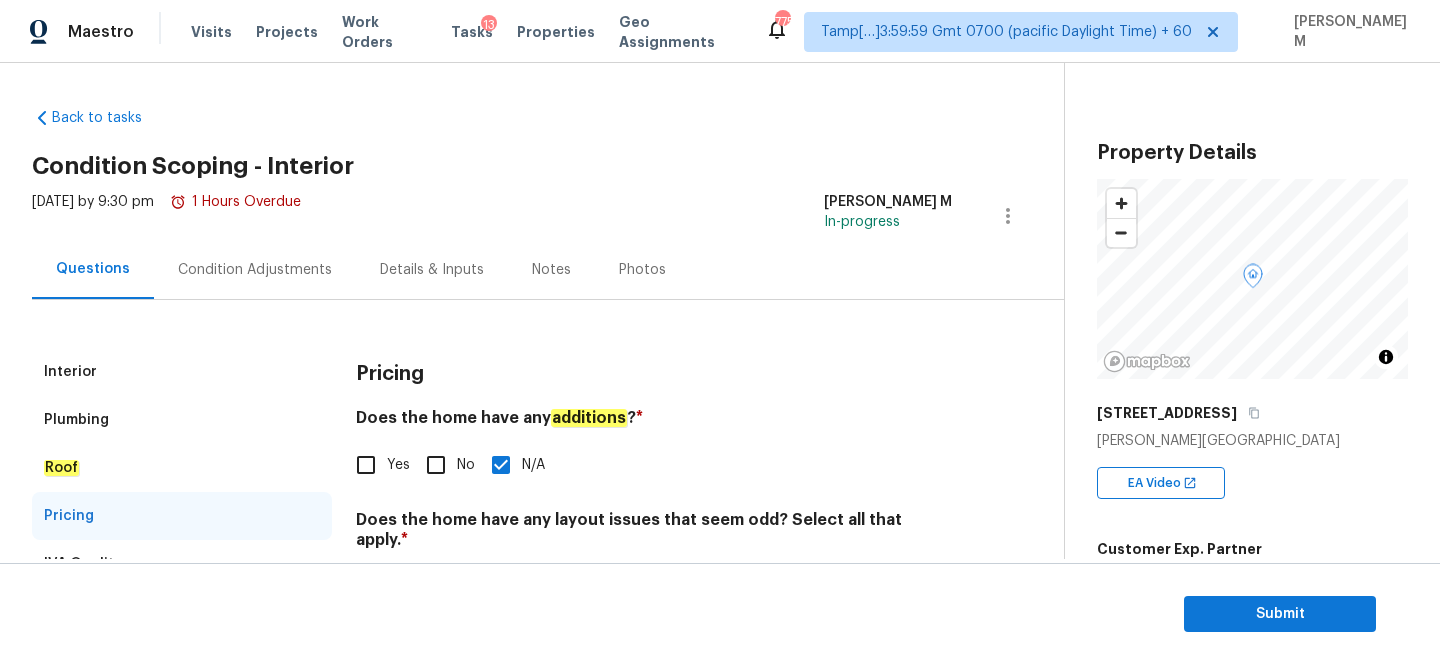 click on "Condition Adjustments" at bounding box center [255, 270] 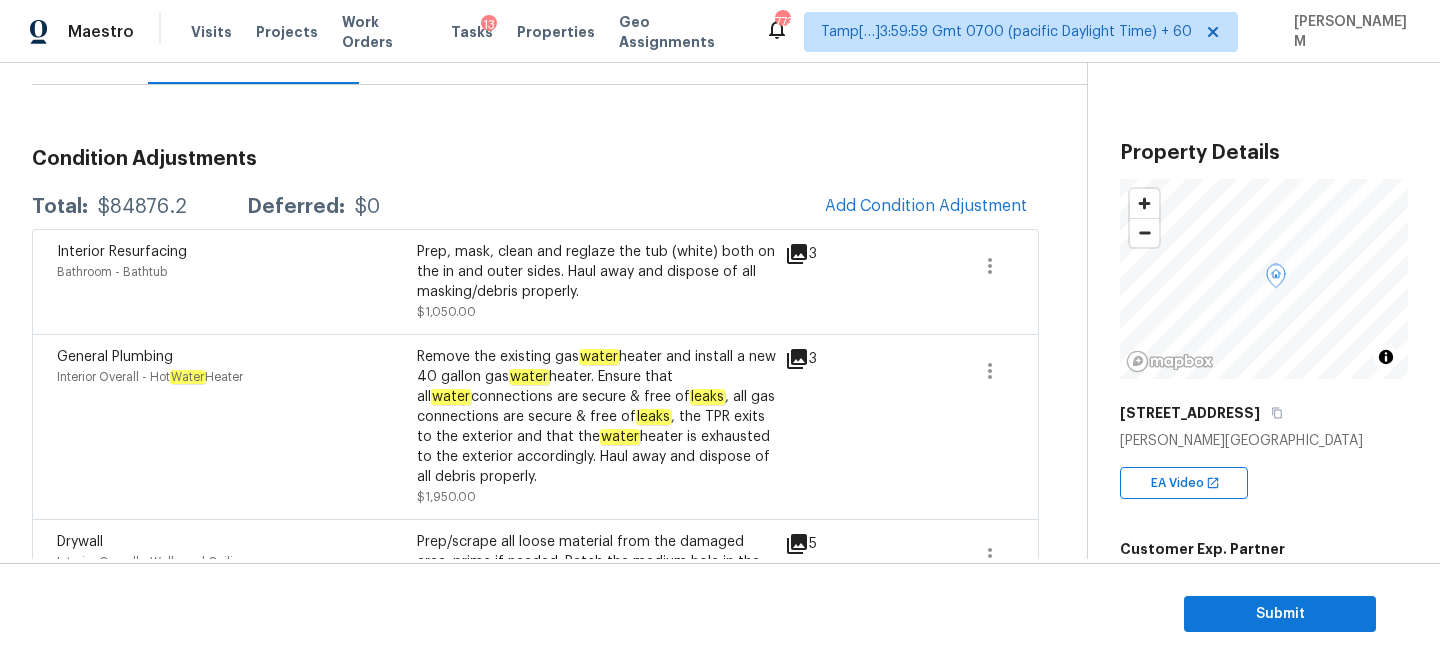 scroll, scrollTop: 212, scrollLeft: 0, axis: vertical 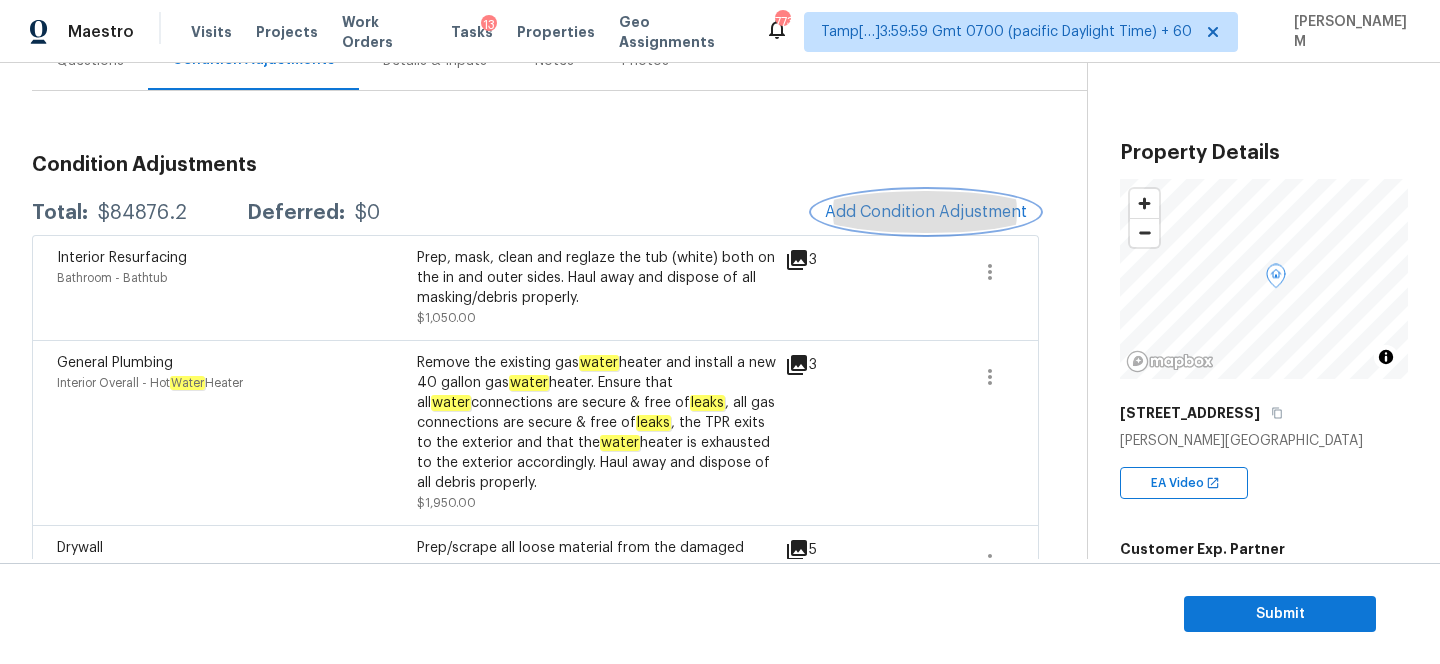click on "Add Condition Adjustment" at bounding box center (926, 212) 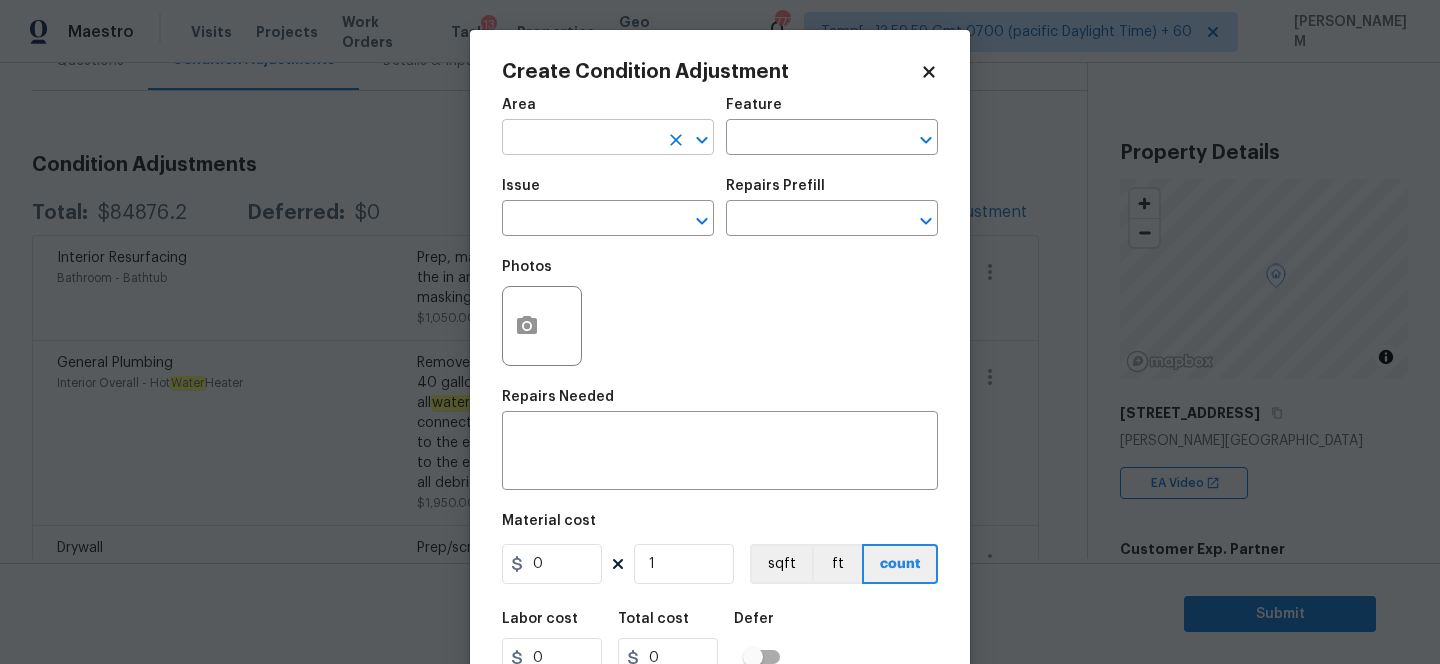 click at bounding box center [580, 139] 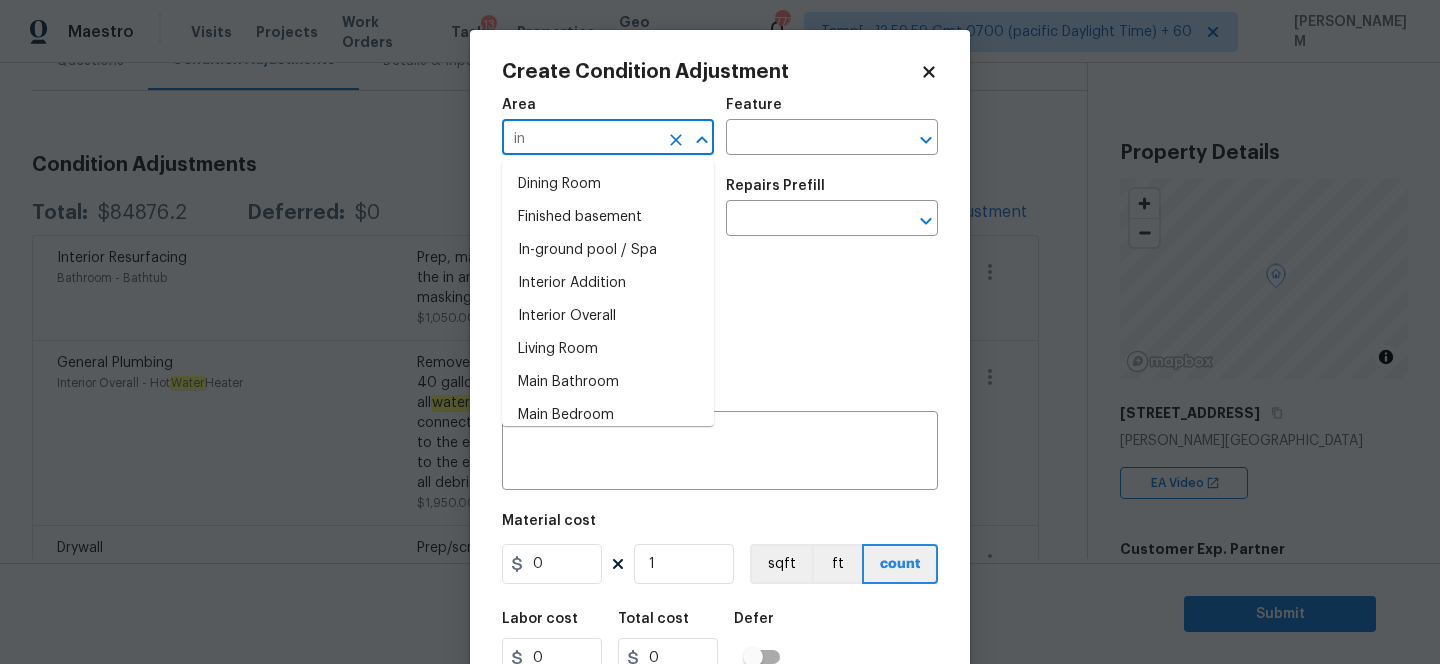 type on "i" 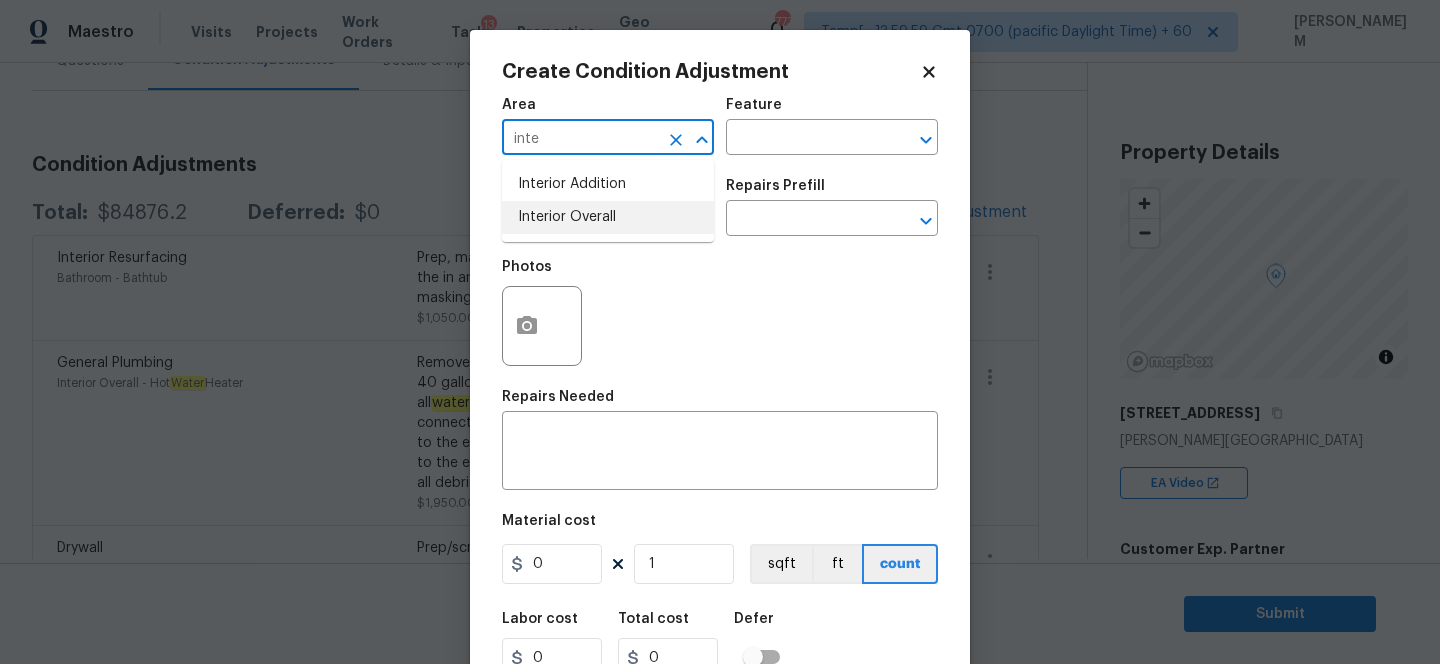 click on "Interior Overall" at bounding box center [608, 217] 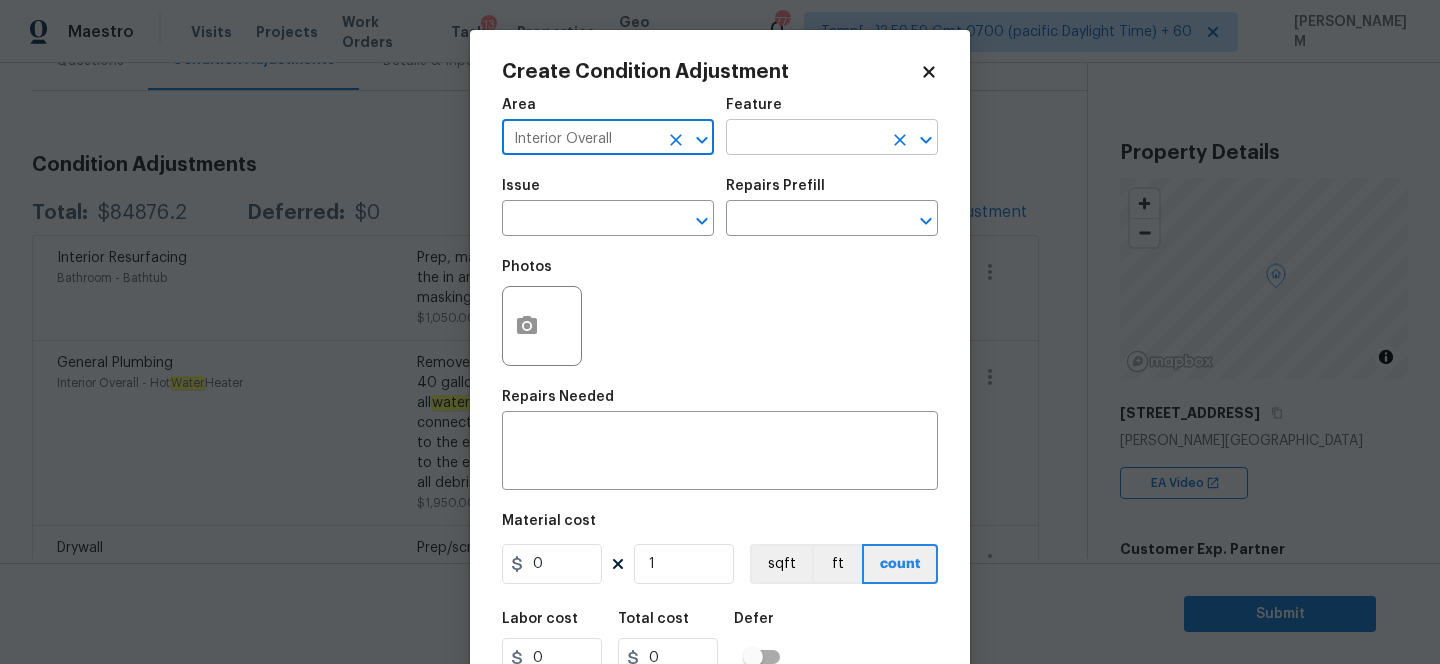type on "Interior Overall" 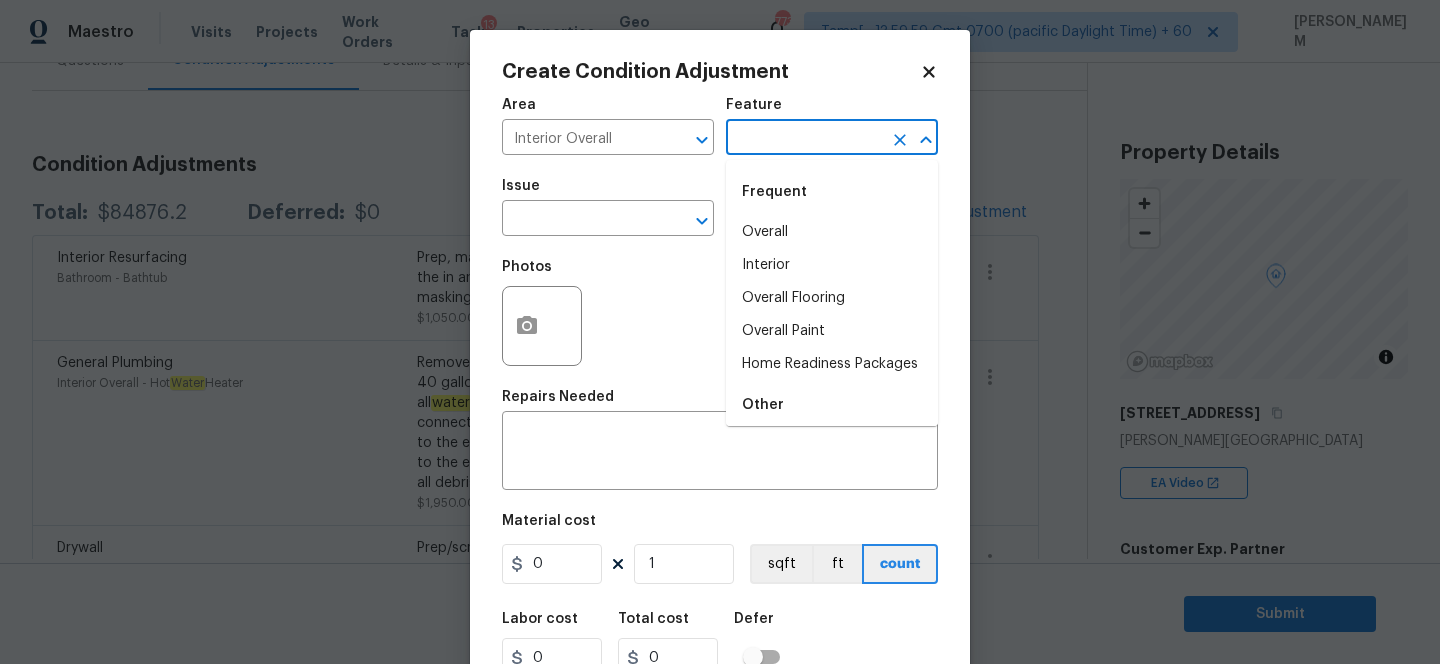 click at bounding box center [804, 139] 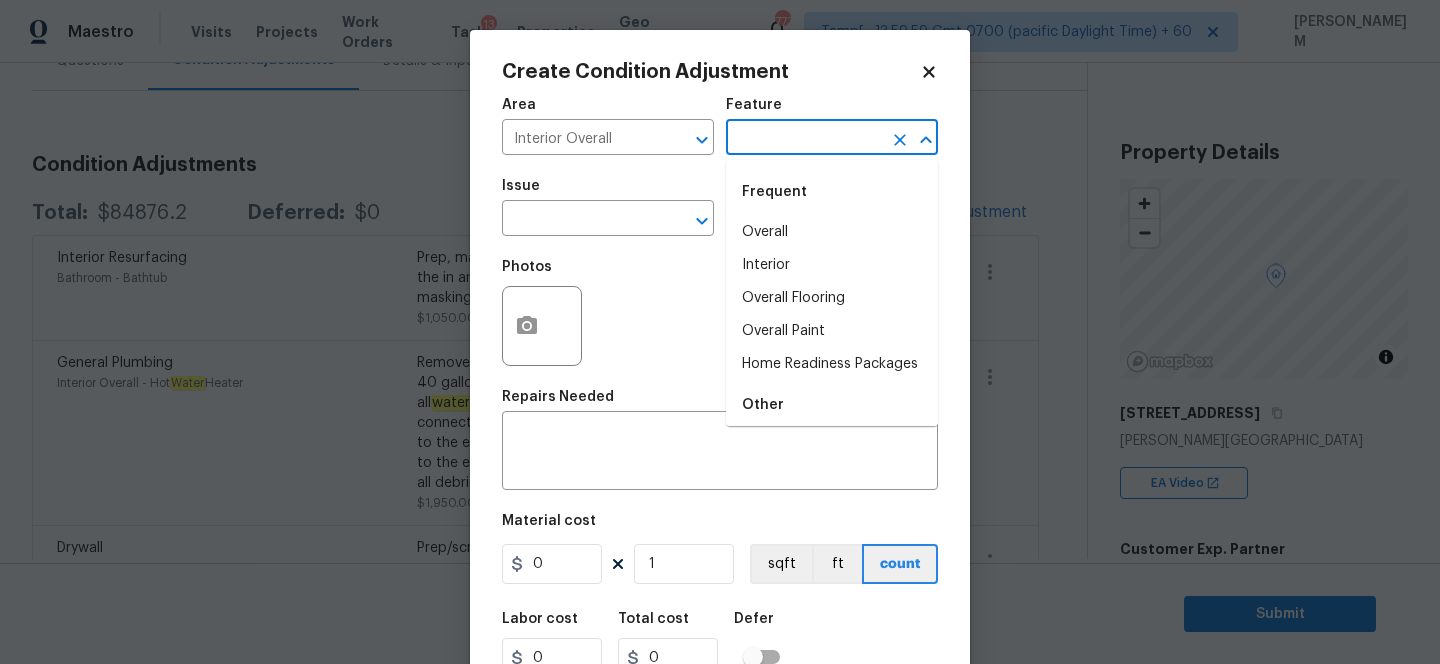 type on "f" 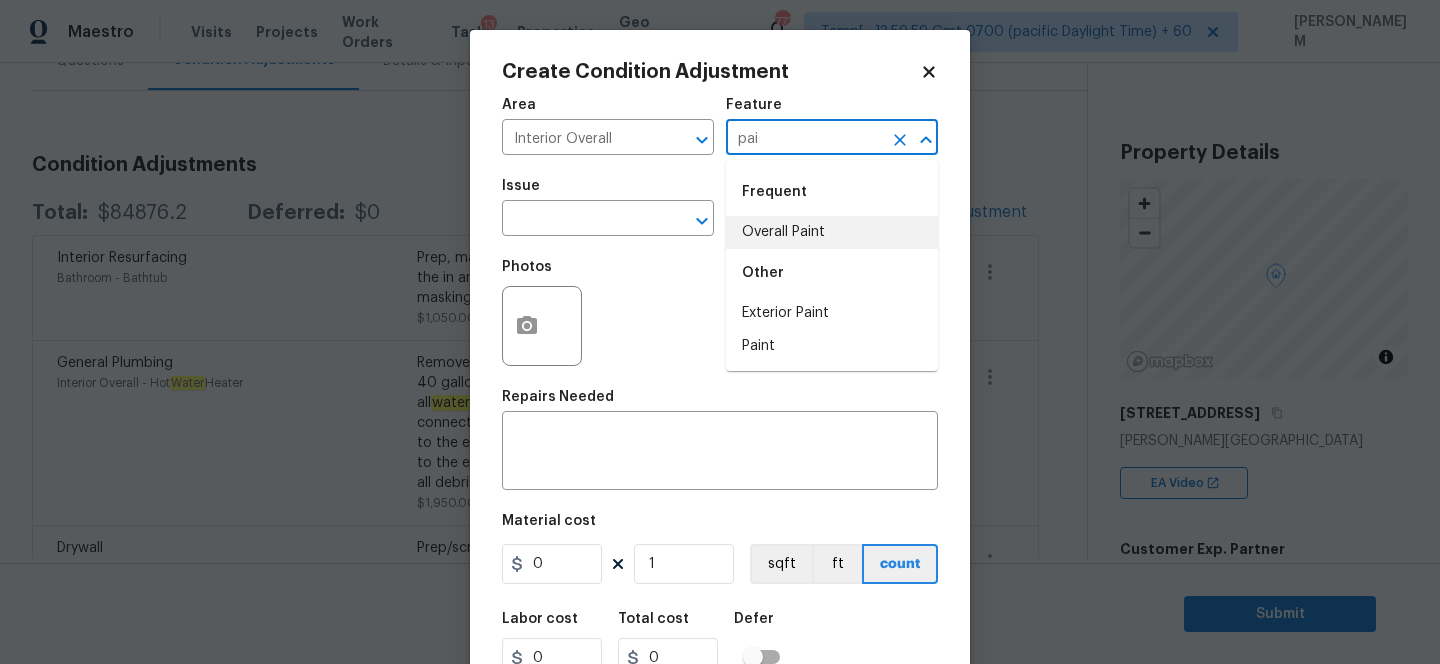 click on "Overall Paint" at bounding box center [832, 232] 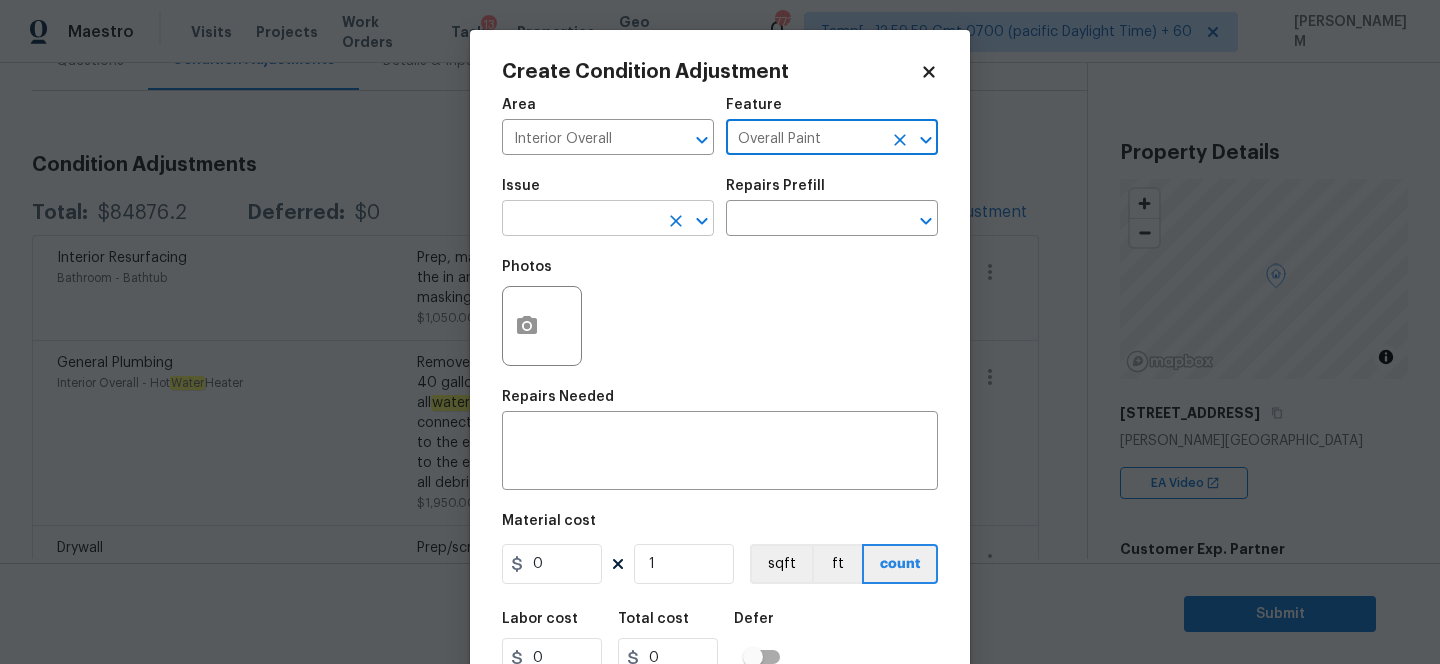 type on "Overall Paint" 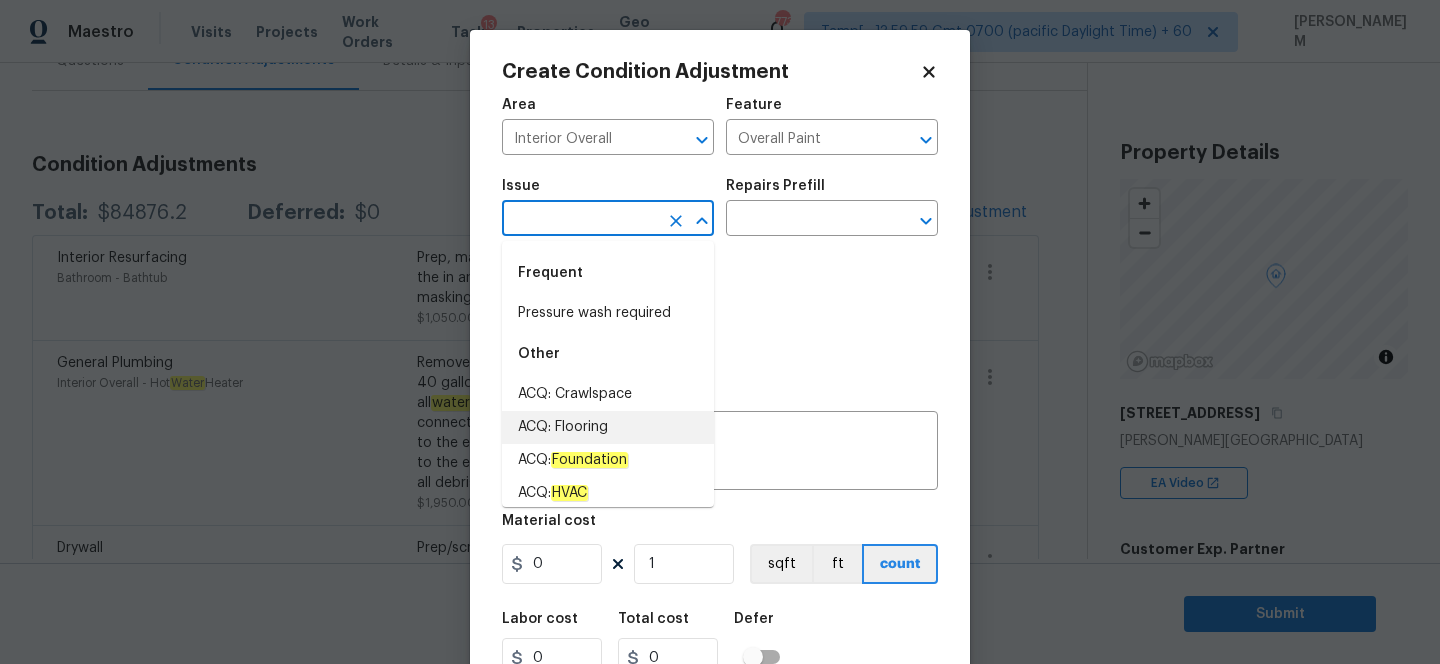 scroll, scrollTop: 121, scrollLeft: 0, axis: vertical 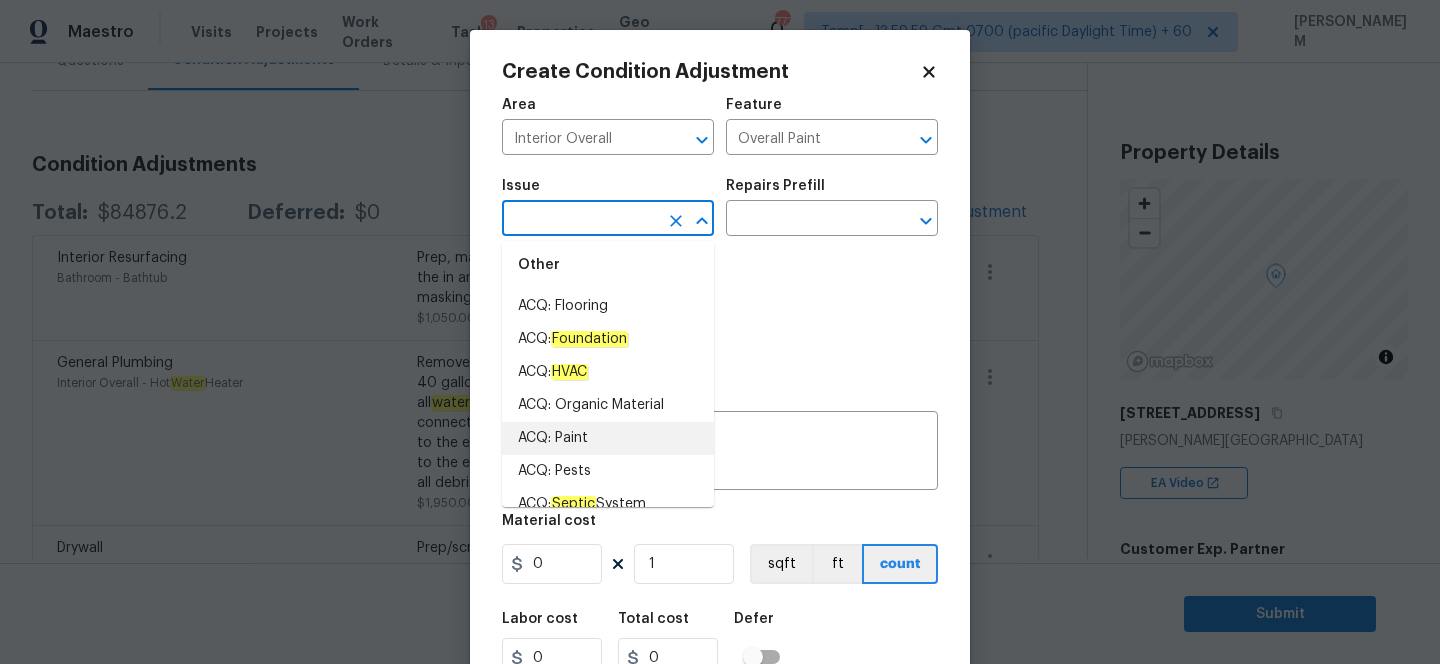 click on "ACQ: Paint" at bounding box center (608, 438) 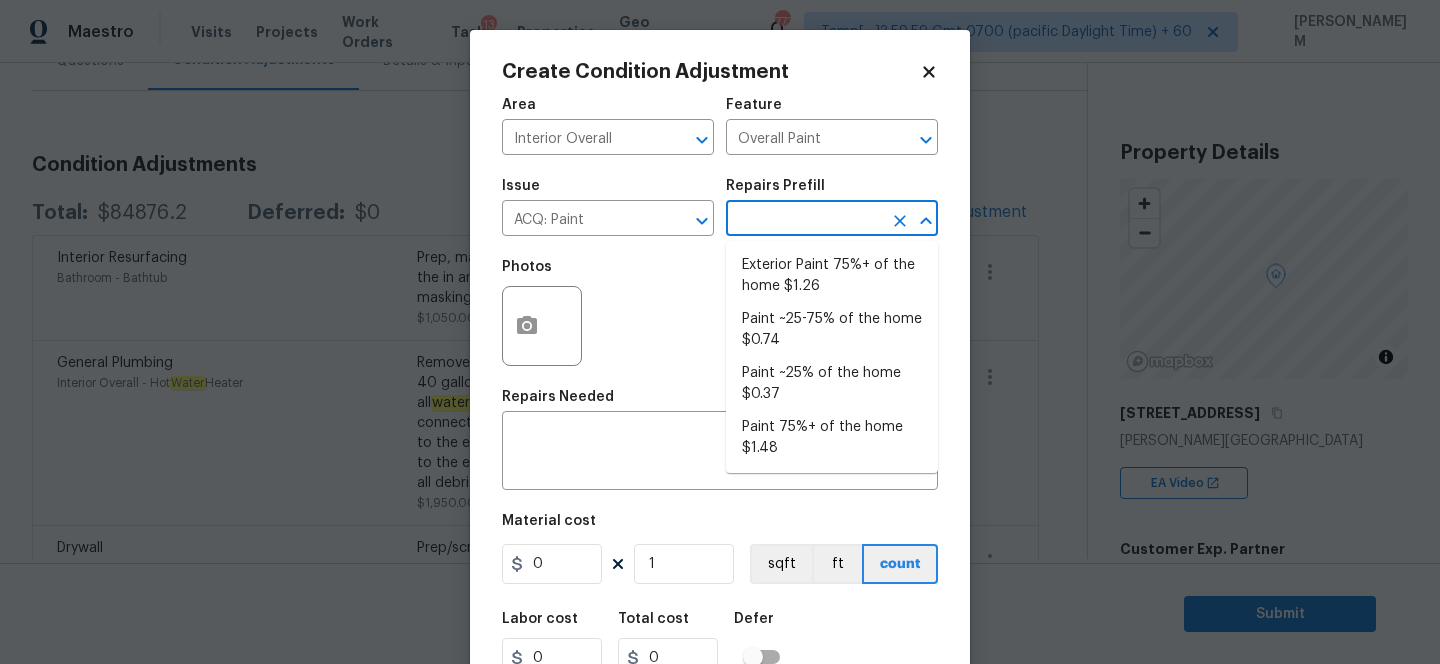 click at bounding box center (804, 220) 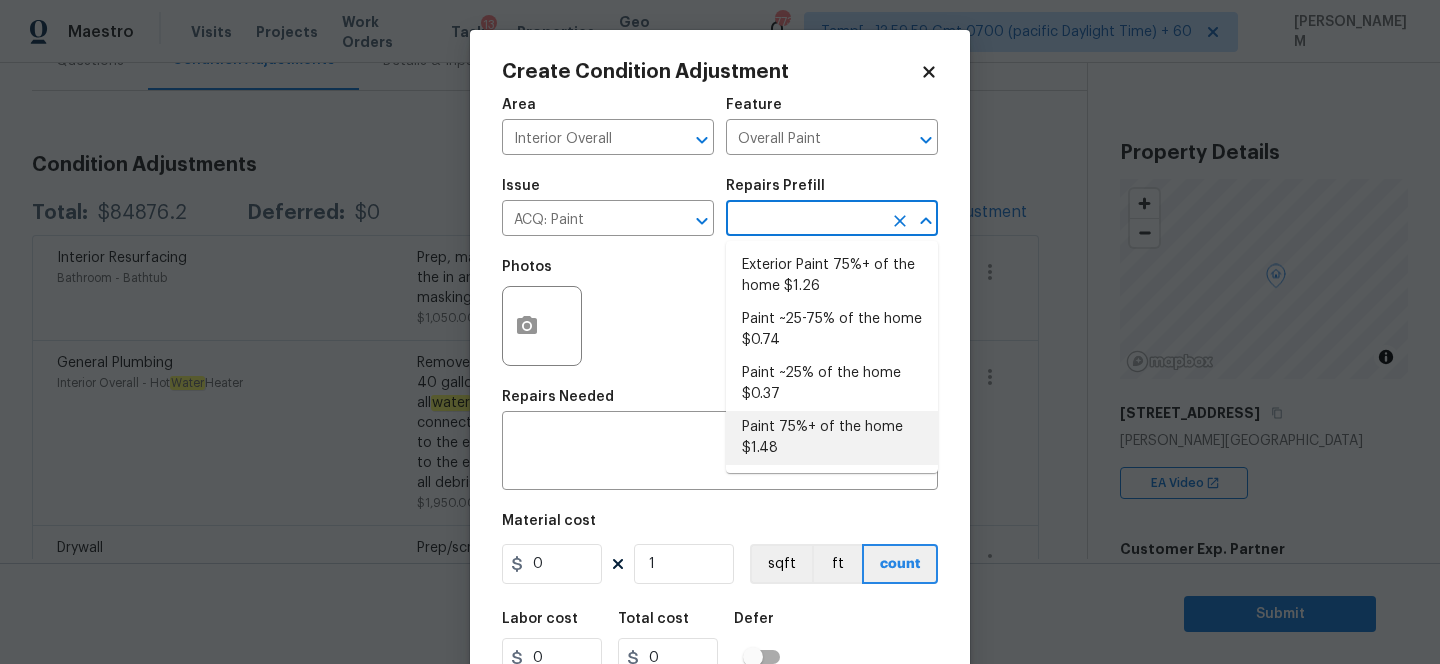 click on "Paint 75%+ of the home $1.48" at bounding box center [832, 438] 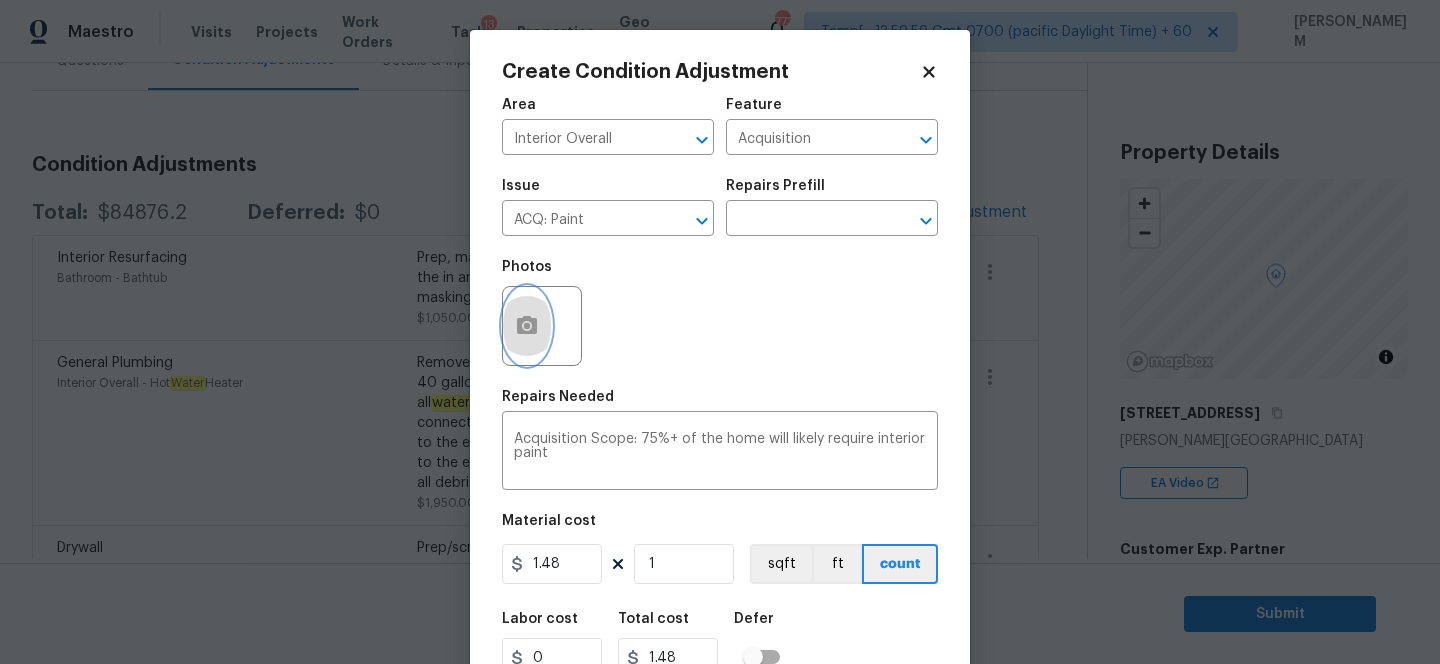 click 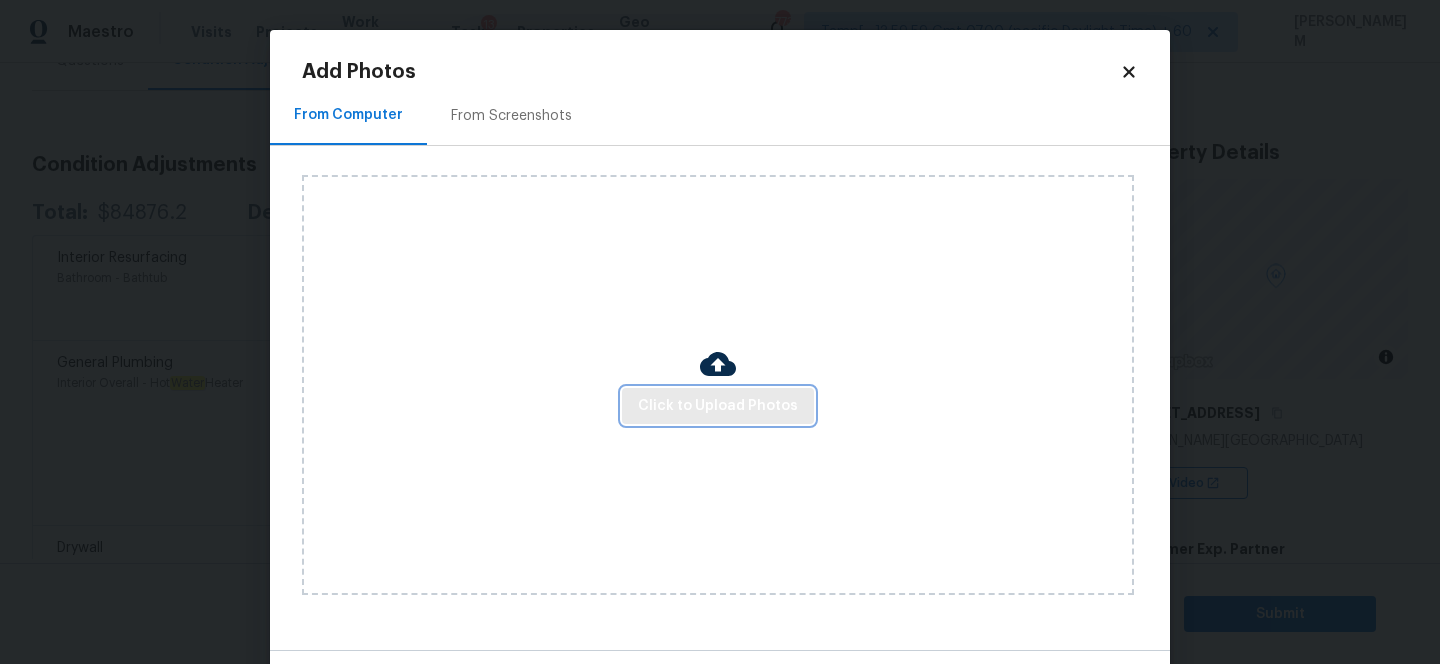 click on "Click to Upload Photos" at bounding box center (718, 406) 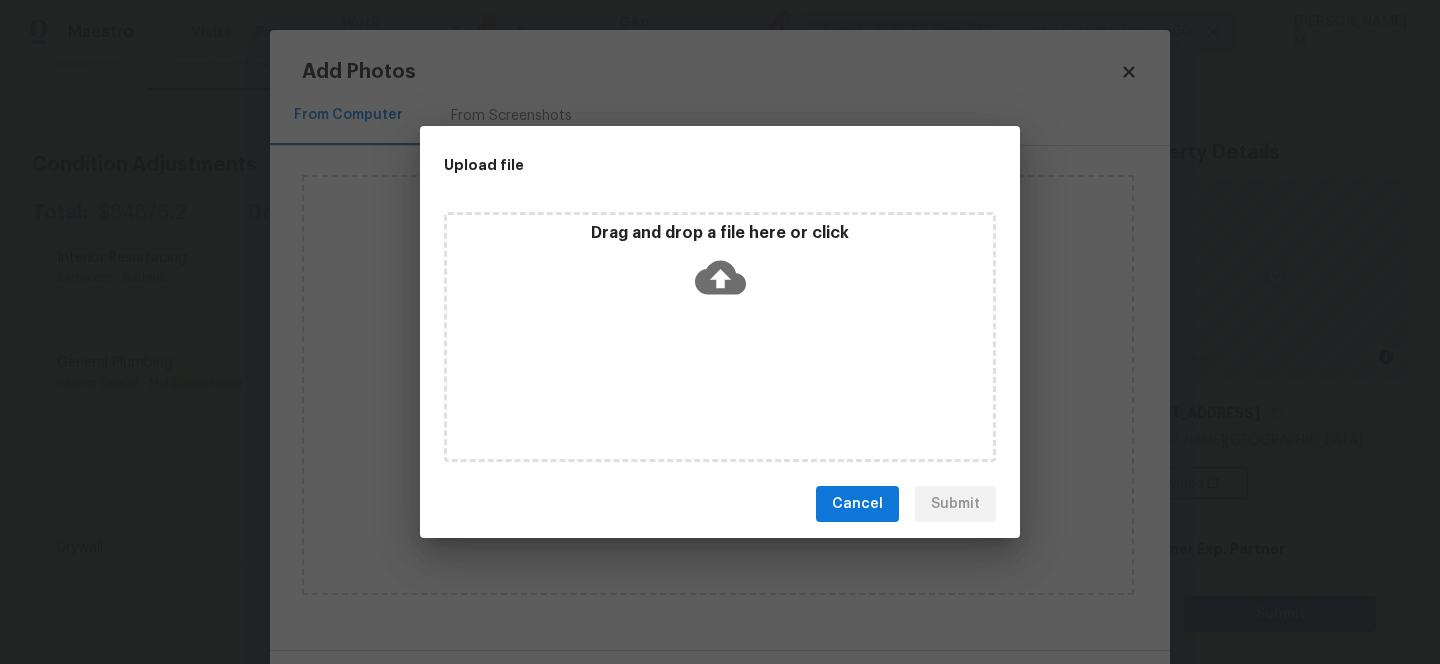 click 